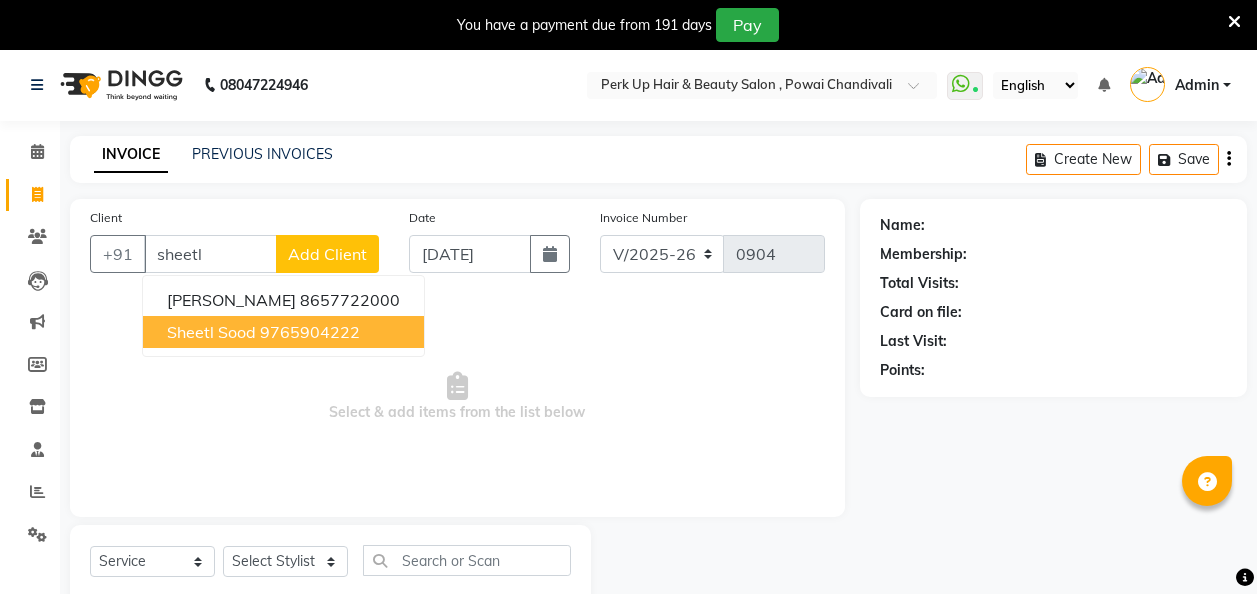 select on "5131" 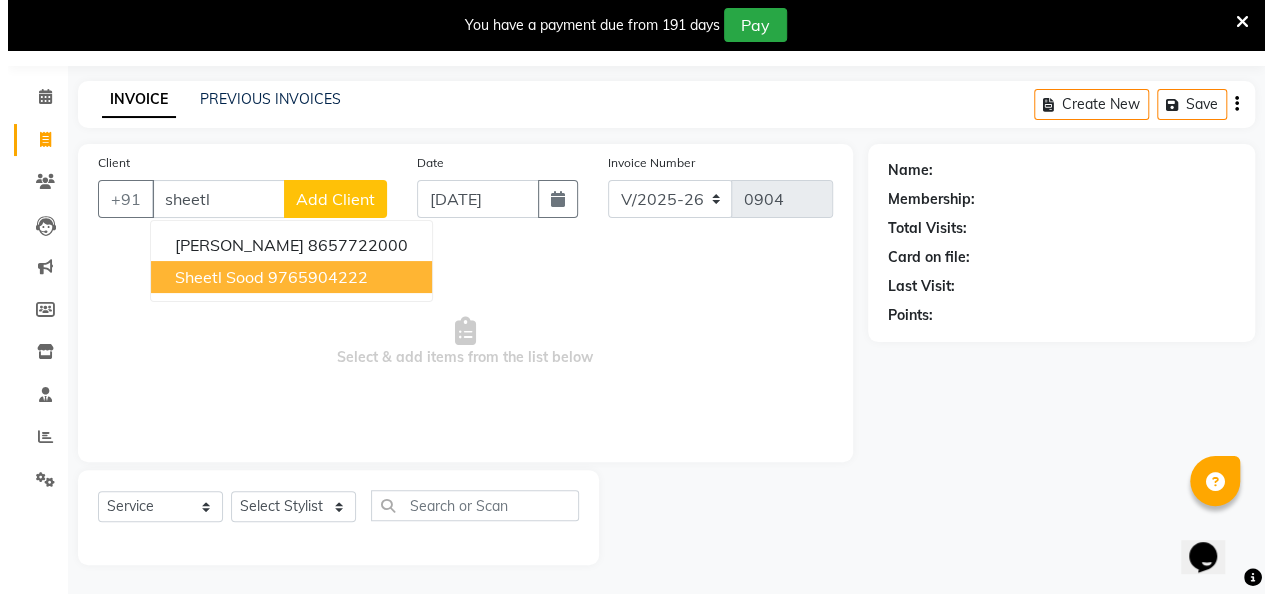 scroll, scrollTop: 0, scrollLeft: 0, axis: both 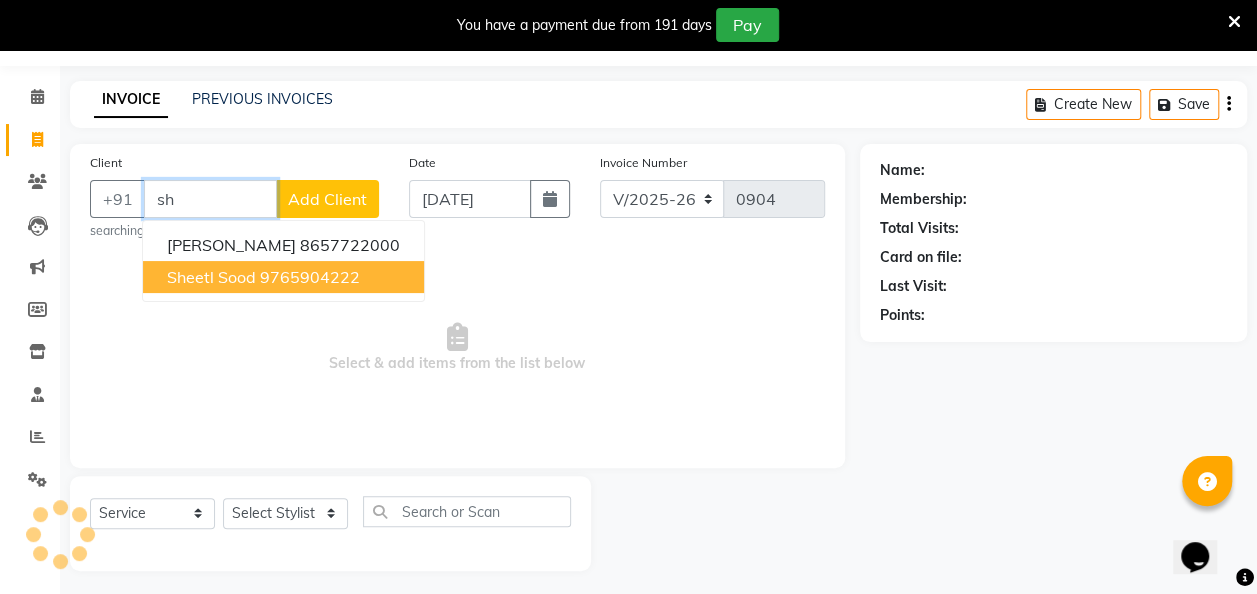 type on "s" 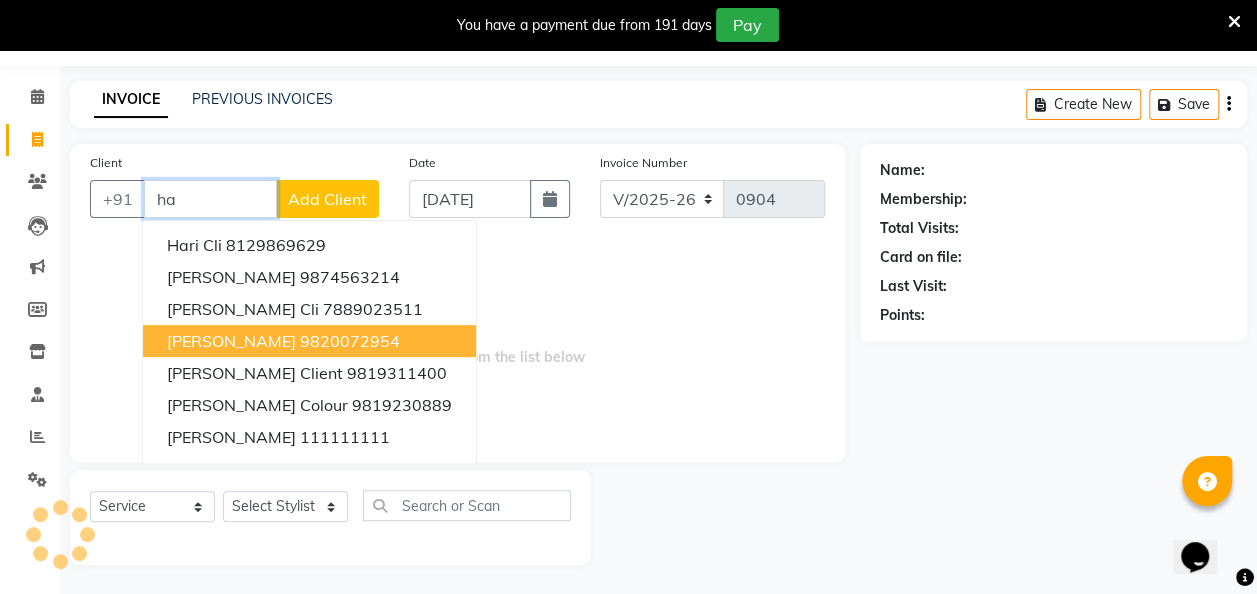 type on "h" 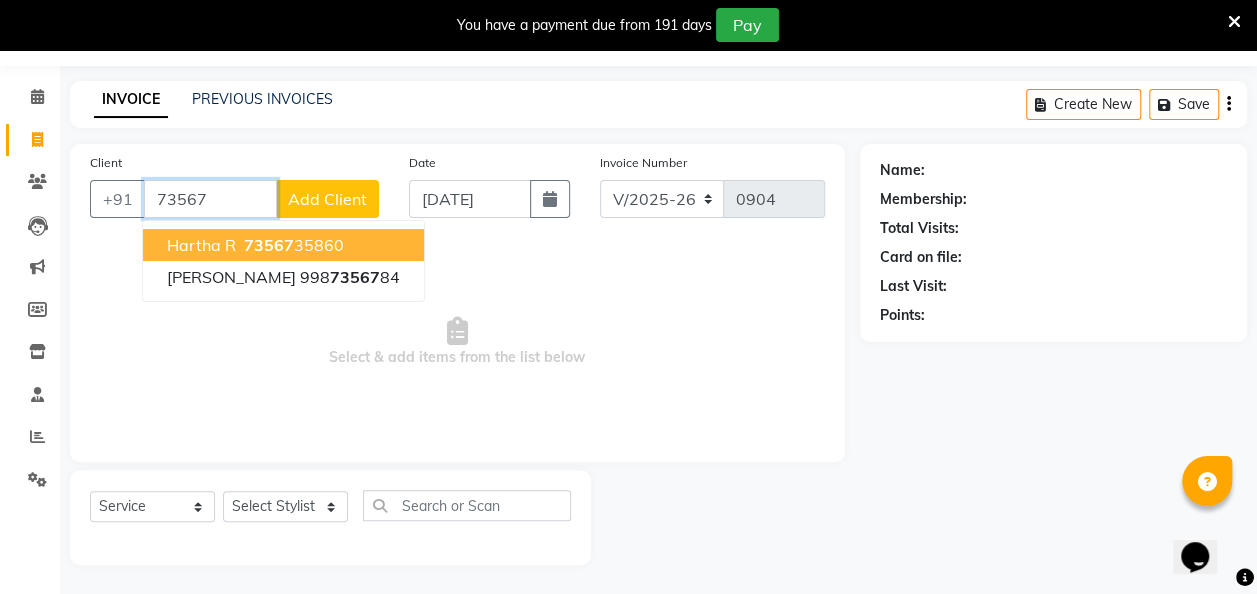 click on "73567 35860" at bounding box center [292, 245] 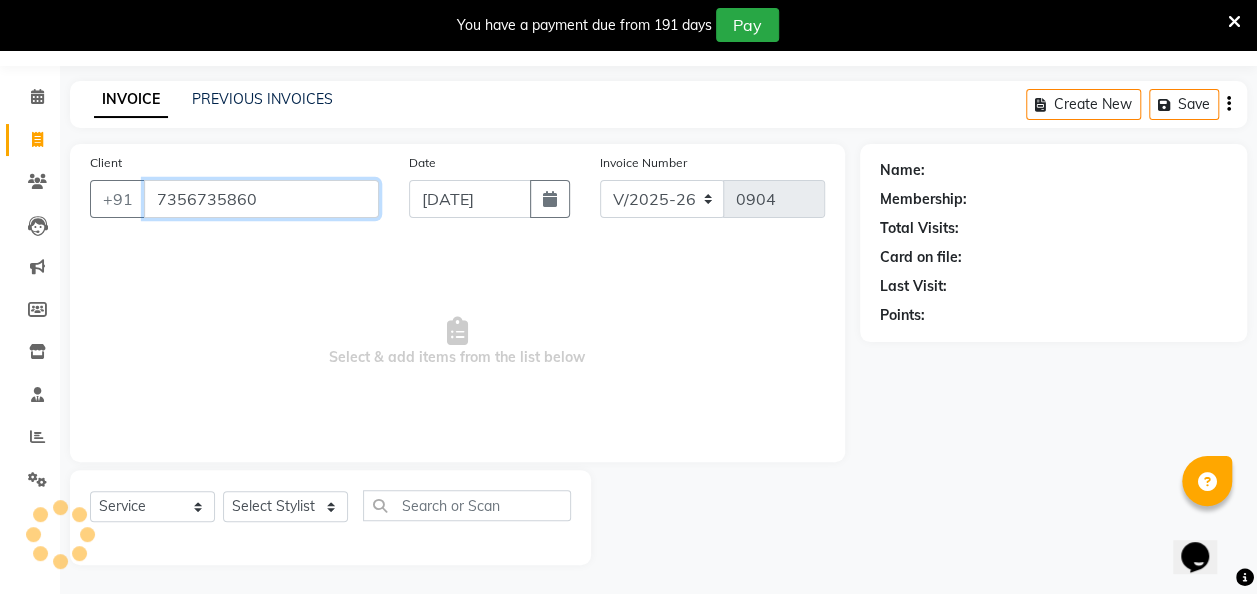 type on "7356735860" 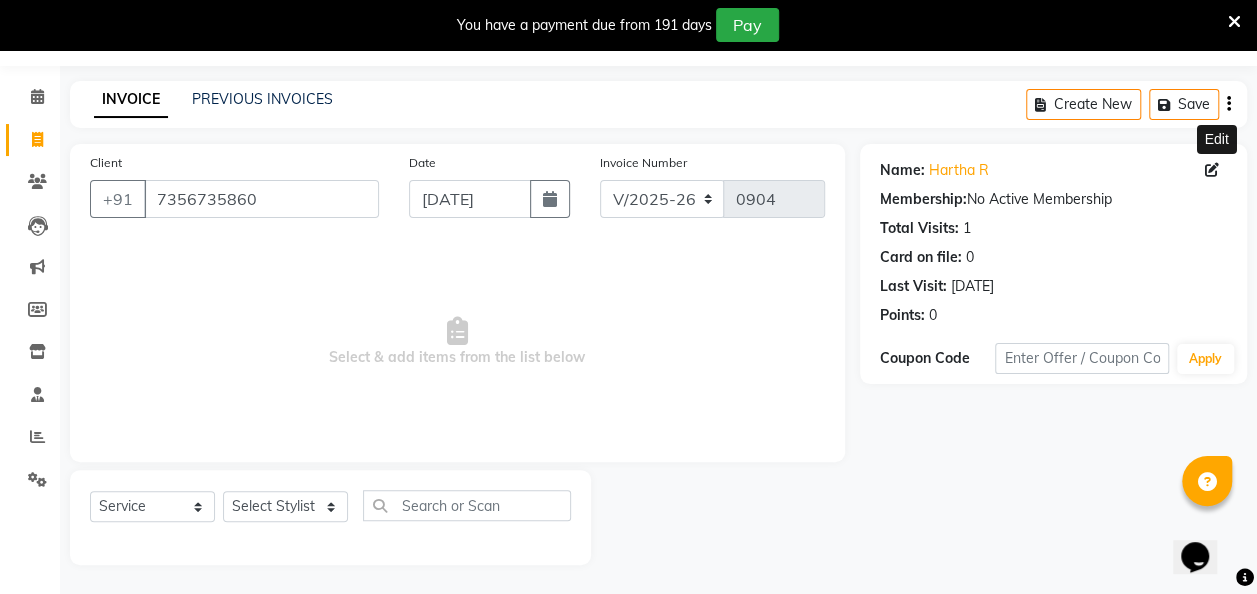 click 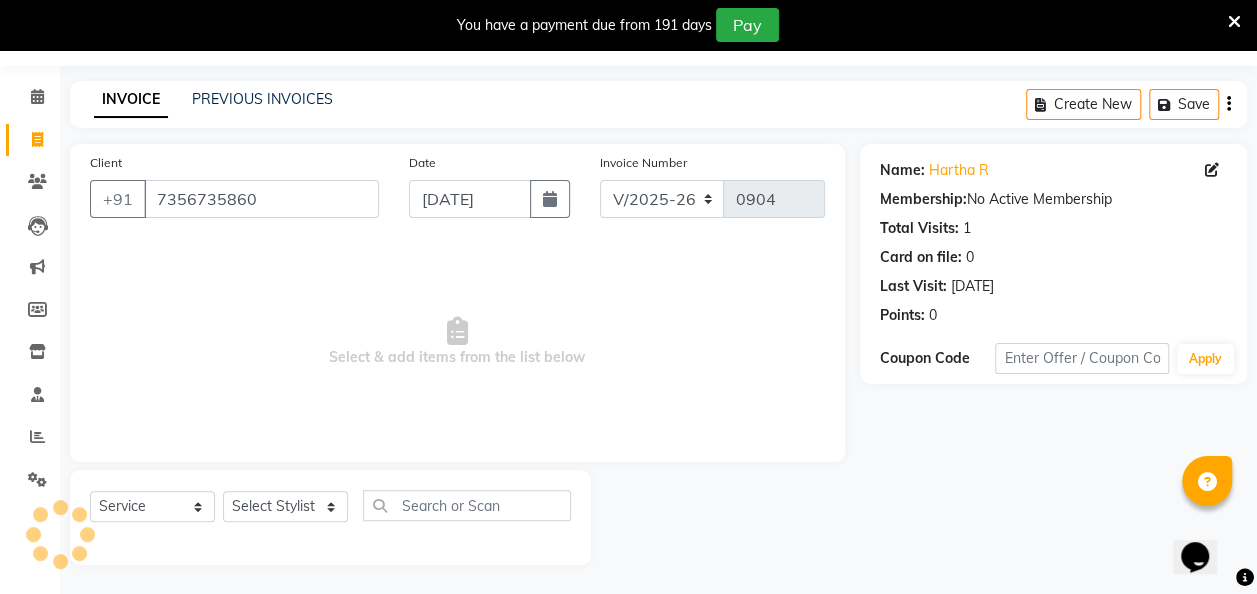 select on "[DEMOGRAPHIC_DATA]" 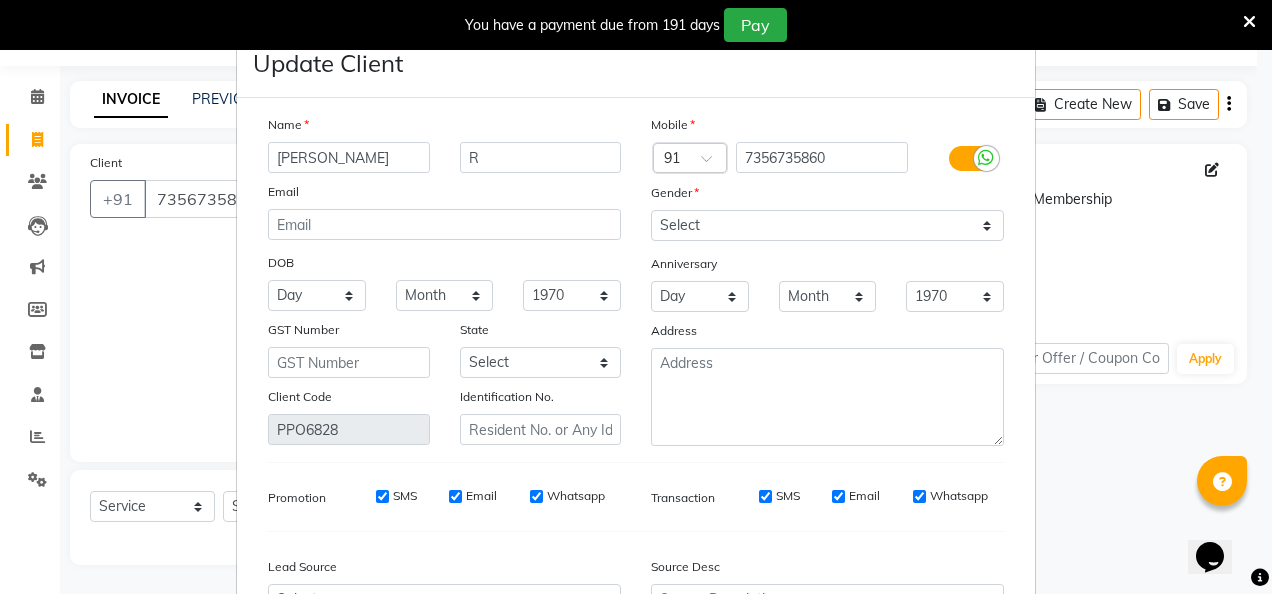 type on "[PERSON_NAME]" 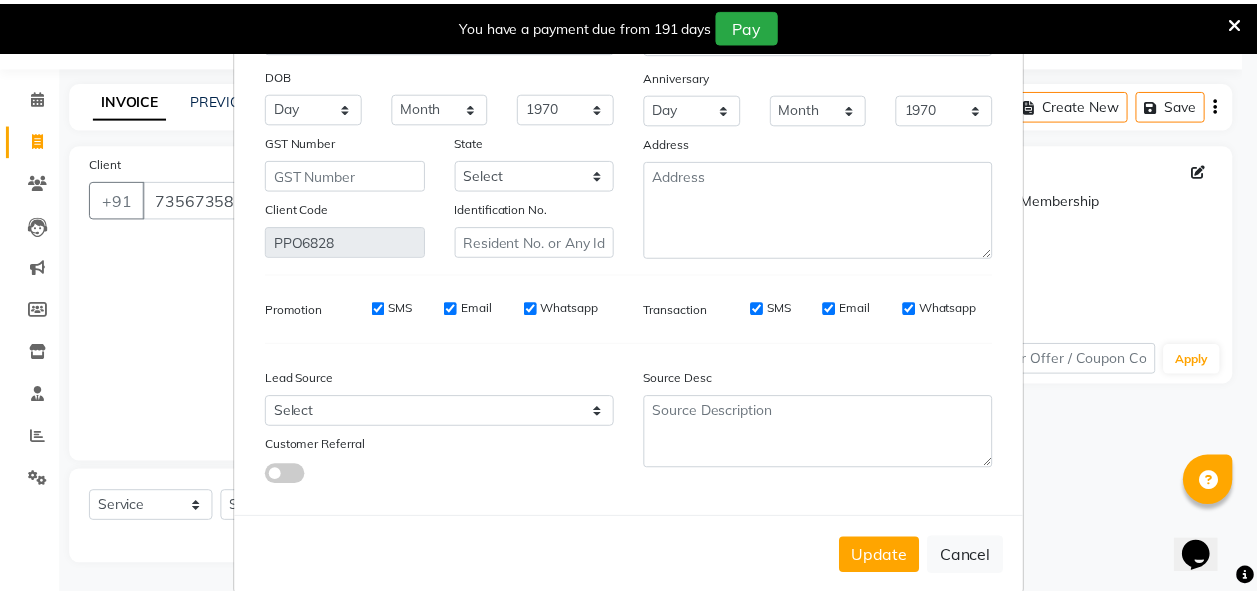 scroll, scrollTop: 216, scrollLeft: 0, axis: vertical 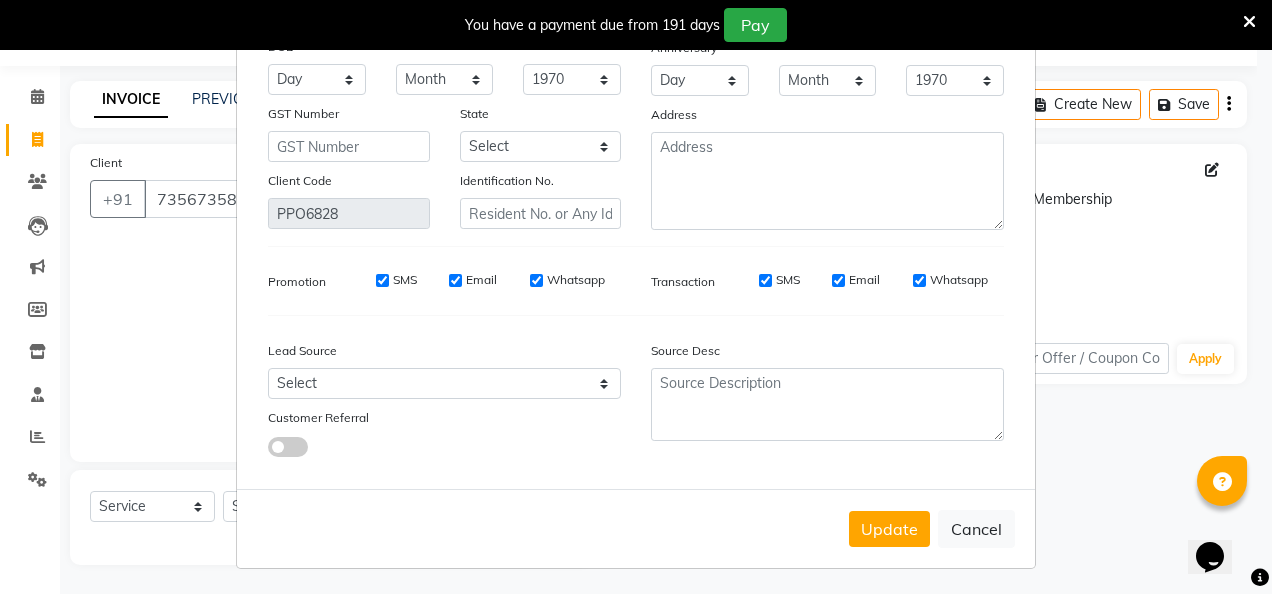 click on "SMS" at bounding box center (382, 280) 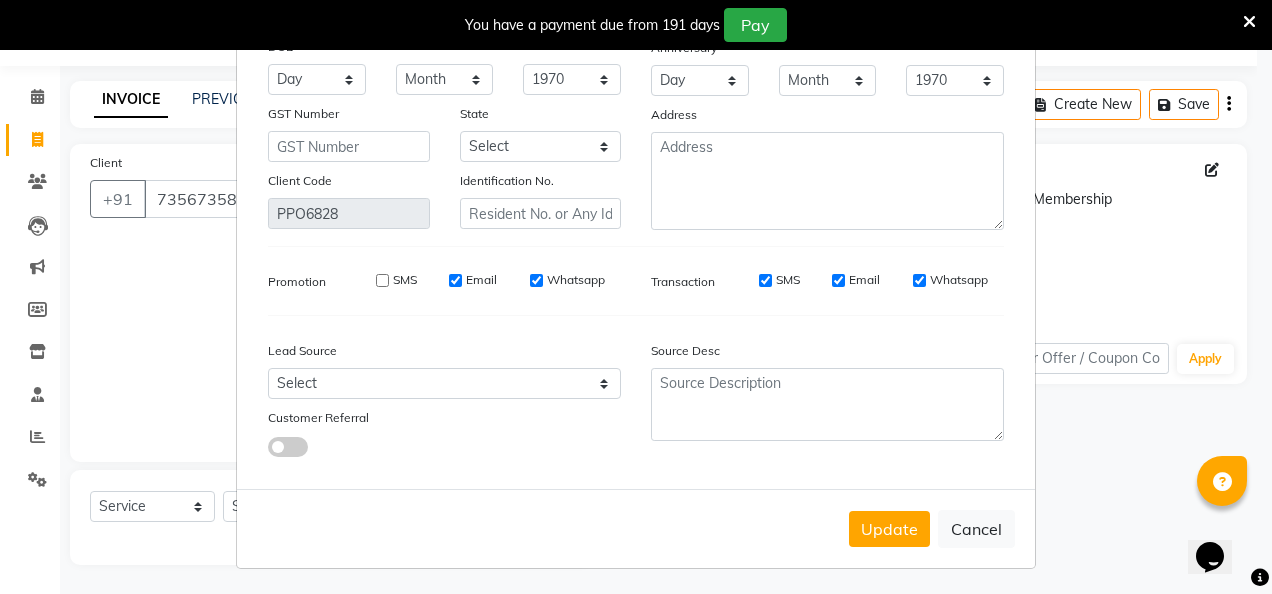 click on "Email" at bounding box center [455, 280] 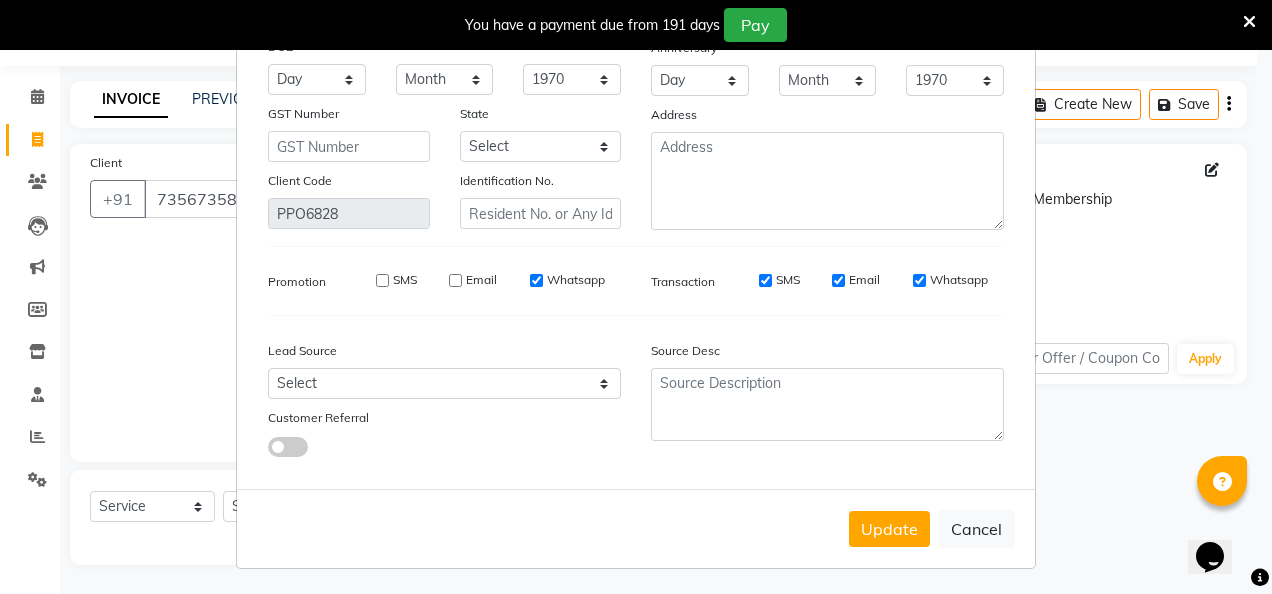click on "Whatsapp" at bounding box center (536, 280) 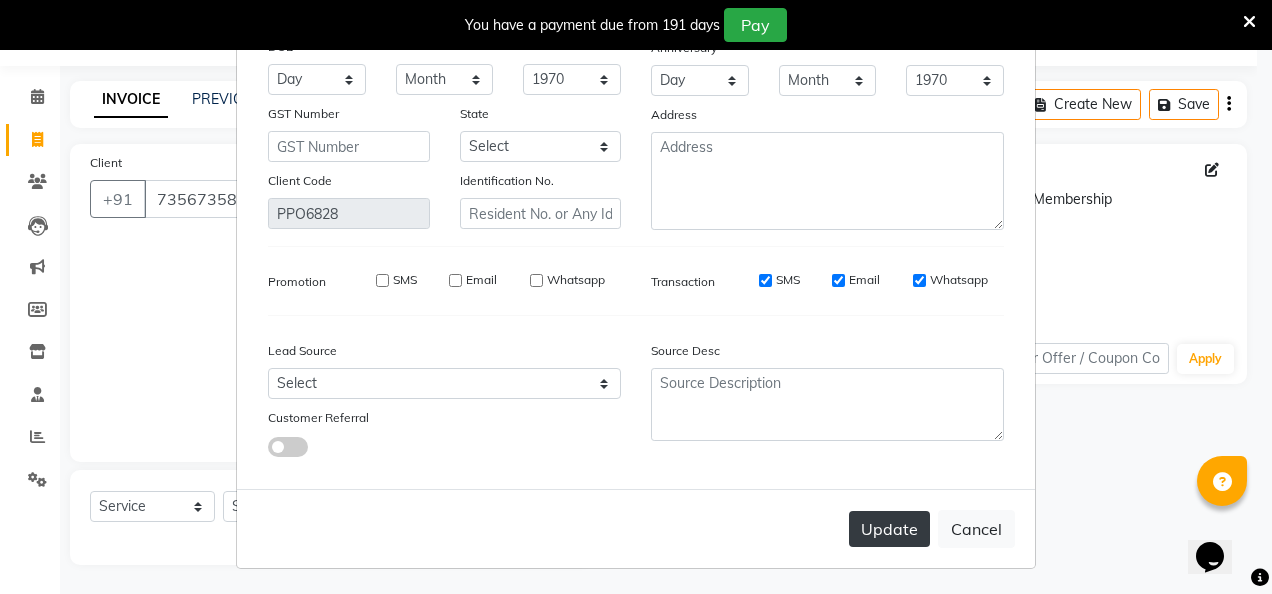 click on "Update" at bounding box center (889, 529) 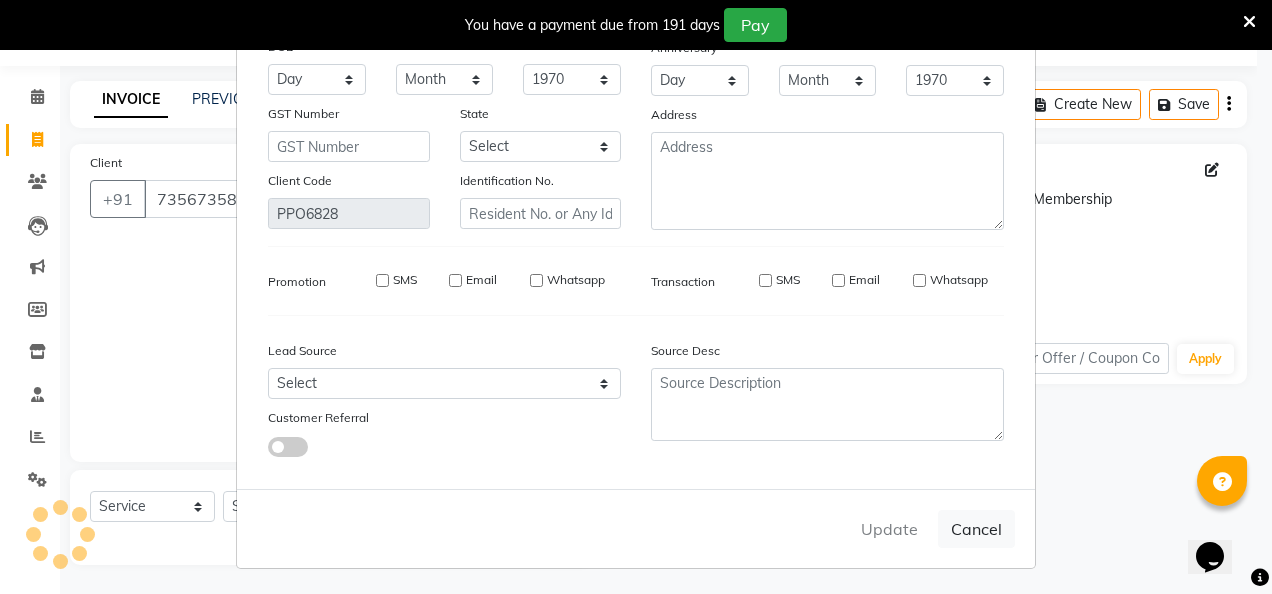 type 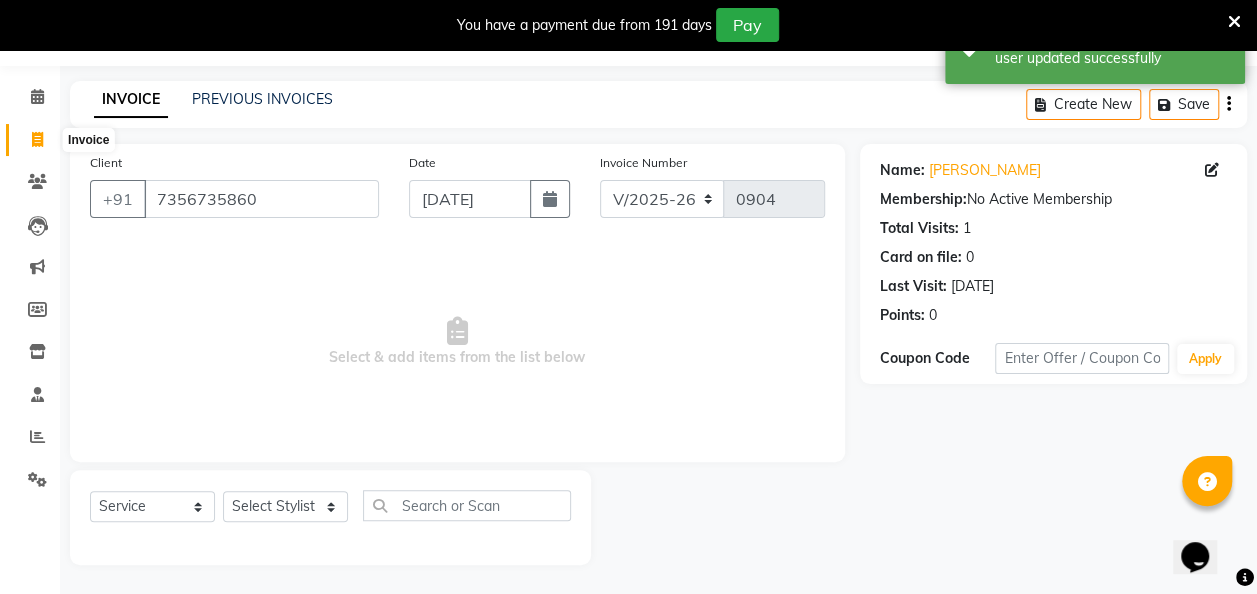click 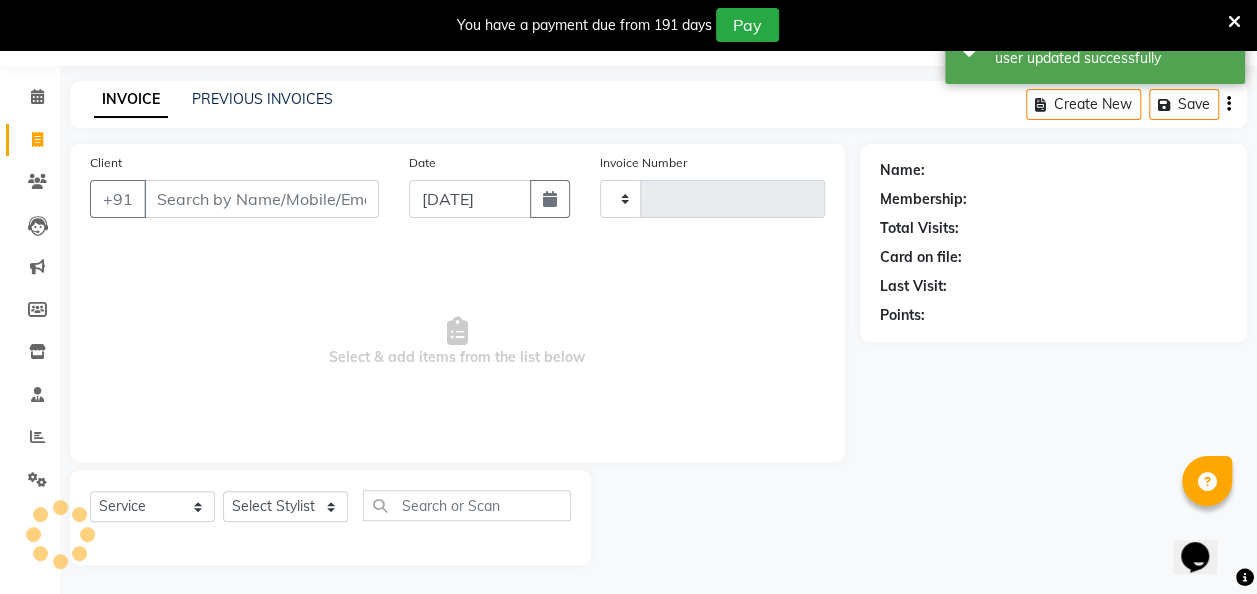 type on "0904" 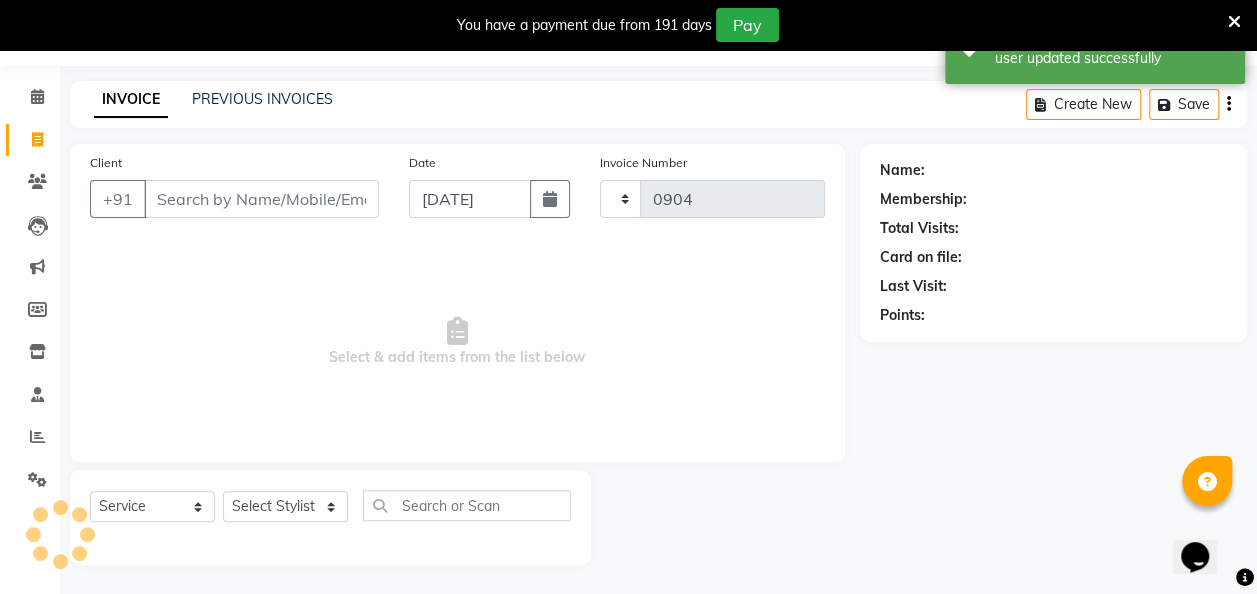 select on "5131" 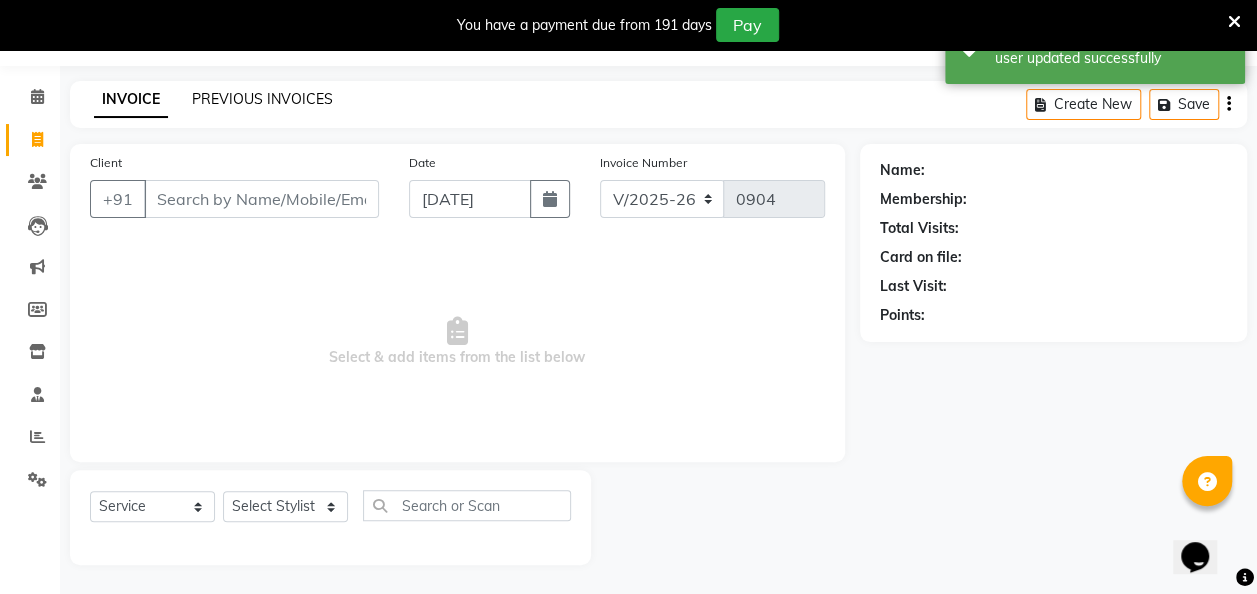 click on "PREVIOUS INVOICES" 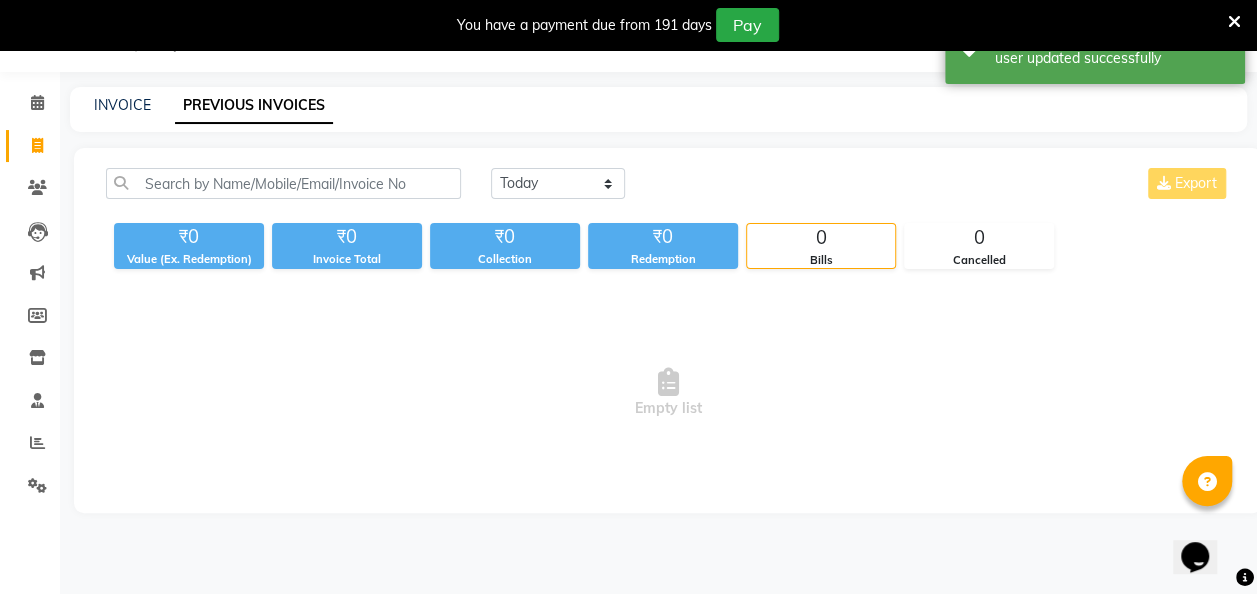 scroll, scrollTop: 49, scrollLeft: 0, axis: vertical 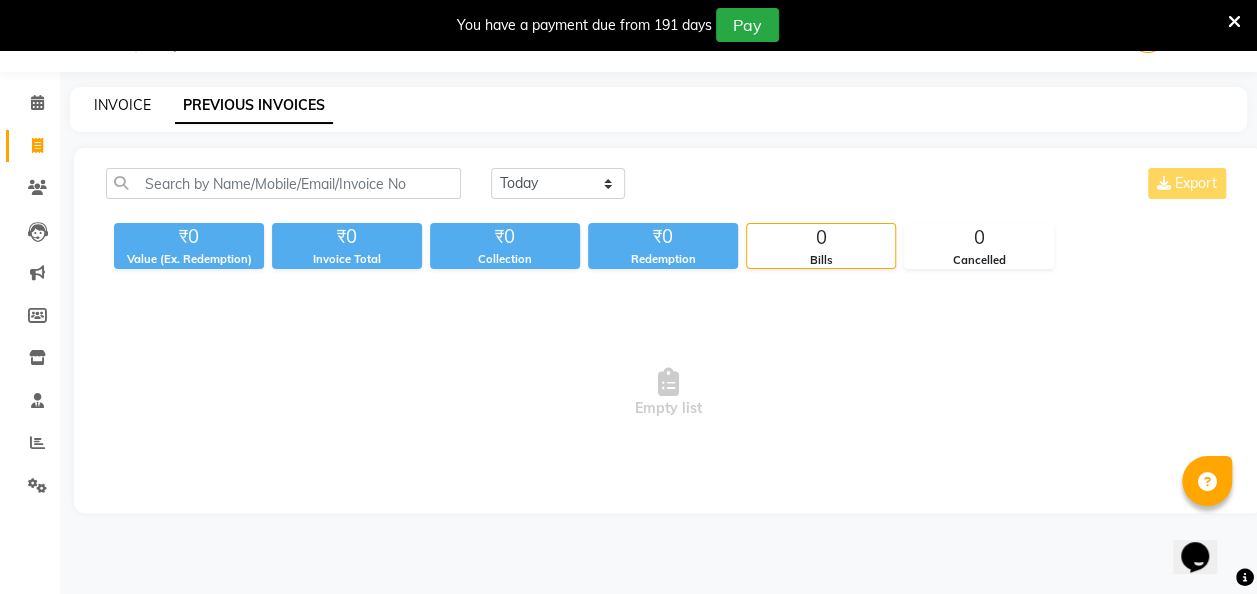 click on "INVOICE" 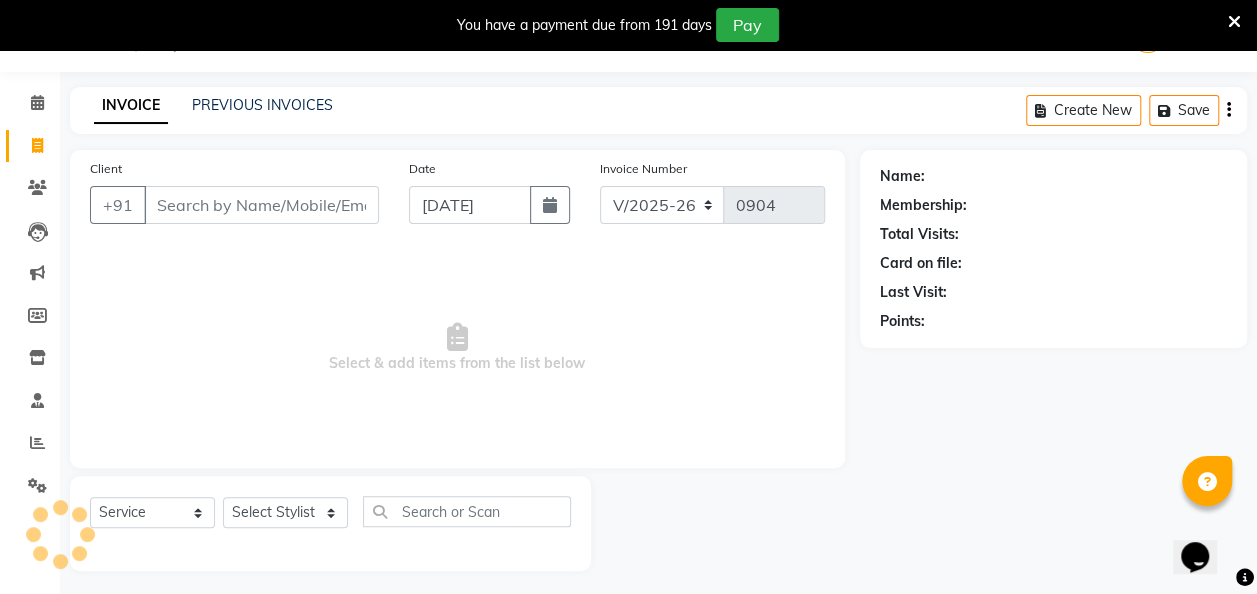 scroll, scrollTop: 55, scrollLeft: 0, axis: vertical 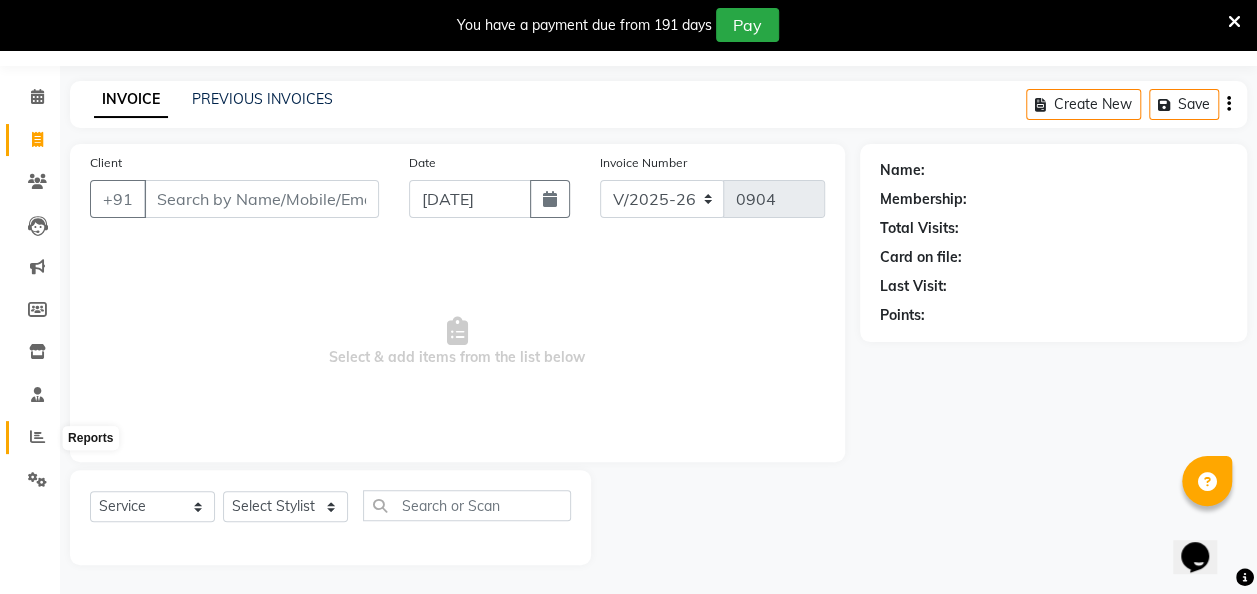 click 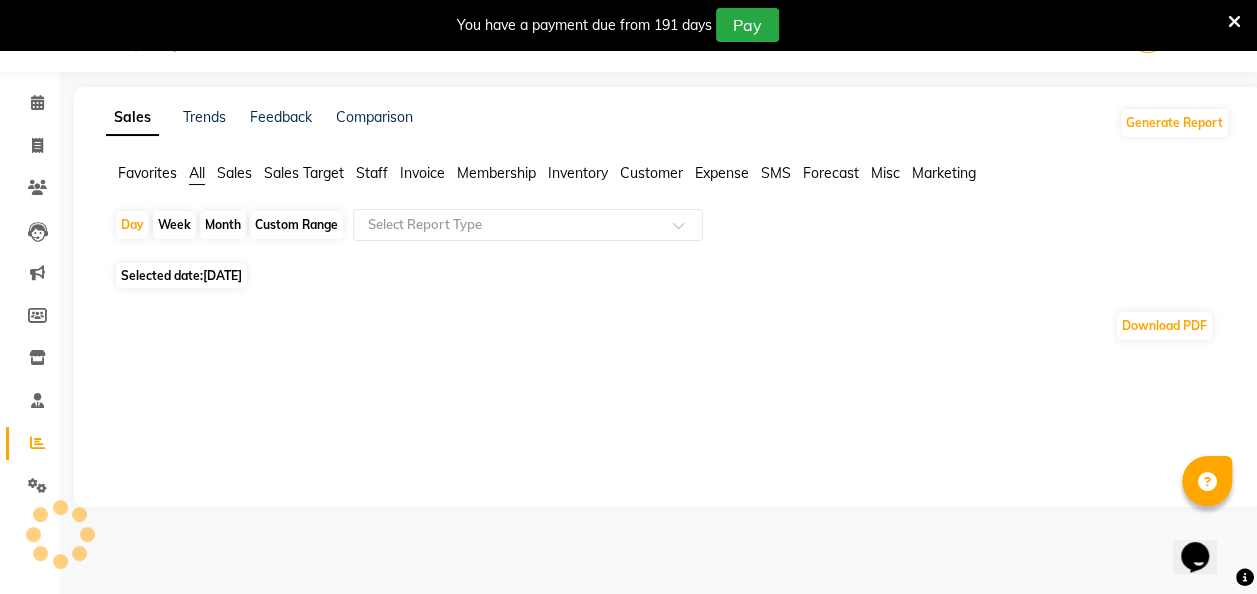 scroll, scrollTop: 55, scrollLeft: 0, axis: vertical 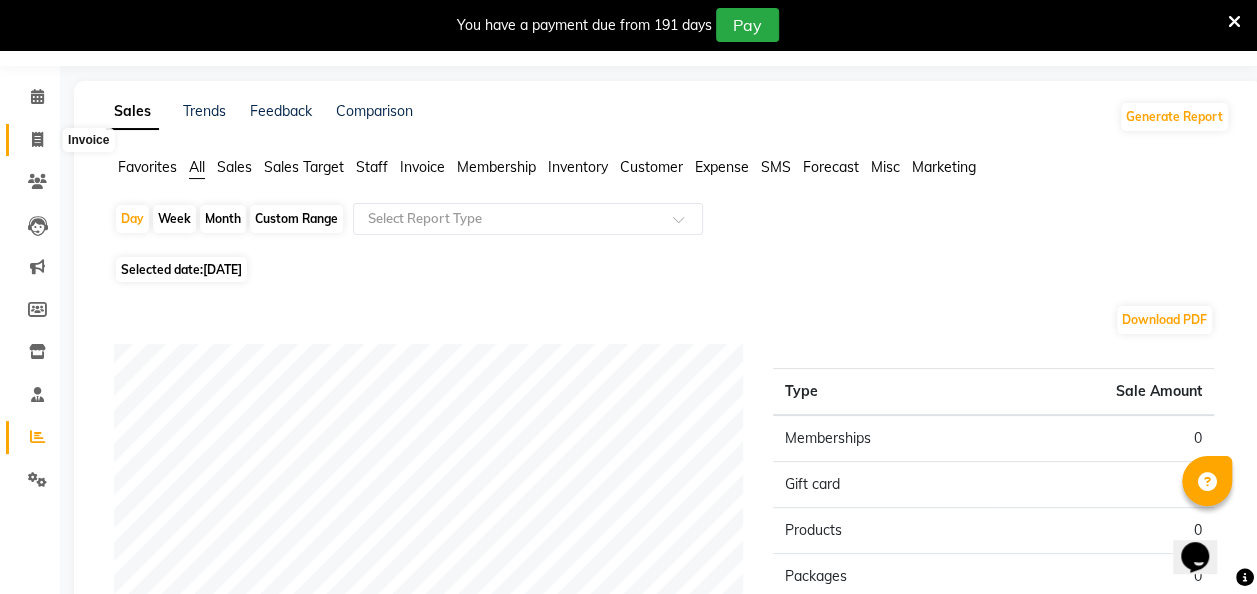 click 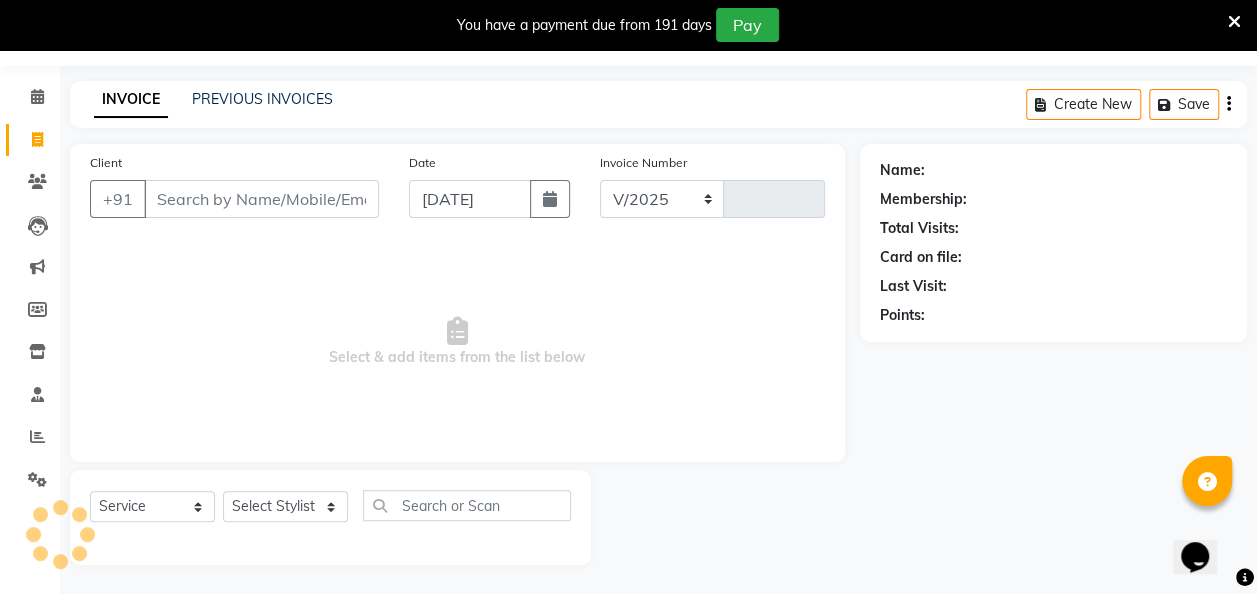 select on "5131" 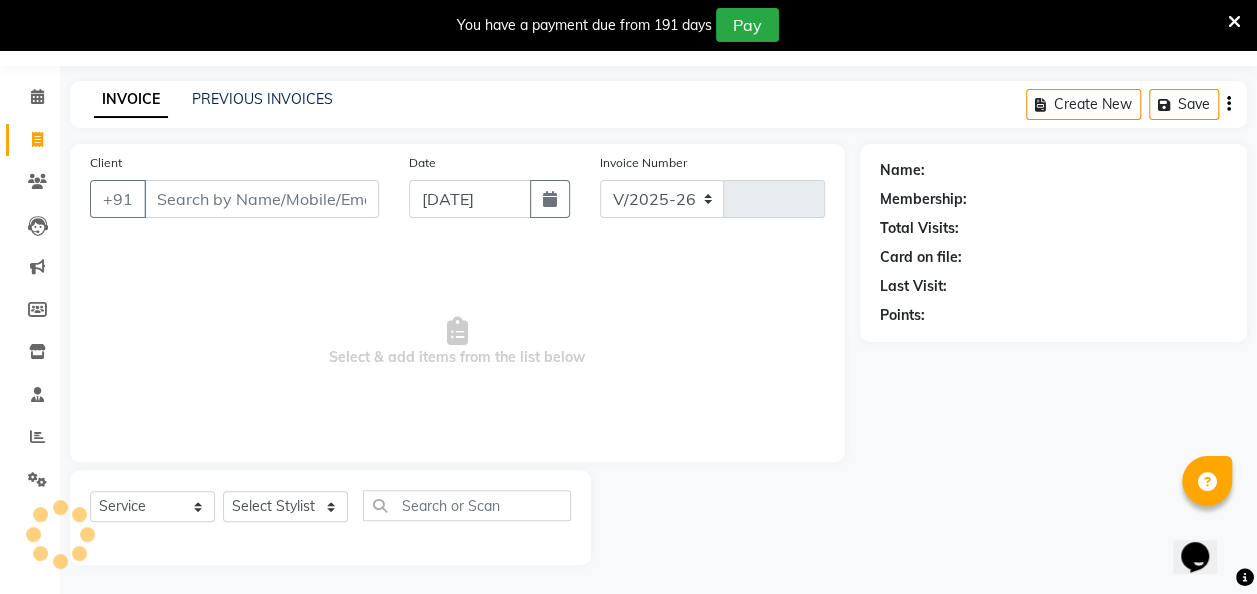 type on "0904" 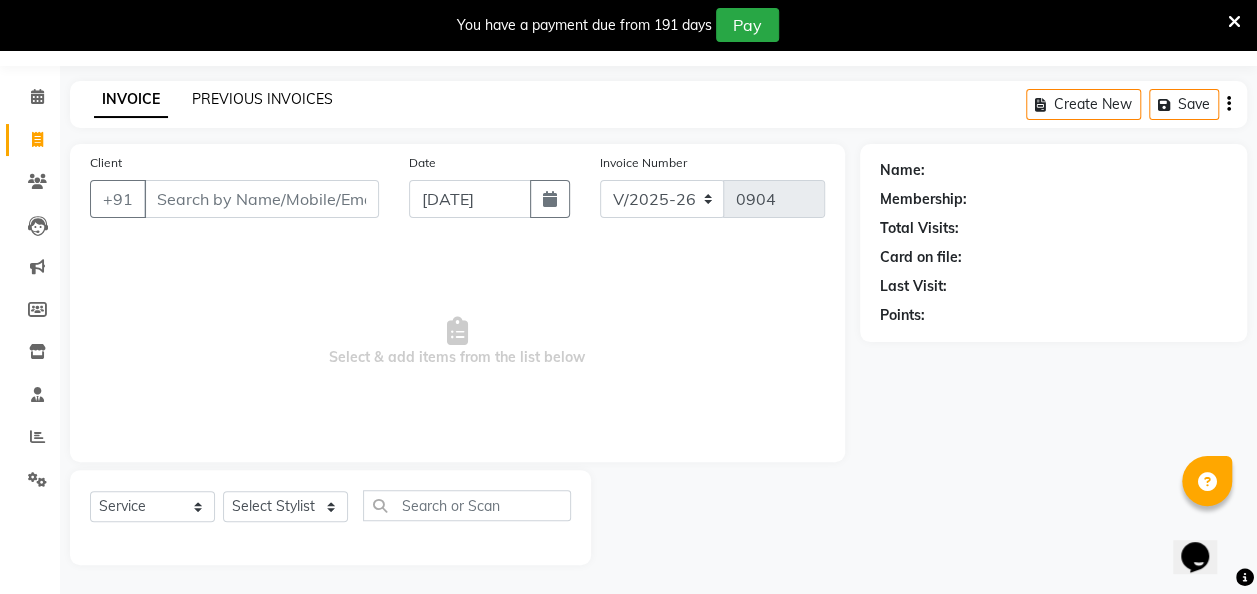 click on "PREVIOUS INVOICES" 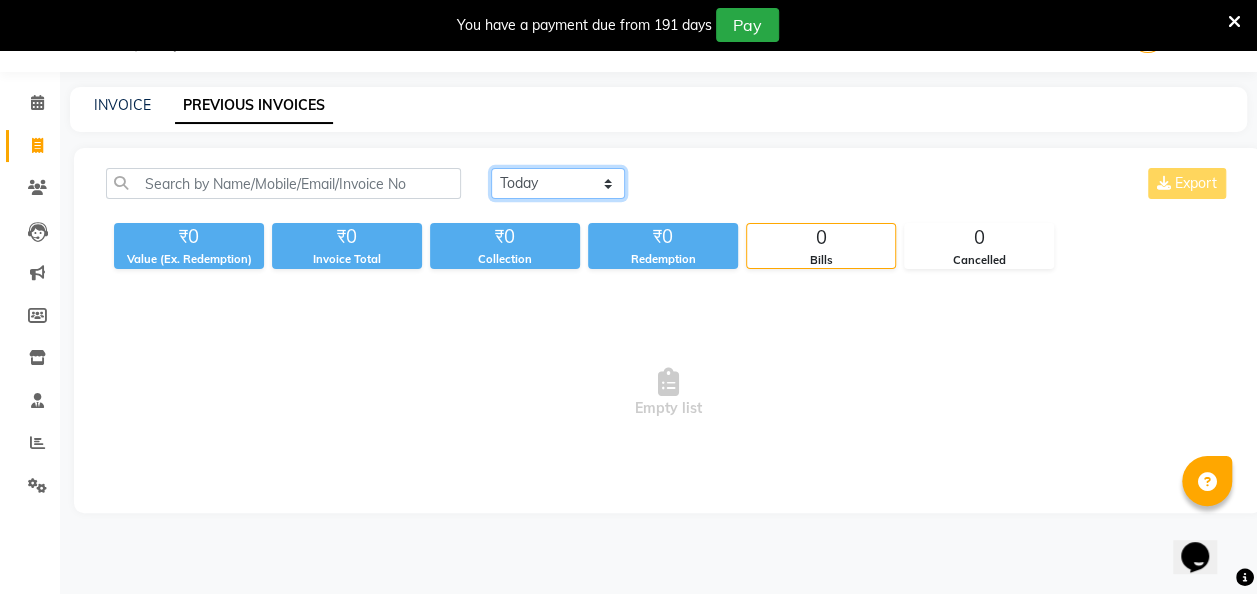 click on "[DATE] [DATE] Custom Range" 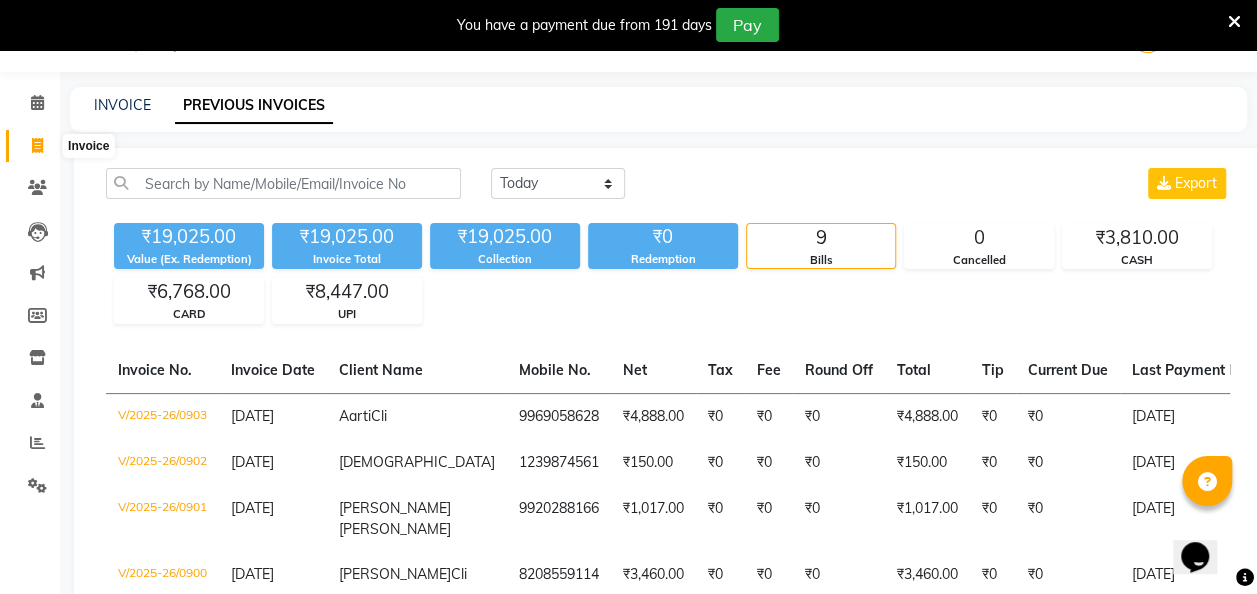 click 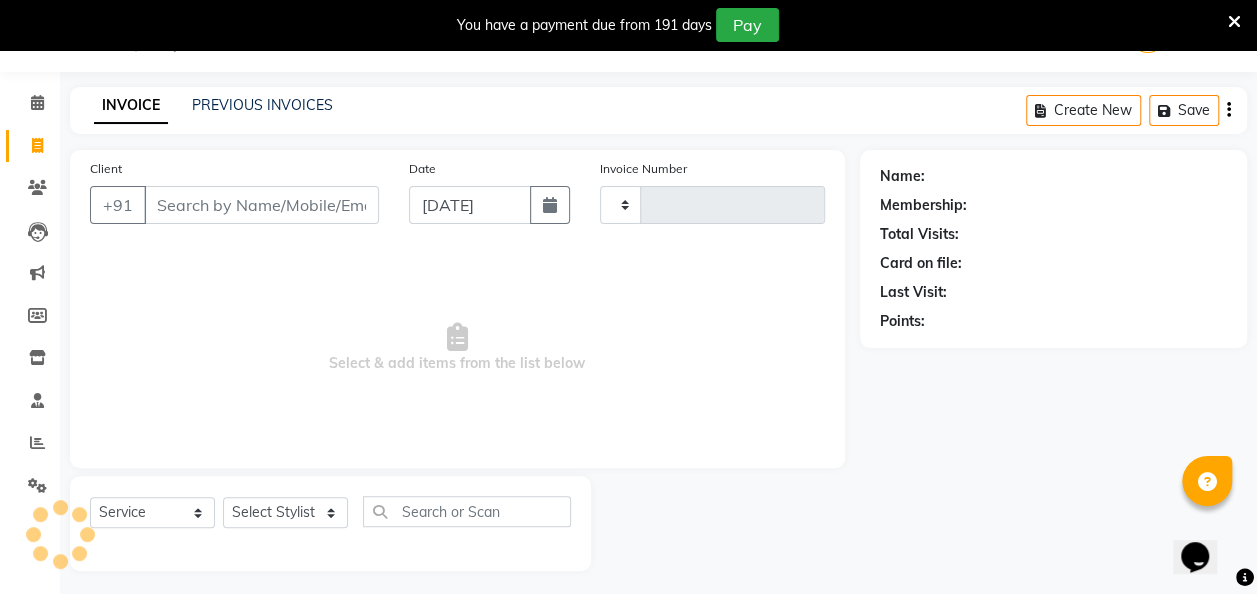 scroll, scrollTop: 55, scrollLeft: 0, axis: vertical 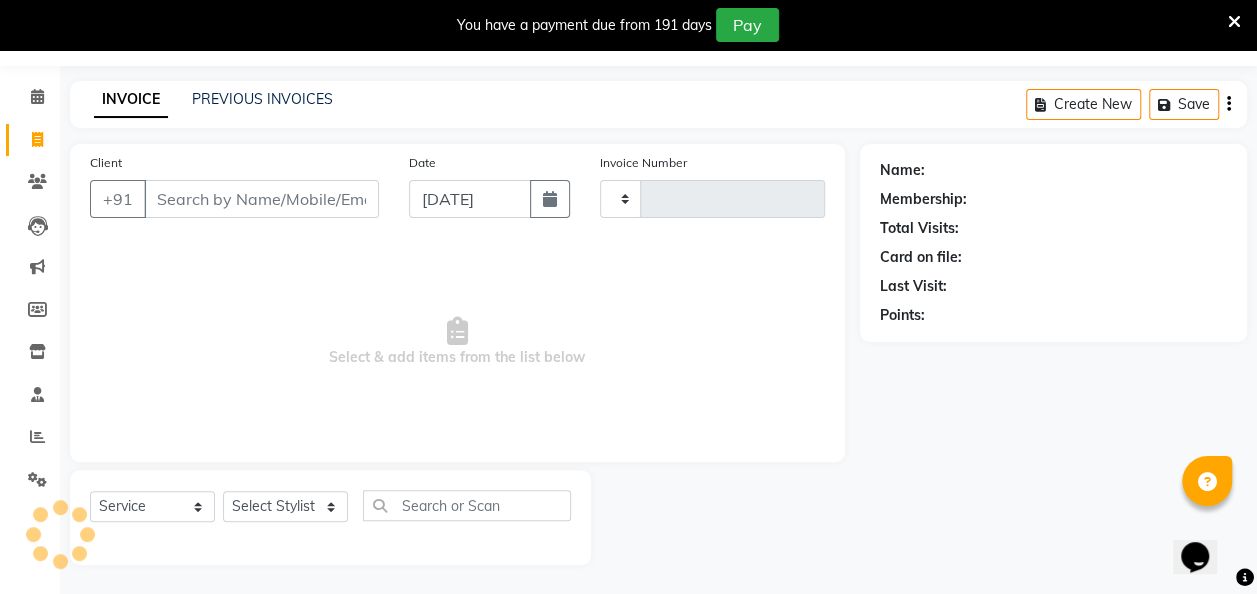 type on "0904" 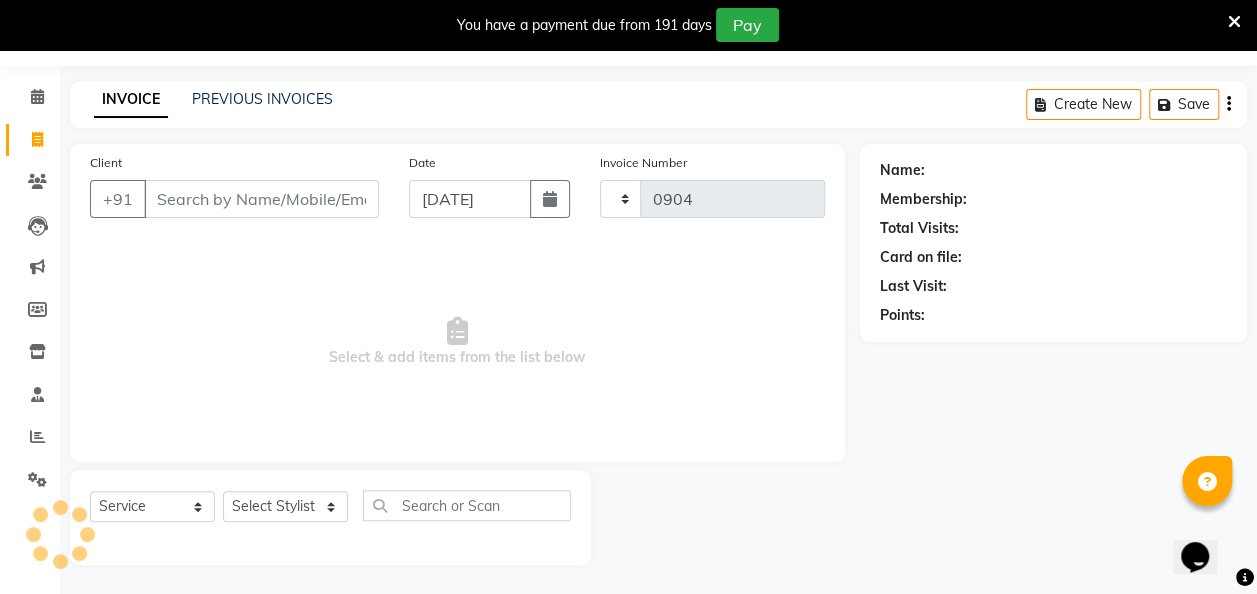 select on "5131" 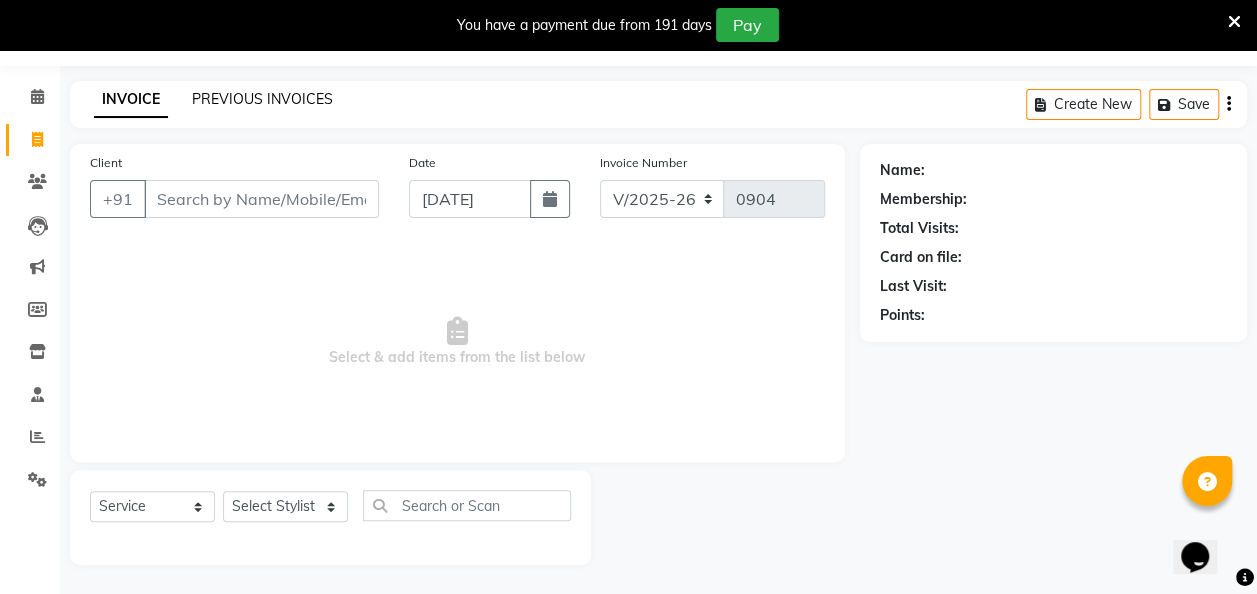 click on "PREVIOUS INVOICES" 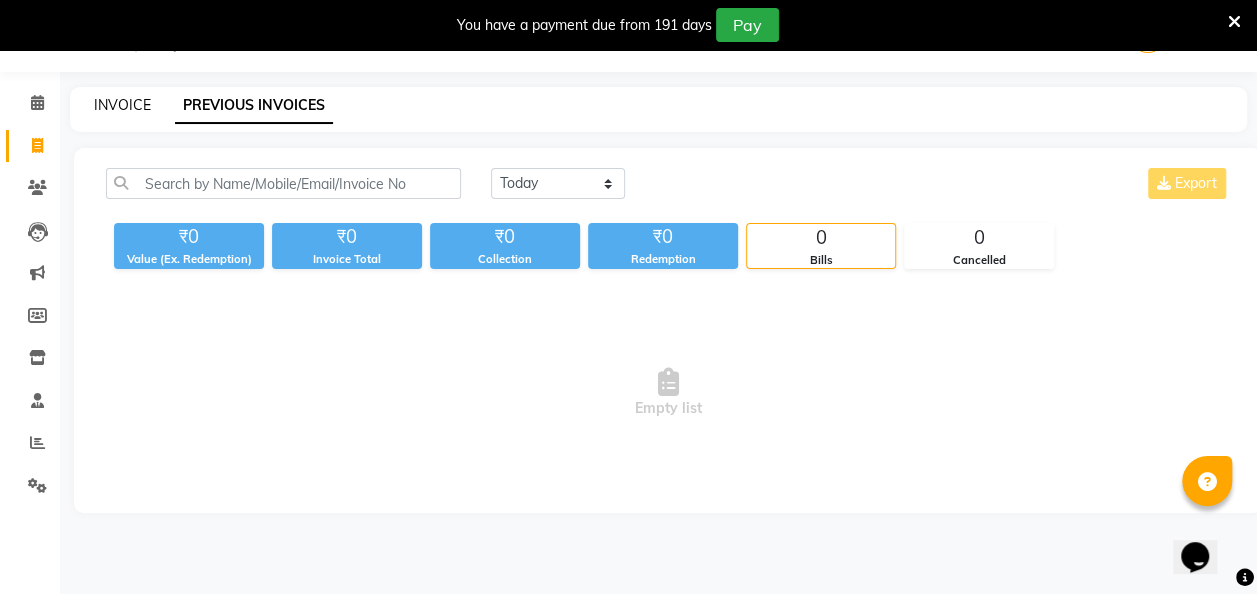 click on "INVOICE" 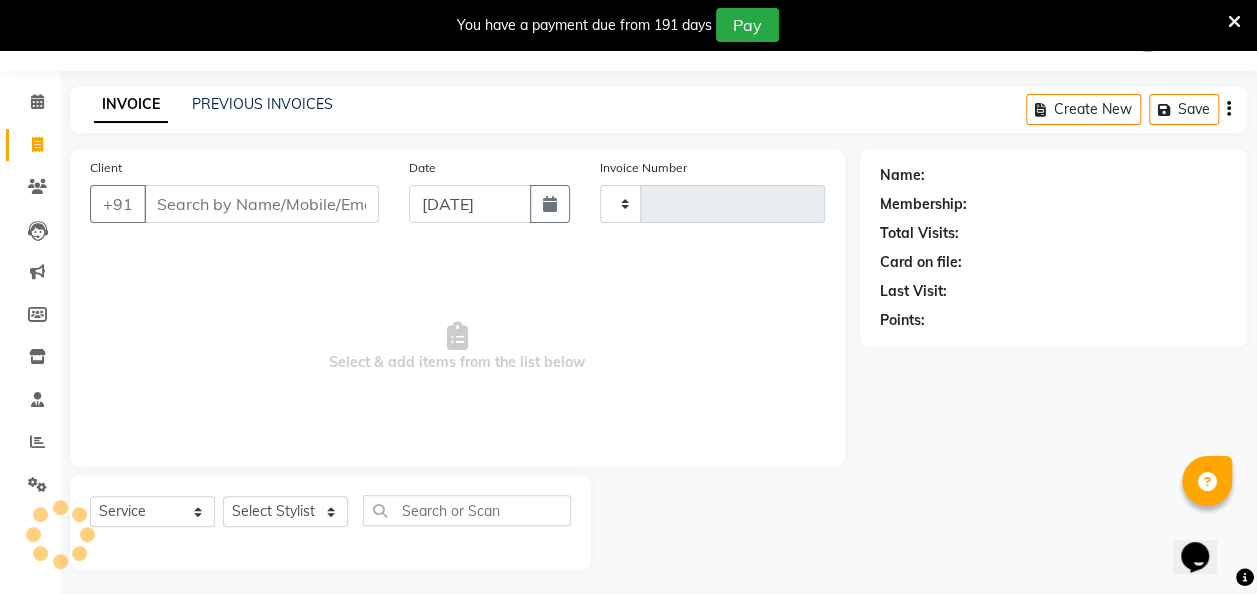 type on "0904" 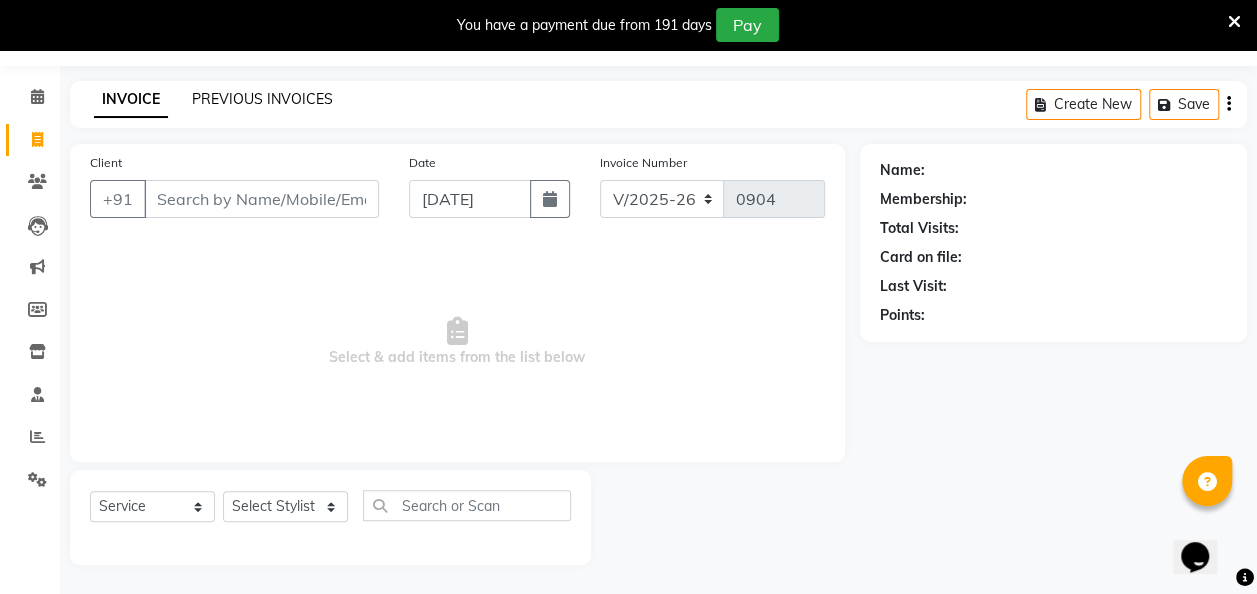 click on "PREVIOUS INVOICES" 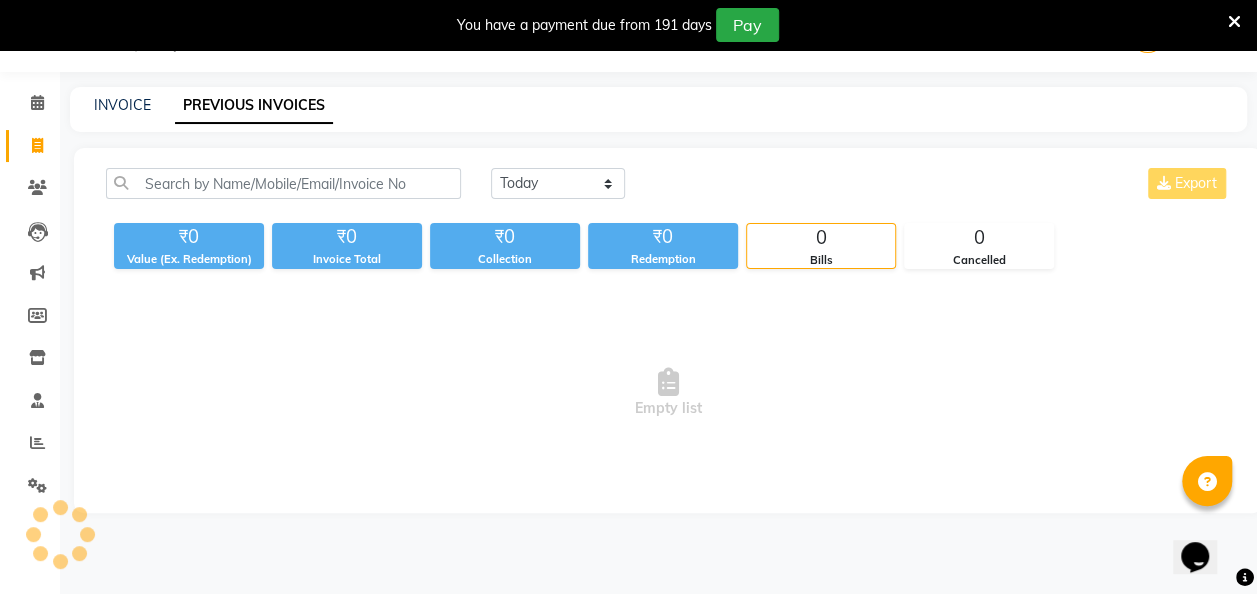 scroll, scrollTop: 49, scrollLeft: 0, axis: vertical 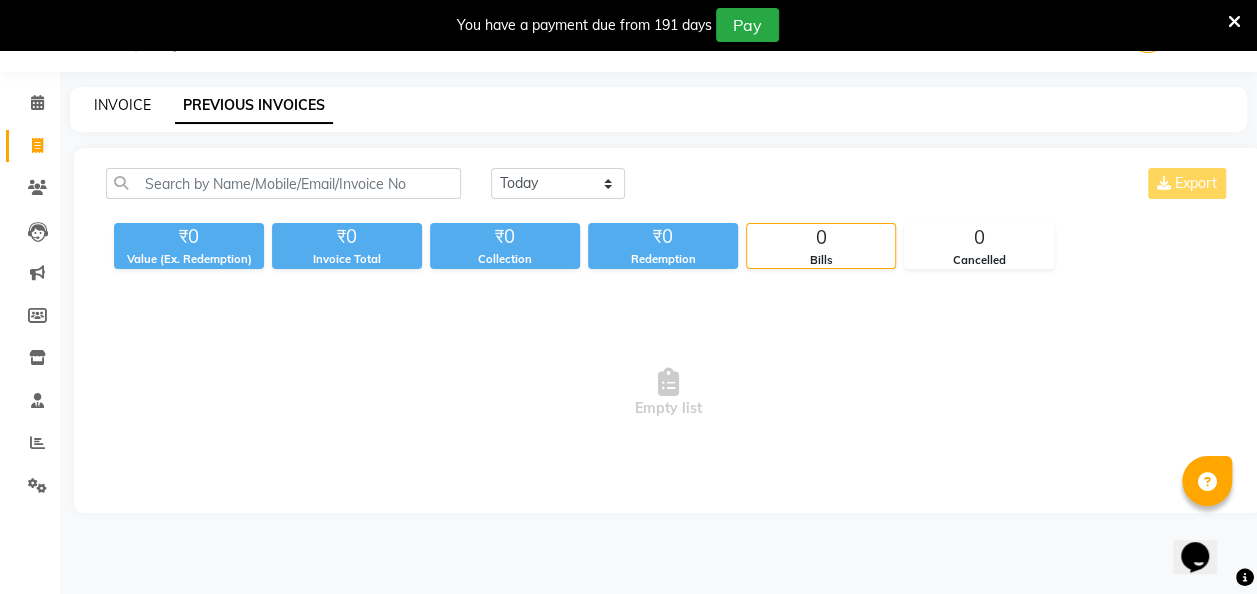 click on "INVOICE" 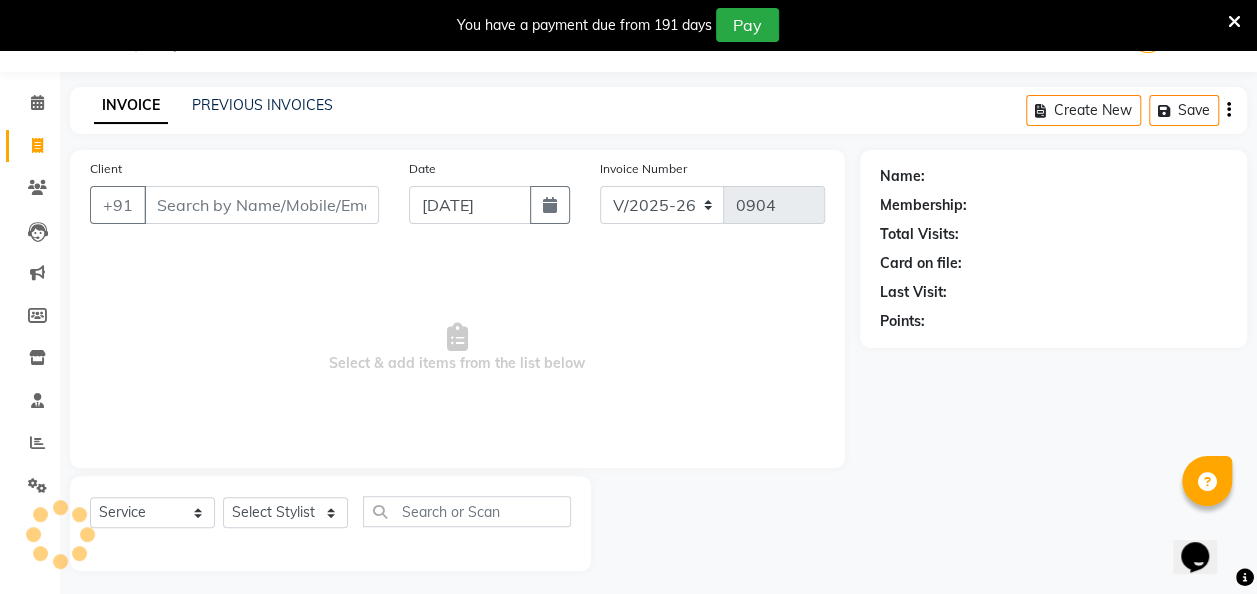 scroll, scrollTop: 55, scrollLeft: 0, axis: vertical 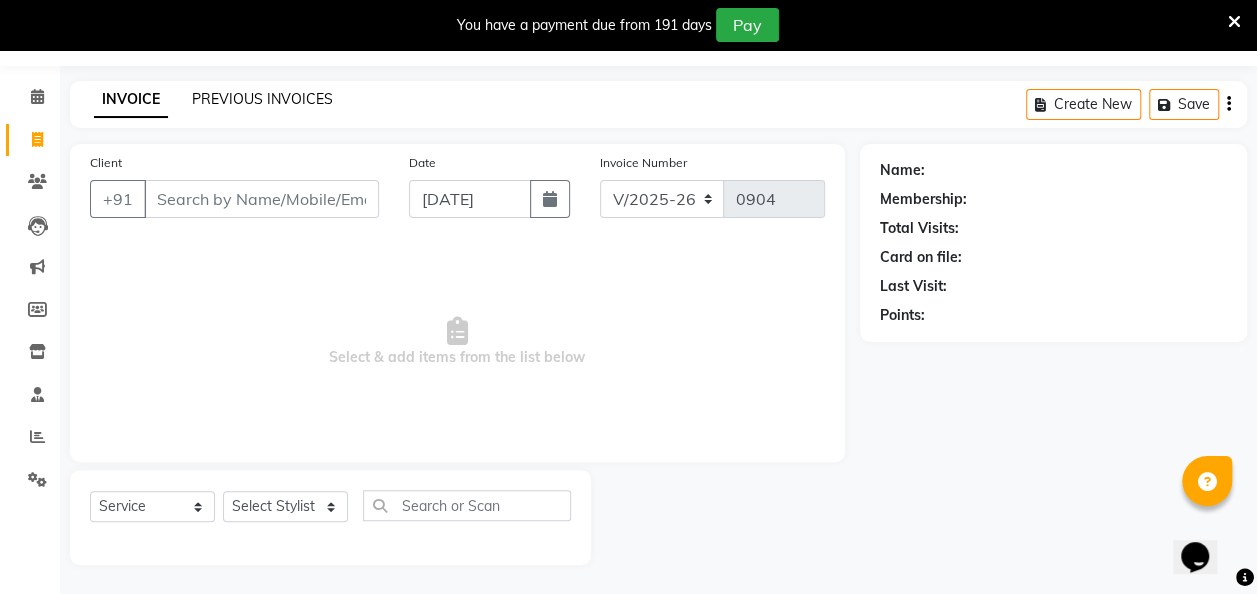 click on "PREVIOUS INVOICES" 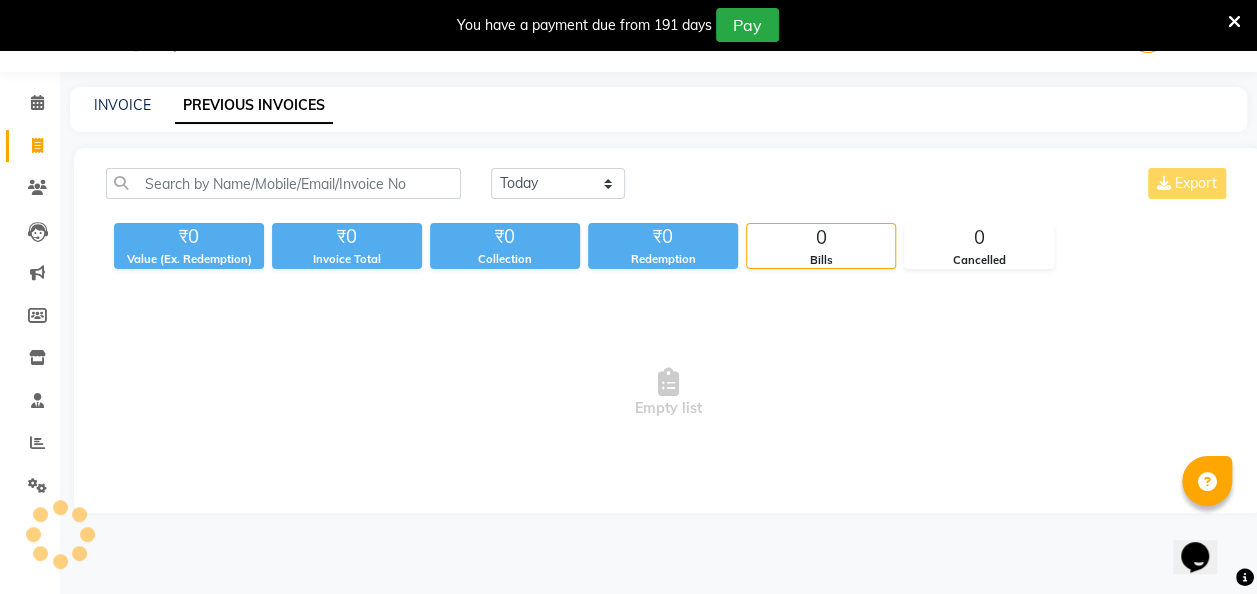 scroll, scrollTop: 49, scrollLeft: 0, axis: vertical 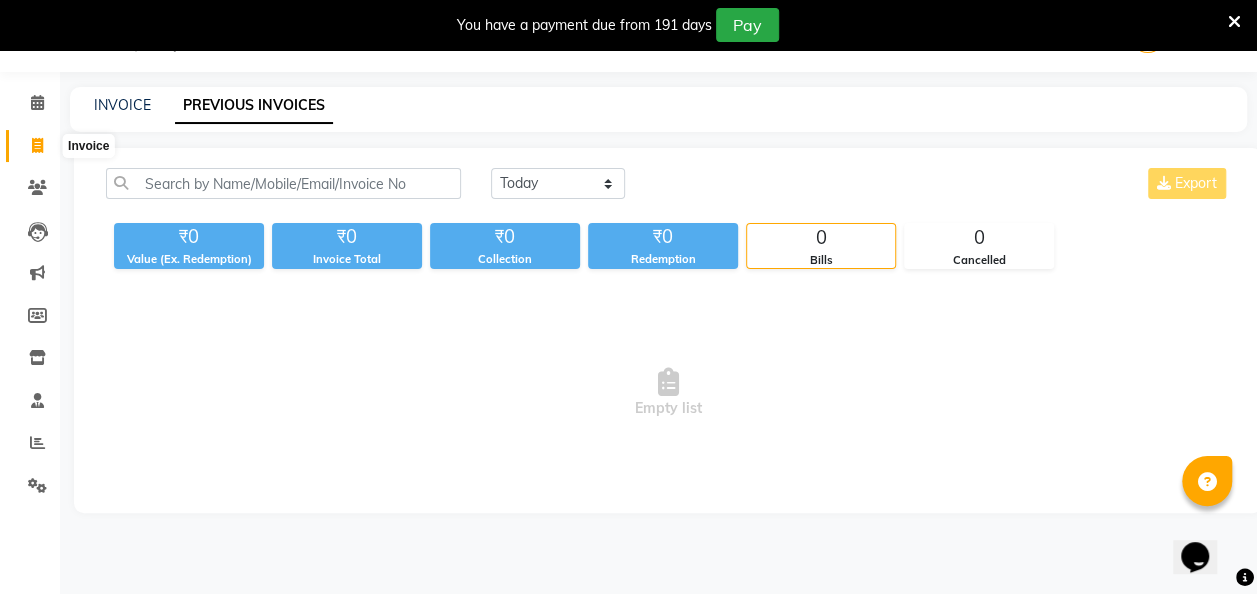 click 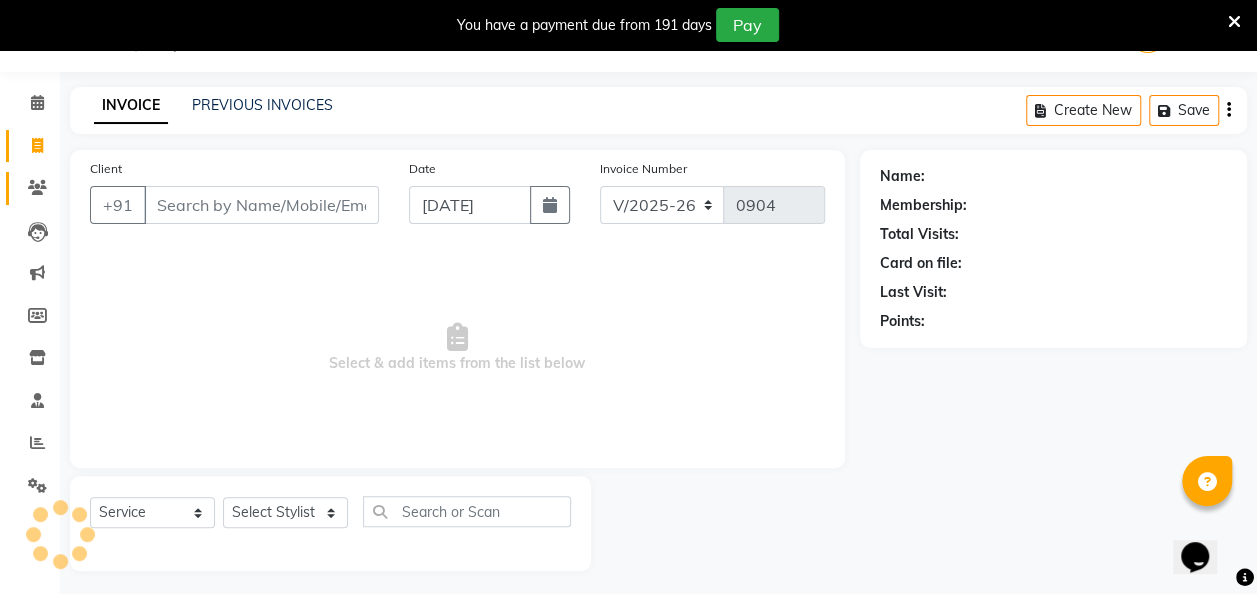 scroll, scrollTop: 55, scrollLeft: 0, axis: vertical 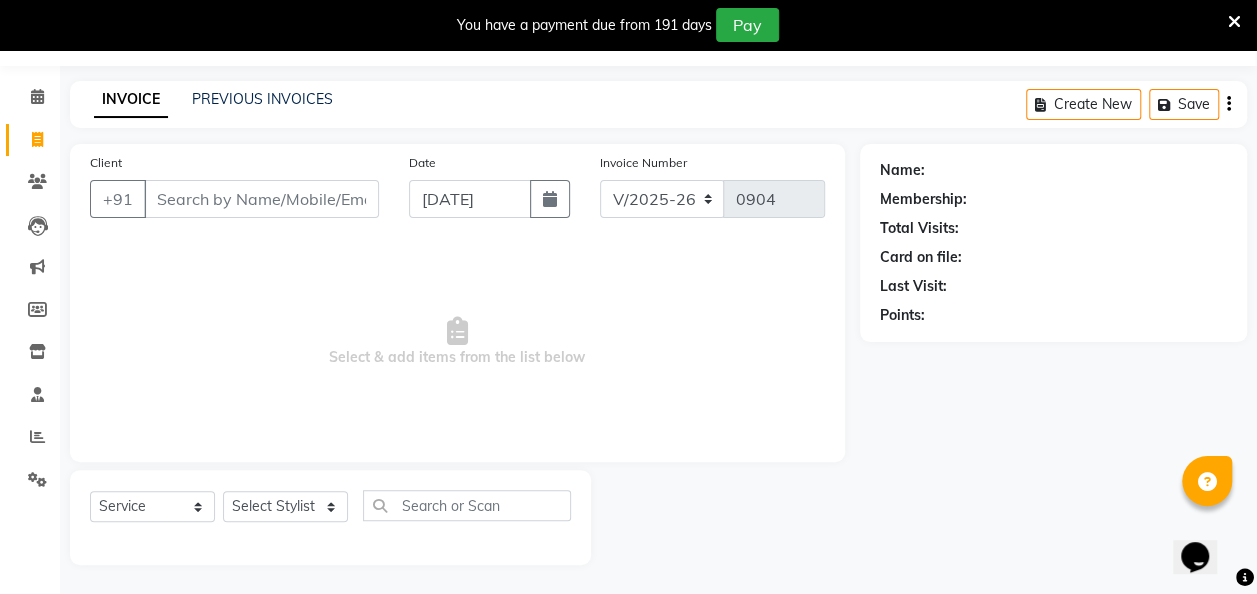 click on "Client" at bounding box center [261, 199] 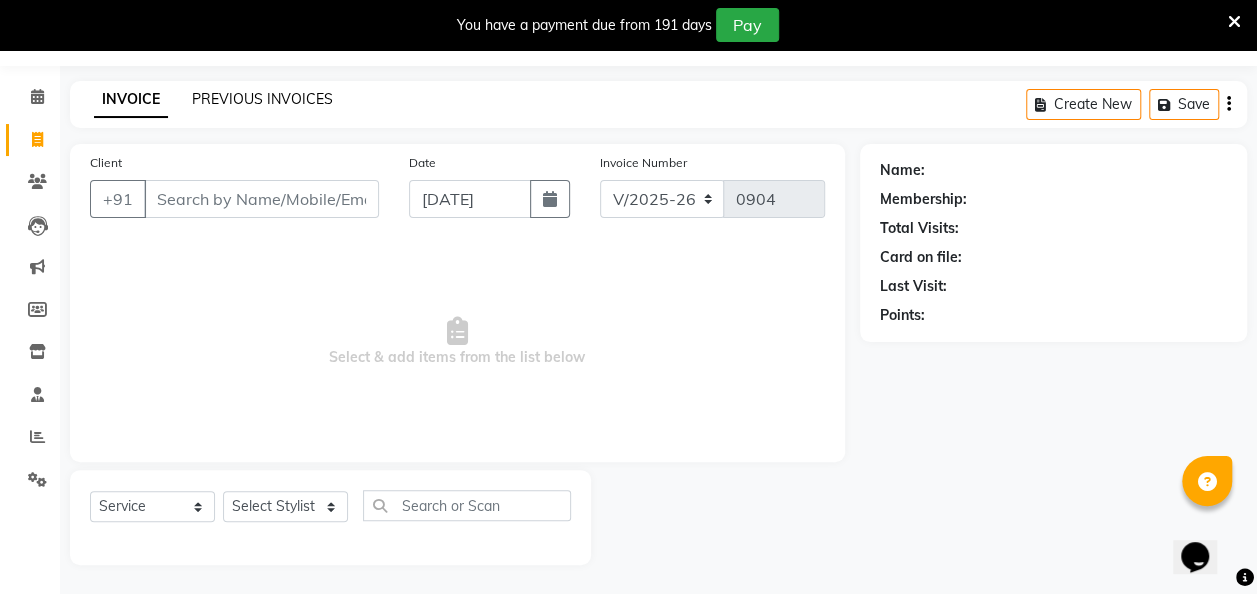 click on "PREVIOUS INVOICES" 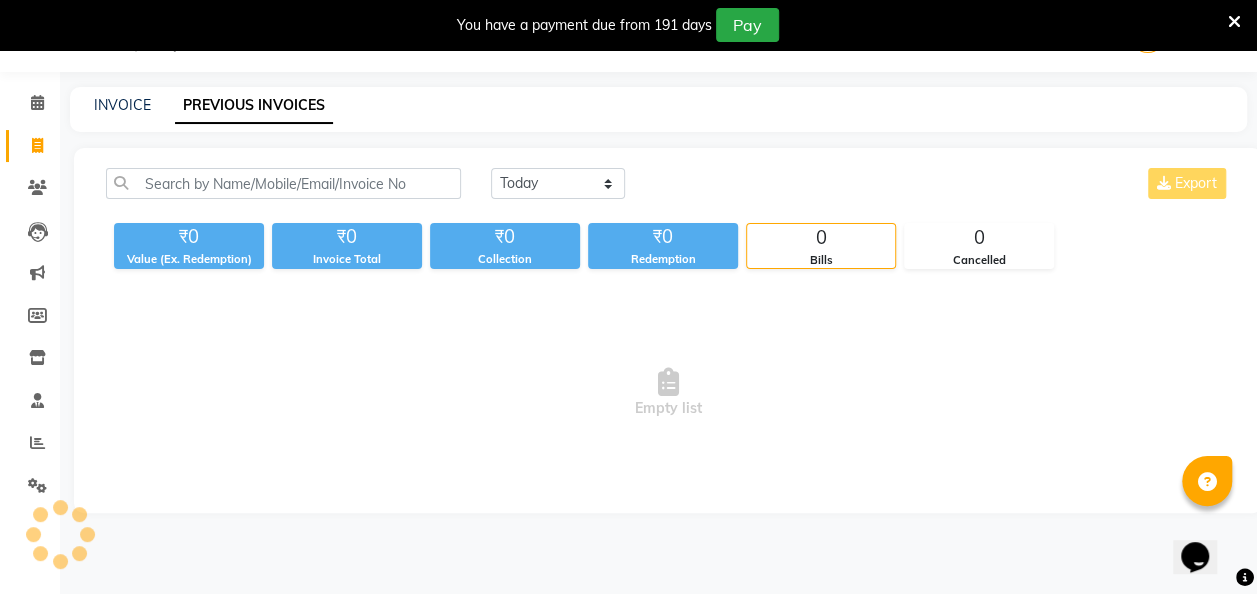 scroll, scrollTop: 49, scrollLeft: 0, axis: vertical 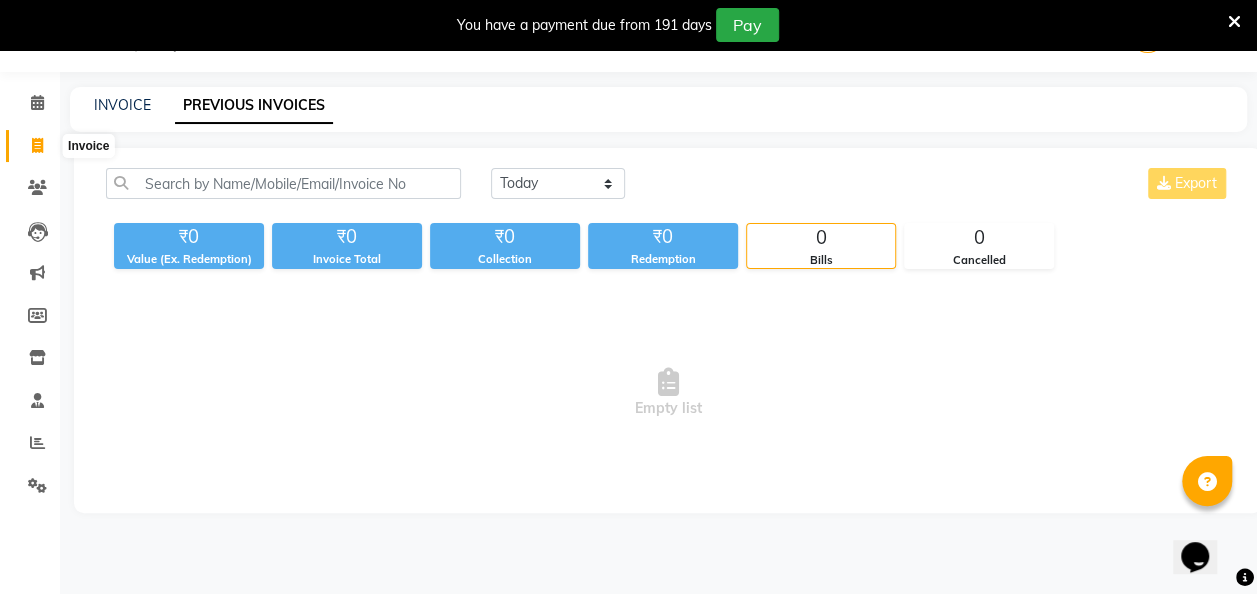 click 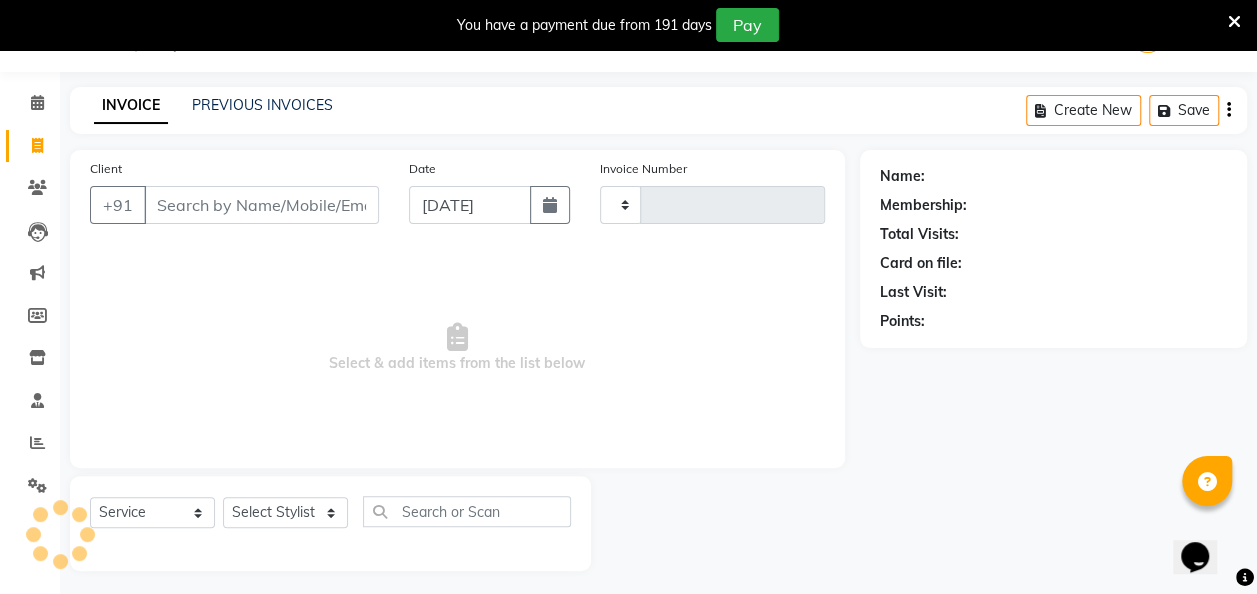 type on "0904" 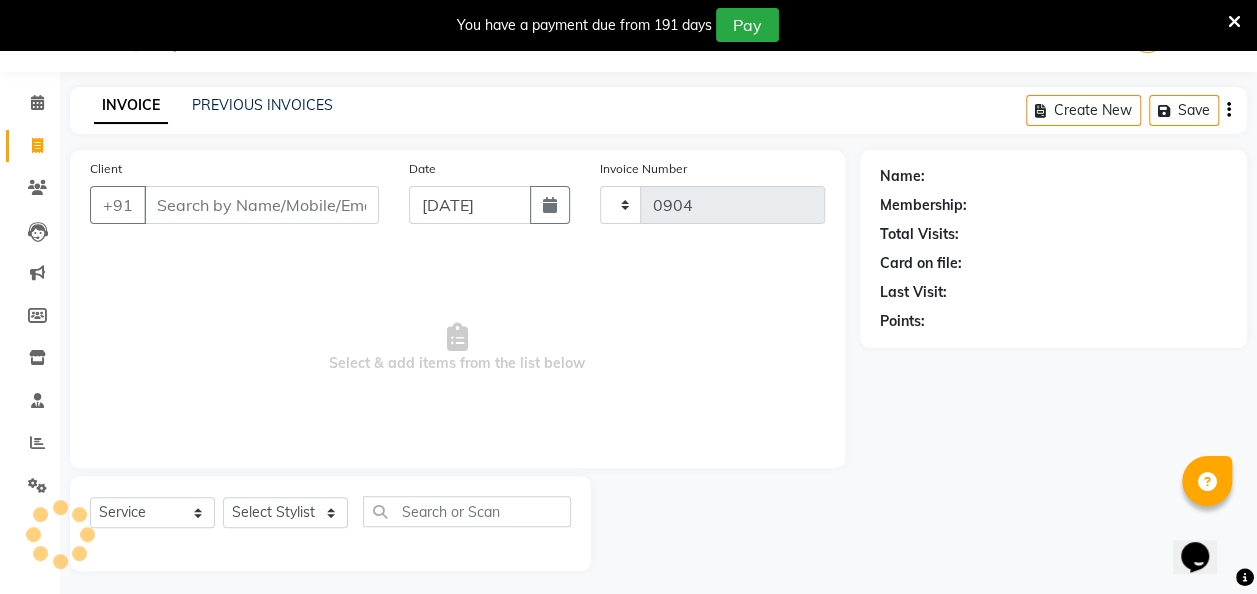 scroll, scrollTop: 55, scrollLeft: 0, axis: vertical 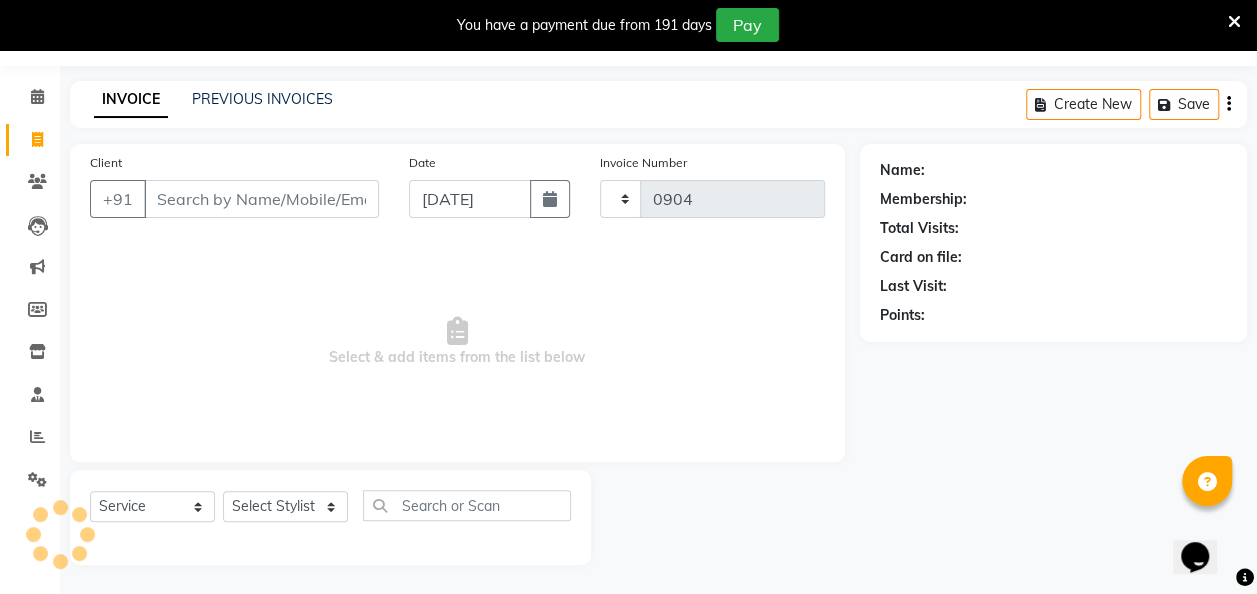 select on "5131" 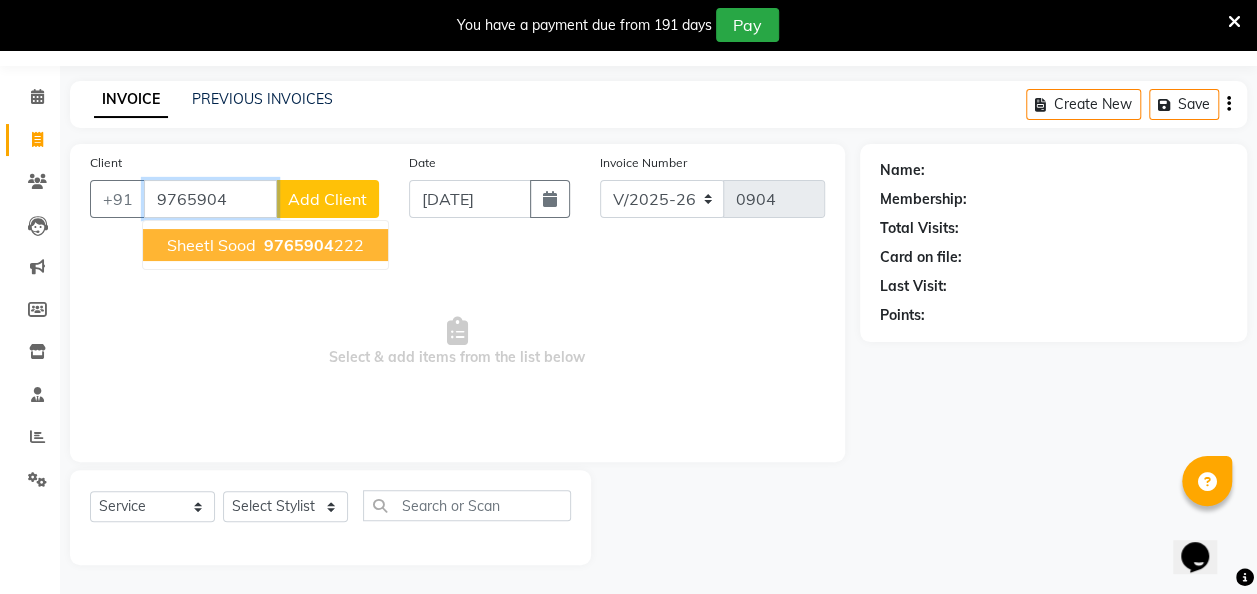 click on "9765904" at bounding box center (299, 245) 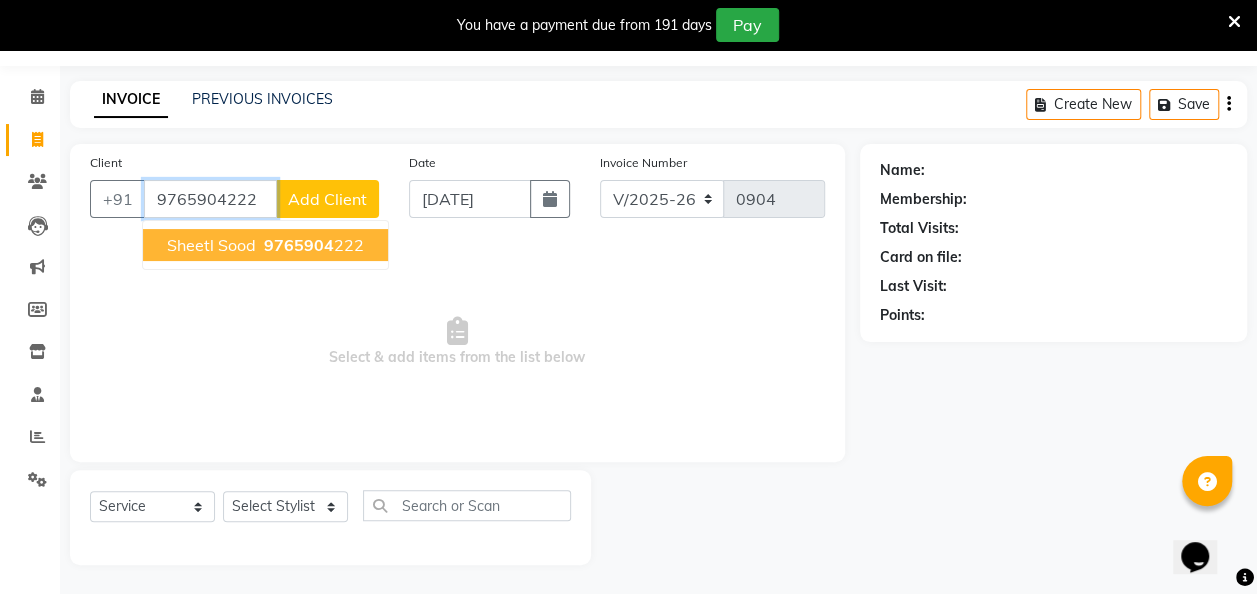 type on "9765904222" 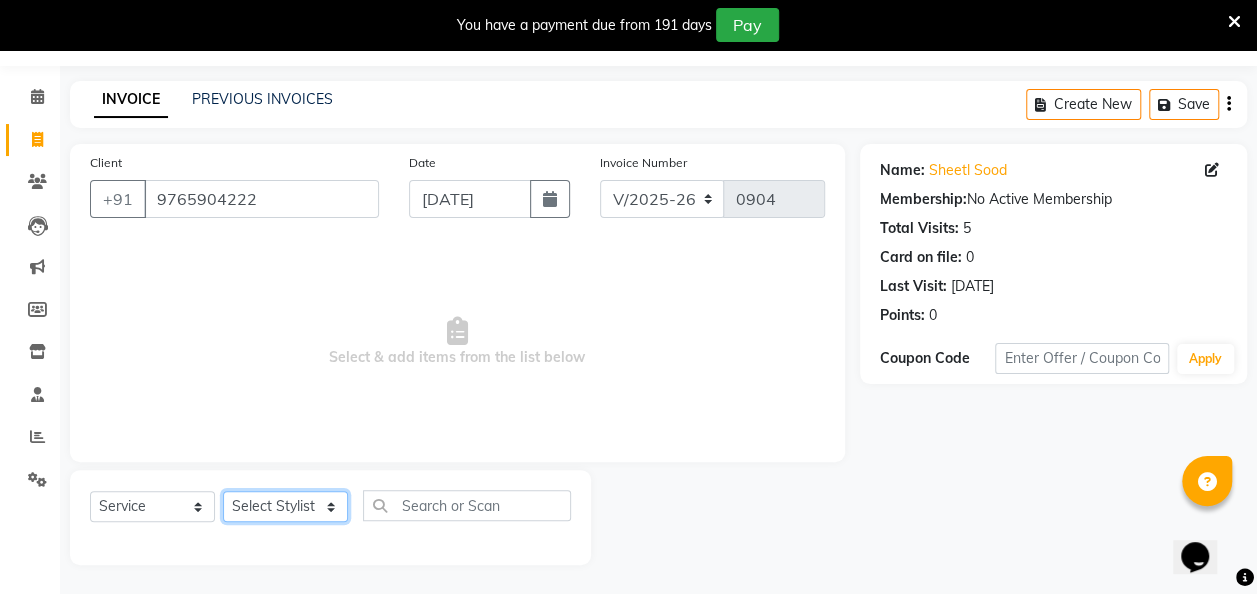 click on "Select Stylist [PERSON_NAME] danish [PERSON_NAME] [PERSON_NAME]		 [PERSON_NAME] [PERSON_NAME]			 Raju [PERSON_NAME]			 [PERSON_NAME]			 [PERSON_NAME] [PERSON_NAME] [PERSON_NAME] Seja [PERSON_NAME] Shaves [PERSON_NAME]" 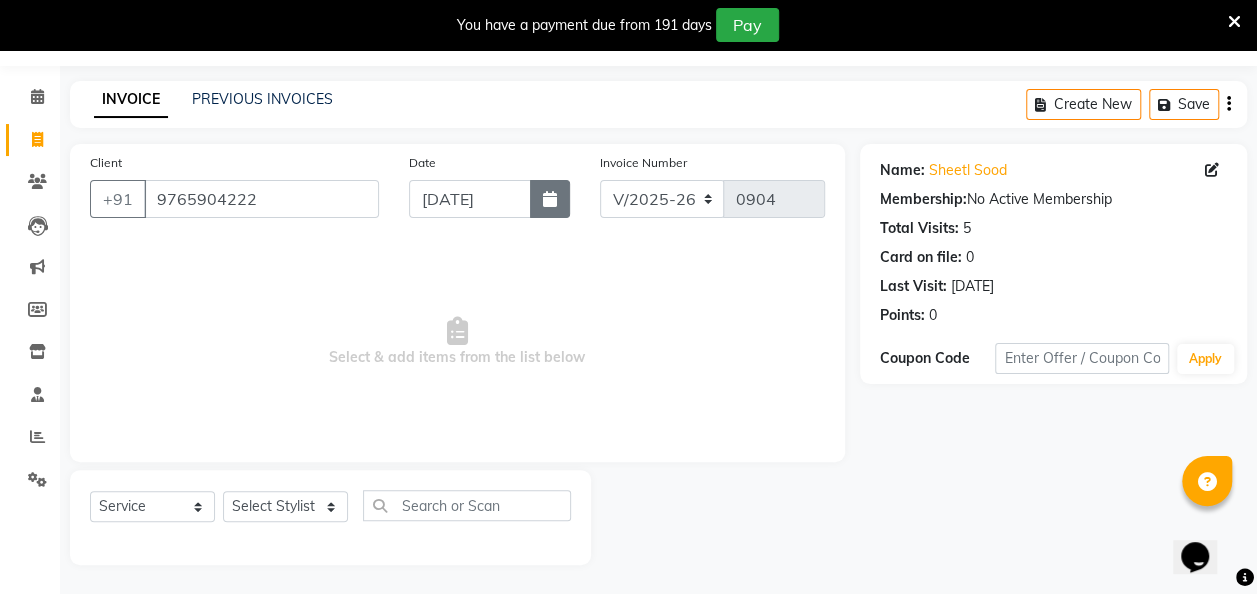 click 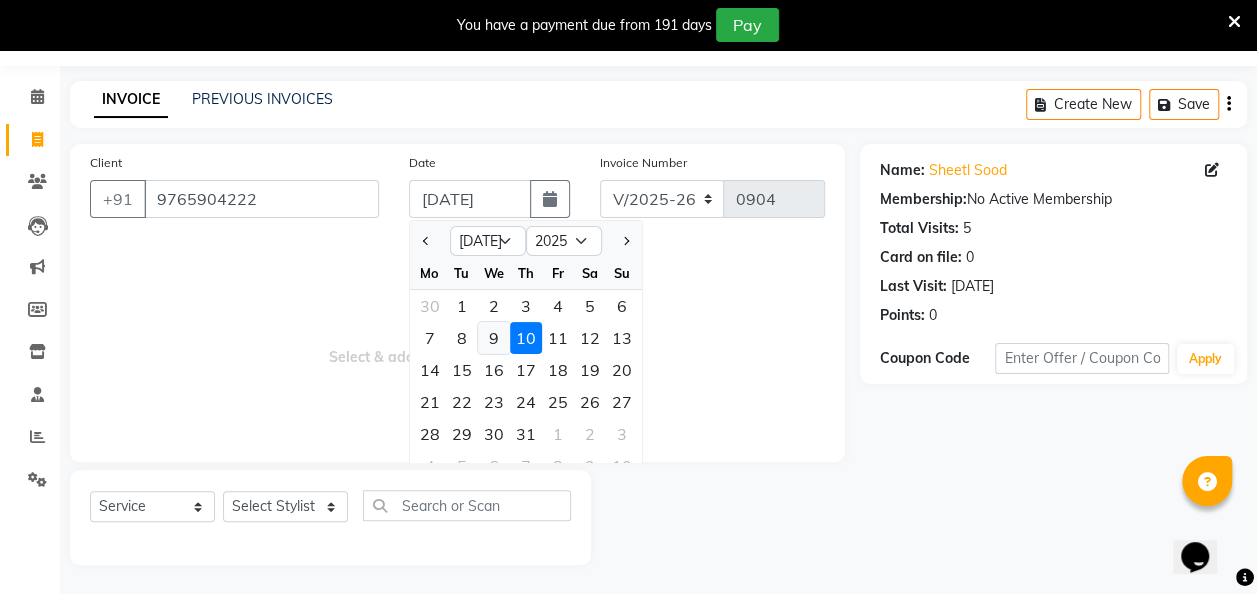 click on "9" 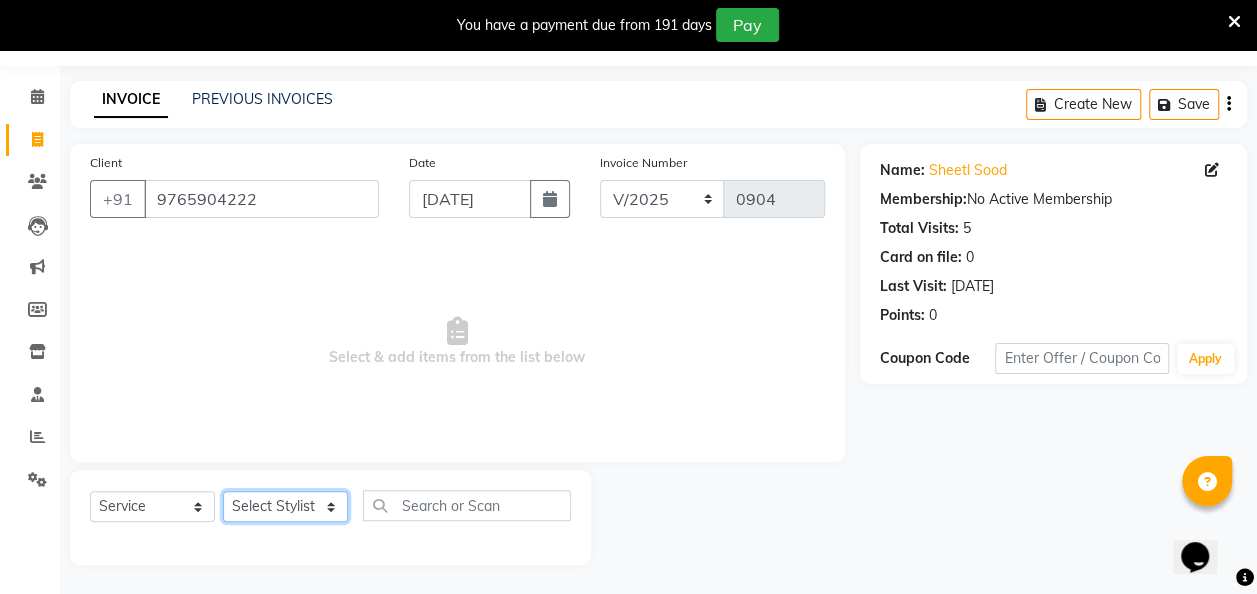 click on "Select Stylist [PERSON_NAME] danish [PERSON_NAME] [PERSON_NAME]		 [PERSON_NAME] [PERSON_NAME]			 Raju [PERSON_NAME]			 [PERSON_NAME]			 [PERSON_NAME] [PERSON_NAME] [PERSON_NAME] Seja [PERSON_NAME] Shaves [PERSON_NAME]" 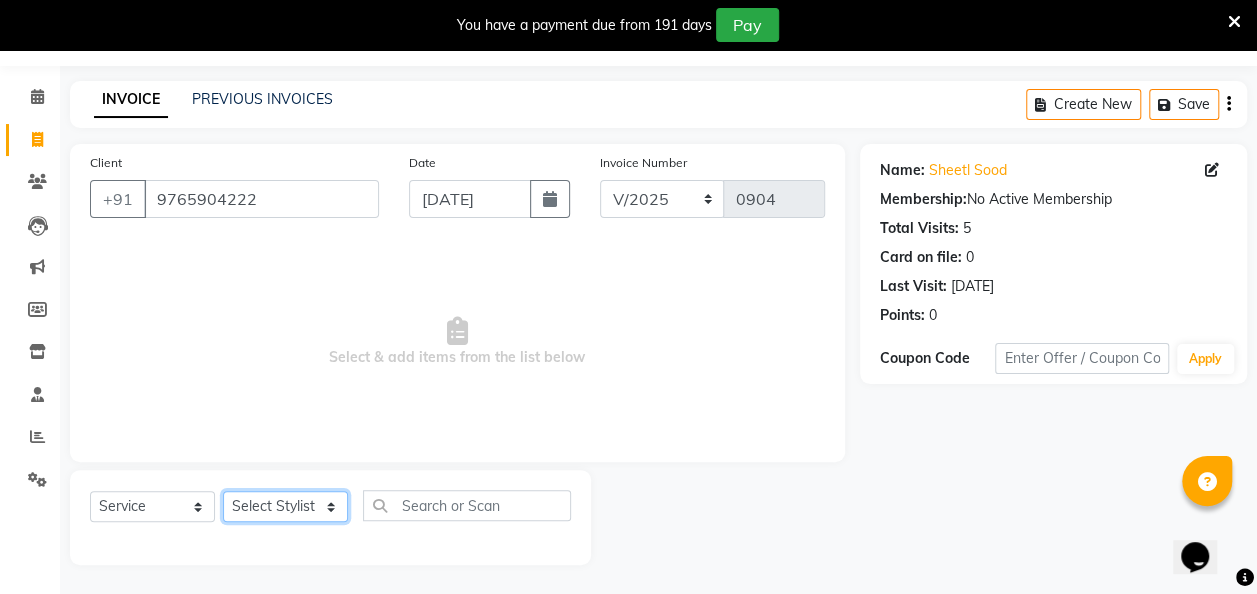 select on "85271" 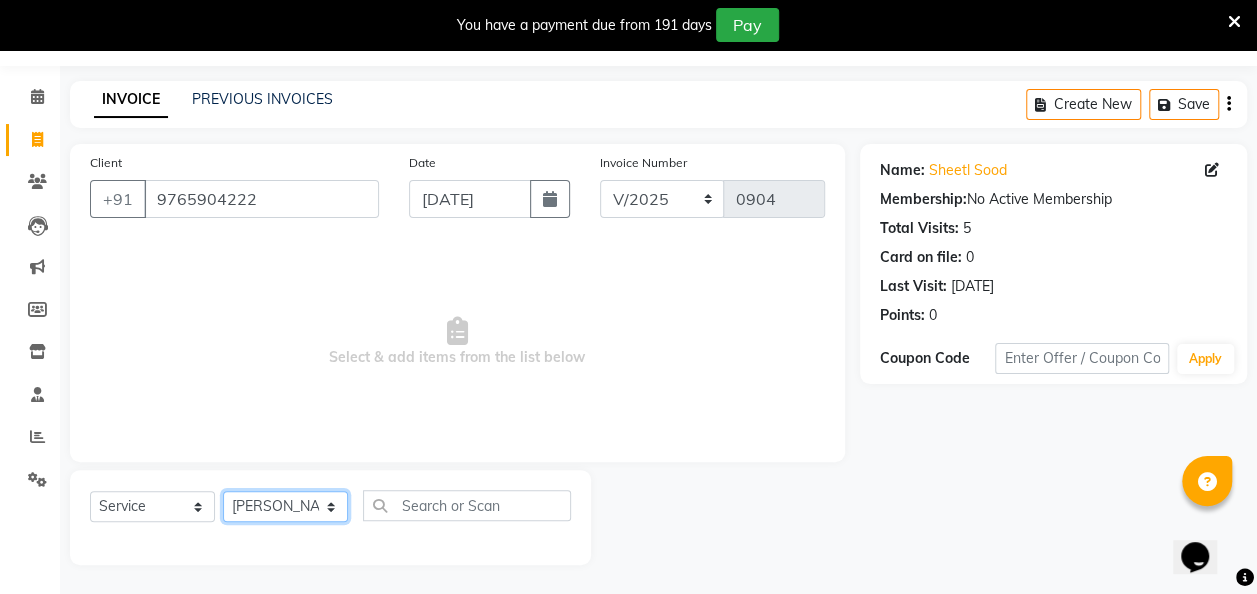 click on "Select Stylist [PERSON_NAME] danish [PERSON_NAME] [PERSON_NAME]		 [PERSON_NAME] [PERSON_NAME]			 Raju [PERSON_NAME]			 [PERSON_NAME]			 [PERSON_NAME] [PERSON_NAME] [PERSON_NAME] Seja [PERSON_NAME] Shaves [PERSON_NAME]" 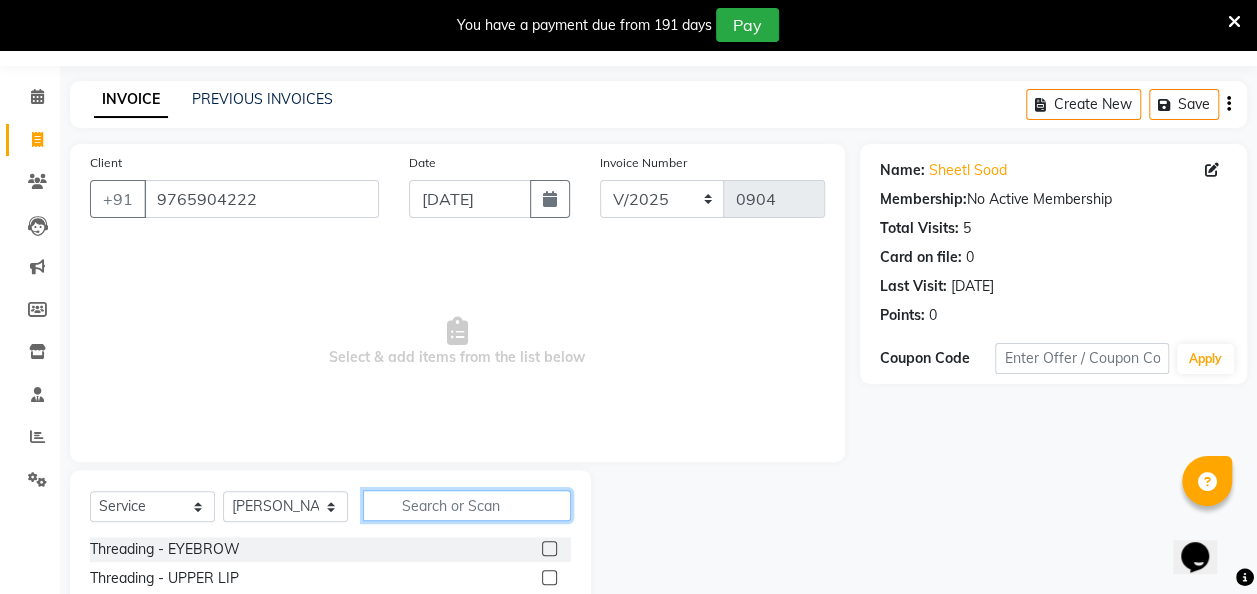 click 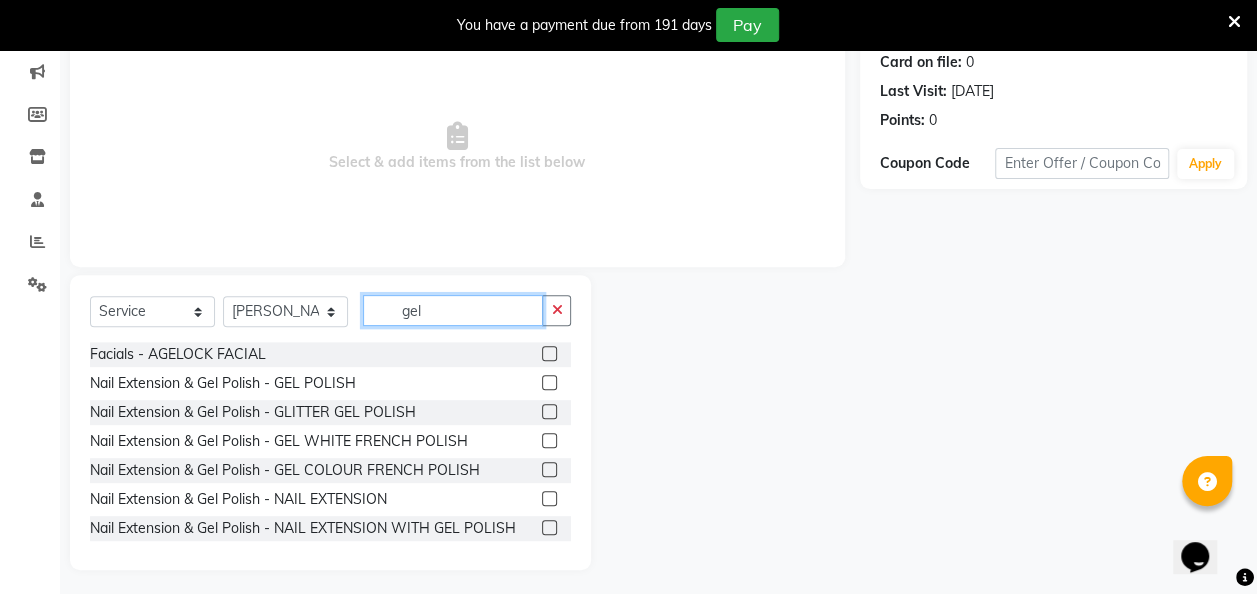 scroll, scrollTop: 255, scrollLeft: 0, axis: vertical 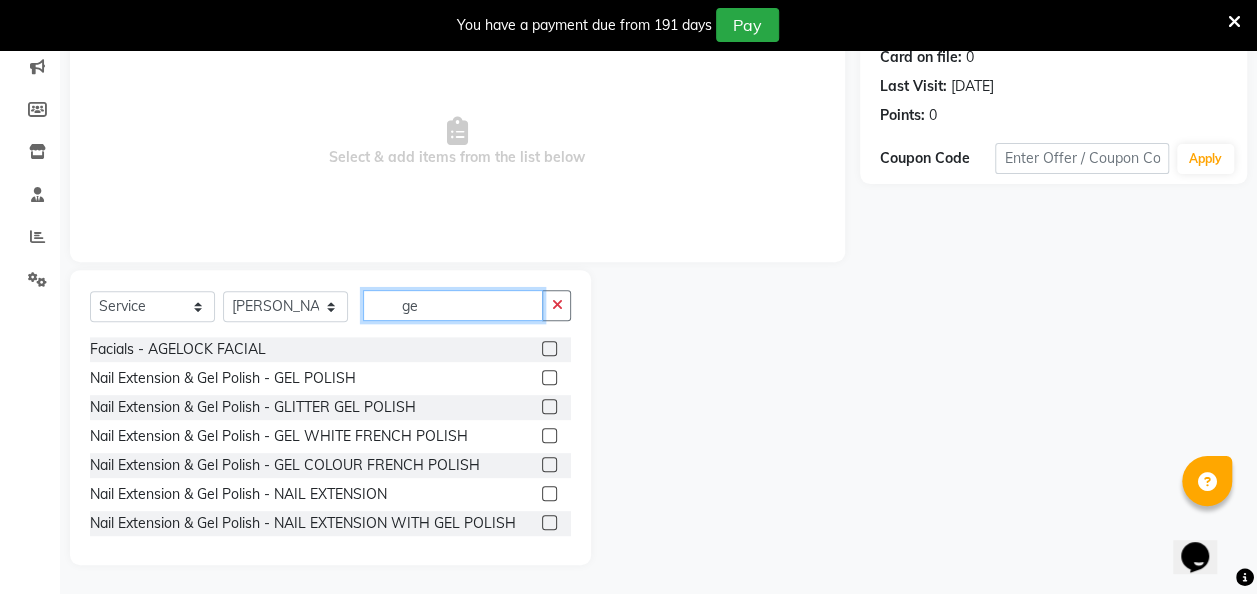 type on "g" 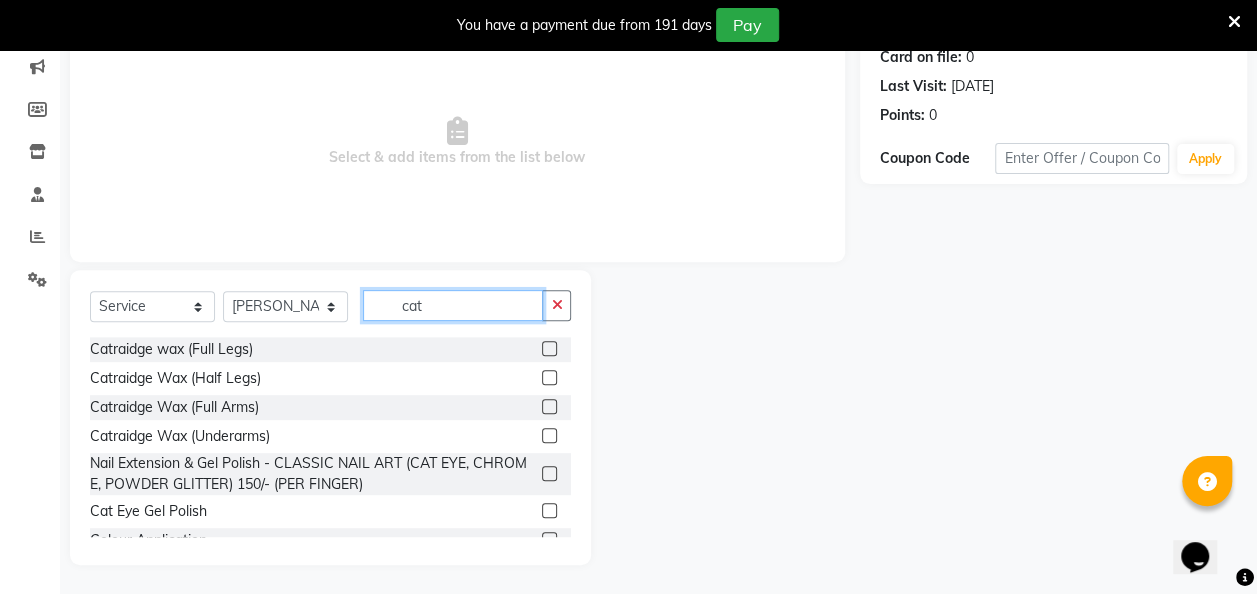 type on "cat" 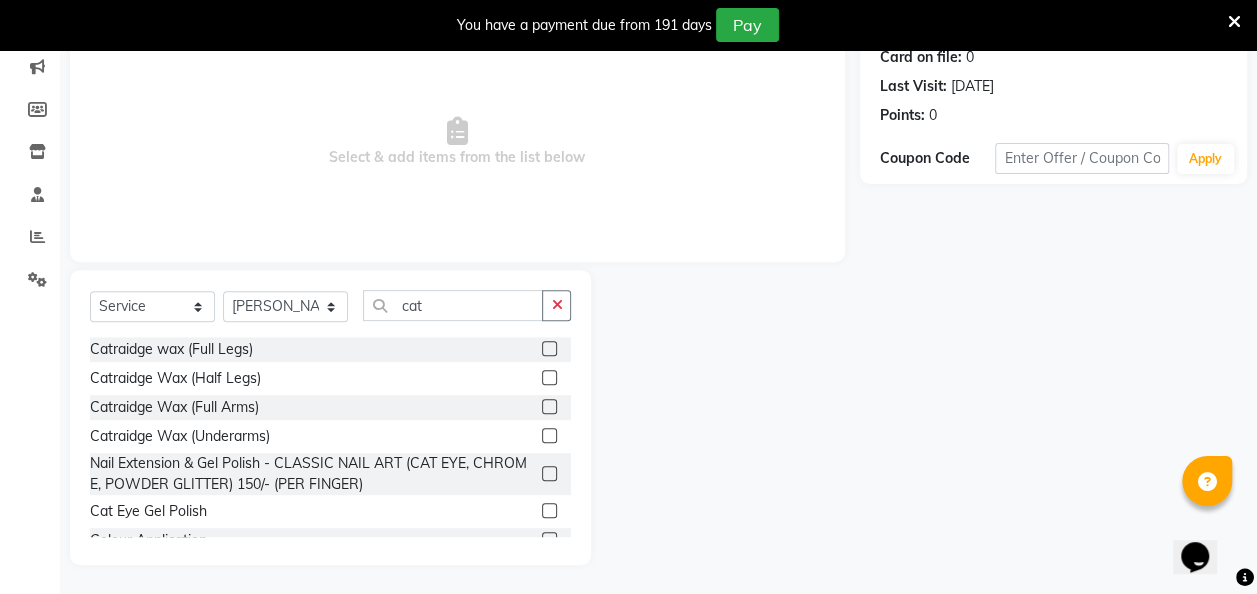 click 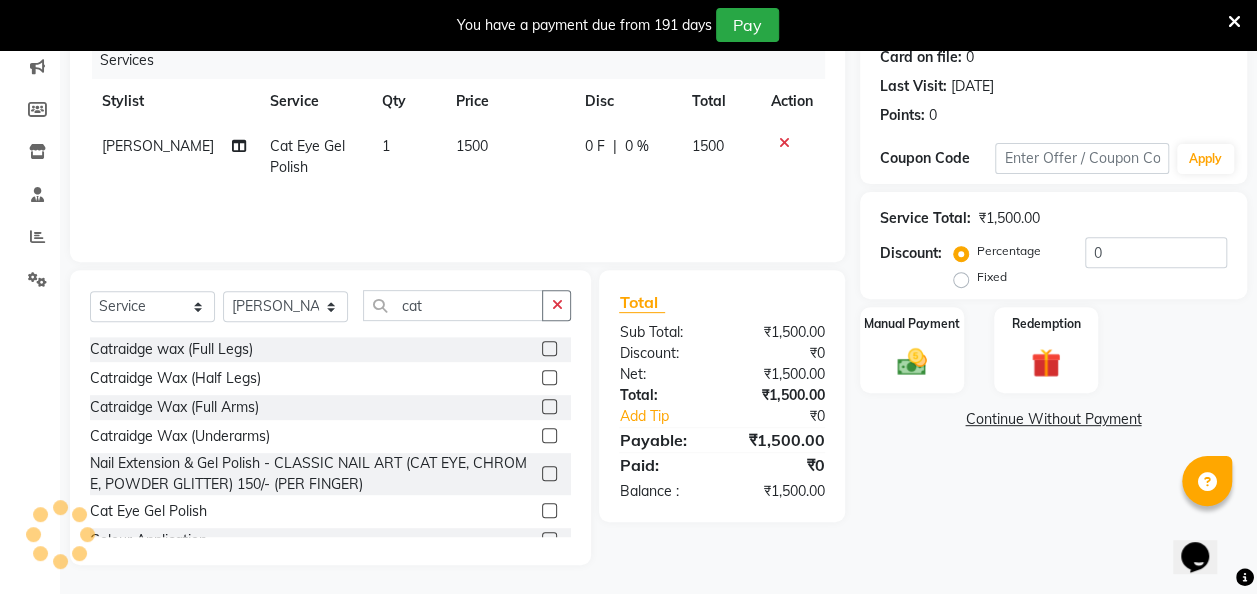 click 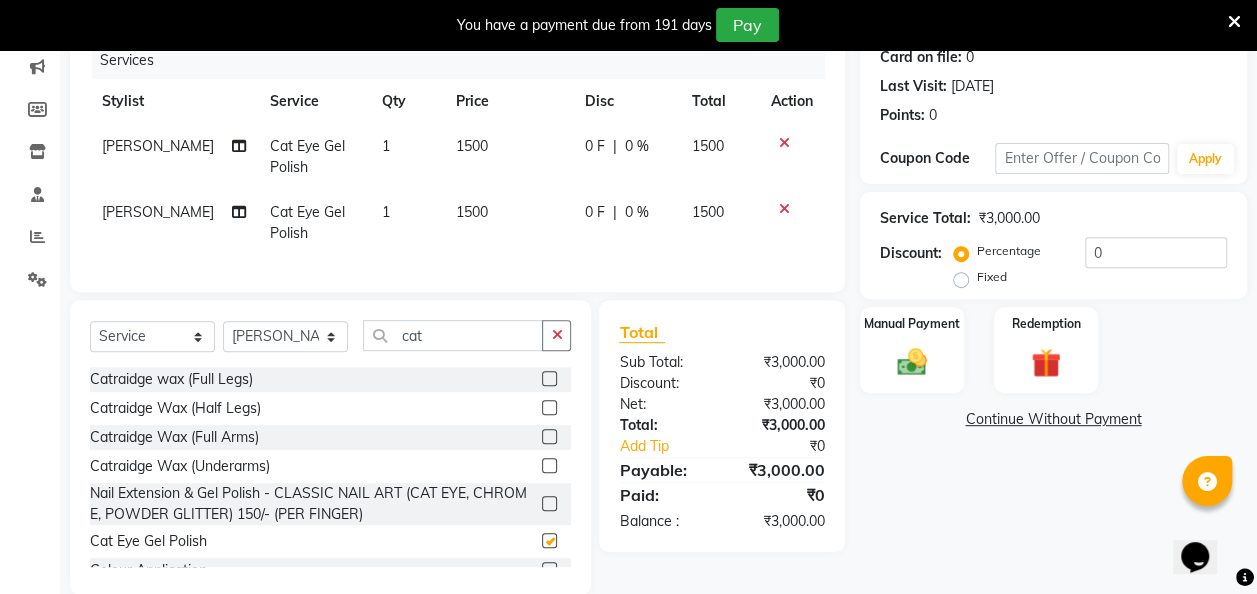 checkbox on "false" 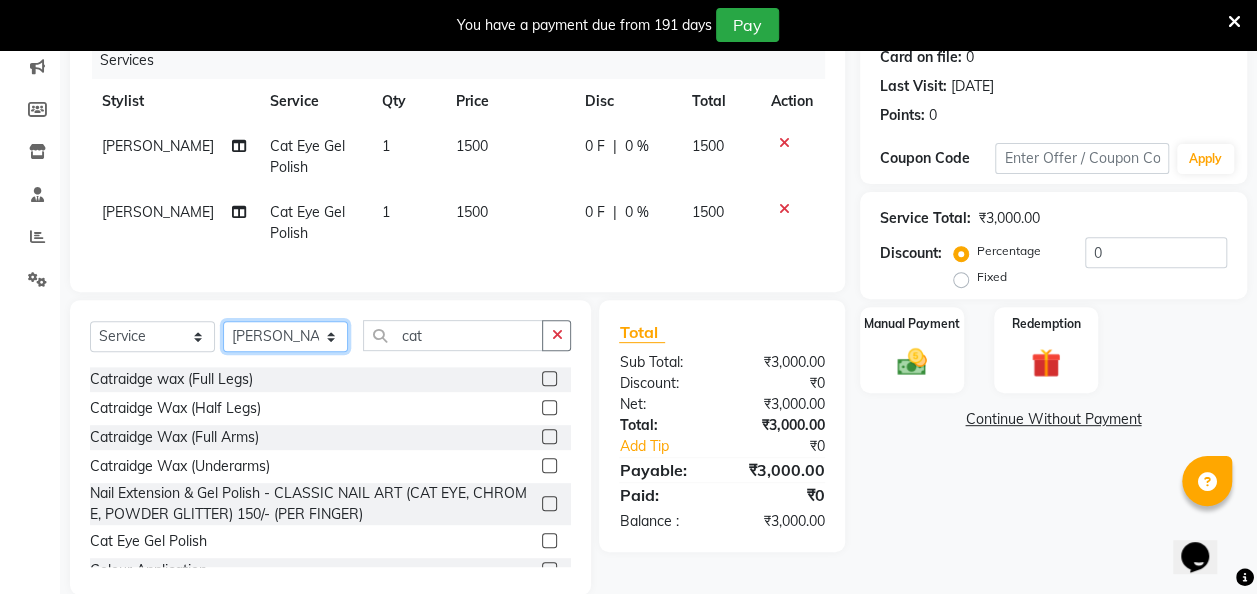 click on "Select Stylist [PERSON_NAME] danish [PERSON_NAME] [PERSON_NAME]		 [PERSON_NAME] [PERSON_NAME]			 Raju [PERSON_NAME]			 [PERSON_NAME]			 [PERSON_NAME] [PERSON_NAME] [PERSON_NAME] Seja [PERSON_NAME] Shaves [PERSON_NAME]" 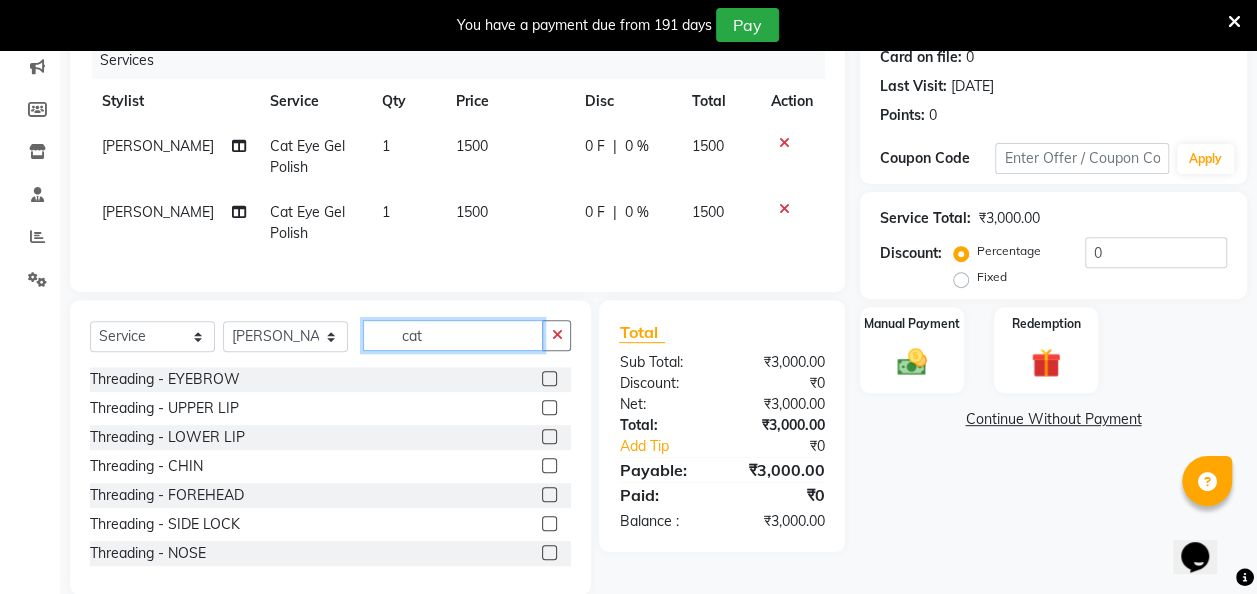 click on "cat" 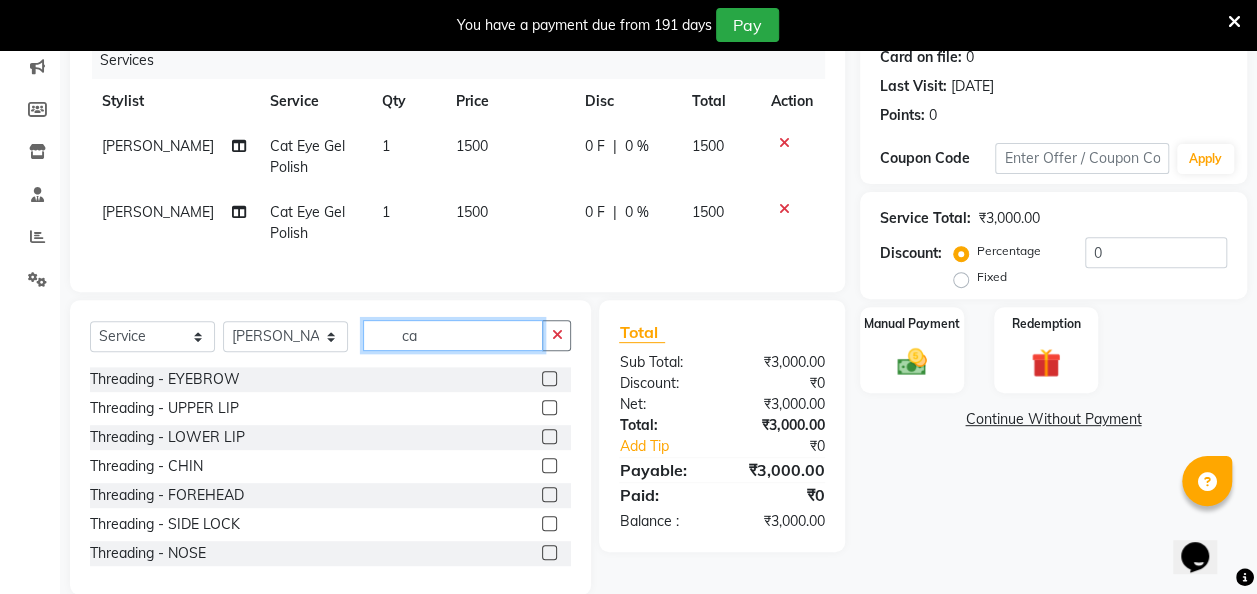 type on "c" 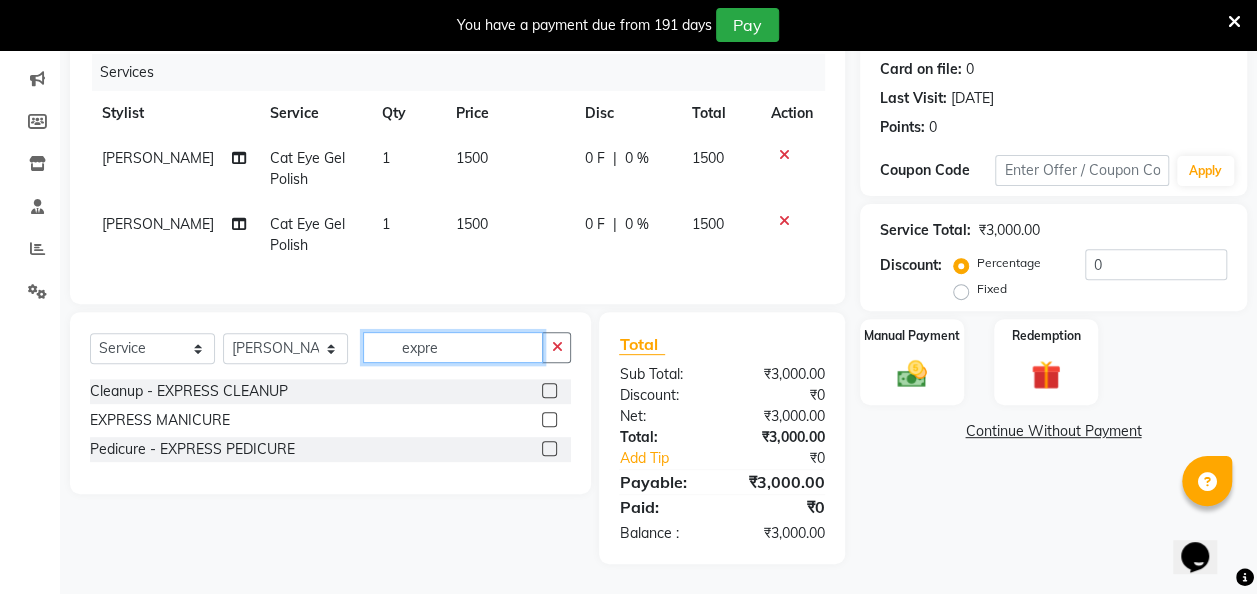 type on "expre" 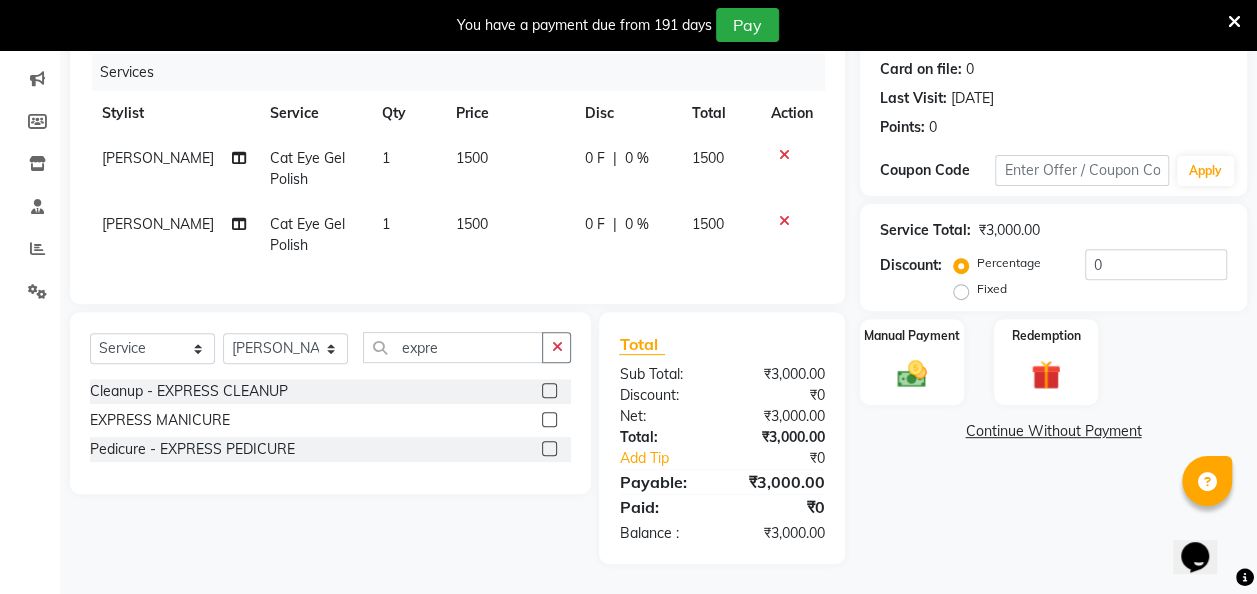 click 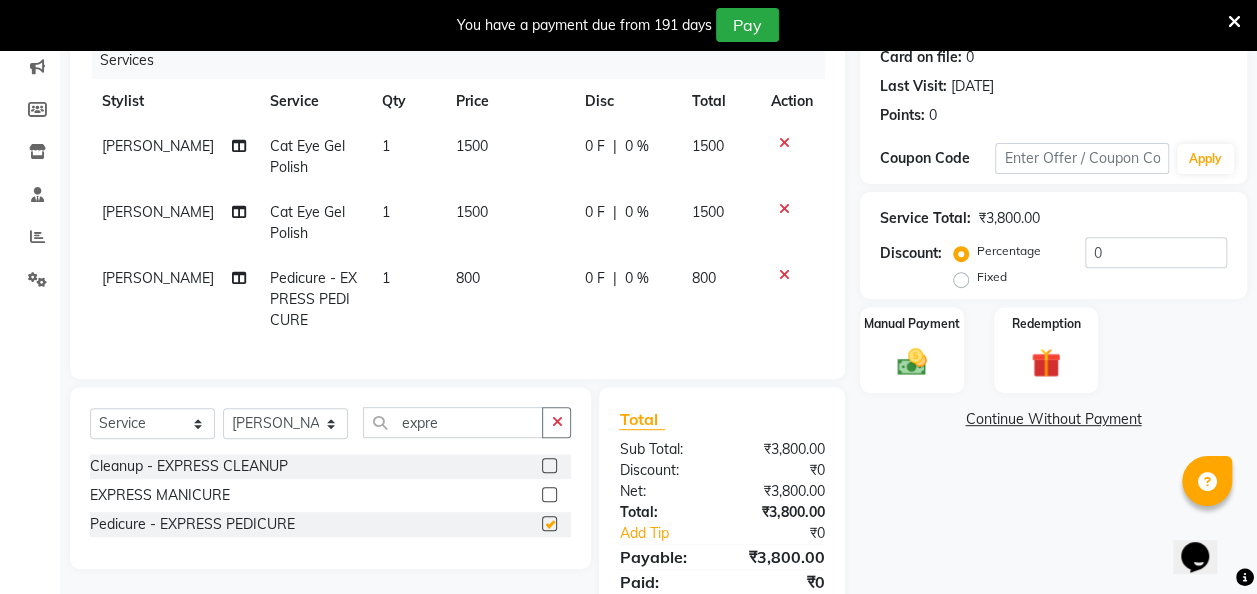 checkbox on "false" 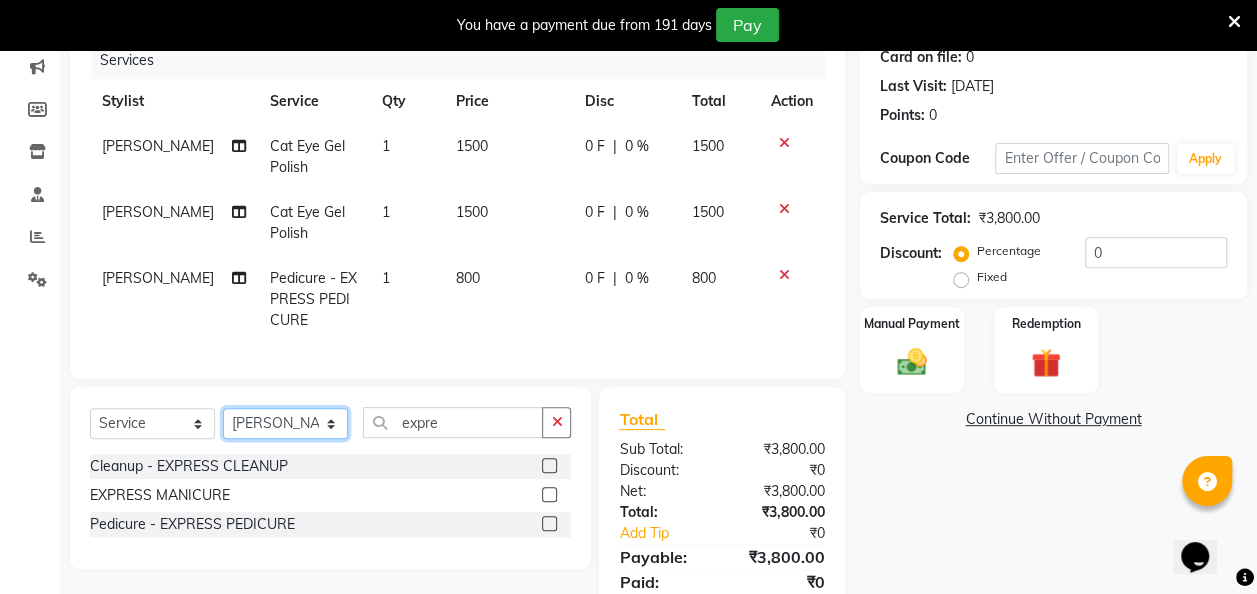 click on "Select Stylist [PERSON_NAME] danish [PERSON_NAME] [PERSON_NAME]		 [PERSON_NAME] [PERSON_NAME]			 Raju [PERSON_NAME]			 [PERSON_NAME]			 [PERSON_NAME] [PERSON_NAME] [PERSON_NAME] Seja [PERSON_NAME] Shaves [PERSON_NAME]" 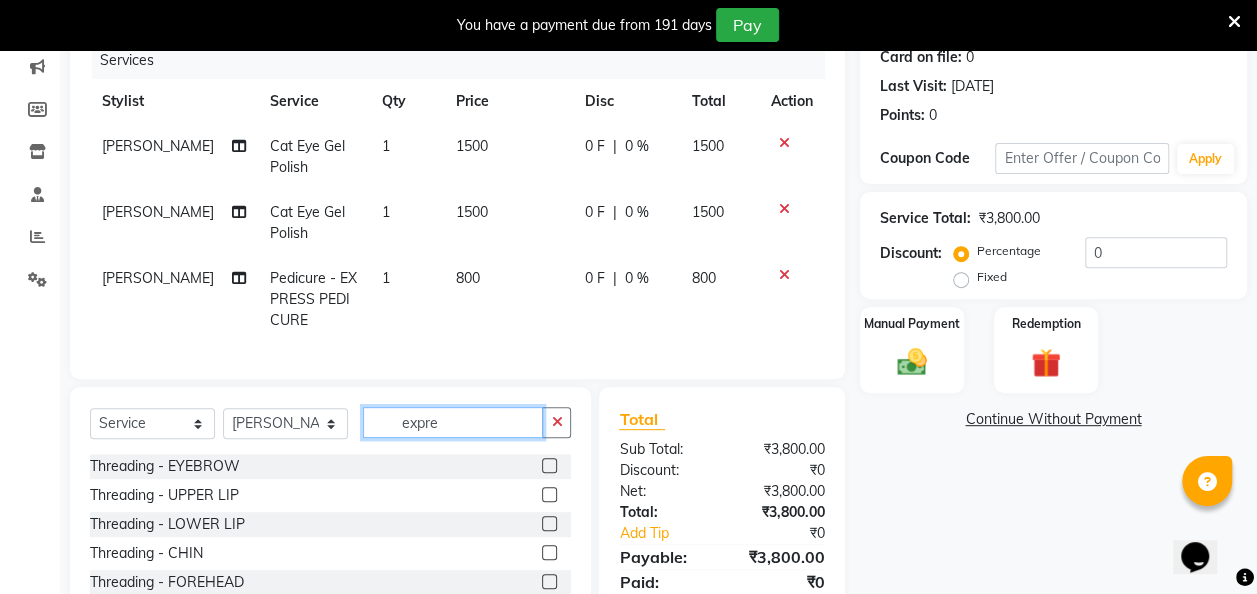 click on "expre" 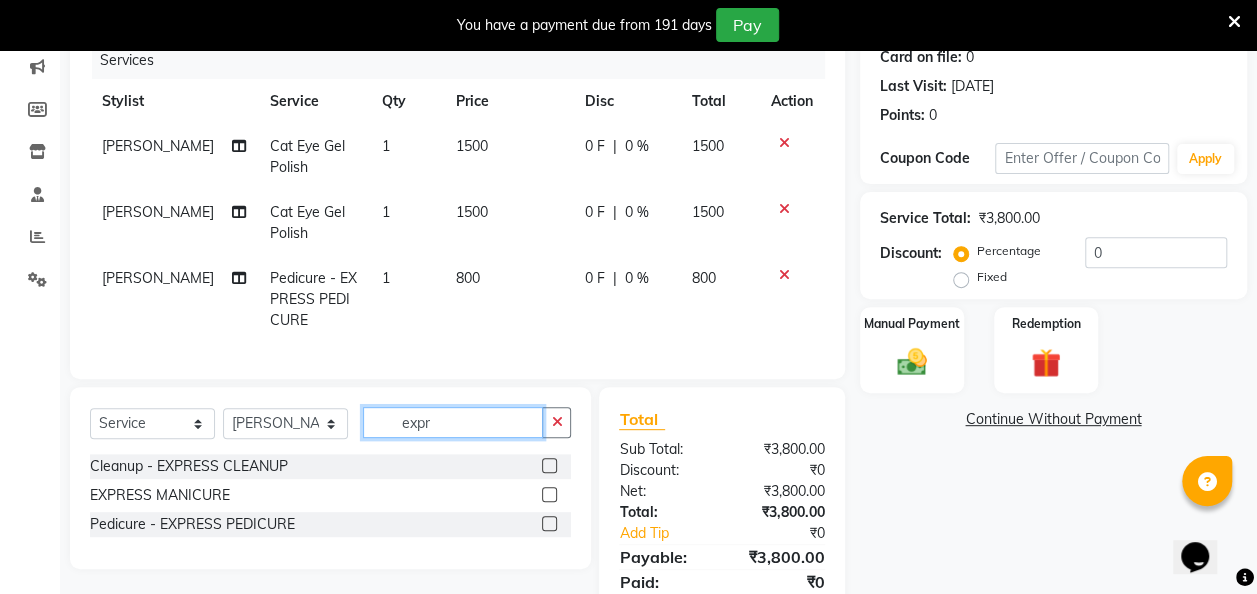 type on "expr" 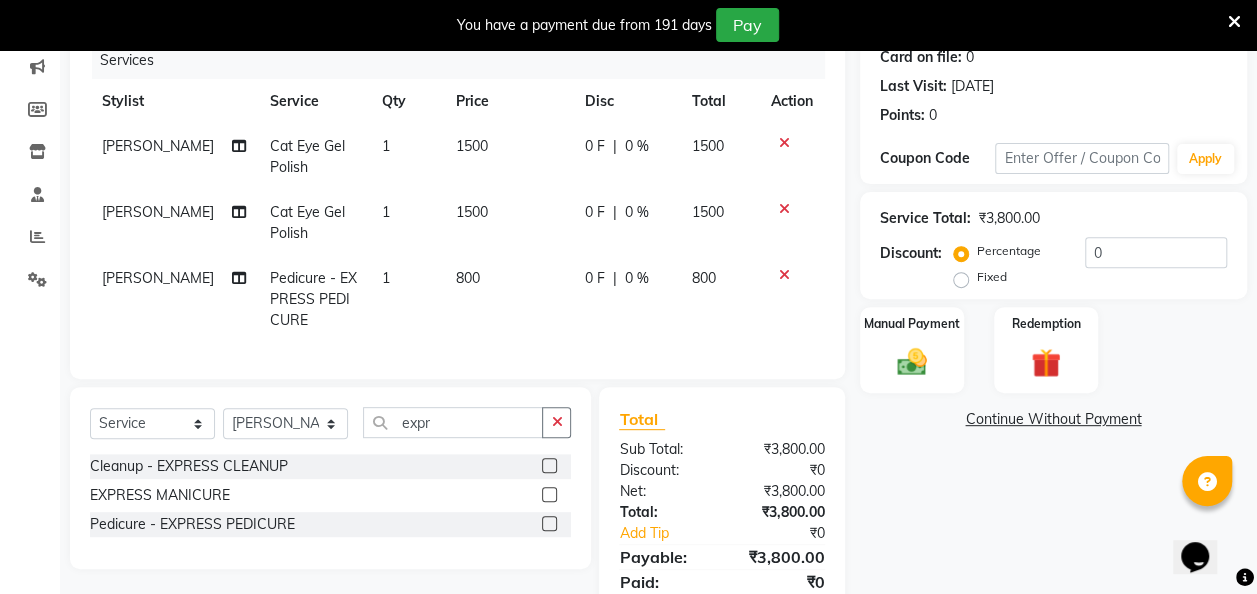 click 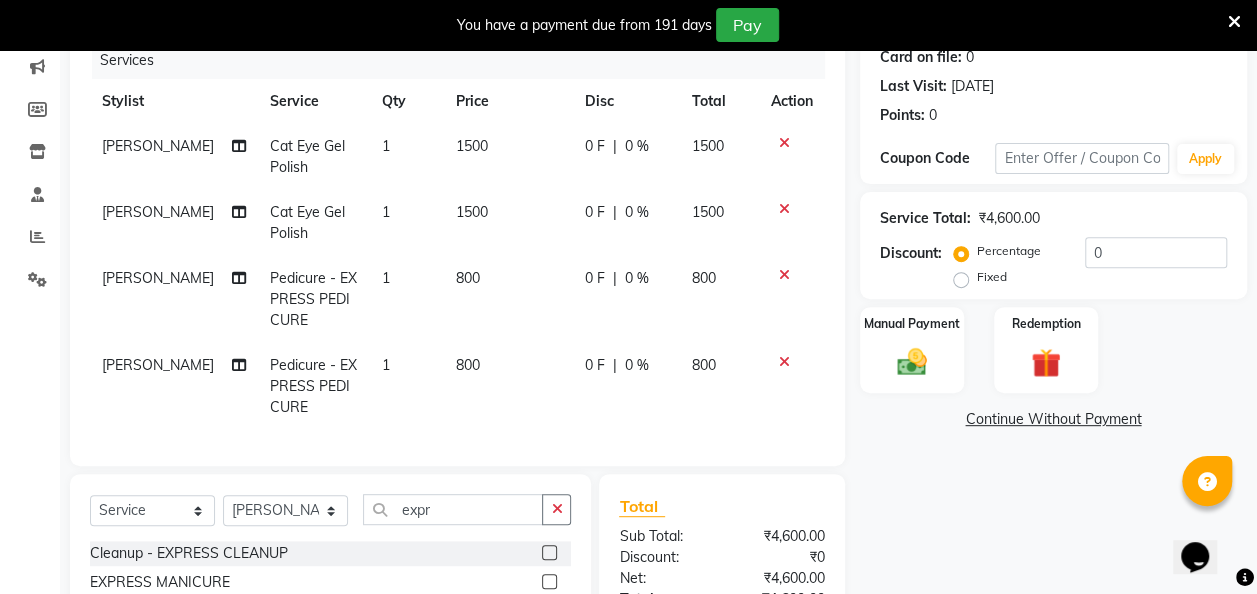 checkbox on "false" 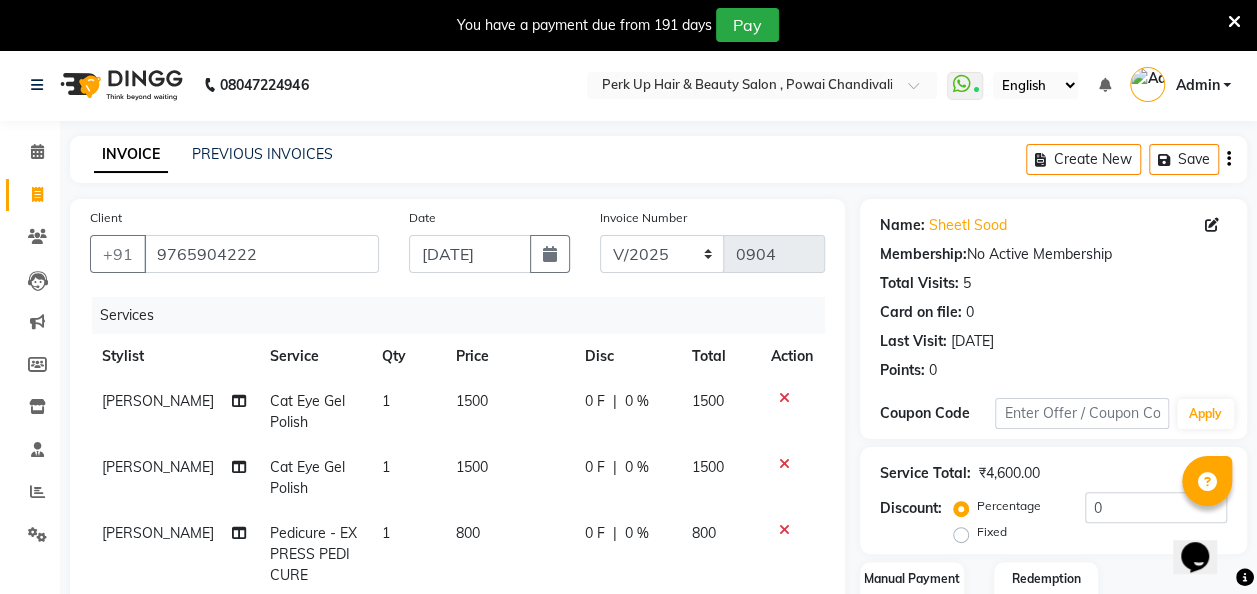 scroll, scrollTop: 431, scrollLeft: 0, axis: vertical 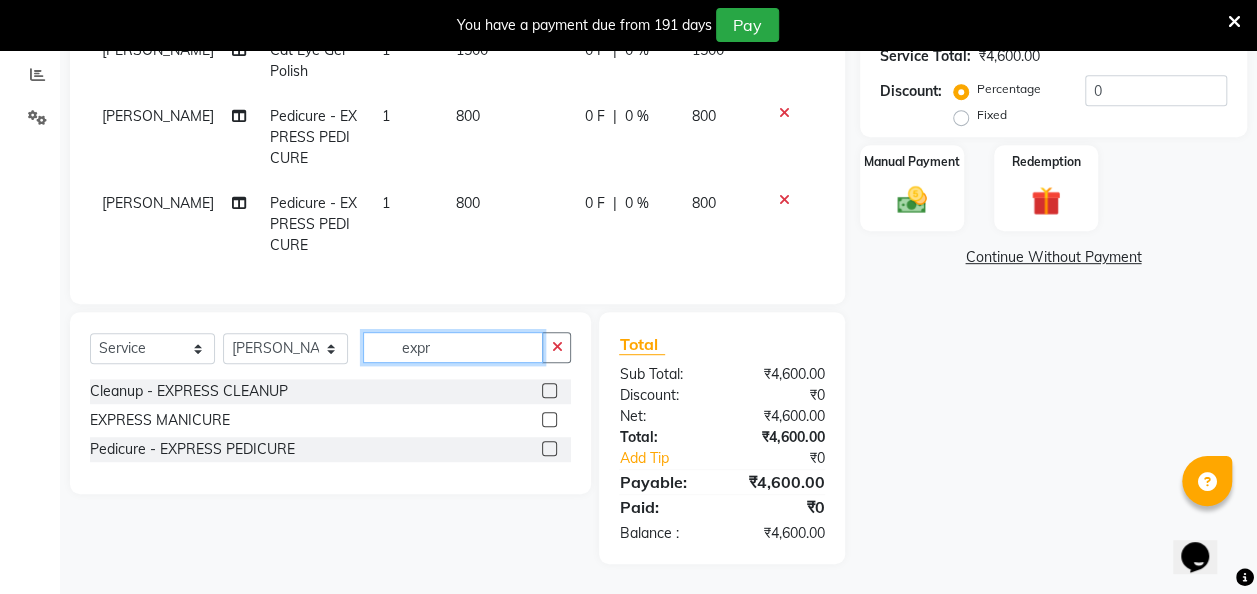 click on "expr" 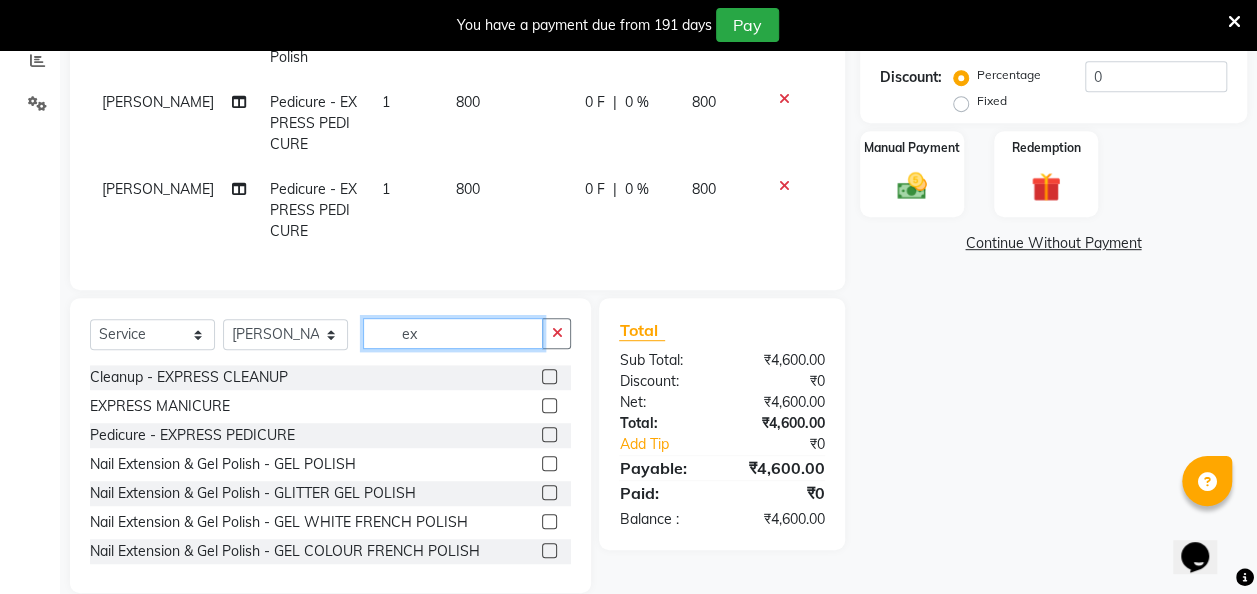 type on "e" 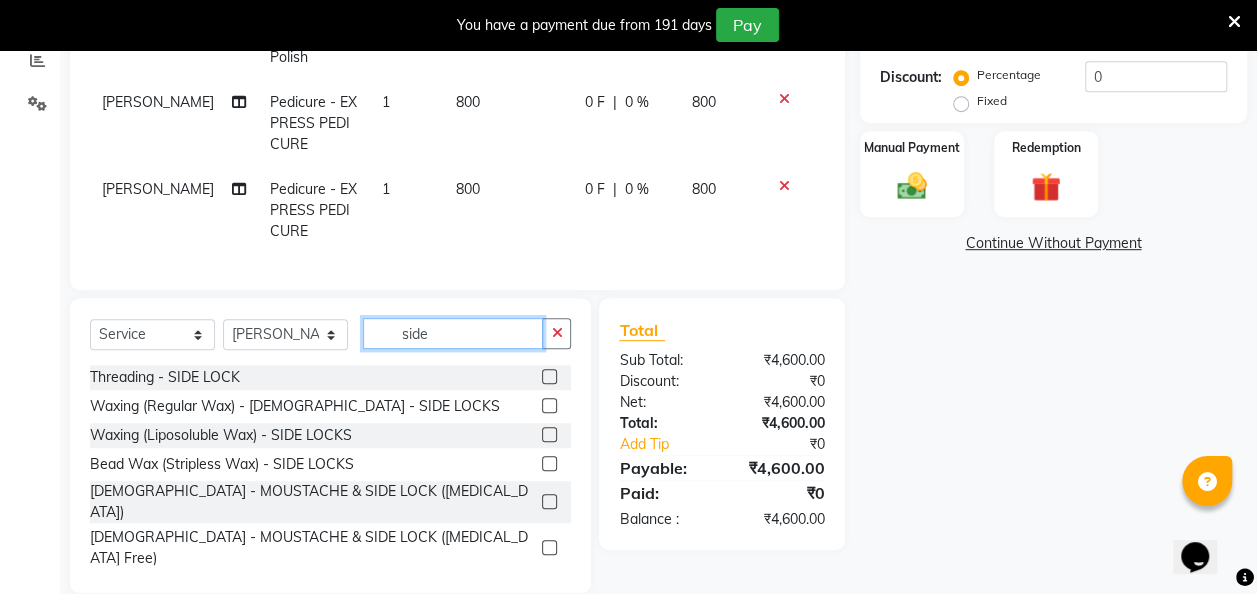 type on "side" 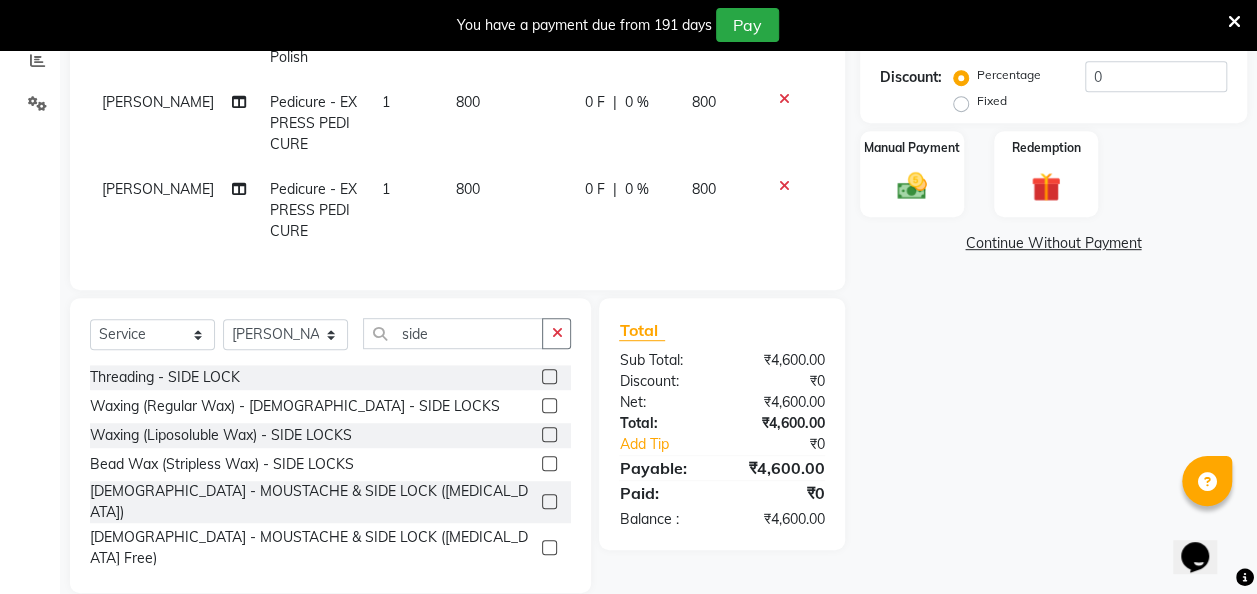 click 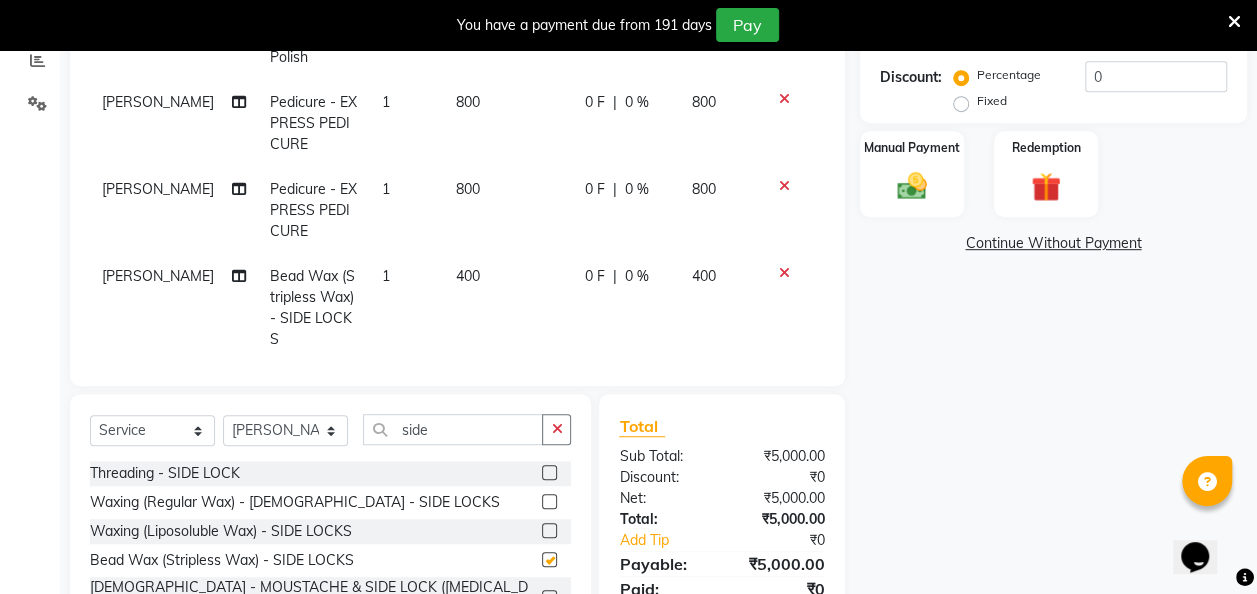 checkbox on "false" 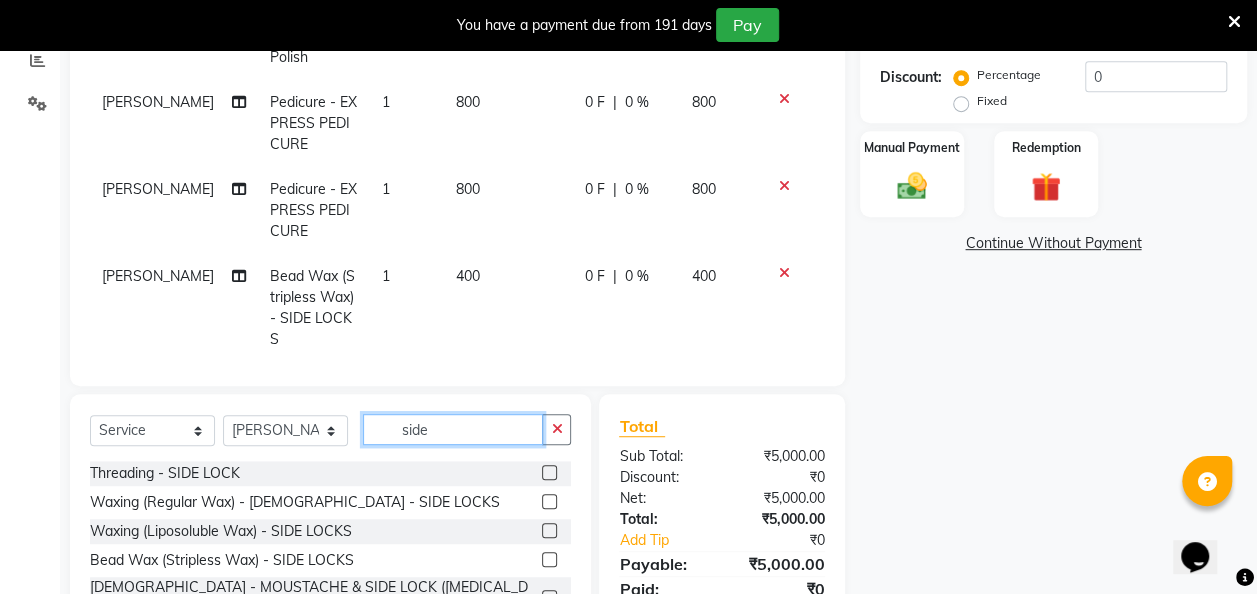 click on "side" 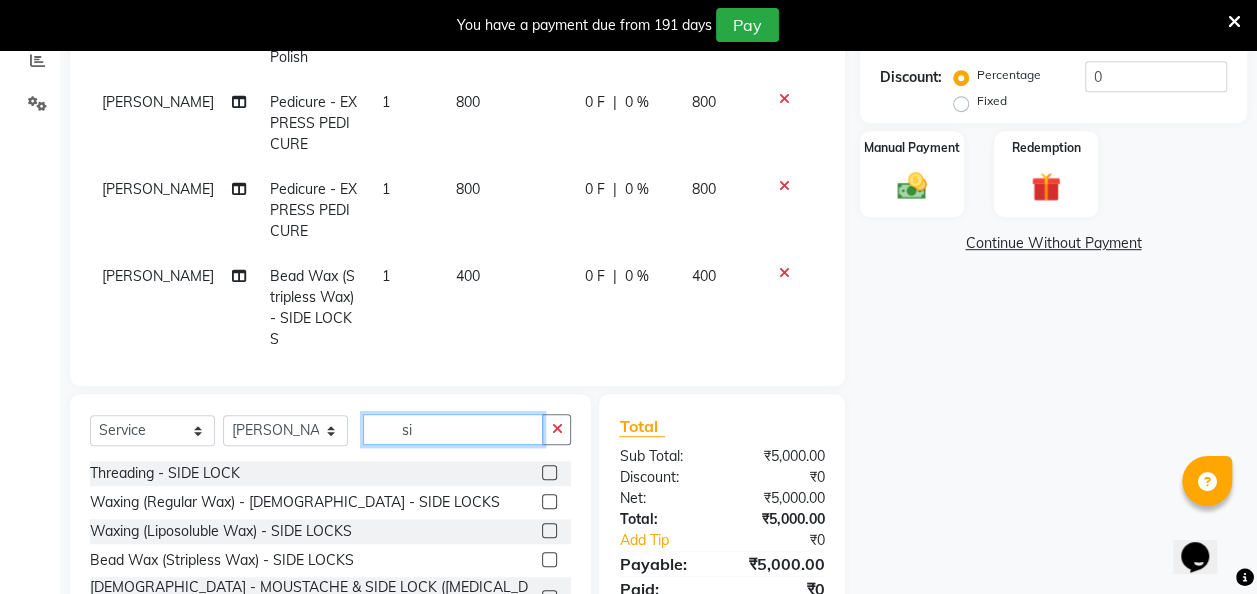type on "s" 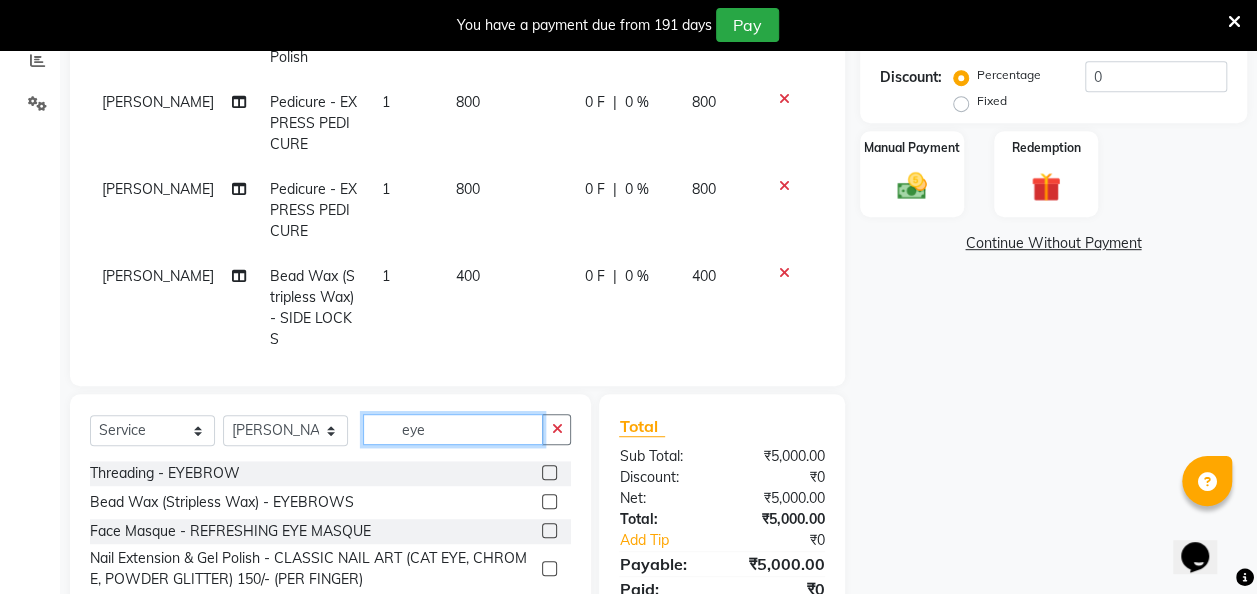 type on "eye" 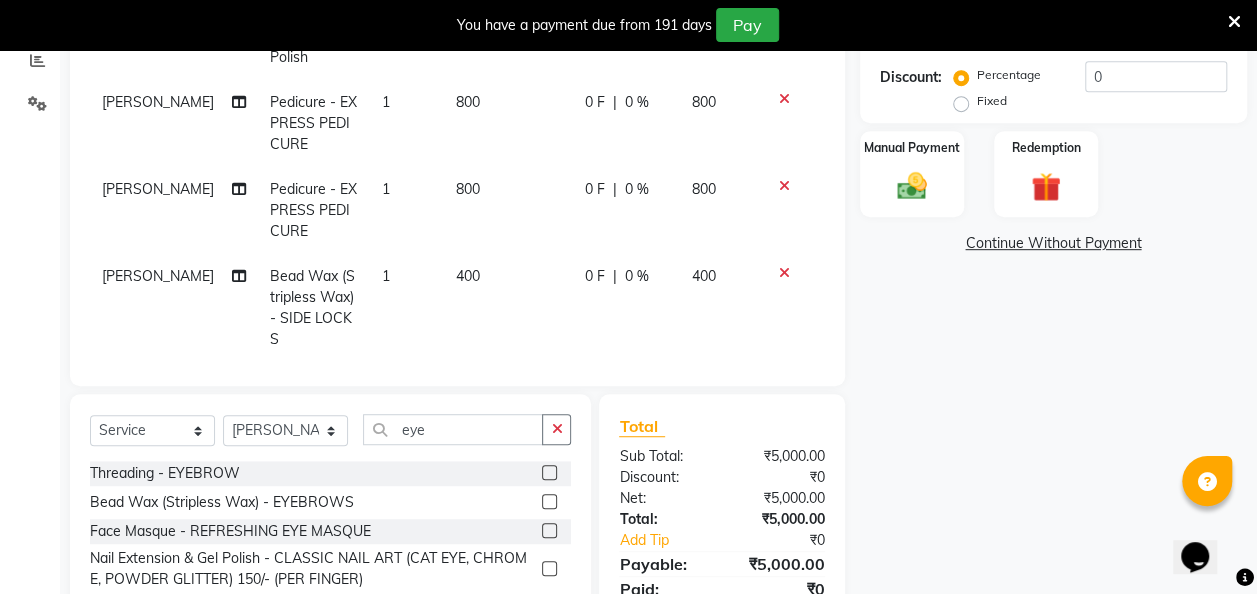click 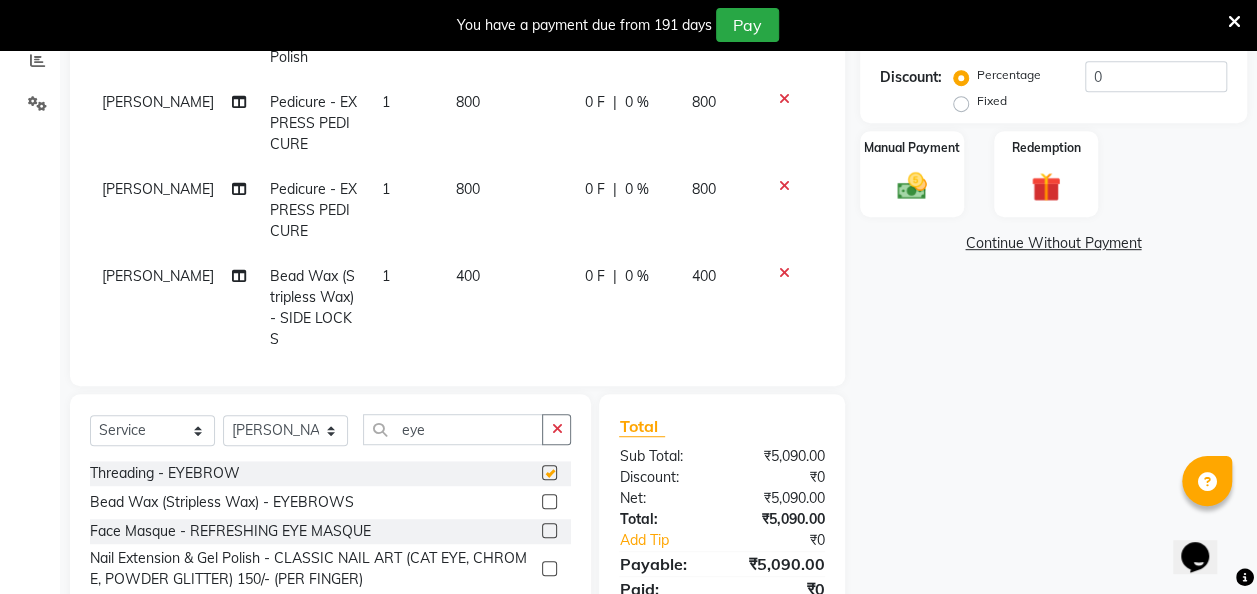 checkbox on "false" 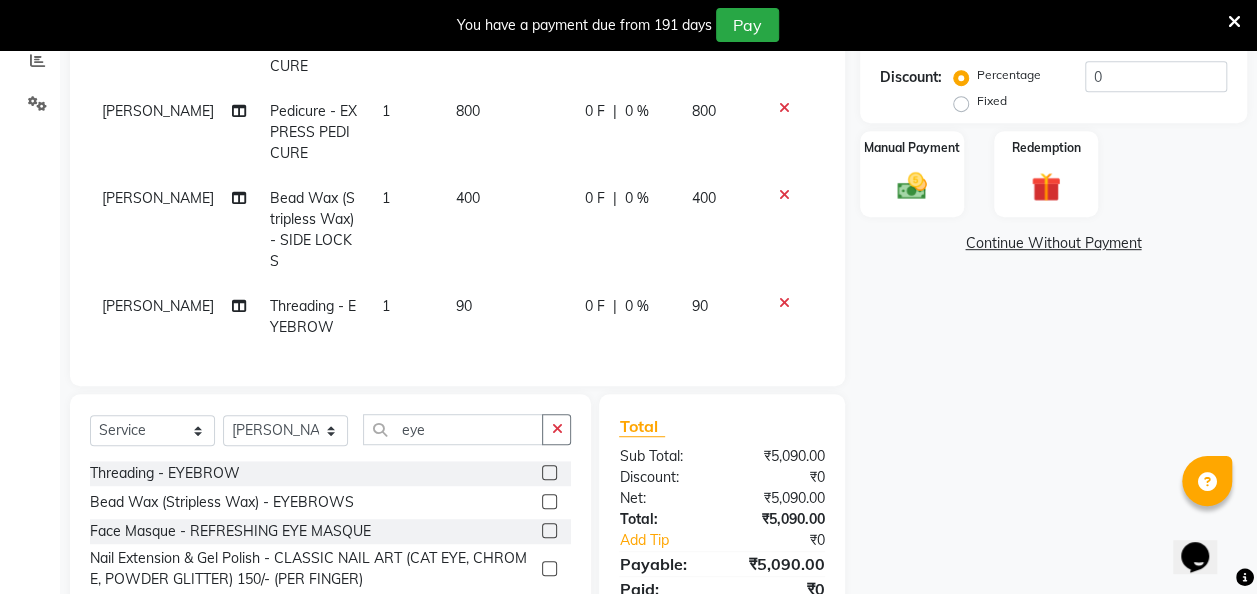 scroll, scrollTop: 93, scrollLeft: 0, axis: vertical 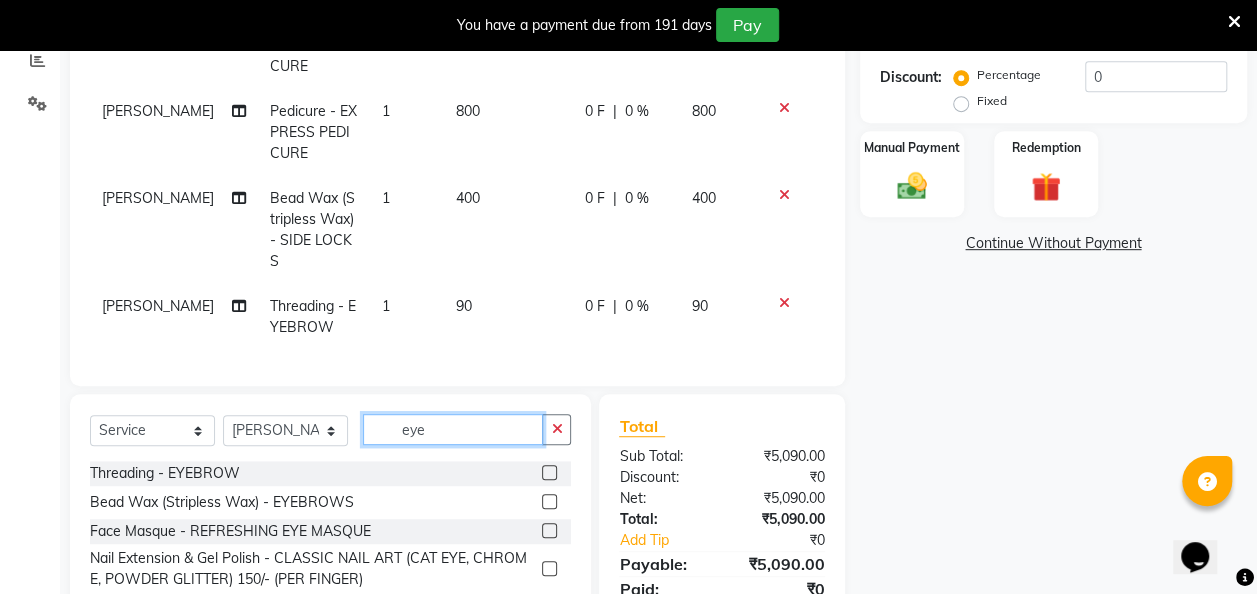 click on "eye" 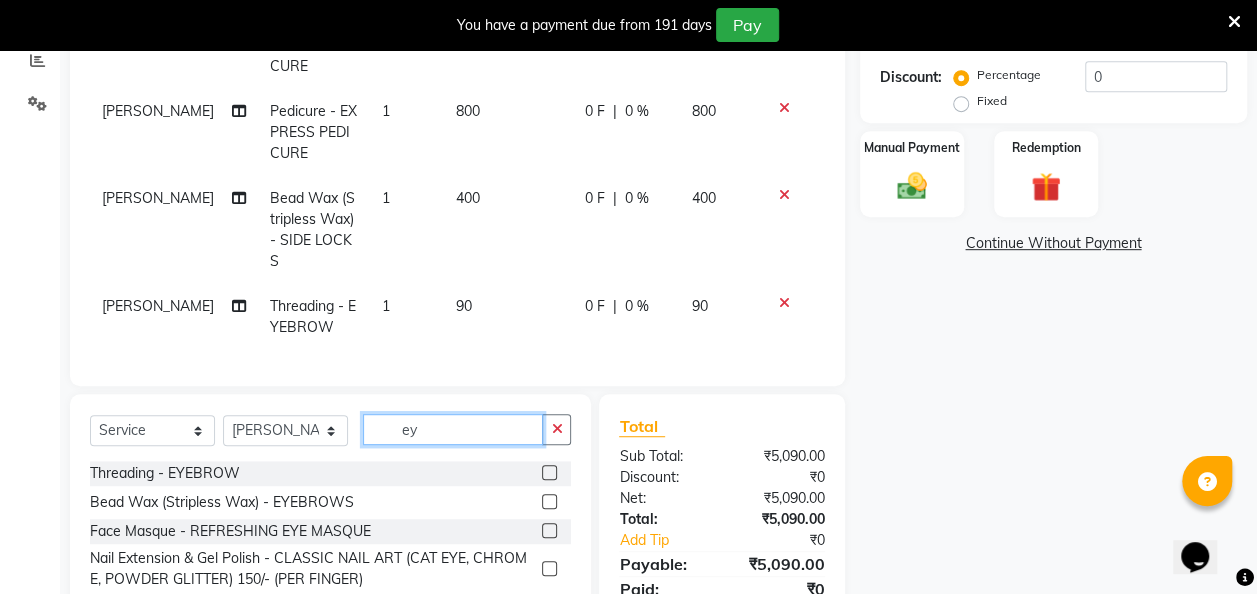 type on "e" 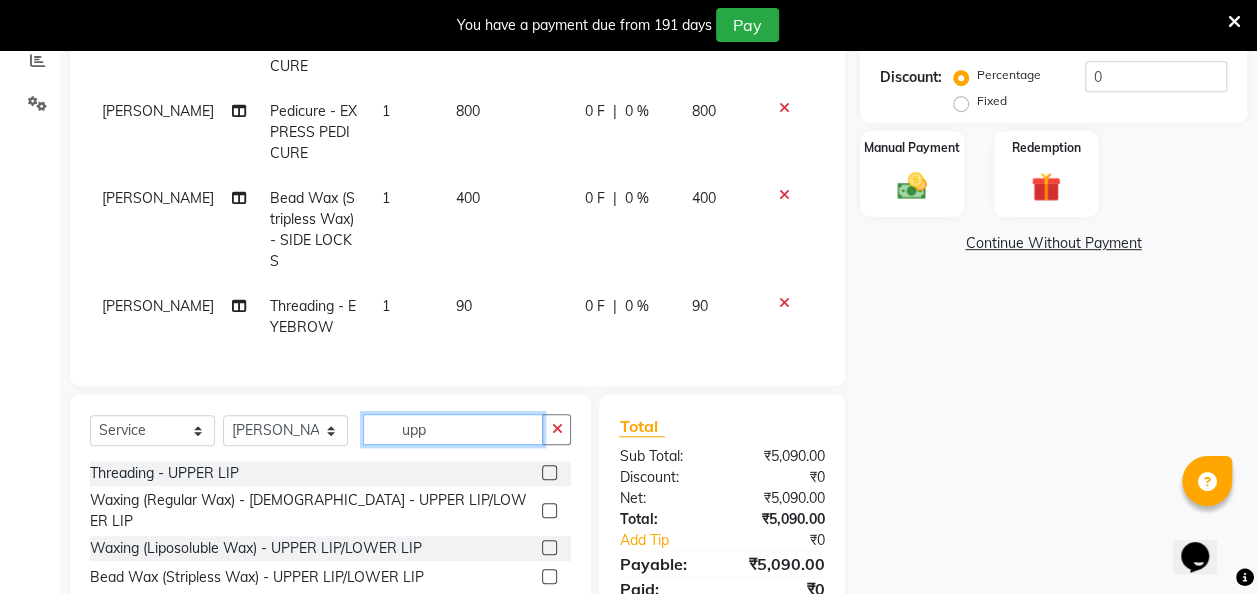 type on "upp" 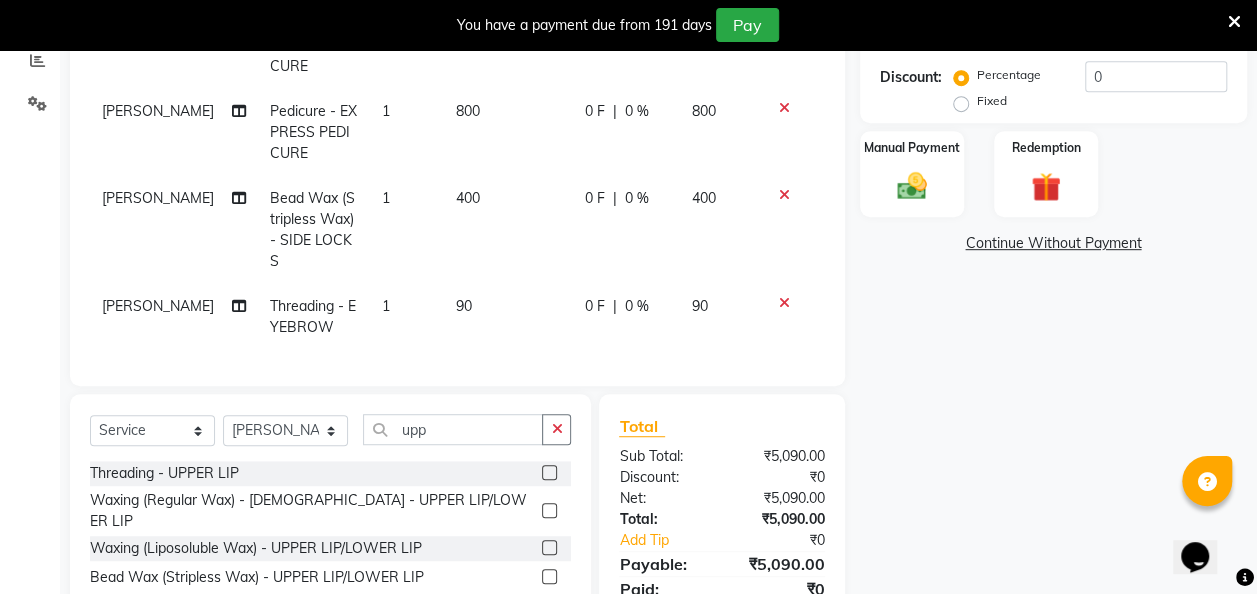 click 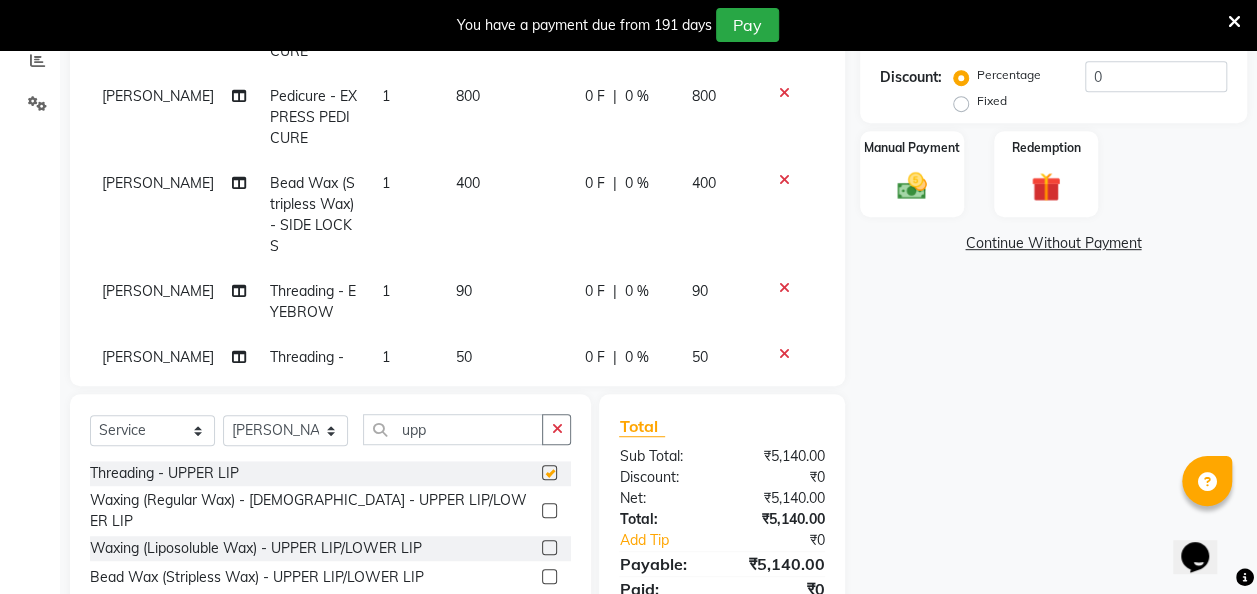 checkbox on "false" 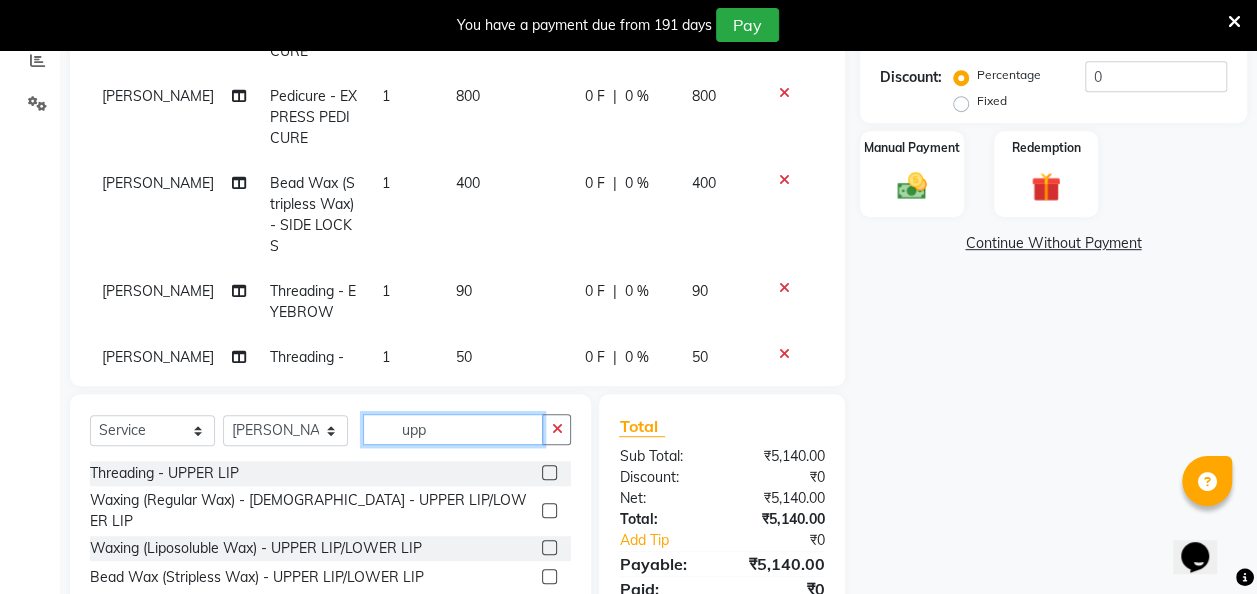 click on "upp" 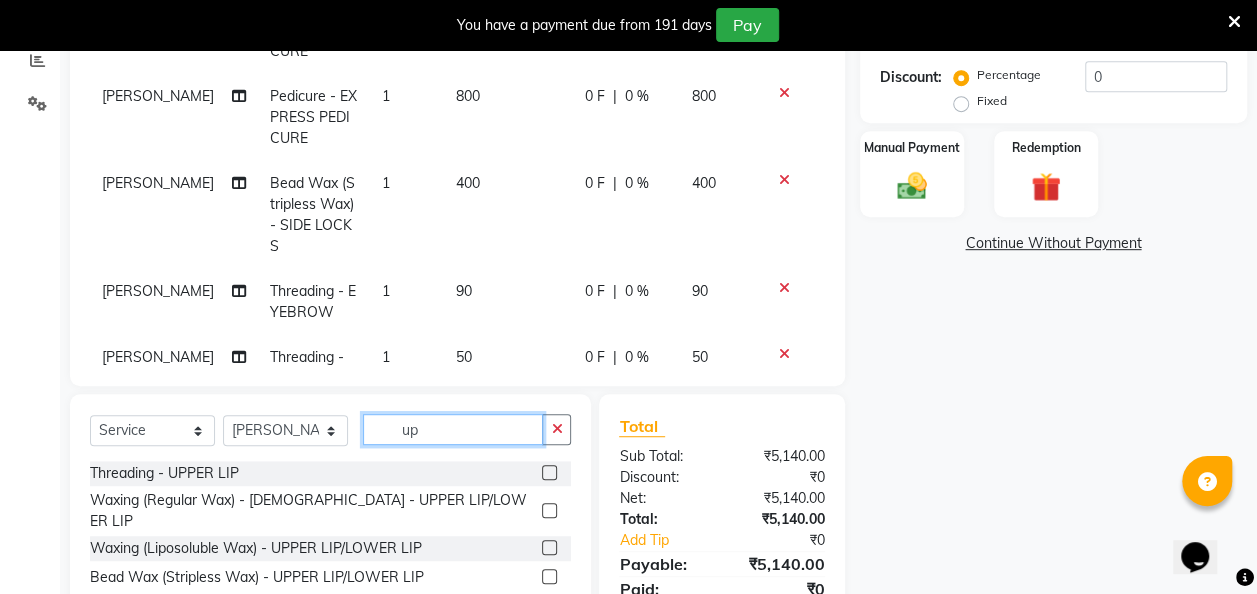 type on "u" 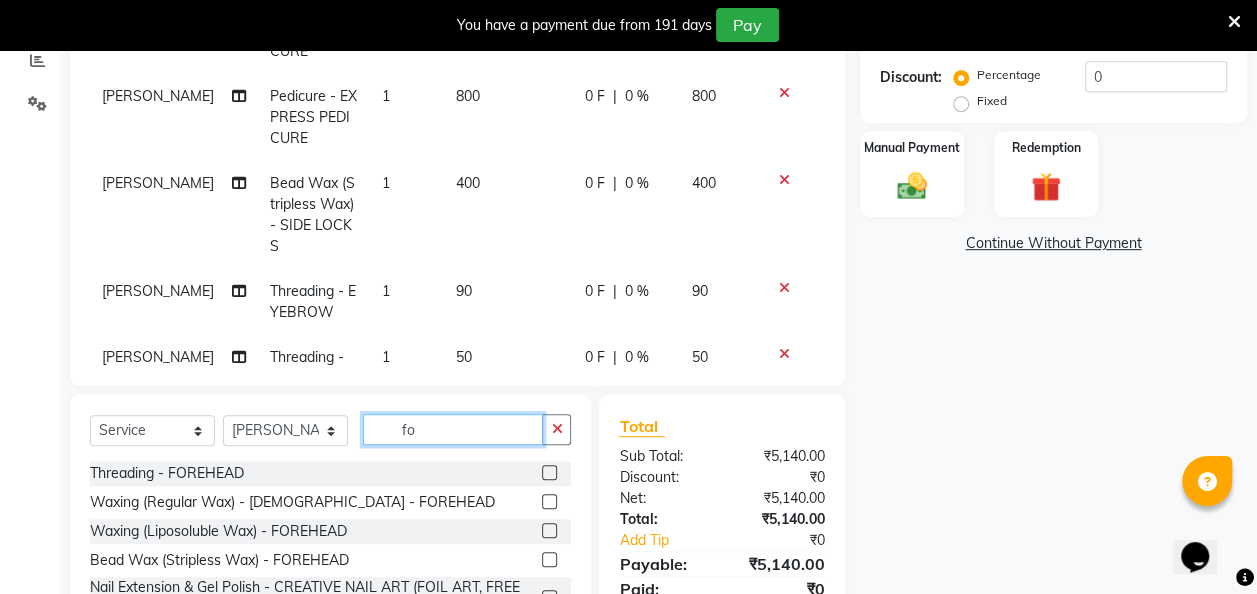 type on "fo" 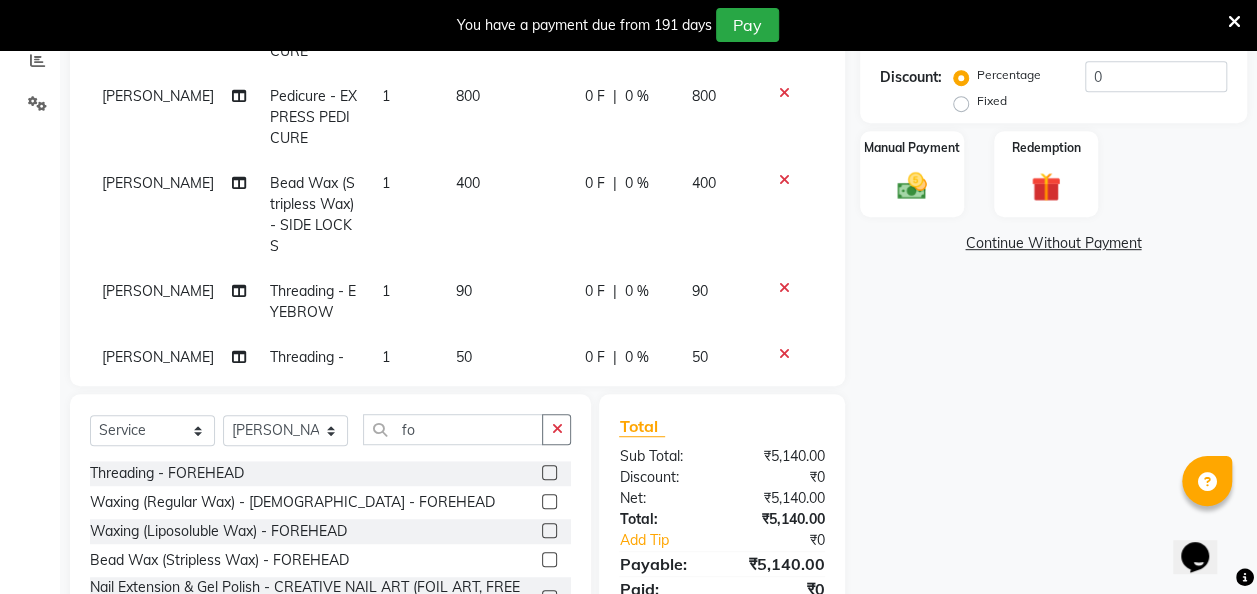 click 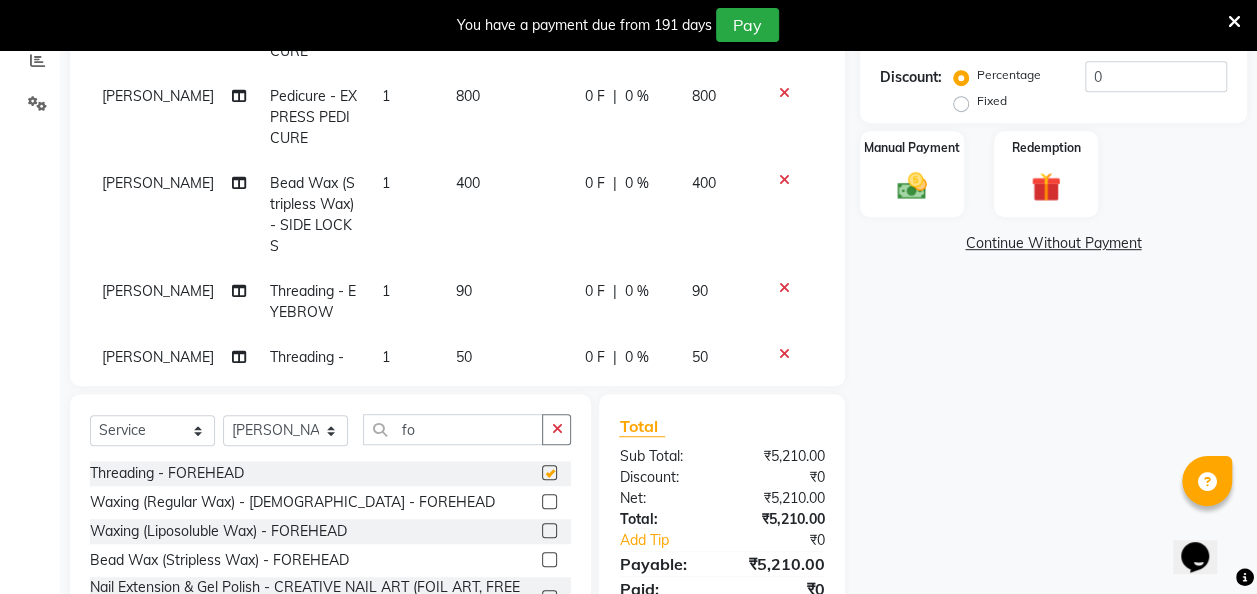 checkbox on "false" 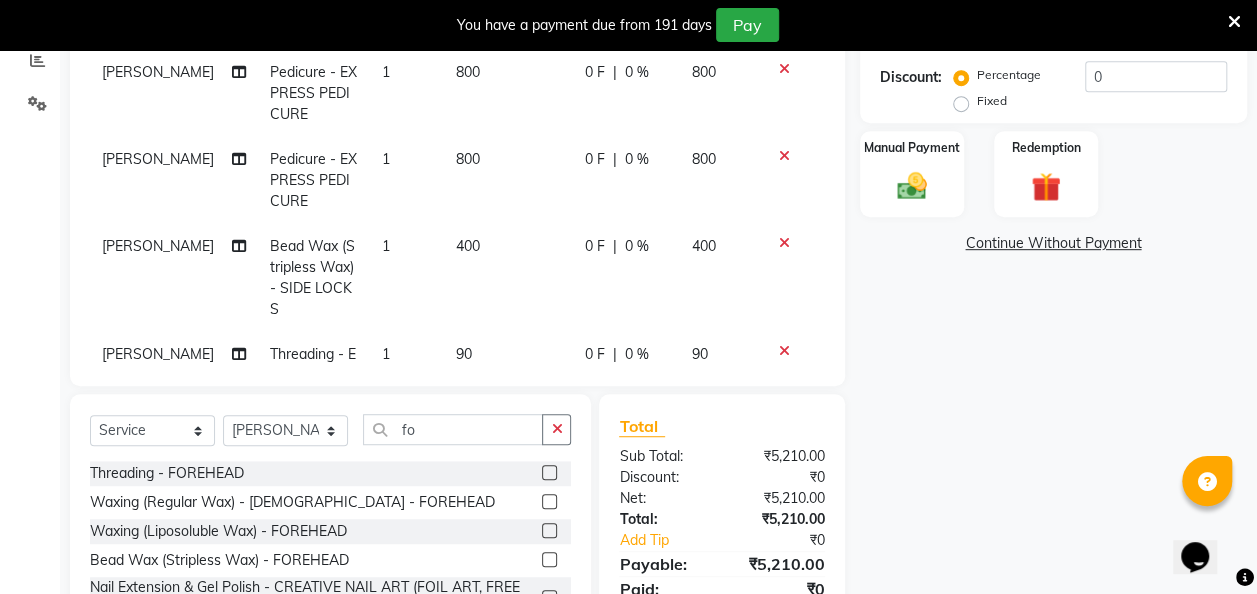 scroll, scrollTop: 0, scrollLeft: 0, axis: both 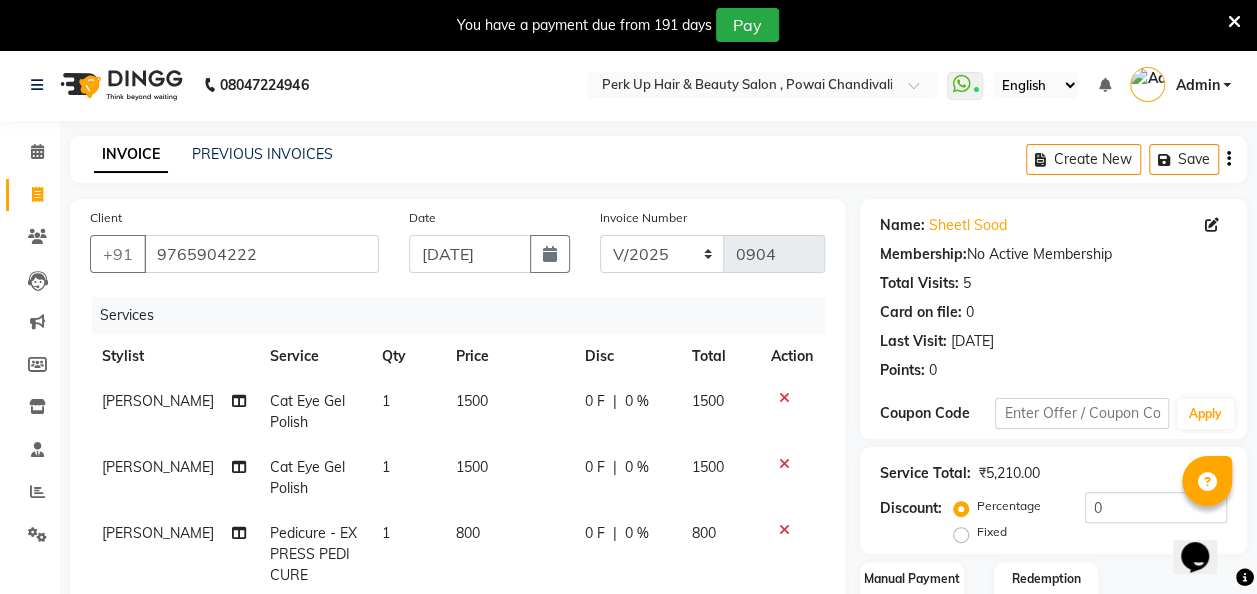 click on "1" 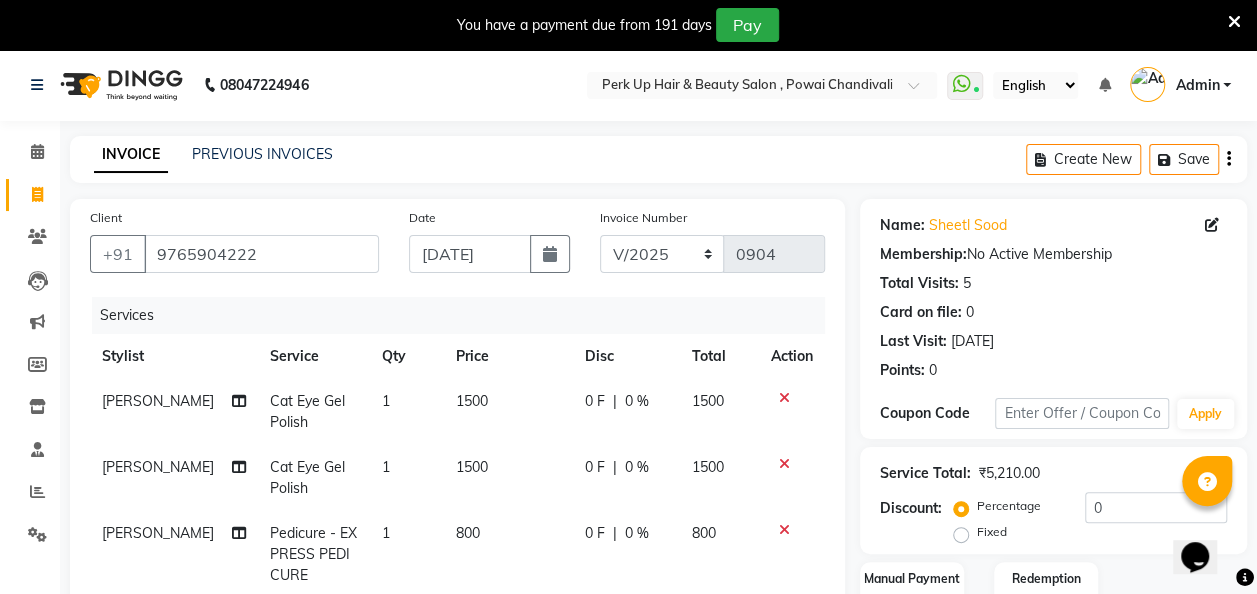 select on "85271" 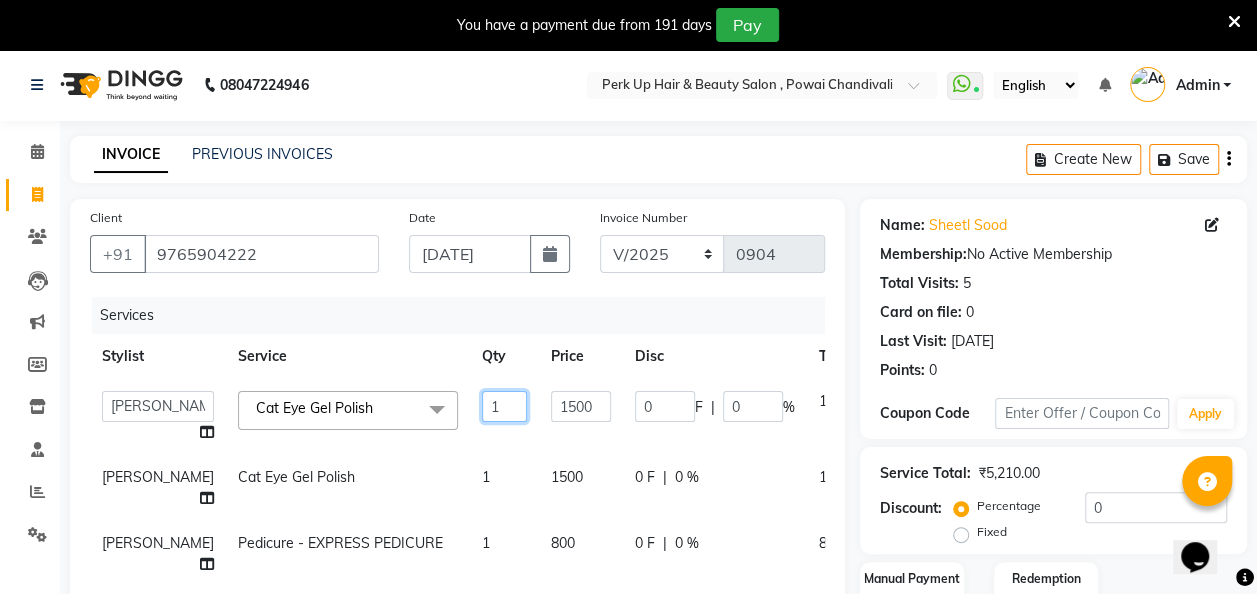 drag, startPoint x: 476, startPoint y: 406, endPoint x: 452, endPoint y: 414, distance: 25.298222 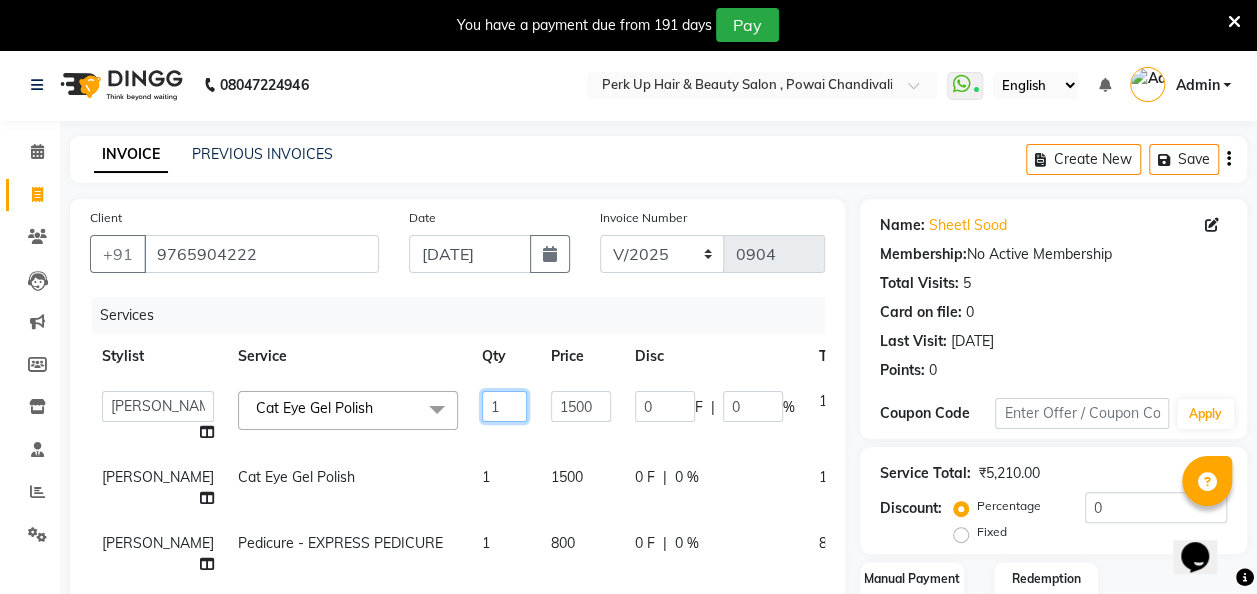 type on "2" 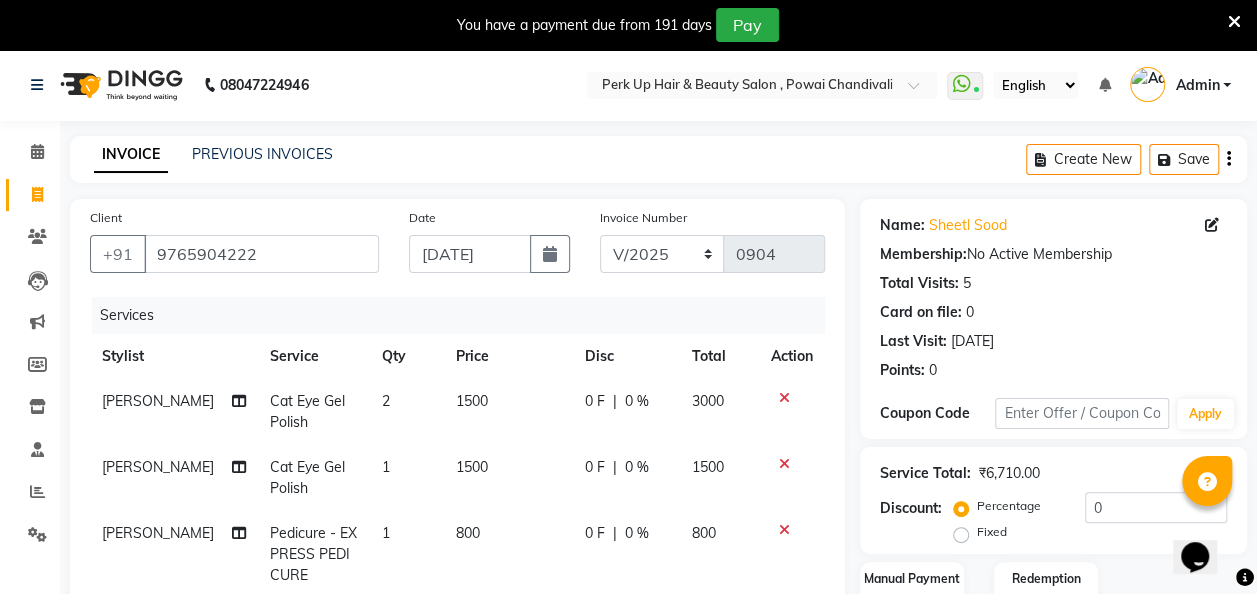 click on "[PERSON_NAME] Cat Eye Gel Polish 1 1500 0 F | 0 % 1500" 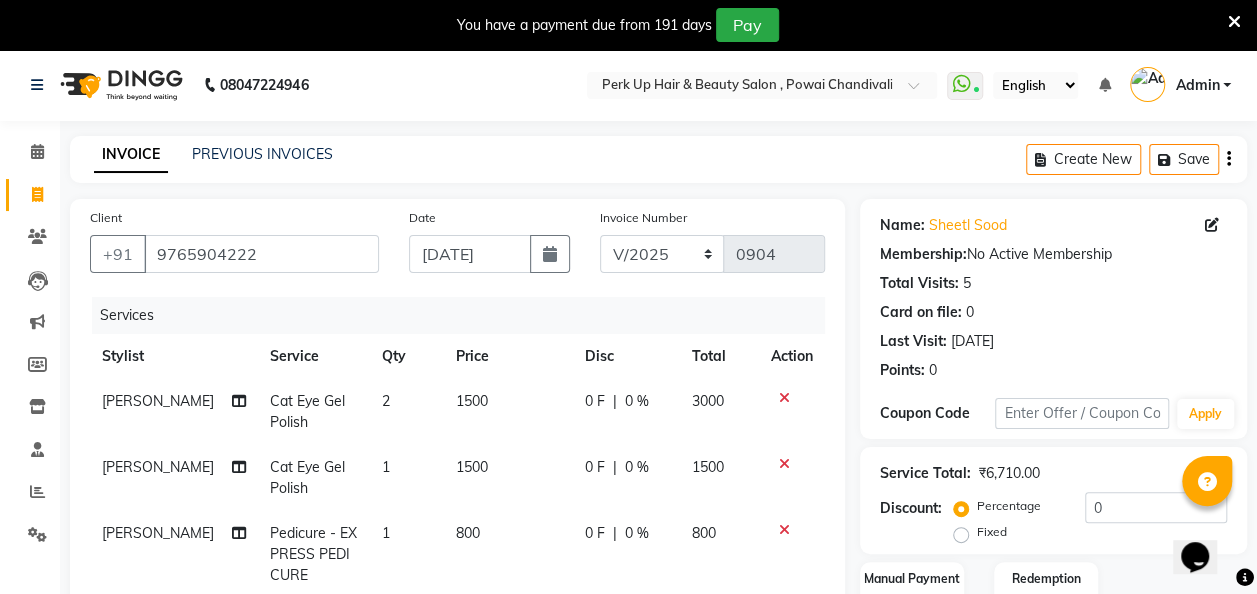 scroll, scrollTop: 225, scrollLeft: 0, axis: vertical 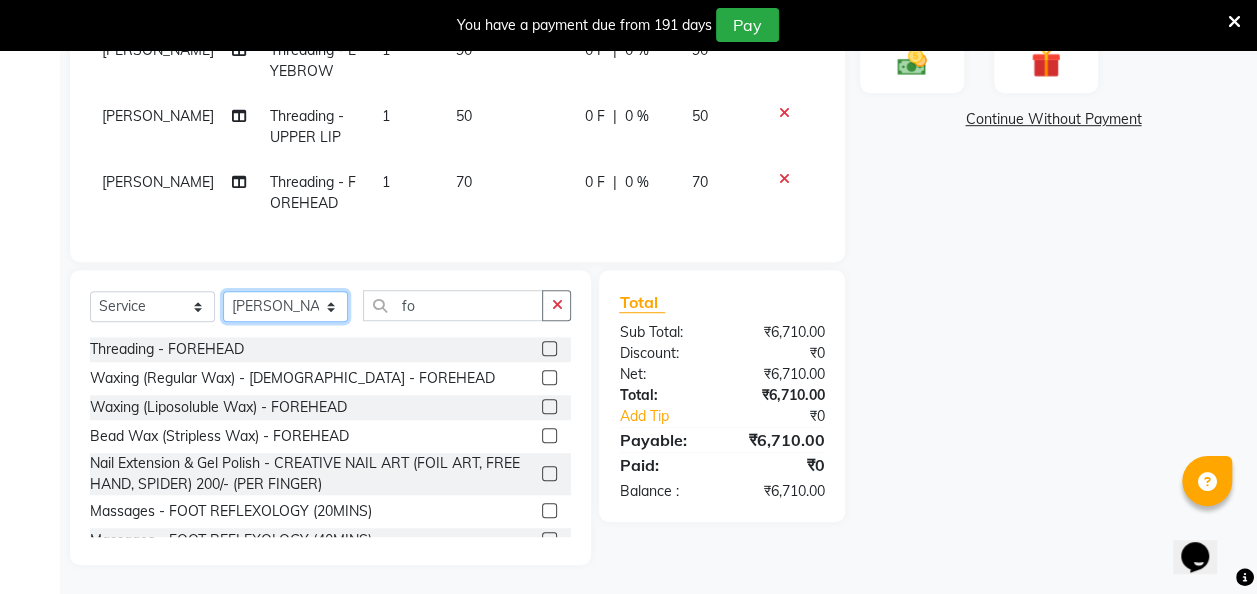 click on "Select Stylist [PERSON_NAME] danish [PERSON_NAME] [PERSON_NAME]		 [PERSON_NAME] [PERSON_NAME]			 Raju [PERSON_NAME]			 [PERSON_NAME]			 [PERSON_NAME] [PERSON_NAME] [PERSON_NAME] Seja [PERSON_NAME] Shaves [PERSON_NAME]" 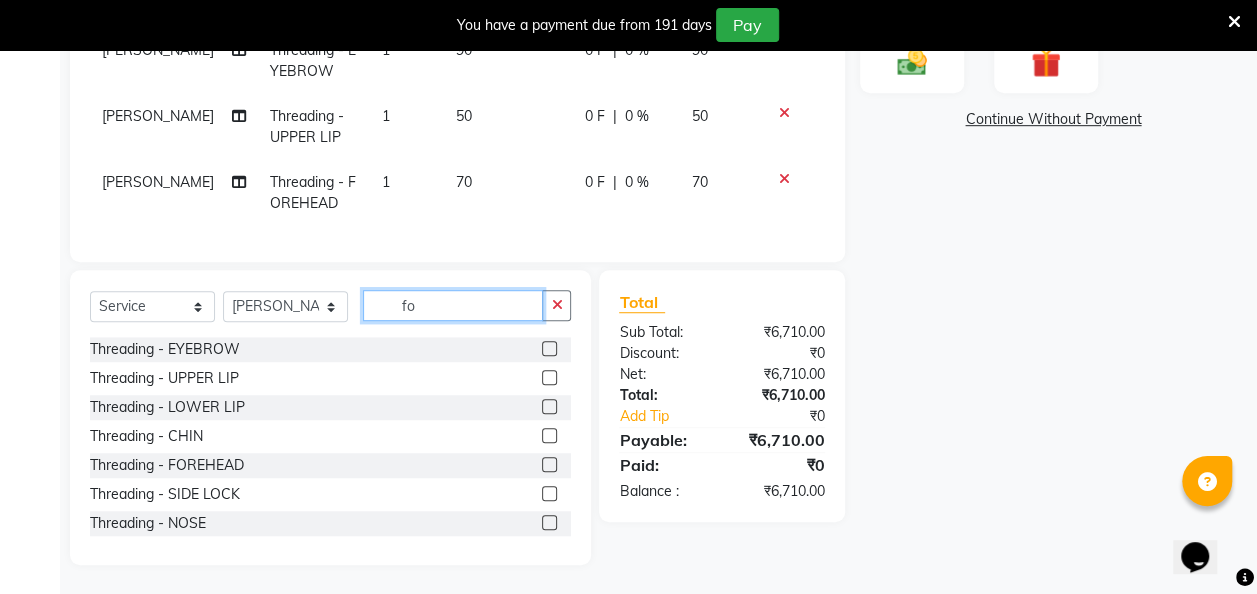 click on "fo" 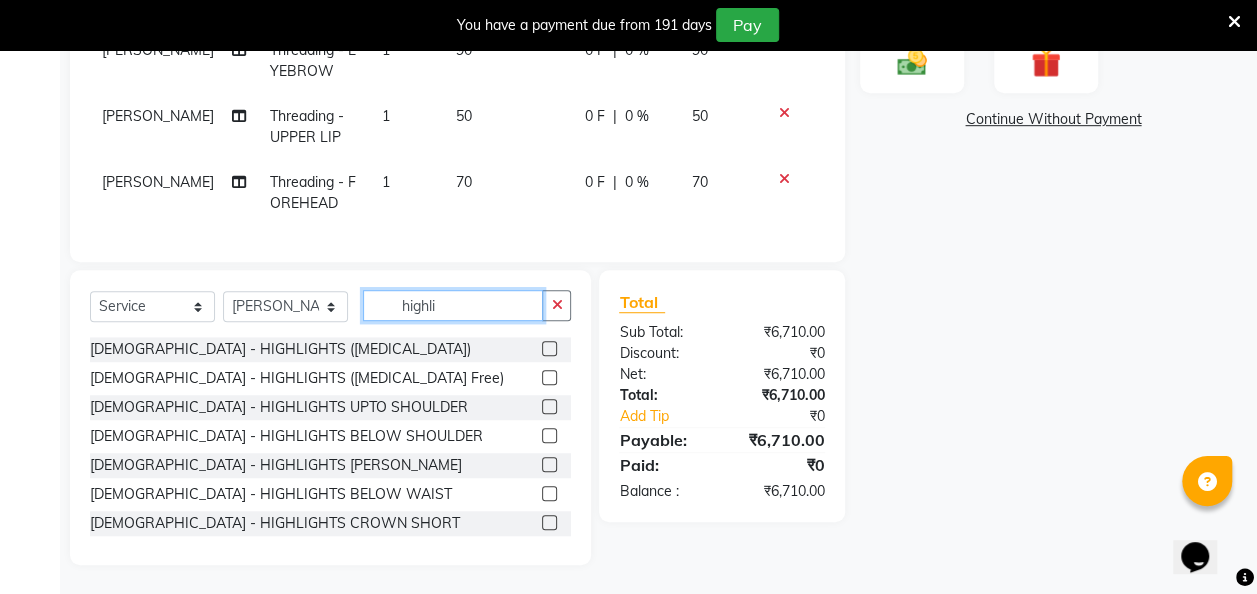 type on "highli" 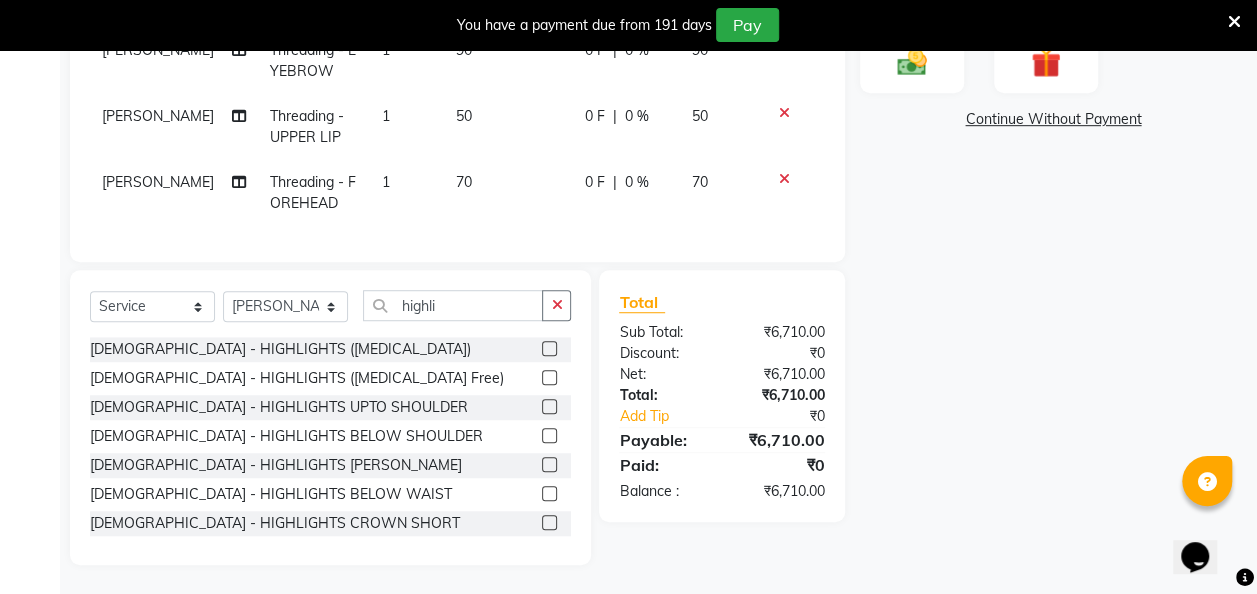 click 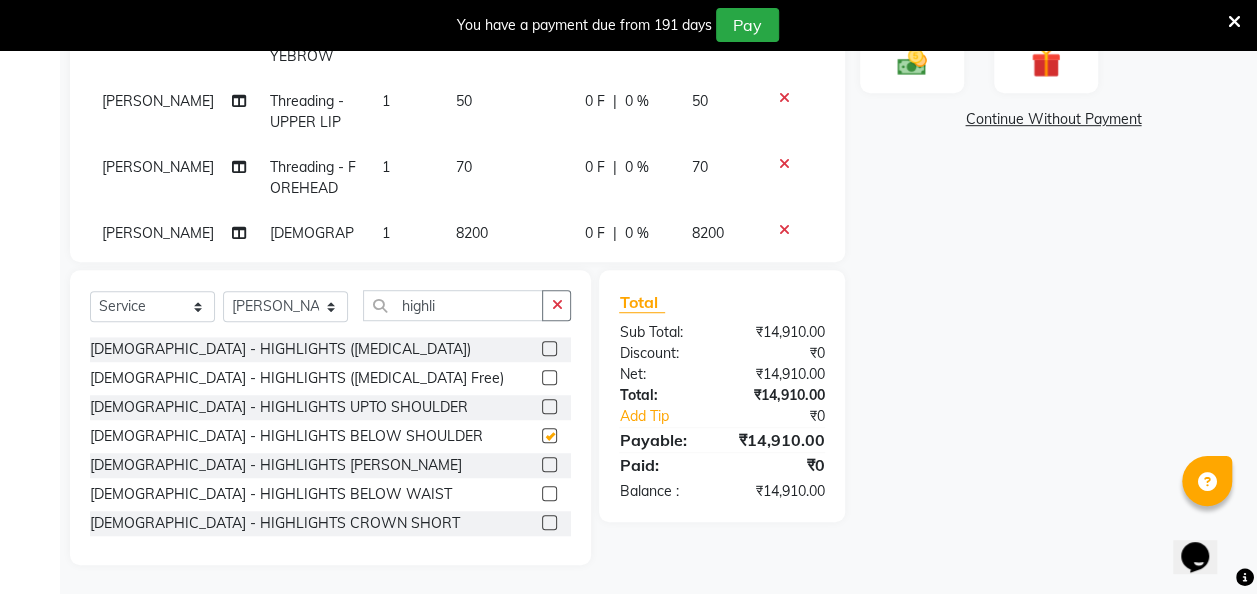 checkbox on "false" 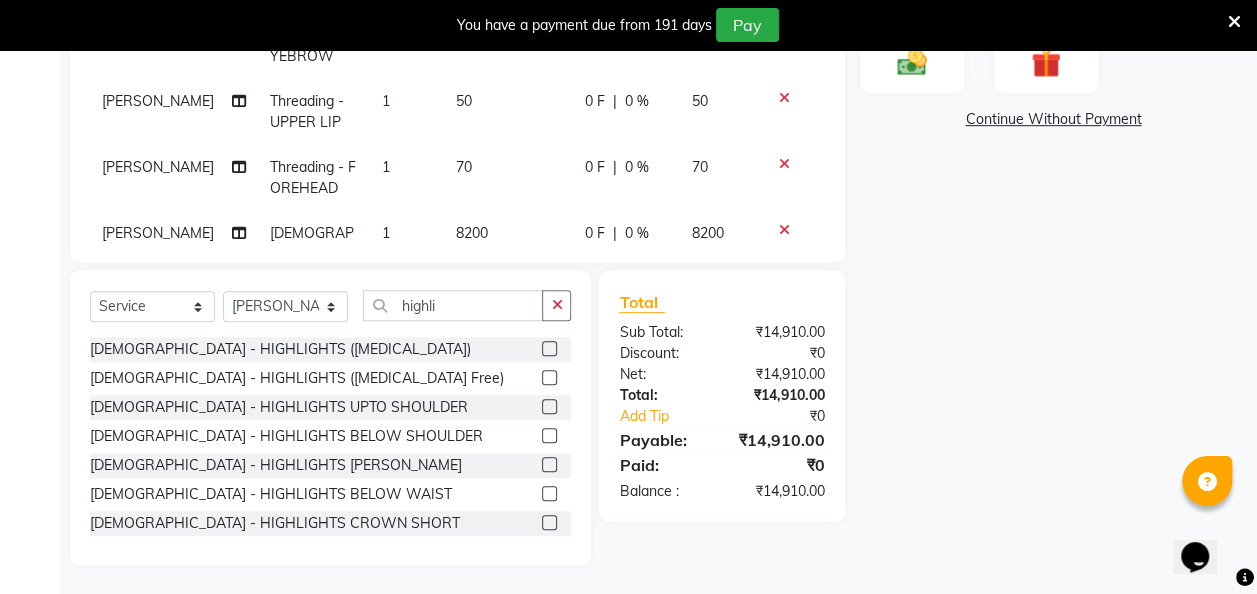 scroll, scrollTop: 333, scrollLeft: 0, axis: vertical 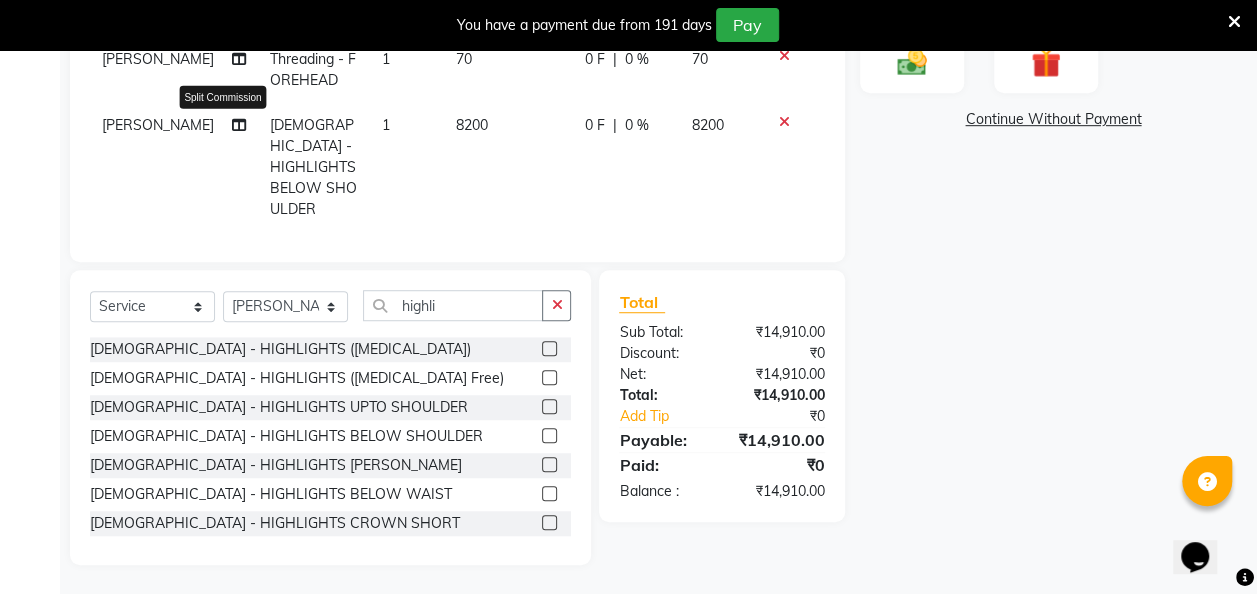 click 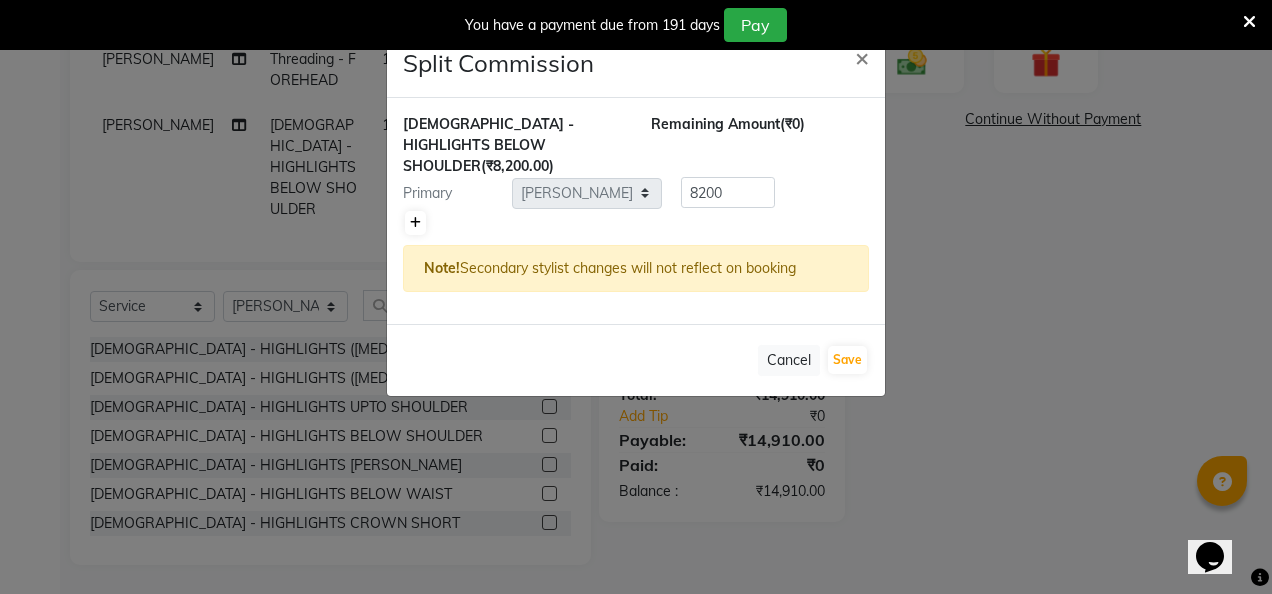 click 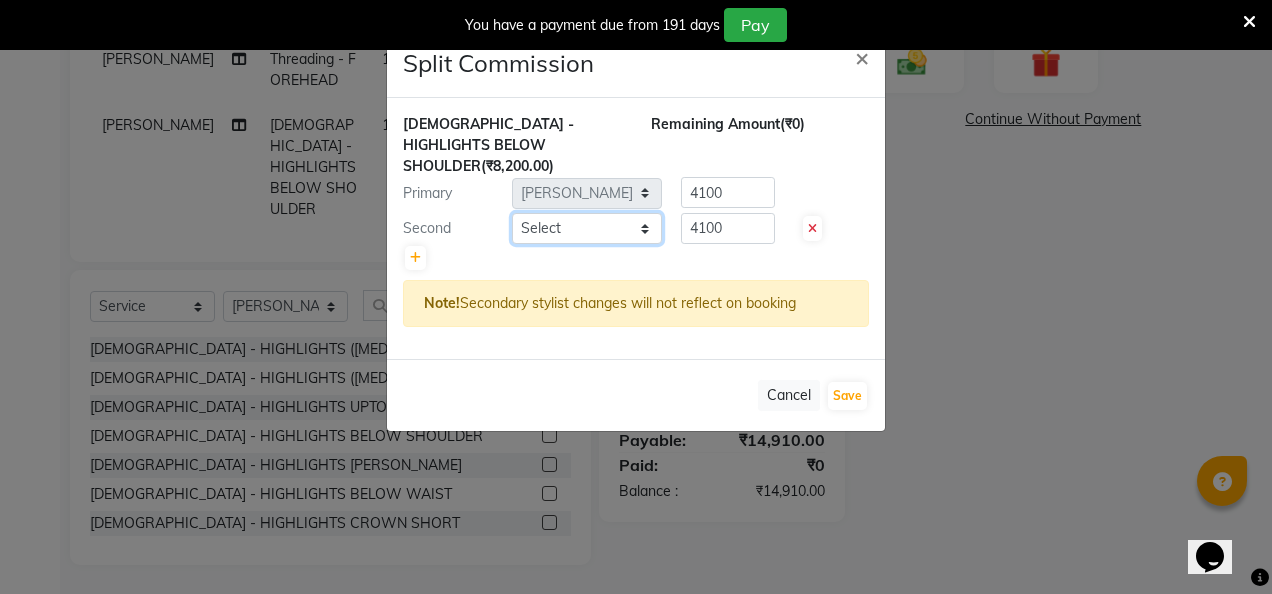 click on "Select  [PERSON_NAME]   danish   [PERSON_NAME]   [PERSON_NAME]		   [PERSON_NAME]   [PERSON_NAME]			   Raju   [PERSON_NAME]			   [PERSON_NAME]			   [PERSON_NAME]   [PERSON_NAME]   [PERSON_NAME]   Seja [PERSON_NAME]   Shaves [PERSON_NAME]" 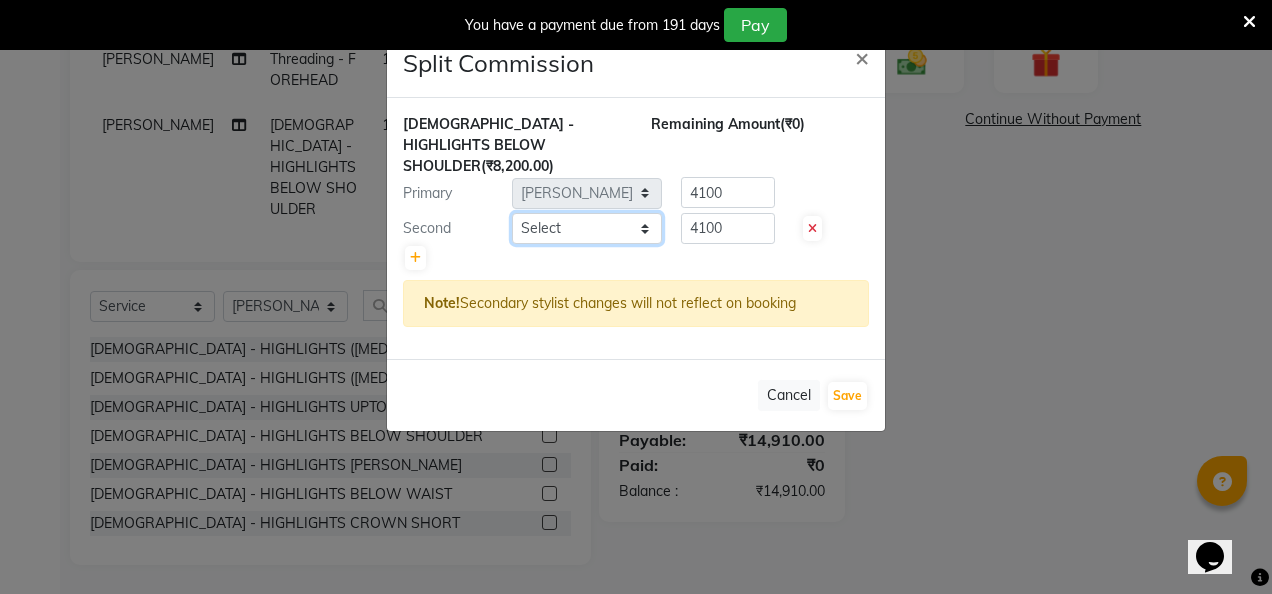 select on "68112" 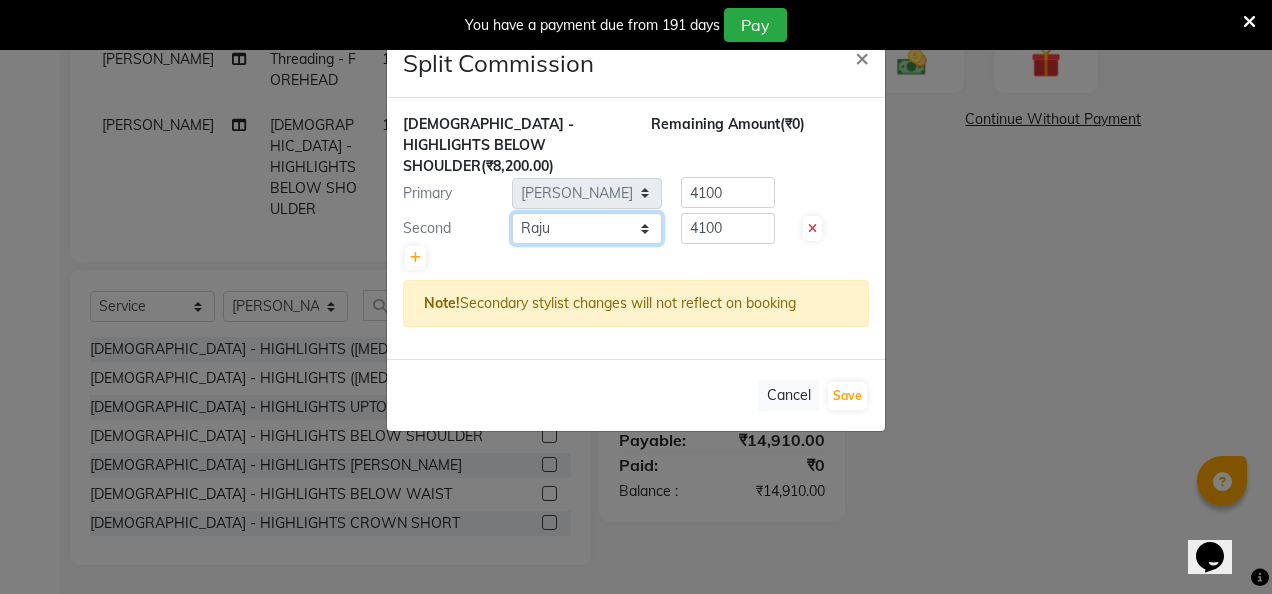 click on "Select  [PERSON_NAME]   danish   [PERSON_NAME]   [PERSON_NAME]		   [PERSON_NAME]   [PERSON_NAME]			   Raju   [PERSON_NAME]			   [PERSON_NAME]			   [PERSON_NAME]   [PERSON_NAME]   [PERSON_NAME]   Seja [PERSON_NAME]   Shaves [PERSON_NAME]" 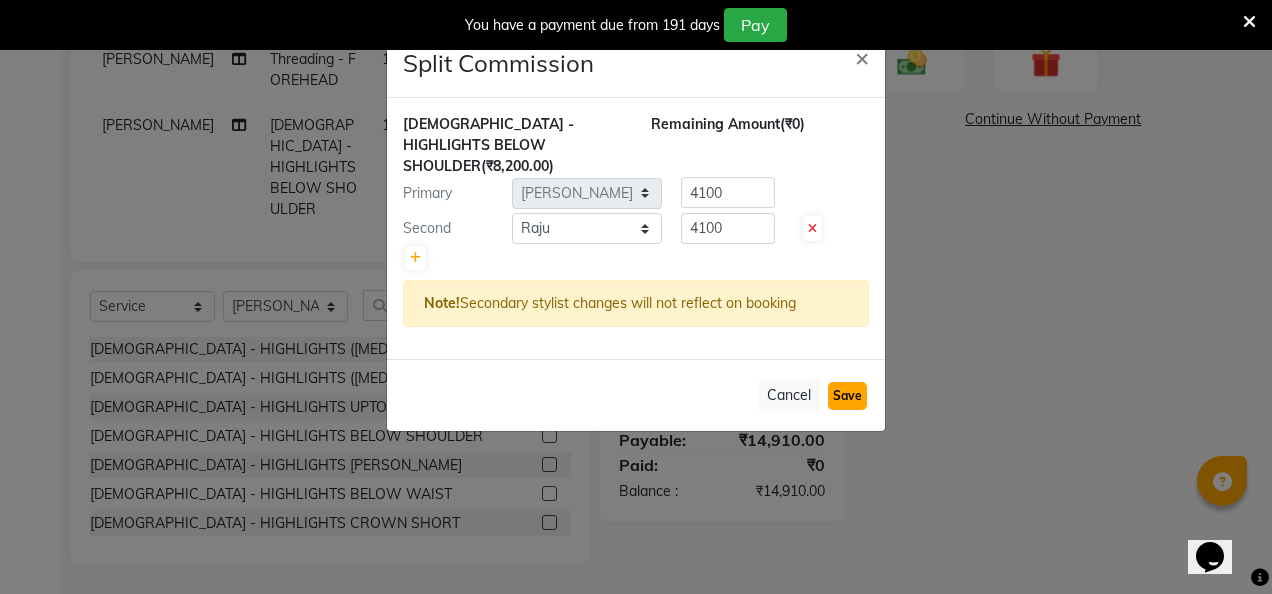 click on "Save" 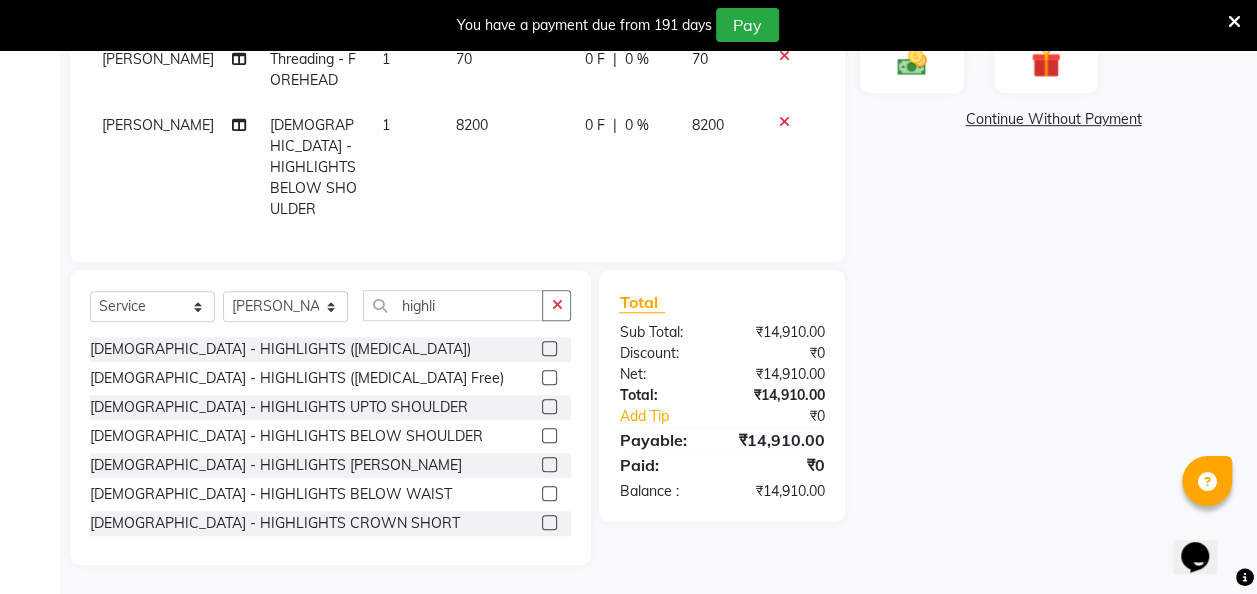 click on "8200" 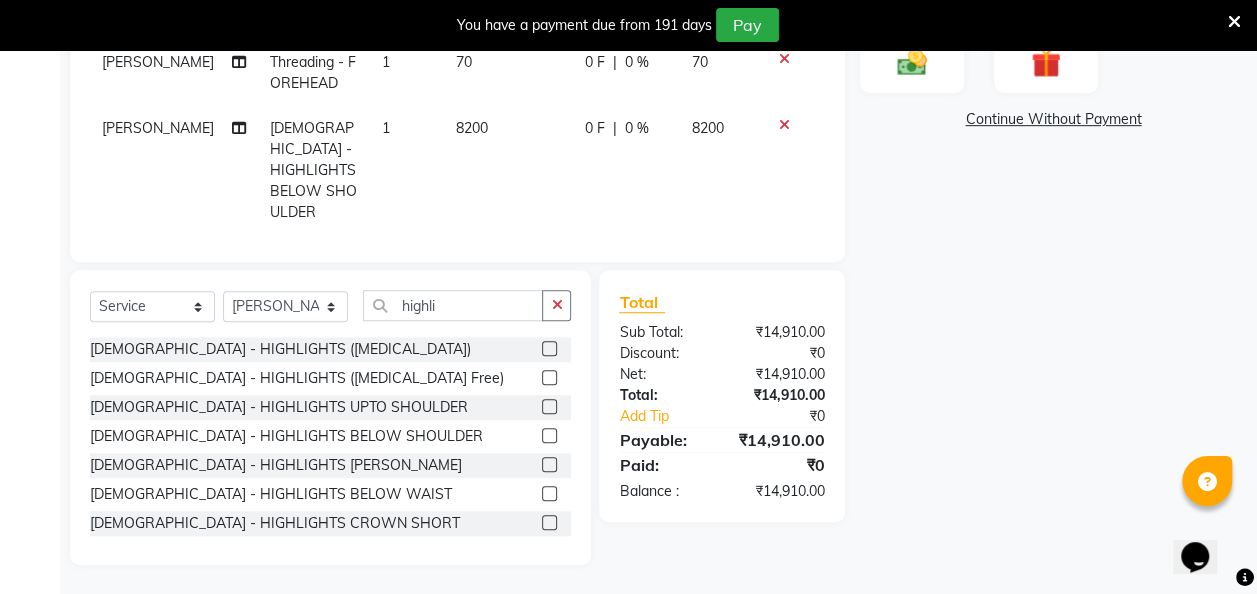 select on "32903" 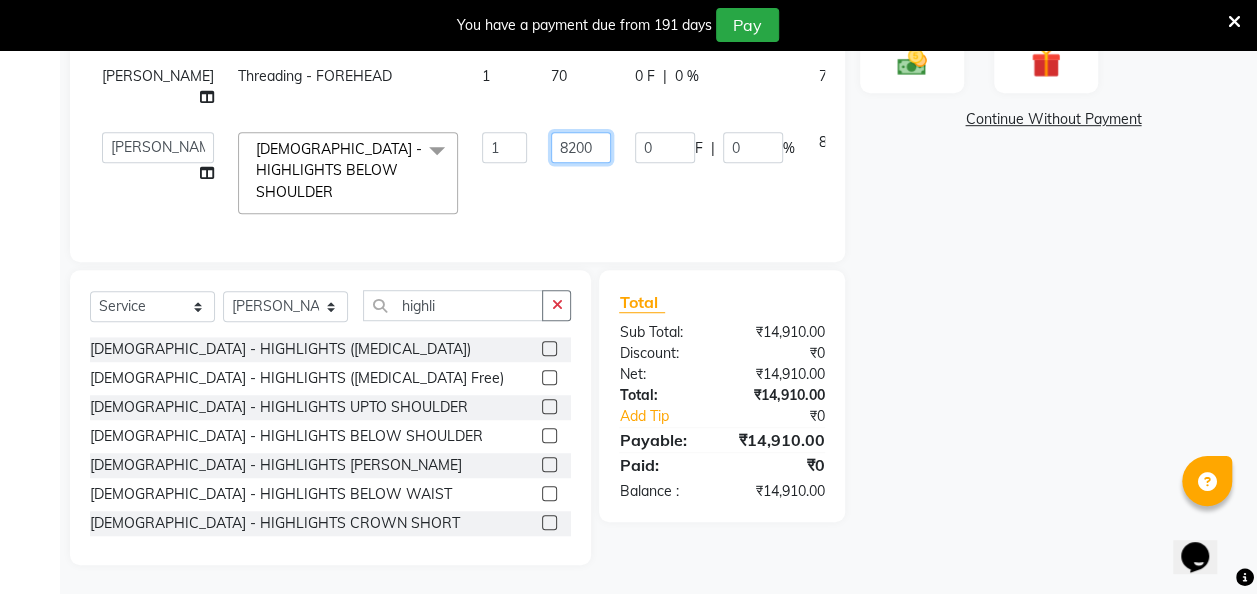 drag, startPoint x: 564, startPoint y: 156, endPoint x: 520, endPoint y: 156, distance: 44 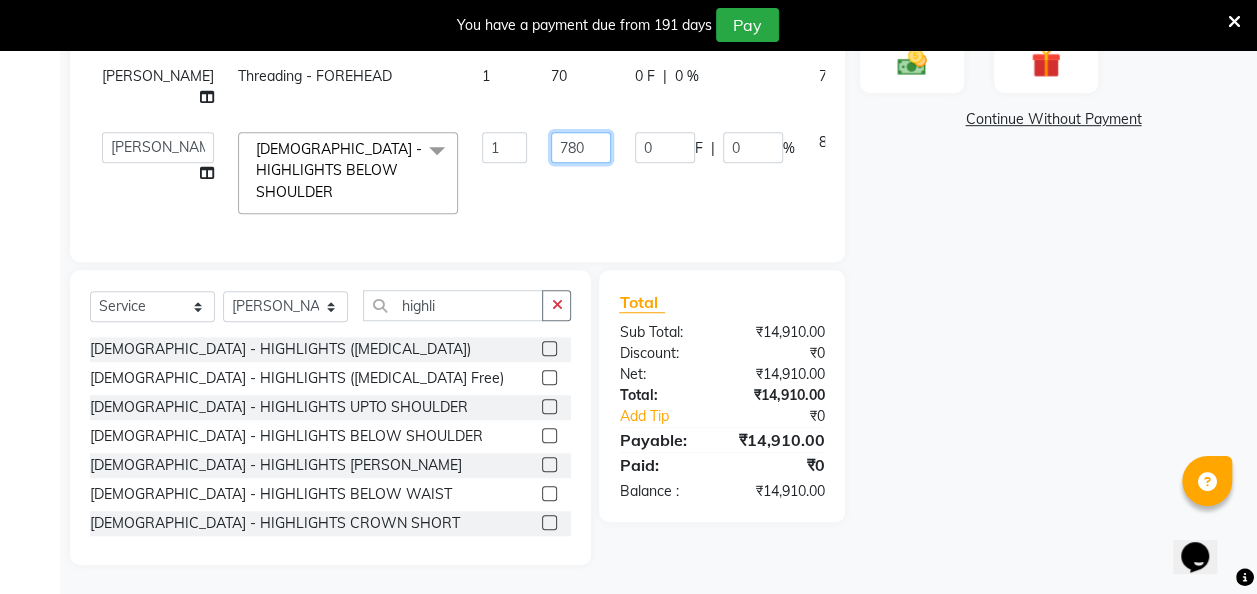 type on "7800" 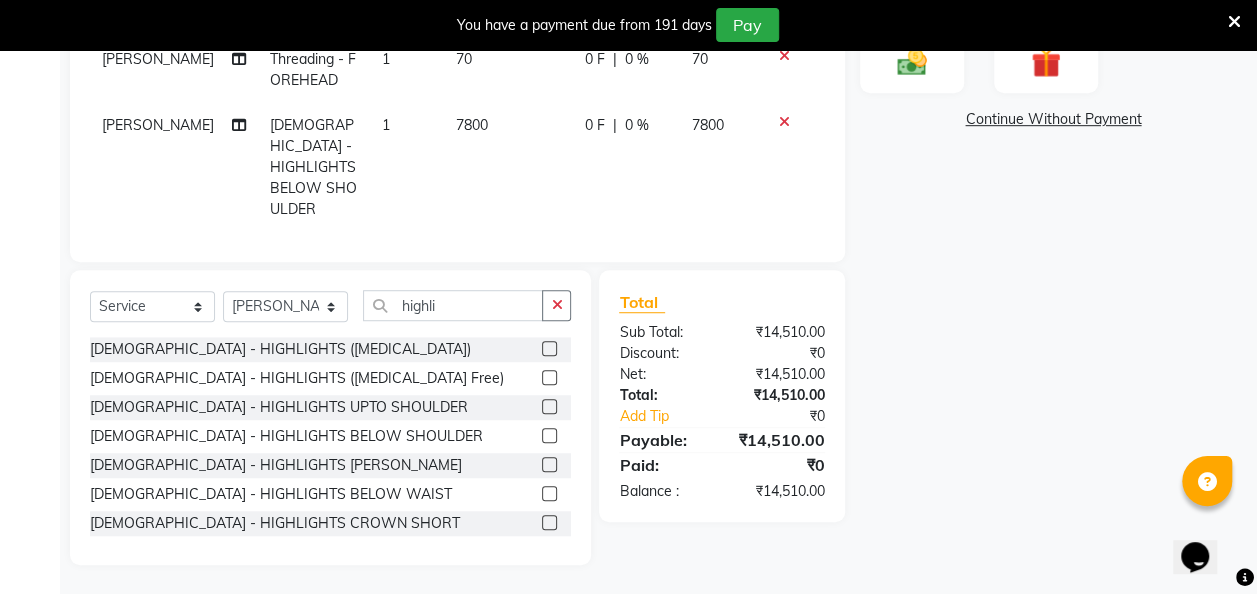click on "7800" 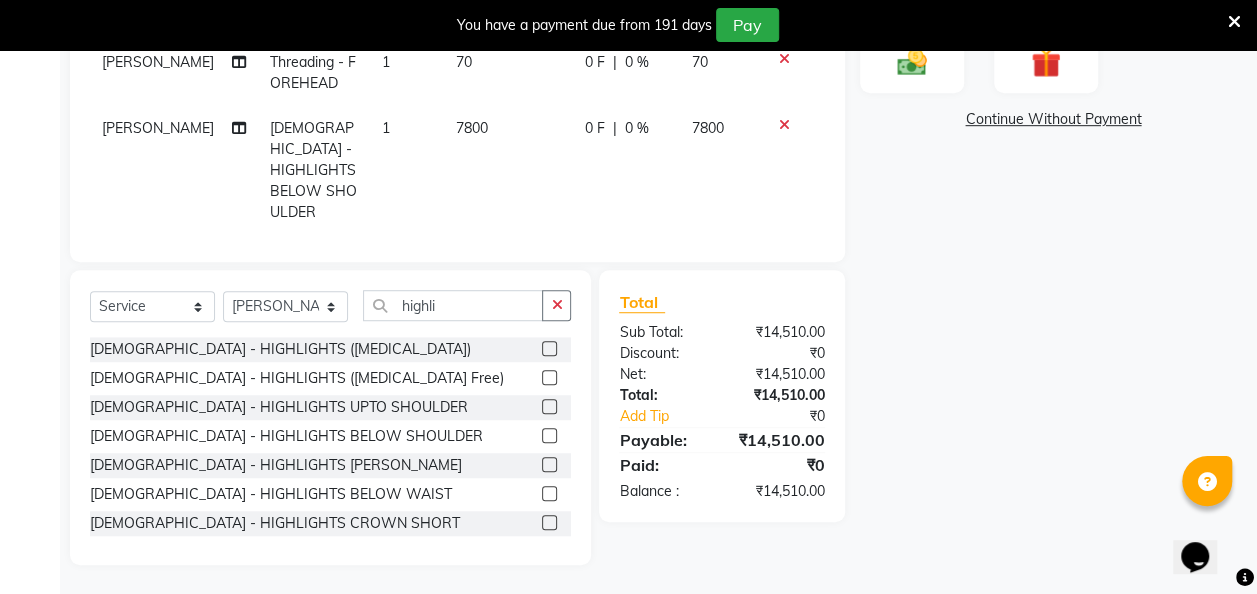select on "32903" 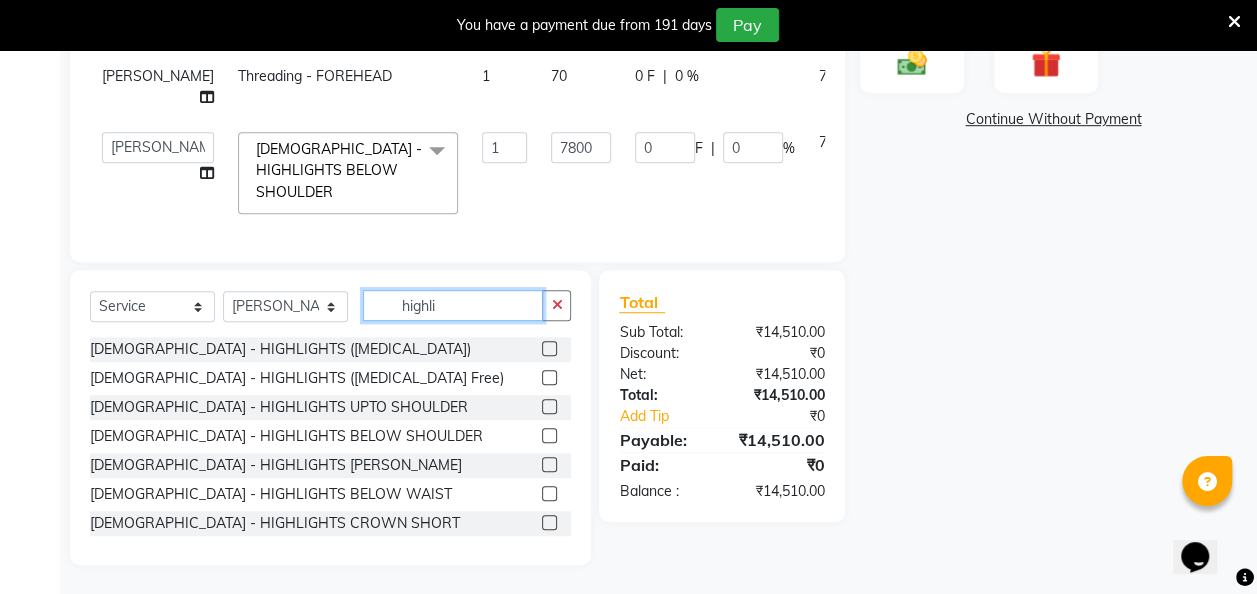 drag, startPoint x: 455, startPoint y: 306, endPoint x: 393, endPoint y: 306, distance: 62 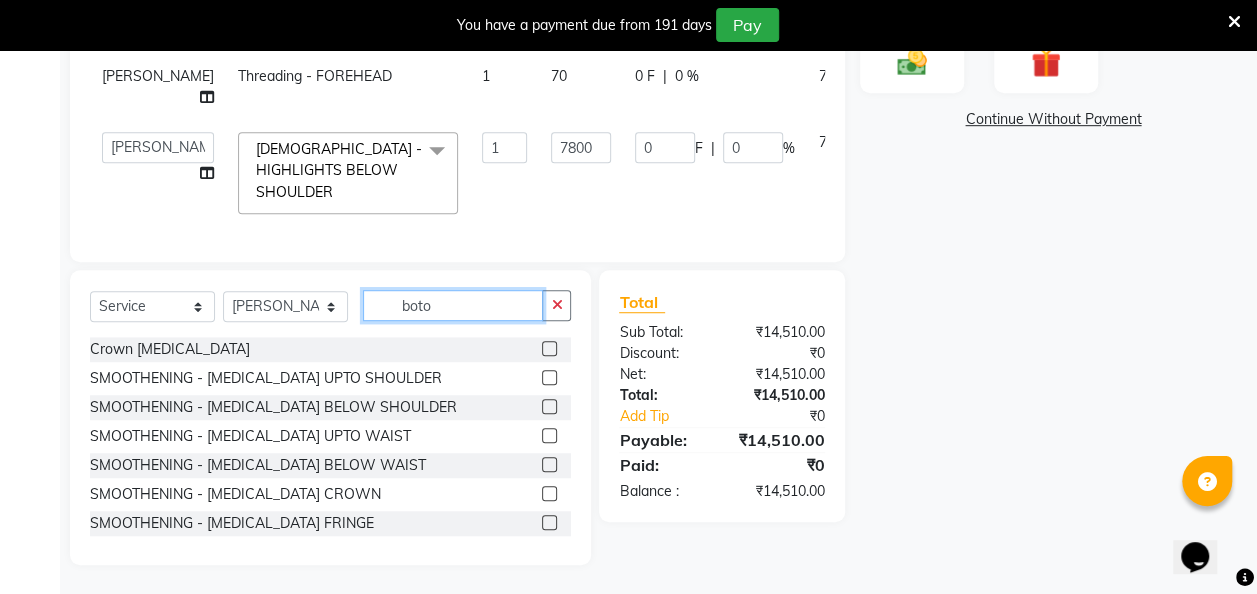 type on "boto" 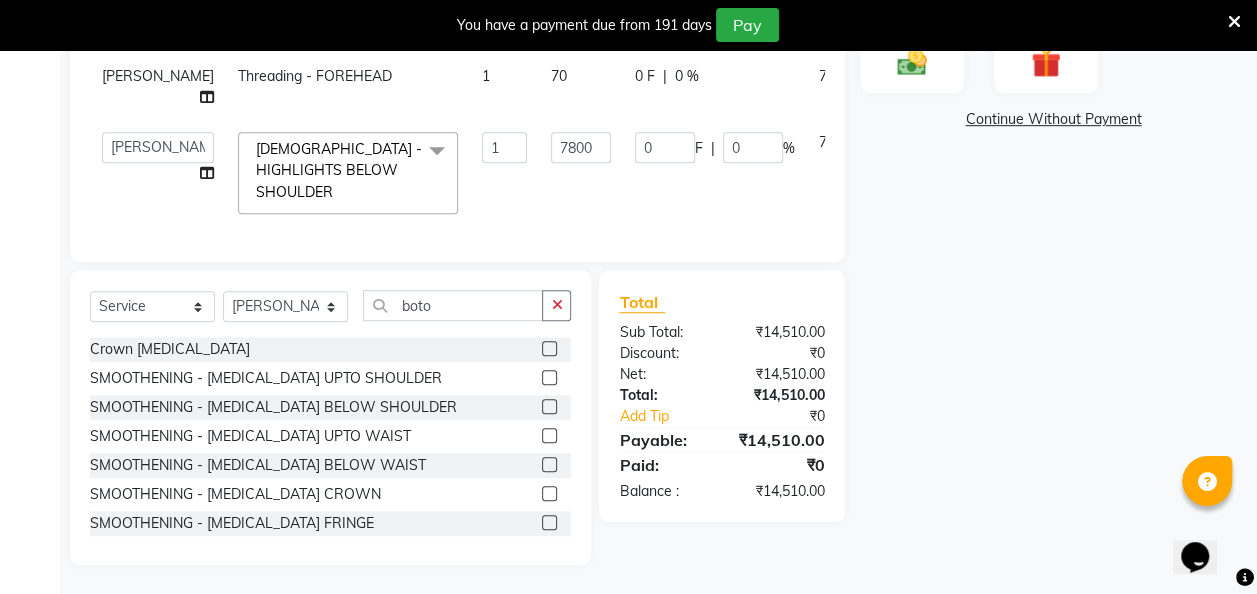 click 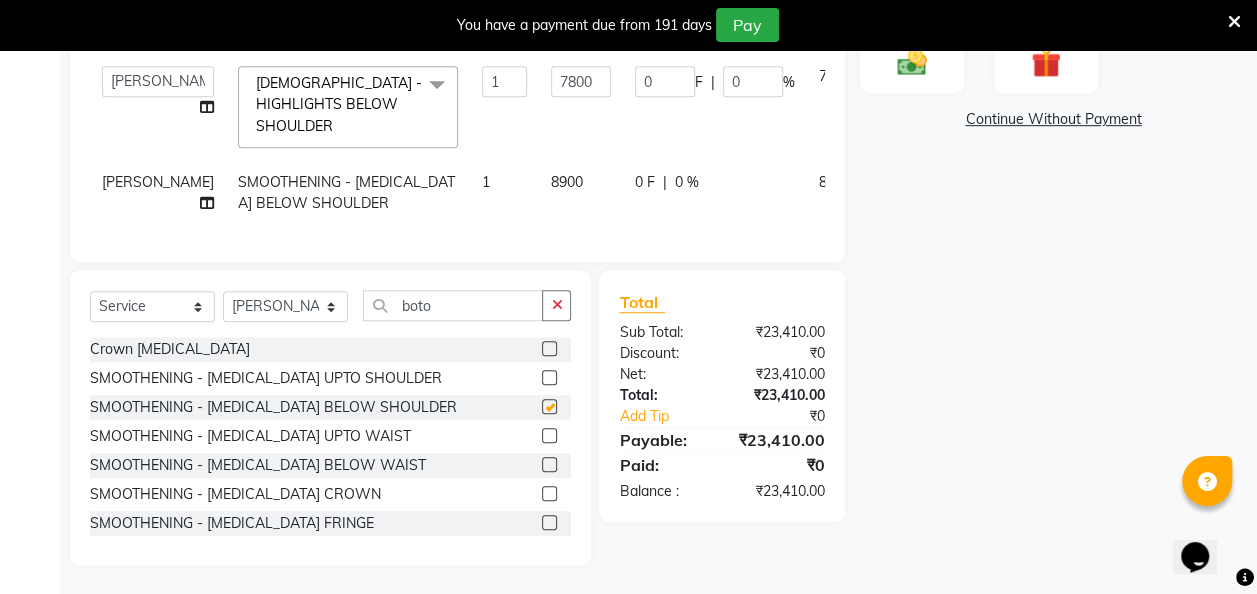 checkbox on "false" 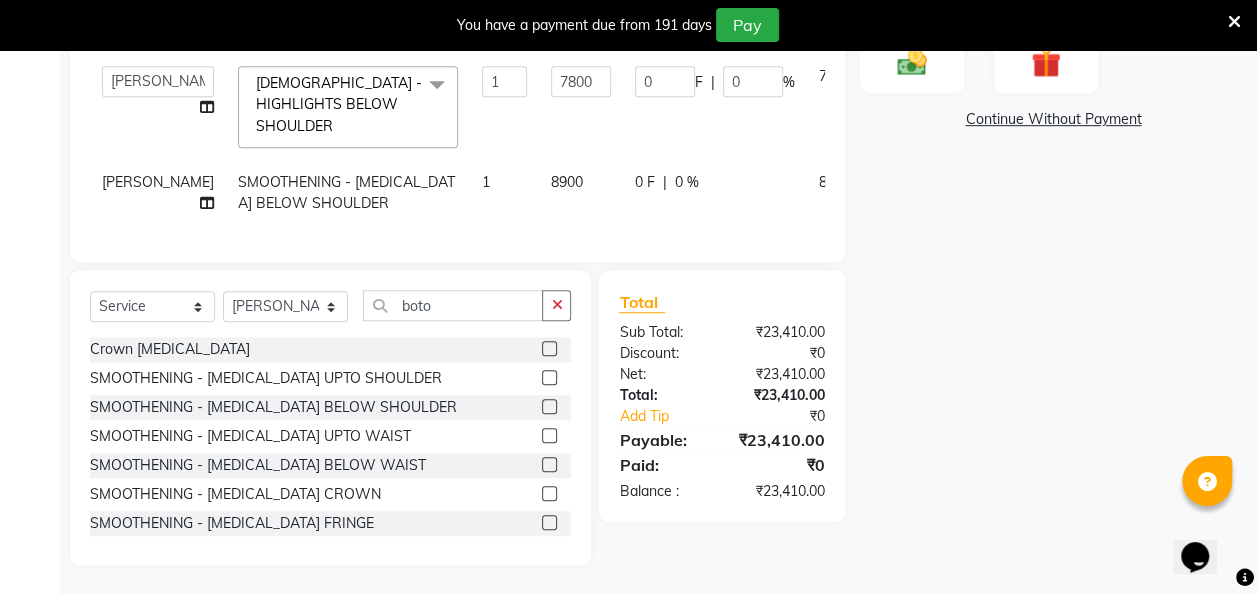 scroll, scrollTop: 396, scrollLeft: 0, axis: vertical 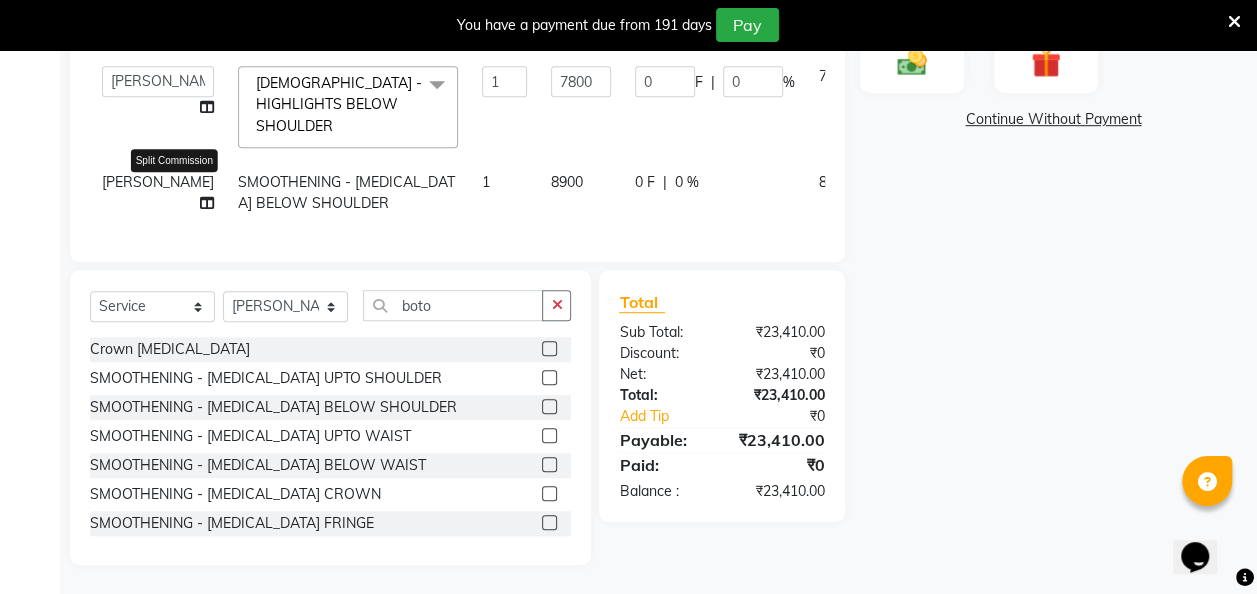 click 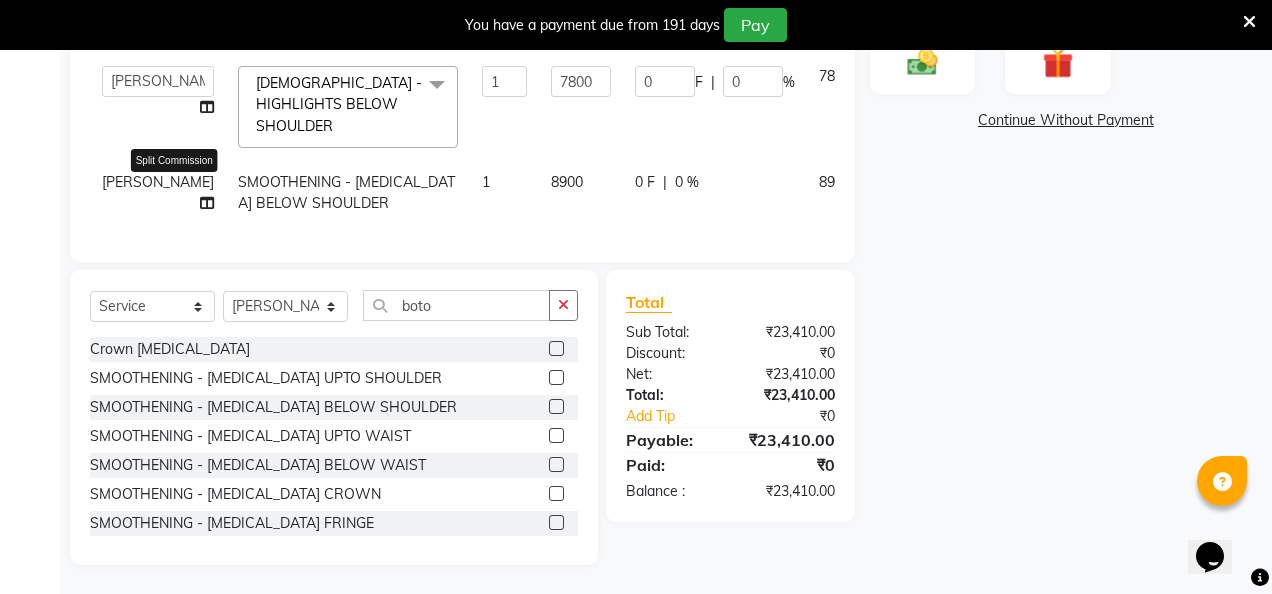 select on "32903" 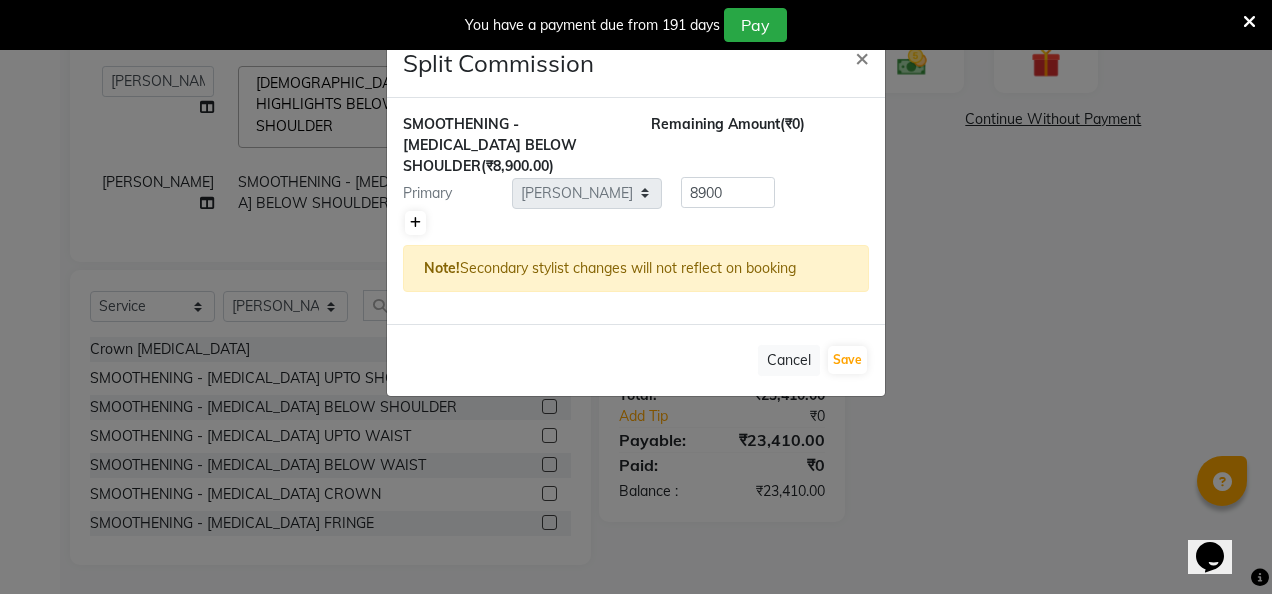 click 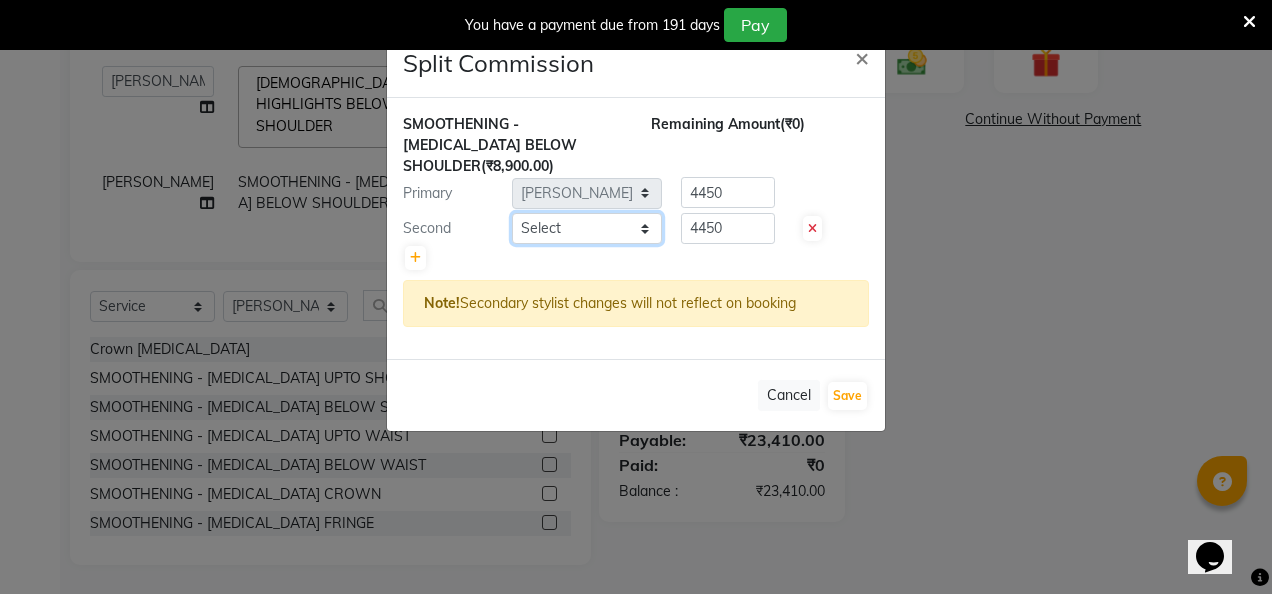 click on "Select  [PERSON_NAME]   danish   [PERSON_NAME]   [PERSON_NAME]		   [PERSON_NAME]   [PERSON_NAME]			   Raju   [PERSON_NAME]			   [PERSON_NAME]			   [PERSON_NAME]   [PERSON_NAME]   [PERSON_NAME]   Seja [PERSON_NAME]   Shaves [PERSON_NAME]" 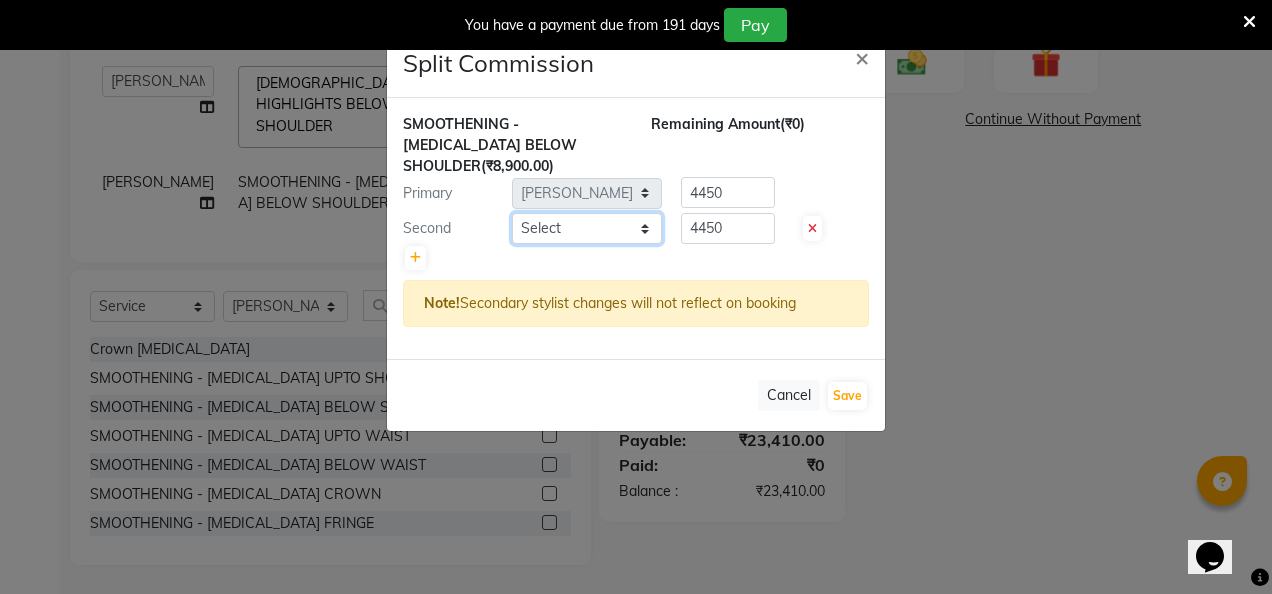 select on "68112" 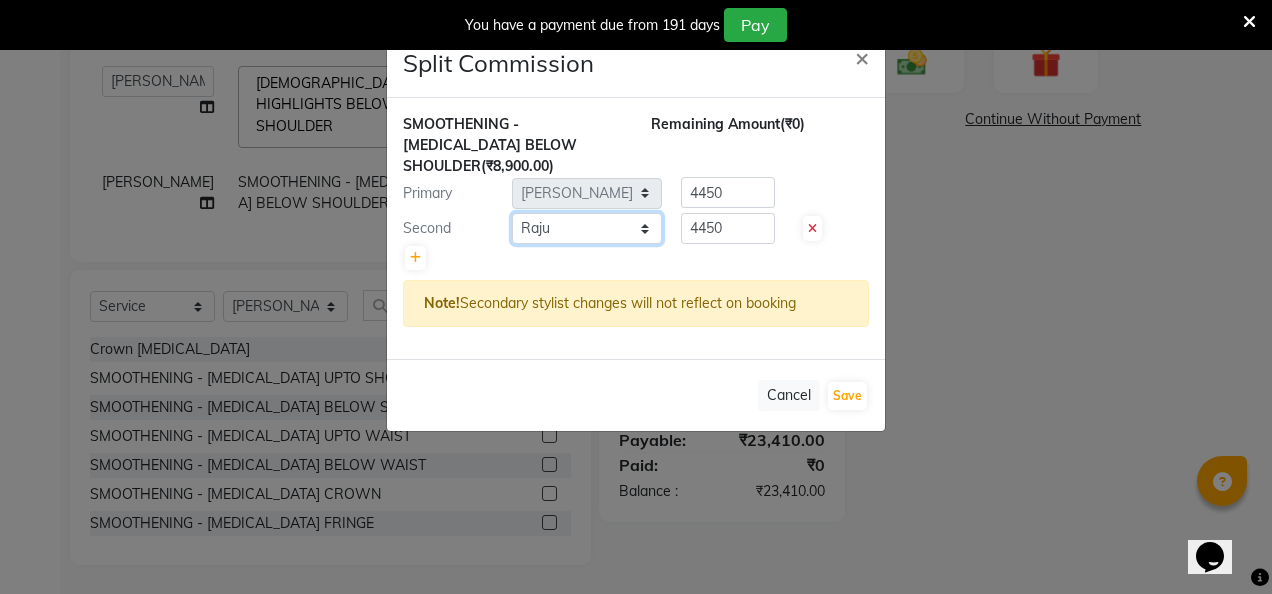 click on "Select  [PERSON_NAME]   danish   [PERSON_NAME]   [PERSON_NAME]		   [PERSON_NAME]   [PERSON_NAME]			   Raju   [PERSON_NAME]			   [PERSON_NAME]			   [PERSON_NAME]   [PERSON_NAME]   [PERSON_NAME]   Seja [PERSON_NAME]   Shaves [PERSON_NAME]" 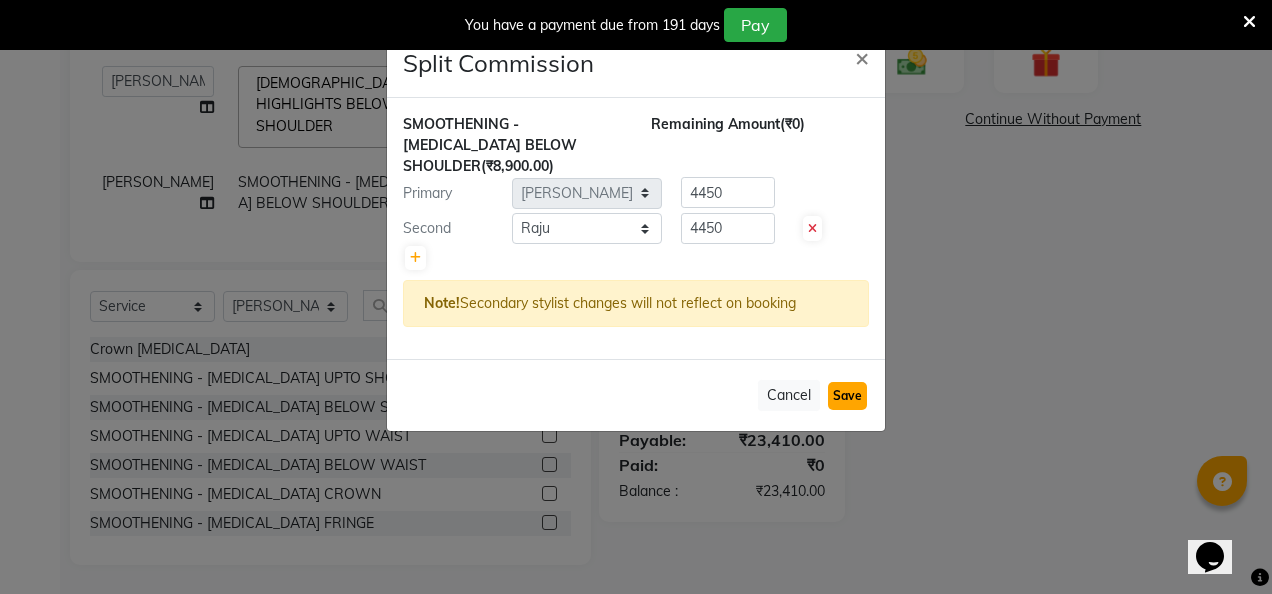 click on "Save" 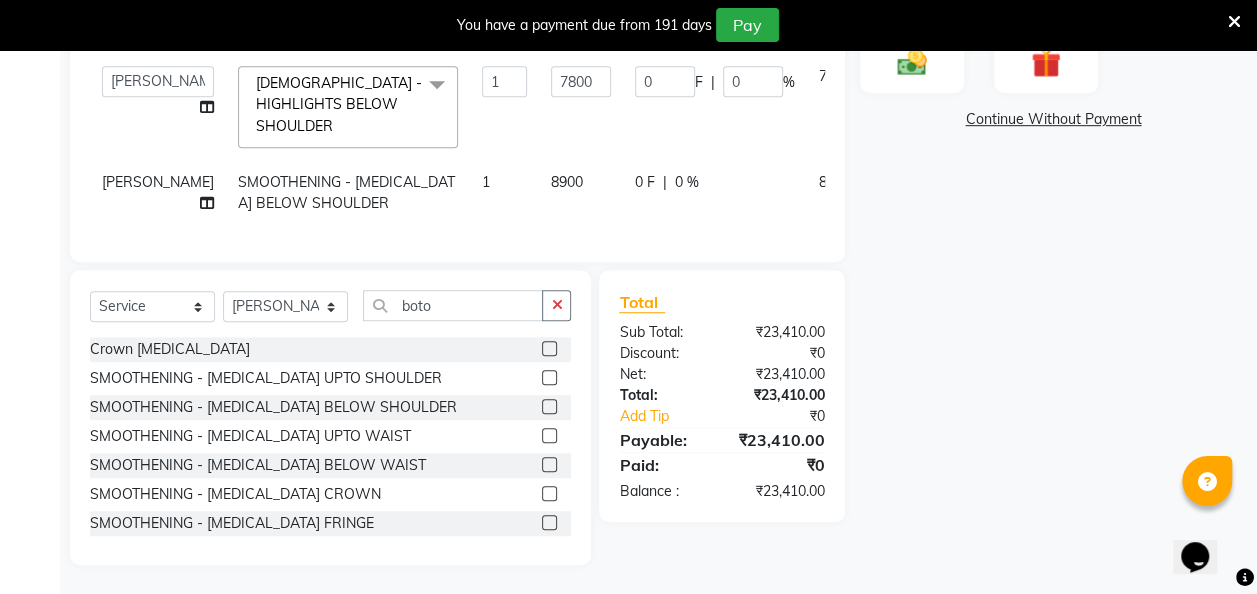 click on "8900" 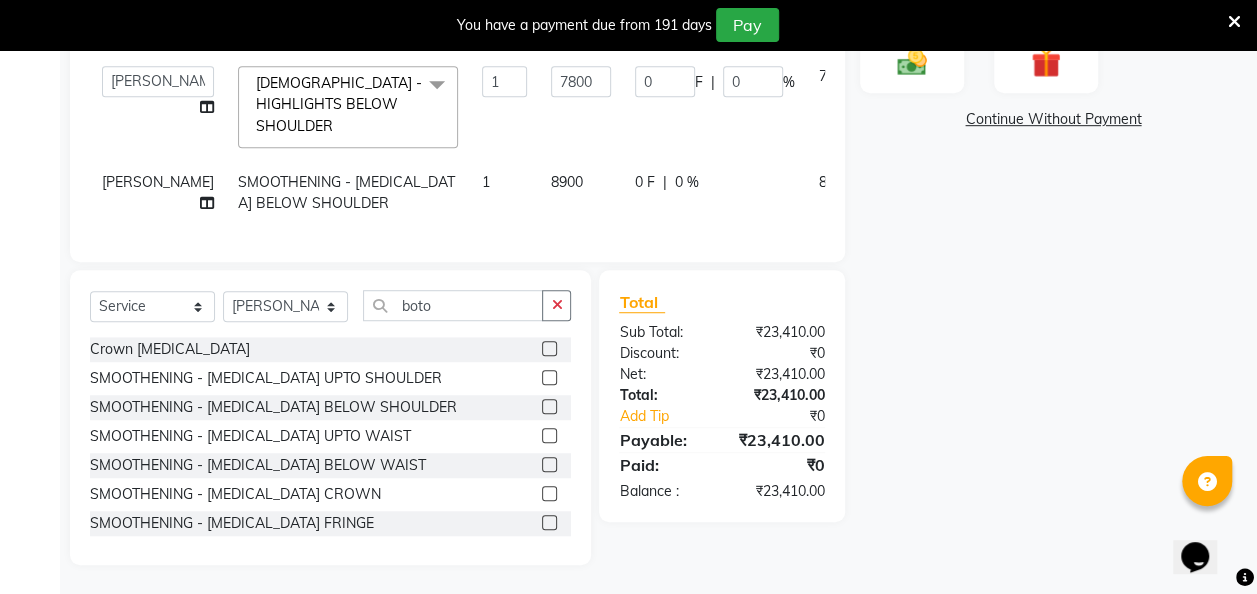 select on "32903" 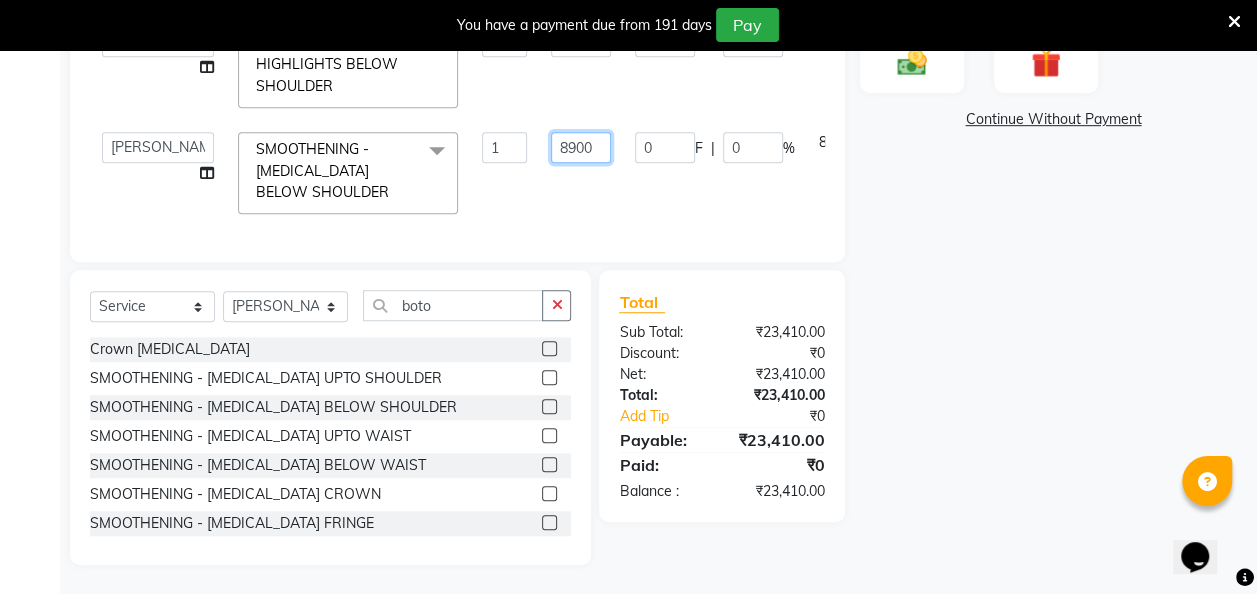 drag, startPoint x: 573, startPoint y: 172, endPoint x: 524, endPoint y: 173, distance: 49.010204 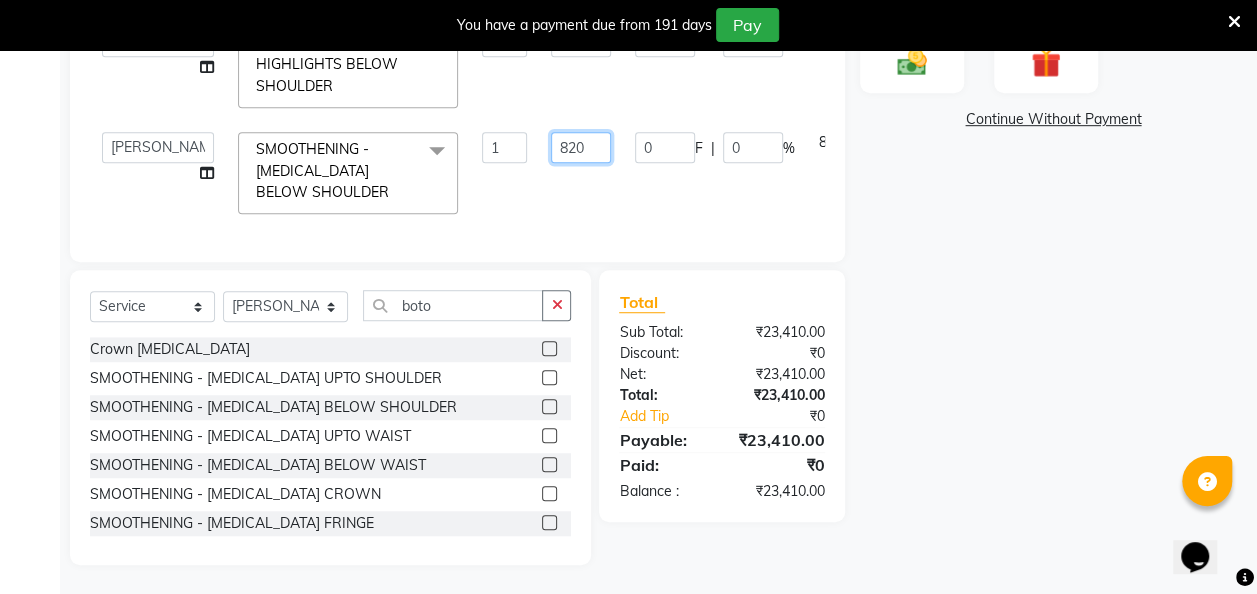 type on "8200" 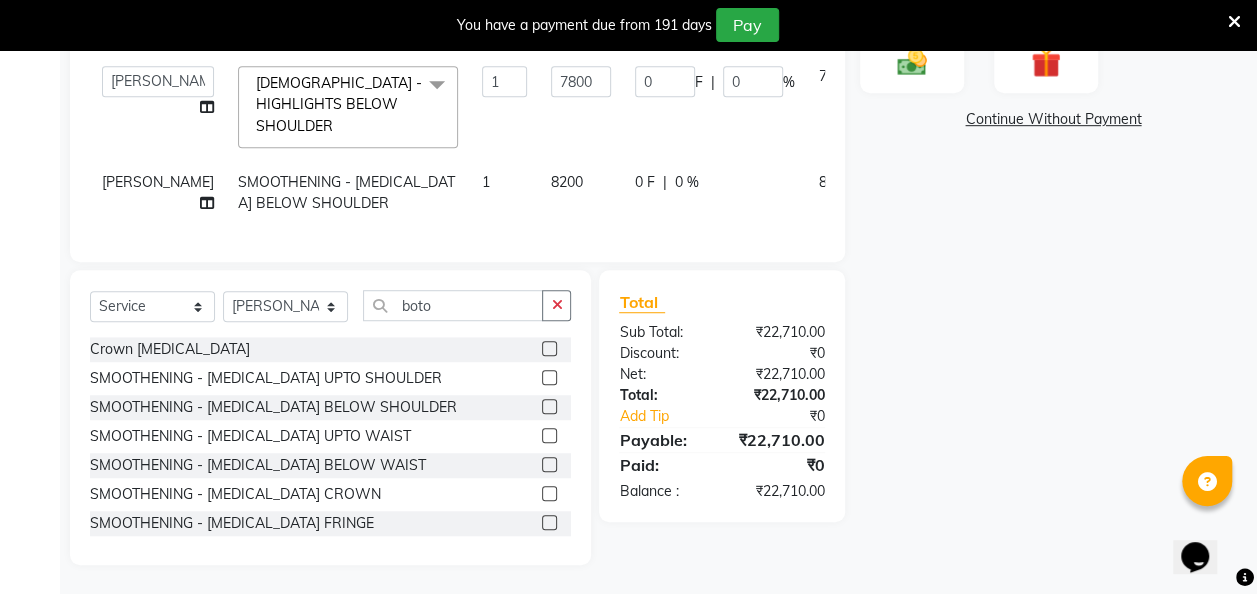 click on "8200" 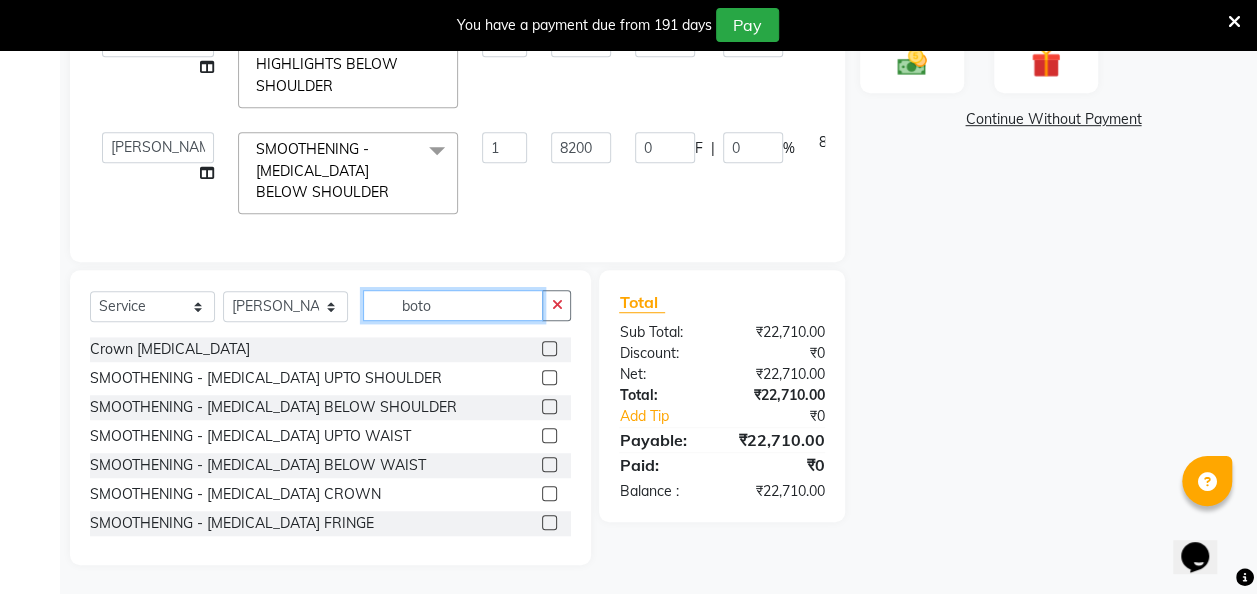 click on "boto" 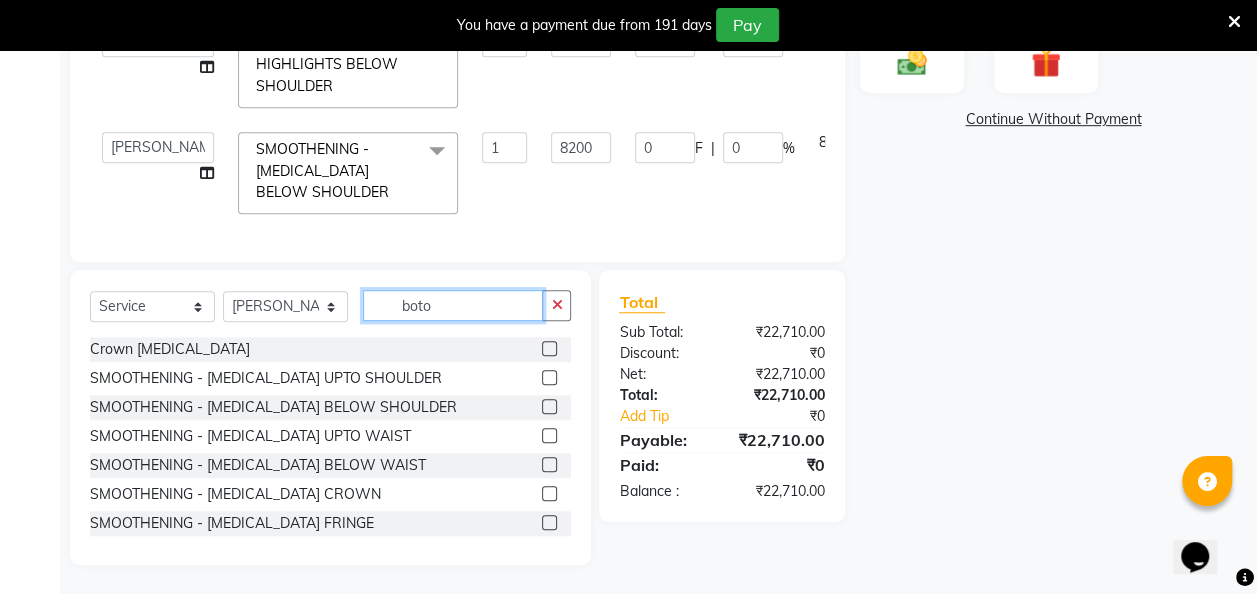scroll, scrollTop: 414, scrollLeft: 0, axis: vertical 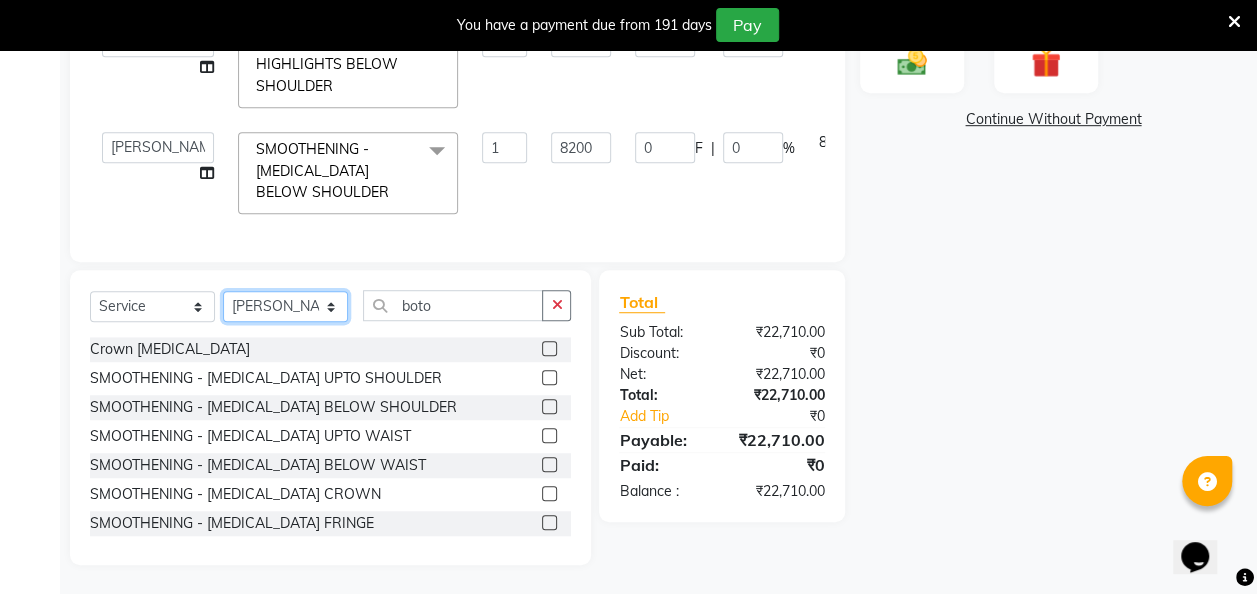 click on "Select Stylist [PERSON_NAME] danish [PERSON_NAME] [PERSON_NAME]		 [PERSON_NAME] [PERSON_NAME]			 Raju [PERSON_NAME]			 [PERSON_NAME]			 [PERSON_NAME] [PERSON_NAME] [PERSON_NAME] Seja [PERSON_NAME] Shaves [PERSON_NAME]" 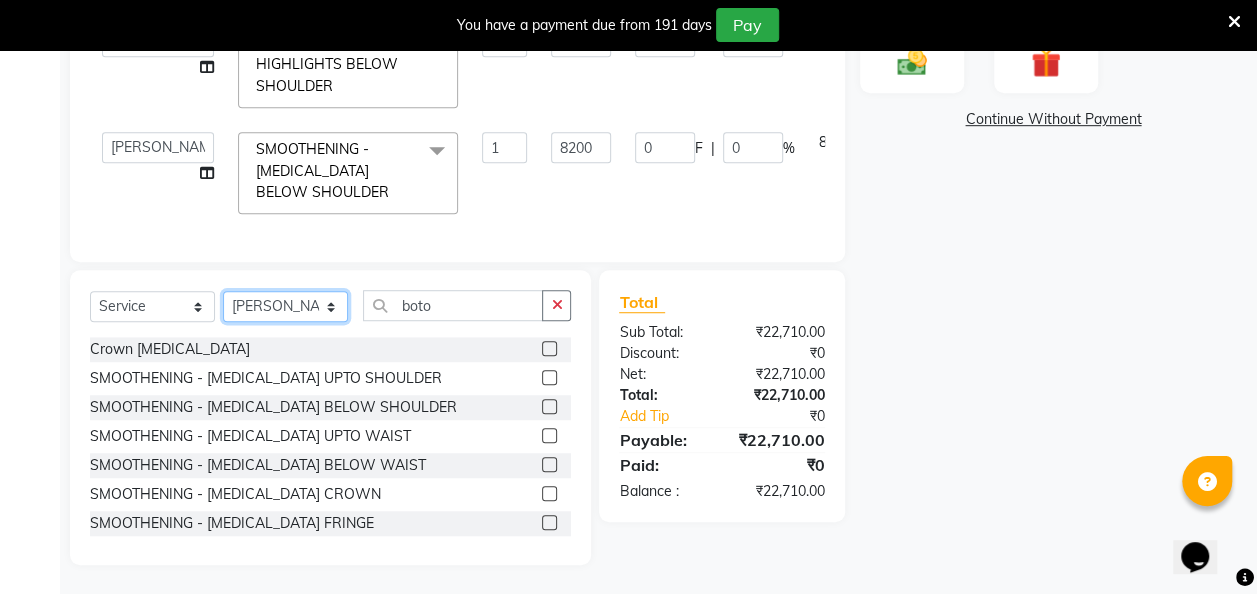 select on "32894" 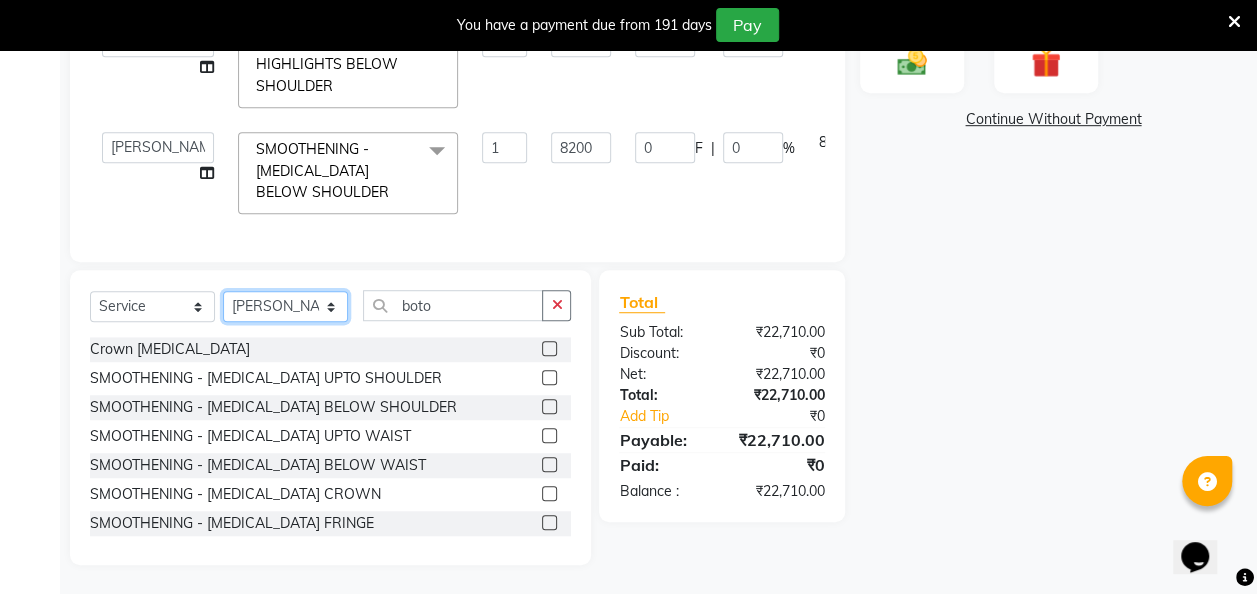 click on "Select Stylist [PERSON_NAME] danish [PERSON_NAME] [PERSON_NAME]		 [PERSON_NAME] [PERSON_NAME]			 Raju [PERSON_NAME]			 [PERSON_NAME]			 [PERSON_NAME] [PERSON_NAME] [PERSON_NAME] Seja [PERSON_NAME] Shaves [PERSON_NAME]" 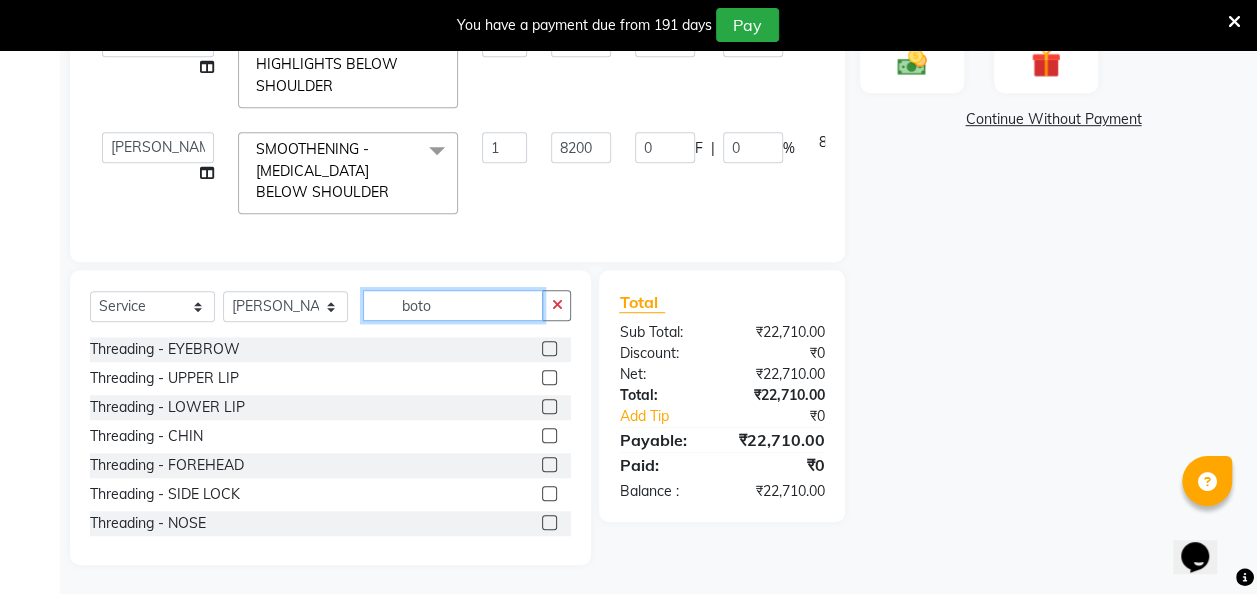 click on "boto" 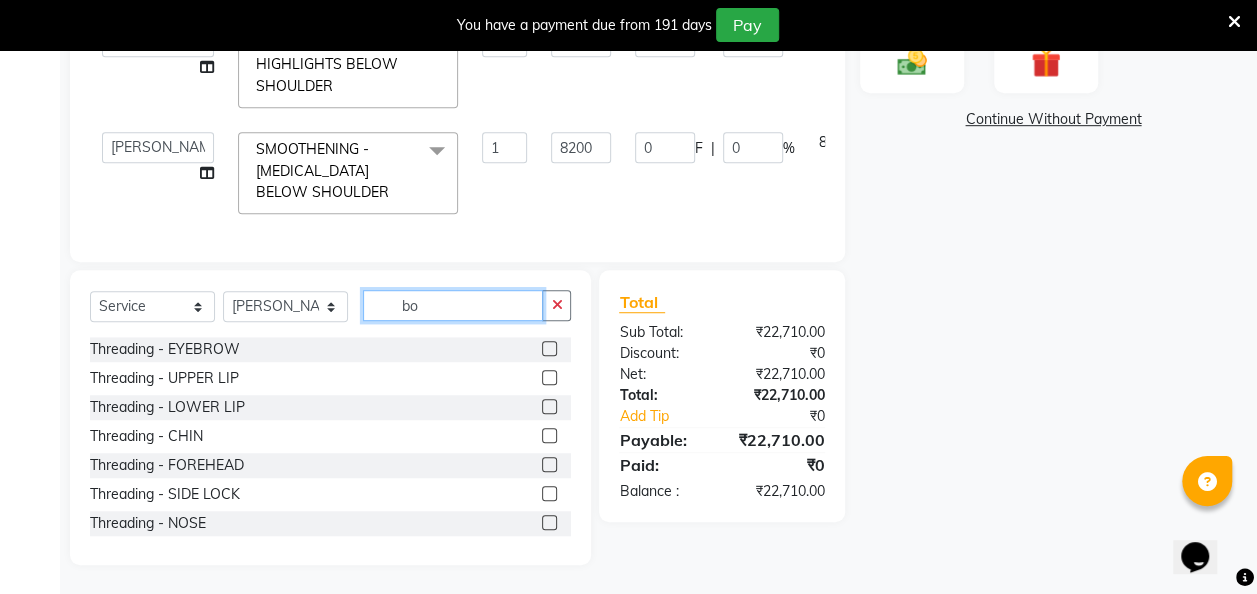 type on "b" 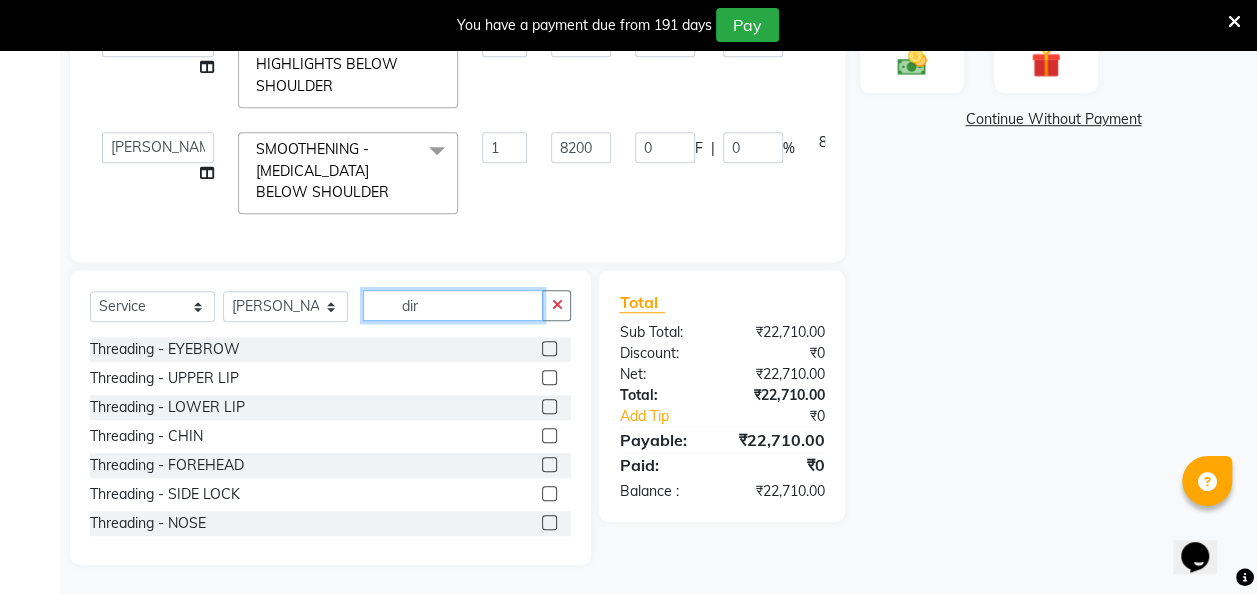 scroll, scrollTop: 512, scrollLeft: 0, axis: vertical 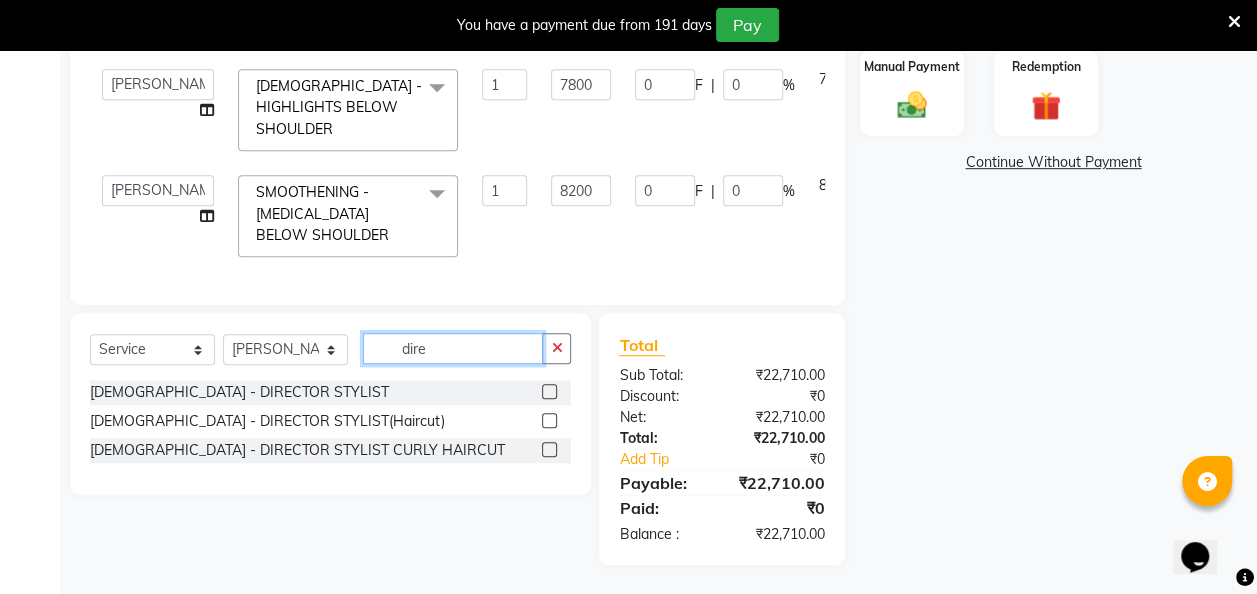 type on "dire" 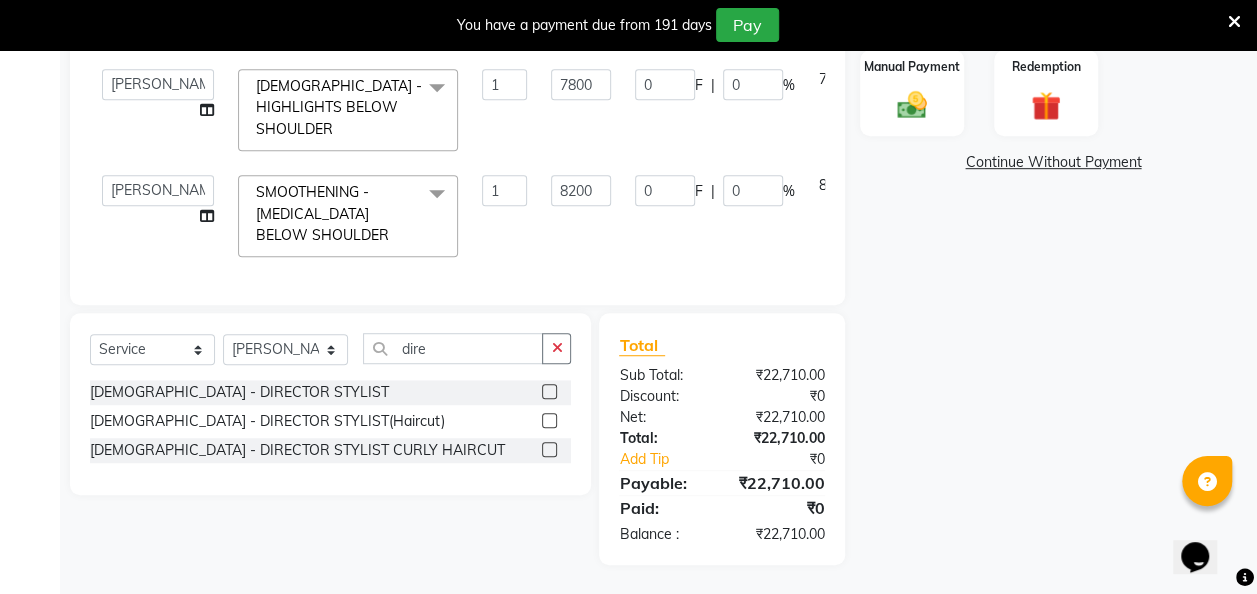 click 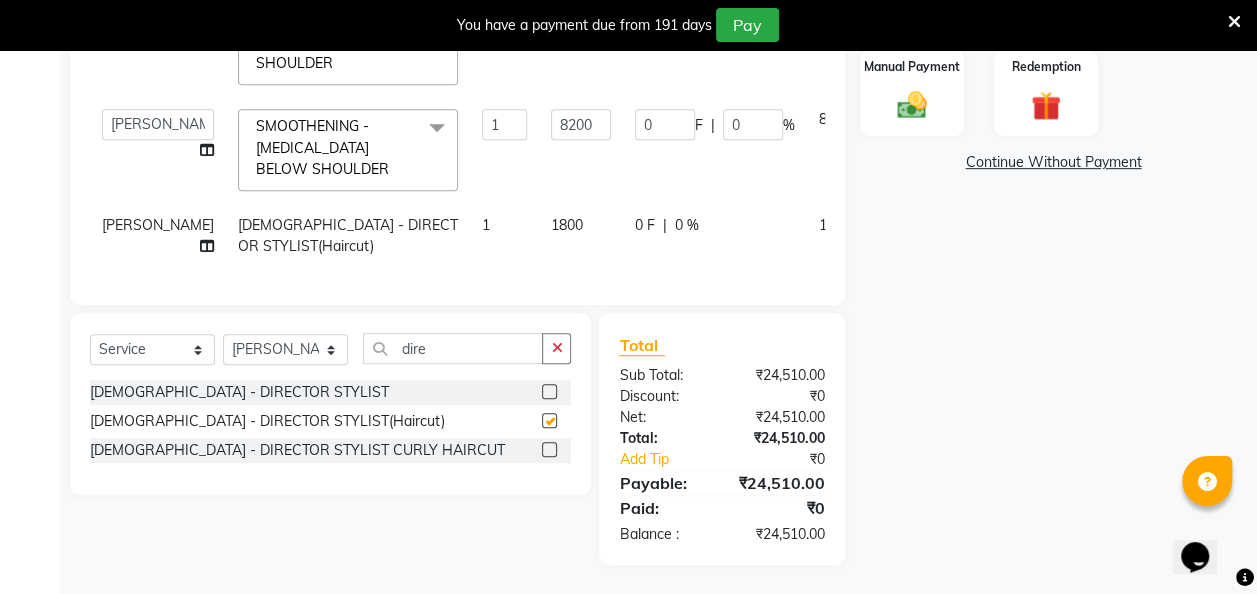 checkbox on "false" 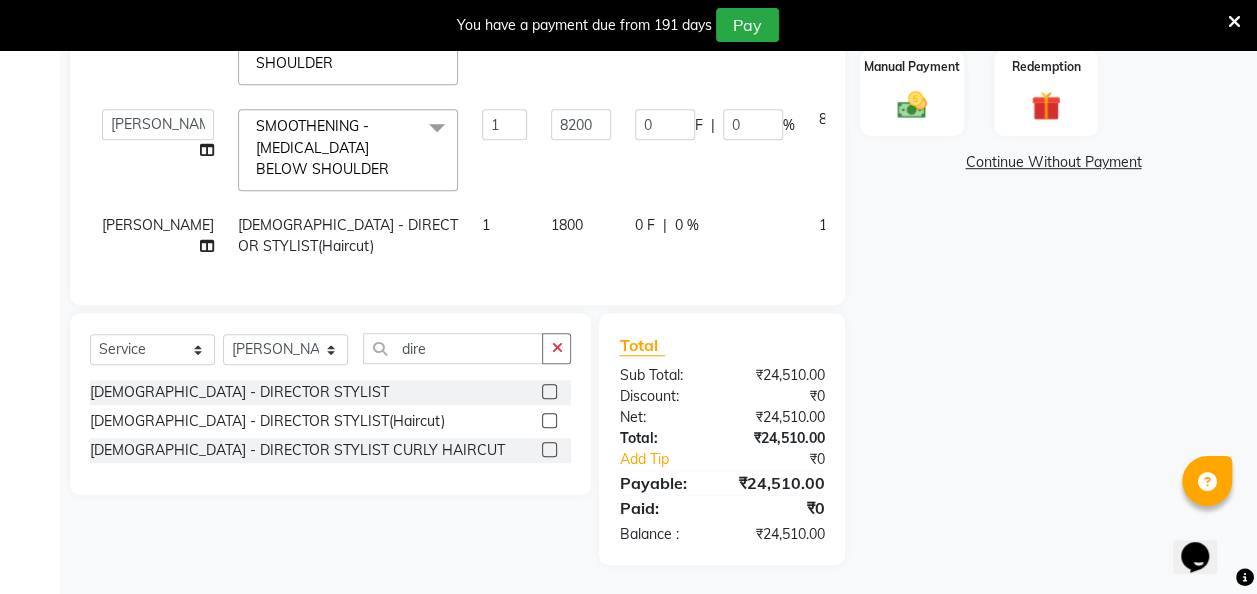 scroll, scrollTop: 480, scrollLeft: 0, axis: vertical 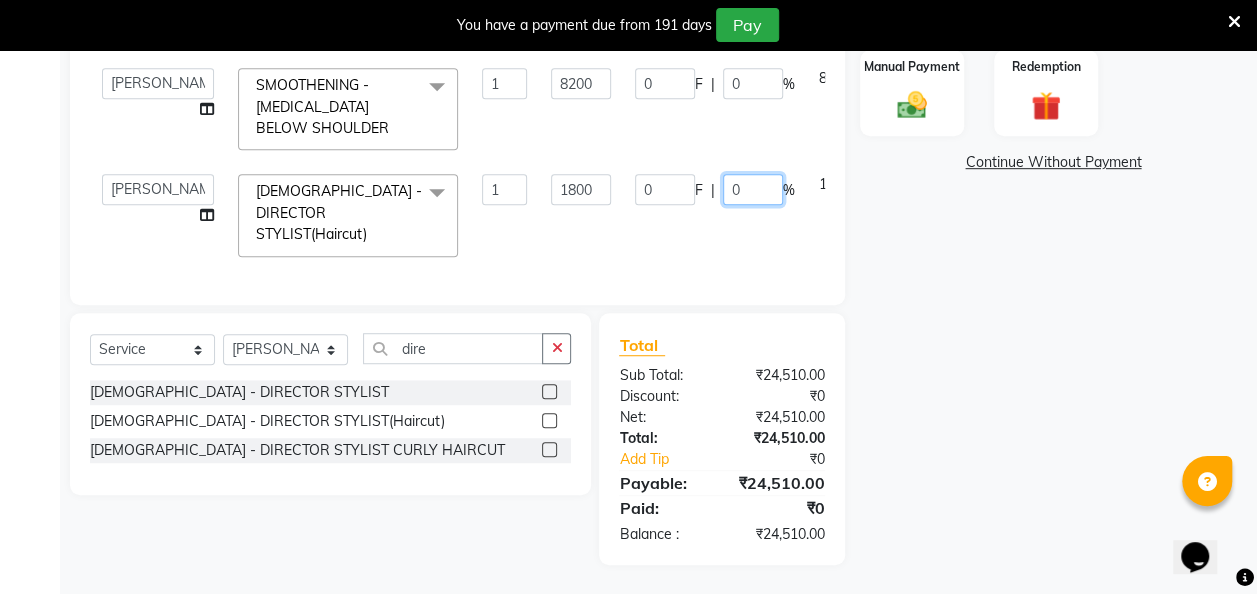 drag, startPoint x: 706, startPoint y: 218, endPoint x: 690, endPoint y: 217, distance: 16.03122 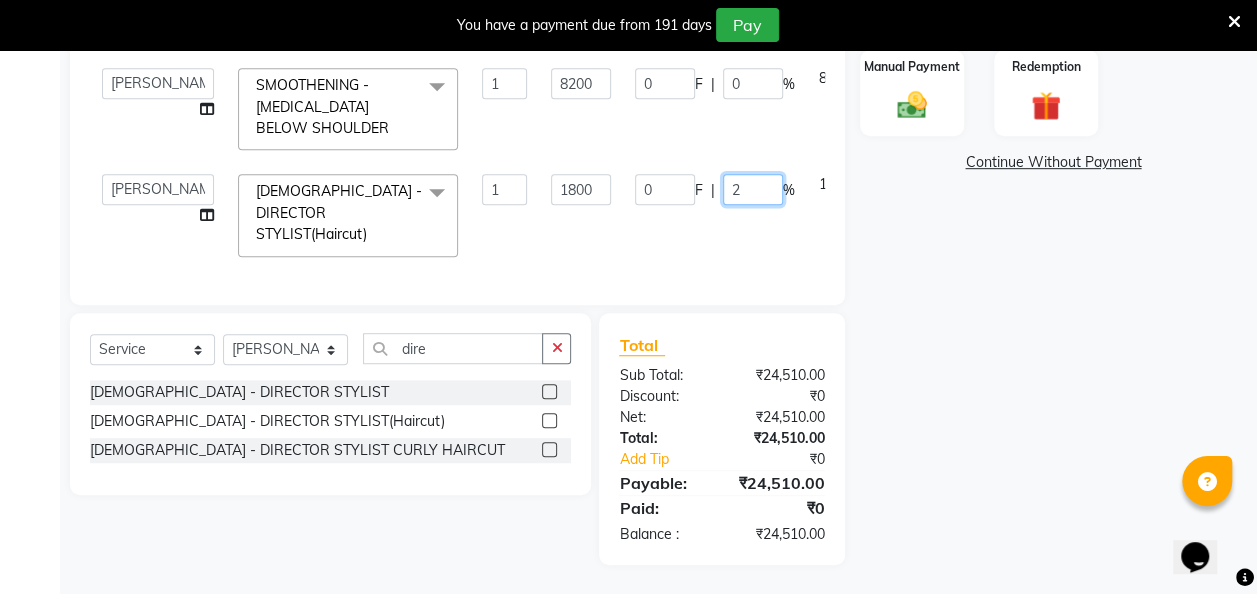 type on "20" 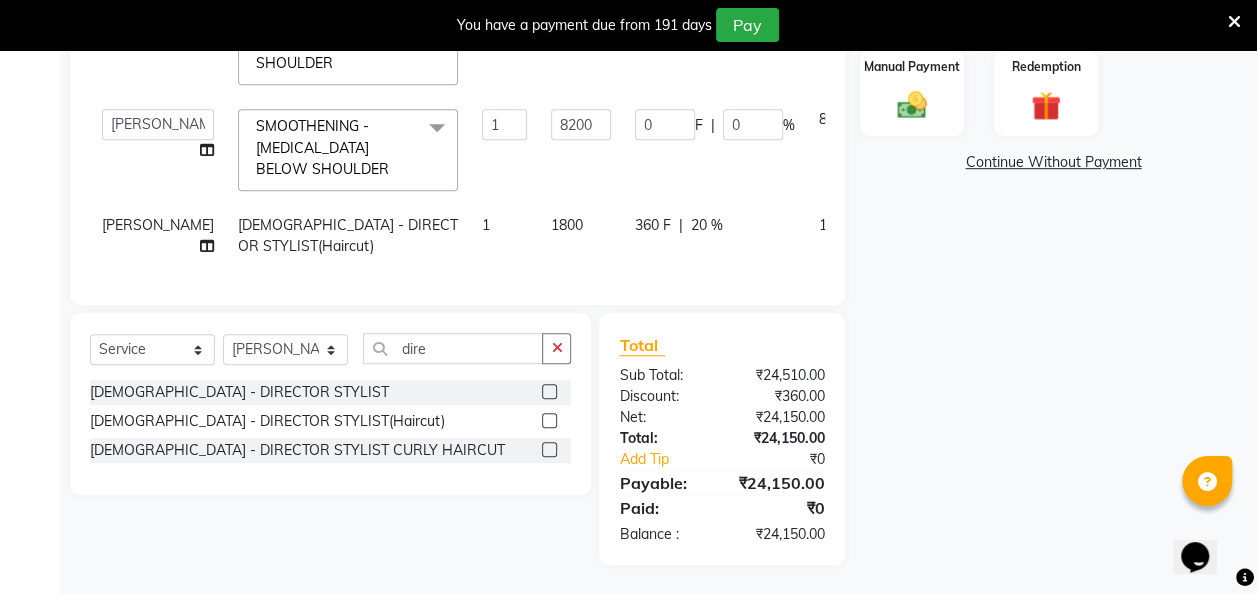 click on "360 F | 20 %" 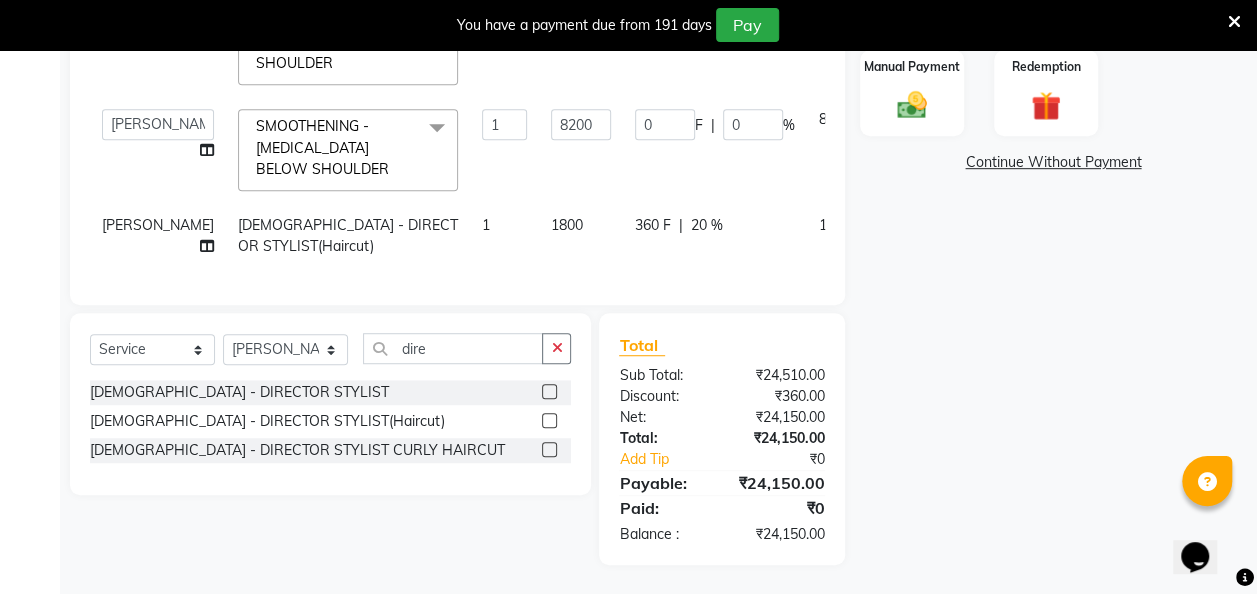 select on "32894" 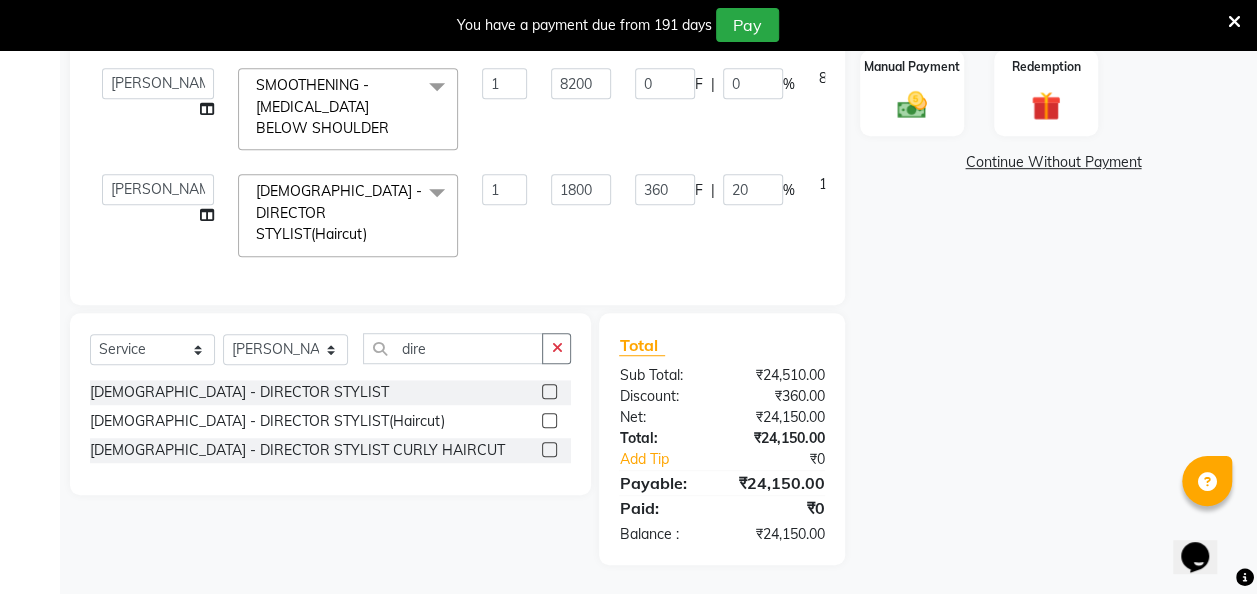 scroll, scrollTop: 0, scrollLeft: 0, axis: both 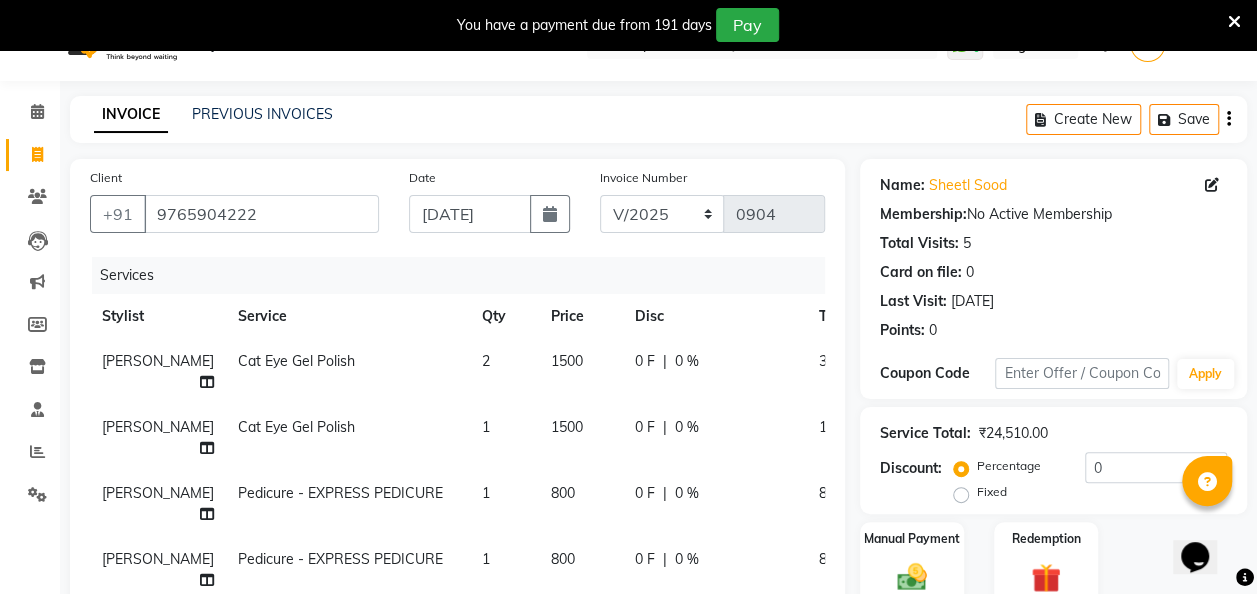 click on "0 F" 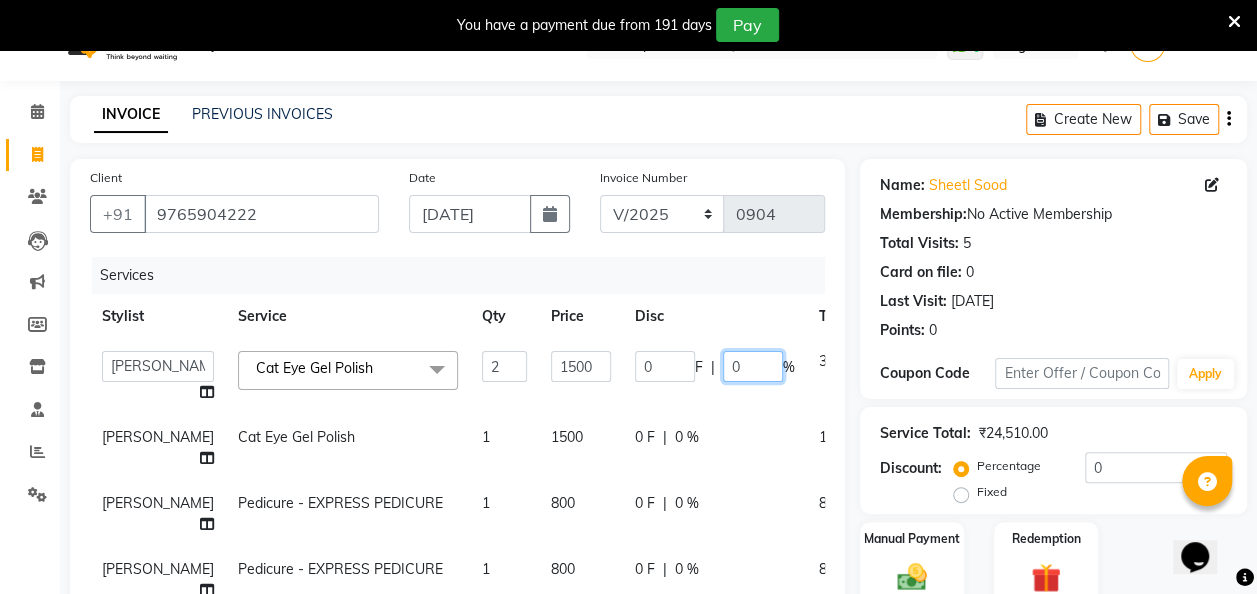 click on "0" 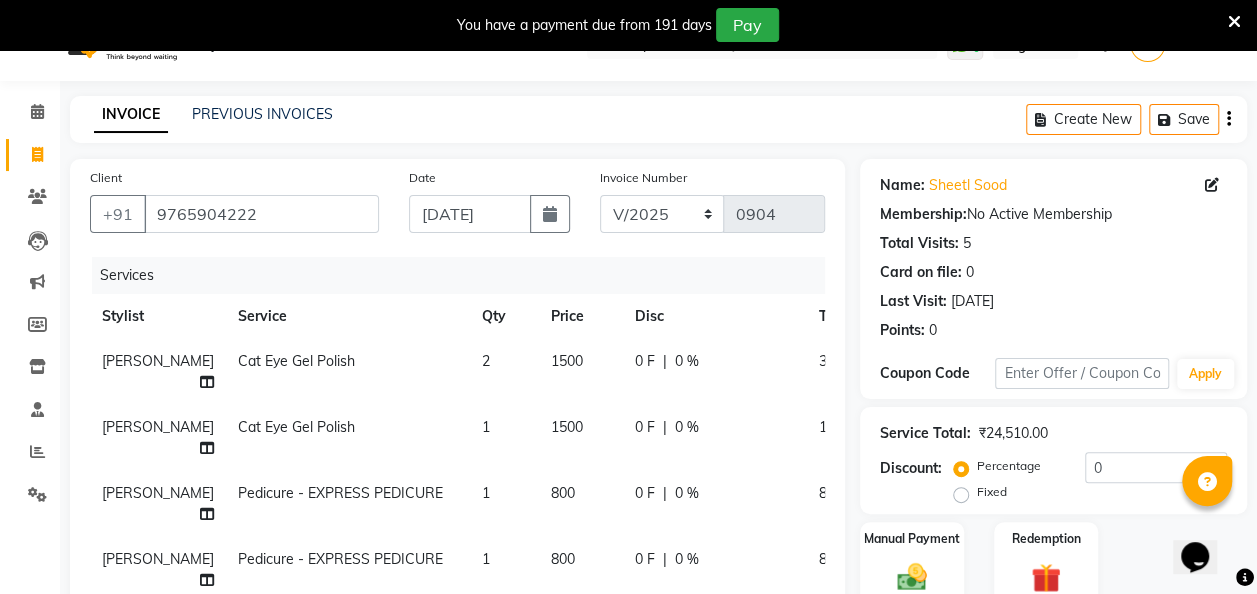 drag, startPoint x: 626, startPoint y: 363, endPoint x: 592, endPoint y: 373, distance: 35.44009 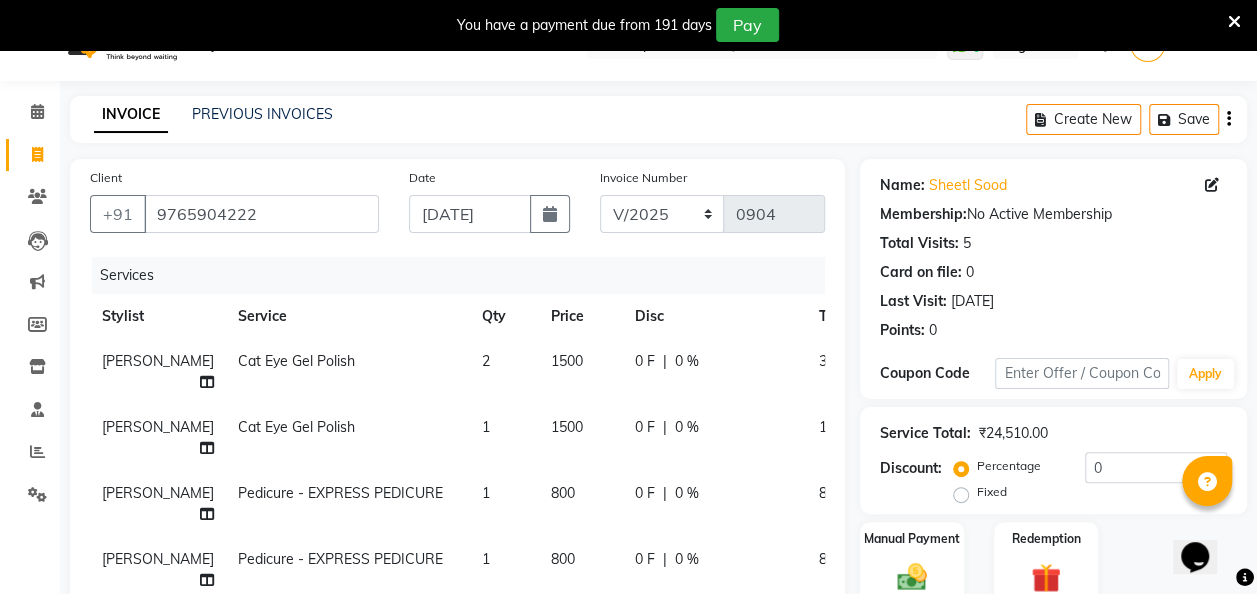 click on "0 F" 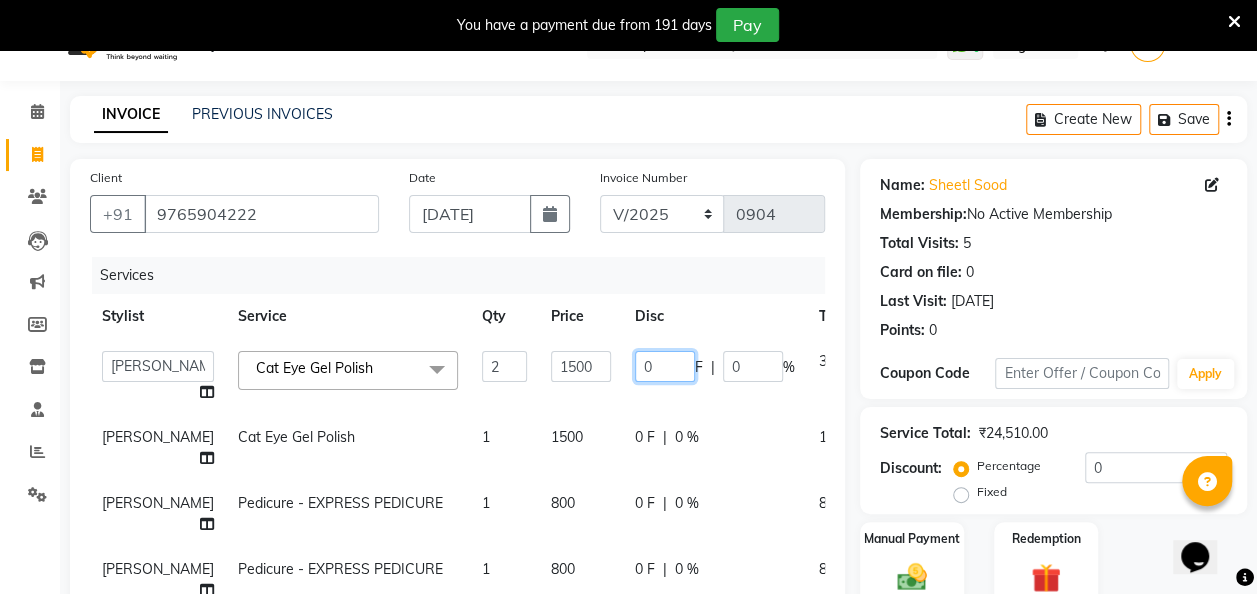 drag, startPoint x: 625, startPoint y: 360, endPoint x: 605, endPoint y: 360, distance: 20 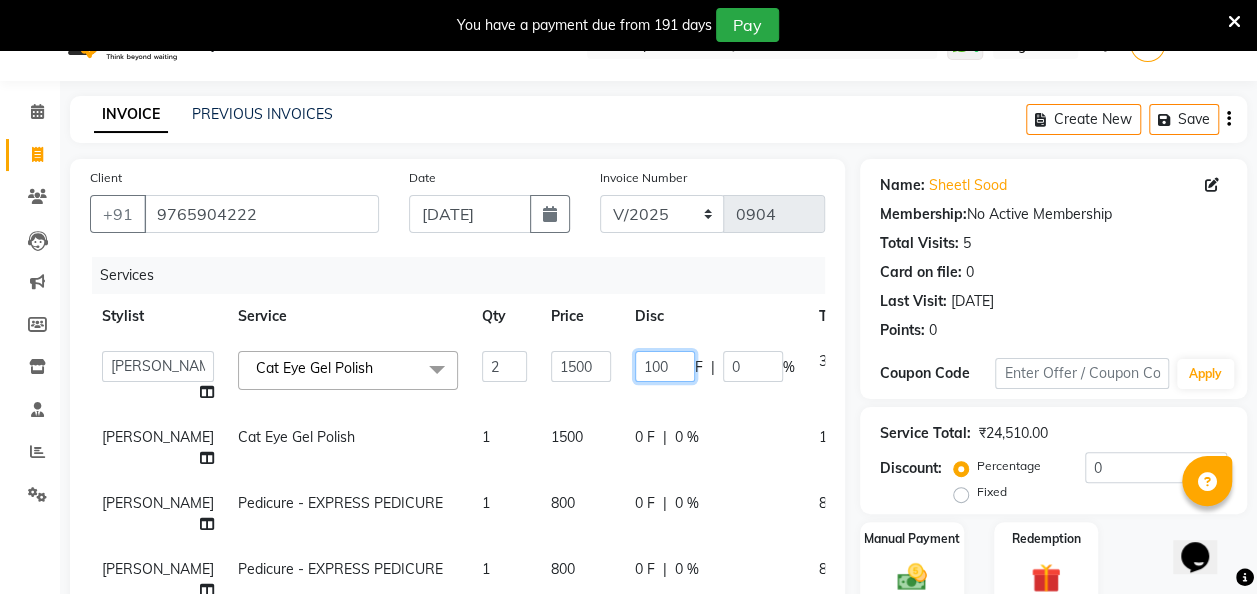 type on "1000" 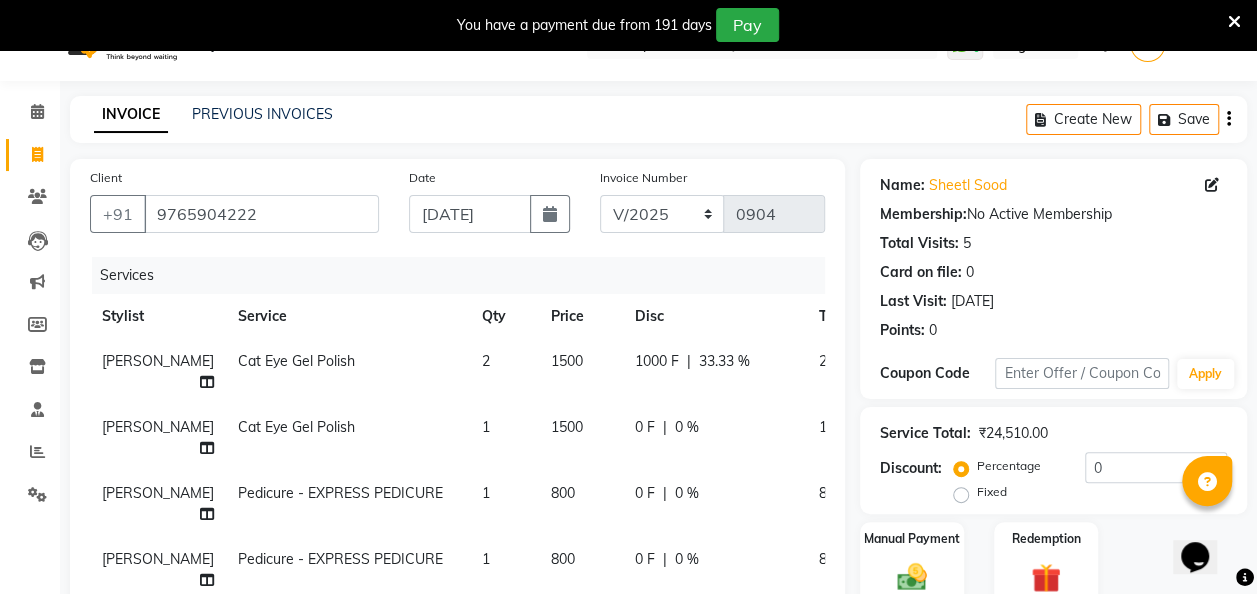 click on "1000 F | 33.33 %" 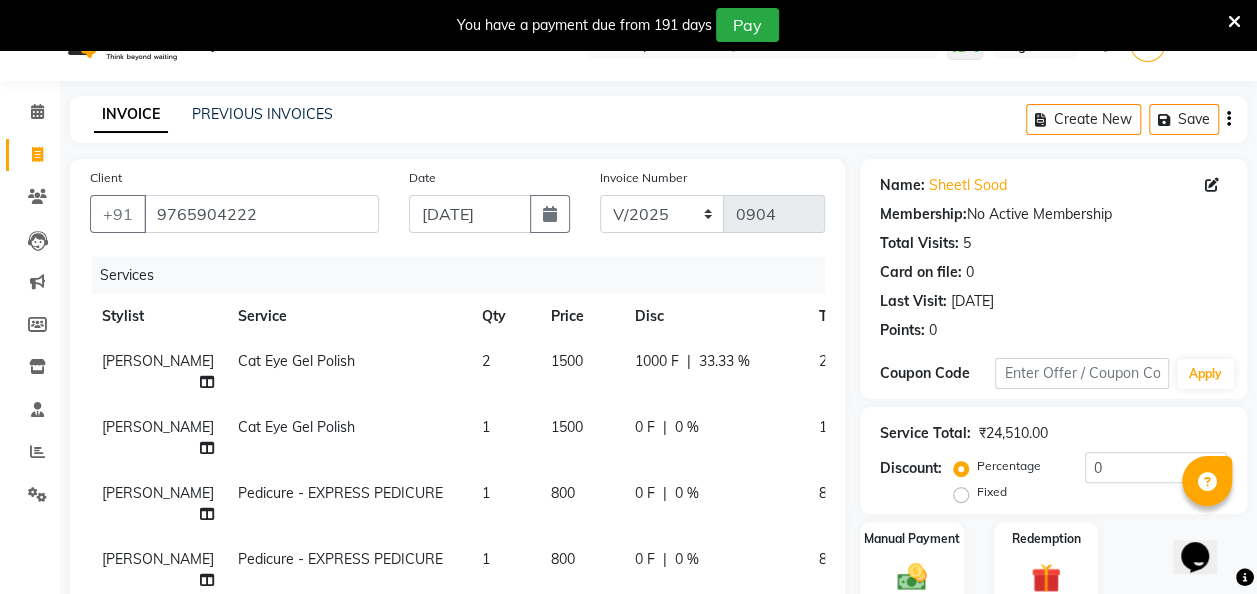 select on "85271" 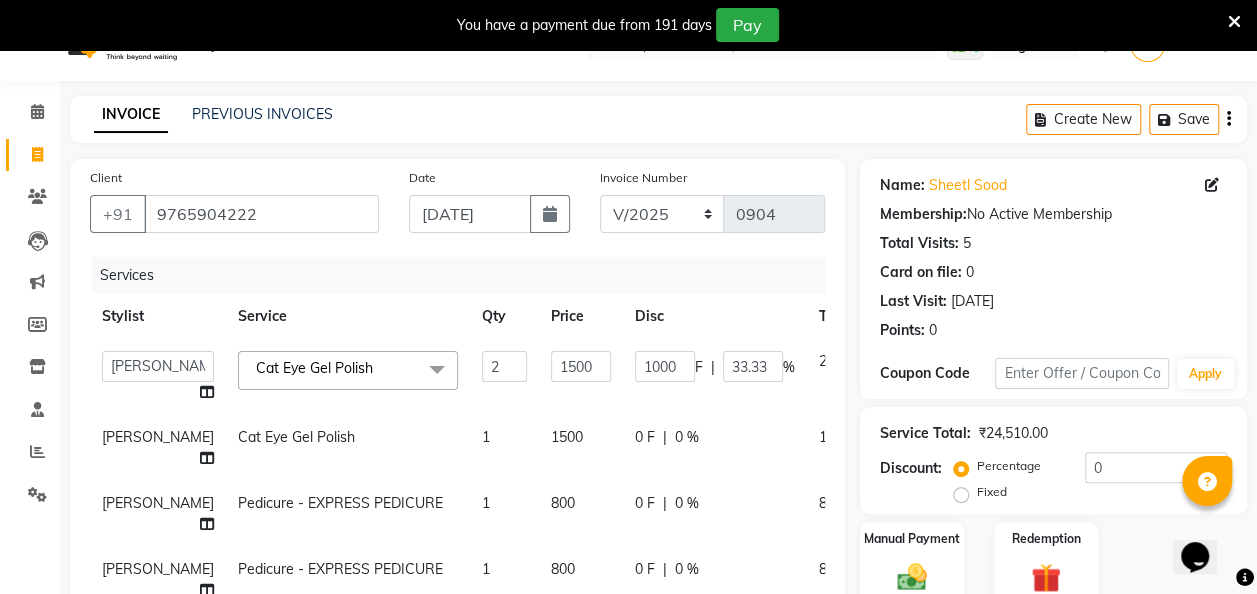 click on "0 F" 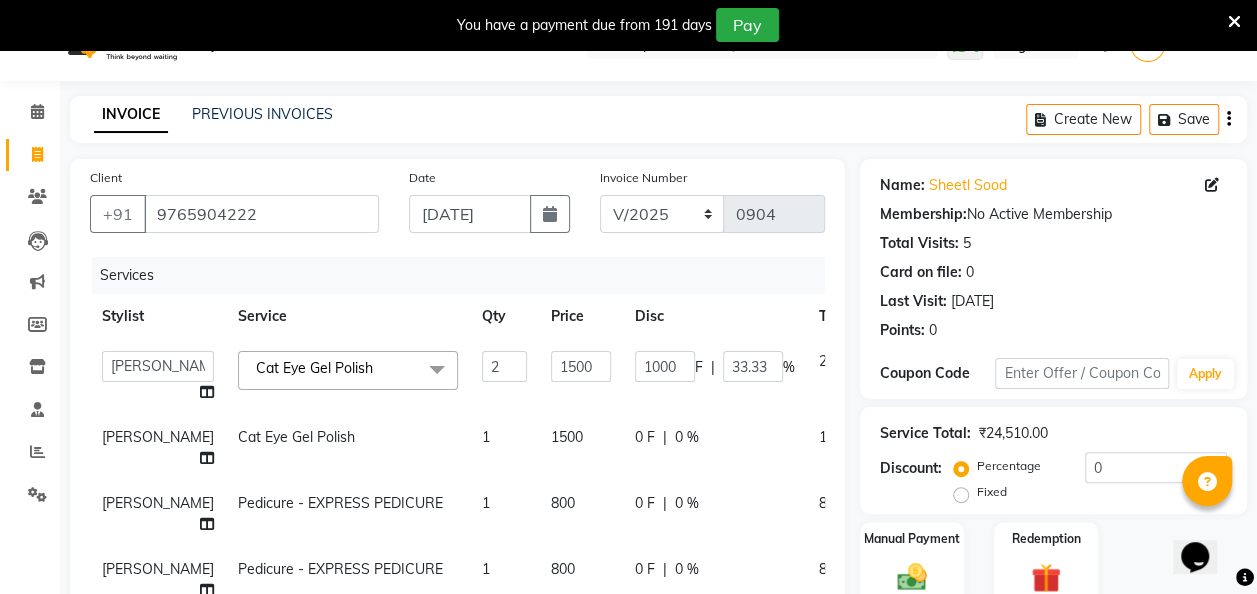 select on "85271" 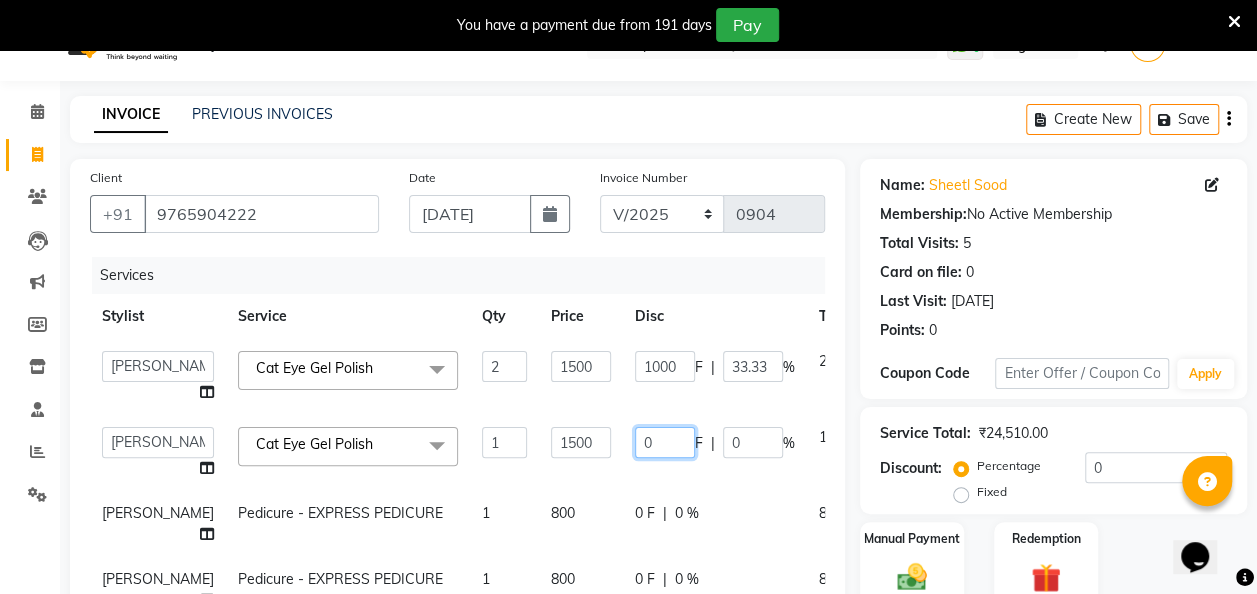 drag, startPoint x: 630, startPoint y: 447, endPoint x: 608, endPoint y: 448, distance: 22.022715 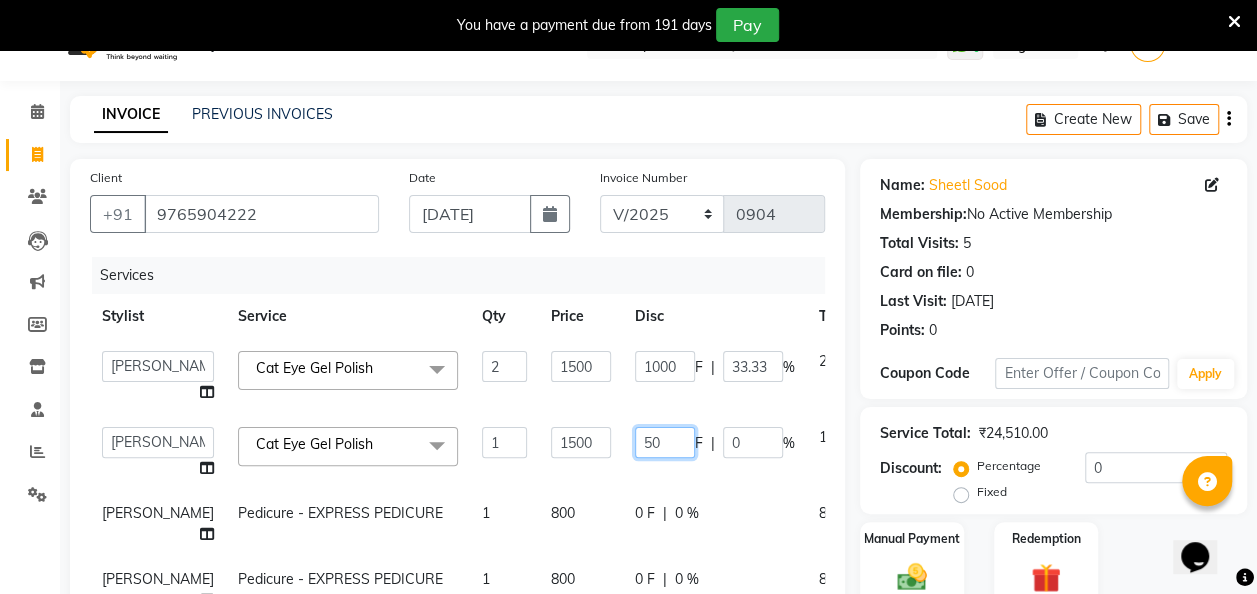 type on "500" 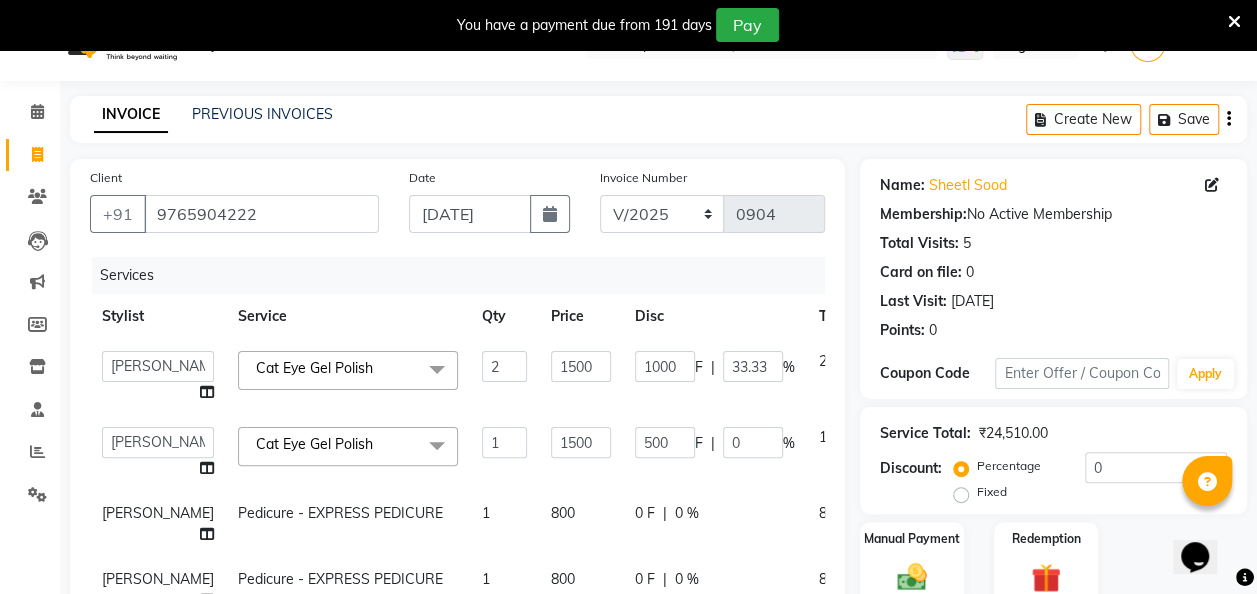 click on "0 F | 0 %" 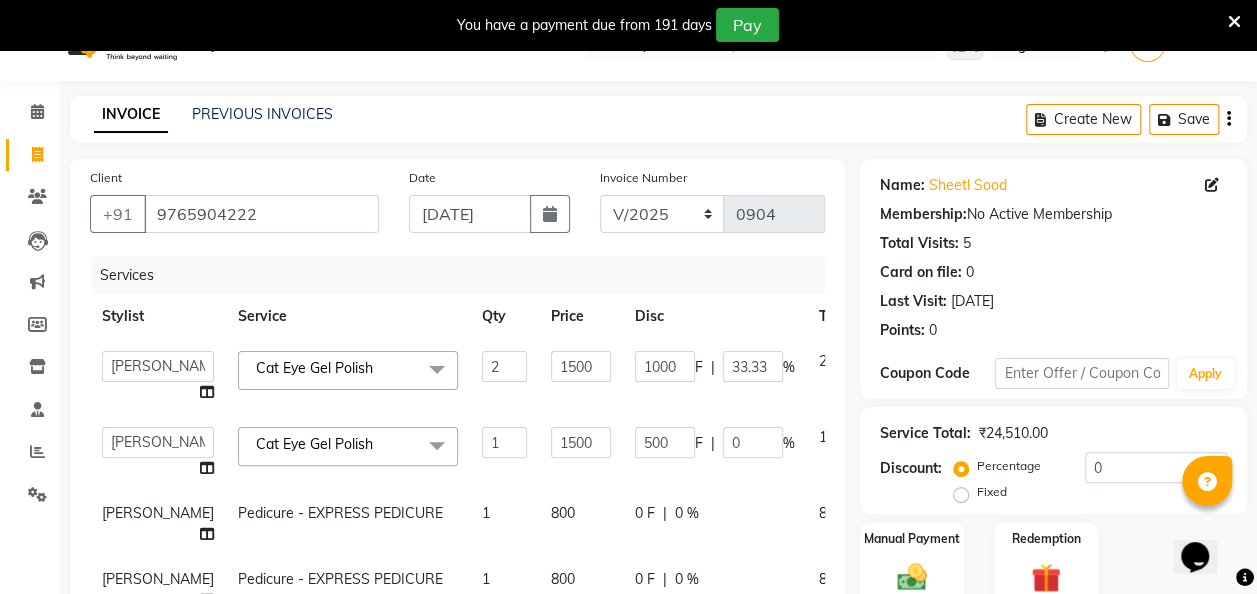 select on "32891" 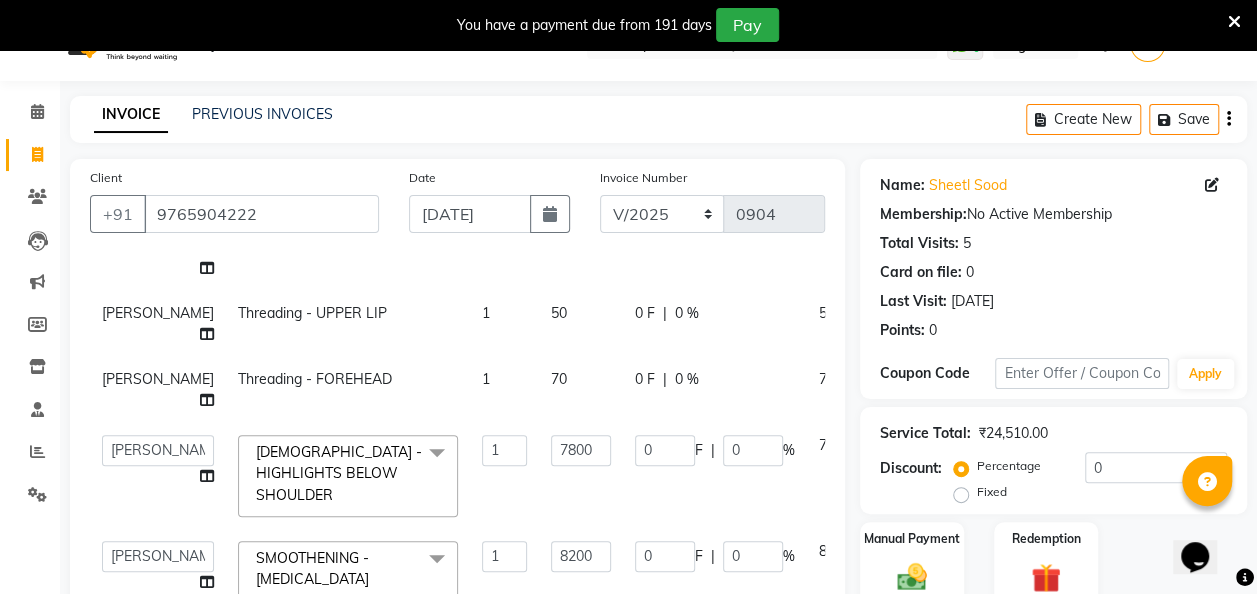 scroll, scrollTop: 0, scrollLeft: 0, axis: both 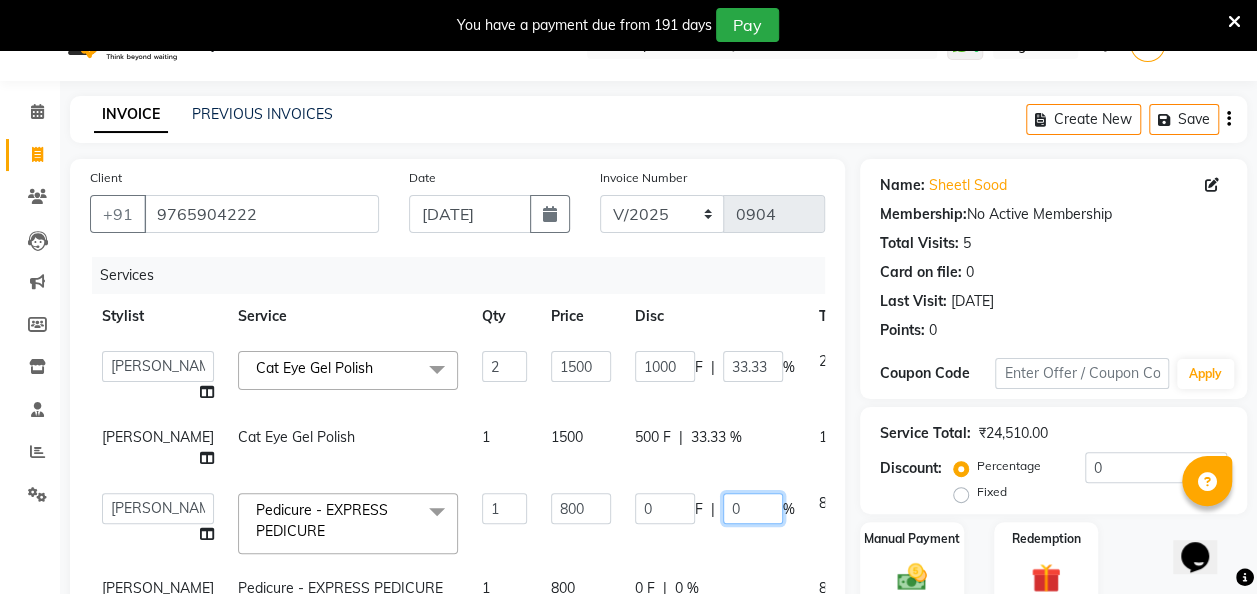 drag, startPoint x: 714, startPoint y: 507, endPoint x: 695, endPoint y: 512, distance: 19.646883 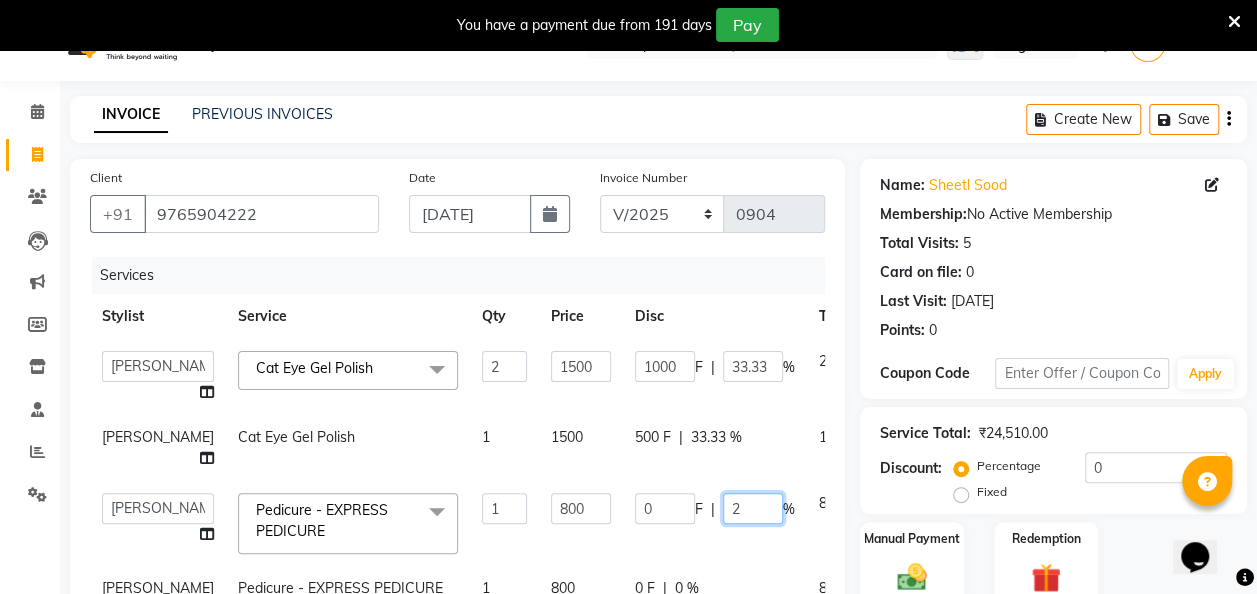 type on "20" 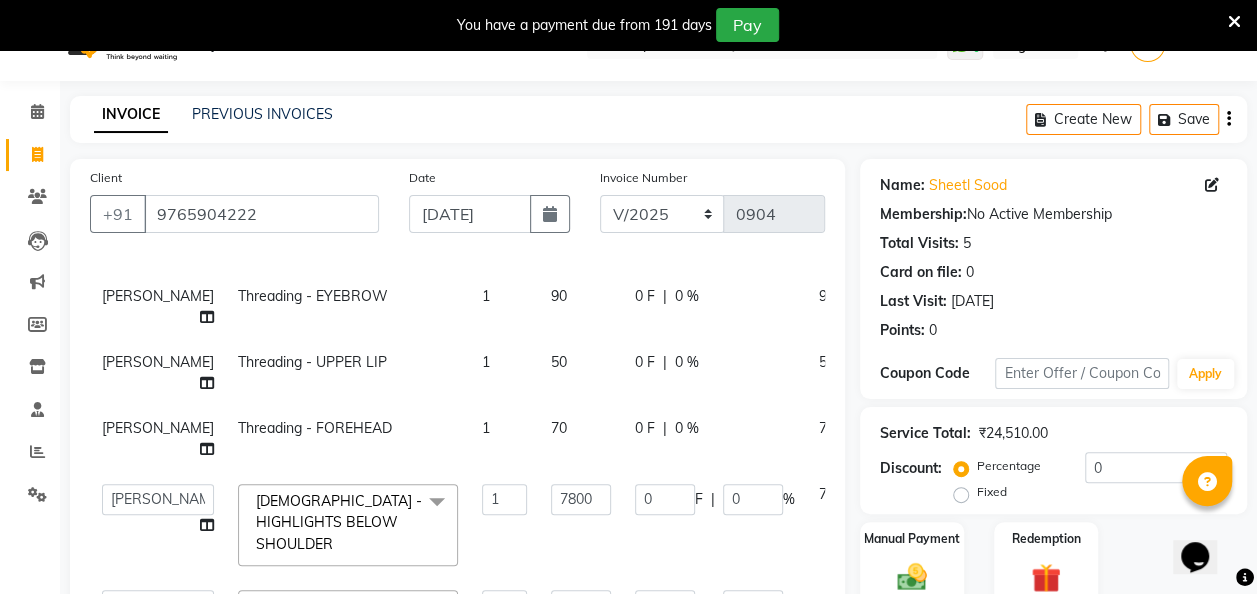 scroll, scrollTop: 0, scrollLeft: 0, axis: both 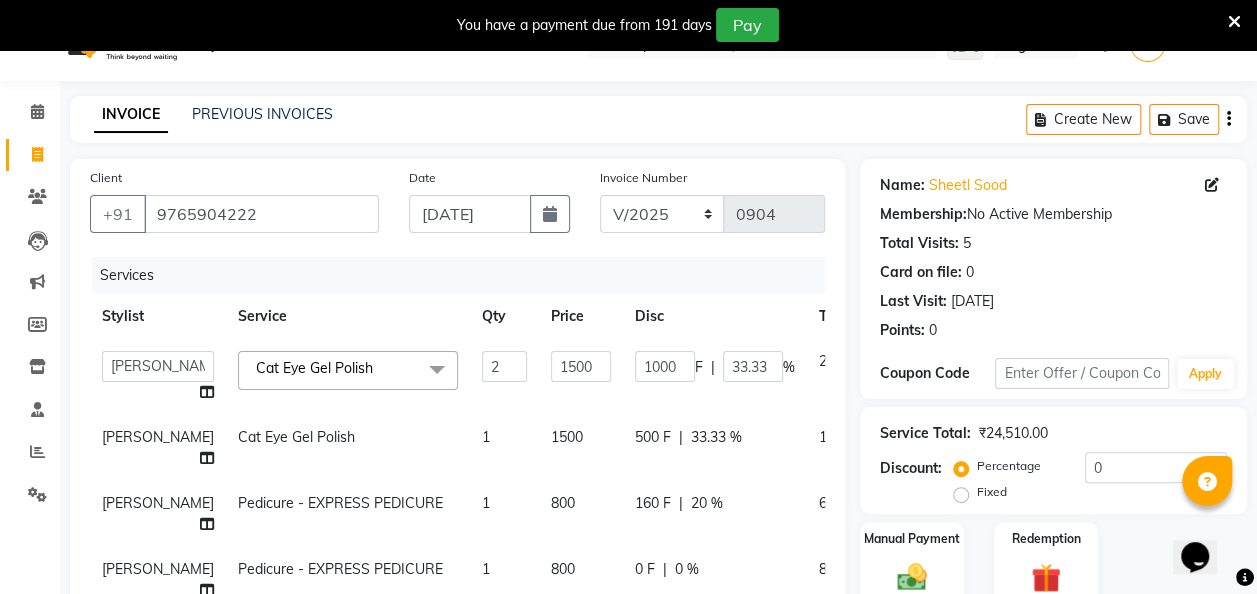 click on "0 F | 0 %" 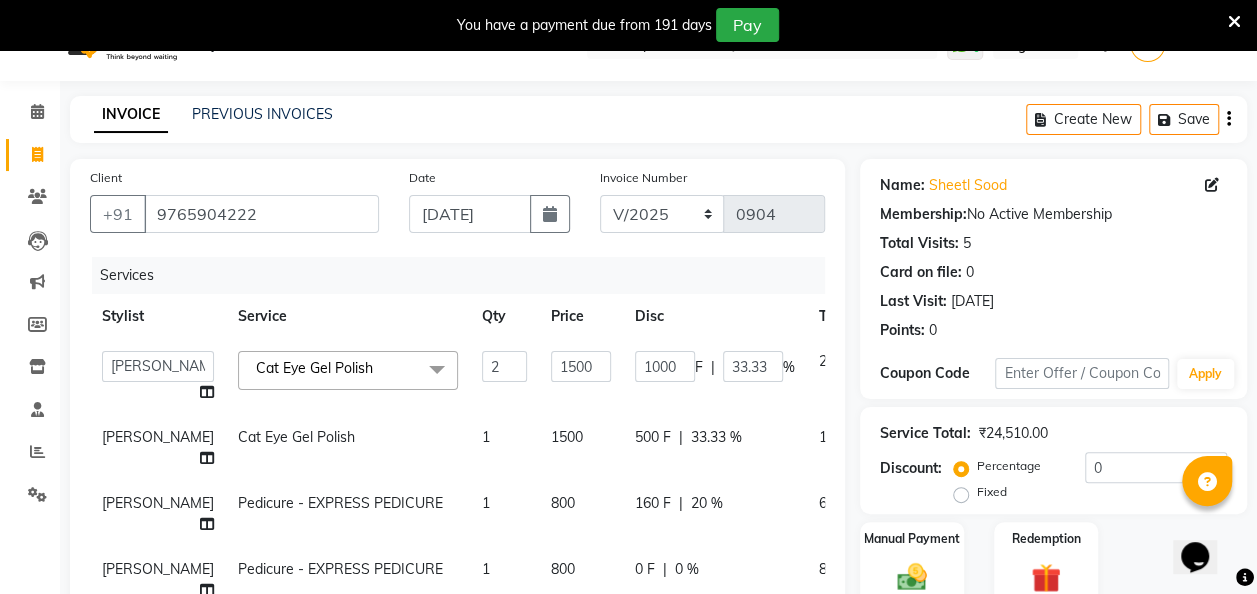 select on "32895" 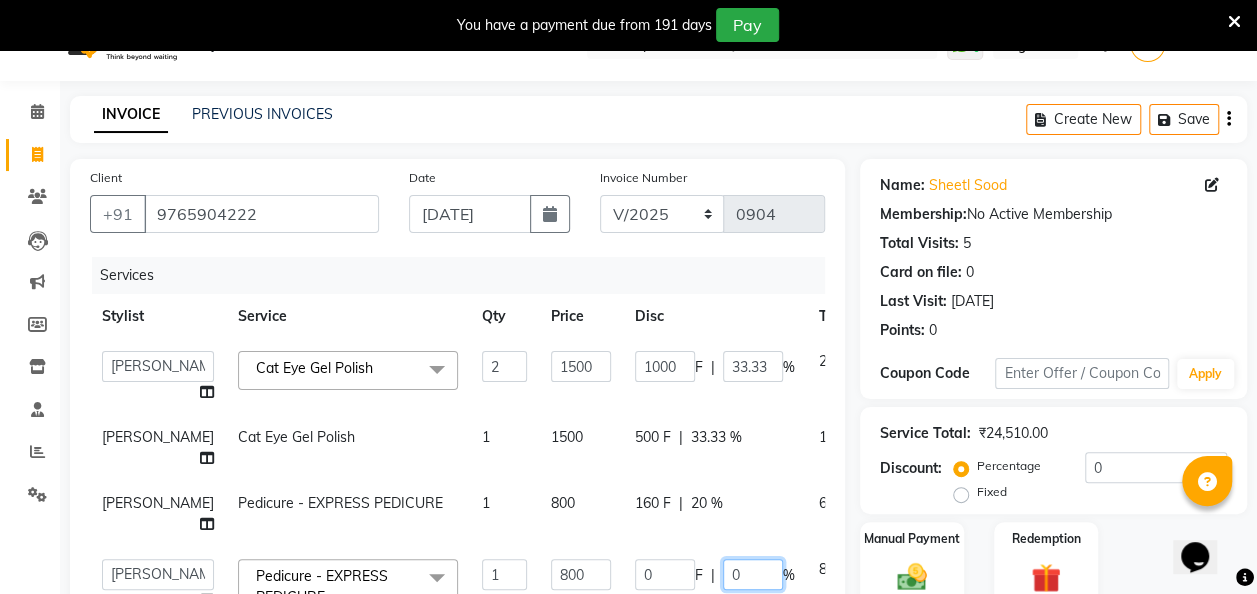 click on "0" 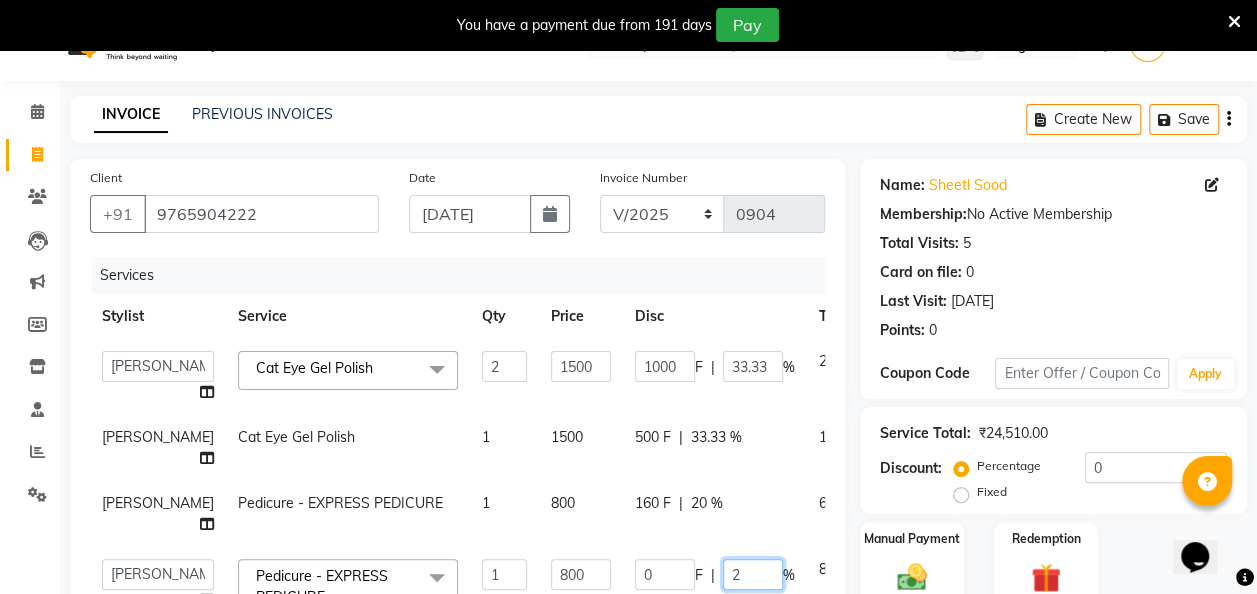 type on "20" 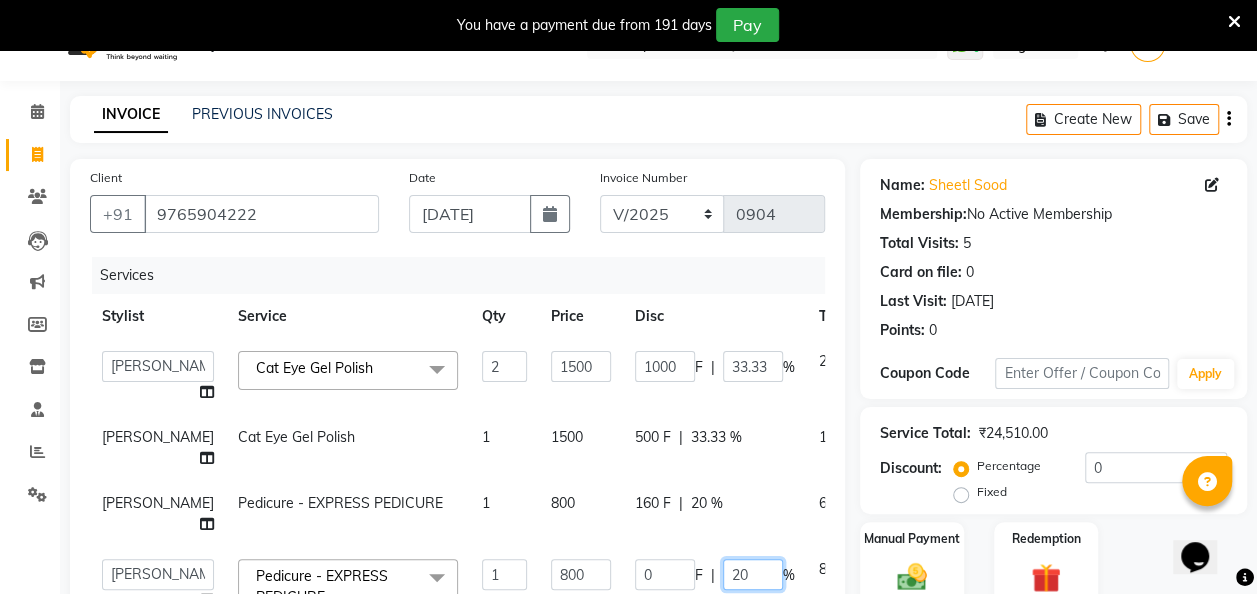 scroll, scrollTop: 505, scrollLeft: 0, axis: vertical 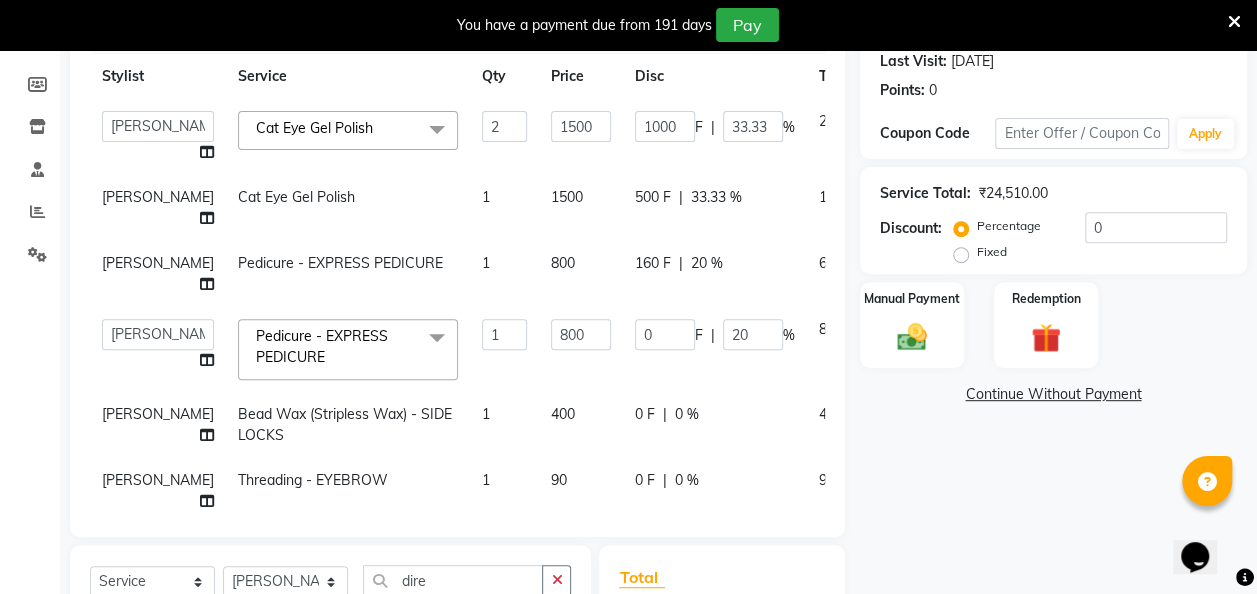 click on "0 %" 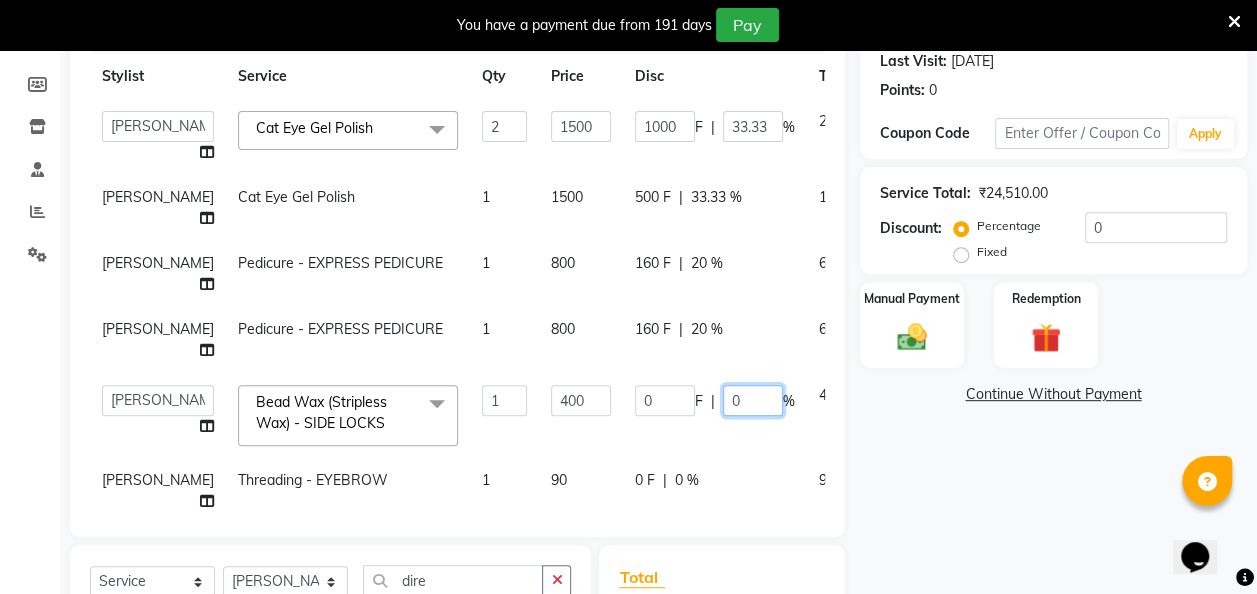 drag, startPoint x: 710, startPoint y: 427, endPoint x: 690, endPoint y: 428, distance: 20.024984 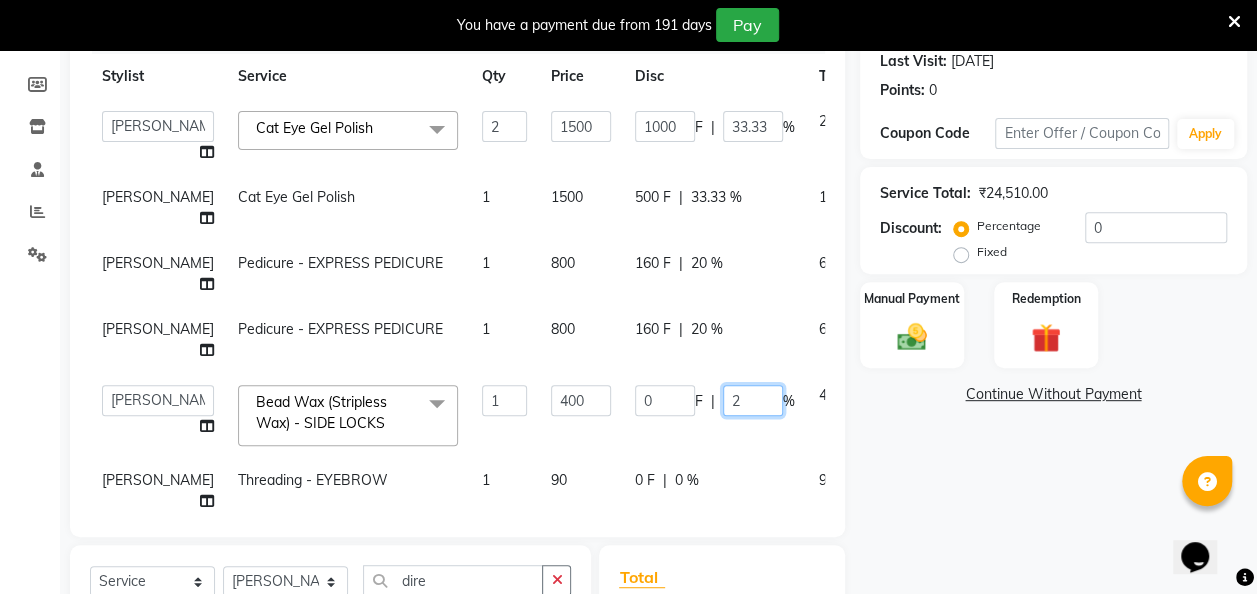 type on "20" 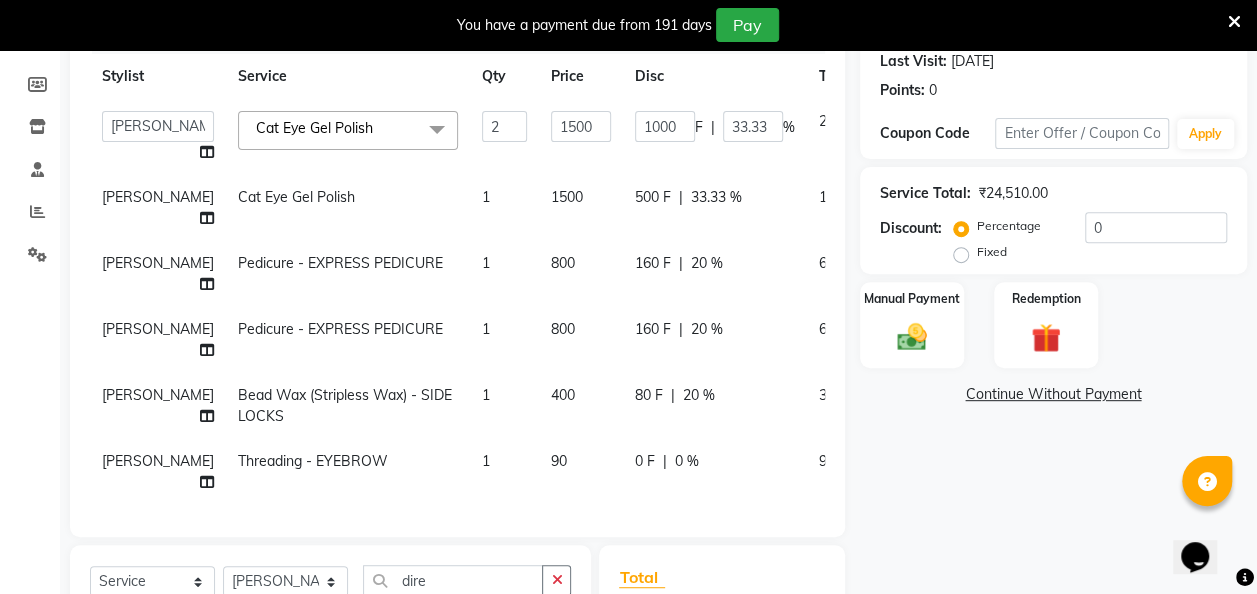 click on "80 F | 20 %" 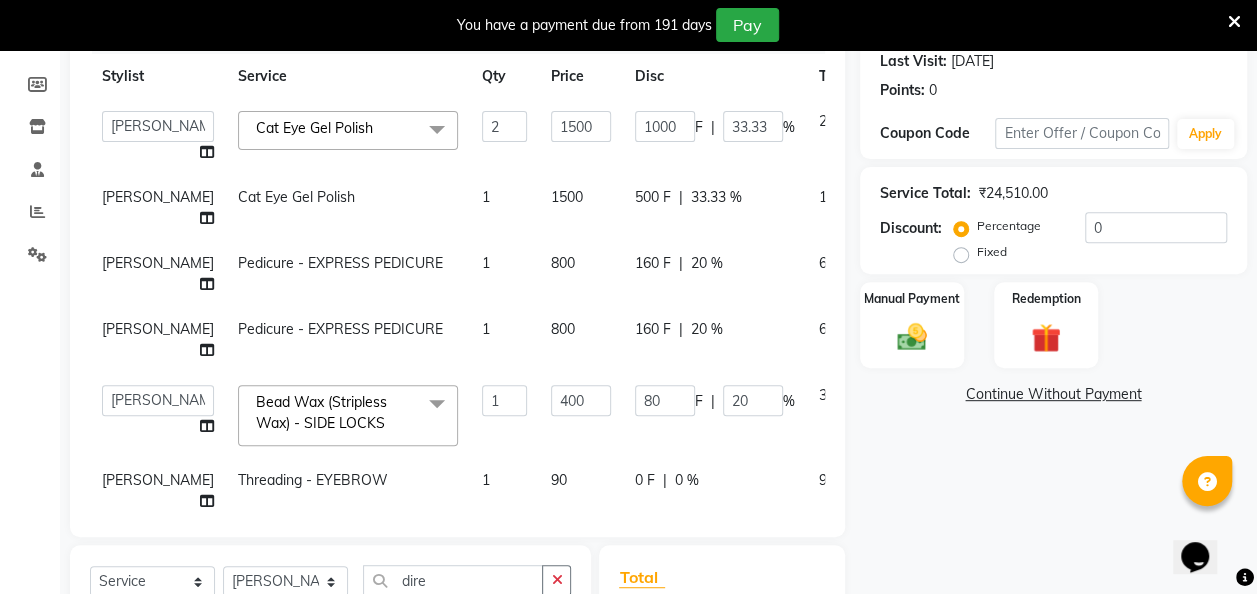 scroll, scrollTop: 505, scrollLeft: 0, axis: vertical 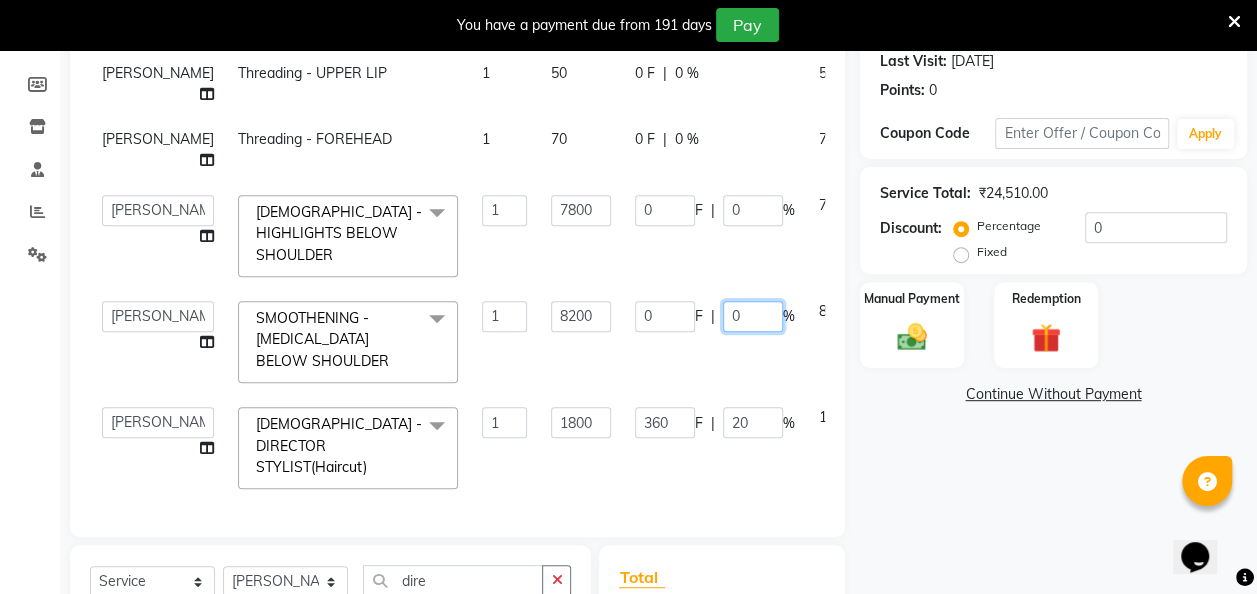 click on "0" 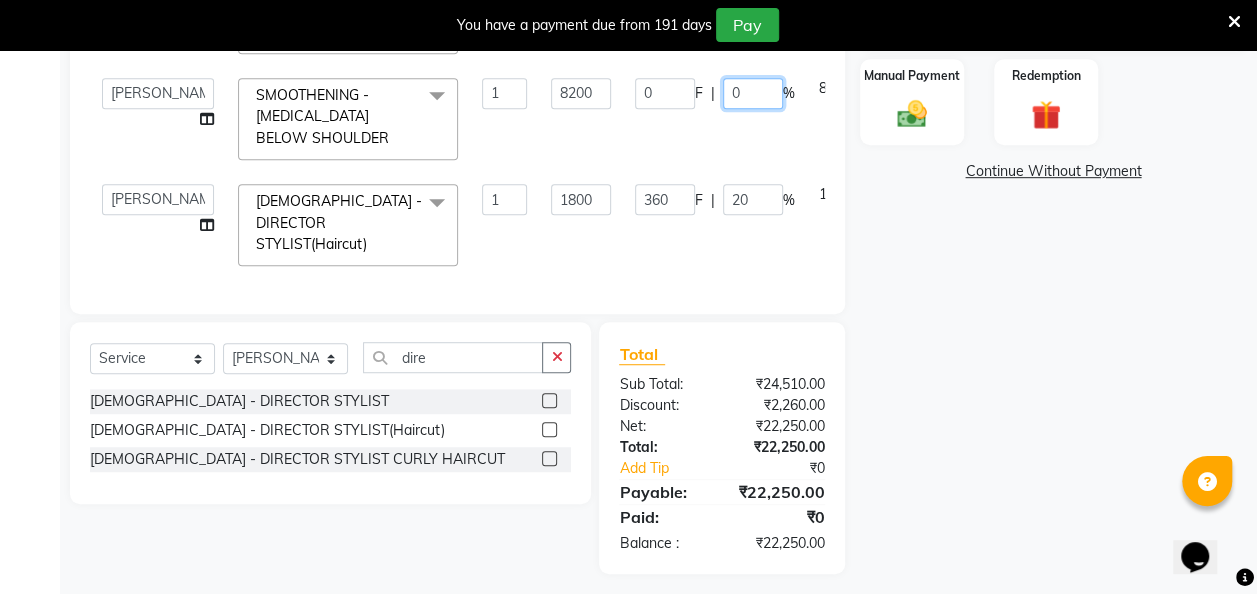 scroll, scrollTop: 512, scrollLeft: 0, axis: vertical 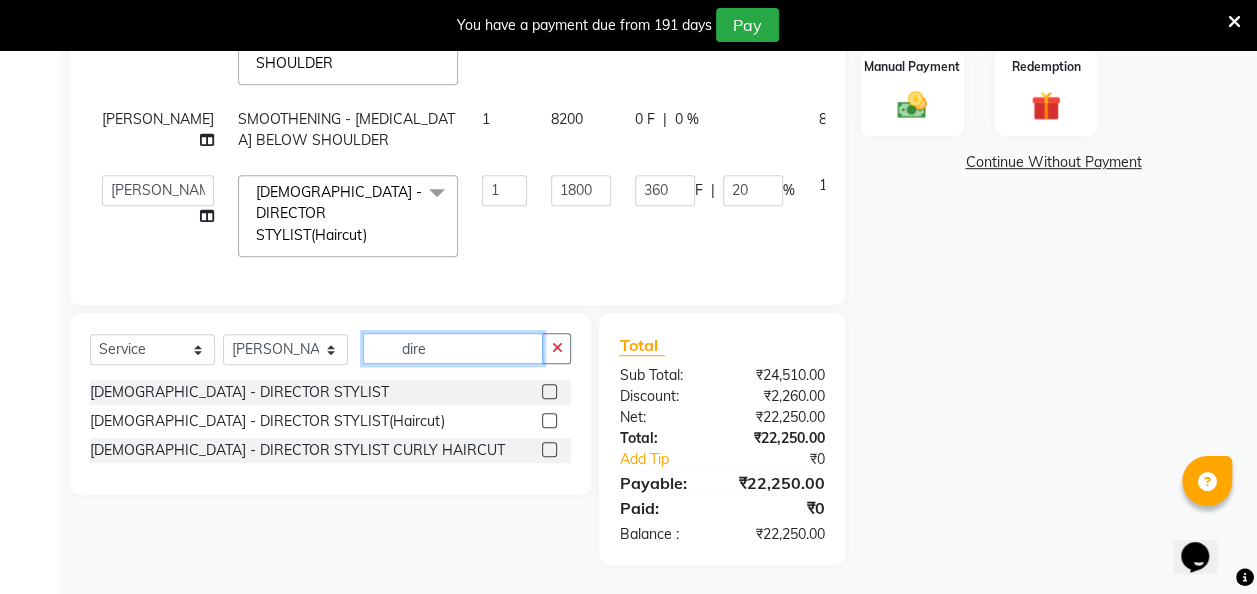 drag, startPoint x: 426, startPoint y: 351, endPoint x: 387, endPoint y: 355, distance: 39.20459 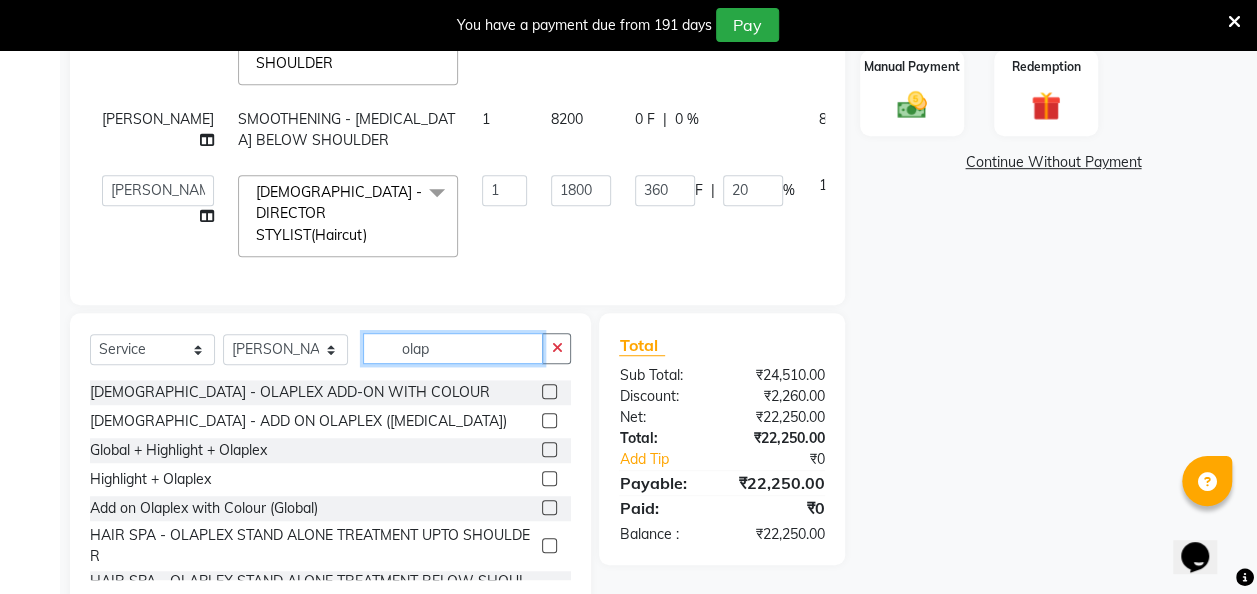 type on "olap" 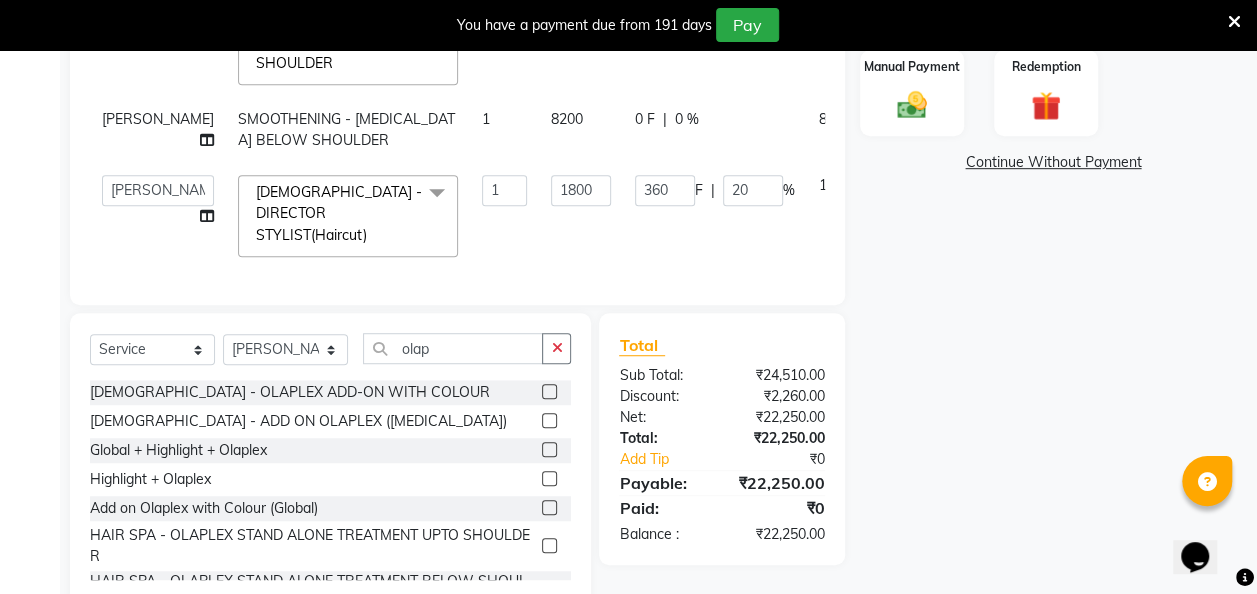 click 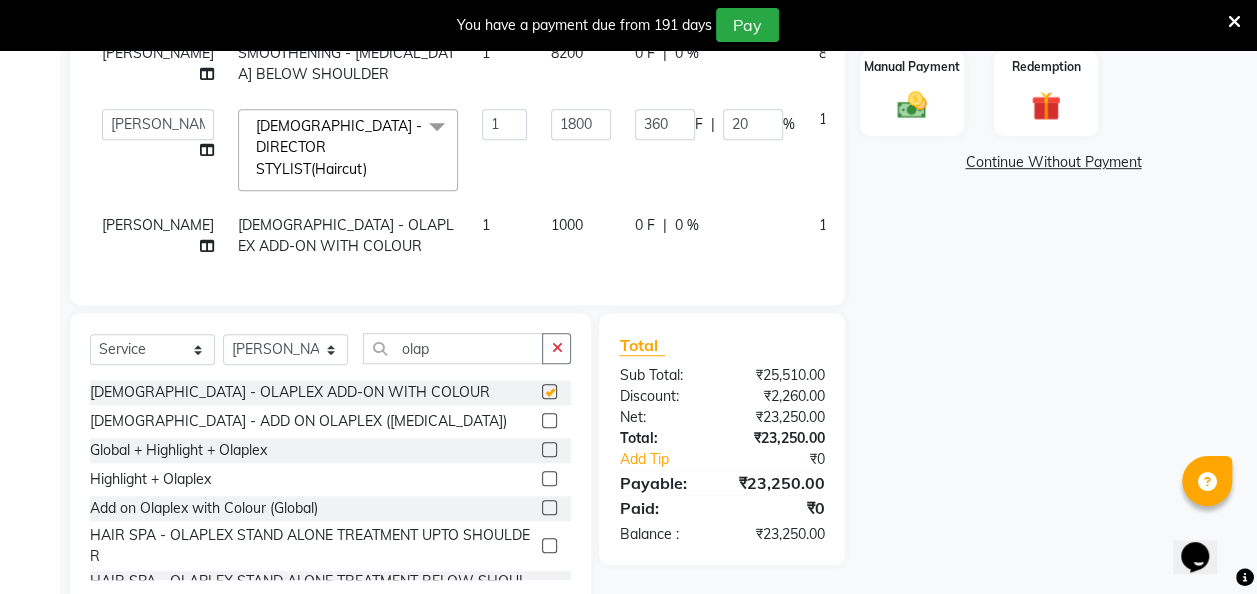 checkbox on "false" 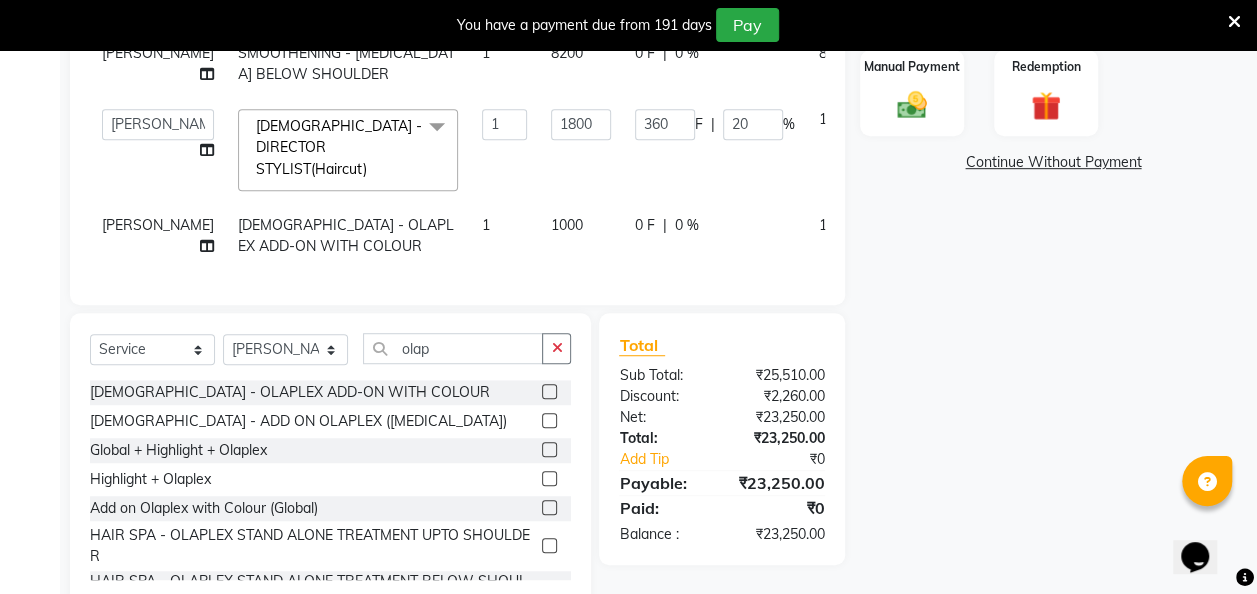 scroll, scrollTop: 553, scrollLeft: 0, axis: vertical 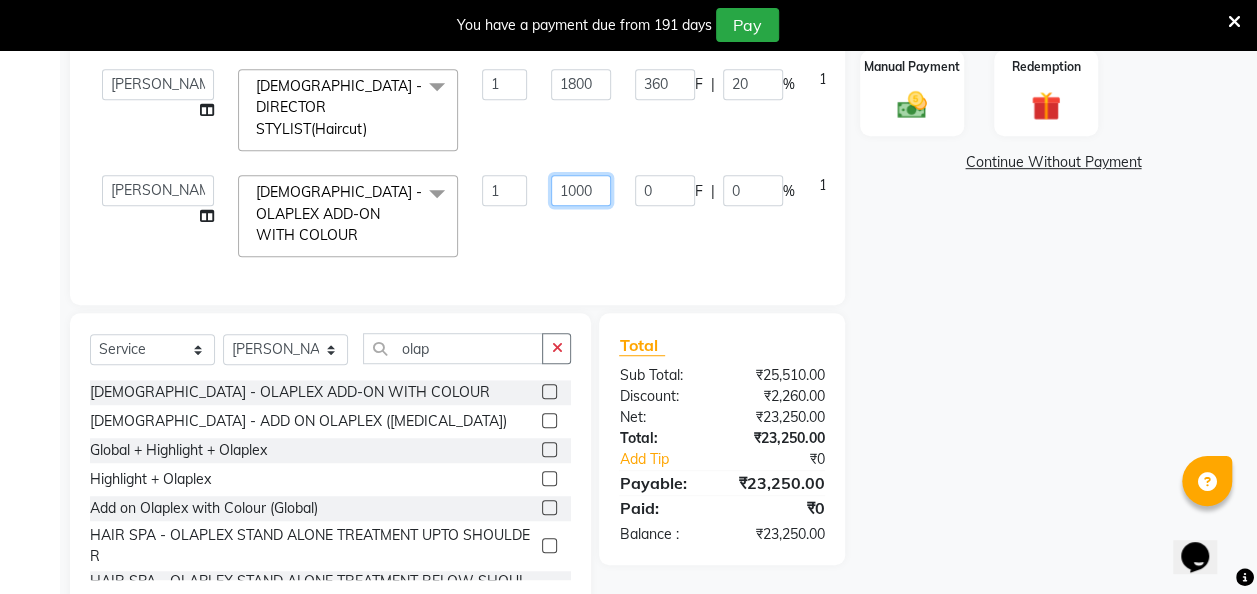 drag, startPoint x: 554, startPoint y: 218, endPoint x: 515, endPoint y: 223, distance: 39.319206 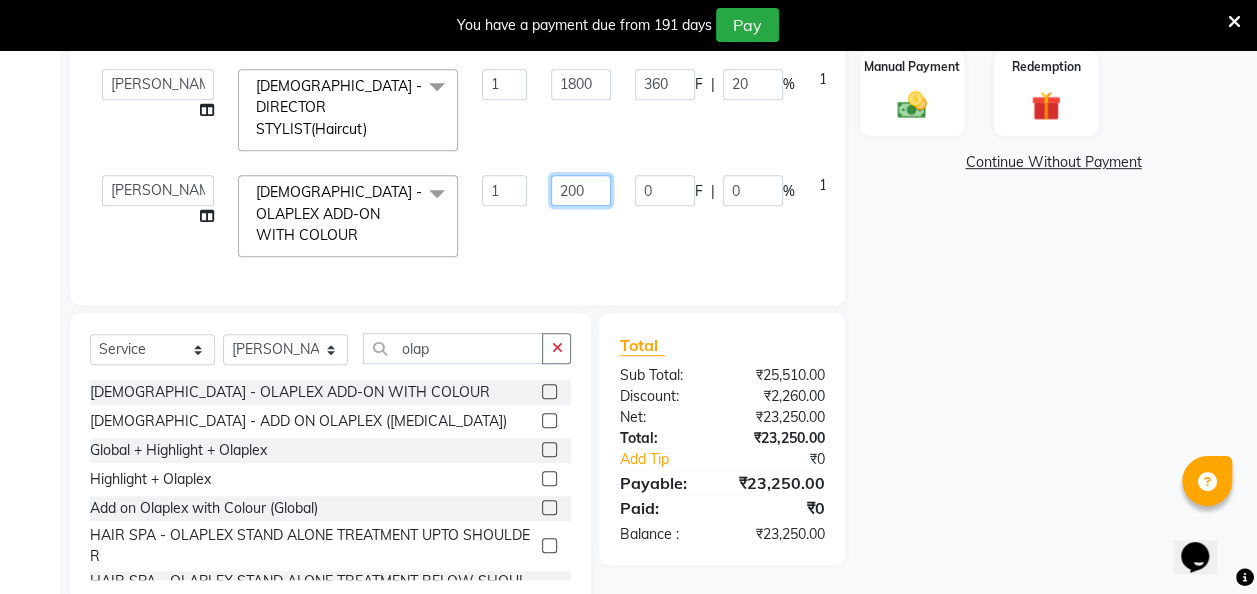 type on "2000" 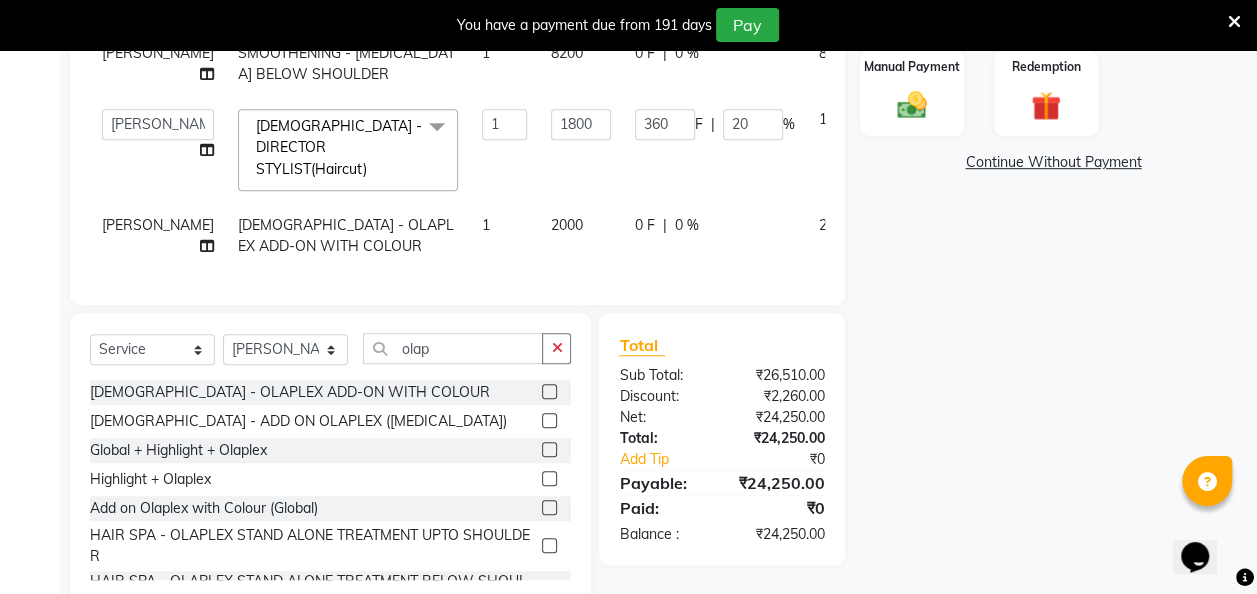 click on "Services Stylist Service Qty Price Disc Total Action  [PERSON_NAME]   danish   [PERSON_NAME]   [PERSON_NAME]		   [PERSON_NAME]   [PERSON_NAME]			   Raju   [PERSON_NAME]			   [PERSON_NAME]			   [PERSON_NAME]   [PERSON_NAME]   [PERSON_NAME]   Seja [PERSON_NAME]   Shaves [PERSON_NAME]  Cat Eye Gel Polish  x Threading - EYEBROW Threading - UPPER LIP Threading - LOWER LIP Threading - CHIN Threading - FOREHEAD Threading - SIDE LOCK Threading - NOSE Threading - CHEEKS Threading - FULL FACE Back massage Neck threading Waxing (Regular Wax) - [DEMOGRAPHIC_DATA] - FULL ARMS Waxing (Regular Wax) - [DEMOGRAPHIC_DATA] - FULL LEGS Waxing (Regular Wax) - [DEMOGRAPHIC_DATA] - UNDERARMS Waxing (Regular Wax) - [DEMOGRAPHIC_DATA] - HALF ARM Waxing (Regular Wax) - [DEMOGRAPHIC_DATA] - HALF LEG Waxing (Regular Wax) - [DEMOGRAPHIC_DATA] - HALF BACK/FRONT Waxing (Regular Wax) - [DEMOGRAPHIC_DATA] - BACK Waxing (Regular Wax) - [DEMOGRAPHIC_DATA] - FRONT Waxing (Regular Wax) - [DEMOGRAPHIC_DATA] - STOMACH Waxing (Regular Wax) - [DEMOGRAPHIC_DATA] - BUTTOCKS Waxing (Regular Wax) - [DEMOGRAPHIC_DATA] - BIKINI LINE Waxing (Regular Wax) - [DEMOGRAPHIC_DATA] - BRAZILIAN 2" 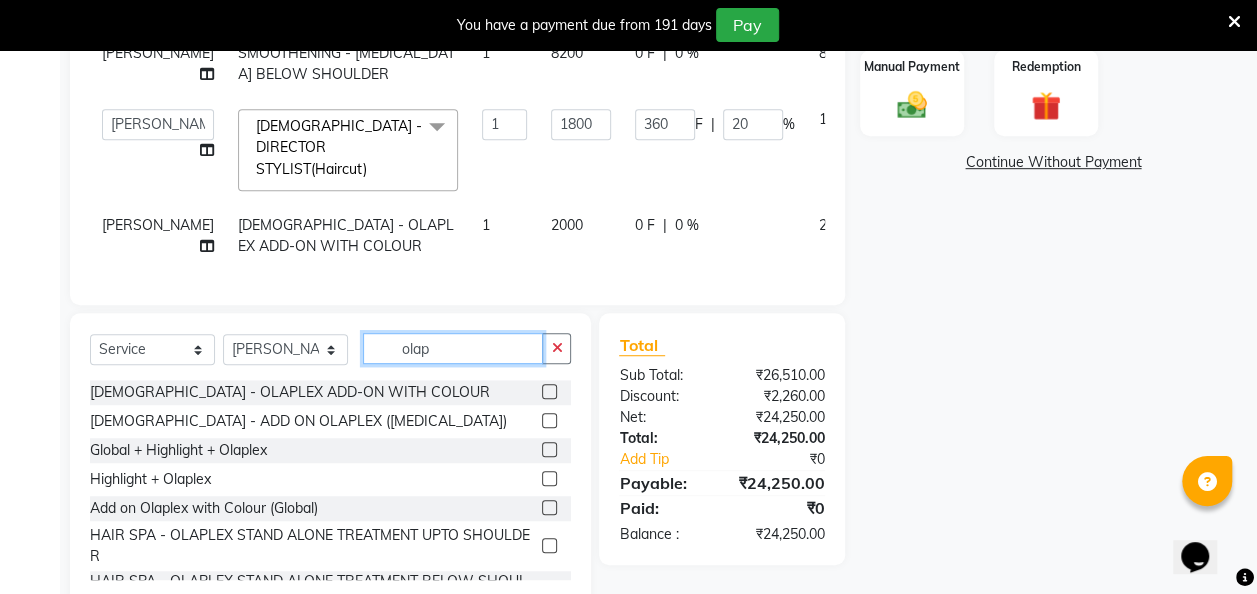 drag, startPoint x: 501, startPoint y: 353, endPoint x: 472, endPoint y: 365, distance: 31.38471 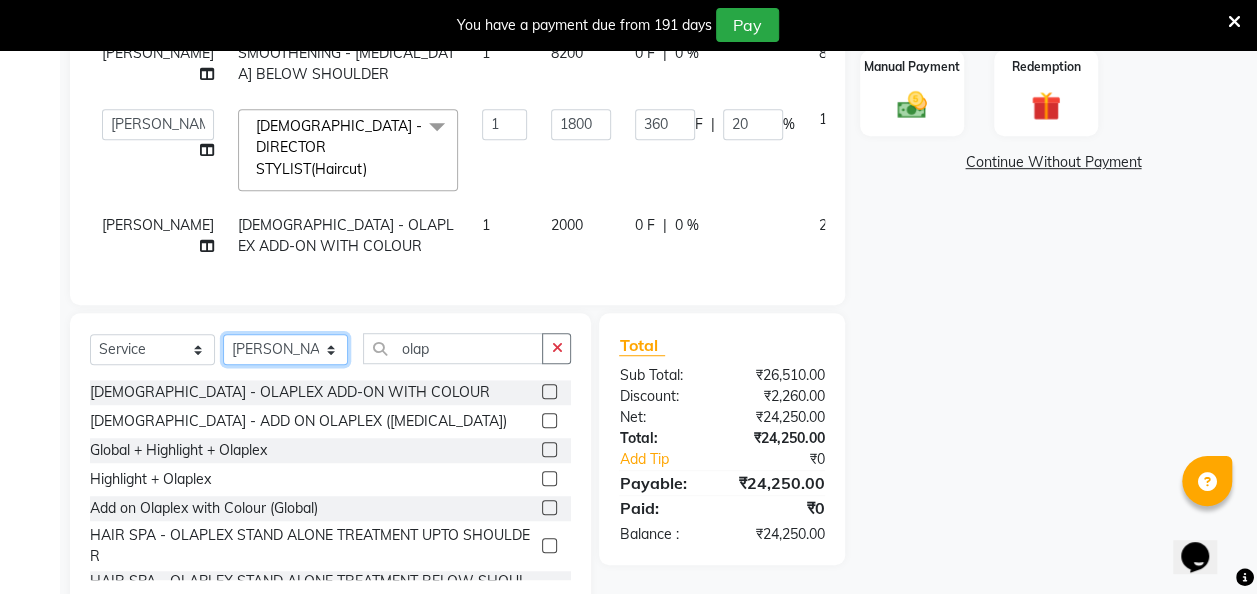 click on "Select Stylist [PERSON_NAME] danish [PERSON_NAME] [PERSON_NAME]		 [PERSON_NAME] [PERSON_NAME]			 Raju [PERSON_NAME]			 [PERSON_NAME]			 [PERSON_NAME] [PERSON_NAME] [PERSON_NAME] Seja [PERSON_NAME] Shaves [PERSON_NAME]" 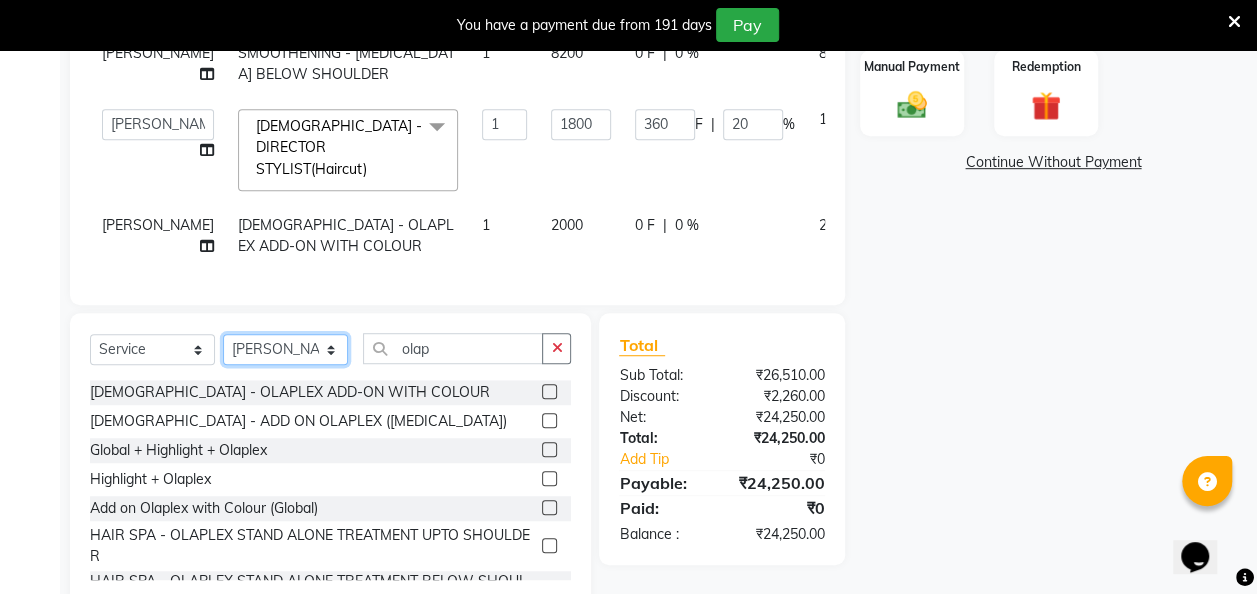 select on "68112" 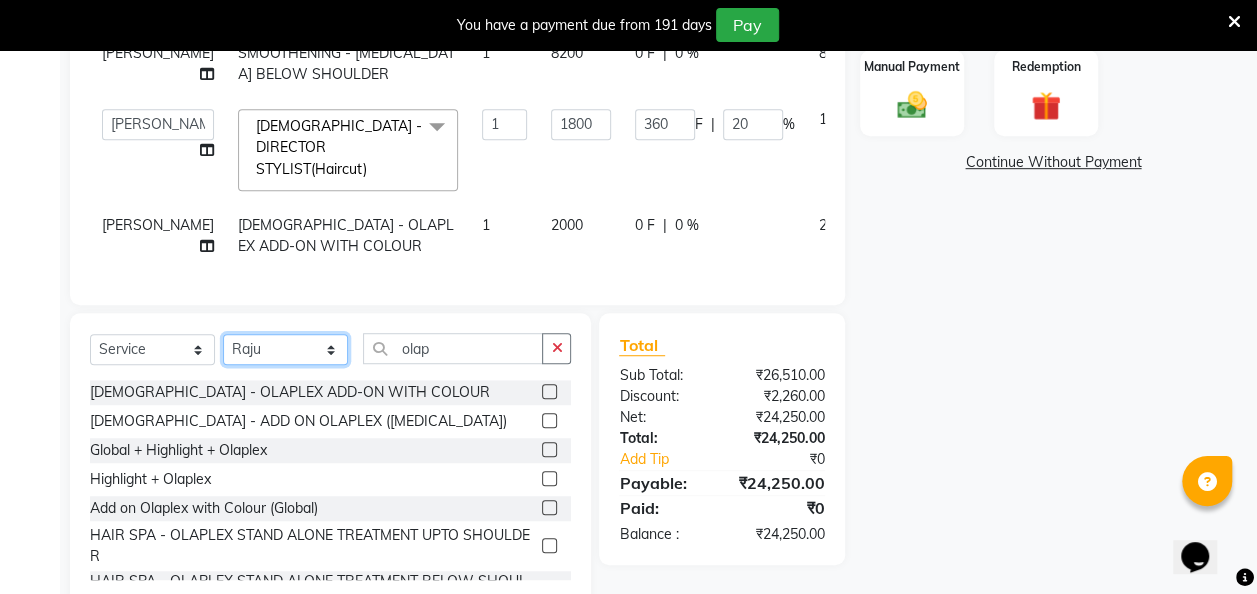 click on "Select Stylist [PERSON_NAME] danish [PERSON_NAME] [PERSON_NAME]		 [PERSON_NAME] [PERSON_NAME]			 Raju [PERSON_NAME]			 [PERSON_NAME]			 [PERSON_NAME] [PERSON_NAME] [PERSON_NAME] Seja [PERSON_NAME] Shaves [PERSON_NAME]" 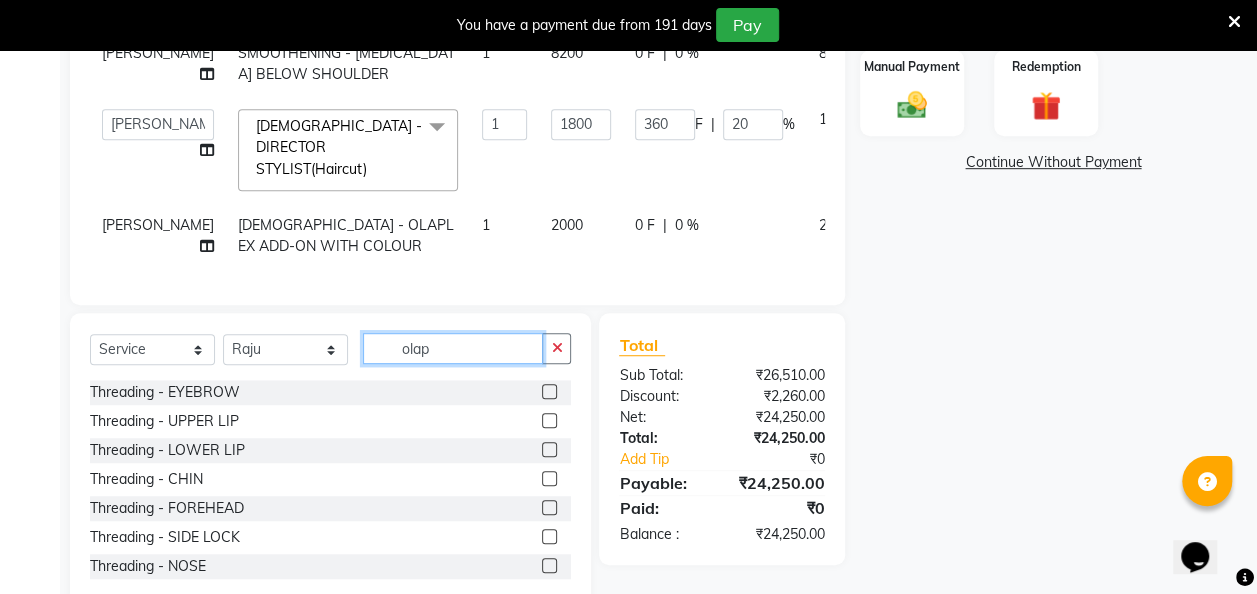 drag, startPoint x: 457, startPoint y: 350, endPoint x: 366, endPoint y: 348, distance: 91.02197 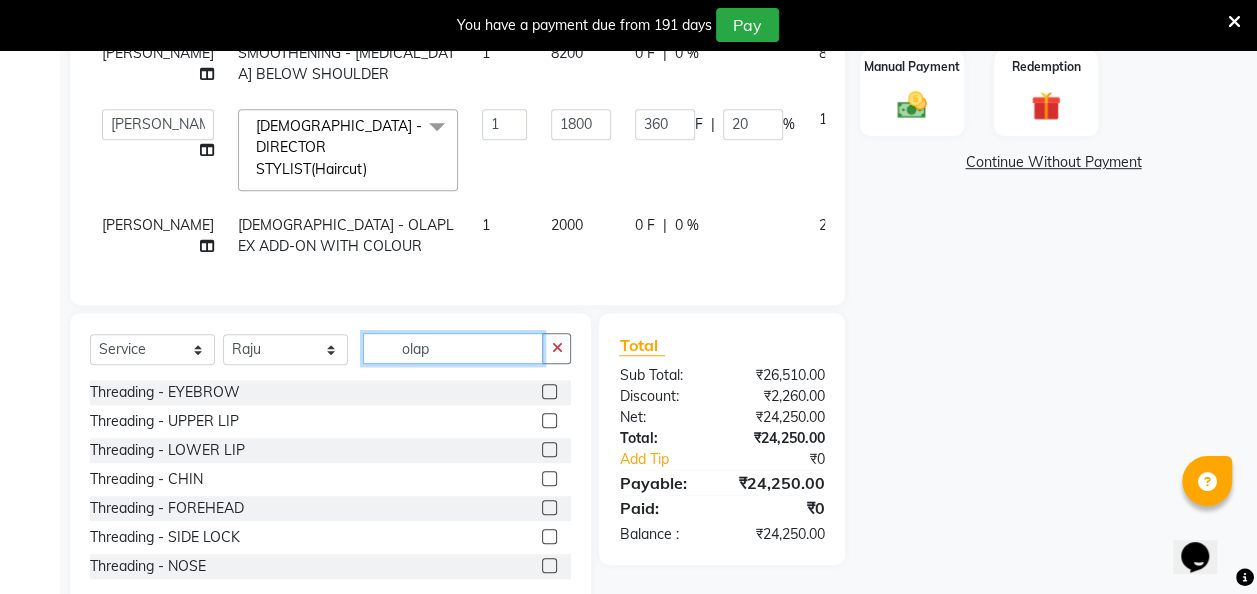 click on "olap" 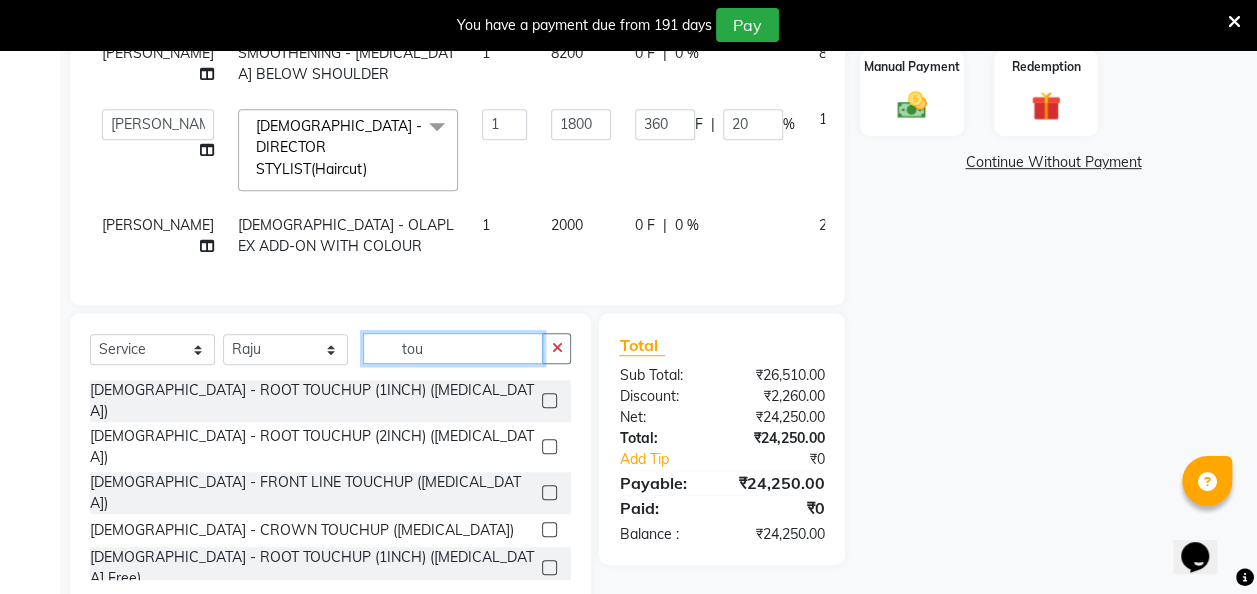 type on "tou" 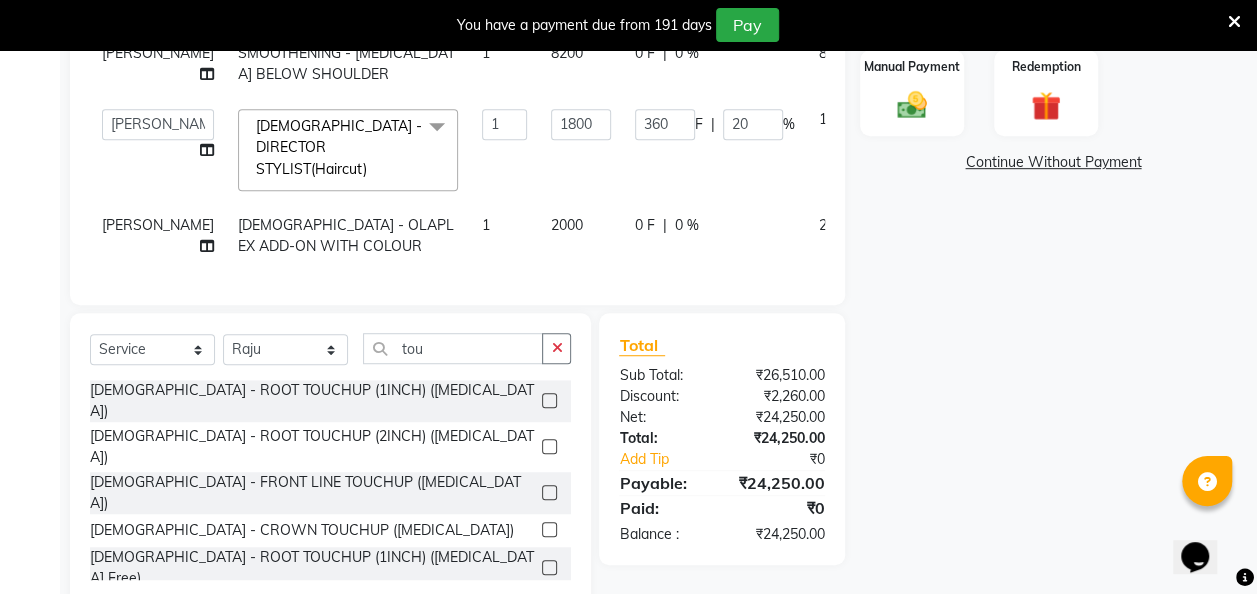 click 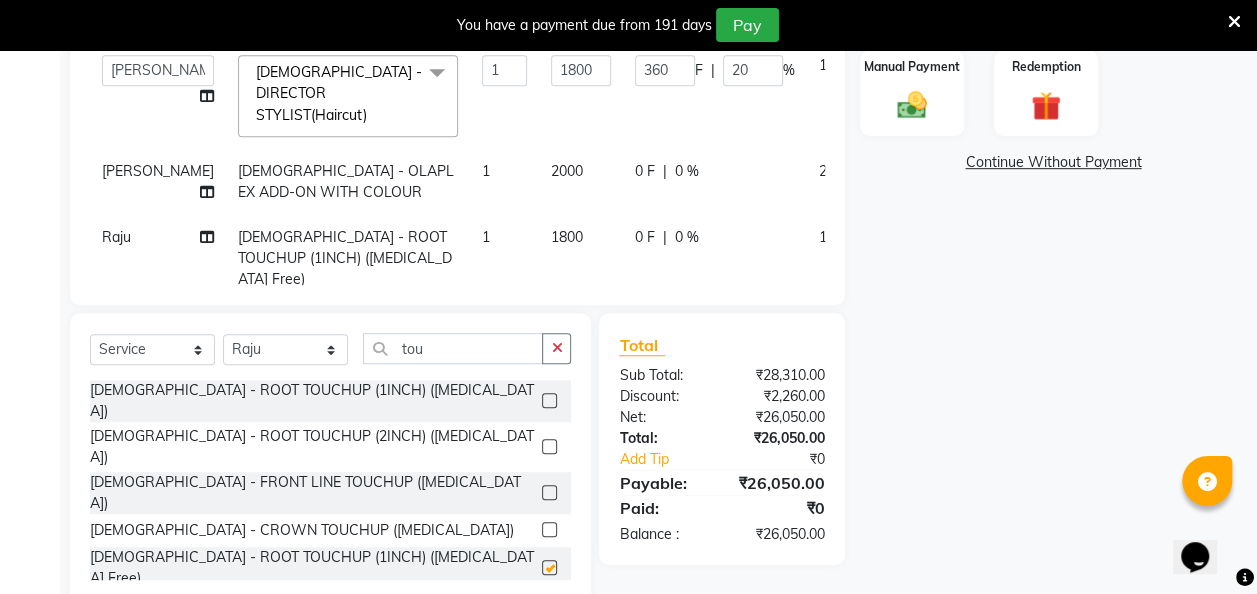 checkbox on "false" 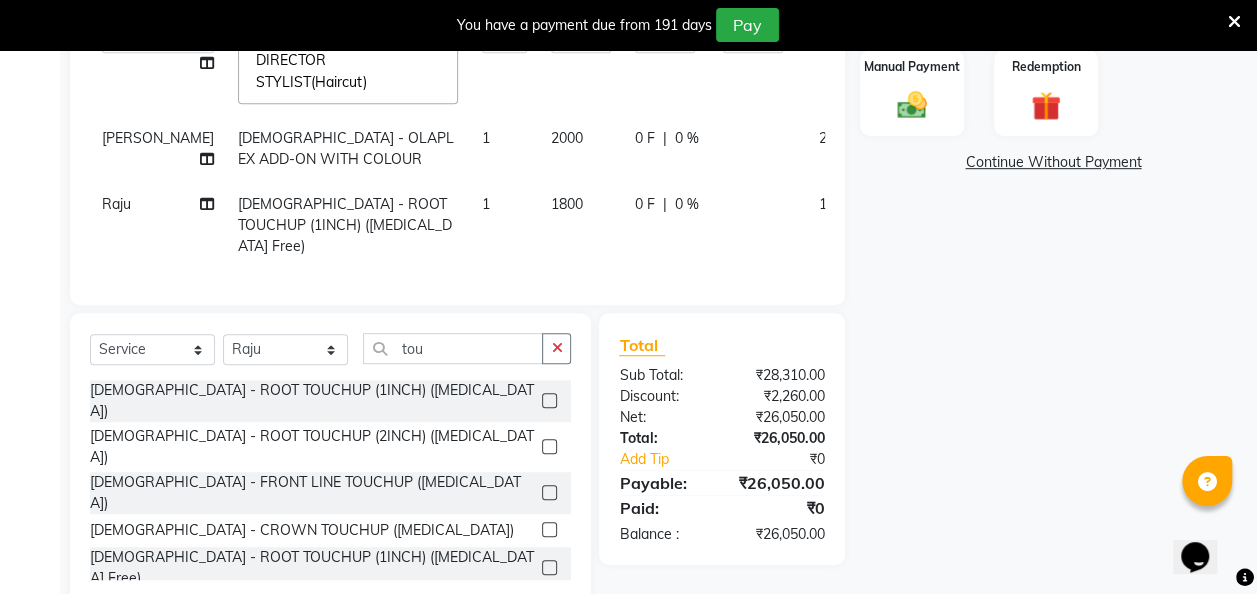 scroll, scrollTop: 619, scrollLeft: 0, axis: vertical 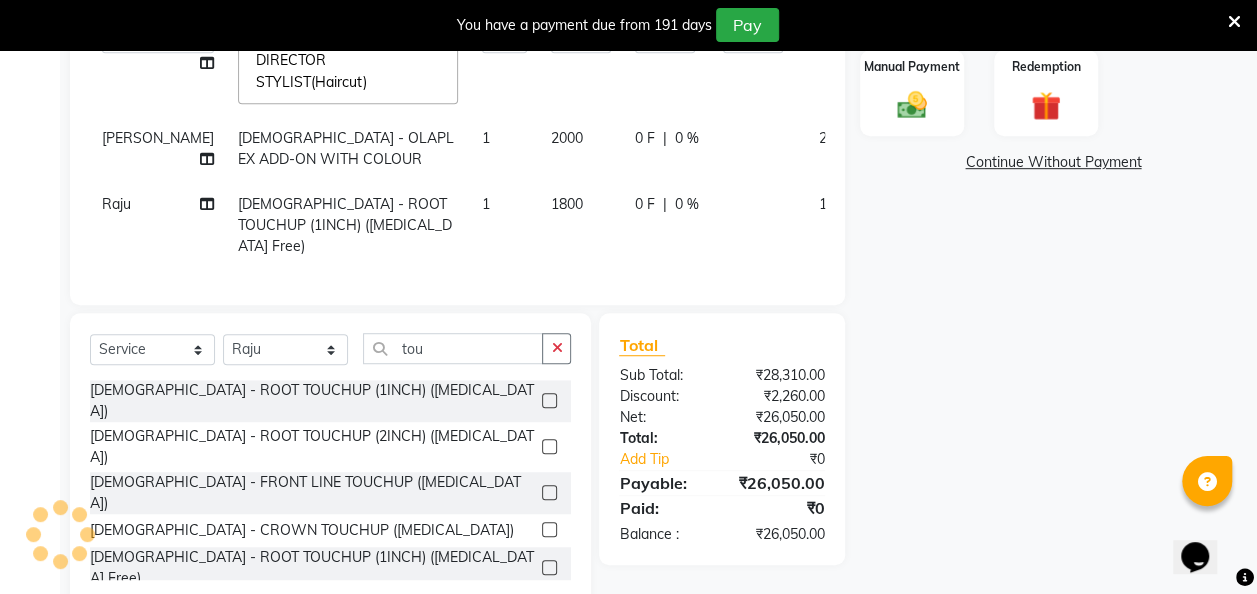click on "0 F | 0 %" 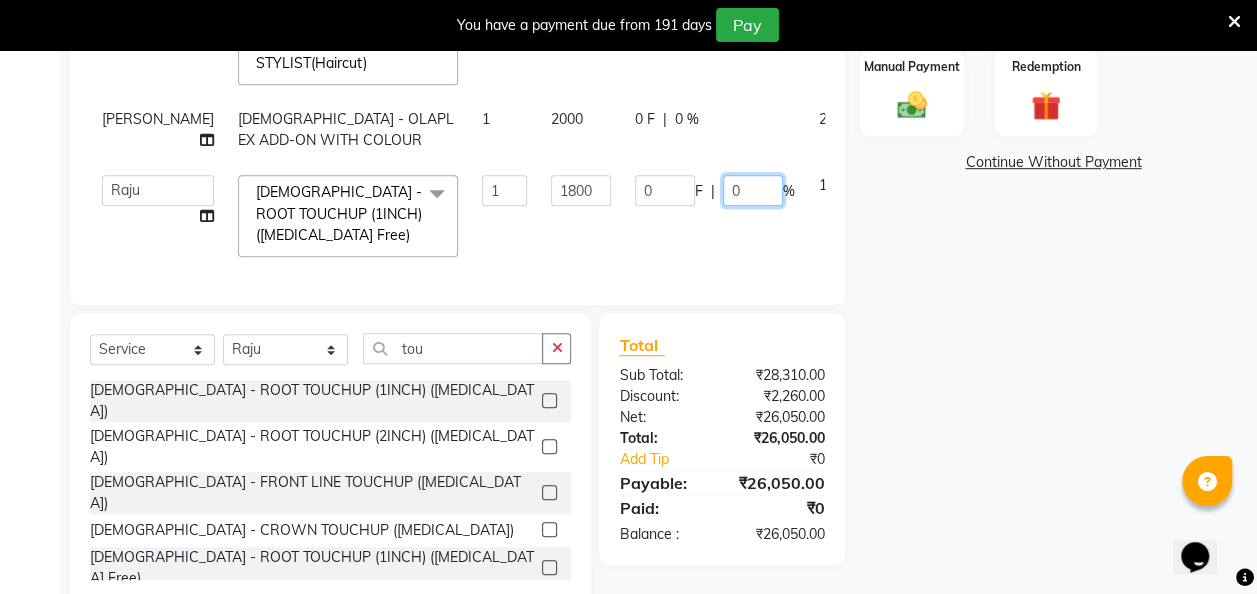 drag, startPoint x: 712, startPoint y: 219, endPoint x: 685, endPoint y: 222, distance: 27.166155 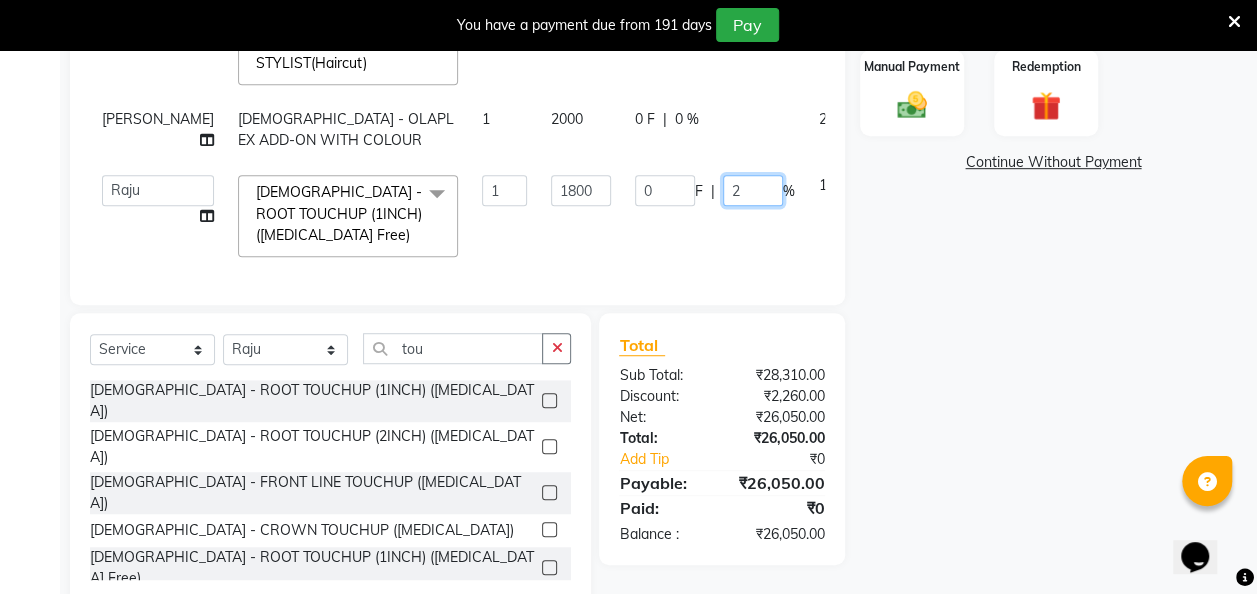 type on "20" 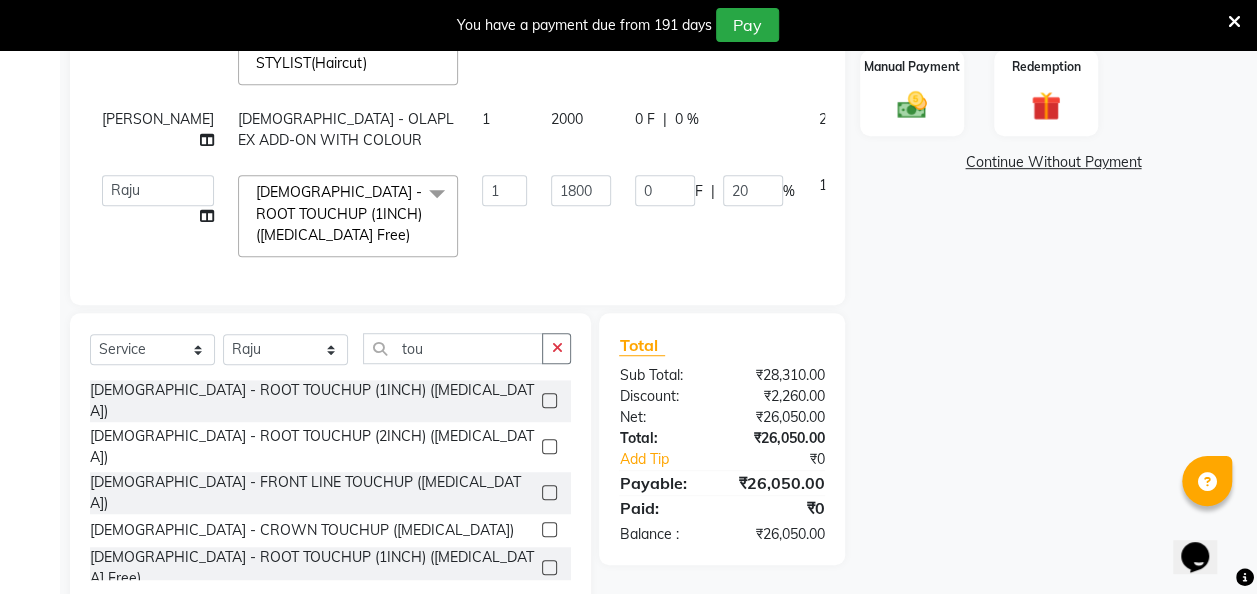 click on "1800" 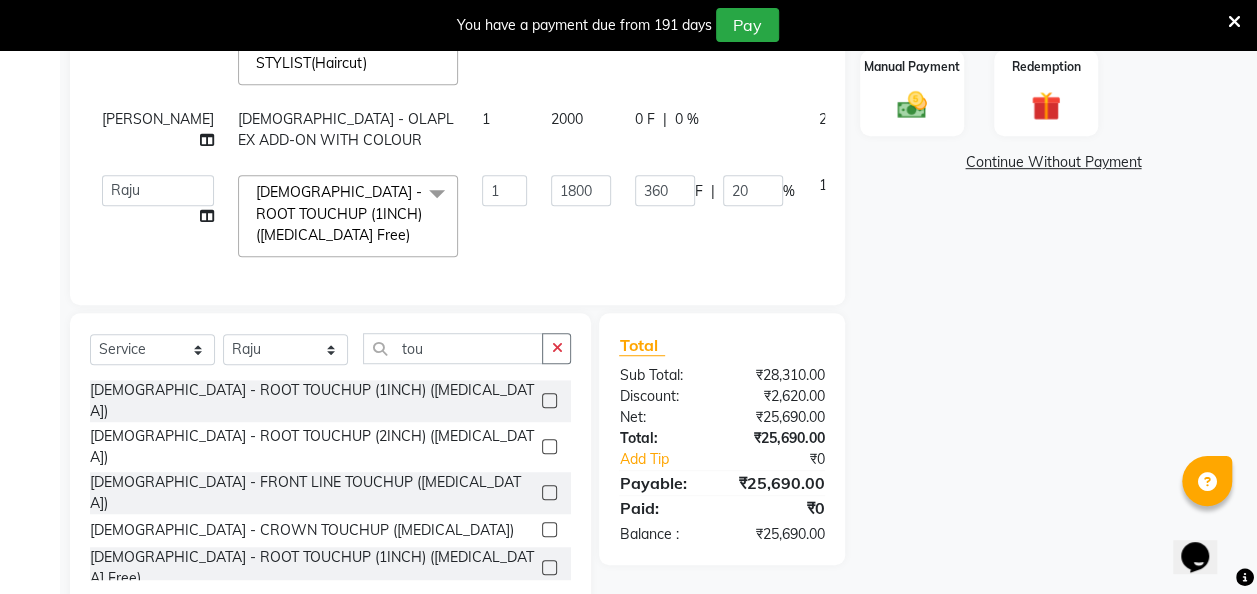 scroll, scrollTop: 658, scrollLeft: 0, axis: vertical 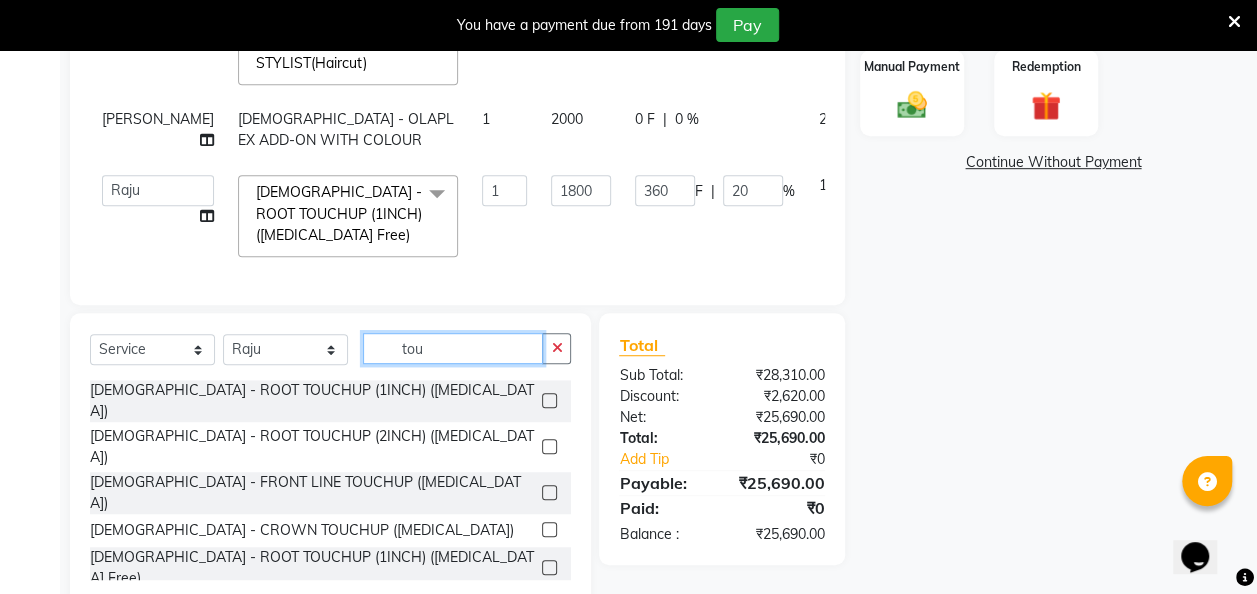 drag, startPoint x: 427, startPoint y: 349, endPoint x: 397, endPoint y: 350, distance: 30.016663 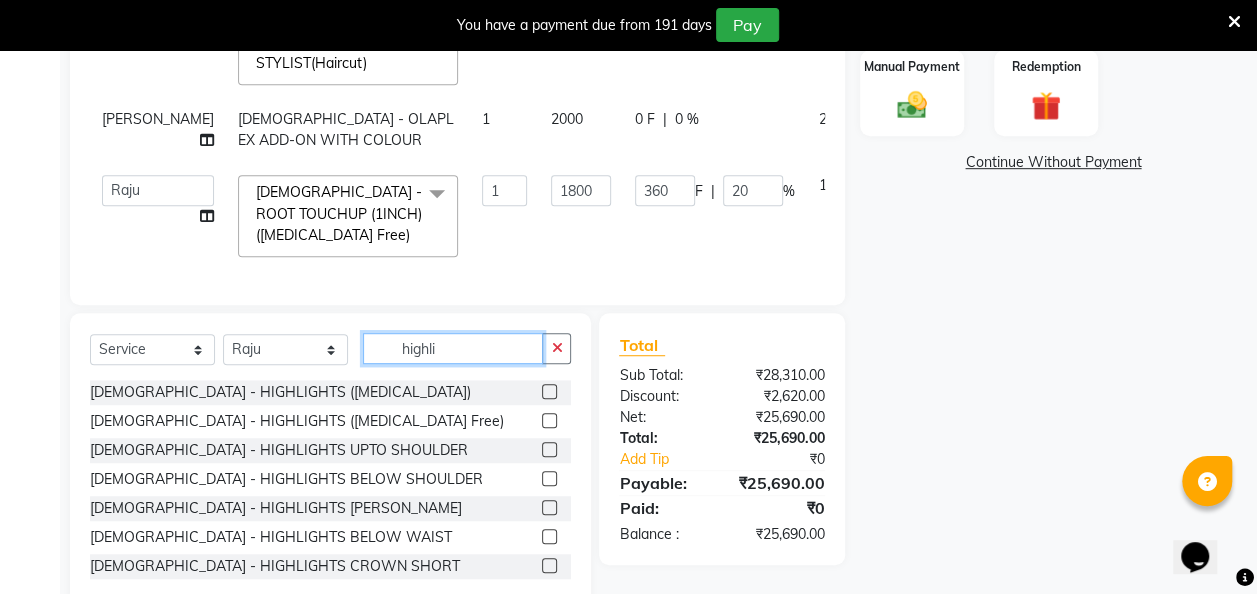 type on "highli" 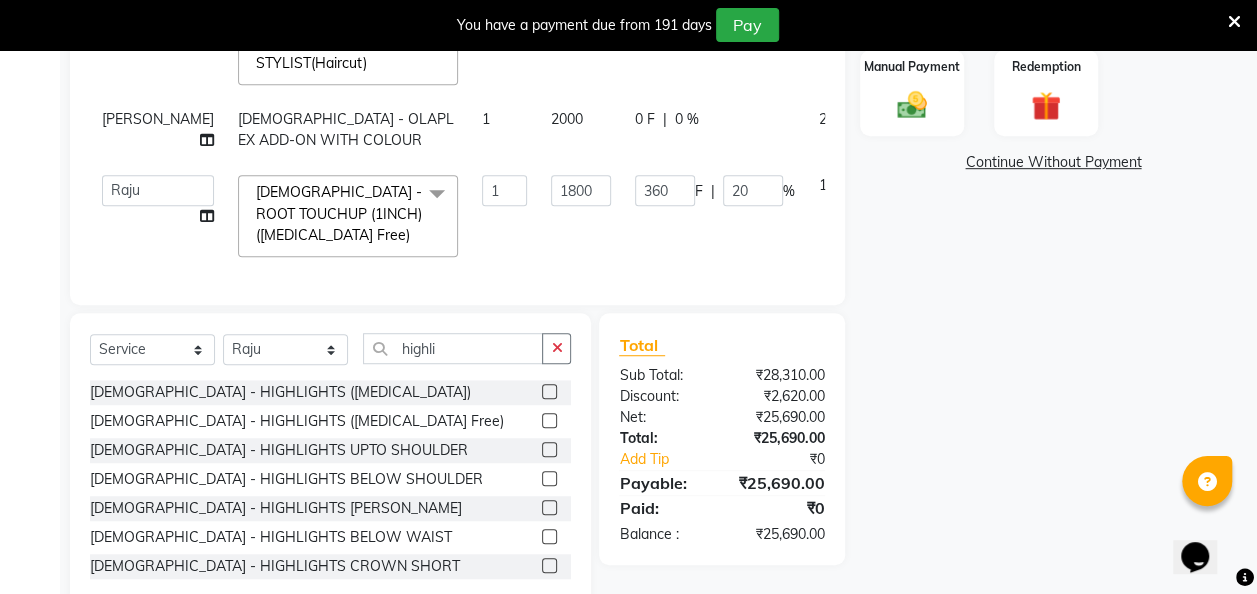 click 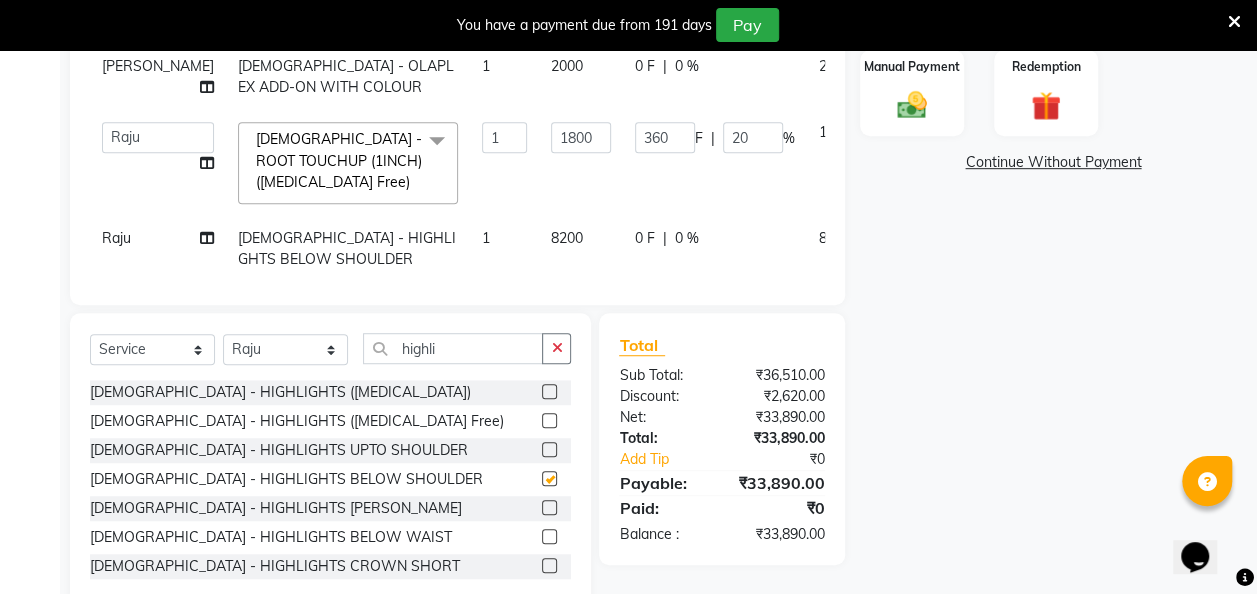 checkbox on "false" 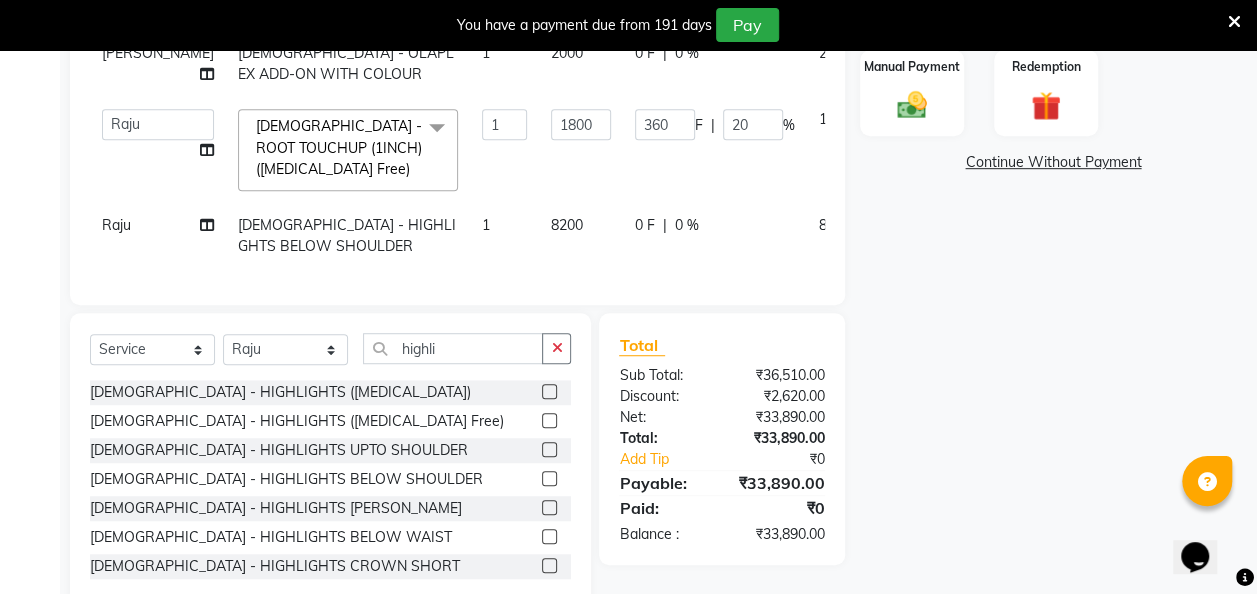 scroll, scrollTop: 724, scrollLeft: 0, axis: vertical 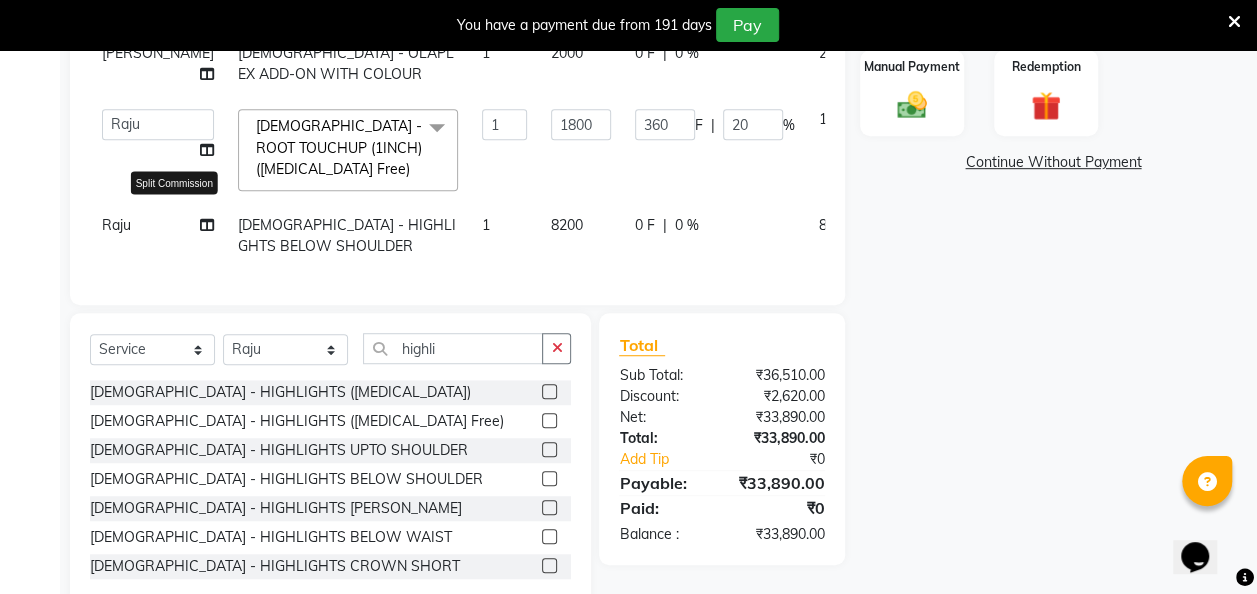 click 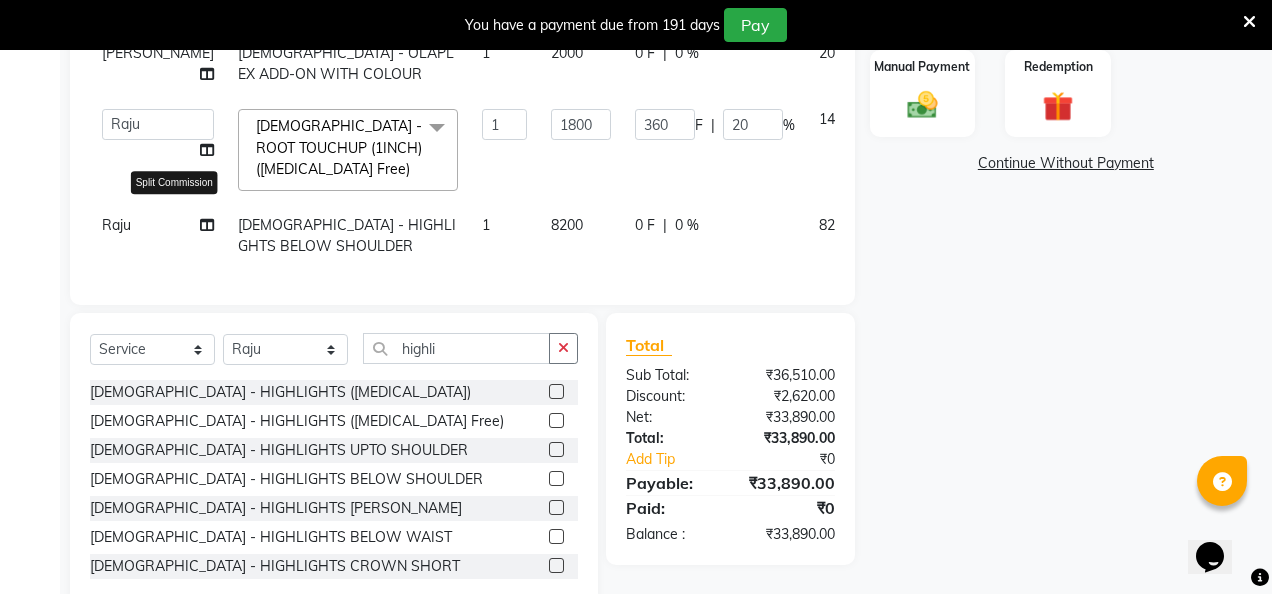 select on "68112" 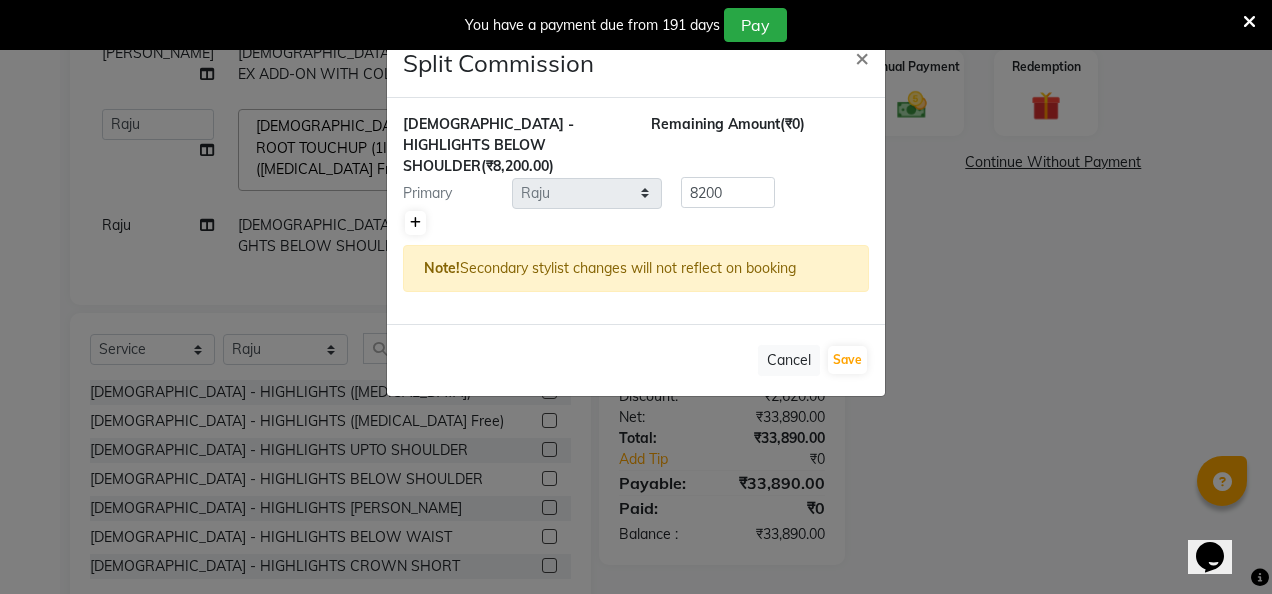 click 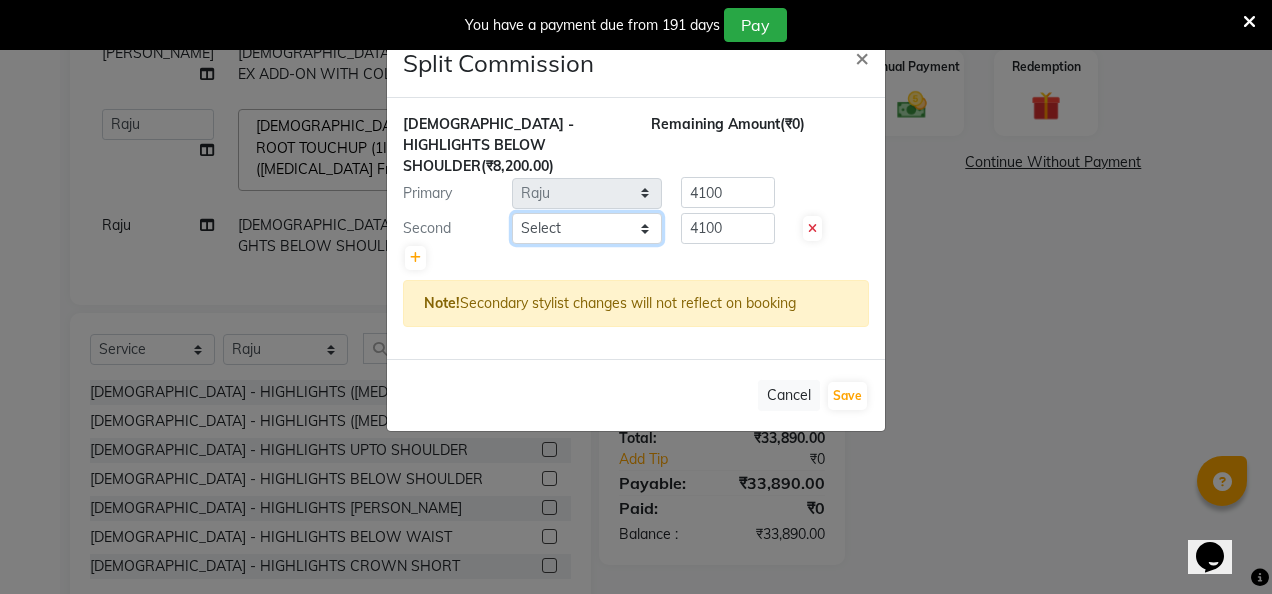 click on "Select  [PERSON_NAME]   danish   [PERSON_NAME]   [PERSON_NAME]		   [PERSON_NAME]   [PERSON_NAME]			   Raju   [PERSON_NAME]			   [PERSON_NAME]			   [PERSON_NAME]   [PERSON_NAME]   [PERSON_NAME]   Seja [PERSON_NAME]   Shaves [PERSON_NAME]" 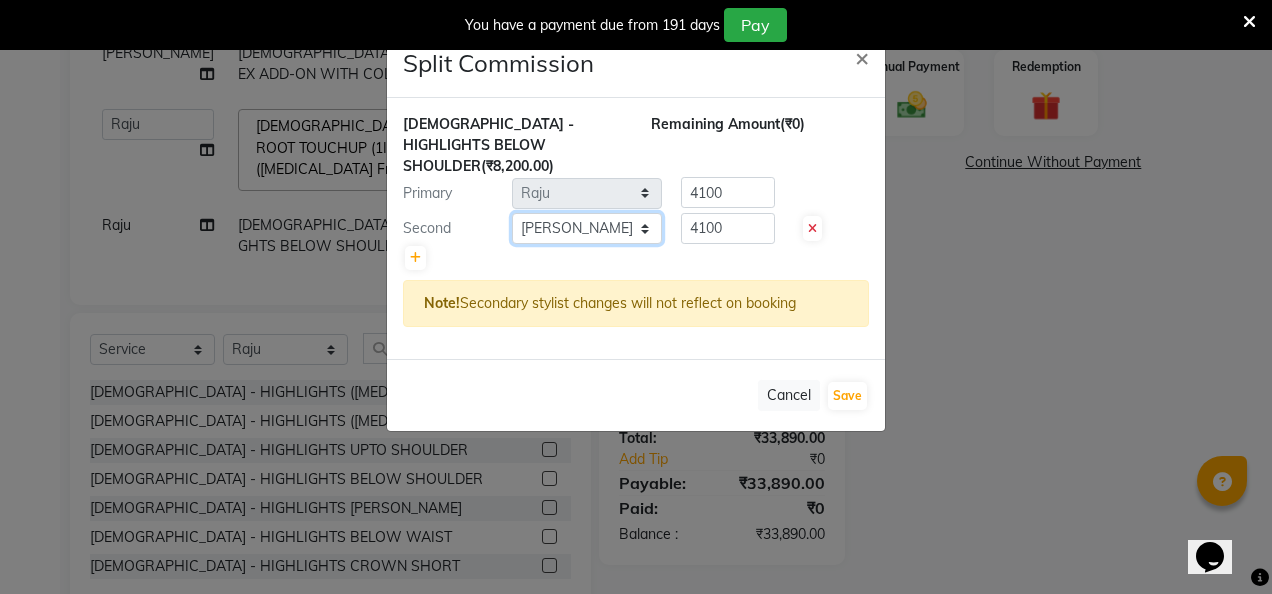 click on "Select  [PERSON_NAME]   danish   [PERSON_NAME]   [PERSON_NAME]		   [PERSON_NAME]   [PERSON_NAME]			   Raju   [PERSON_NAME]			   [PERSON_NAME]			   [PERSON_NAME]   [PERSON_NAME]   [PERSON_NAME]   Seja [PERSON_NAME]   Shaves [PERSON_NAME]" 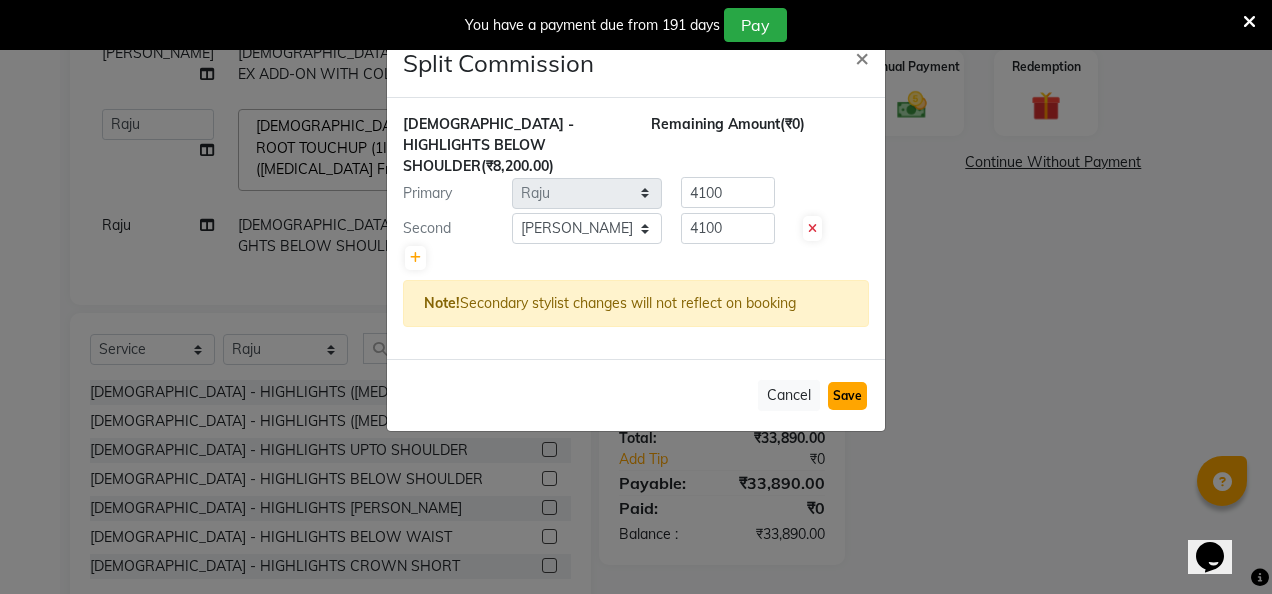 click on "Save" 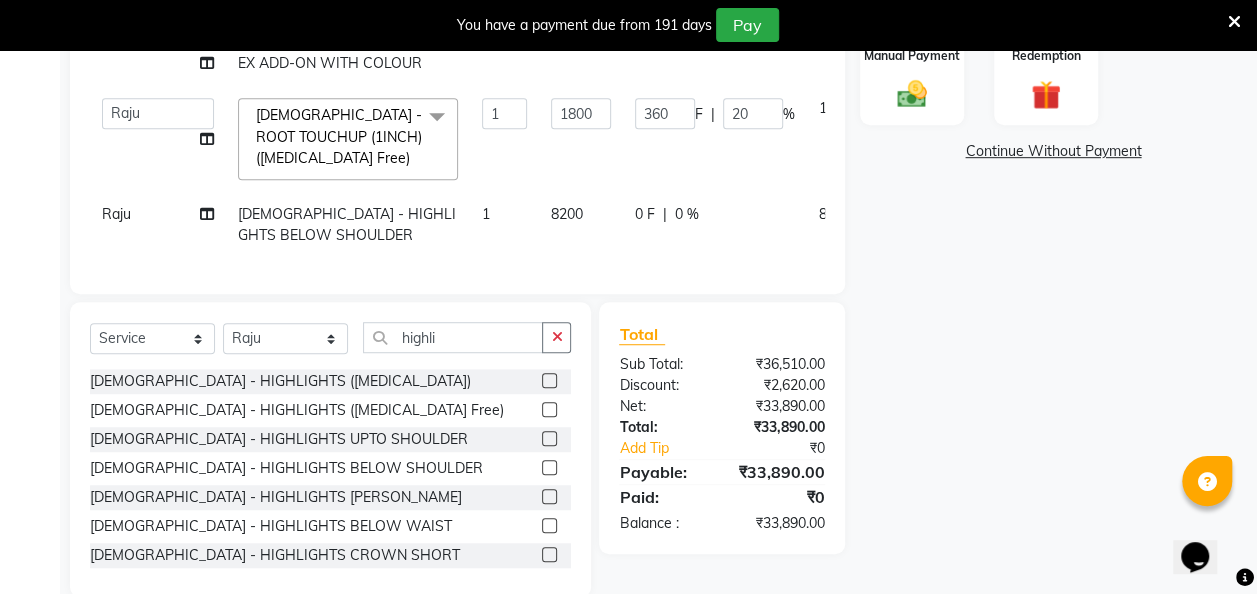 scroll, scrollTop: 555, scrollLeft: 0, axis: vertical 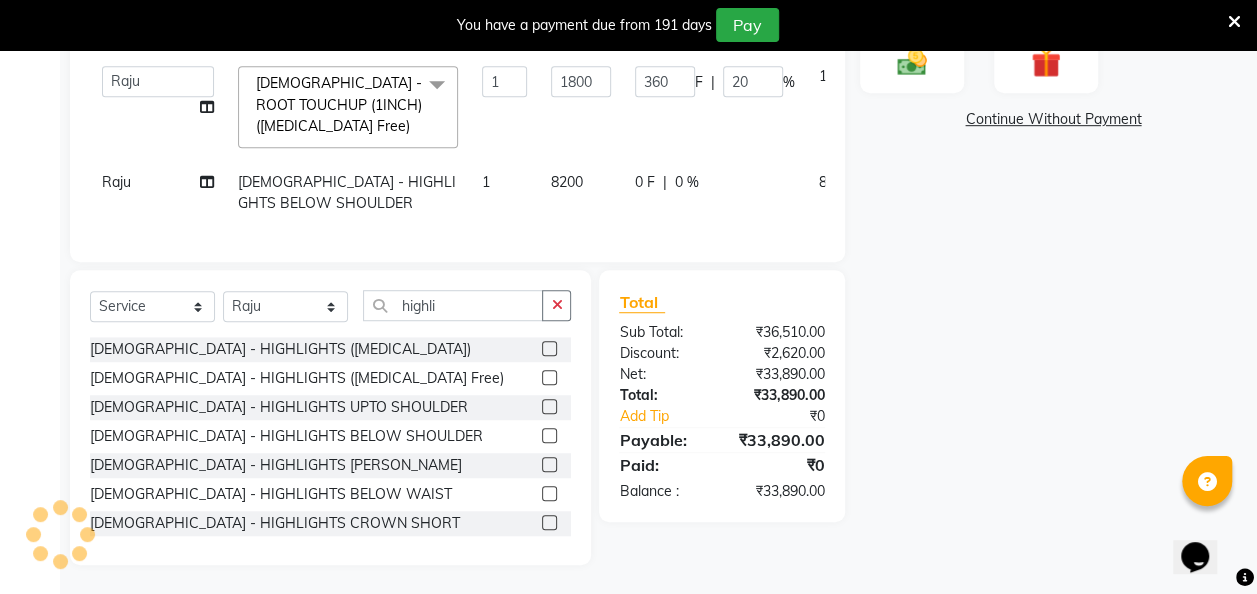 click on "8200" 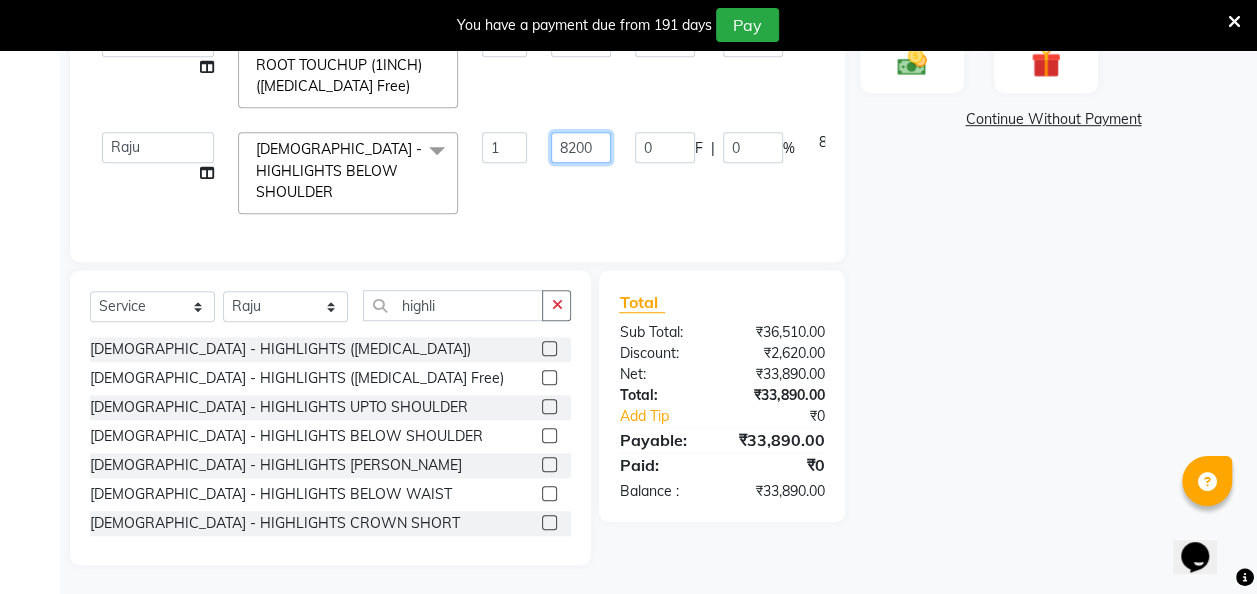 drag, startPoint x: 574, startPoint y: 169, endPoint x: 514, endPoint y: 179, distance: 60.827625 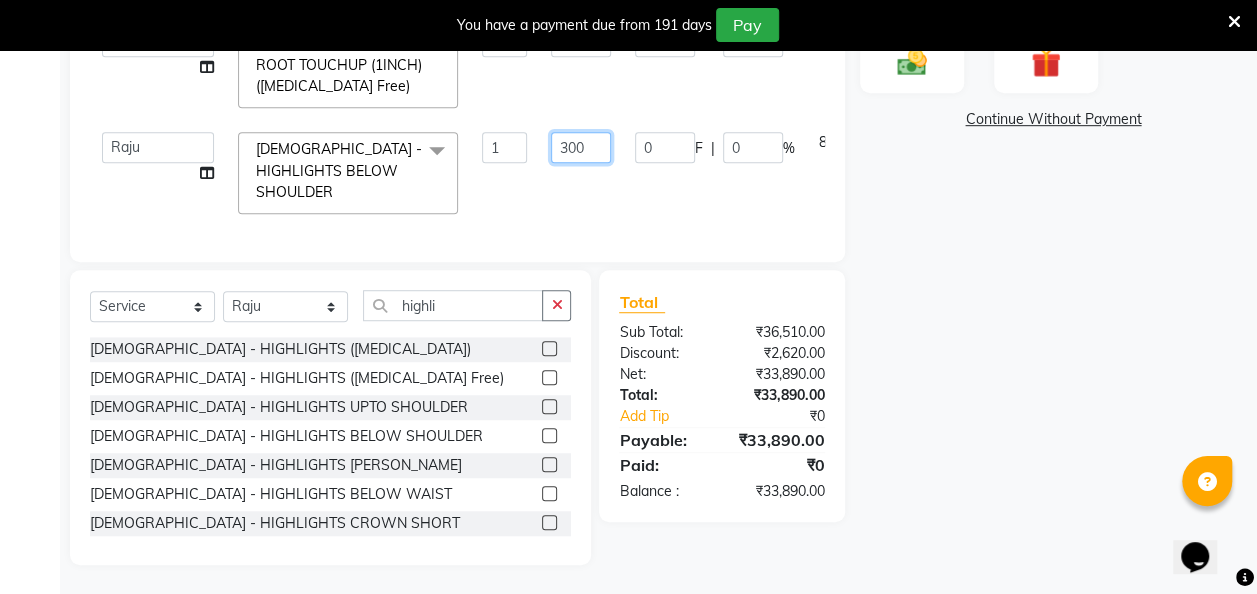 type on "3000" 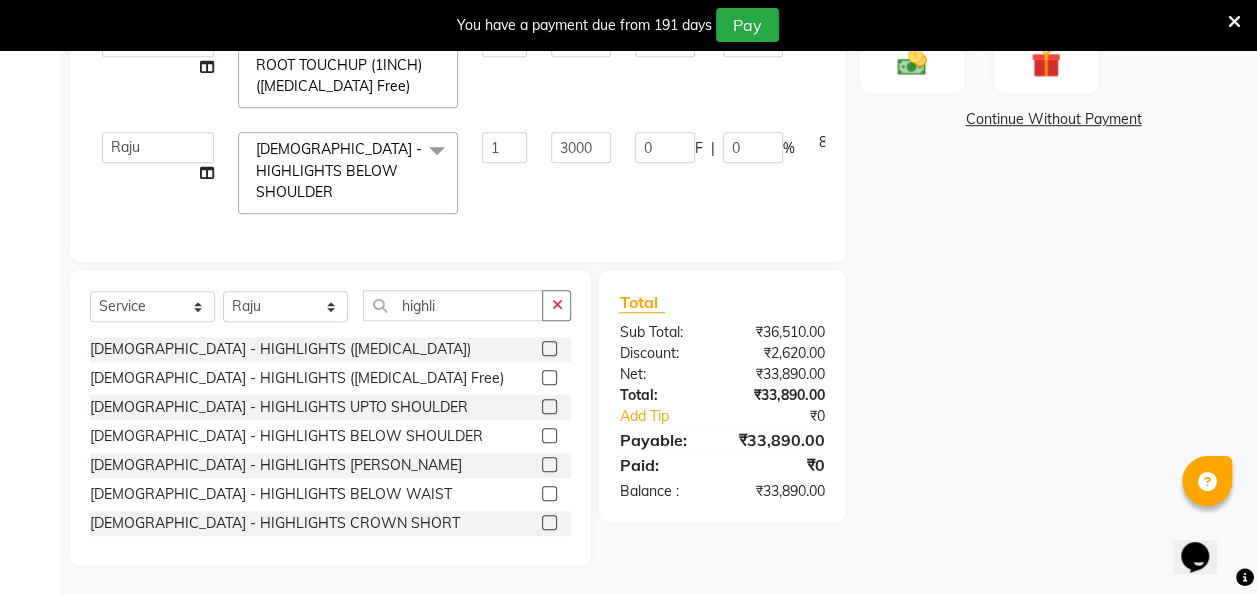 click on "Services Stylist Service Qty Price Disc Total Action  [PERSON_NAME]   danish   [PERSON_NAME]   [PERSON_NAME]		   [PERSON_NAME]   [PERSON_NAME]			   Raju   [PERSON_NAME]			   [PERSON_NAME]			   [PERSON_NAME]   [PERSON_NAME]   [PERSON_NAME]   Seja [PERSON_NAME]   Shaves [PERSON_NAME]  Cat Eye Gel Polish  x Threading - EYEBROW Threading - UPPER LIP Threading - LOWER LIP Threading - CHIN Threading - FOREHEAD Threading - SIDE LOCK Threading - NOSE Threading - CHEEKS Threading - FULL FACE Back massage Neck threading Waxing (Regular Wax) - [DEMOGRAPHIC_DATA] - FULL ARMS Waxing (Regular Wax) - [DEMOGRAPHIC_DATA] - FULL LEGS Waxing (Regular Wax) - [DEMOGRAPHIC_DATA] - UNDERARMS Waxing (Regular Wax) - [DEMOGRAPHIC_DATA] - HALF ARM Waxing (Regular Wax) - [DEMOGRAPHIC_DATA] - HALF LEG Waxing (Regular Wax) - [DEMOGRAPHIC_DATA] - HALF BACK/FRONT Waxing (Regular Wax) - [DEMOGRAPHIC_DATA] - BACK Waxing (Regular Wax) - [DEMOGRAPHIC_DATA] - FRONT Waxing (Regular Wax) - [DEMOGRAPHIC_DATA] - STOMACH Waxing (Regular Wax) - [DEMOGRAPHIC_DATA] - BUTTOCKS Waxing (Regular Wax) - [DEMOGRAPHIC_DATA] - BIKINI LINE Waxing (Regular Wax) - [DEMOGRAPHIC_DATA] - BRAZILIAN 2" 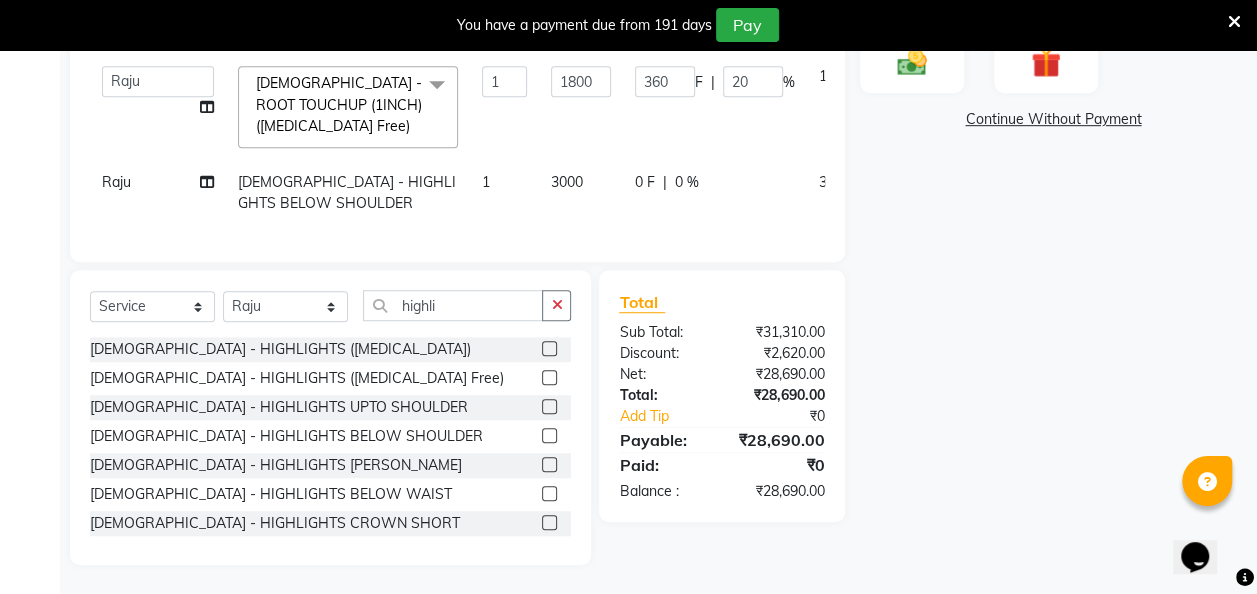 scroll, scrollTop: 0, scrollLeft: 0, axis: both 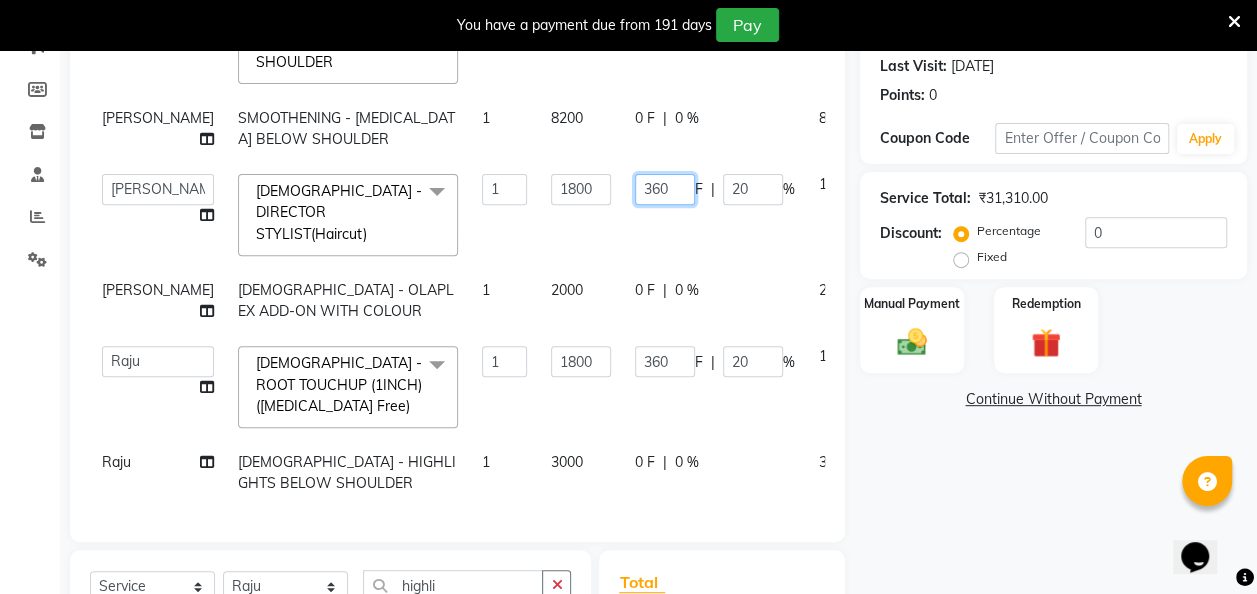 drag, startPoint x: 648, startPoint y: 202, endPoint x: 596, endPoint y: 206, distance: 52.153618 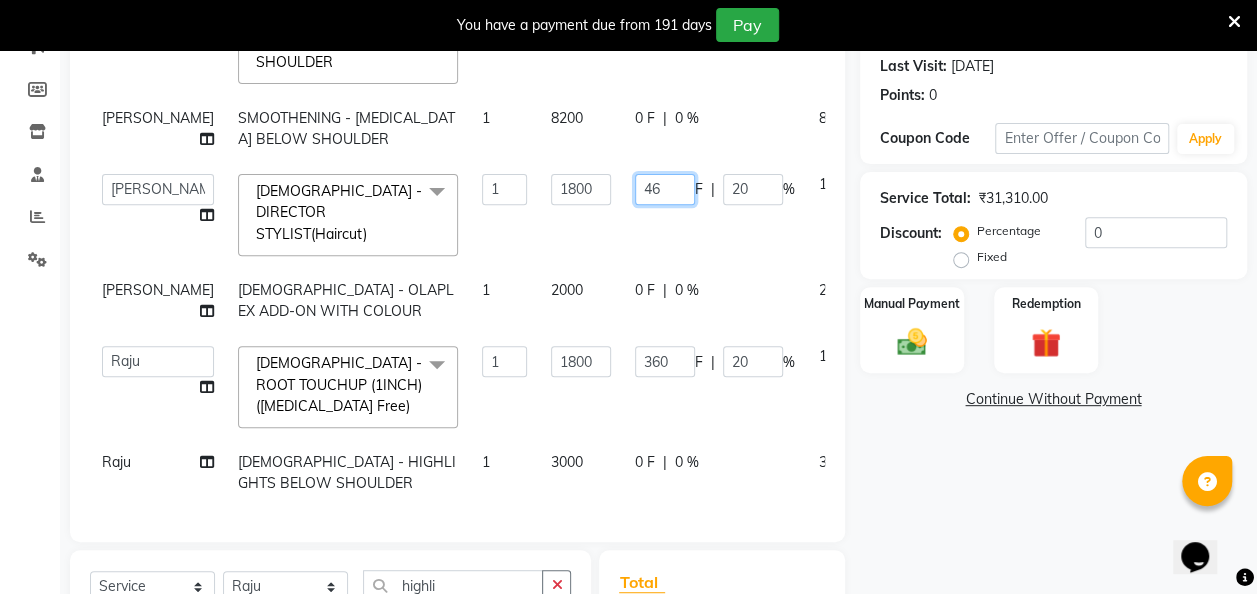 type on "460" 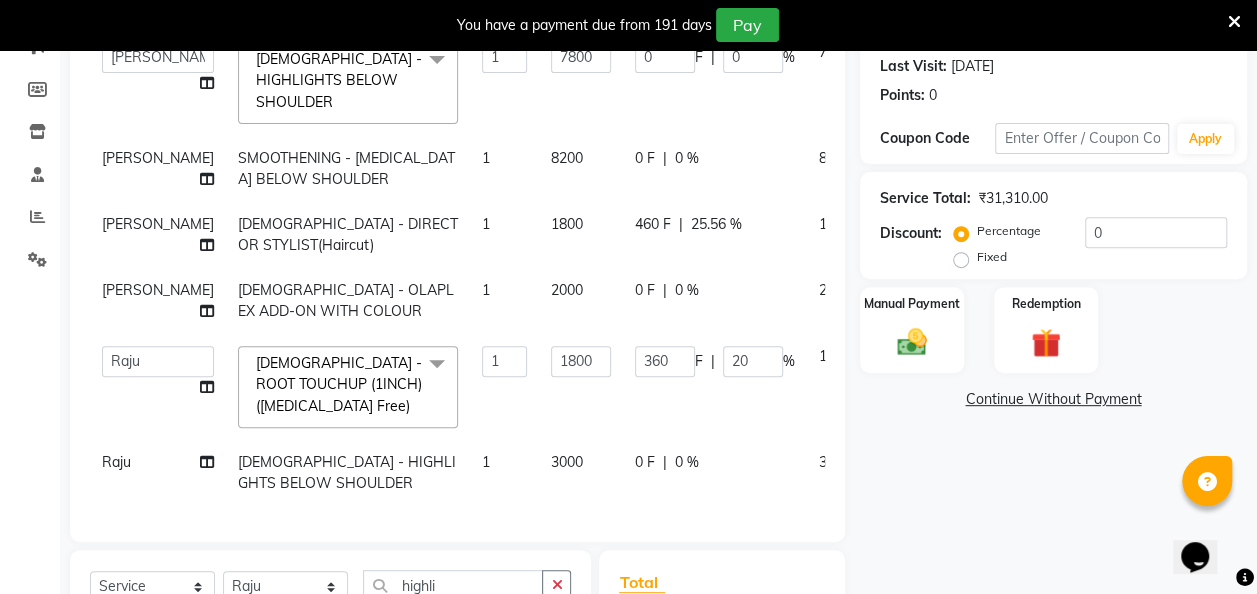 scroll, scrollTop: 707, scrollLeft: 0, axis: vertical 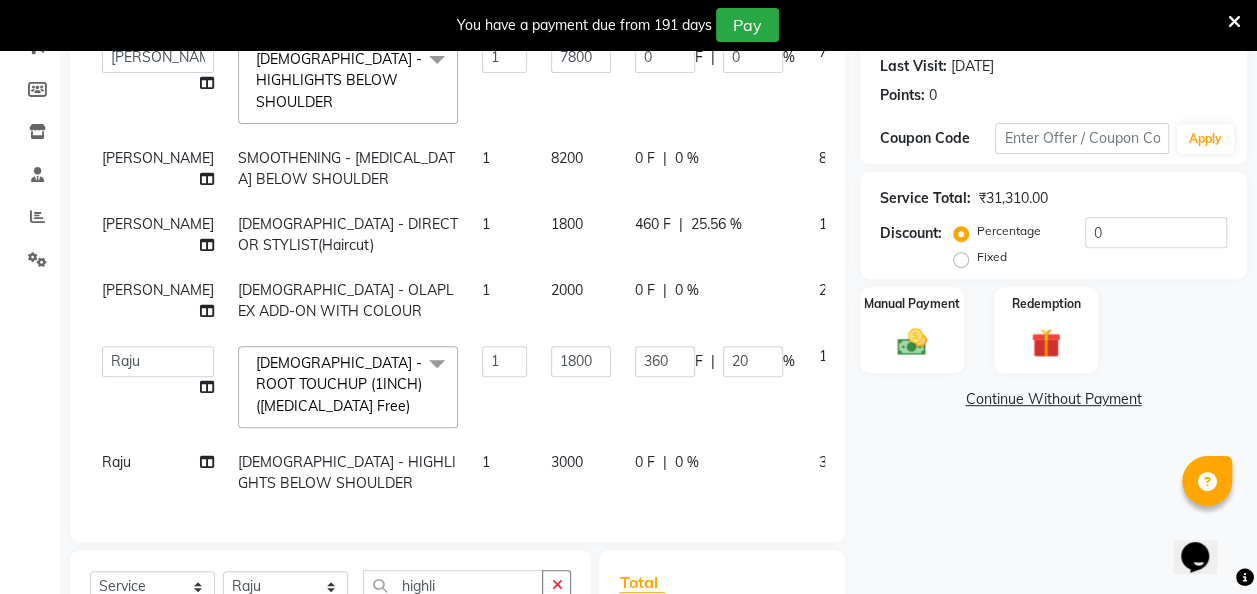 click on "360 F | 20 %" 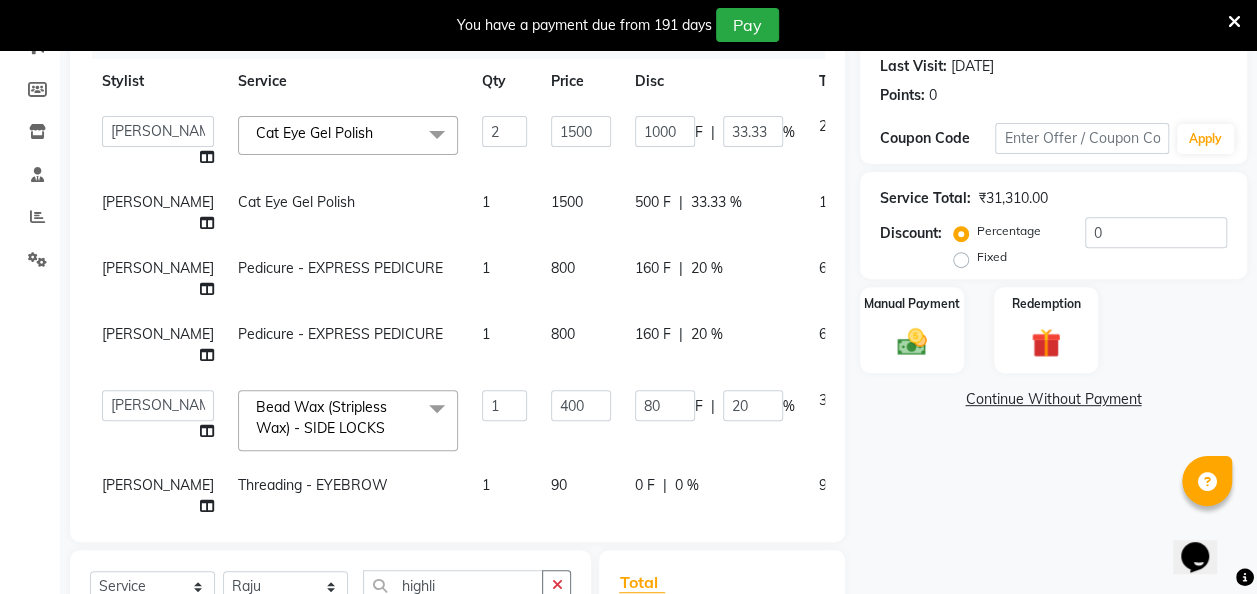 scroll, scrollTop: 706, scrollLeft: 0, axis: vertical 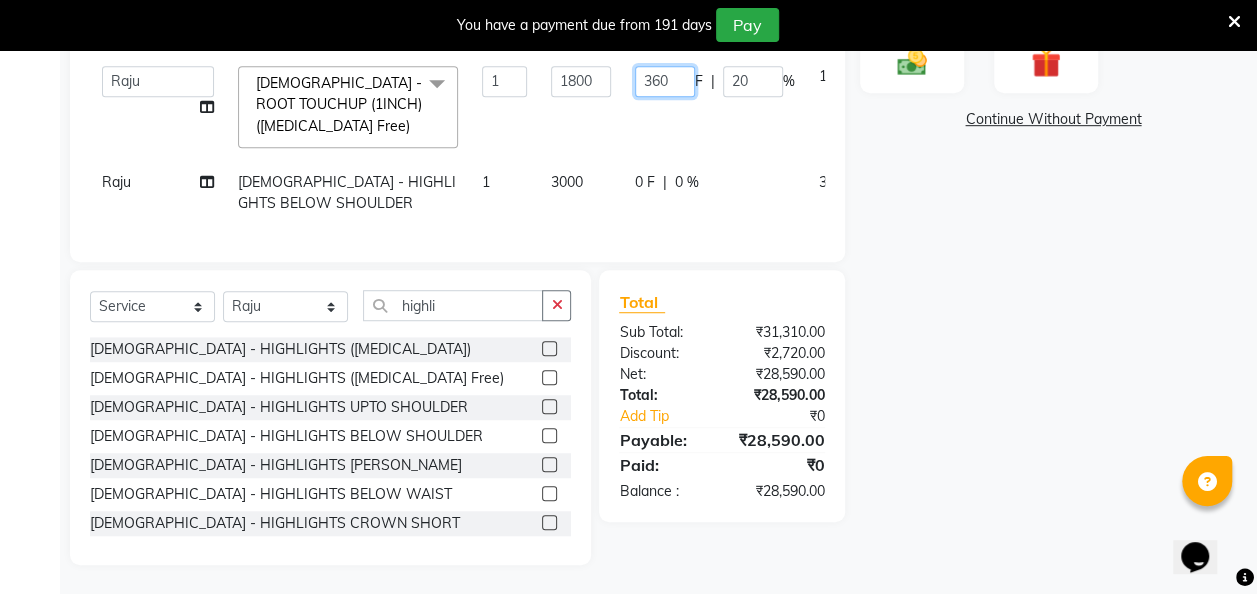 click on "360" 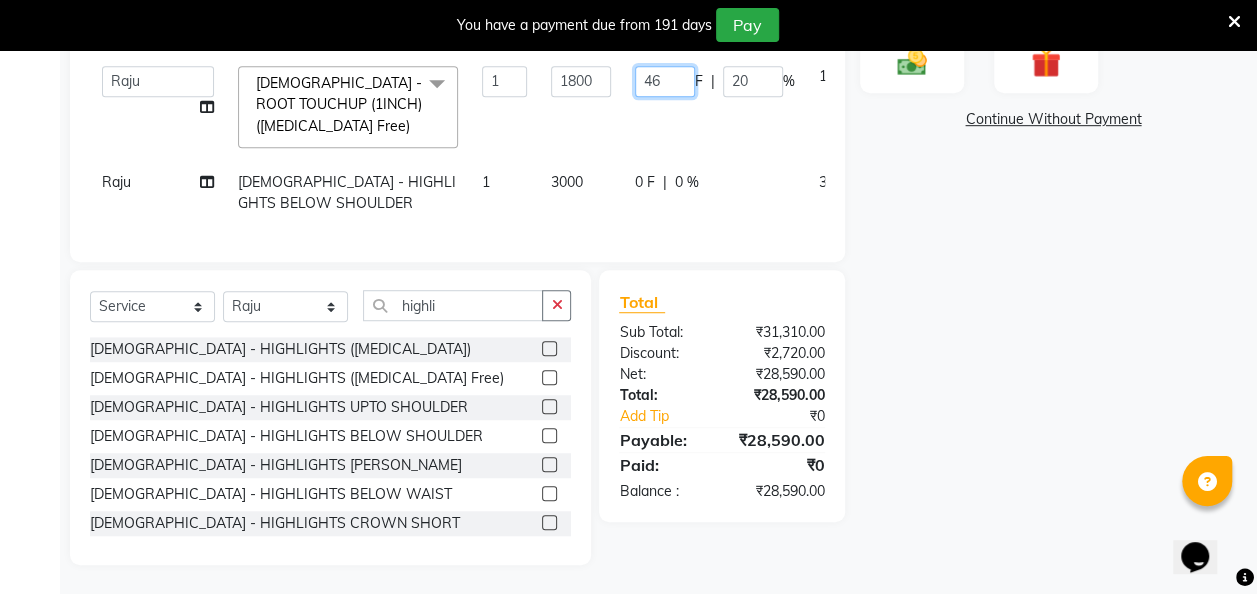 type on "460" 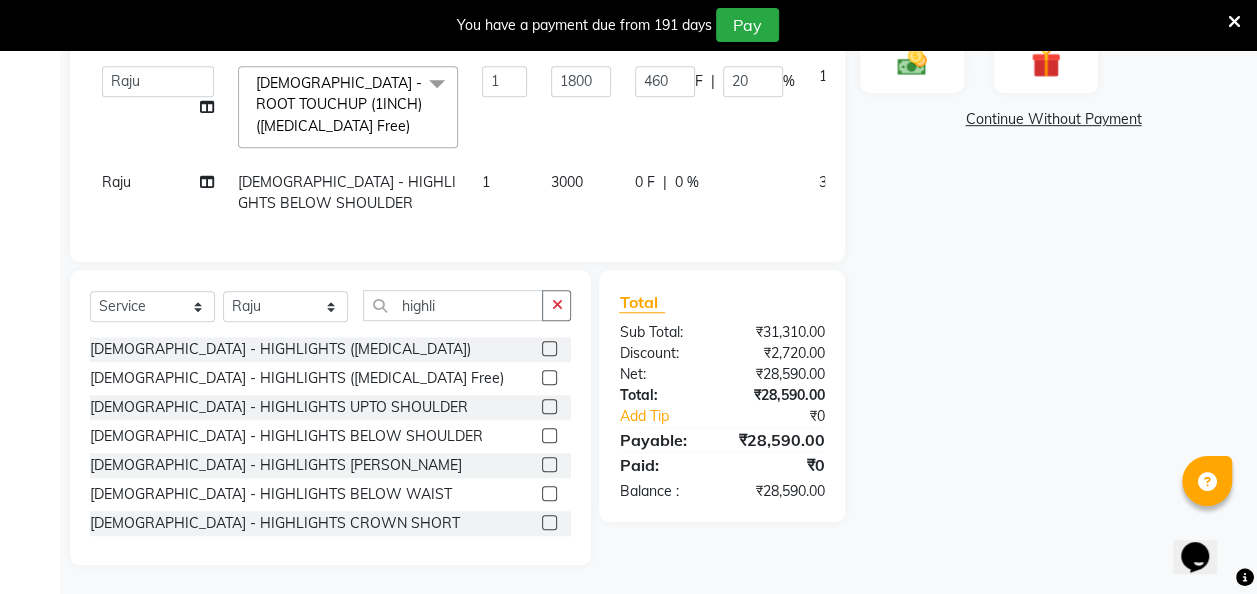 scroll, scrollTop: 667, scrollLeft: 0, axis: vertical 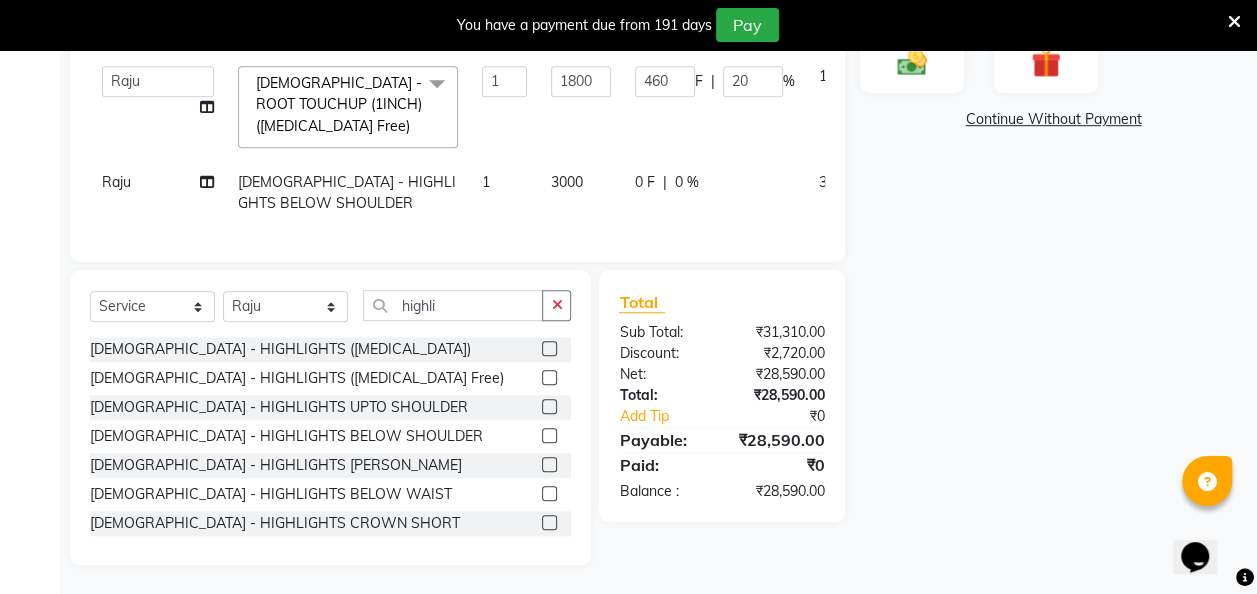 click on "Services Stylist Service Qty Price Disc Total Action  [PERSON_NAME]   danish   [PERSON_NAME]   [PERSON_NAME]		   [PERSON_NAME]   [PERSON_NAME]			   Raju   [PERSON_NAME]			   [PERSON_NAME]			   [PERSON_NAME]   [PERSON_NAME]   [PERSON_NAME]   Seja [PERSON_NAME]   Shaves [PERSON_NAME]  Cat Eye Gel Polish  x Threading - EYEBROW Threading - UPPER LIP Threading - LOWER LIP Threading - CHIN Threading - FOREHEAD Threading - SIDE LOCK Threading - NOSE Threading - CHEEKS Threading - FULL FACE Back massage Neck threading Waxing (Regular Wax) - [DEMOGRAPHIC_DATA] - FULL ARMS Waxing (Regular Wax) - [DEMOGRAPHIC_DATA] - FULL LEGS Waxing (Regular Wax) - [DEMOGRAPHIC_DATA] - UNDERARMS Waxing (Regular Wax) - [DEMOGRAPHIC_DATA] - HALF ARM Waxing (Regular Wax) - [DEMOGRAPHIC_DATA] - HALF LEG Waxing (Regular Wax) - [DEMOGRAPHIC_DATA] - HALF BACK/FRONT Waxing (Regular Wax) - [DEMOGRAPHIC_DATA] - BACK Waxing (Regular Wax) - [DEMOGRAPHIC_DATA] - FRONT Waxing (Regular Wax) - [DEMOGRAPHIC_DATA] - STOMACH Waxing (Regular Wax) - [DEMOGRAPHIC_DATA] - BUTTOCKS Waxing (Regular Wax) - [DEMOGRAPHIC_DATA] - BIKINI LINE Waxing (Regular Wax) - [DEMOGRAPHIC_DATA] - BRAZILIAN 2" 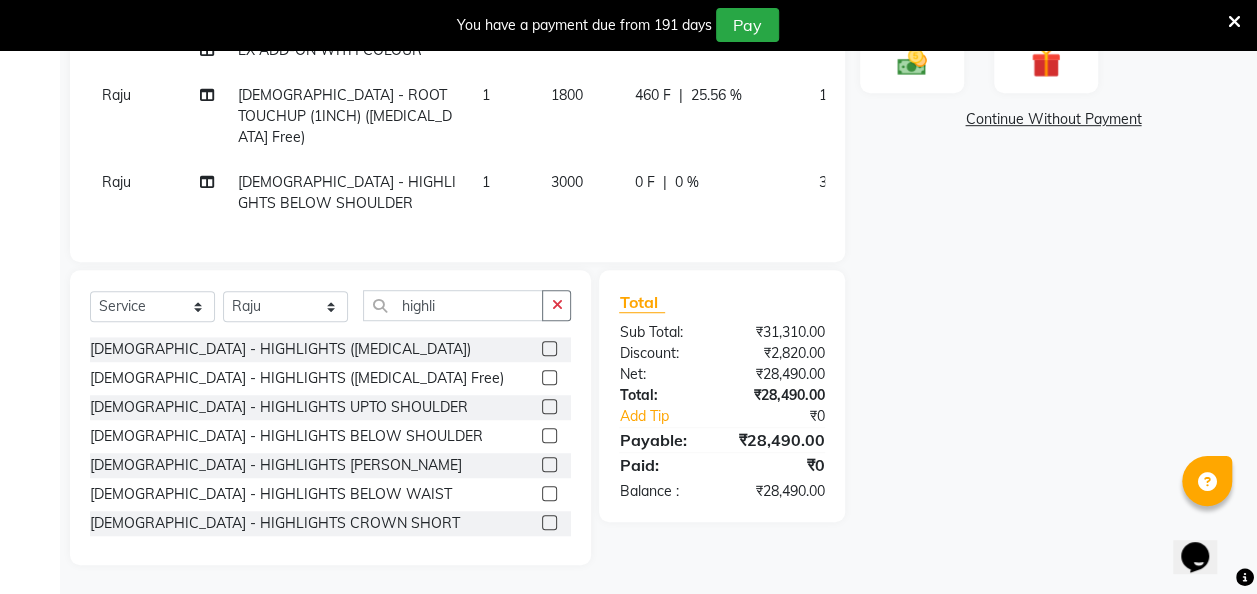 scroll, scrollTop: 0, scrollLeft: 0, axis: both 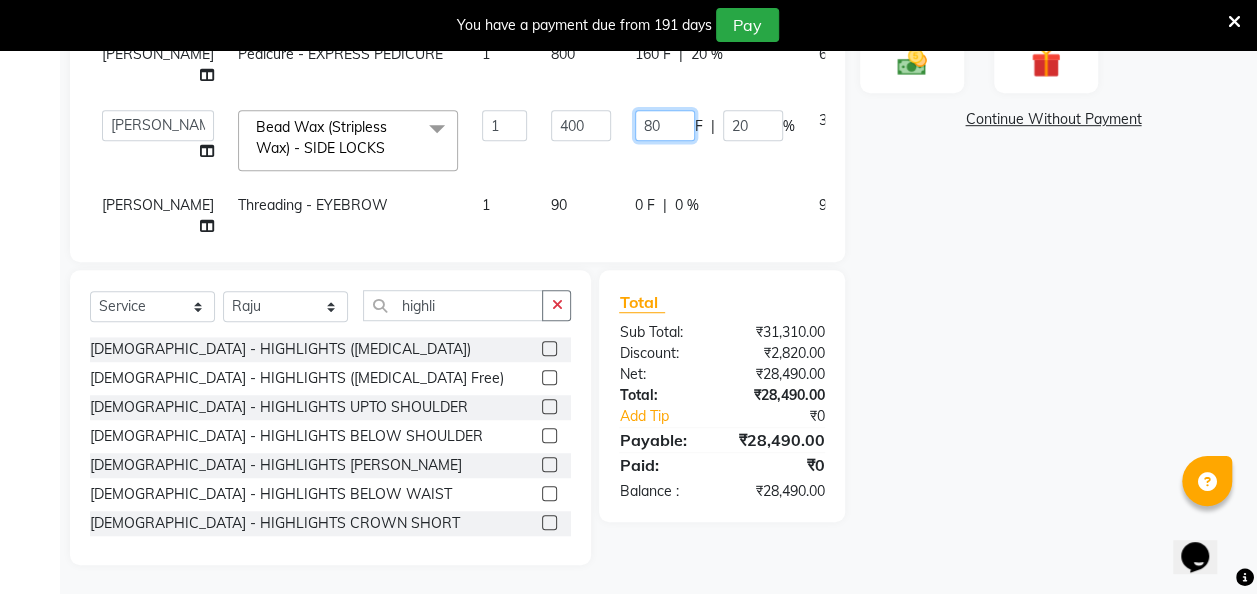 drag, startPoint x: 640, startPoint y: 144, endPoint x: 601, endPoint y: 158, distance: 41.4367 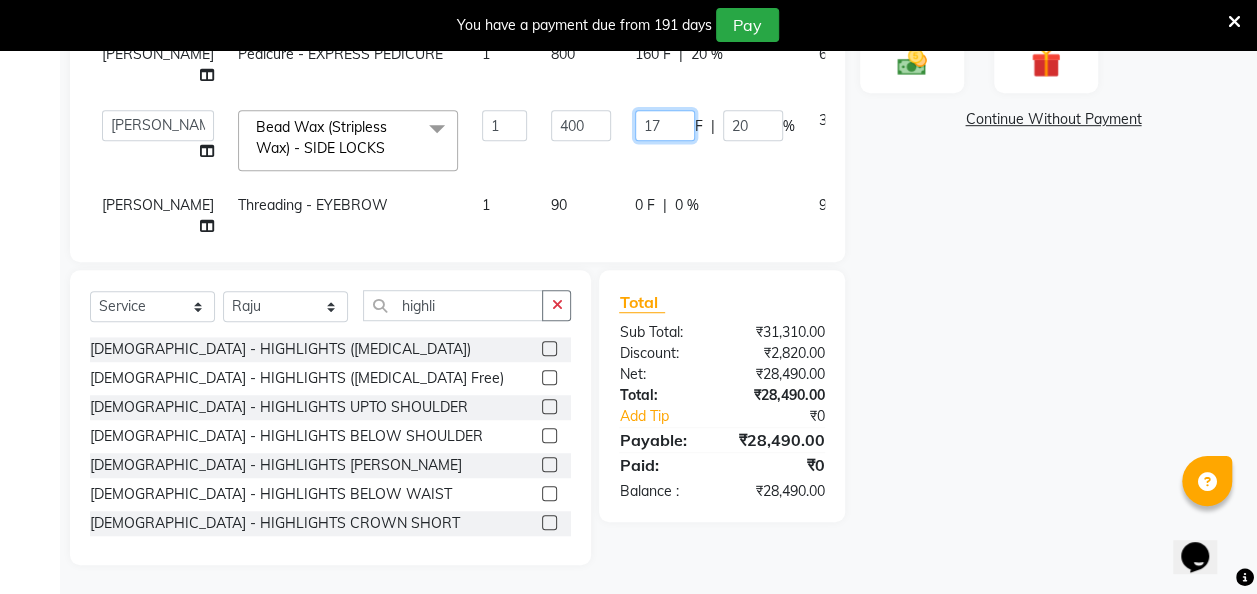type on "170" 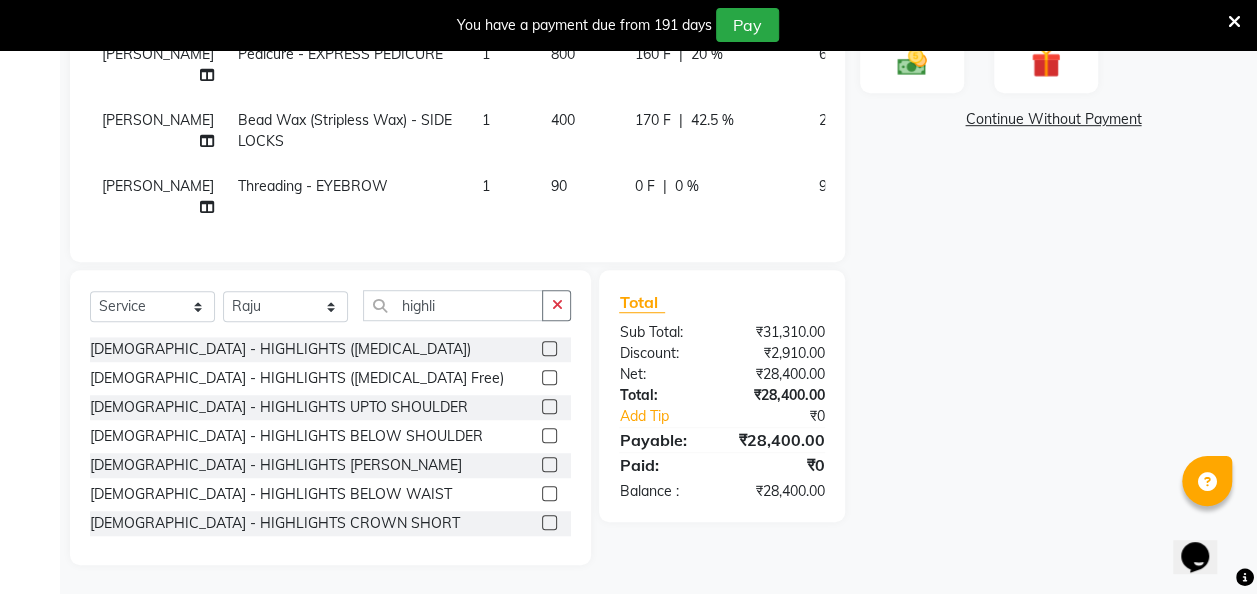 click on "400" 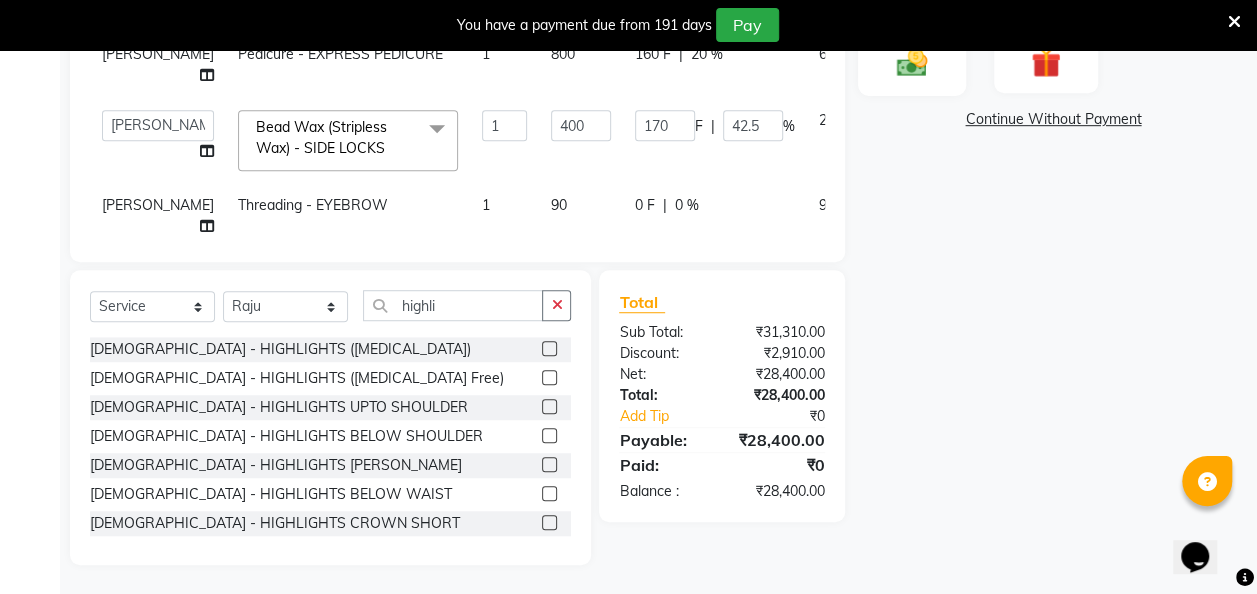 click 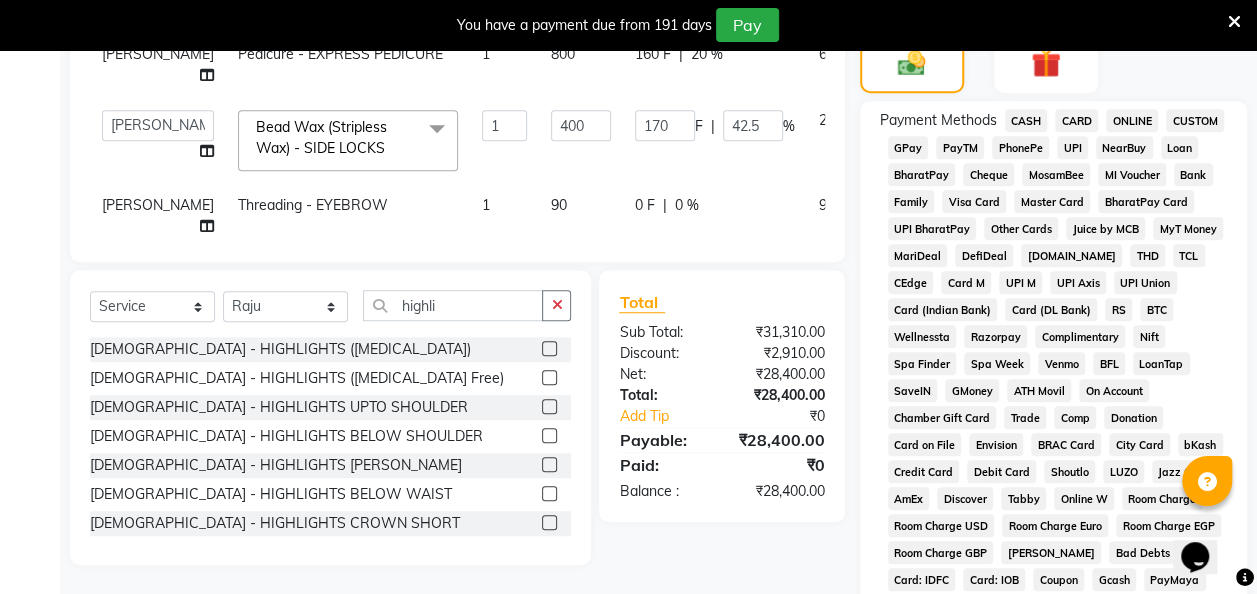click on "UPI" 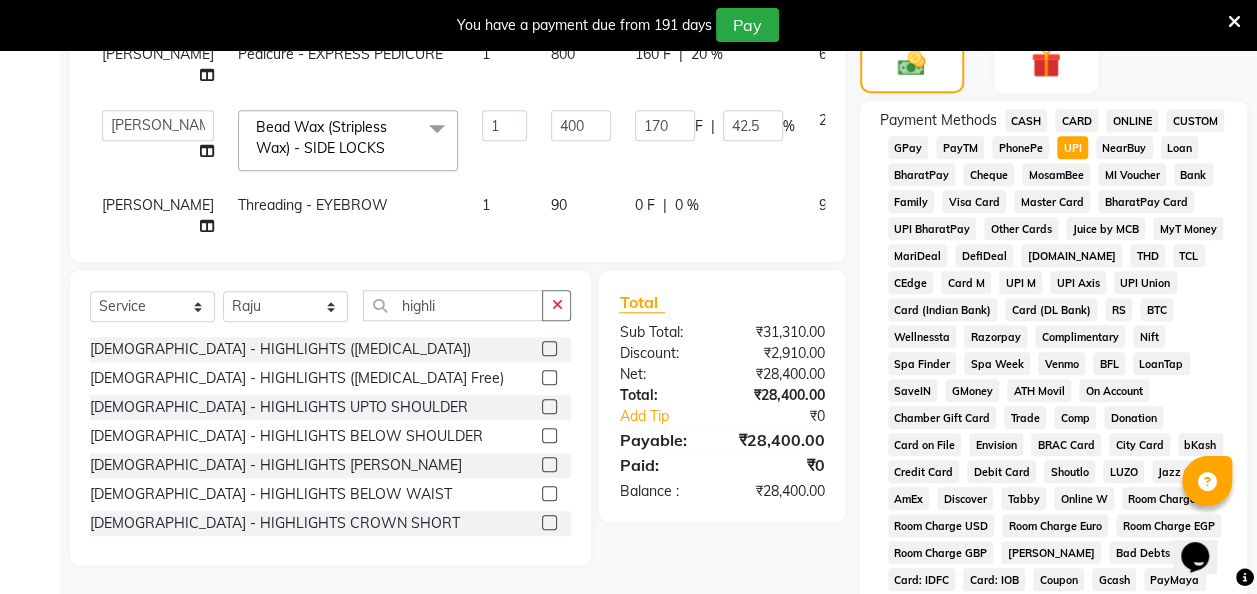 scroll, scrollTop: 36, scrollLeft: 0, axis: vertical 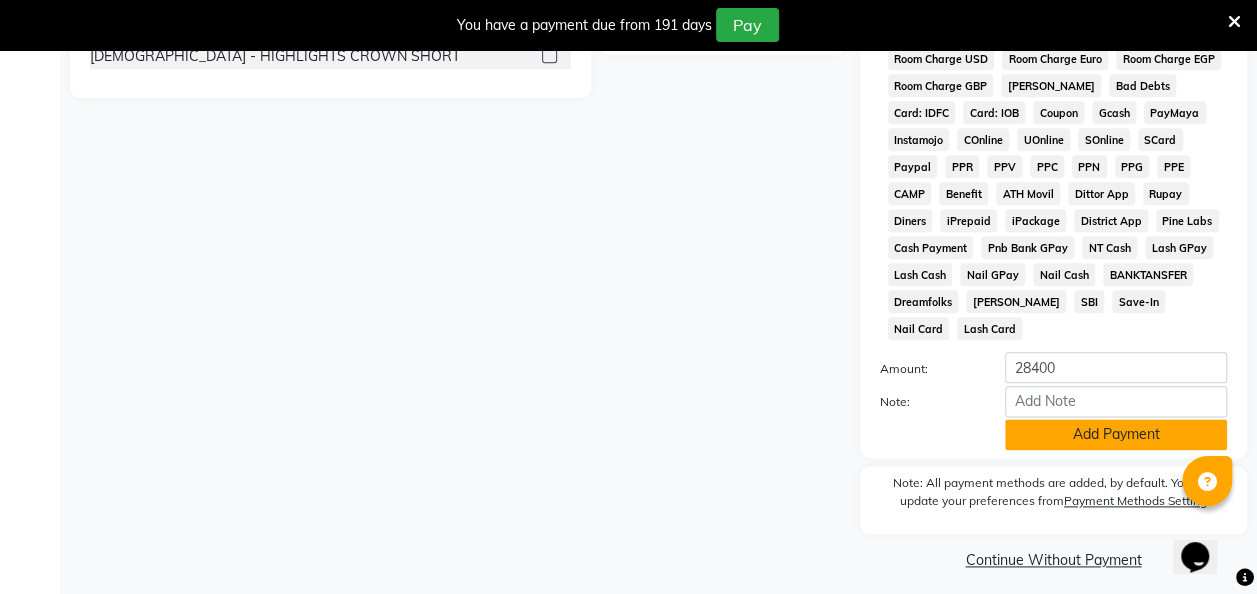 click on "Add Payment" 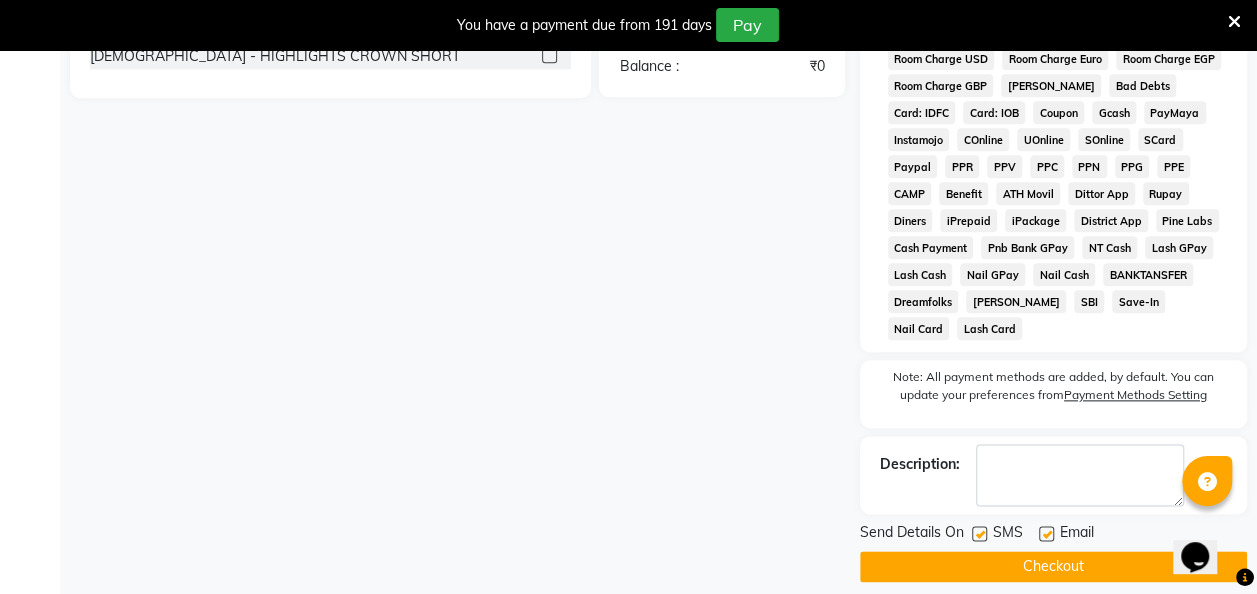 click 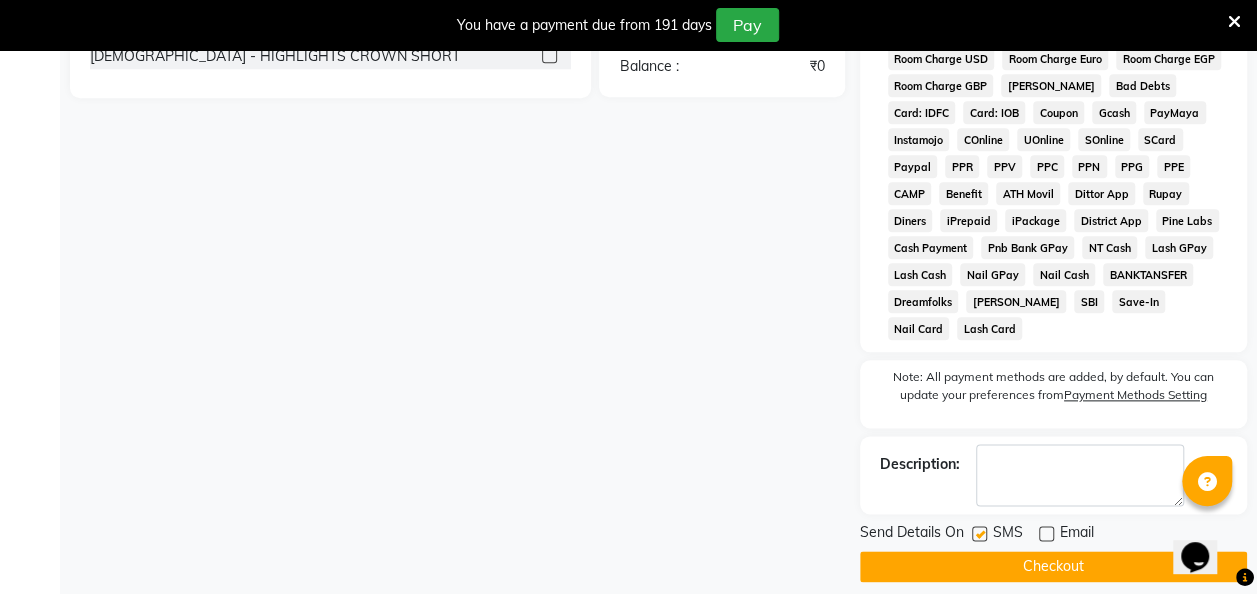 click 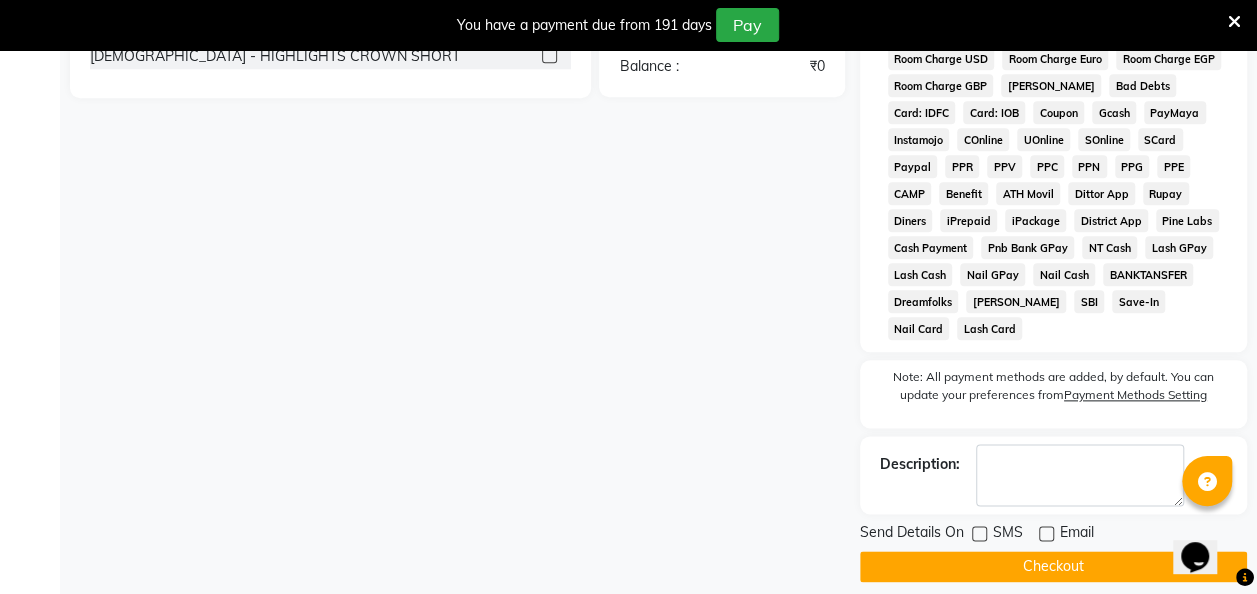 click on "Checkout" 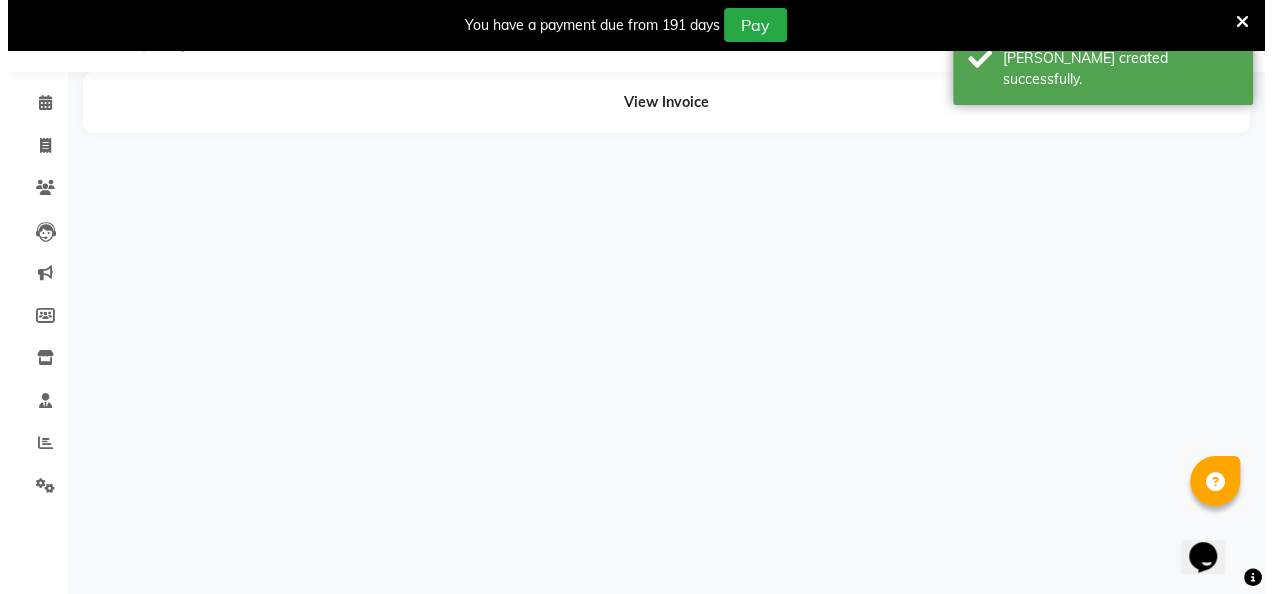 scroll, scrollTop: 49, scrollLeft: 0, axis: vertical 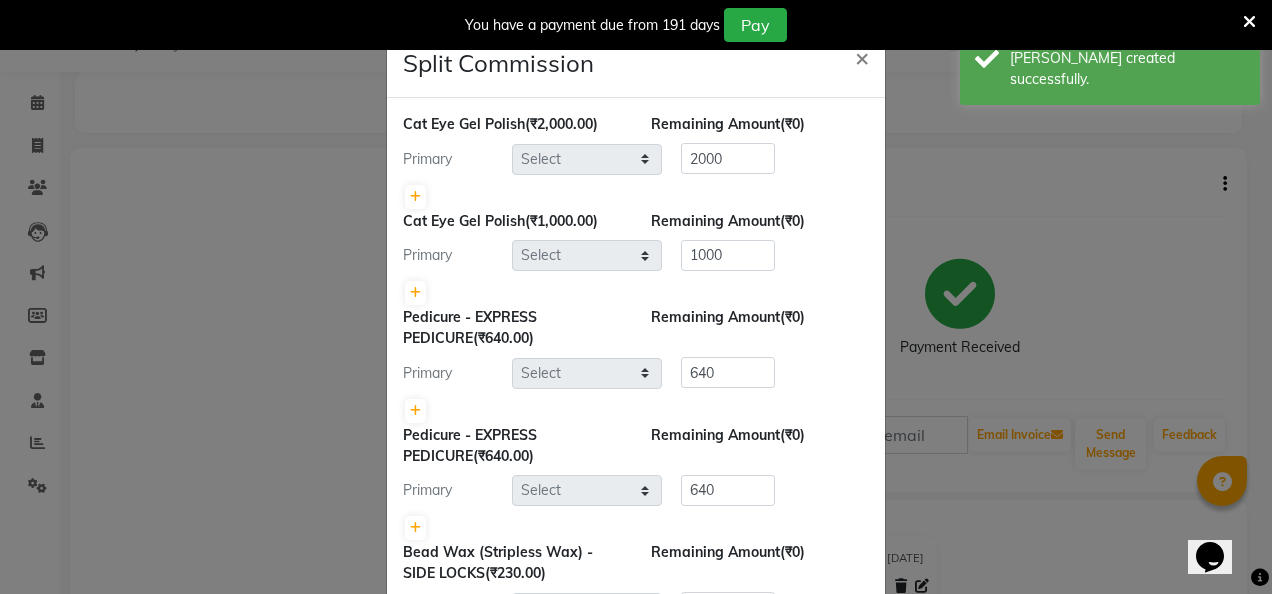 select on "85271" 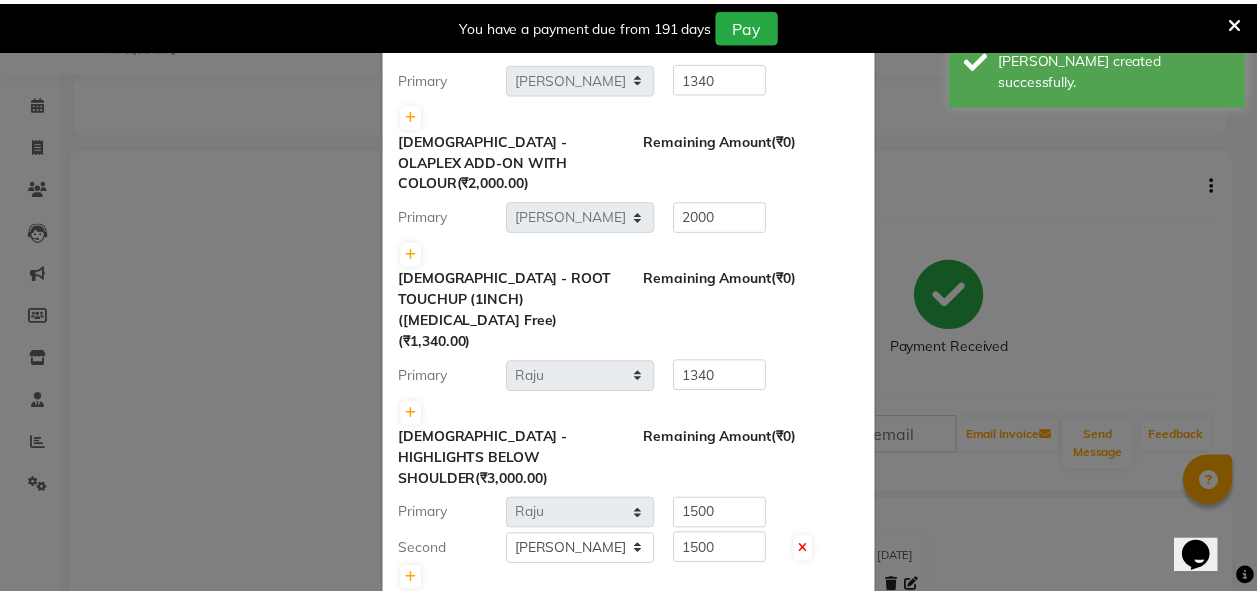 scroll, scrollTop: 1315, scrollLeft: 0, axis: vertical 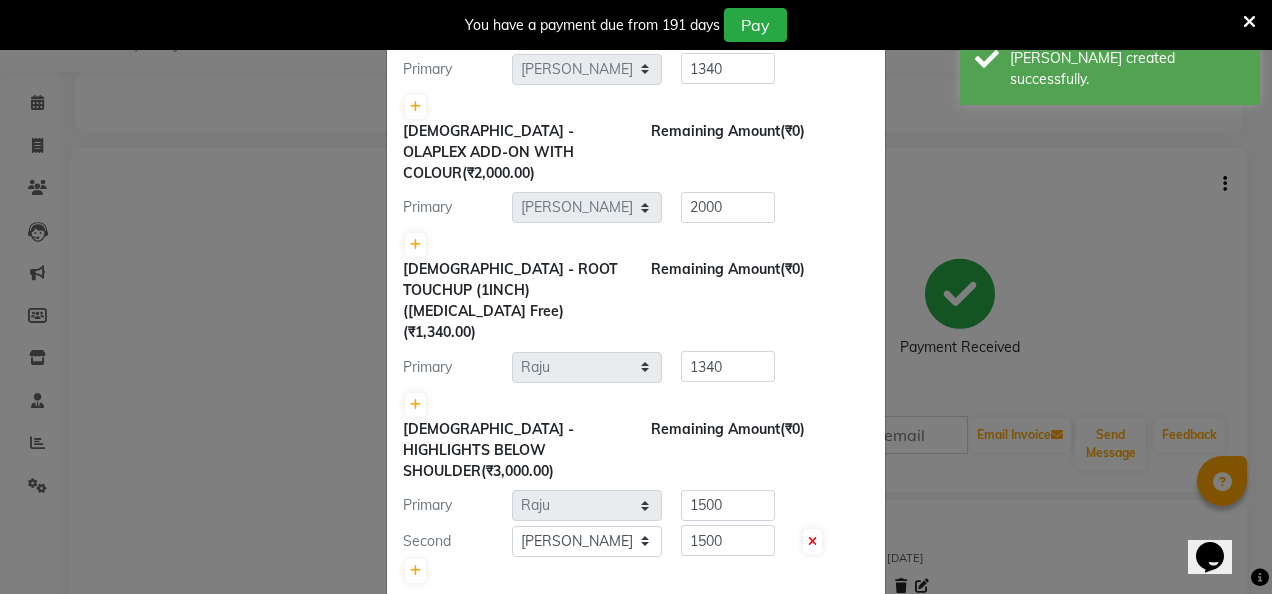 click on "Submit" 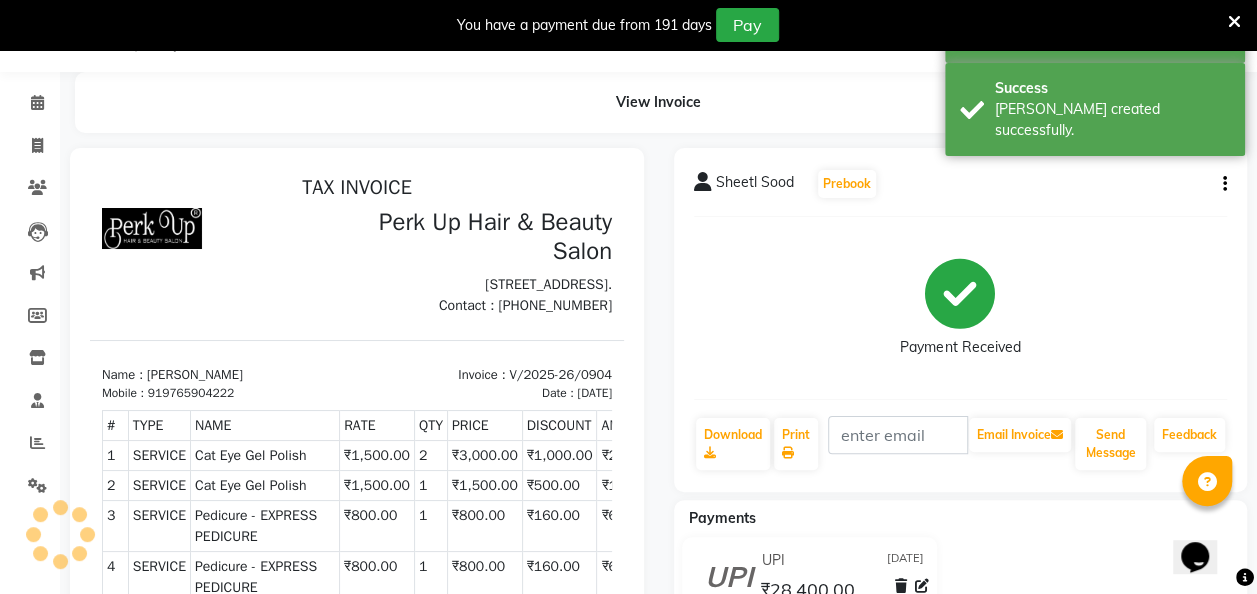 scroll, scrollTop: 0, scrollLeft: 0, axis: both 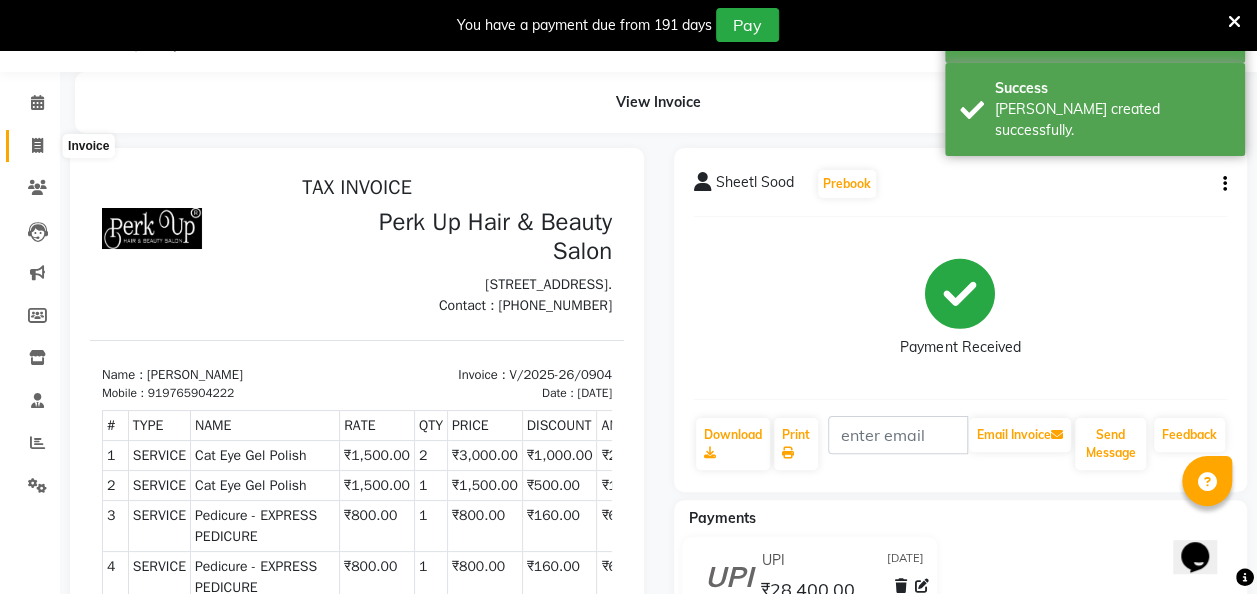 click 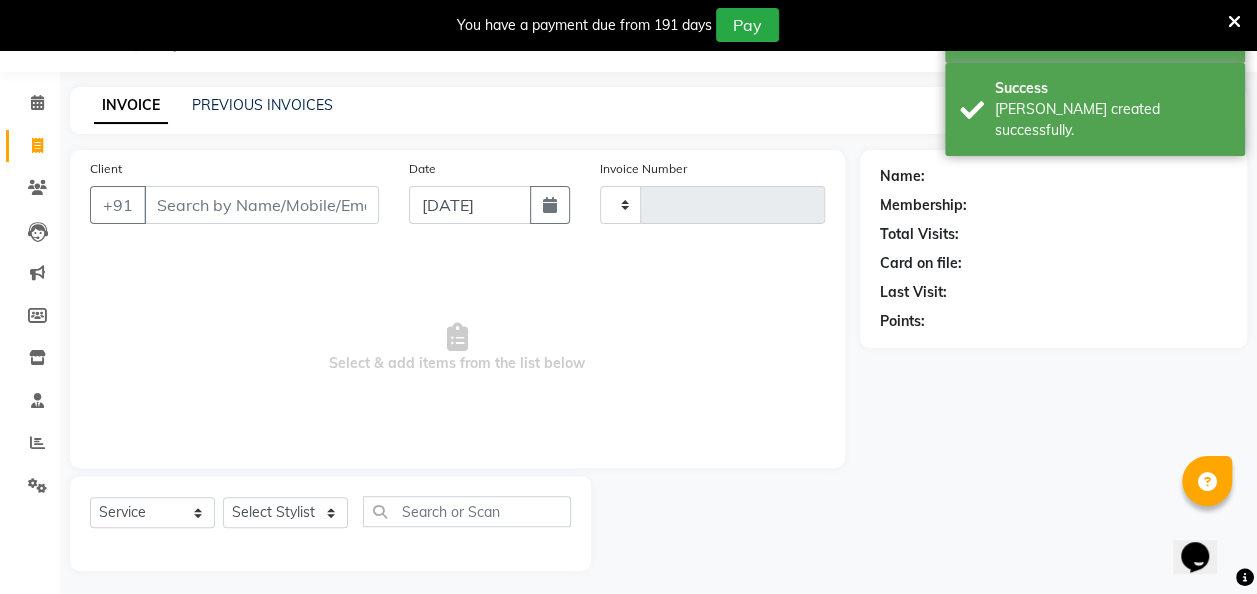 scroll, scrollTop: 55, scrollLeft: 0, axis: vertical 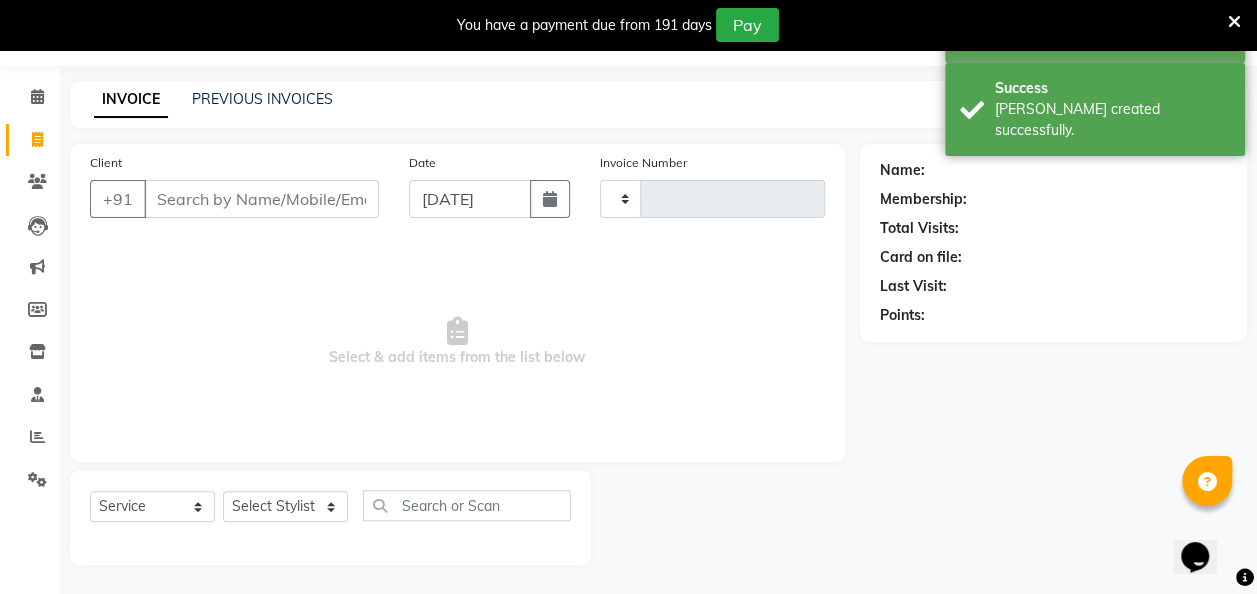 type on "0905" 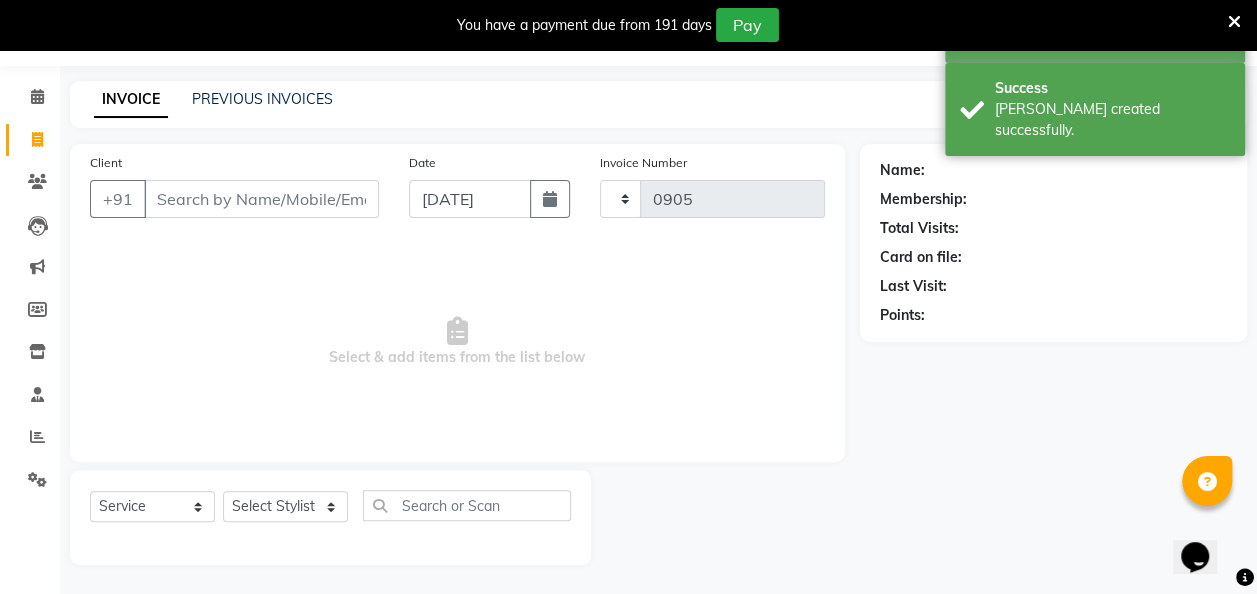 select on "5131" 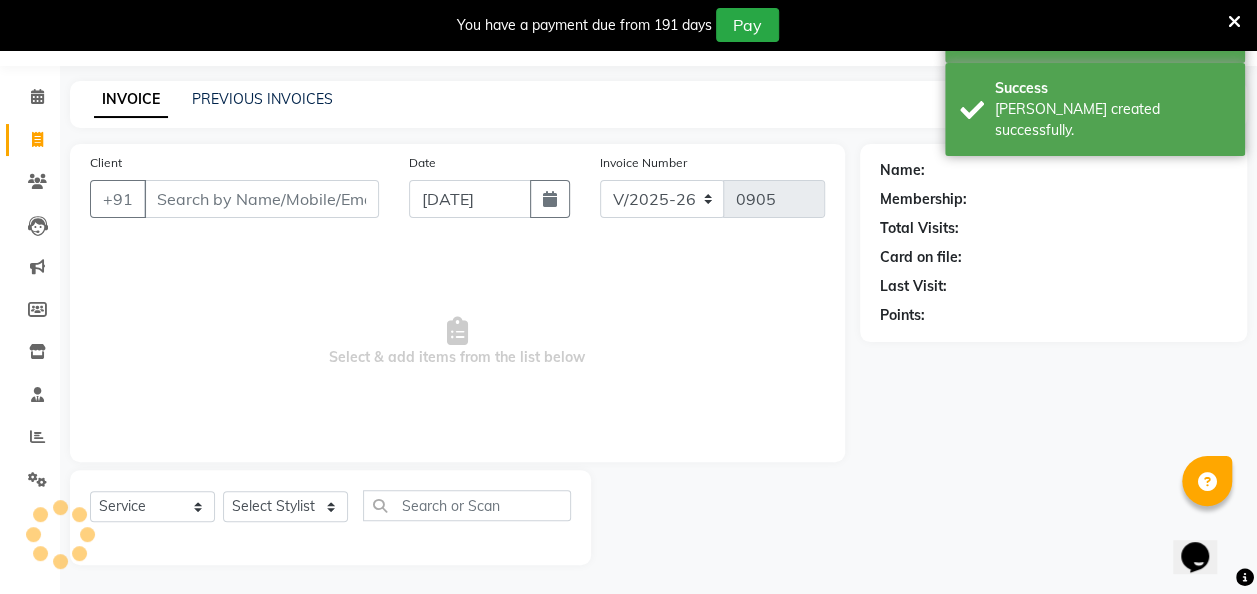 click on "PREVIOUS INVOICES" 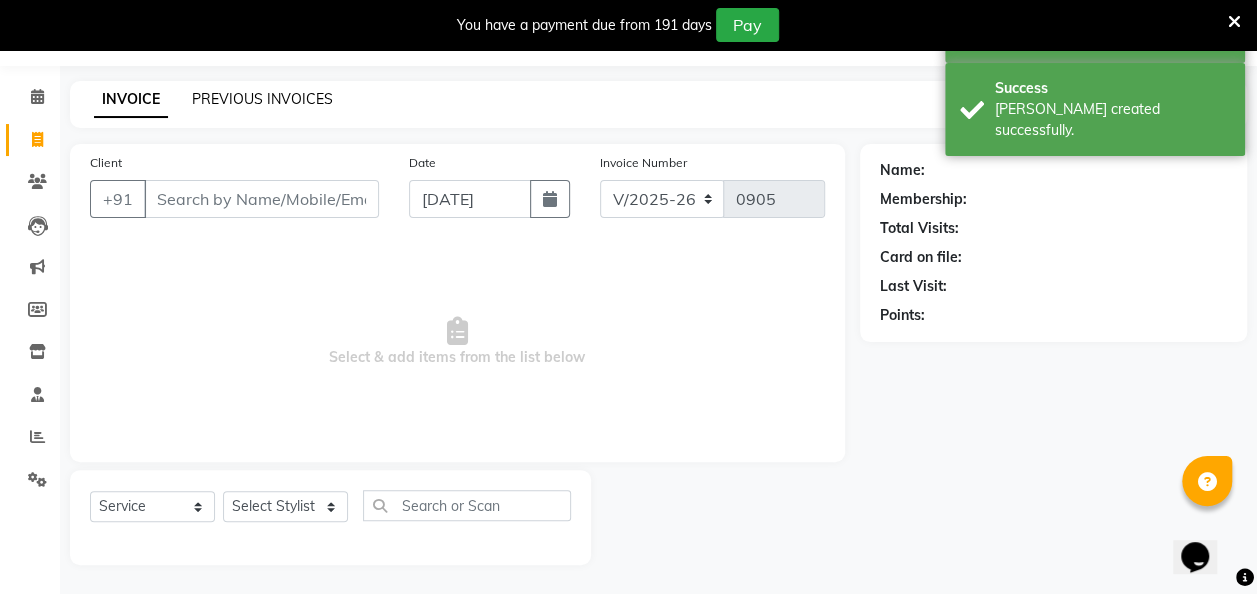 click on "PREVIOUS INVOICES" 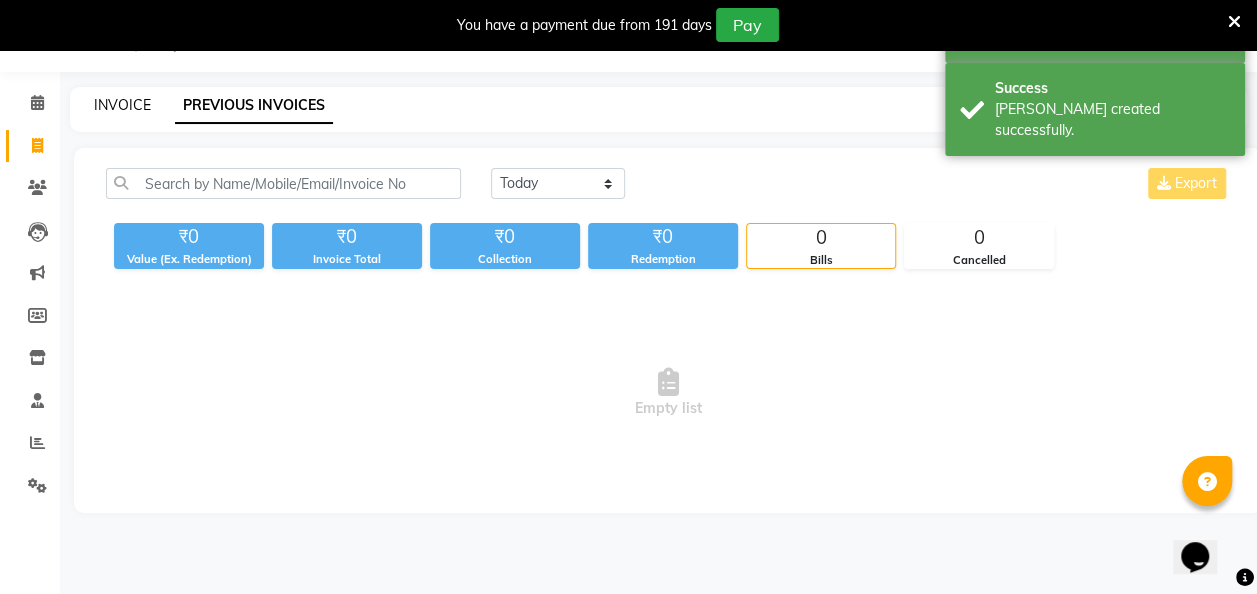 click on "INVOICE" 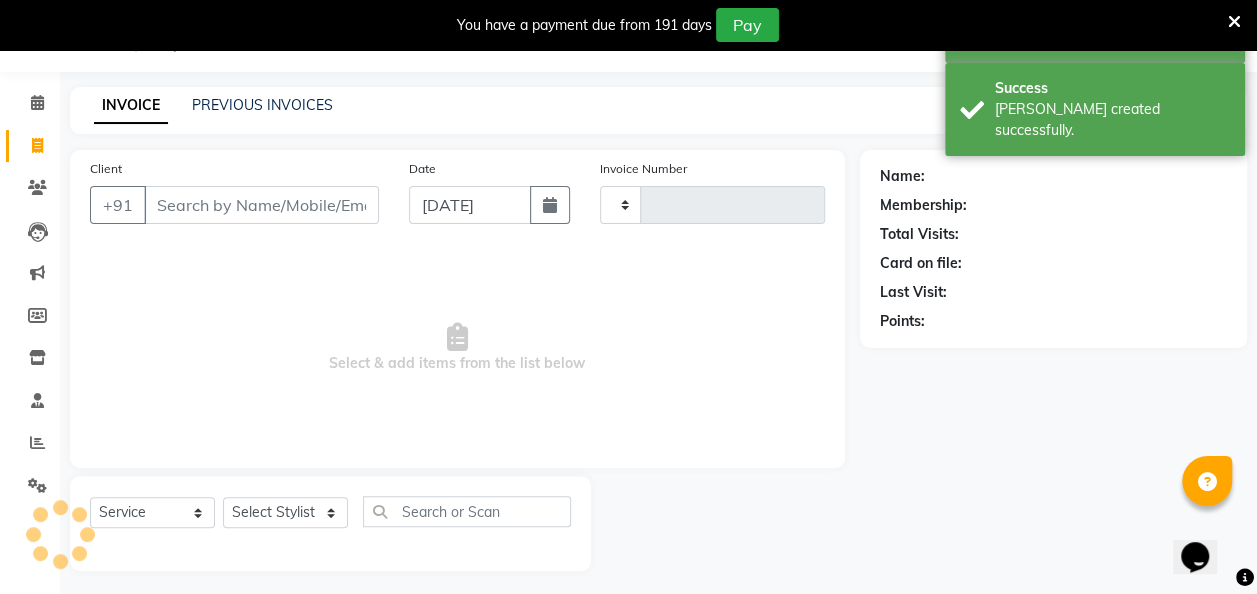 type on "0905" 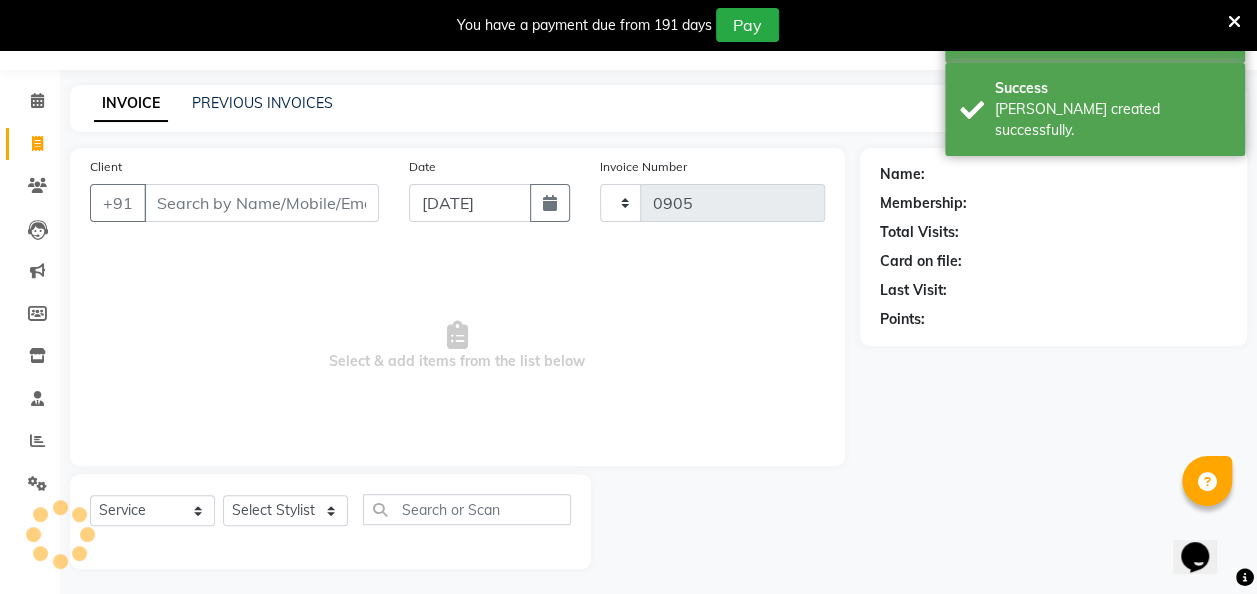 select on "5131" 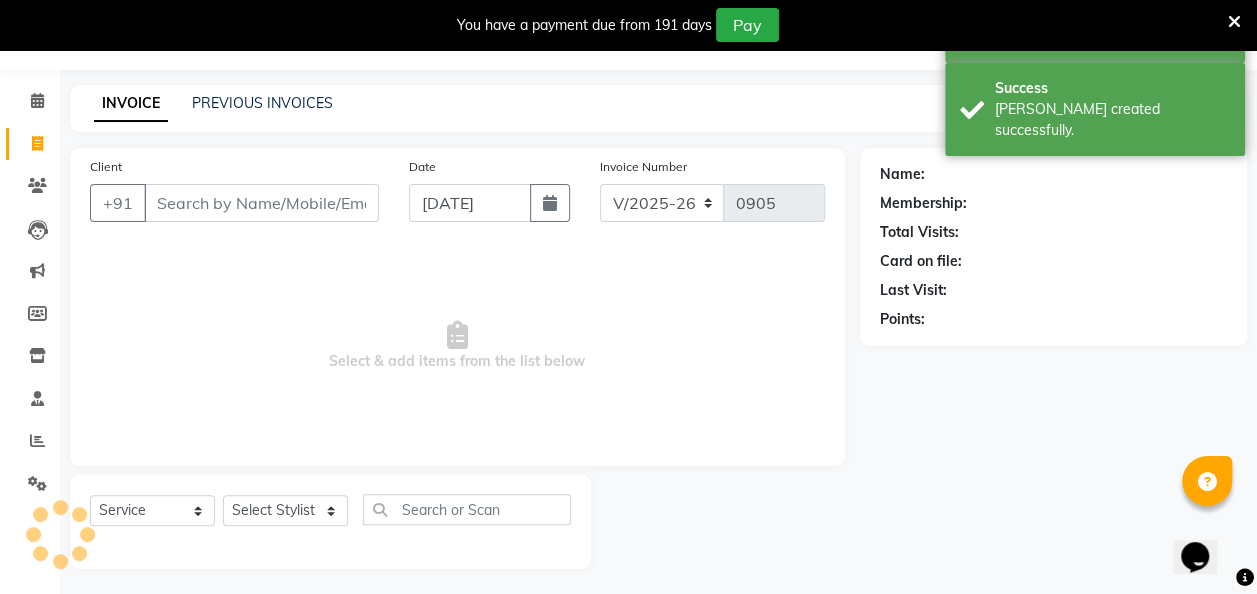 scroll, scrollTop: 55, scrollLeft: 0, axis: vertical 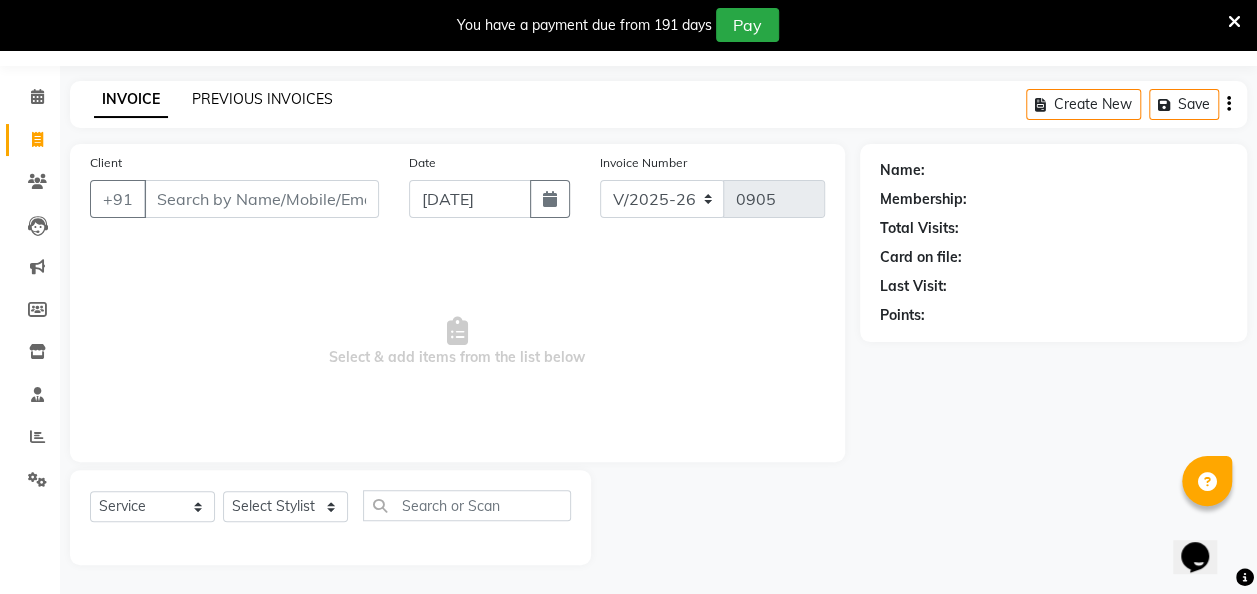click on "PREVIOUS INVOICES" 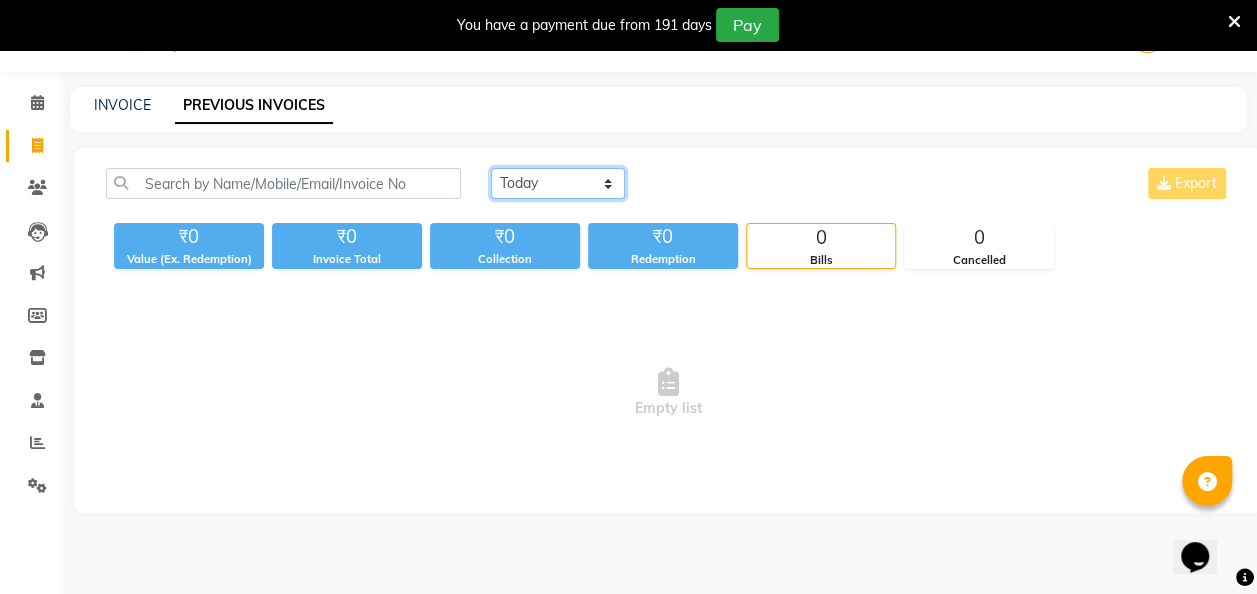 drag, startPoint x: 551, startPoint y: 183, endPoint x: 553, endPoint y: 195, distance: 12.165525 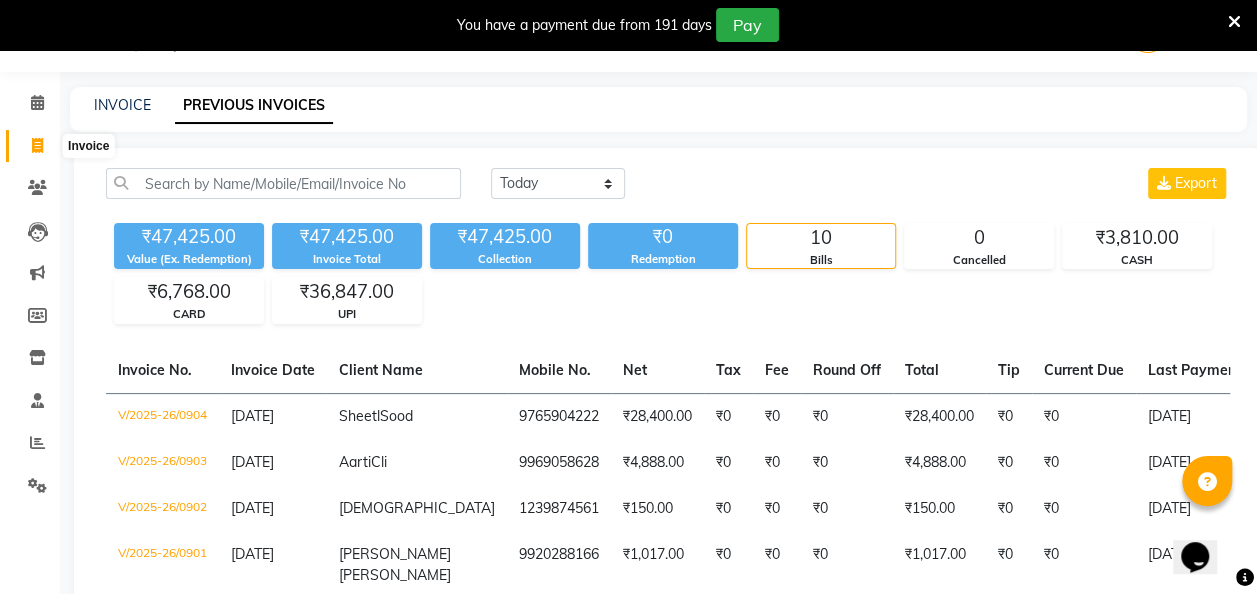 click 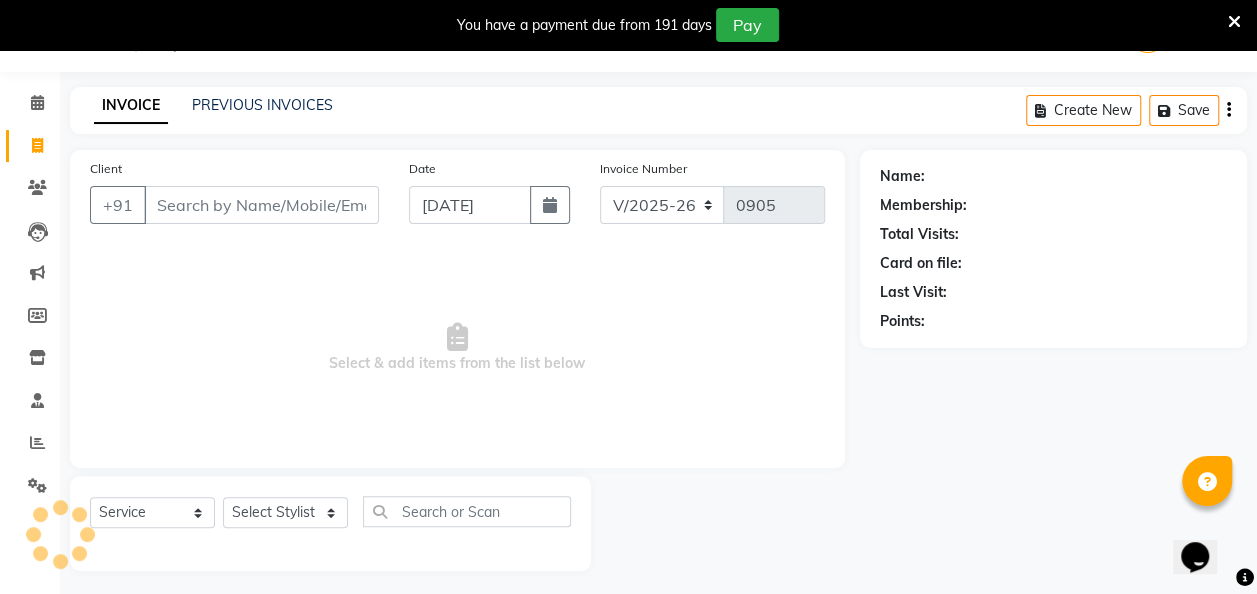 scroll, scrollTop: 55, scrollLeft: 0, axis: vertical 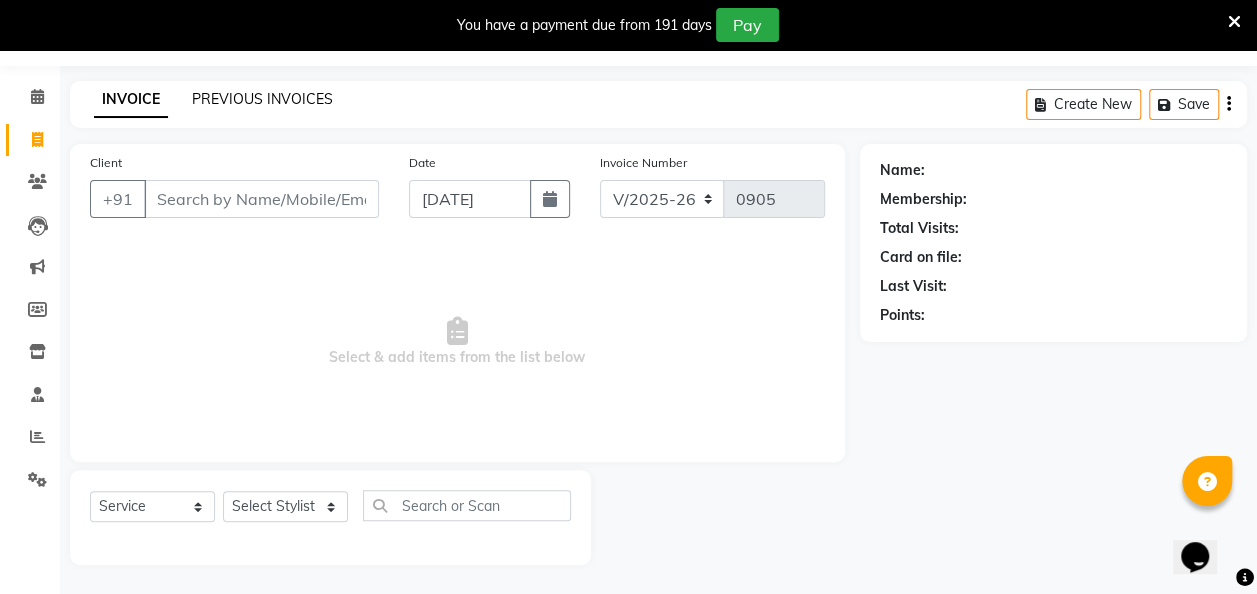 click on "PREVIOUS INVOICES" 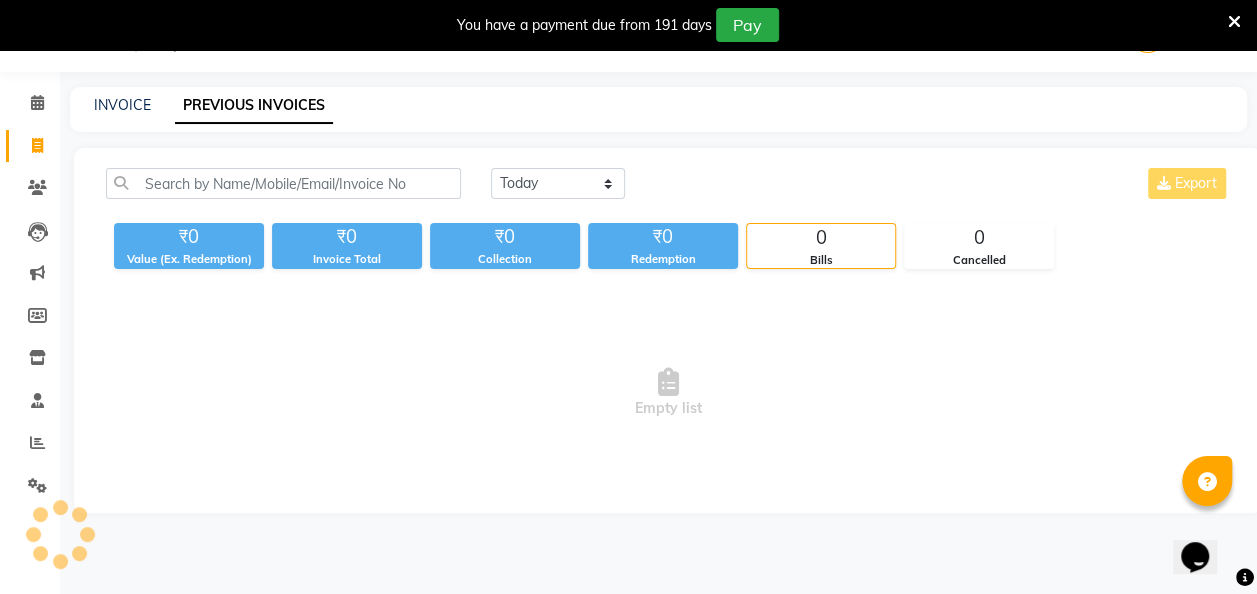 scroll, scrollTop: 49, scrollLeft: 0, axis: vertical 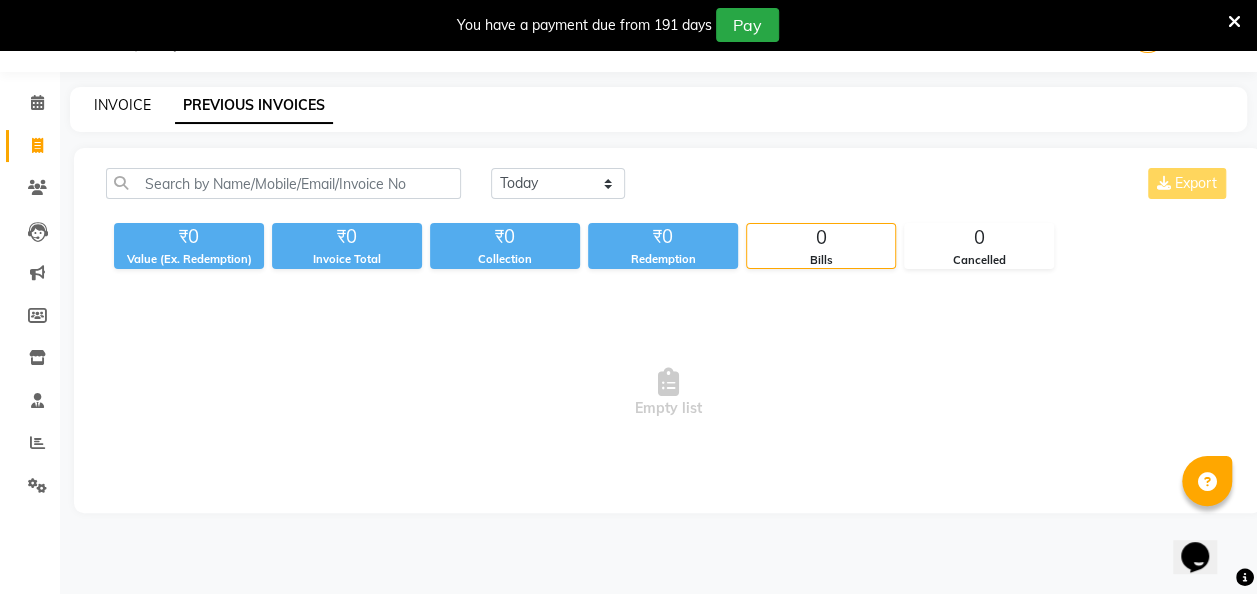 click on "INVOICE" 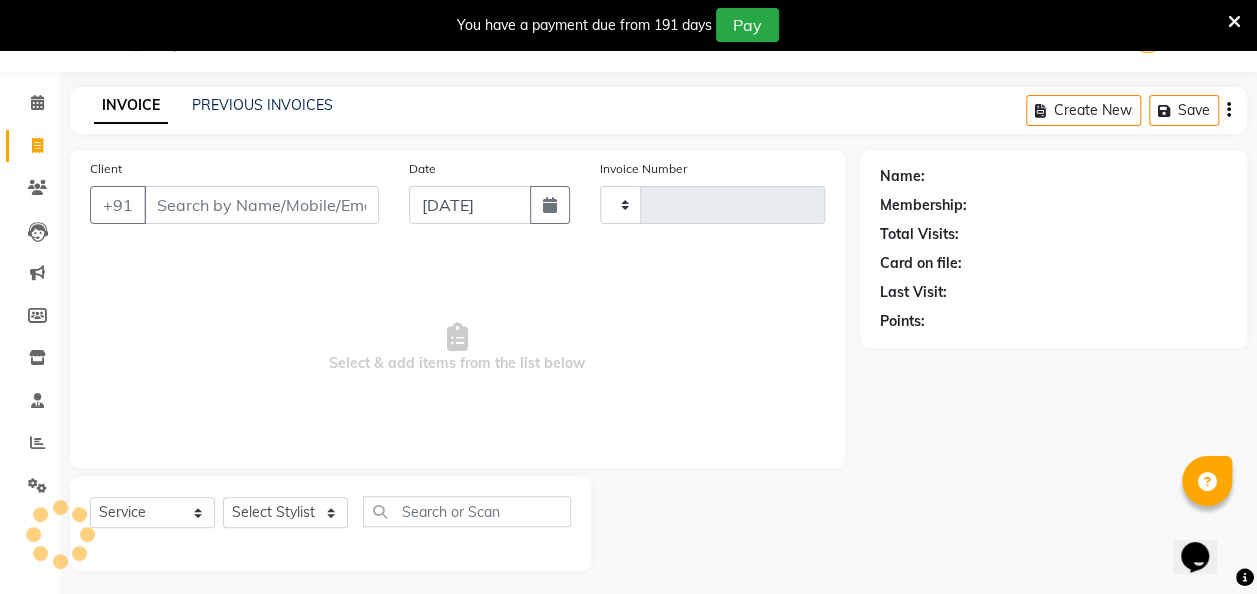 type on "0905" 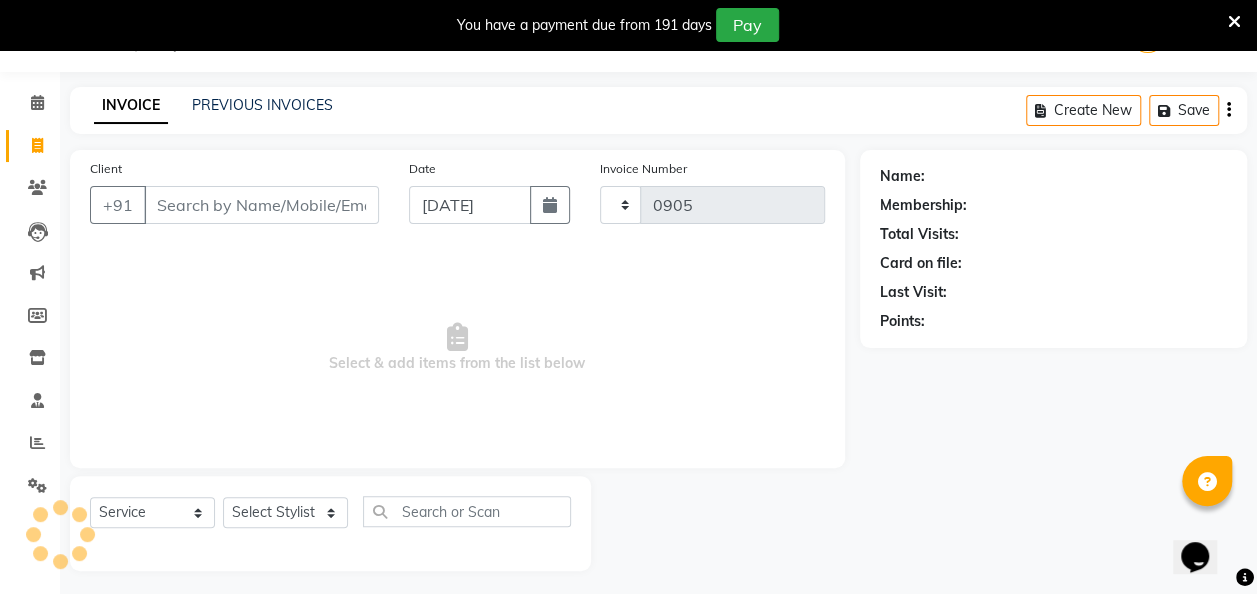scroll, scrollTop: 55, scrollLeft: 0, axis: vertical 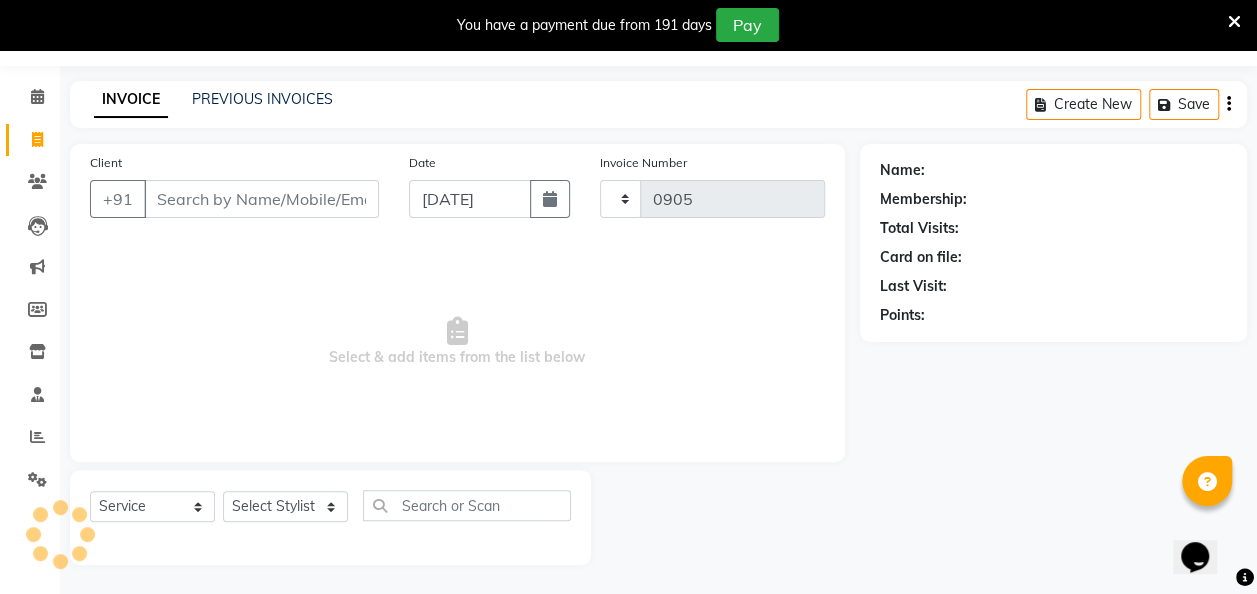 select on "5131" 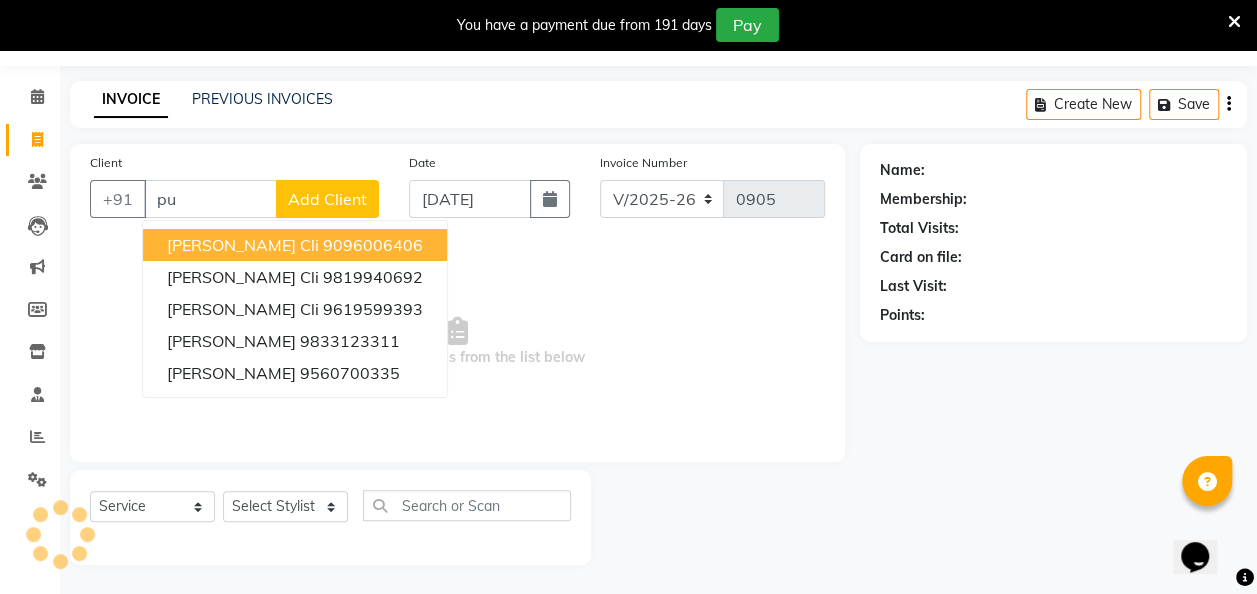 type on "p" 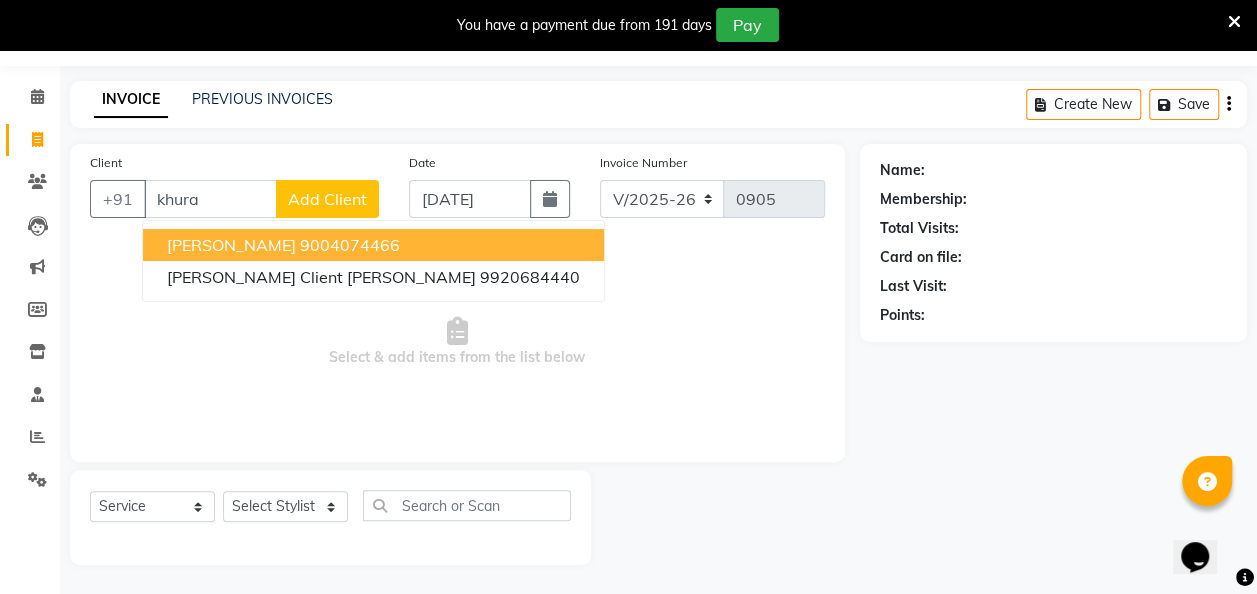 click on "9004074466" at bounding box center [350, 245] 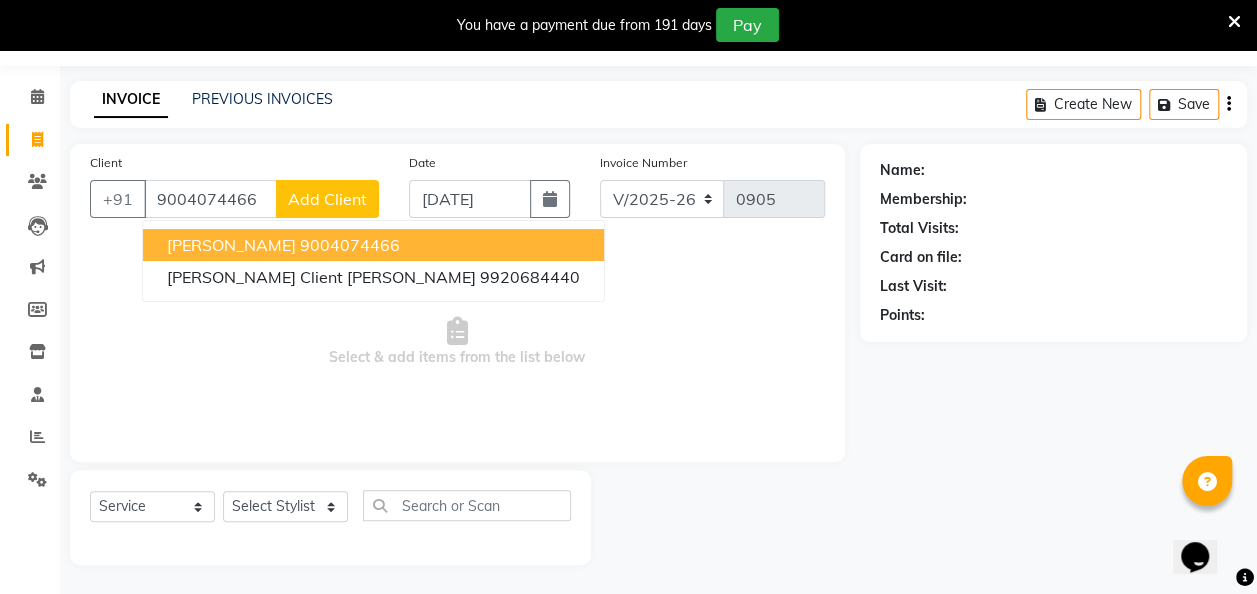 type on "9004074466" 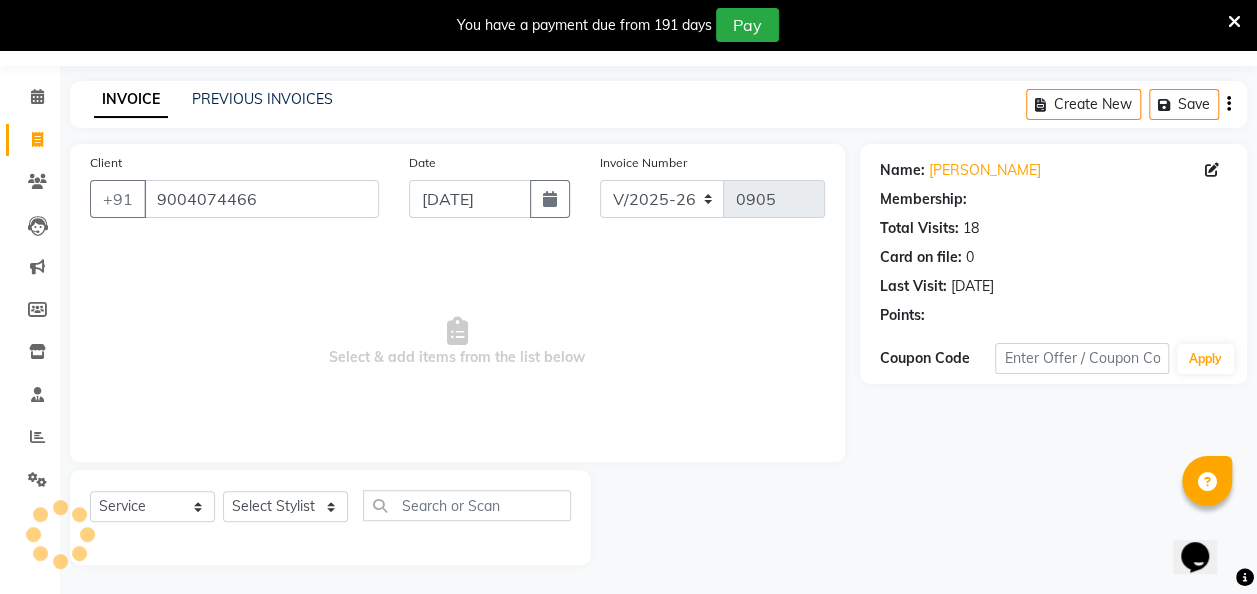 select on "1: Object" 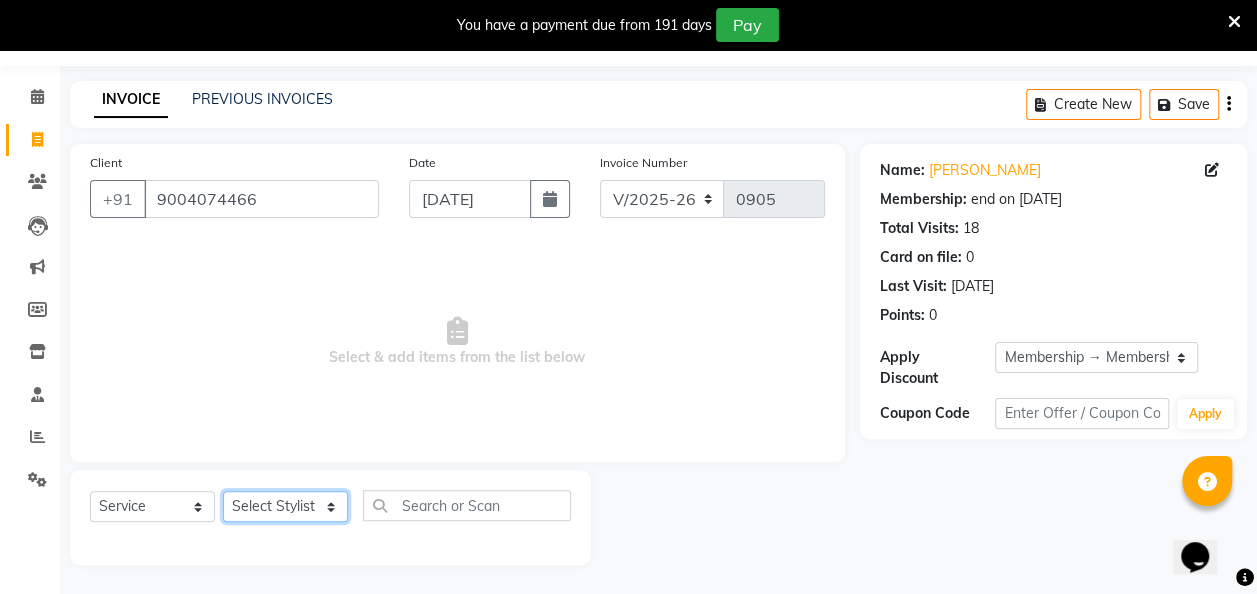 click on "Select Stylist [PERSON_NAME] danish [PERSON_NAME] [PERSON_NAME]		 [PERSON_NAME] [PERSON_NAME]			 Raju [PERSON_NAME]			 [PERSON_NAME]			 [PERSON_NAME] [PERSON_NAME] [PERSON_NAME] Seja [PERSON_NAME] Shaves [PERSON_NAME]" 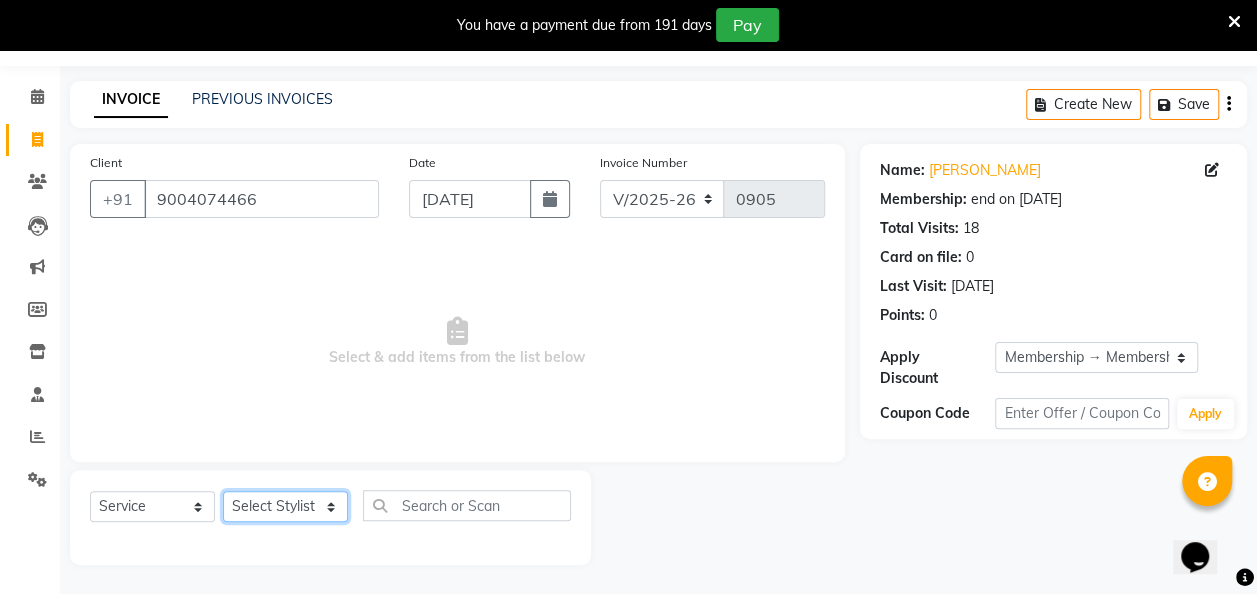 select on "32895" 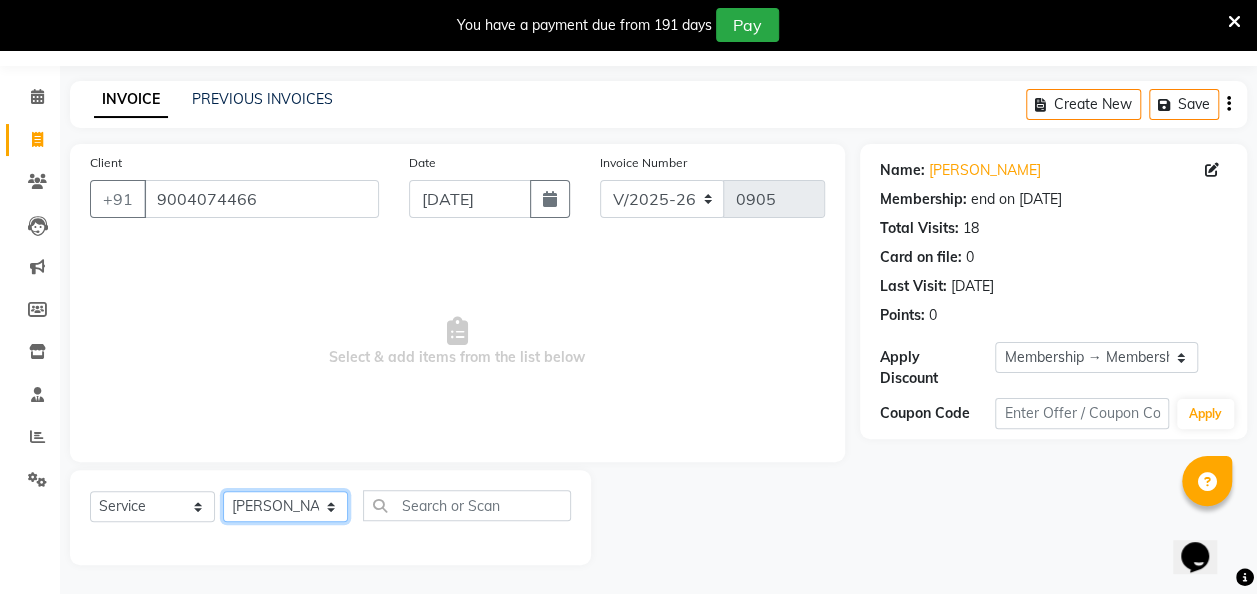 click on "Select Stylist [PERSON_NAME] danish [PERSON_NAME] [PERSON_NAME]		 [PERSON_NAME] [PERSON_NAME]			 Raju [PERSON_NAME]			 [PERSON_NAME]			 [PERSON_NAME] [PERSON_NAME] [PERSON_NAME] Seja [PERSON_NAME] Shaves [PERSON_NAME]" 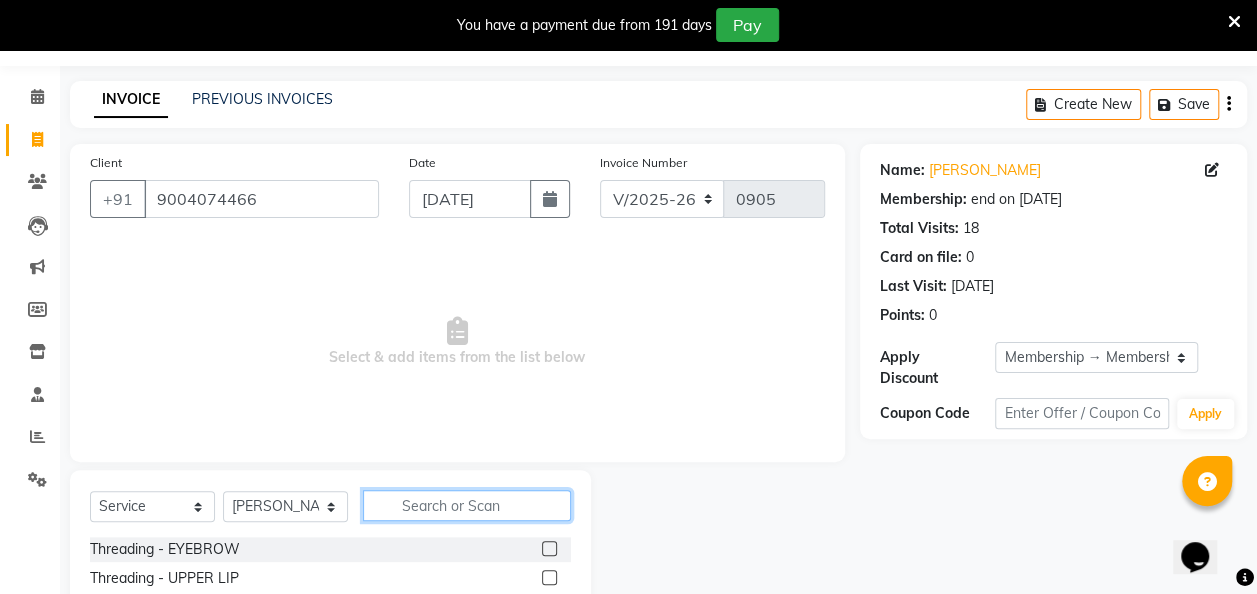click 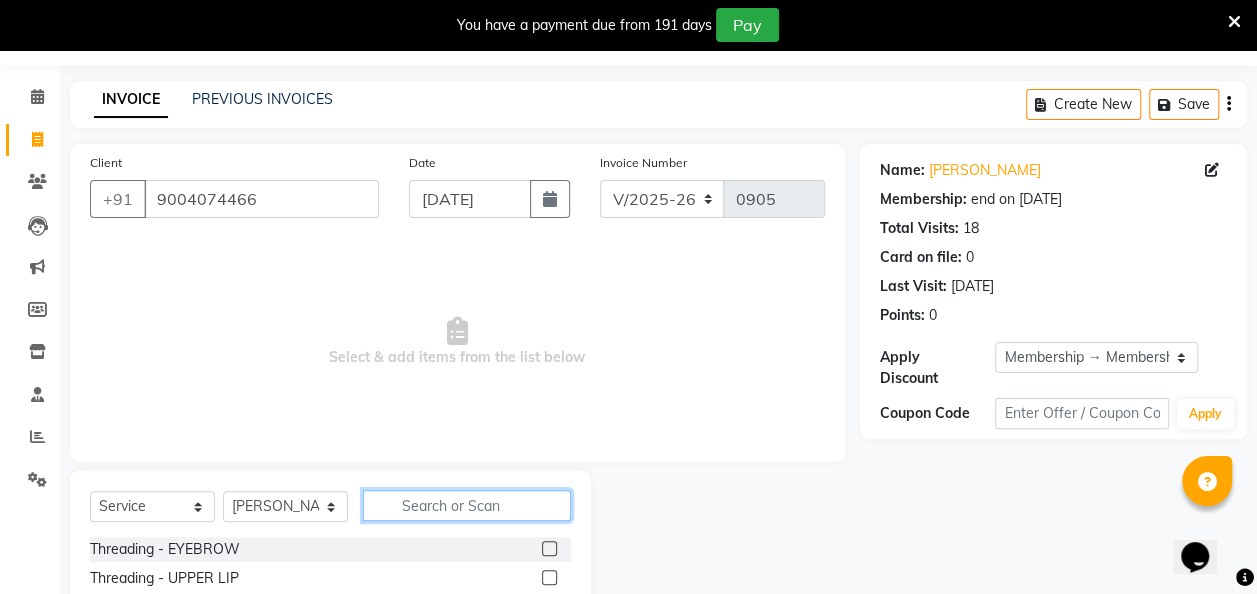 click 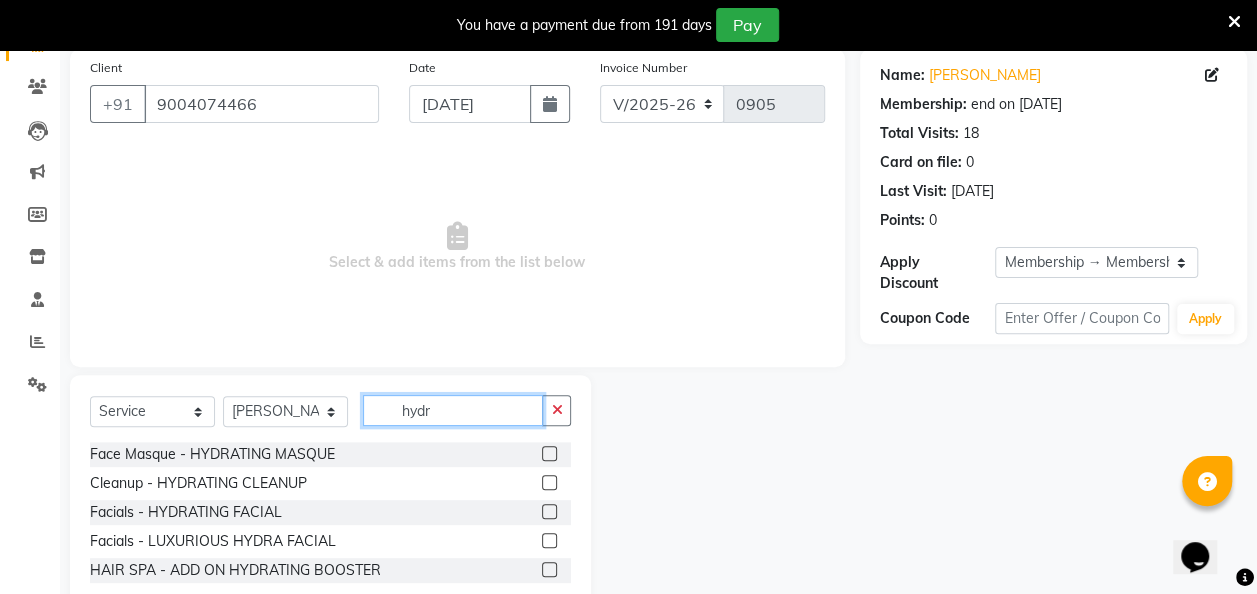 scroll, scrollTop: 200, scrollLeft: 0, axis: vertical 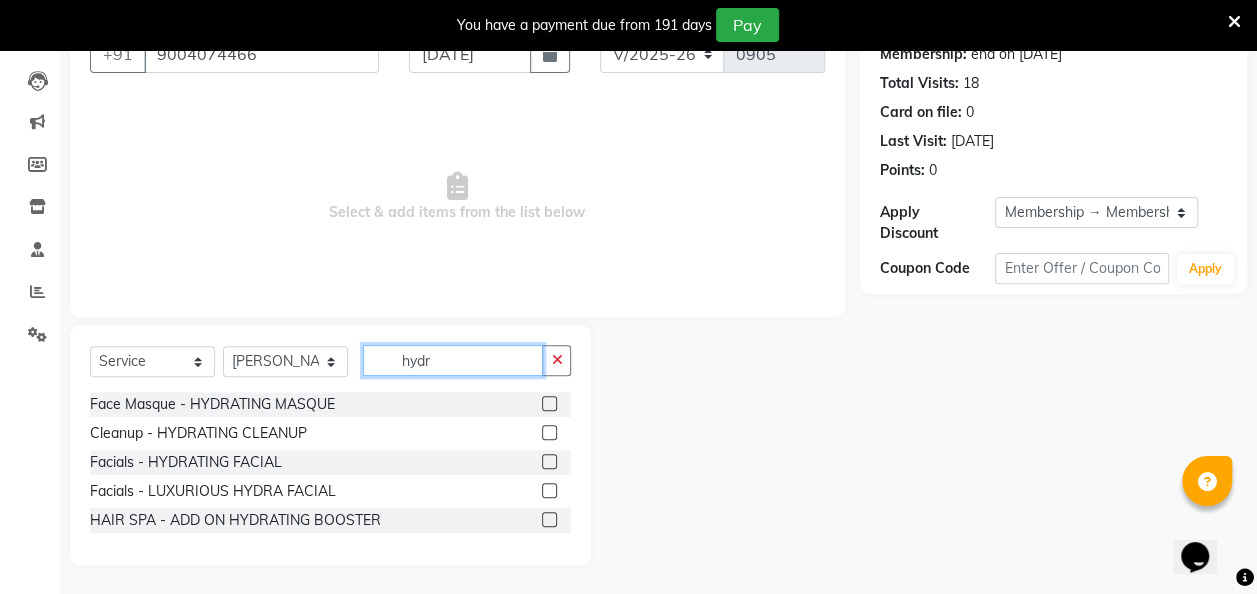 type on "hydr" 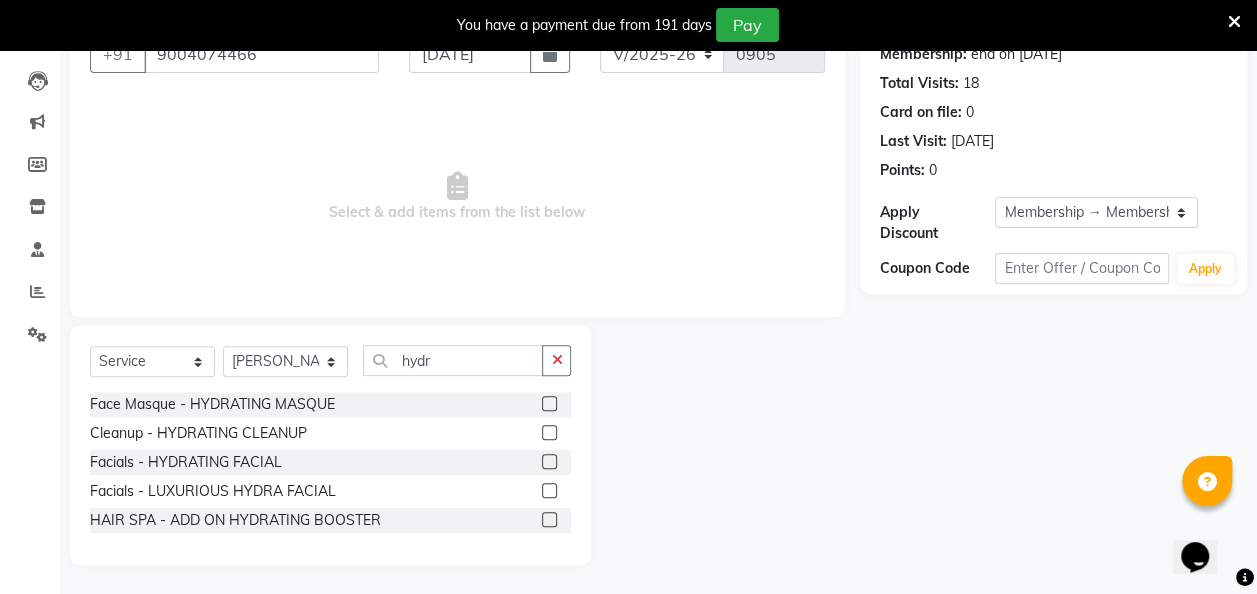 click 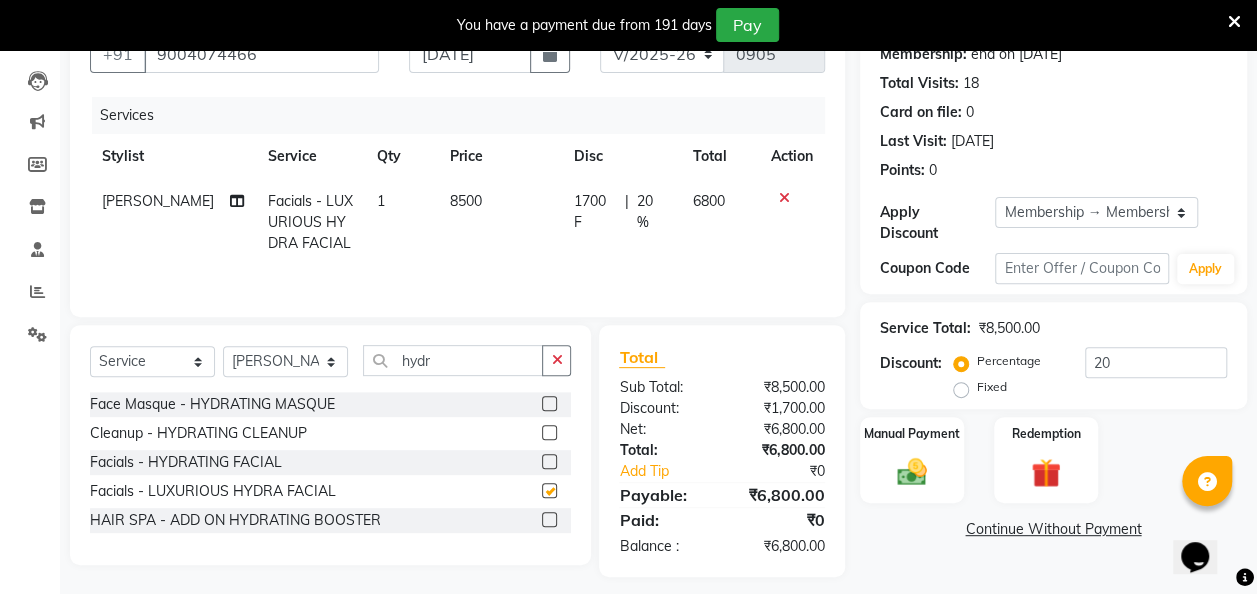 checkbox on "false" 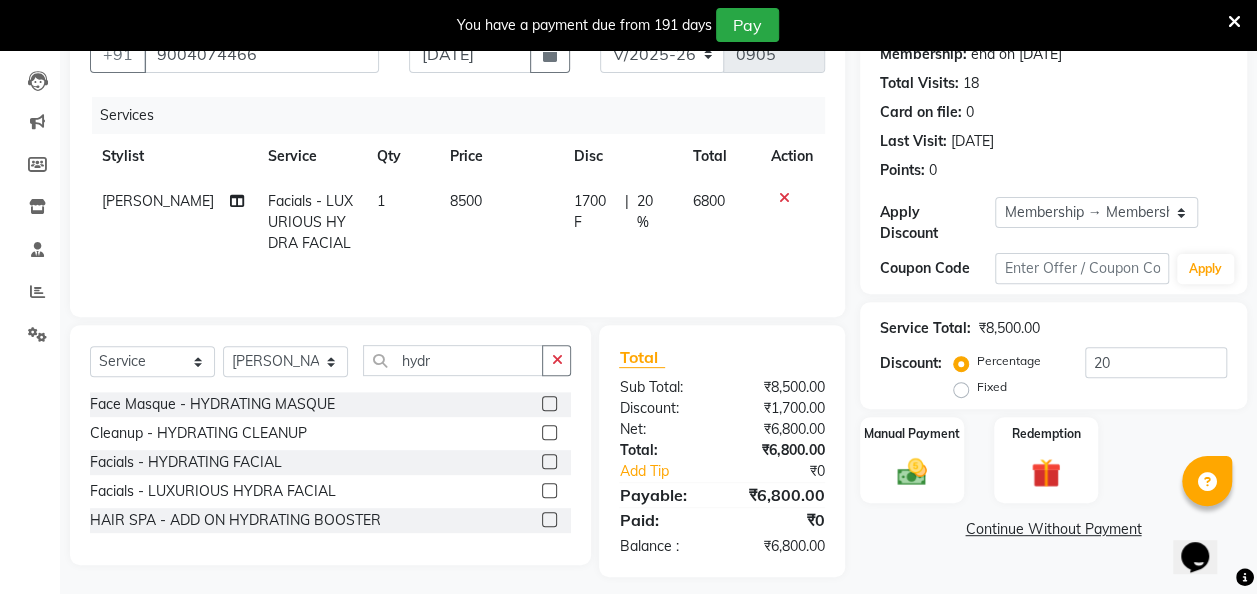click on "20 %" 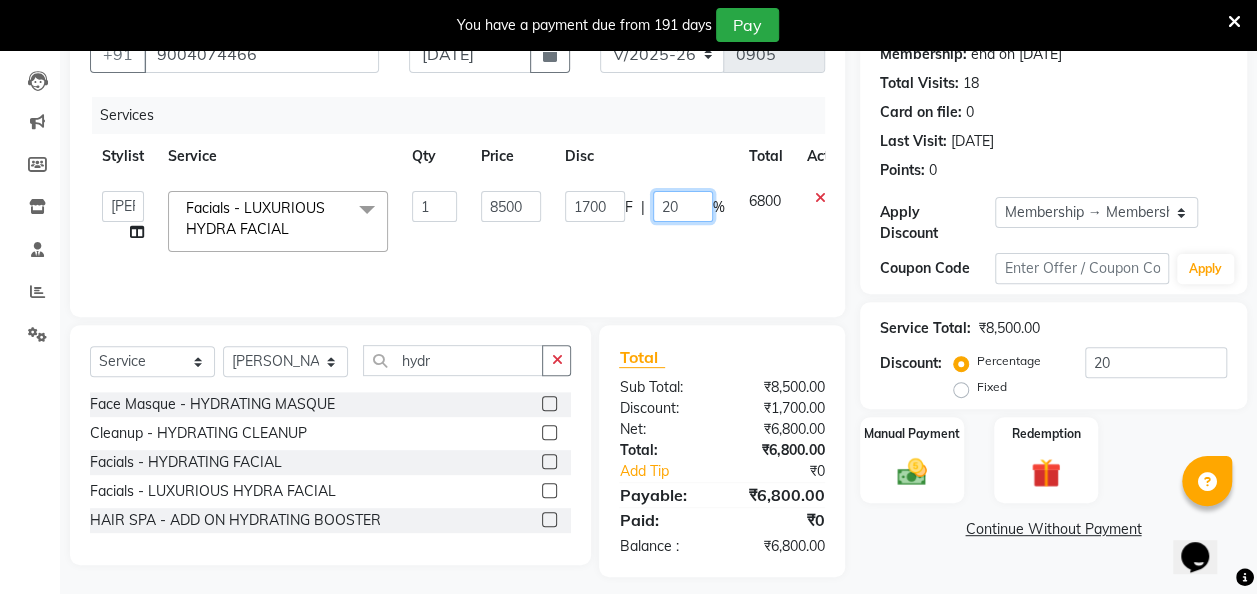 drag, startPoint x: 709, startPoint y: 202, endPoint x: 662, endPoint y: 210, distance: 47.67599 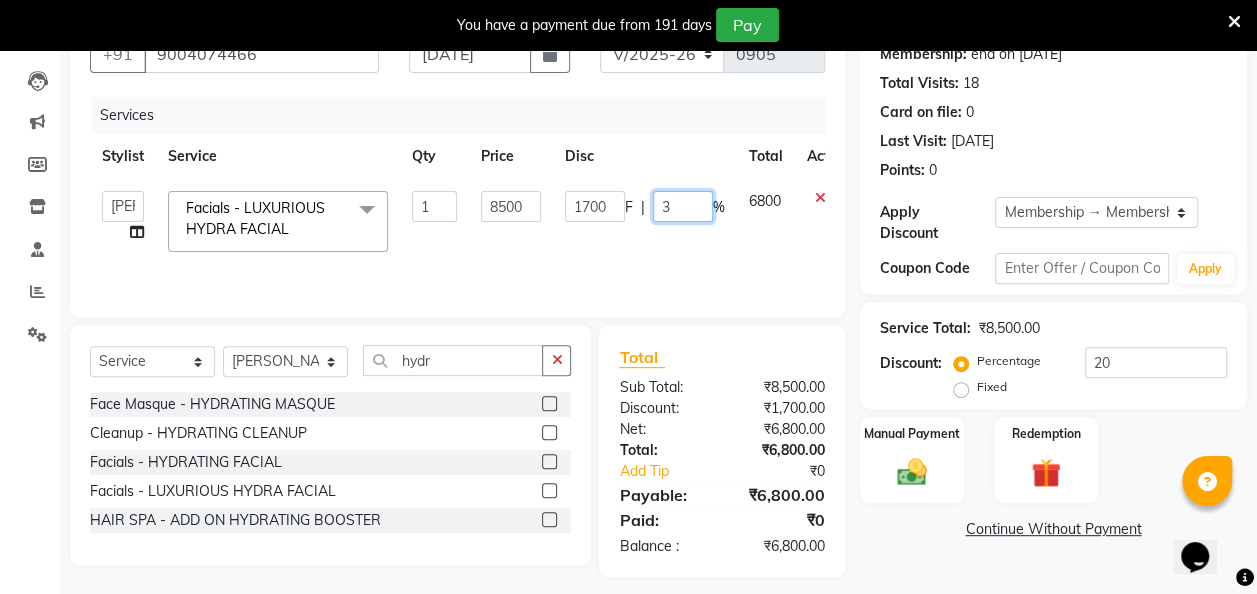 type on "30" 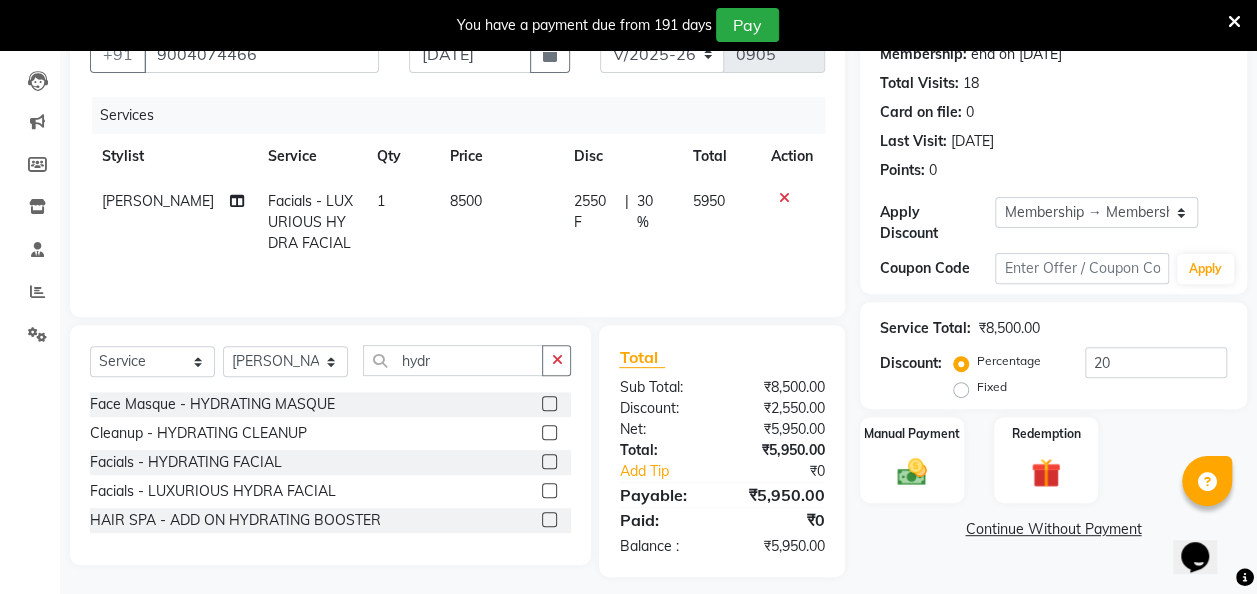 click on "2550 F | 30 %" 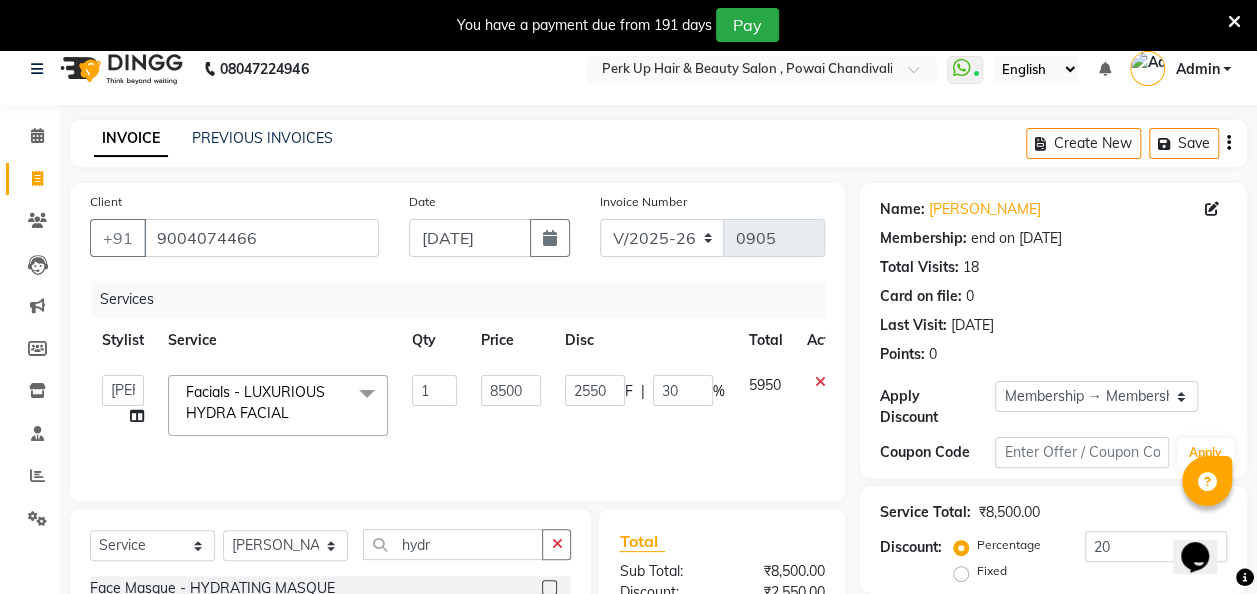 scroll, scrollTop: 0, scrollLeft: 0, axis: both 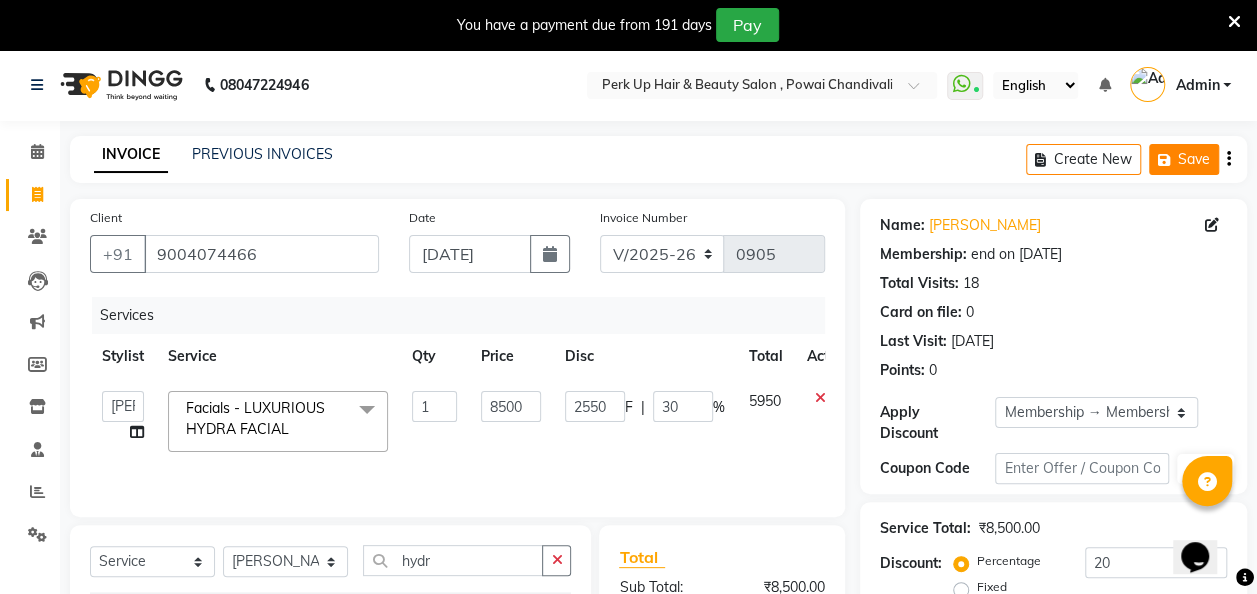 drag, startPoint x: 1206, startPoint y: 162, endPoint x: 1195, endPoint y: 170, distance: 13.601471 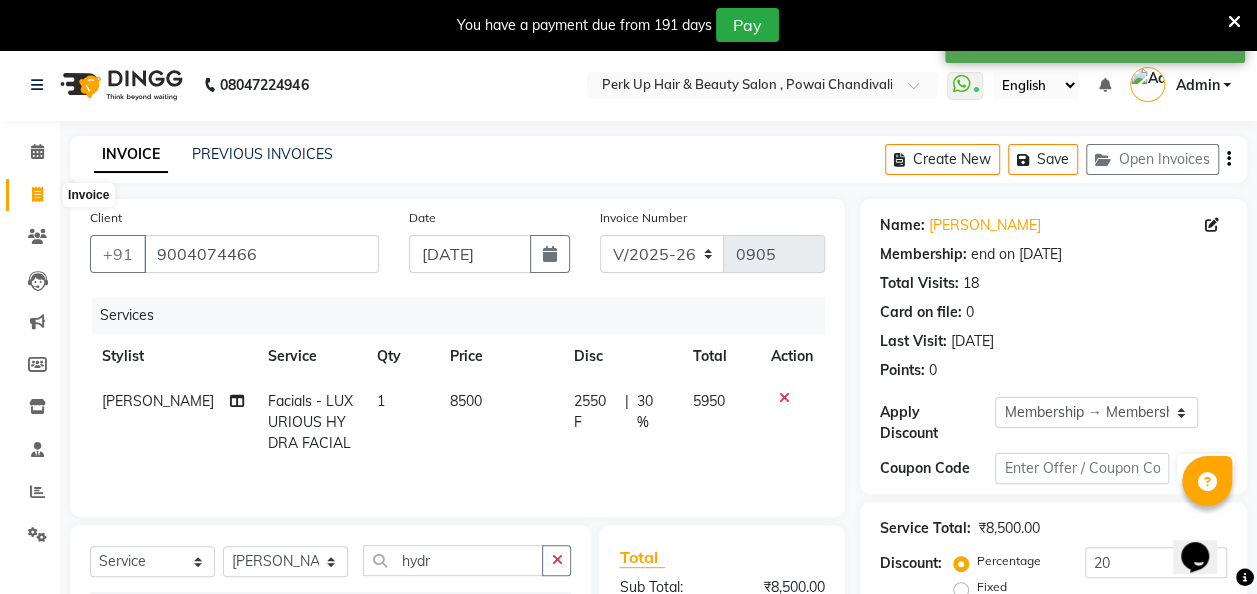 click 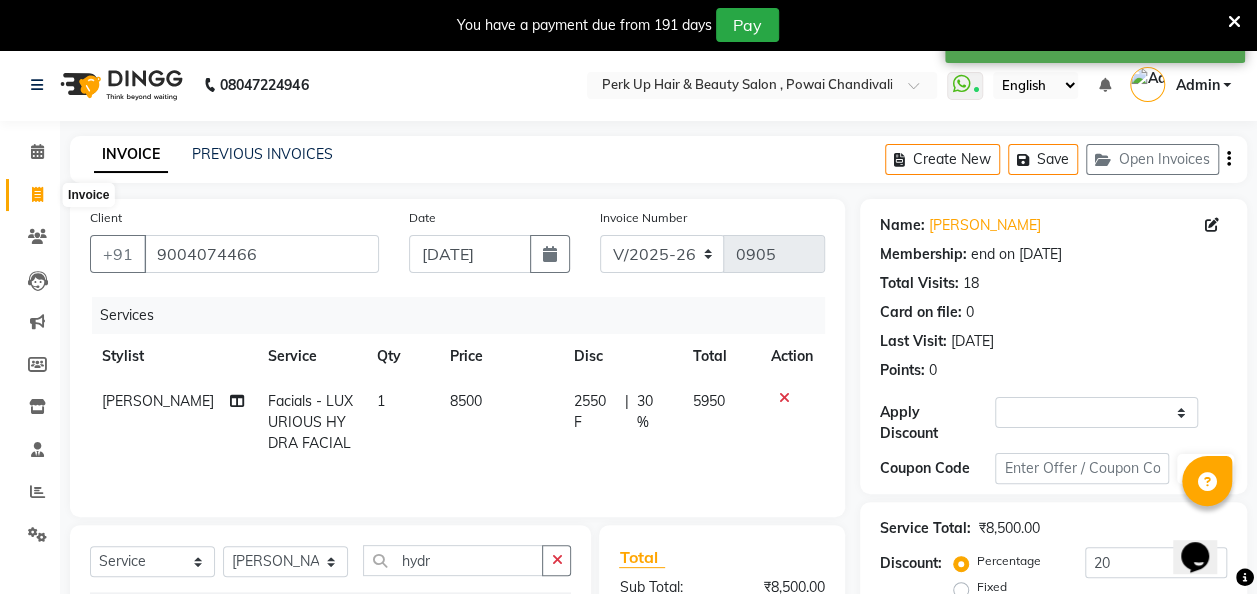 select on "service" 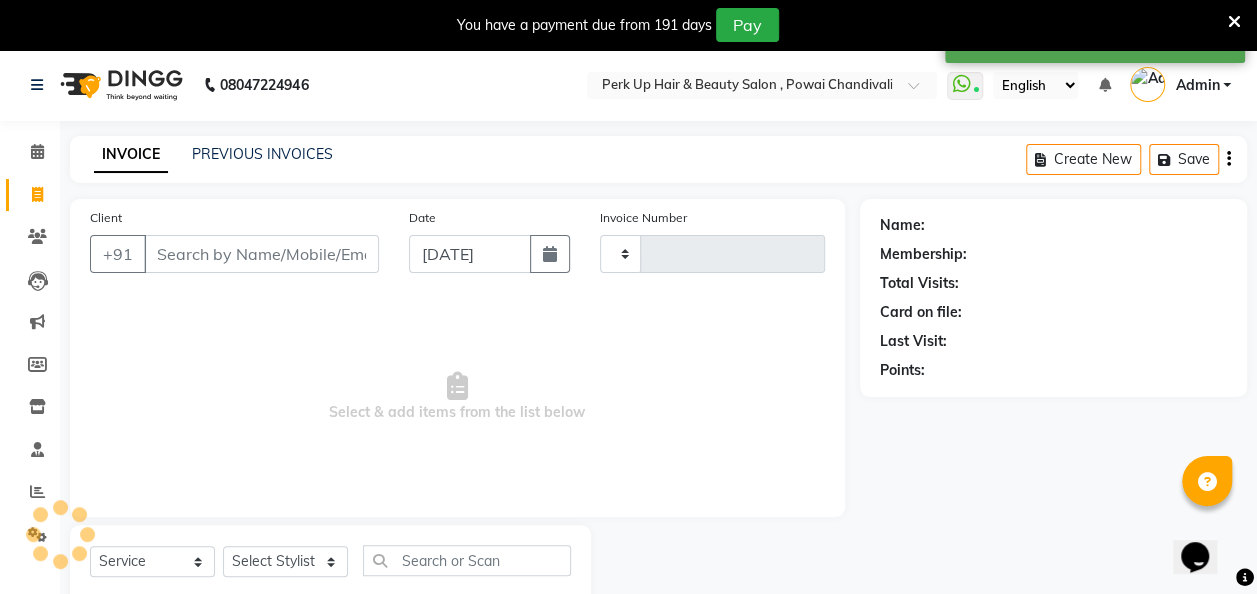 type on "0905" 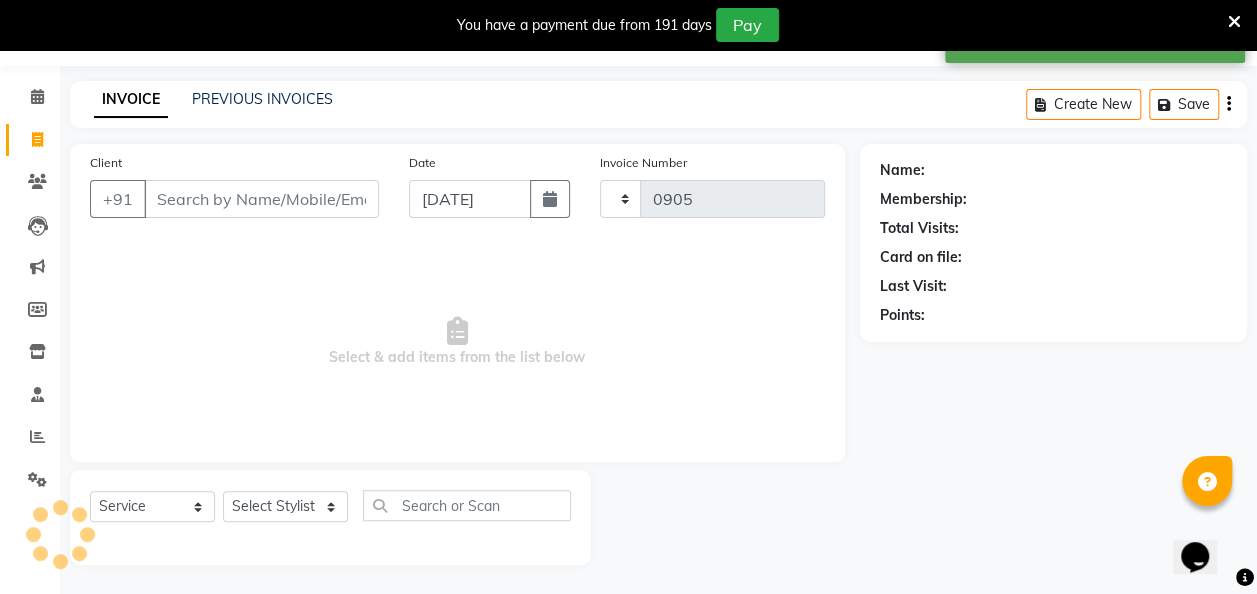 select on "5131" 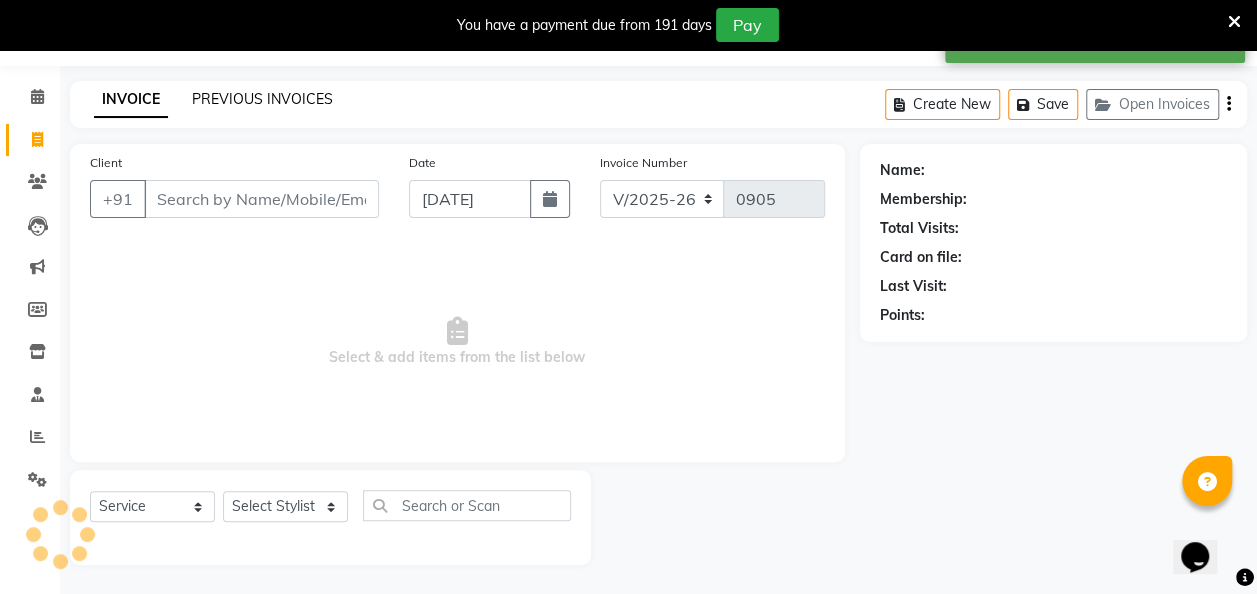 click on "PREVIOUS INVOICES" 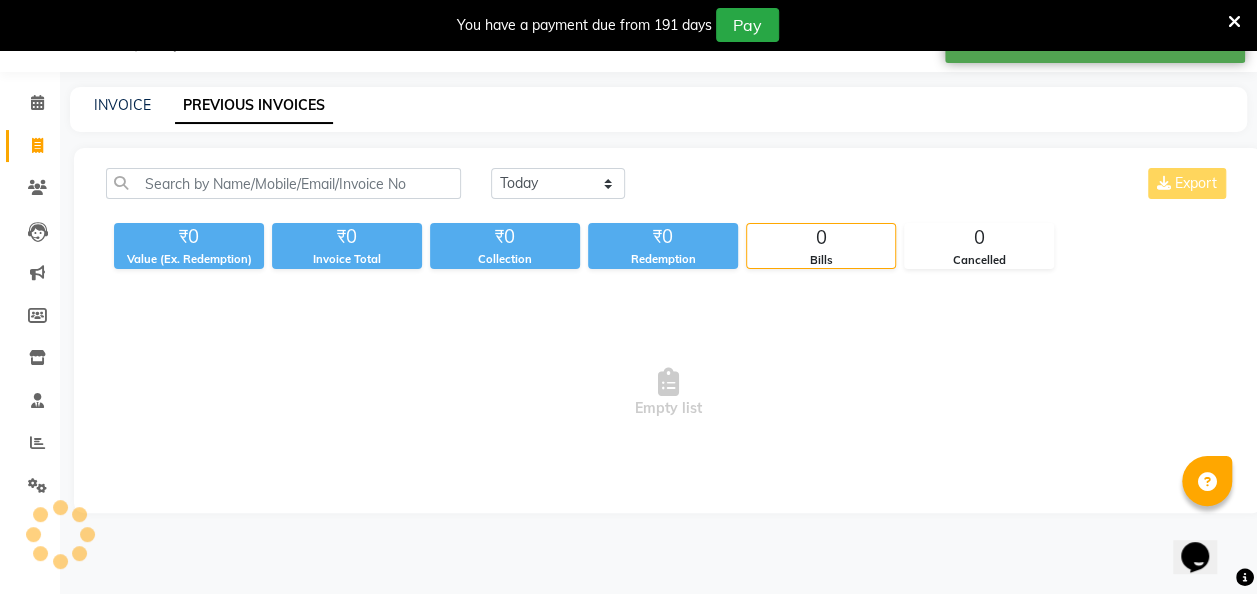 scroll, scrollTop: 49, scrollLeft: 0, axis: vertical 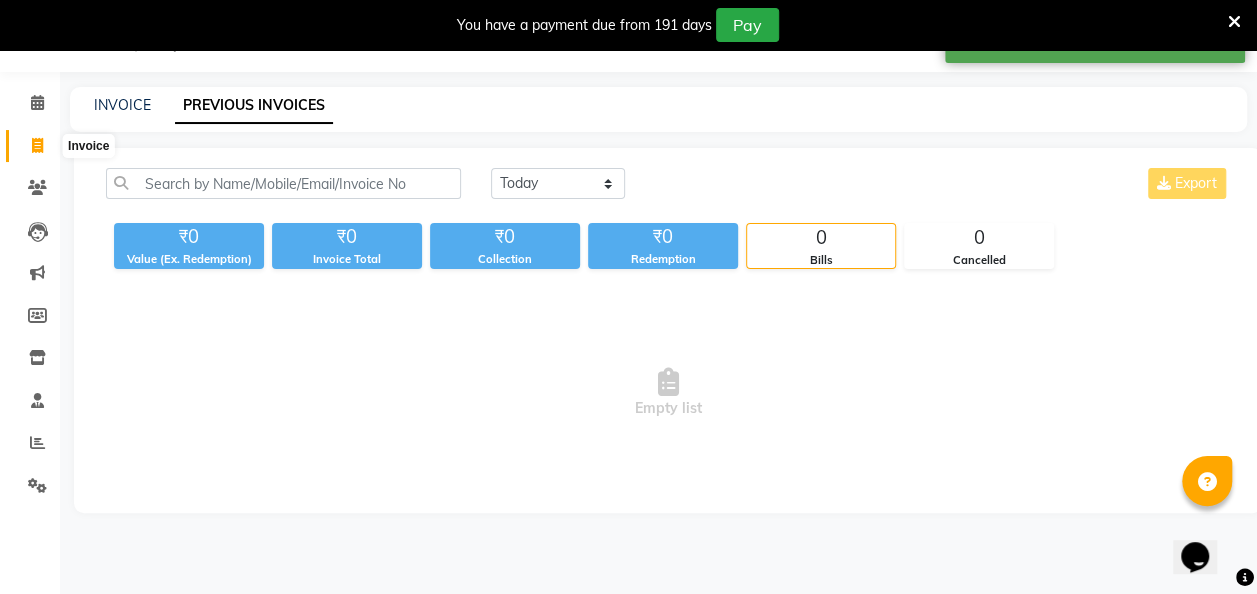 click 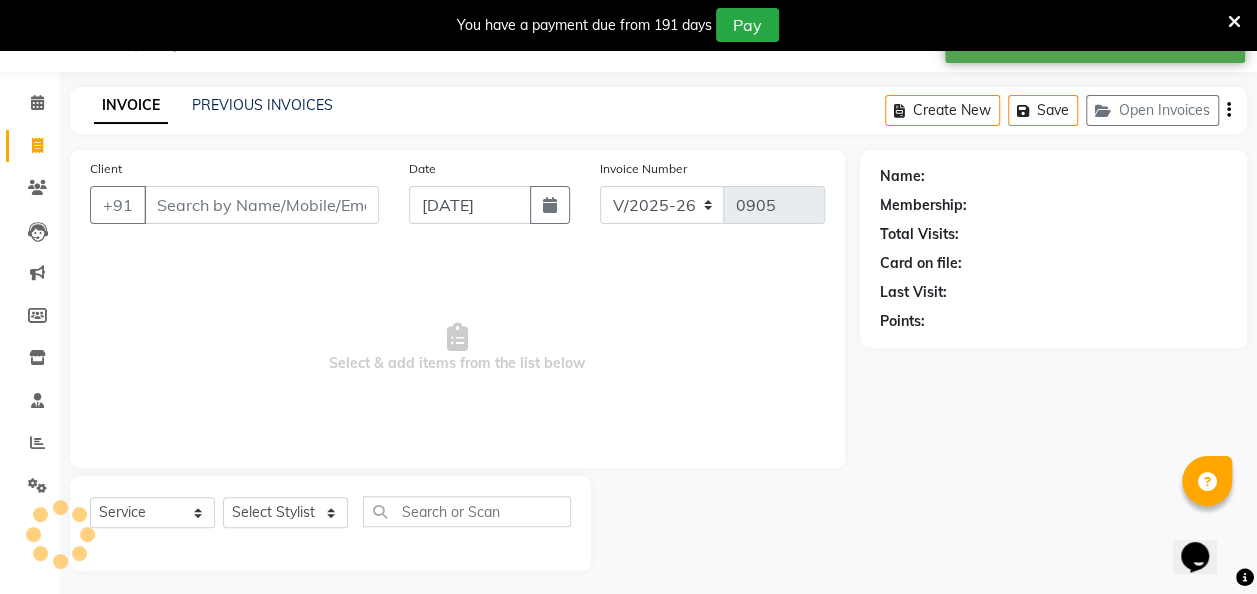 scroll, scrollTop: 55, scrollLeft: 0, axis: vertical 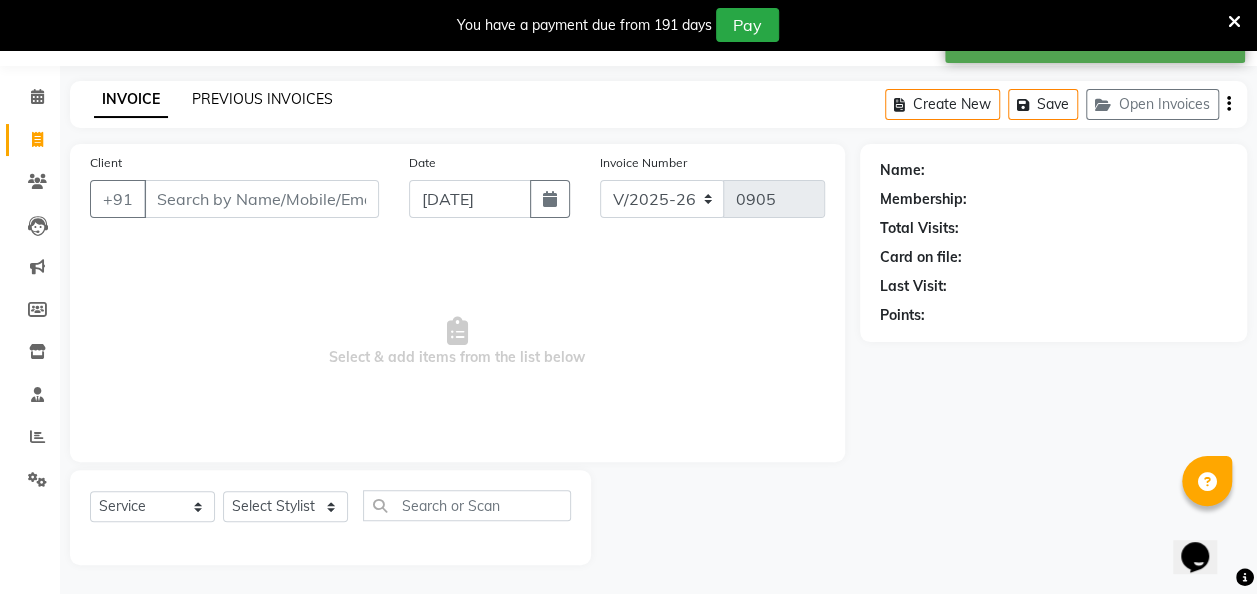 click on "PREVIOUS INVOICES" 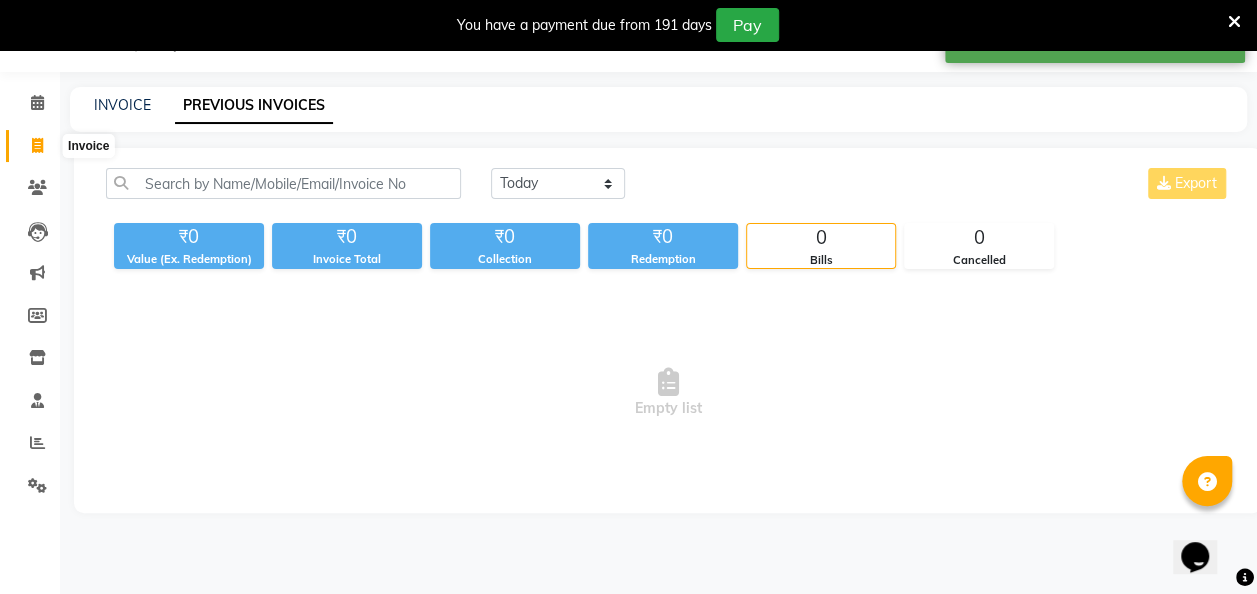 click 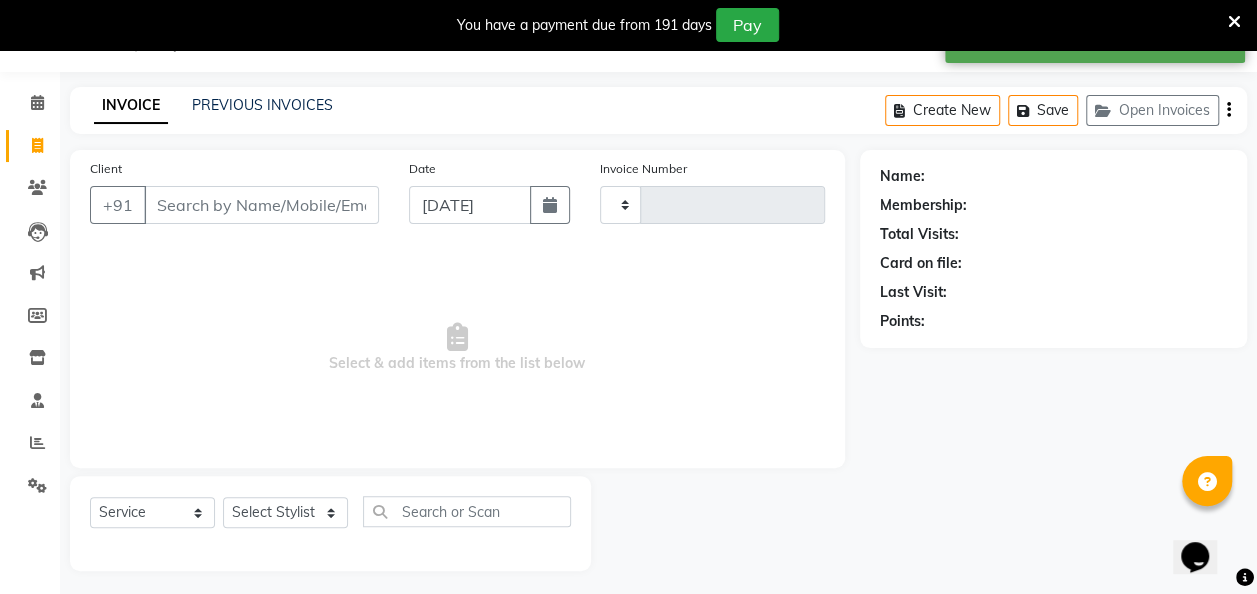 scroll, scrollTop: 55, scrollLeft: 0, axis: vertical 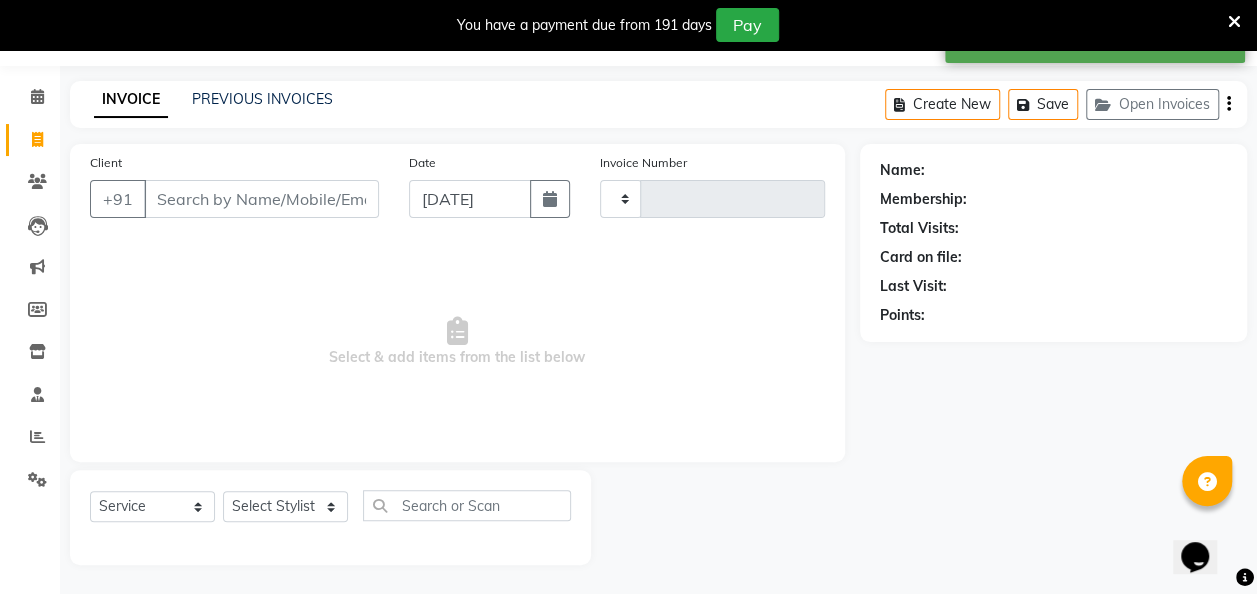 type on "0905" 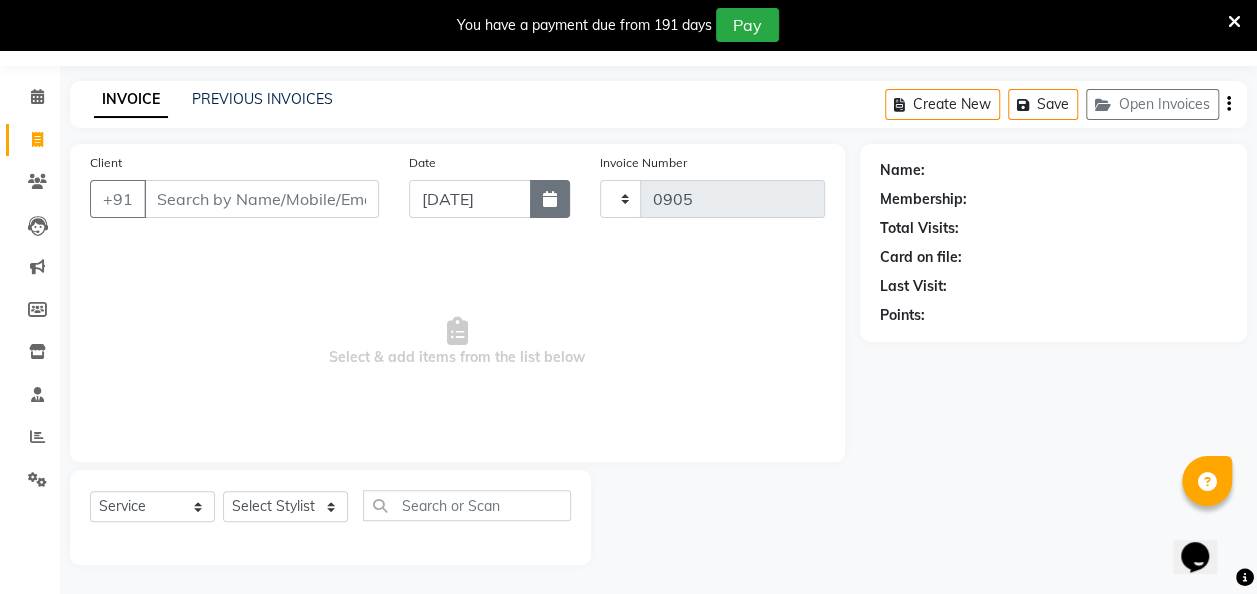 select on "5131" 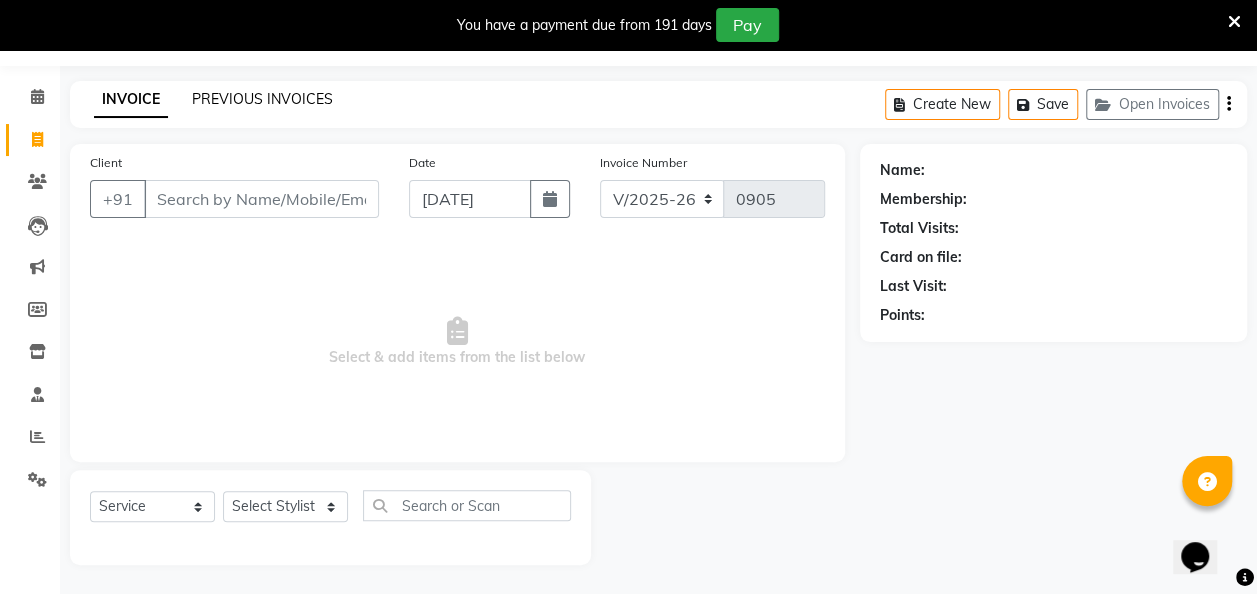 click on "PREVIOUS INVOICES" 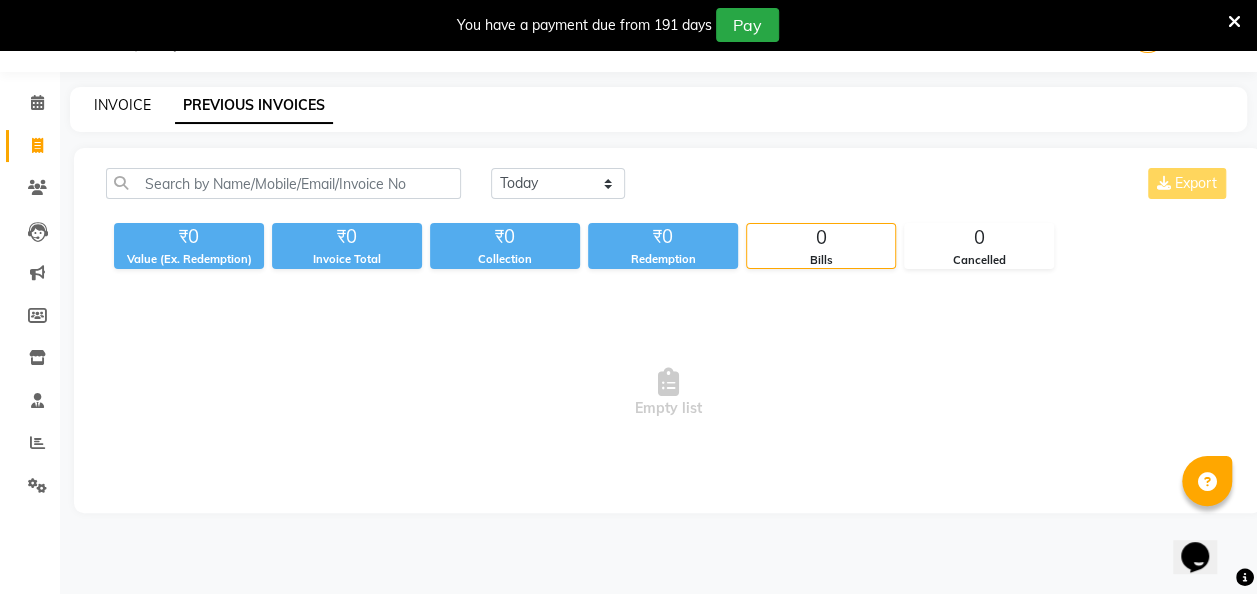click on "INVOICE" 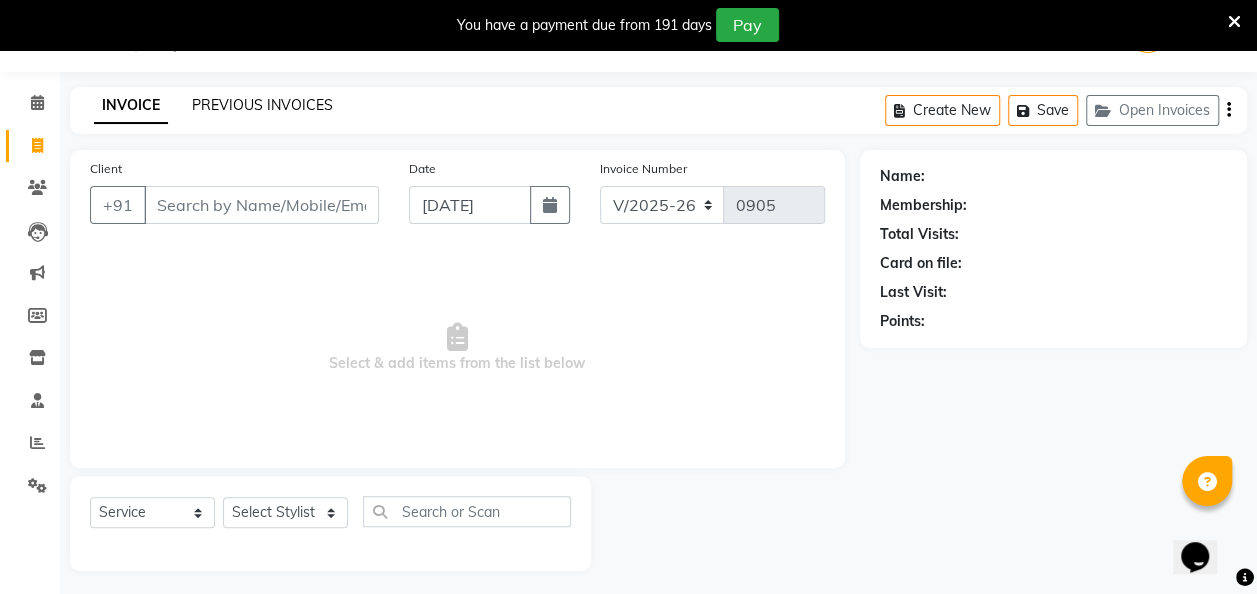 scroll, scrollTop: 55, scrollLeft: 0, axis: vertical 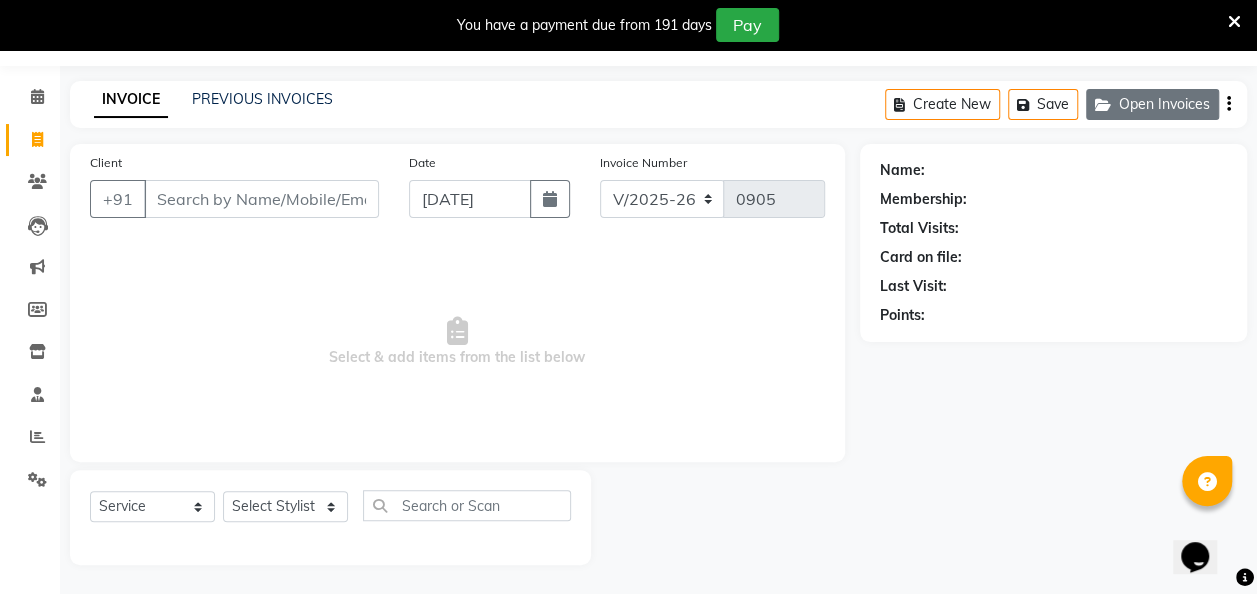 click on "Open Invoices" 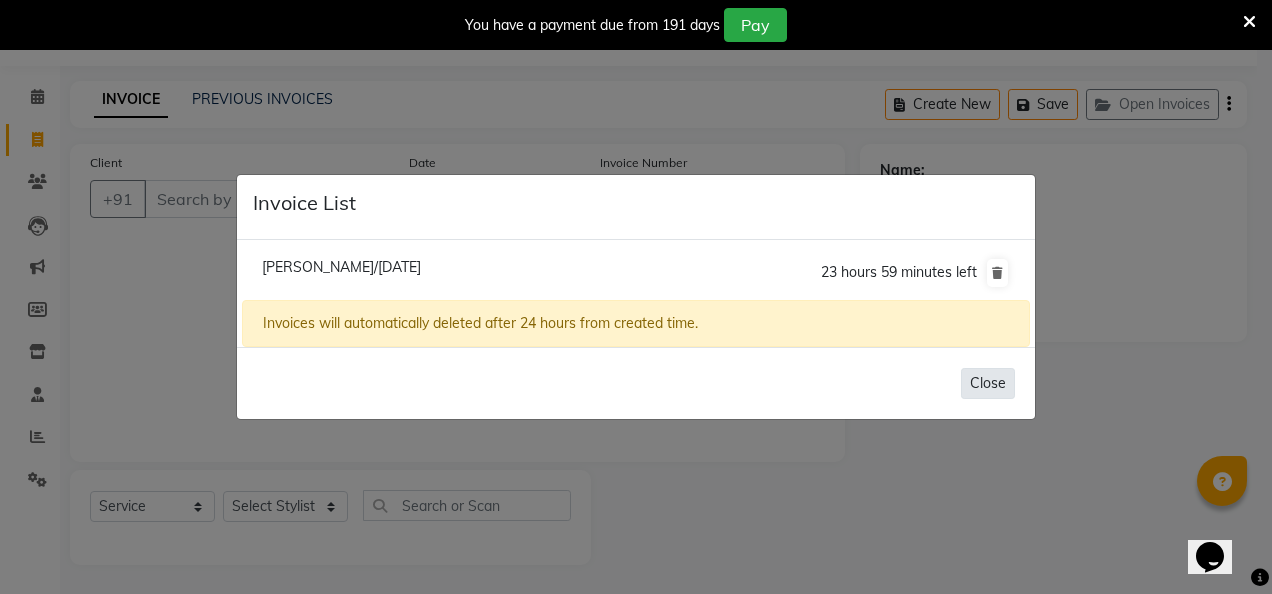 click on "Close" 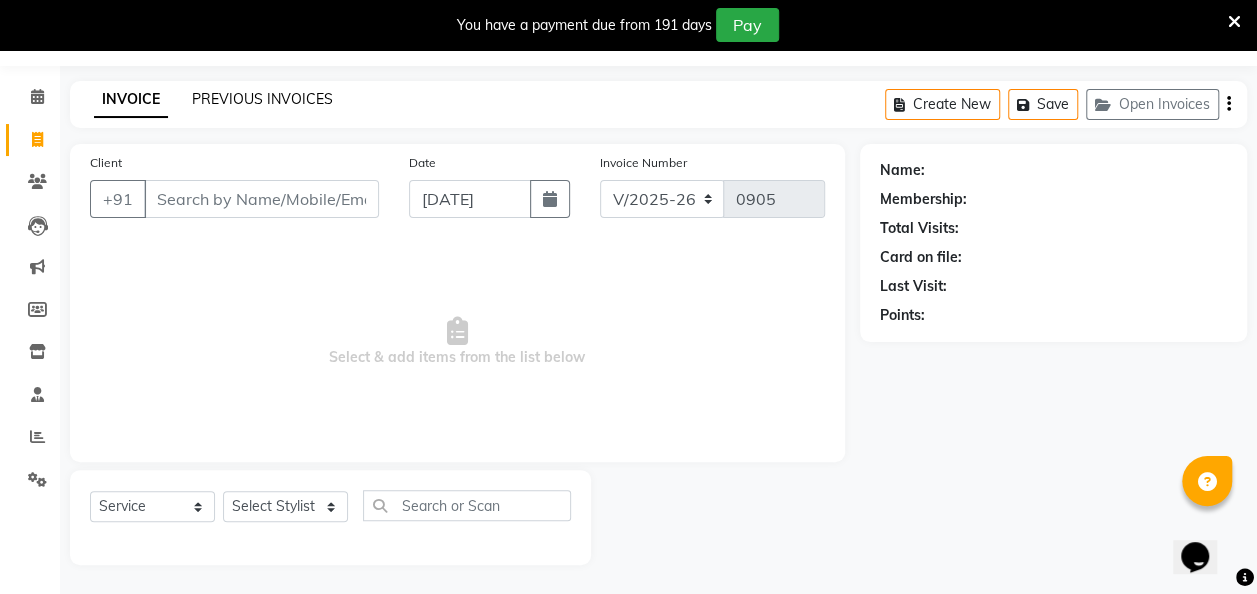 click on "PREVIOUS INVOICES" 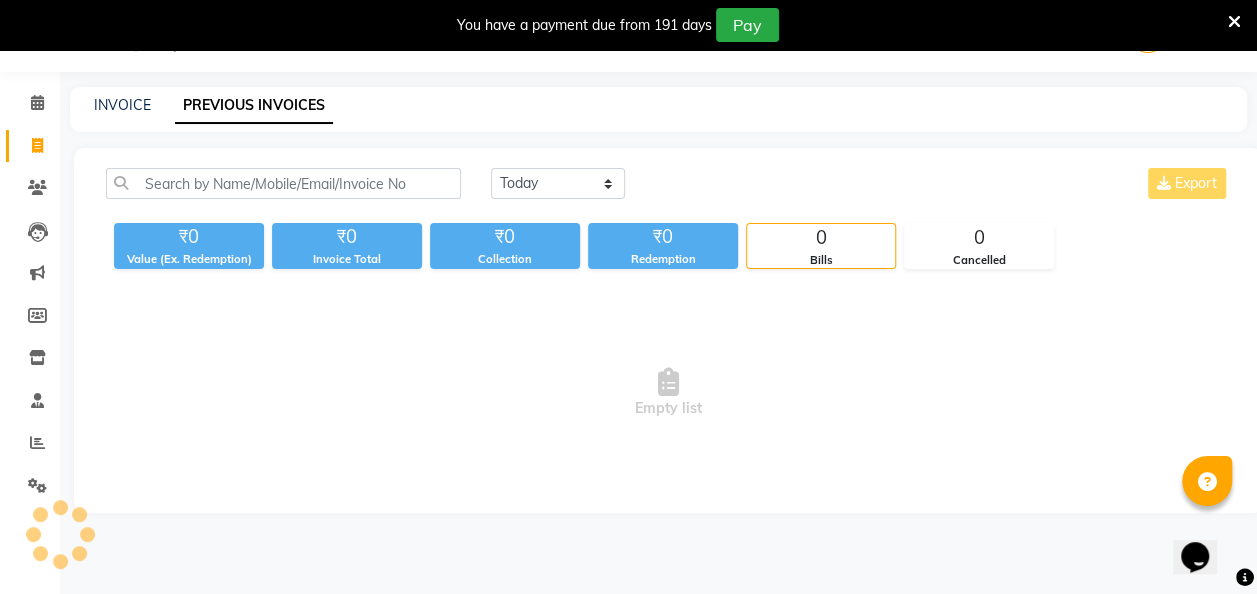 scroll, scrollTop: 49, scrollLeft: 0, axis: vertical 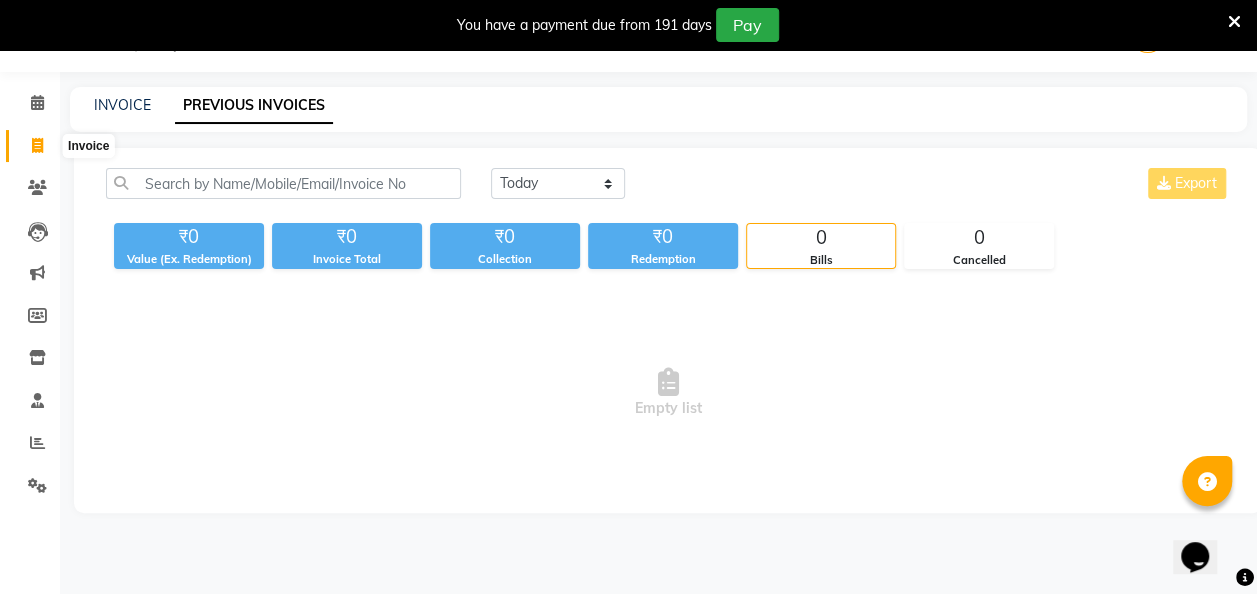 click 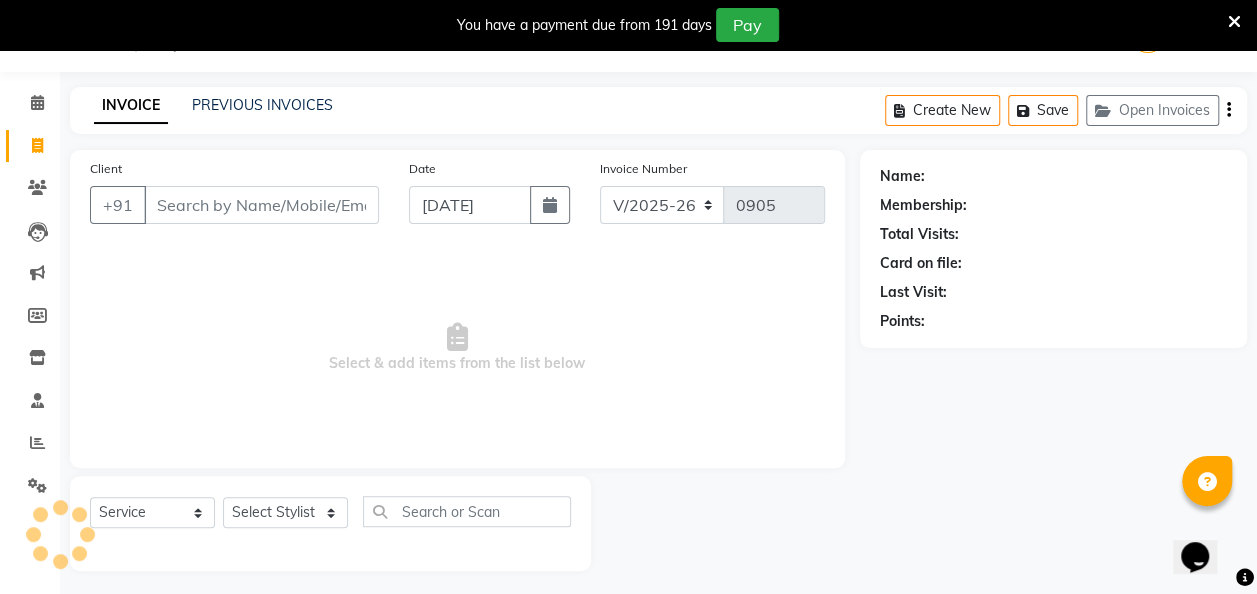 scroll, scrollTop: 55, scrollLeft: 0, axis: vertical 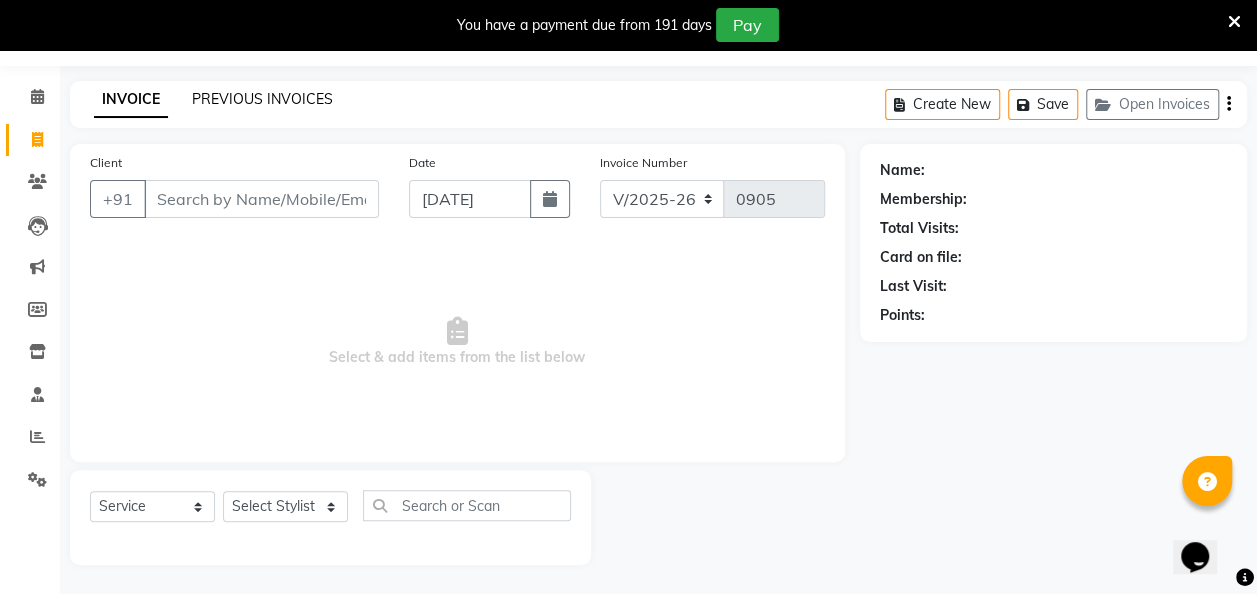 click on "PREVIOUS INVOICES" 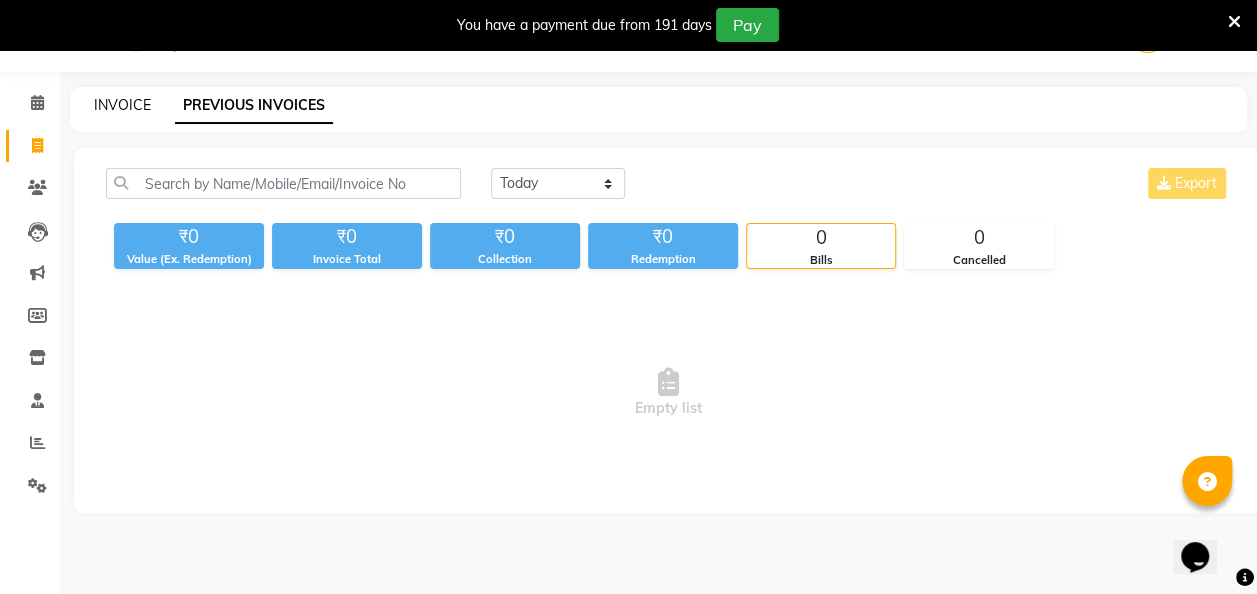 click on "INVOICE" 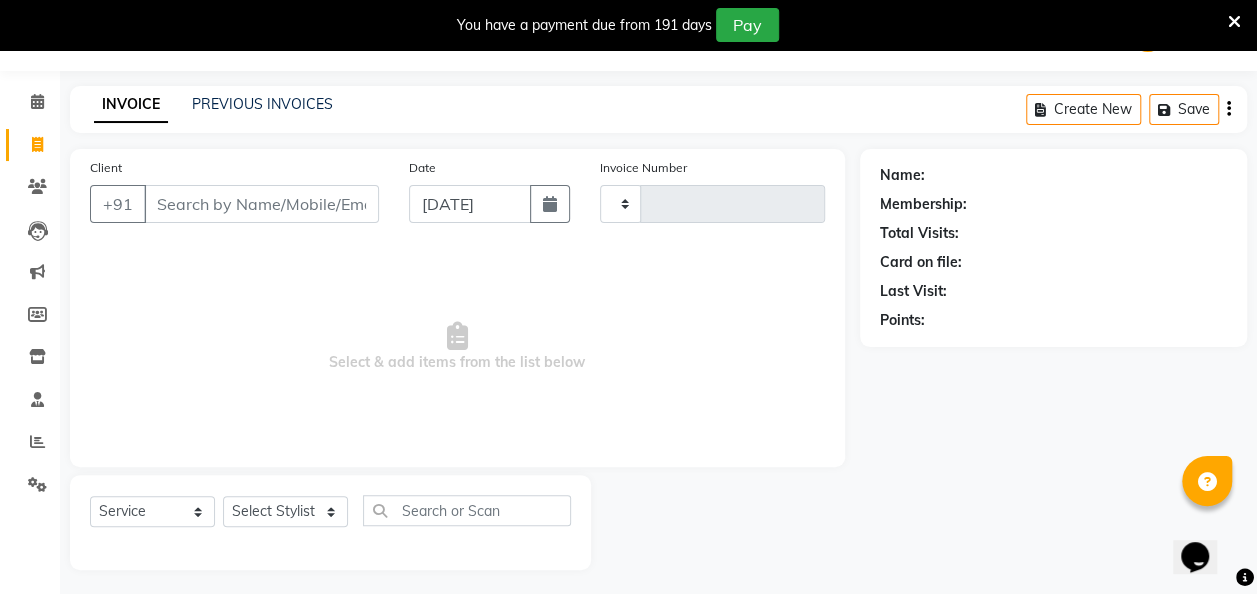 type on "0905" 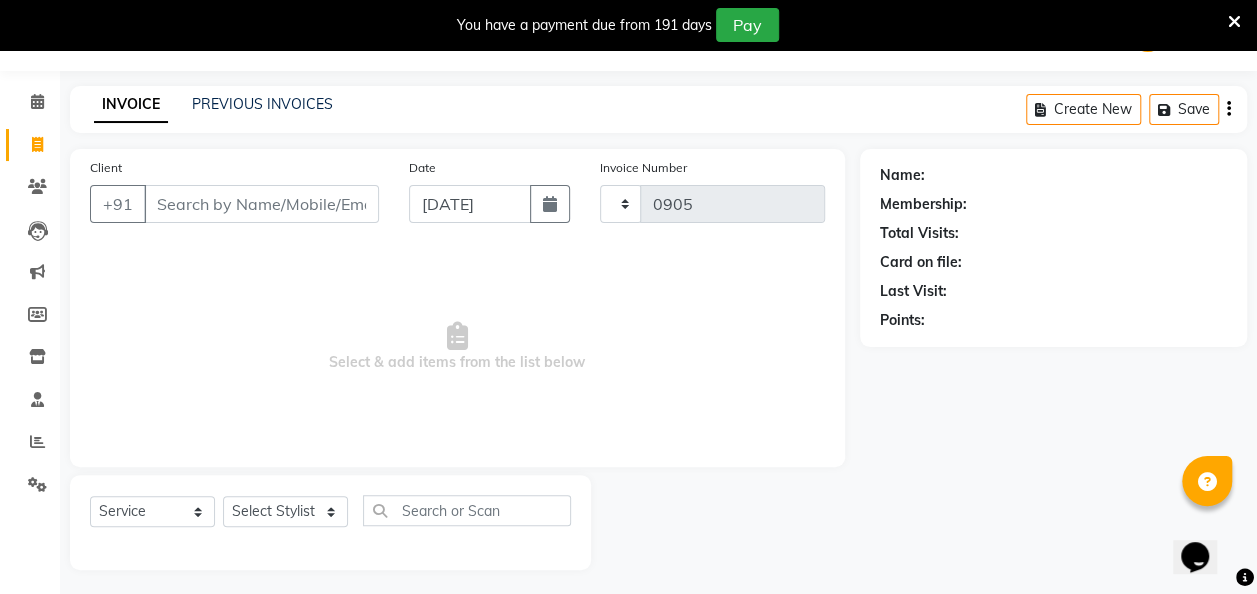 select on "5131" 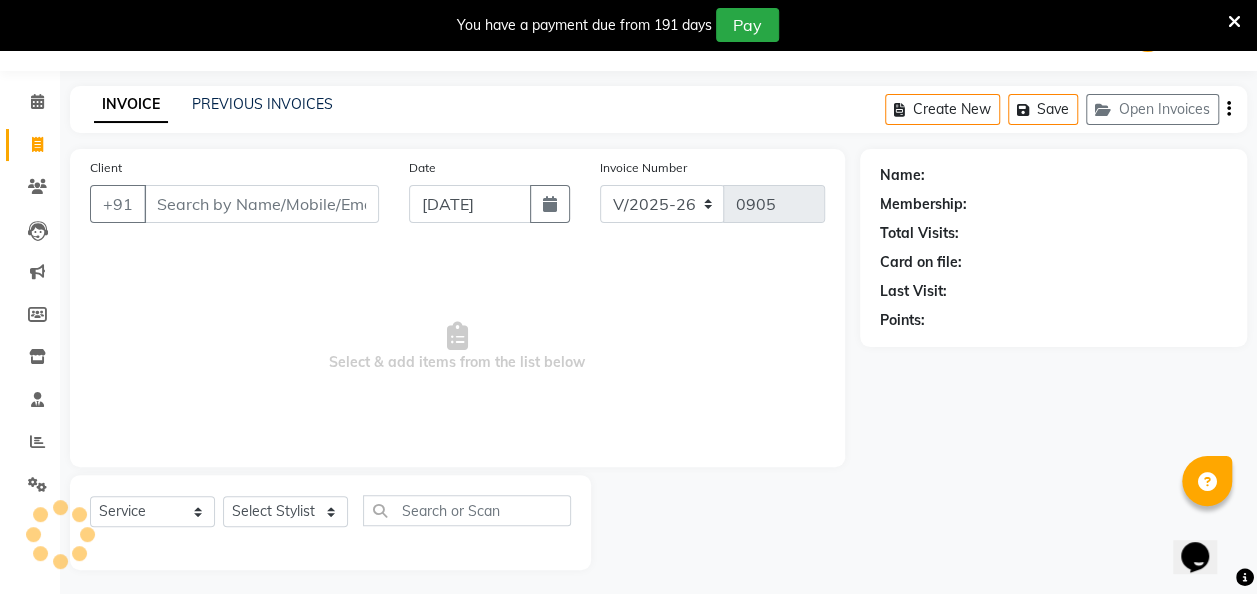 scroll, scrollTop: 55, scrollLeft: 0, axis: vertical 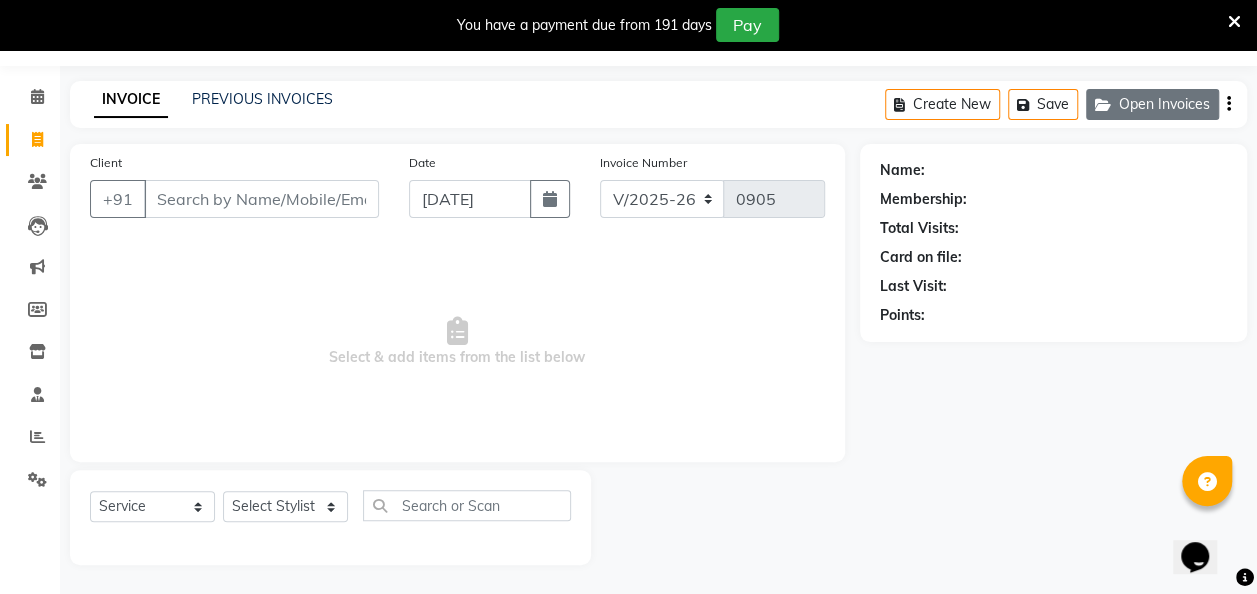 click on "Open Invoices" 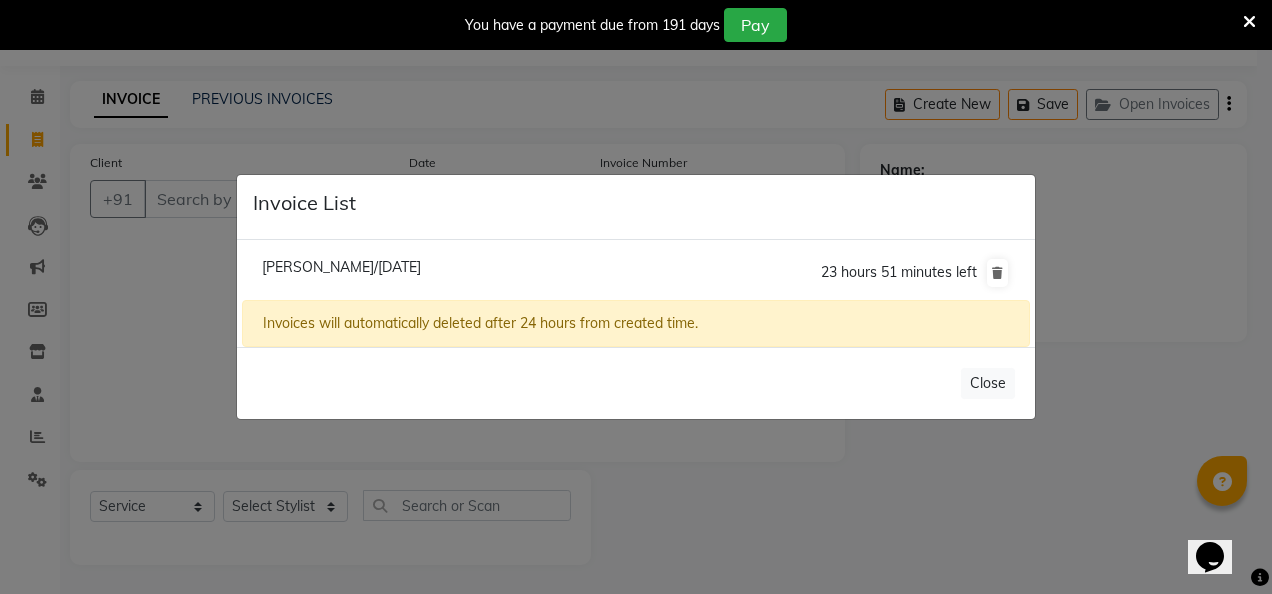drag, startPoint x: 348, startPoint y: 270, endPoint x: 364, endPoint y: 287, distance: 23.345236 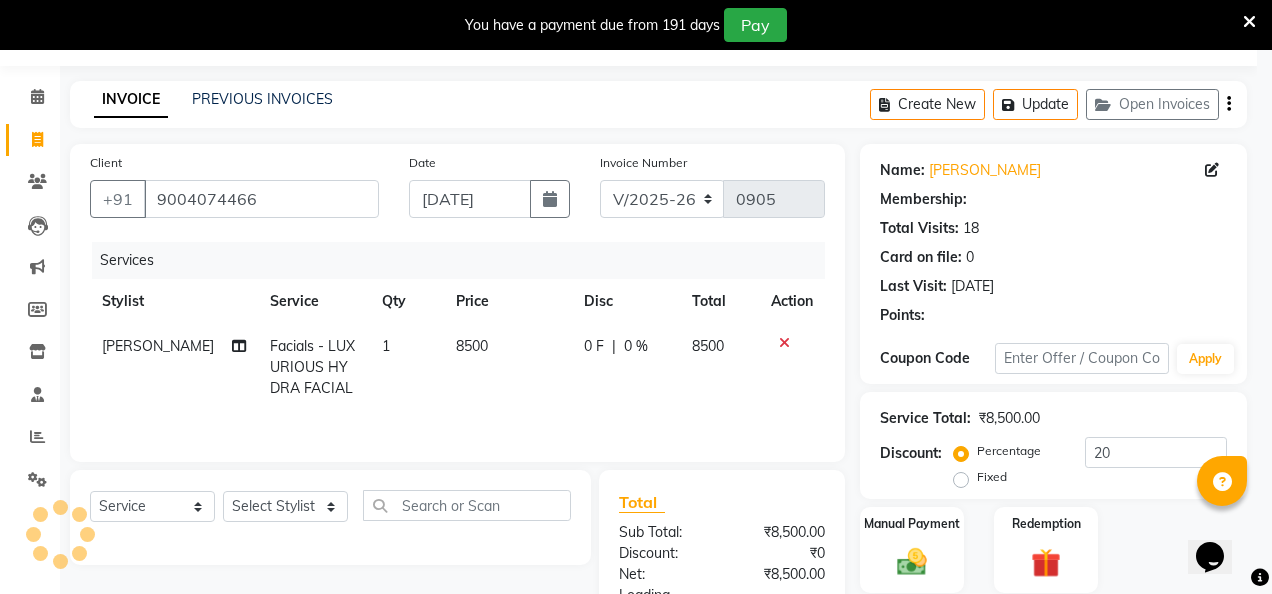 type on "0" 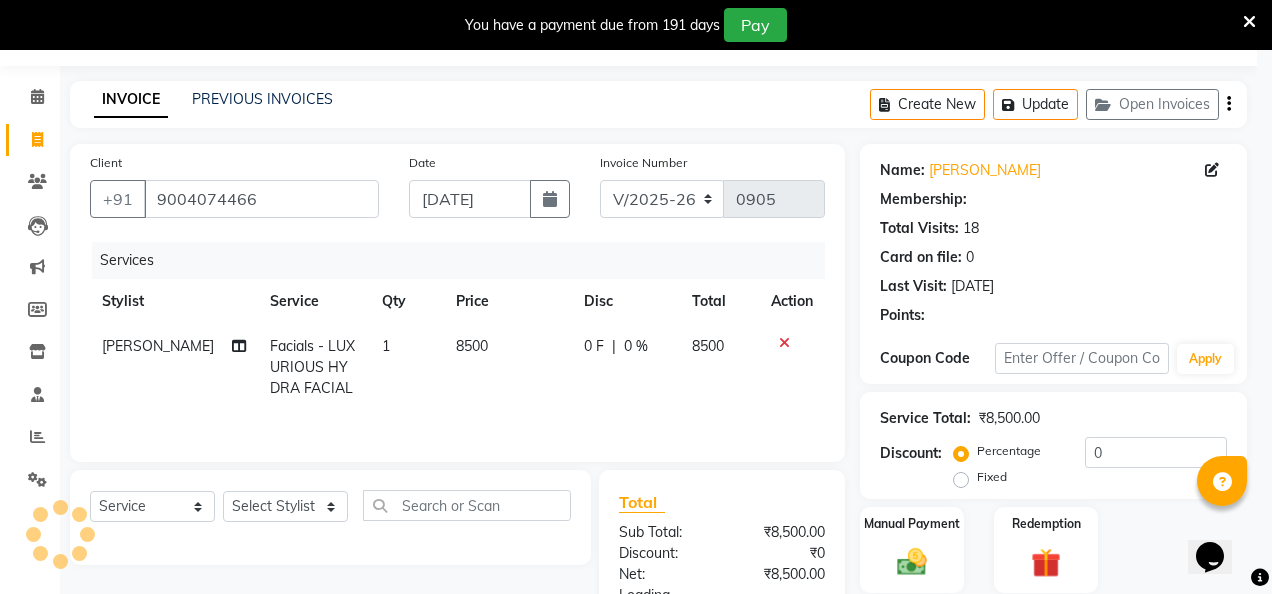 select on "1: Object" 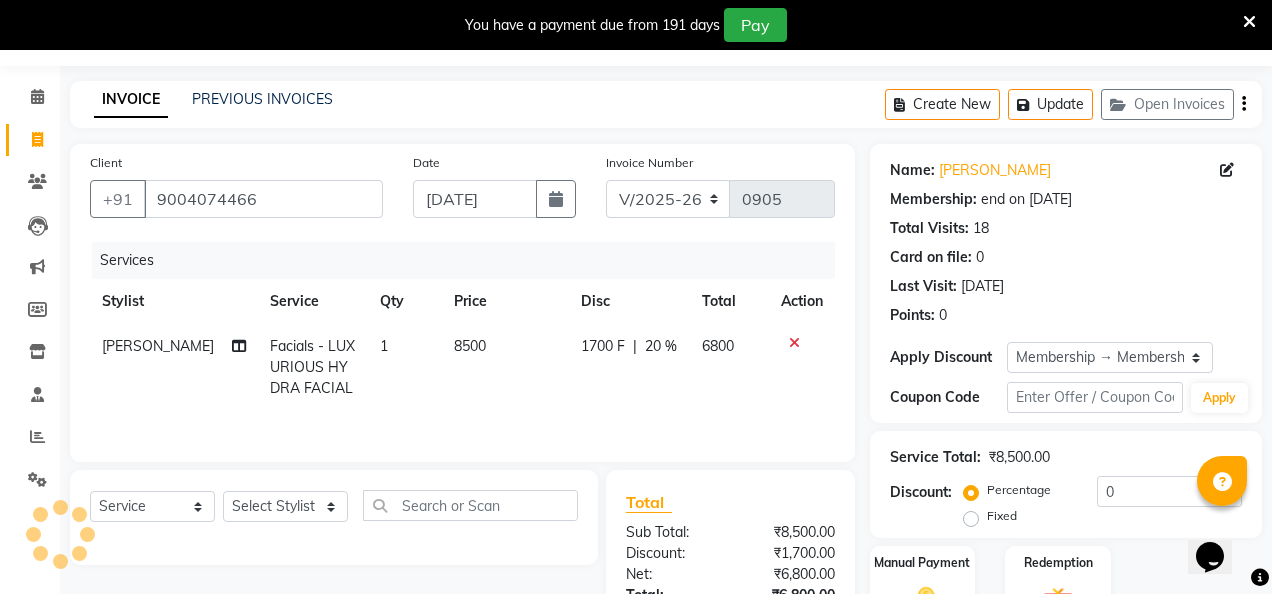 type on "20" 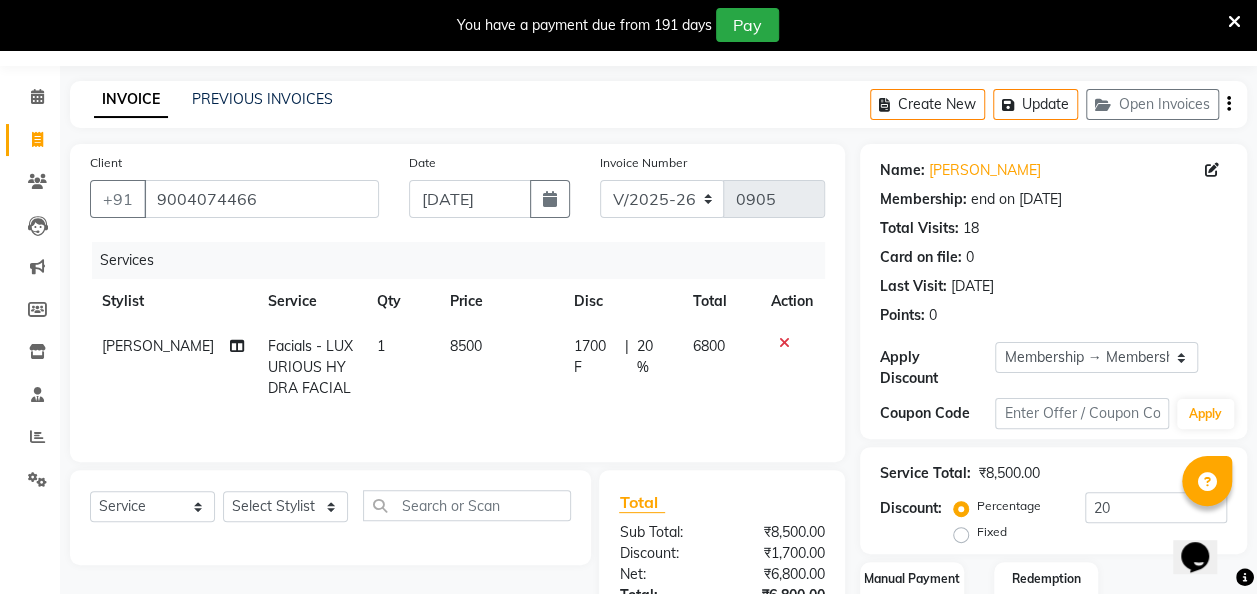click on "20 %" 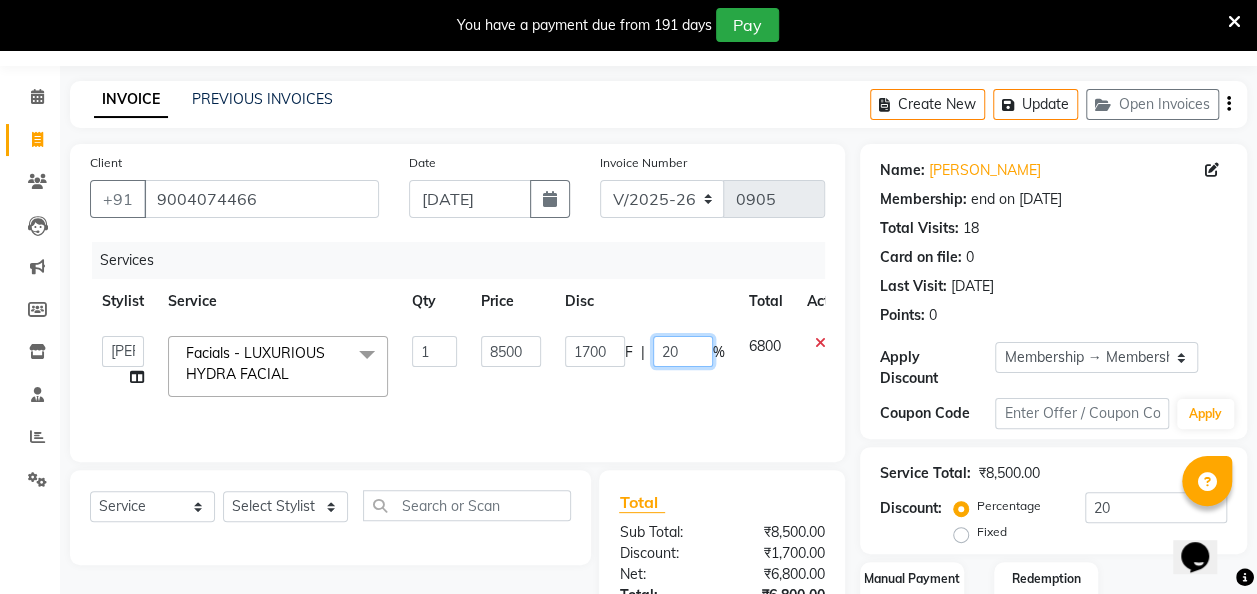 drag, startPoint x: 673, startPoint y: 353, endPoint x: 660, endPoint y: 355, distance: 13.152946 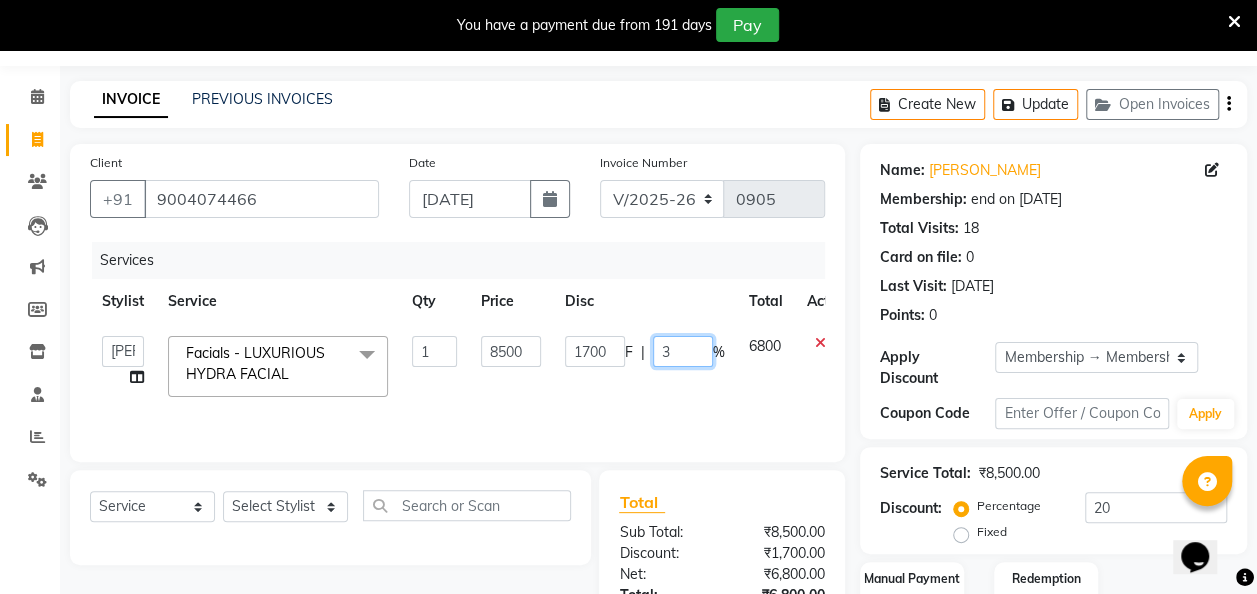 type 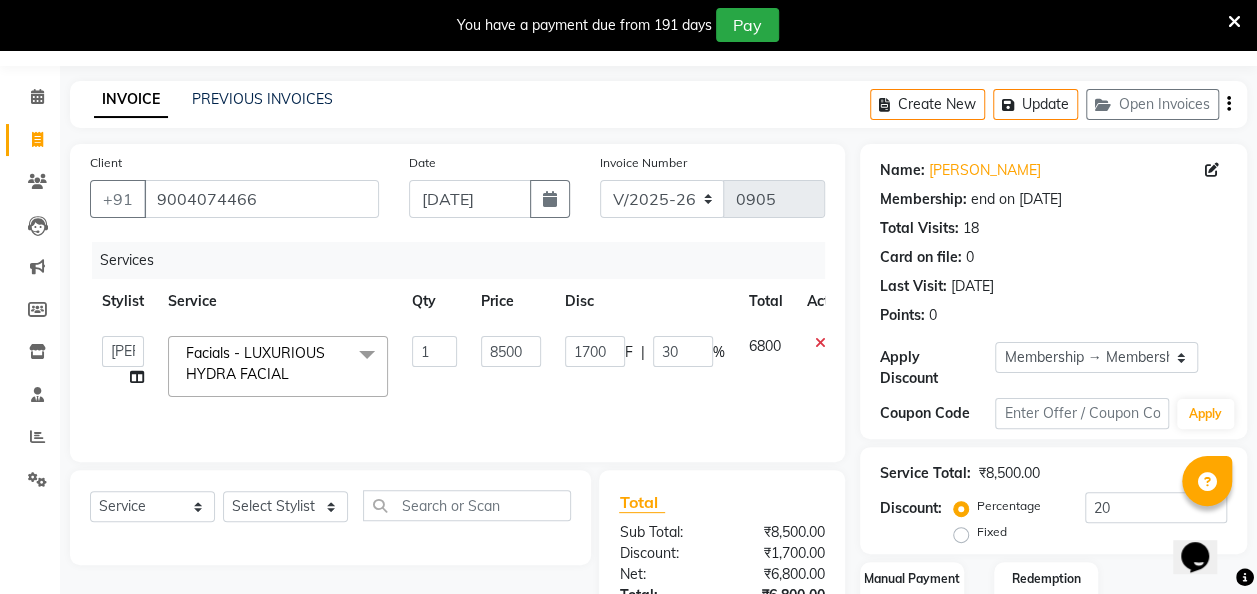 click on "1700 F | 30 %" 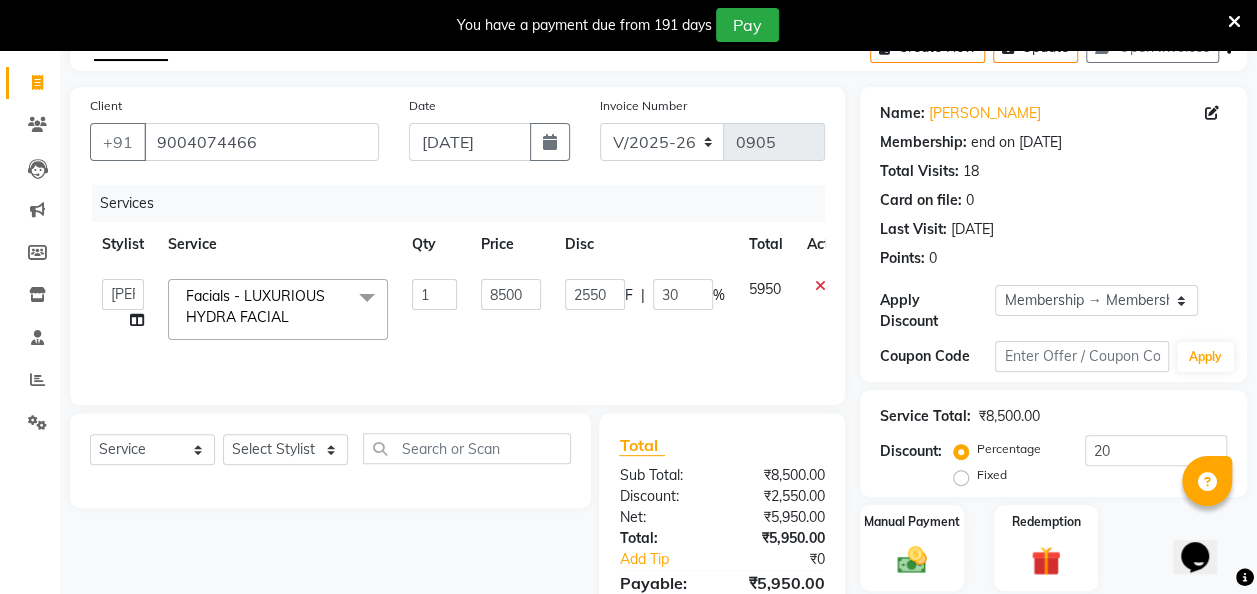 scroll, scrollTop: 212, scrollLeft: 0, axis: vertical 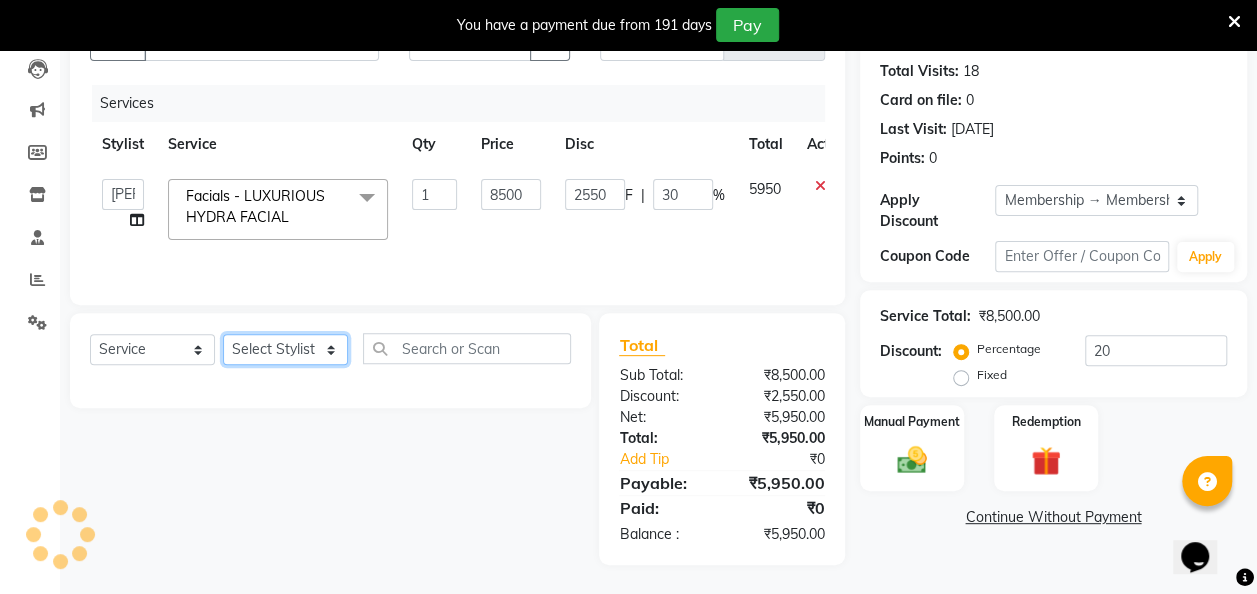 click on "Select Stylist [PERSON_NAME] danish [PERSON_NAME] [PERSON_NAME]		 [PERSON_NAME] [PERSON_NAME]			 Raju [PERSON_NAME]			 [PERSON_NAME]			 [PERSON_NAME] [PERSON_NAME] [PERSON_NAME] Seja [PERSON_NAME] Shaves [PERSON_NAME]" 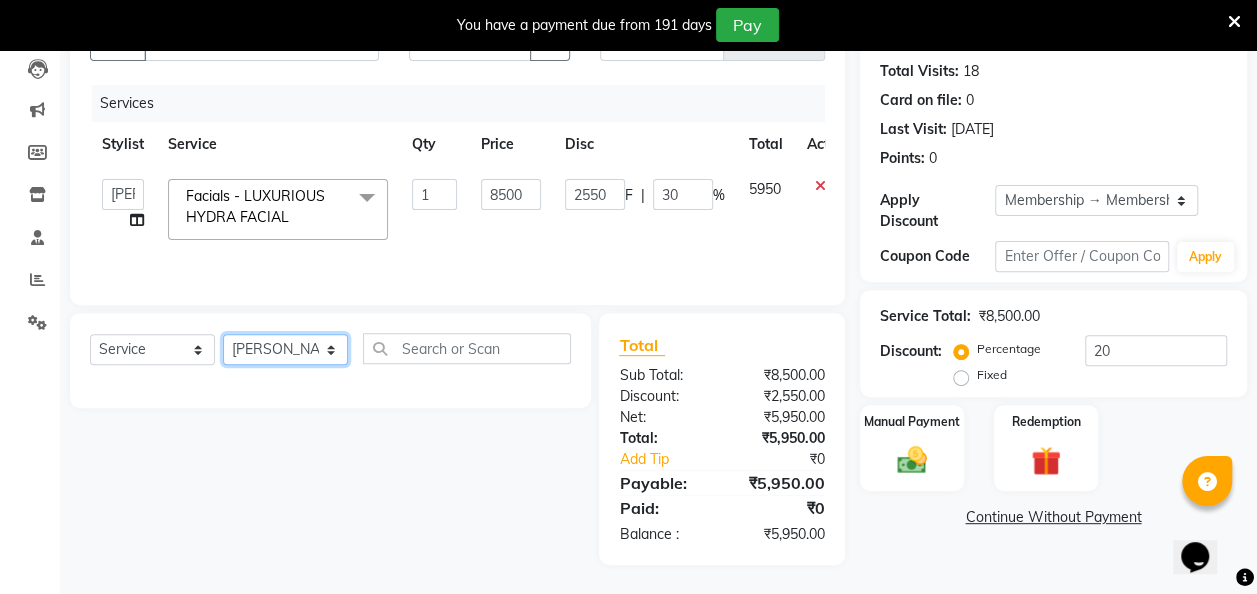 click on "Select Stylist [PERSON_NAME] danish [PERSON_NAME] [PERSON_NAME]		 [PERSON_NAME] [PERSON_NAME]			 Raju [PERSON_NAME]			 [PERSON_NAME]			 [PERSON_NAME] [PERSON_NAME] [PERSON_NAME] Seja [PERSON_NAME] Shaves [PERSON_NAME]" 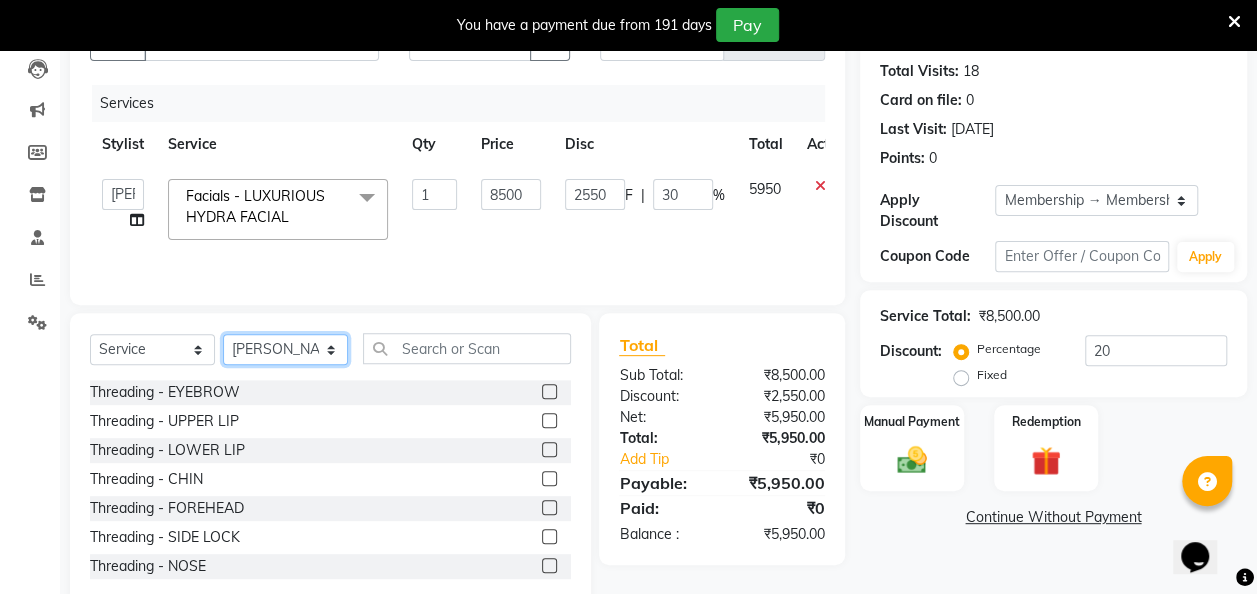 click on "Select Stylist [PERSON_NAME] danish [PERSON_NAME] [PERSON_NAME]		 [PERSON_NAME] [PERSON_NAME]			 Raju [PERSON_NAME]			 [PERSON_NAME]			 [PERSON_NAME] [PERSON_NAME] [PERSON_NAME] Seja [PERSON_NAME] Shaves [PERSON_NAME]" 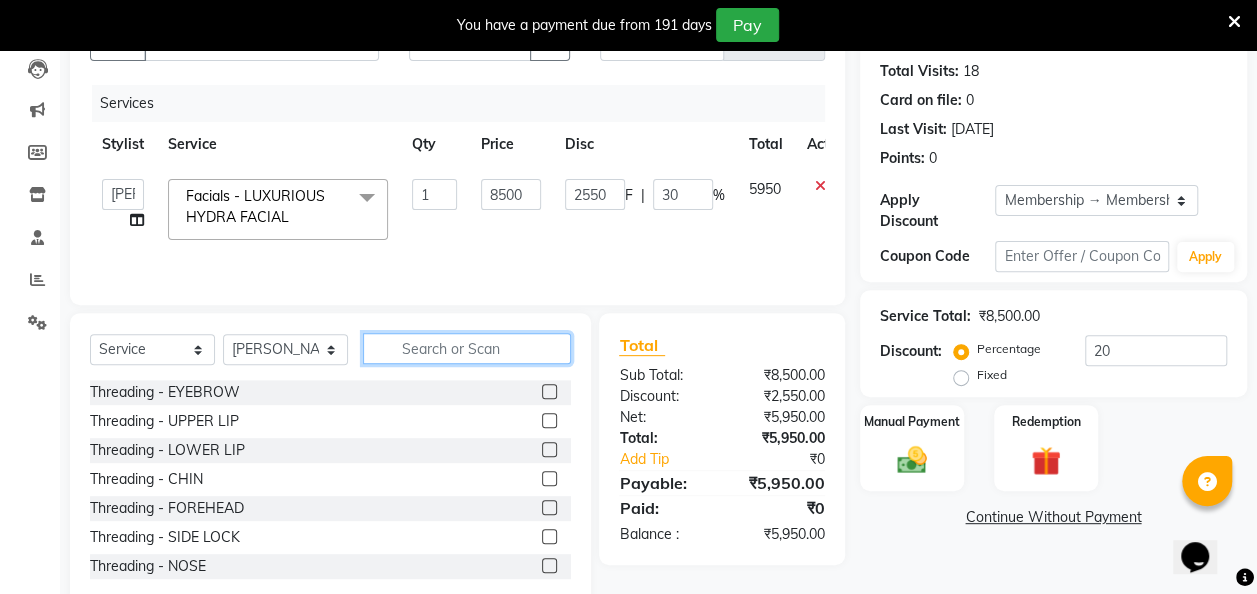 click 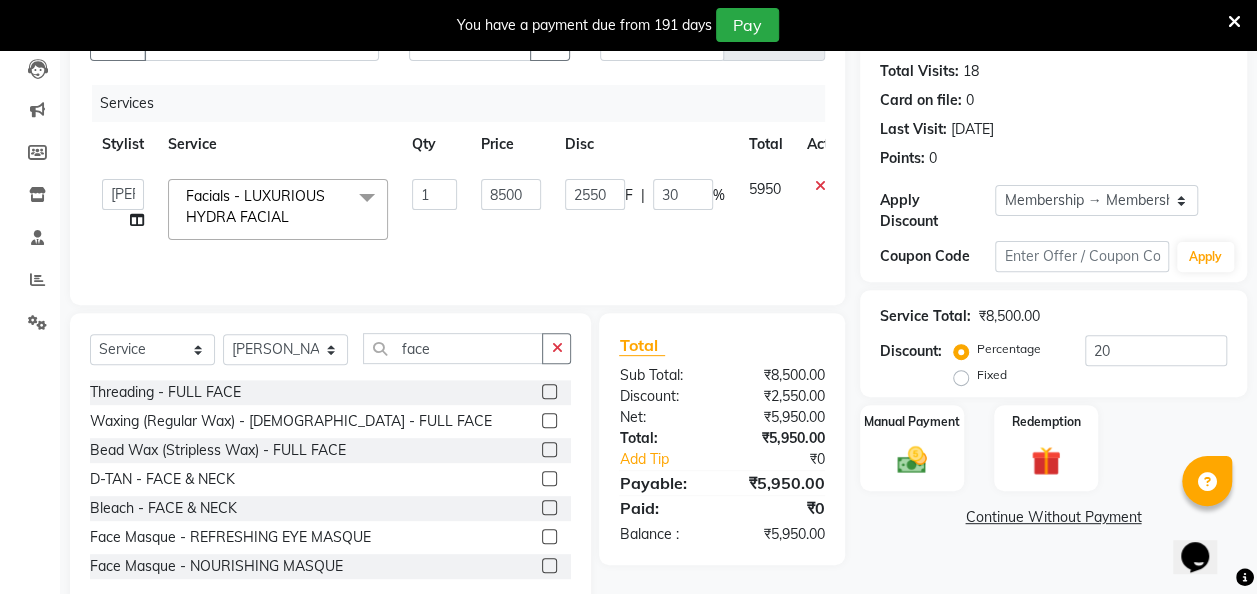 drag, startPoint x: 526, startPoint y: 447, endPoint x: 536, endPoint y: 451, distance: 10.770329 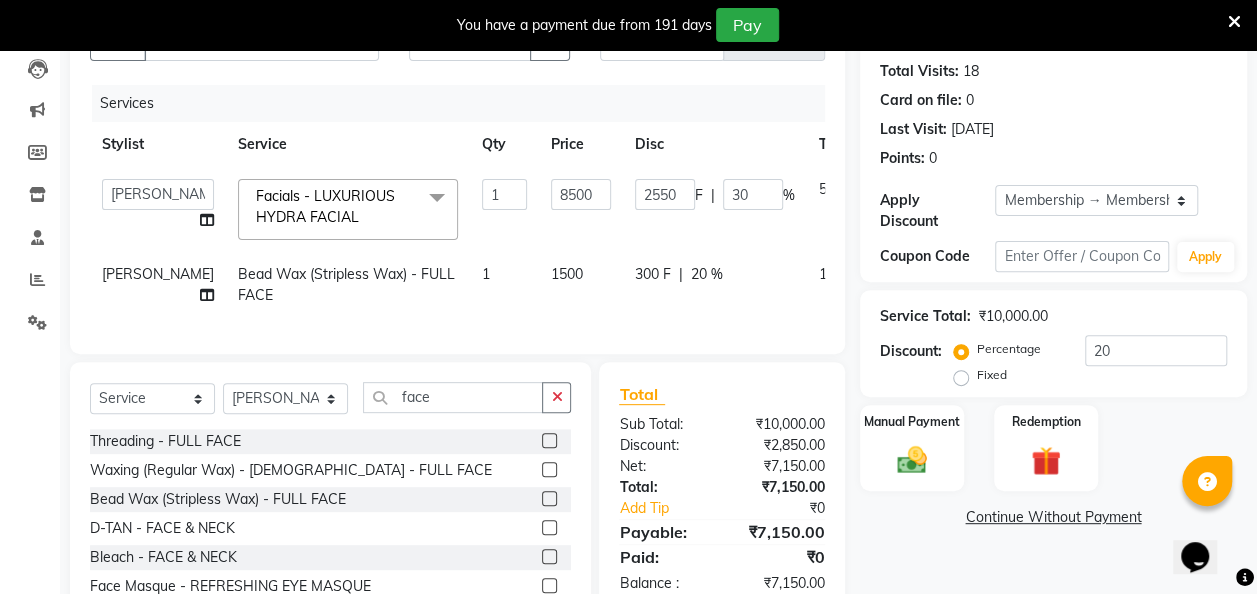 click on "1500" 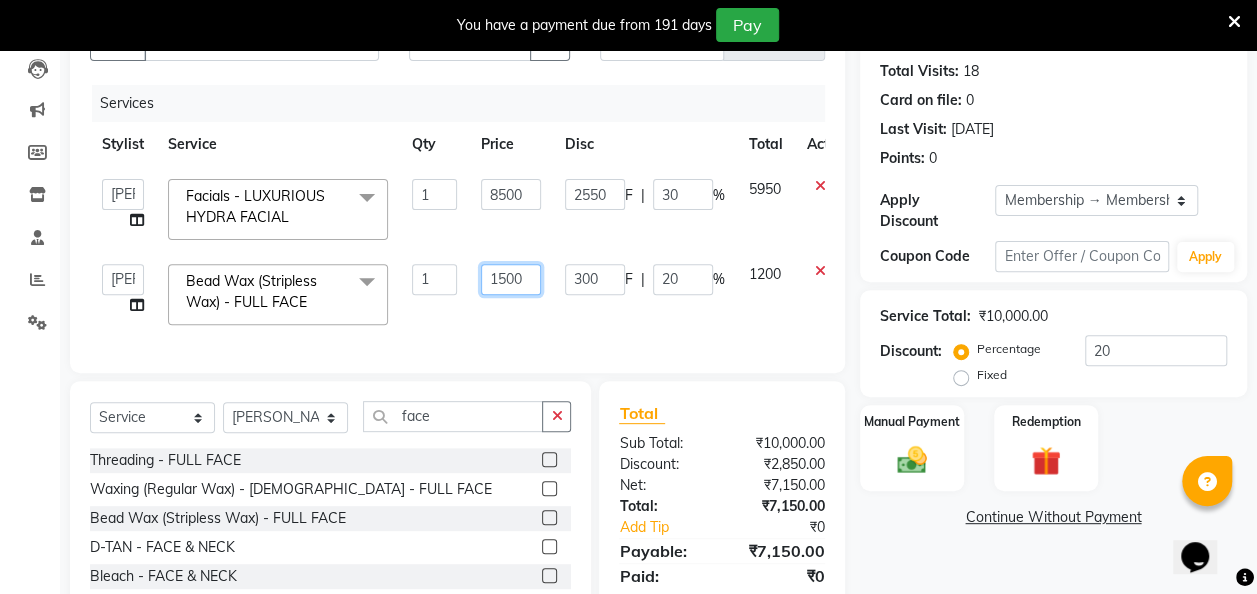 click on "1500" 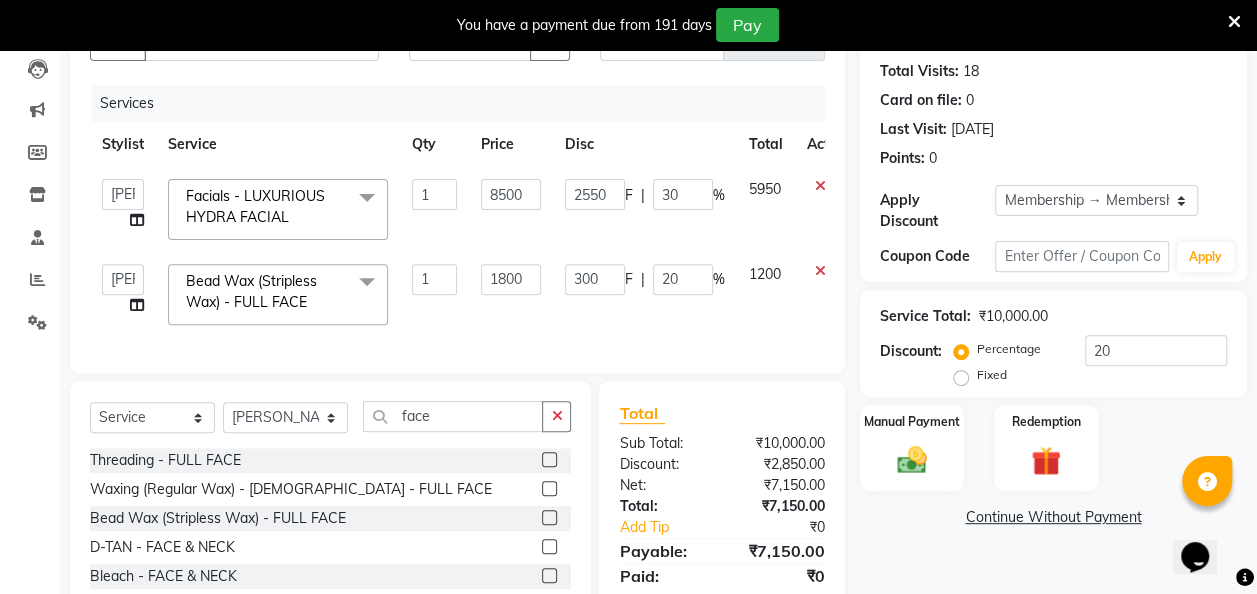 click on "Services Stylist Service Qty Price Disc Total Action  [PERSON_NAME]   danish   [PERSON_NAME]   [PERSON_NAME]		   [PERSON_NAME]   [PERSON_NAME]			   Raju   [PERSON_NAME]			   [PERSON_NAME]			   [PERSON_NAME]   [PERSON_NAME]   [PERSON_NAME]   Seja [PERSON_NAME]   Shaves [PERSON_NAME]  Facials - LUXURIOUS HYDRA FACIAL  x Threading - EYEBROW Threading - UPPER LIP Threading - LOWER LIP Threading - CHIN Threading - FOREHEAD Threading - SIDE LOCK Threading - NOSE Threading - CHEEKS Threading - FULL FACE Back massage Neck threading Waxing (Regular Wax) - [DEMOGRAPHIC_DATA] - FULL ARMS Waxing (Regular Wax) - [DEMOGRAPHIC_DATA] - FULL LEGS Waxing (Regular Wax) - [DEMOGRAPHIC_DATA] - UNDERARMS Waxing (Regular Wax) - [DEMOGRAPHIC_DATA] - HALF ARM Waxing (Regular Wax) - [DEMOGRAPHIC_DATA] - HALF LEG Waxing (Regular Wax) - [DEMOGRAPHIC_DATA] - HALF BACK/FRONT Waxing (Regular Wax) - [DEMOGRAPHIC_DATA] - BACK Waxing (Regular Wax) - [DEMOGRAPHIC_DATA] - FRONT Waxing (Regular Wax) - [DEMOGRAPHIC_DATA] - STOMACH Waxing (Regular Wax) - [DEMOGRAPHIC_DATA] - BUTTOCKS Waxing (Regular Wax) - [DEMOGRAPHIC_DATA] - BIKINI LINE feet wax D-TAN - FACE & NECK" 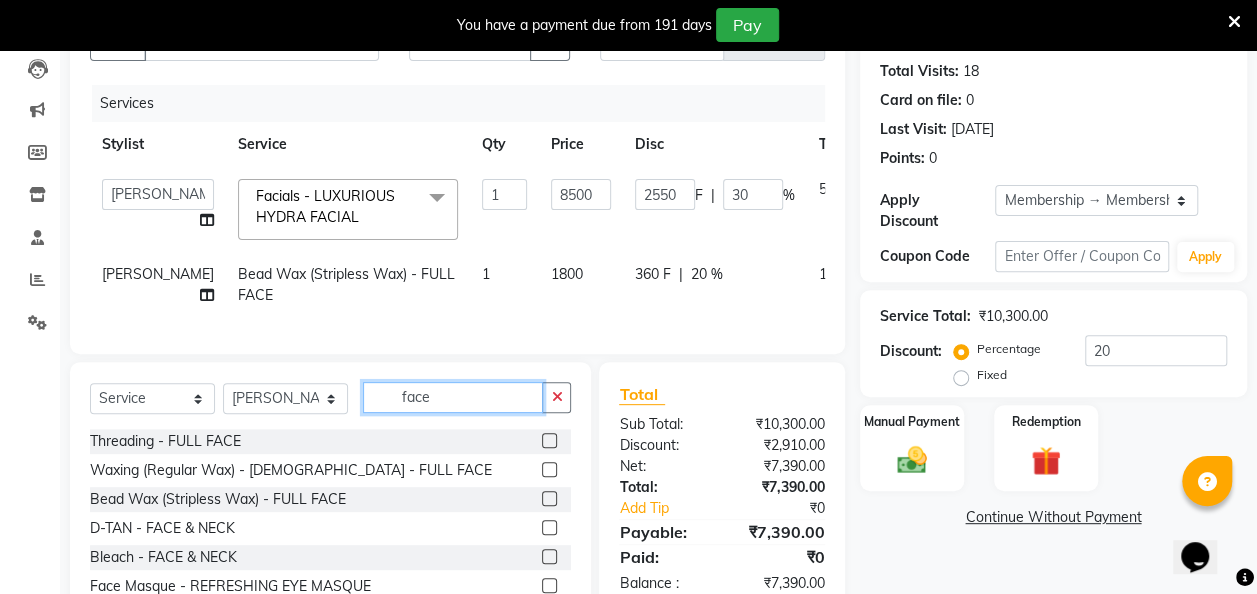 click on "face" 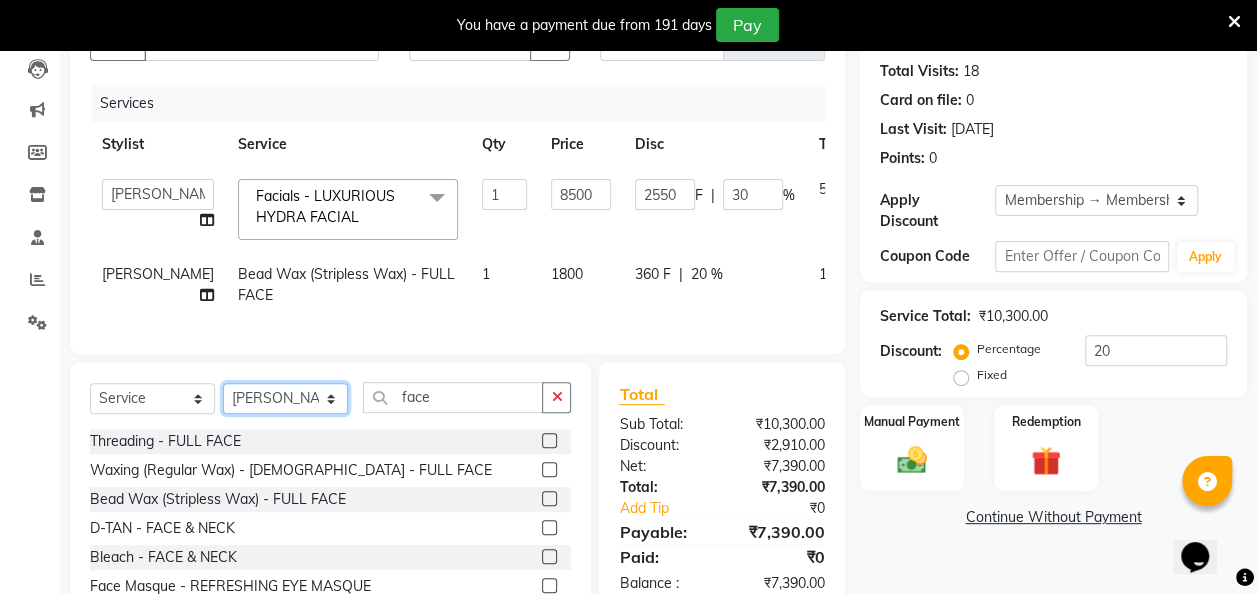 click on "Select Stylist [PERSON_NAME] danish [PERSON_NAME] [PERSON_NAME]		 [PERSON_NAME] [PERSON_NAME]			 Raju [PERSON_NAME]			 [PERSON_NAME]			 [PERSON_NAME] [PERSON_NAME] [PERSON_NAME] Seja [PERSON_NAME] Shaves [PERSON_NAME]" 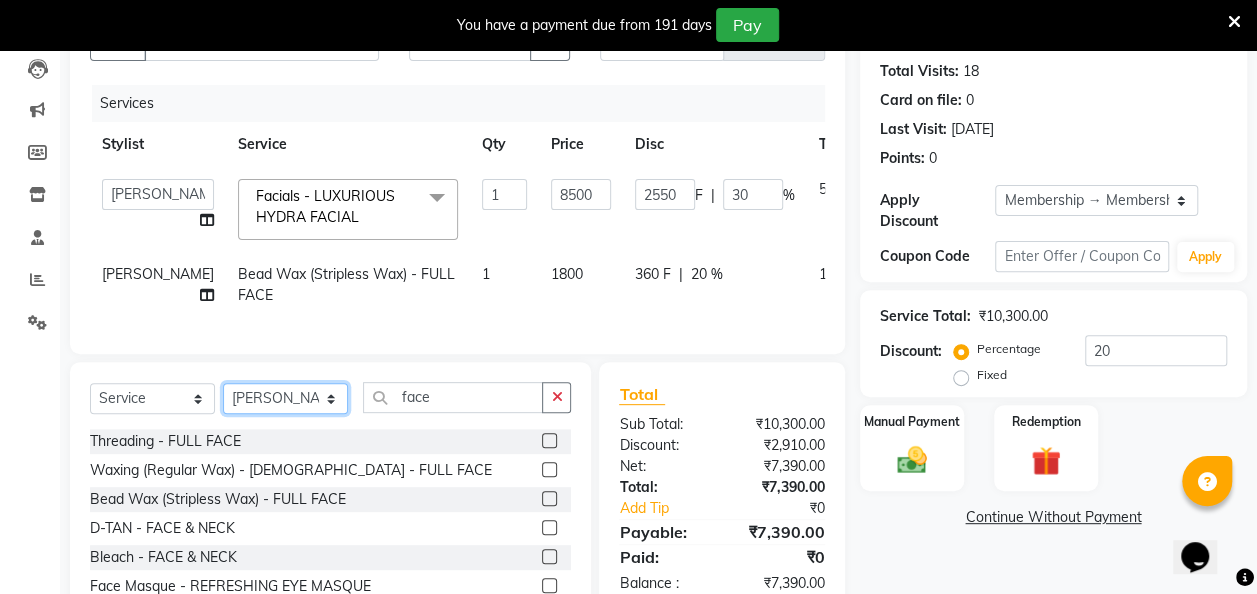 click on "Select Stylist [PERSON_NAME] danish [PERSON_NAME] [PERSON_NAME]		 [PERSON_NAME] [PERSON_NAME]			 Raju [PERSON_NAME]			 [PERSON_NAME]			 [PERSON_NAME] [PERSON_NAME] [PERSON_NAME] Seja [PERSON_NAME] Shaves [PERSON_NAME]" 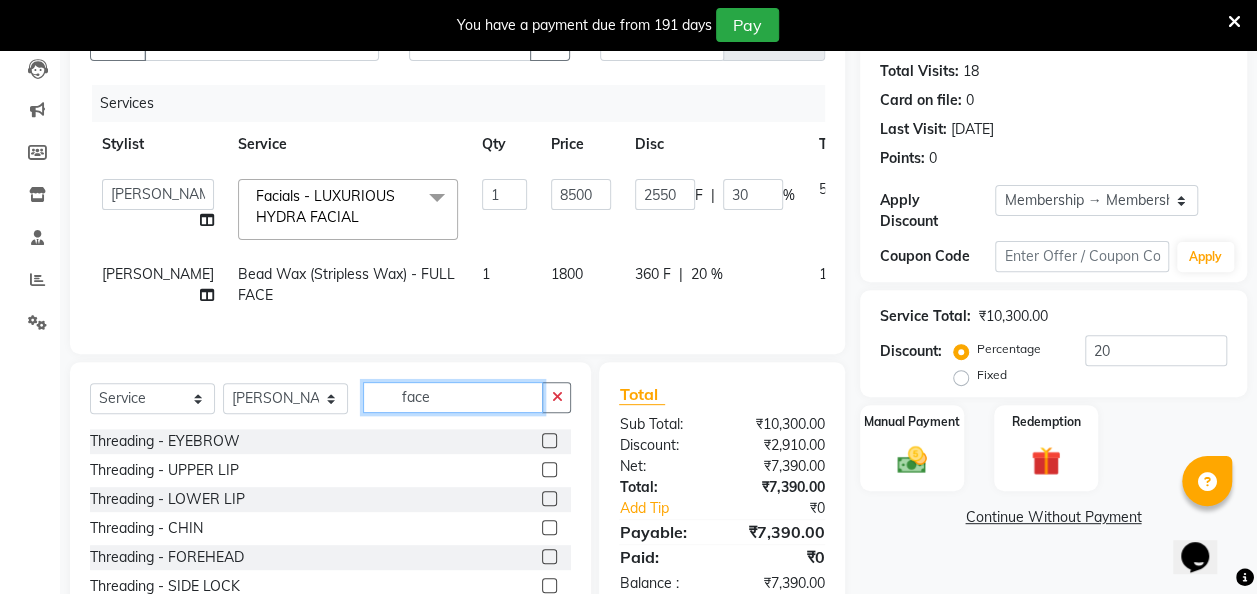 drag, startPoint x: 442, startPoint y: 419, endPoint x: 372, endPoint y: 420, distance: 70.00714 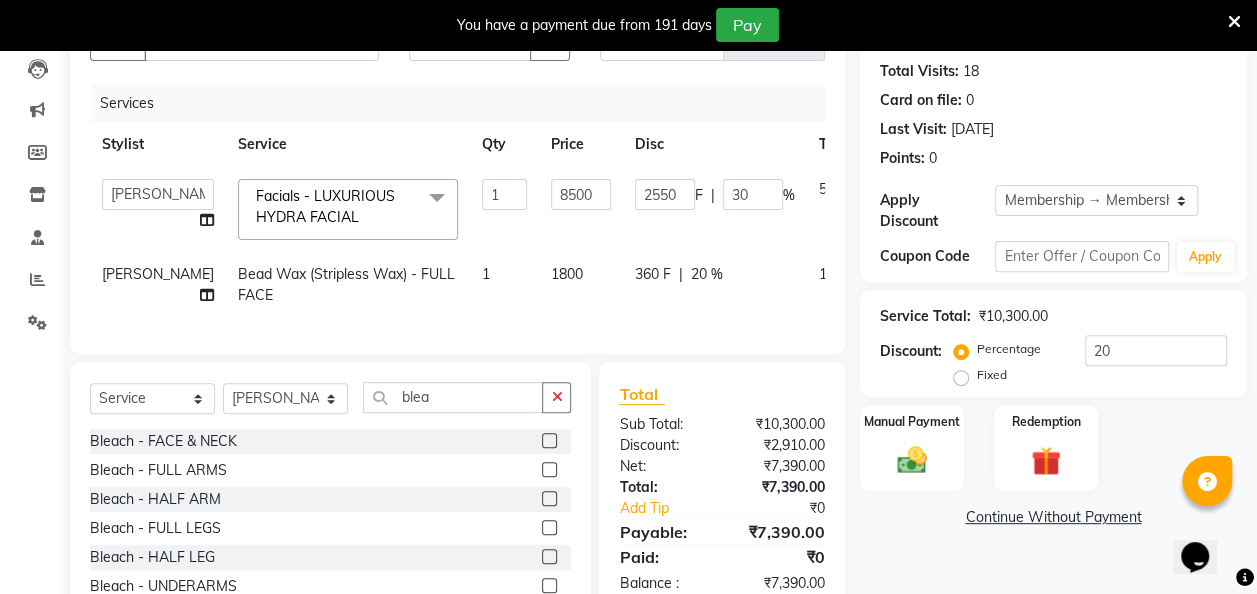 click 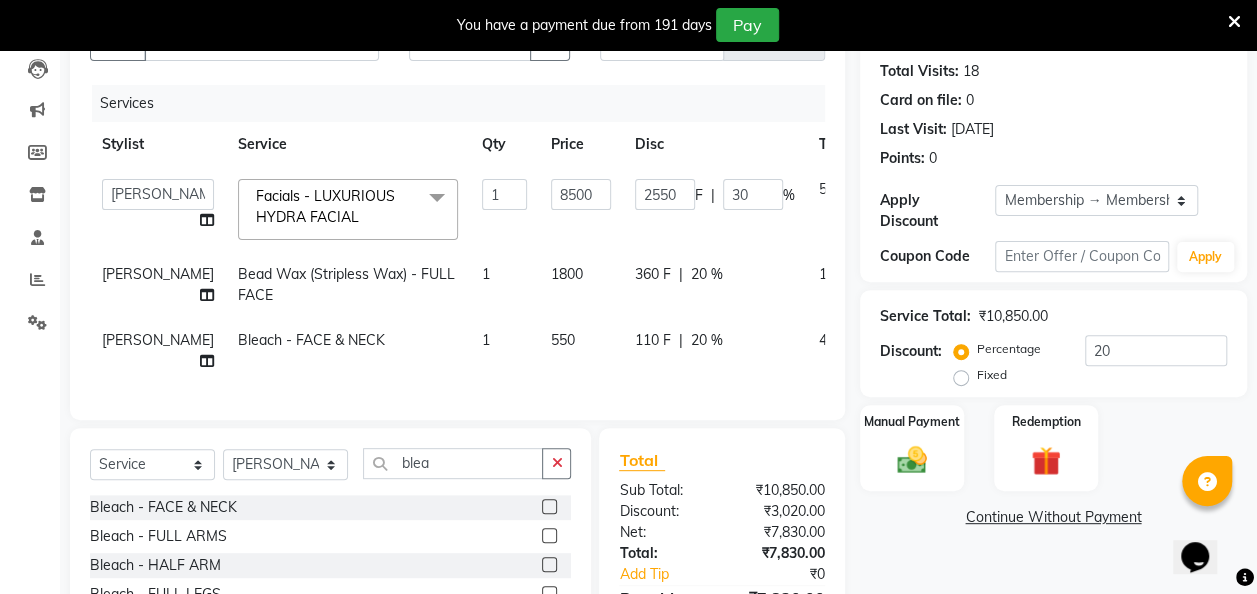 click on "550" 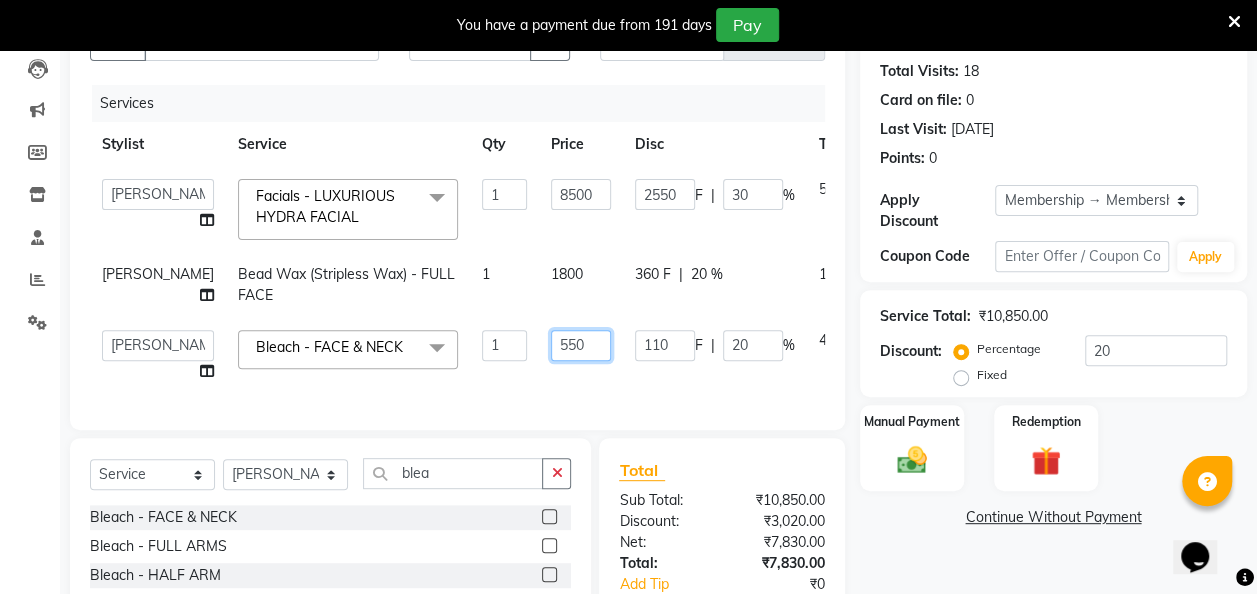 drag, startPoint x: 524, startPoint y: 348, endPoint x: 468, endPoint y: 361, distance: 57.48913 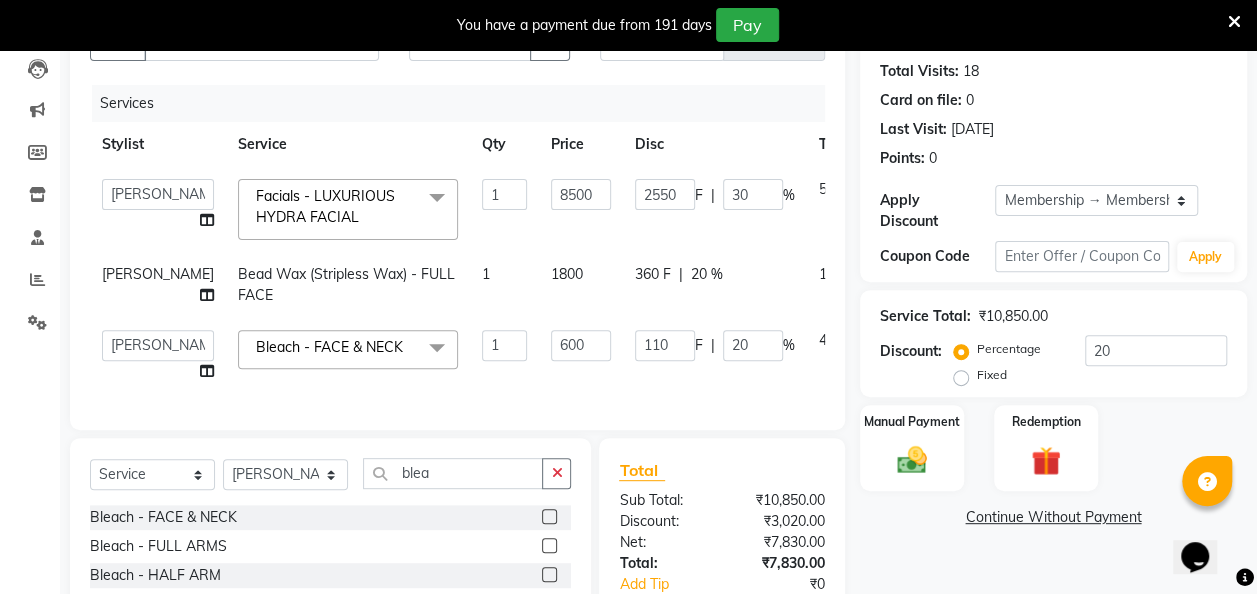 click on "Services Stylist Service Qty Price Disc Total Action  [PERSON_NAME]   danish   [PERSON_NAME]   [PERSON_NAME]		   [PERSON_NAME]   [PERSON_NAME]			   Raju   [PERSON_NAME]			   [PERSON_NAME]			   [PERSON_NAME]   [PERSON_NAME]   [PERSON_NAME]   Seja [PERSON_NAME]   Shaves [PERSON_NAME]  Facials - LUXURIOUS HYDRA FACIAL  x Threading - EYEBROW Threading - UPPER LIP Threading - LOWER LIP Threading - CHIN Threading - FOREHEAD Threading - SIDE LOCK Threading - NOSE Threading - CHEEKS Threading - FULL FACE Back massage Neck threading Waxing (Regular Wax) - [DEMOGRAPHIC_DATA] - FULL ARMS Waxing (Regular Wax) - [DEMOGRAPHIC_DATA] - FULL LEGS Waxing (Regular Wax) - [DEMOGRAPHIC_DATA] - UNDERARMS Waxing (Regular Wax) - [DEMOGRAPHIC_DATA] - HALF ARM Waxing (Regular Wax) - [DEMOGRAPHIC_DATA] - HALF LEG Waxing (Regular Wax) - [DEMOGRAPHIC_DATA] - HALF BACK/FRONT Waxing (Regular Wax) - [DEMOGRAPHIC_DATA] - BACK Waxing (Regular Wax) - [DEMOGRAPHIC_DATA] - FRONT Waxing (Regular Wax) - [DEMOGRAPHIC_DATA] - STOMACH Waxing (Regular Wax) - [DEMOGRAPHIC_DATA] - BUTTOCKS Waxing (Regular Wax) - [DEMOGRAPHIC_DATA] - BIKINI LINE feet wax D-TAN - FACE & NECK" 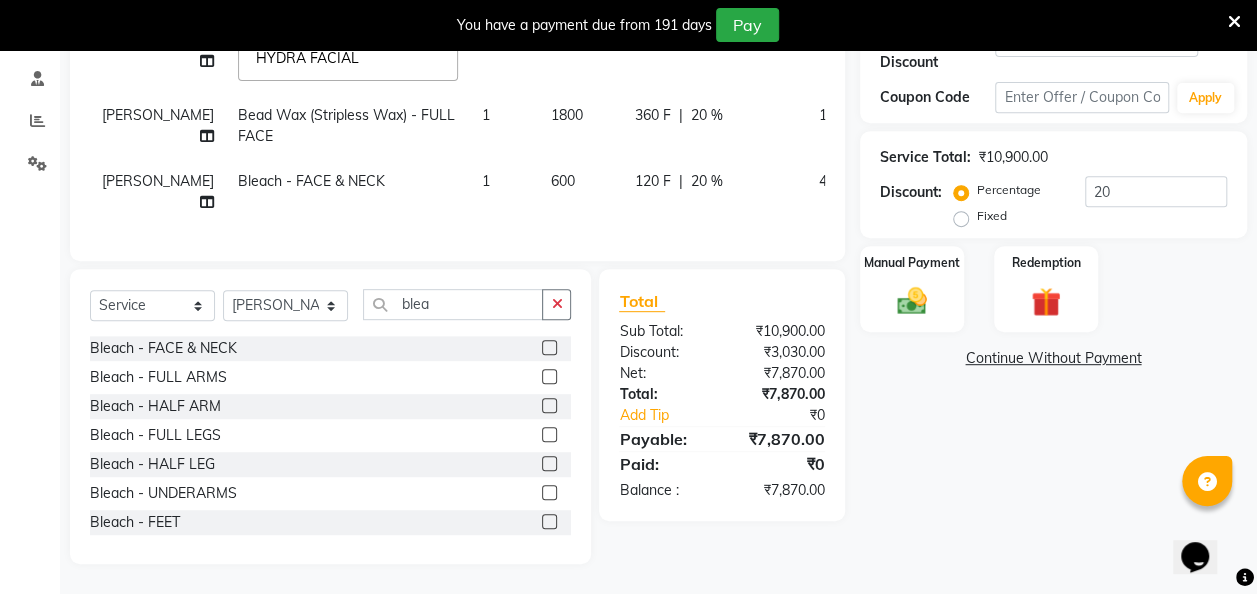 scroll, scrollTop: 406, scrollLeft: 0, axis: vertical 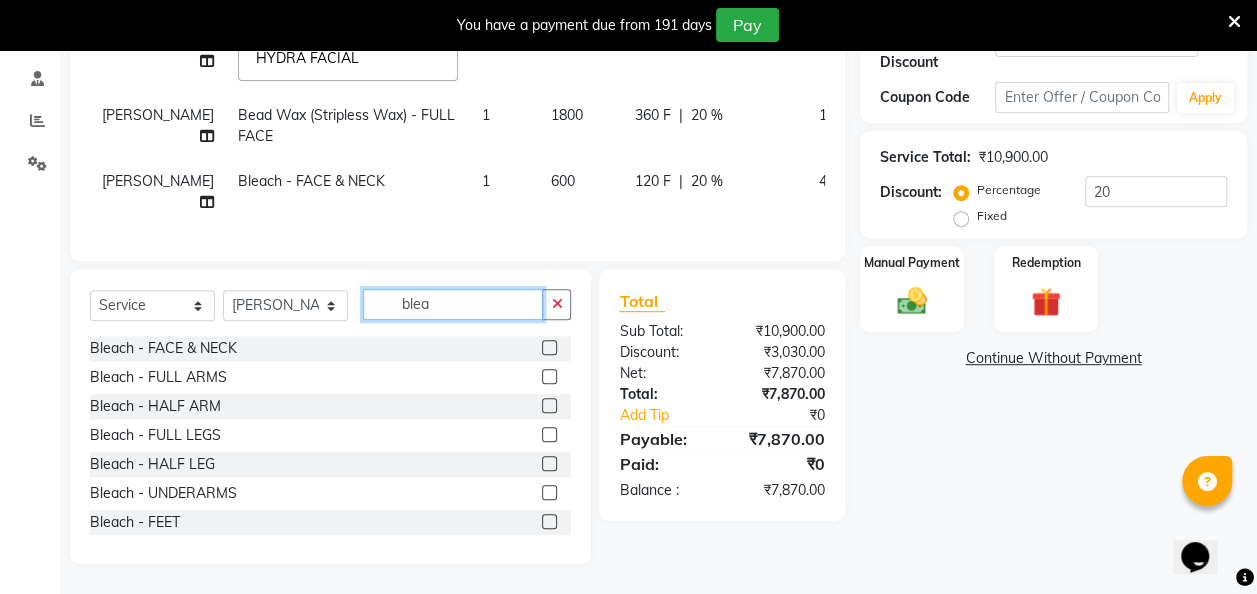 click on "blea" 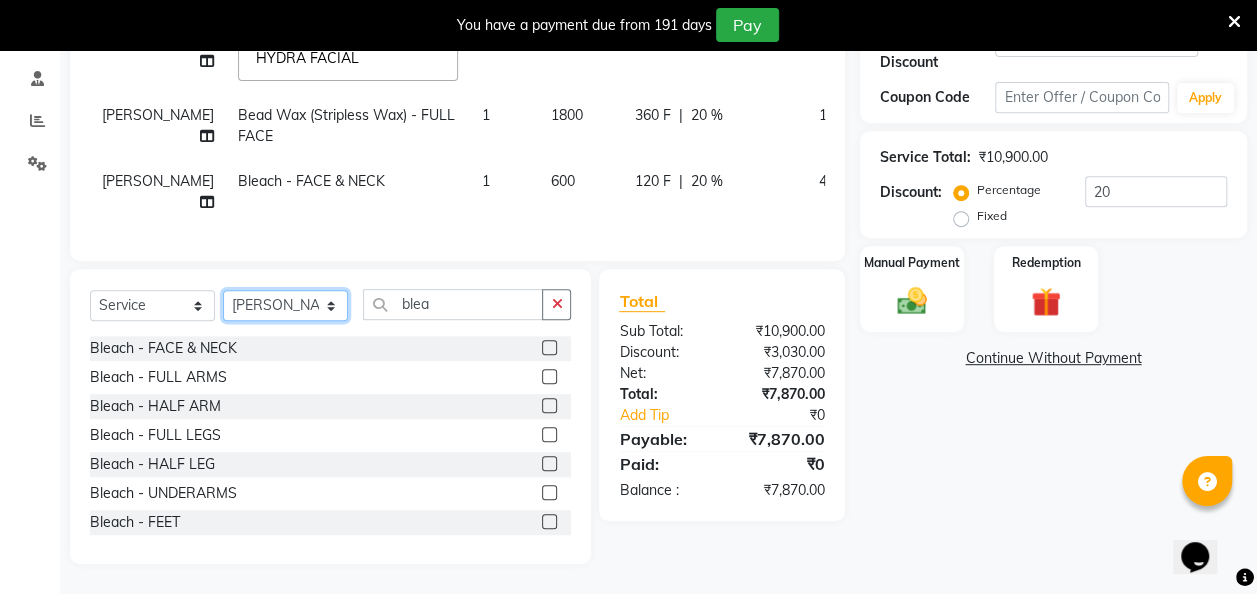 click on "Select Stylist [PERSON_NAME] danish [PERSON_NAME] [PERSON_NAME]		 [PERSON_NAME] [PERSON_NAME]			 Raju [PERSON_NAME]			 [PERSON_NAME]			 [PERSON_NAME] [PERSON_NAME] [PERSON_NAME] Seja [PERSON_NAME] Shaves [PERSON_NAME]" 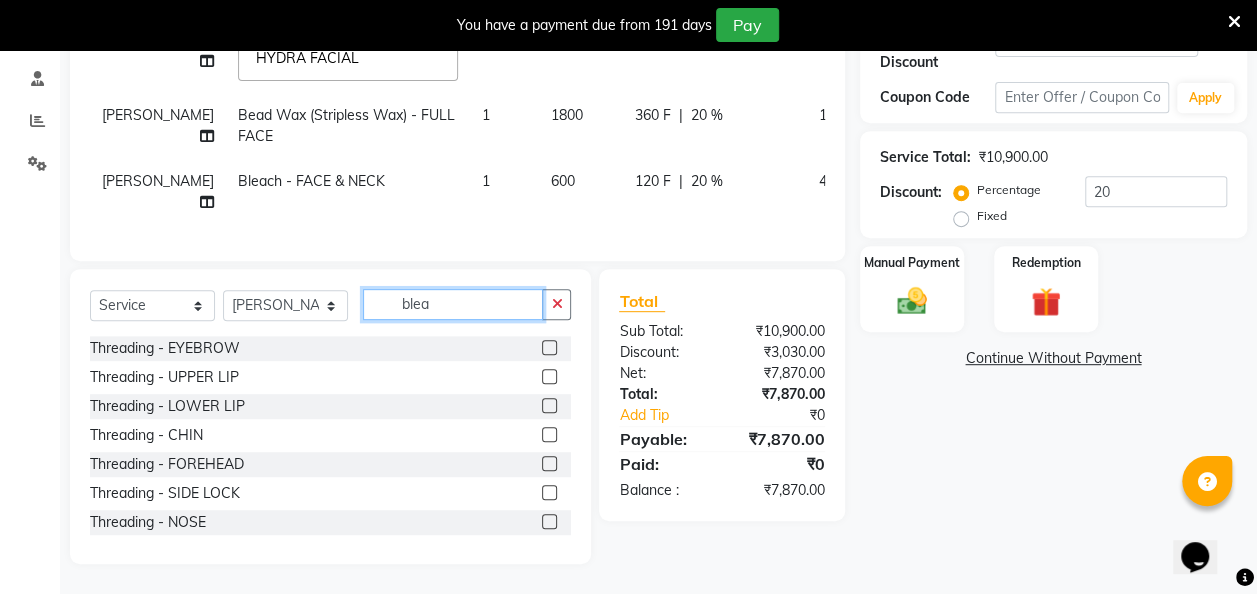 drag, startPoint x: 457, startPoint y: 297, endPoint x: 390, endPoint y: 310, distance: 68.24954 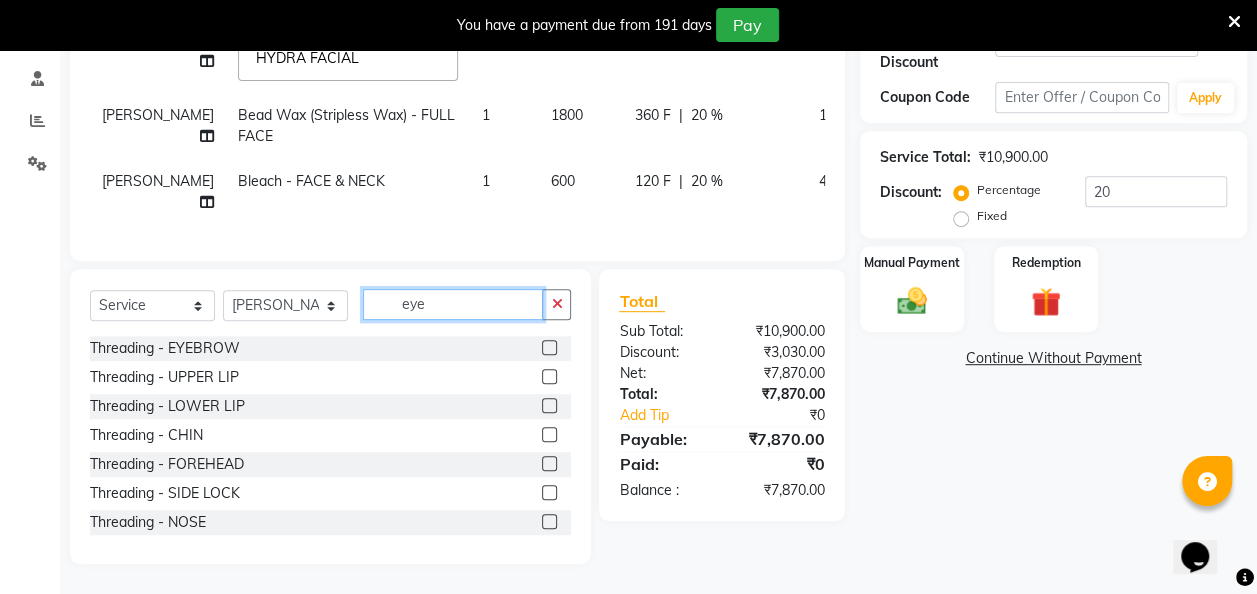 scroll, scrollTop: 396, scrollLeft: 0, axis: vertical 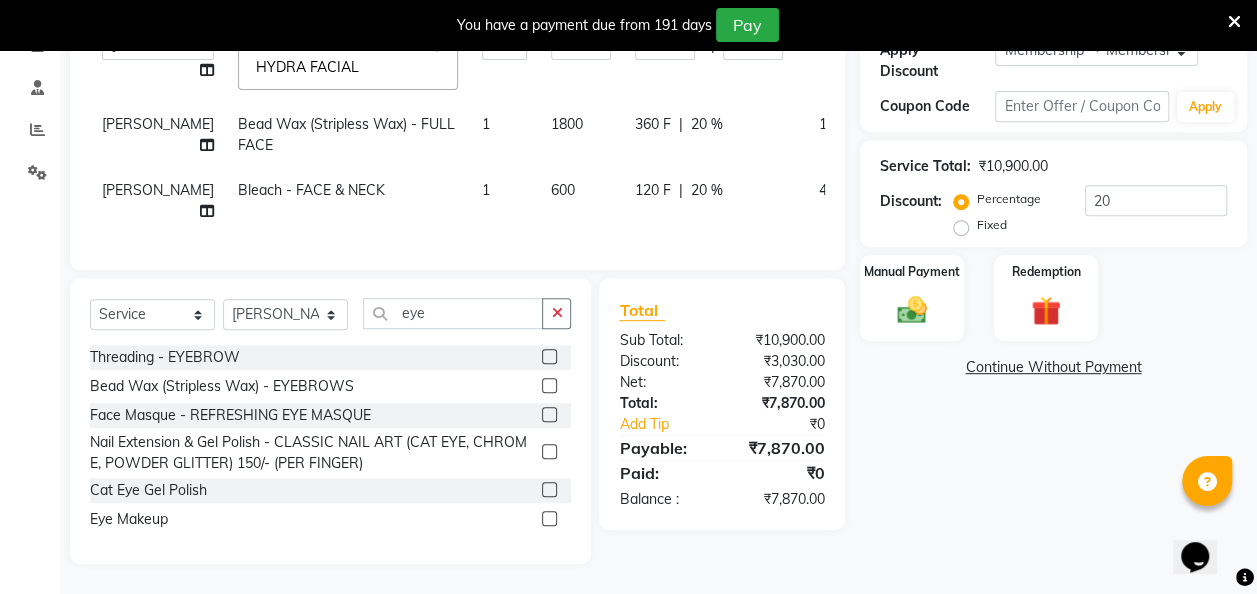 click 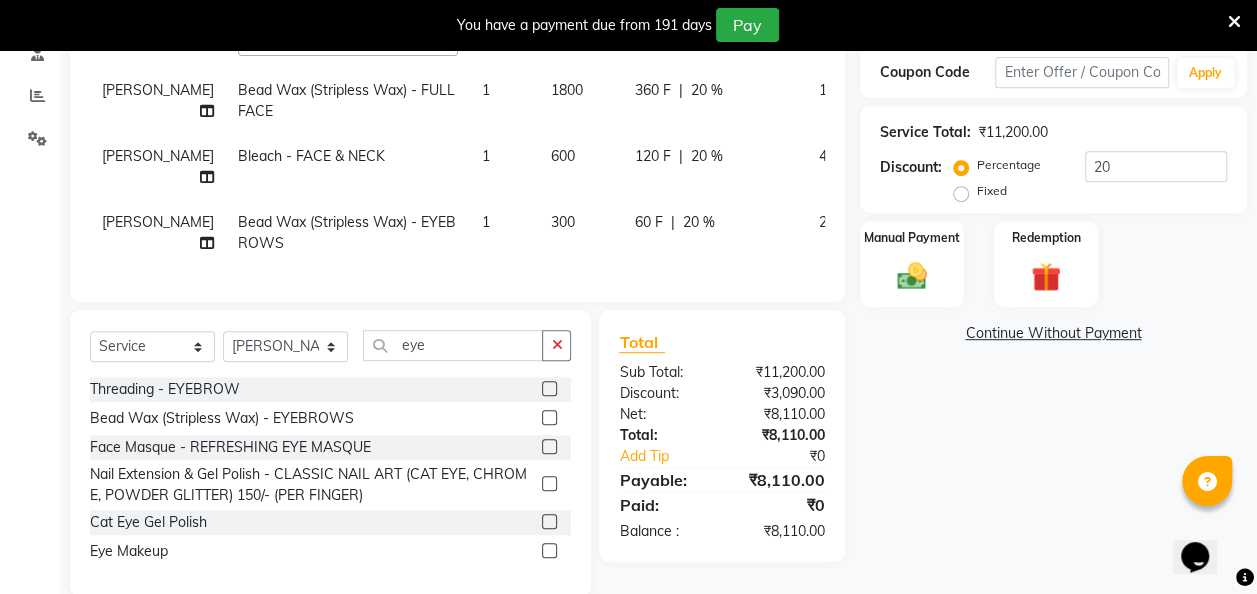 click on "300" 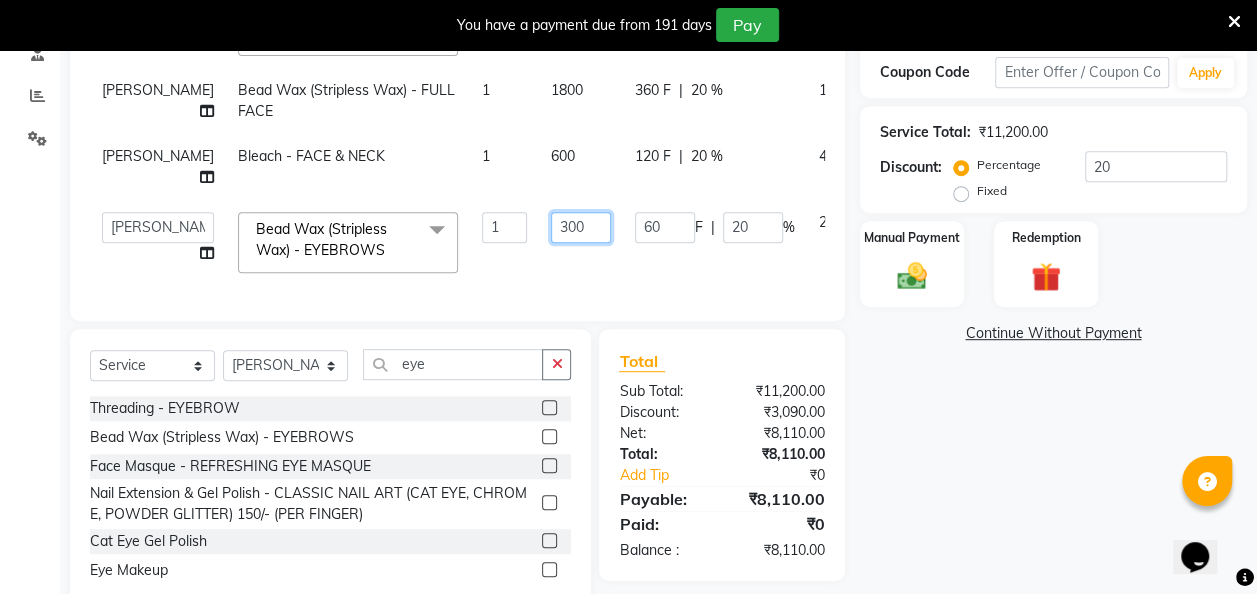 drag, startPoint x: 564, startPoint y: 246, endPoint x: 497, endPoint y: 264, distance: 69.375786 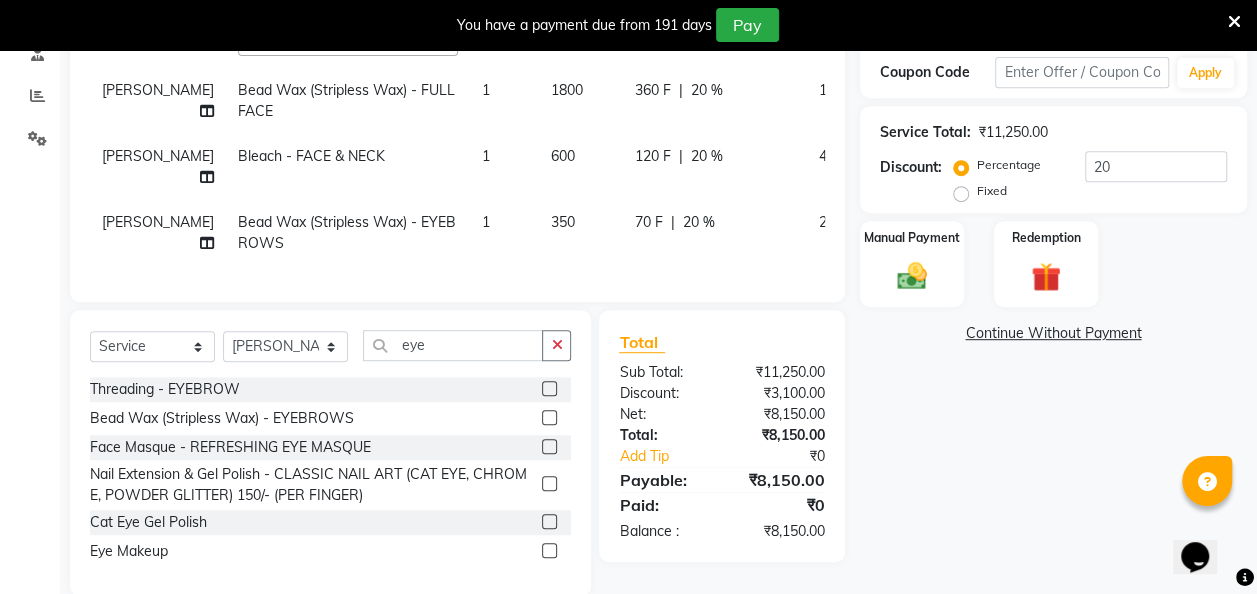 click on "|" 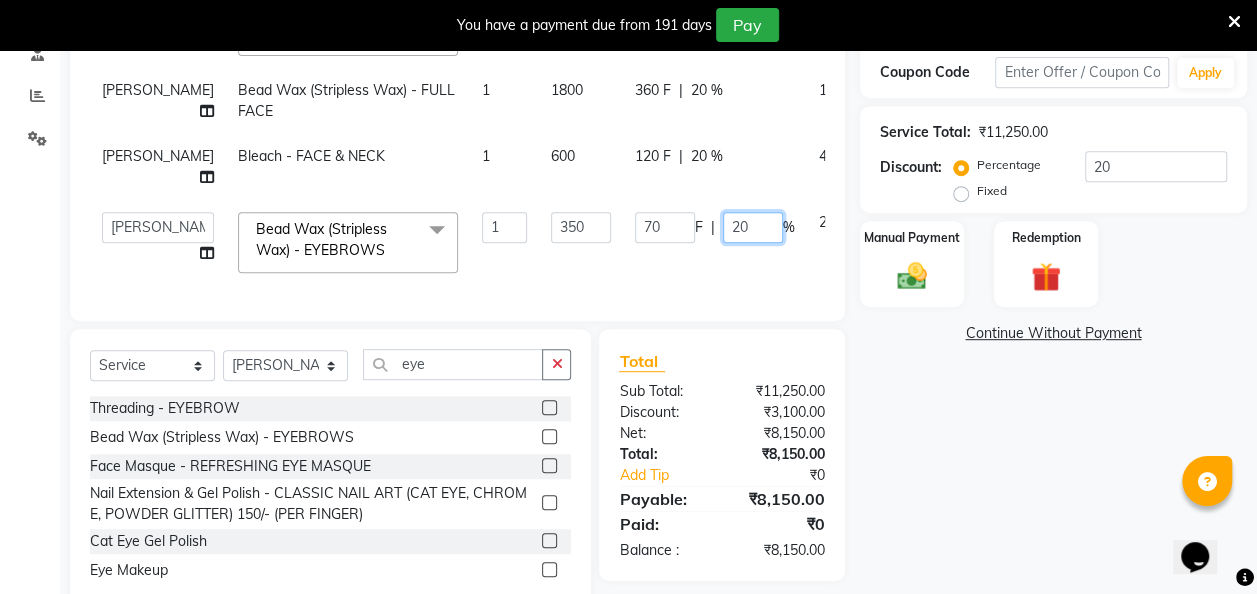 drag, startPoint x: 715, startPoint y: 248, endPoint x: 678, endPoint y: 263, distance: 39.92493 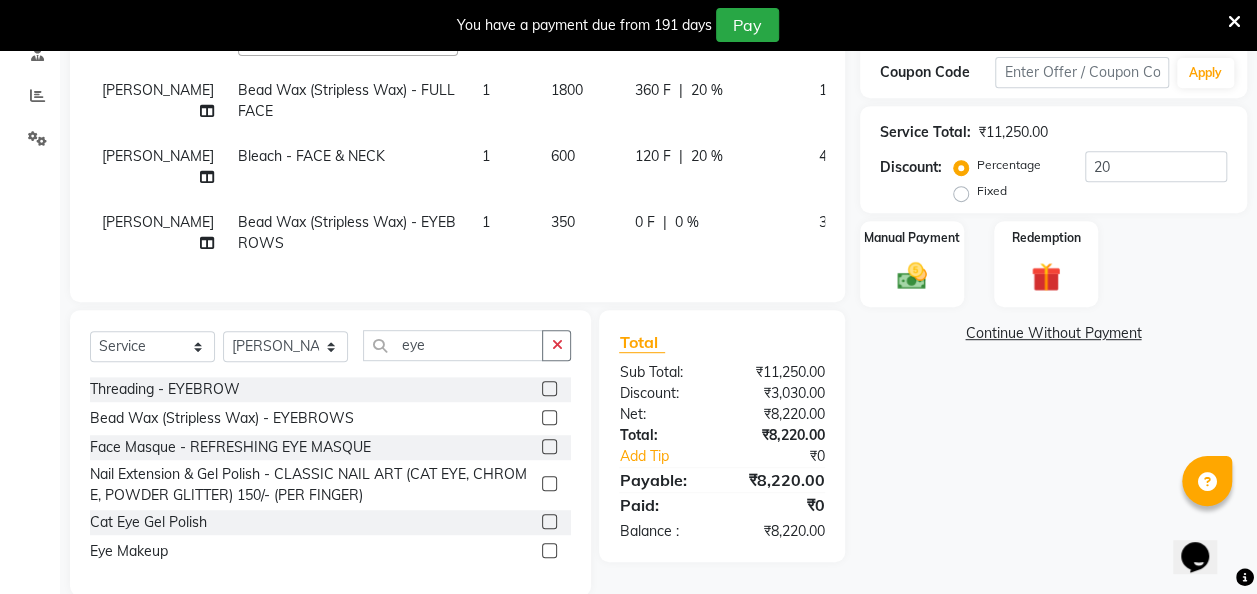click on "0 F | 0 %" 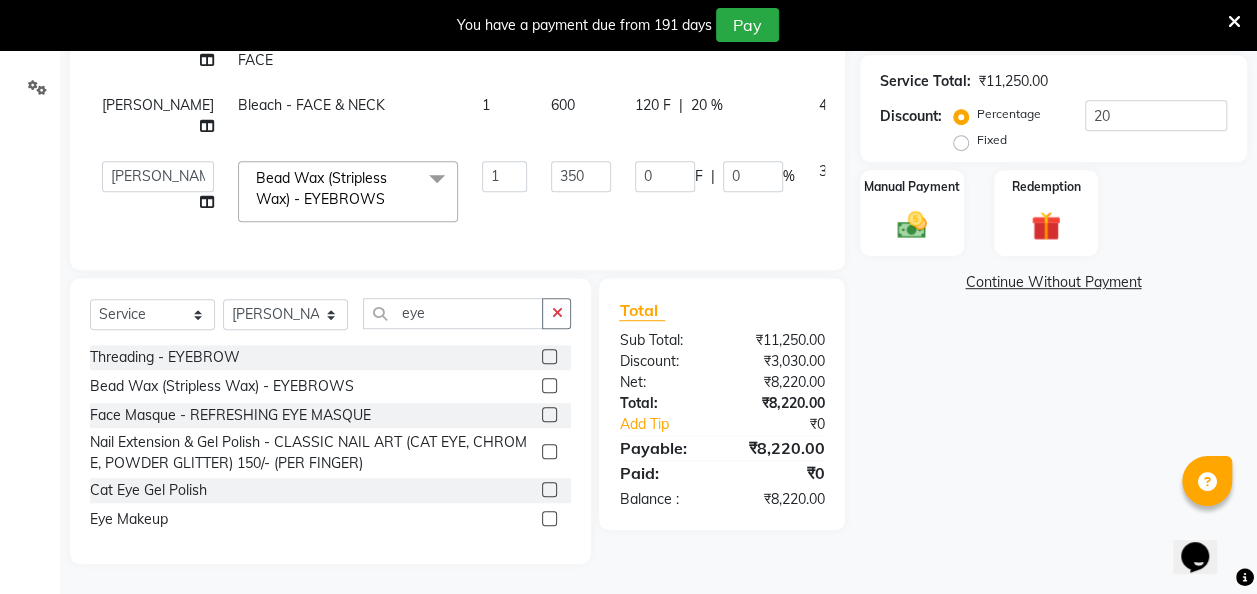 scroll, scrollTop: 0, scrollLeft: 0, axis: both 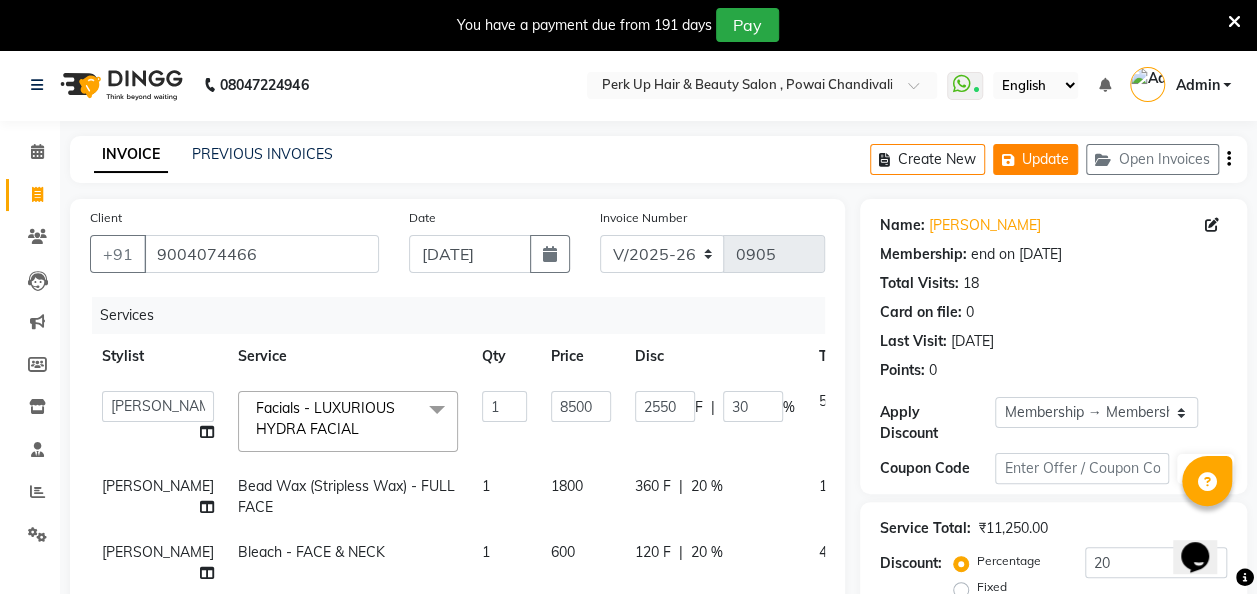click on "Update" 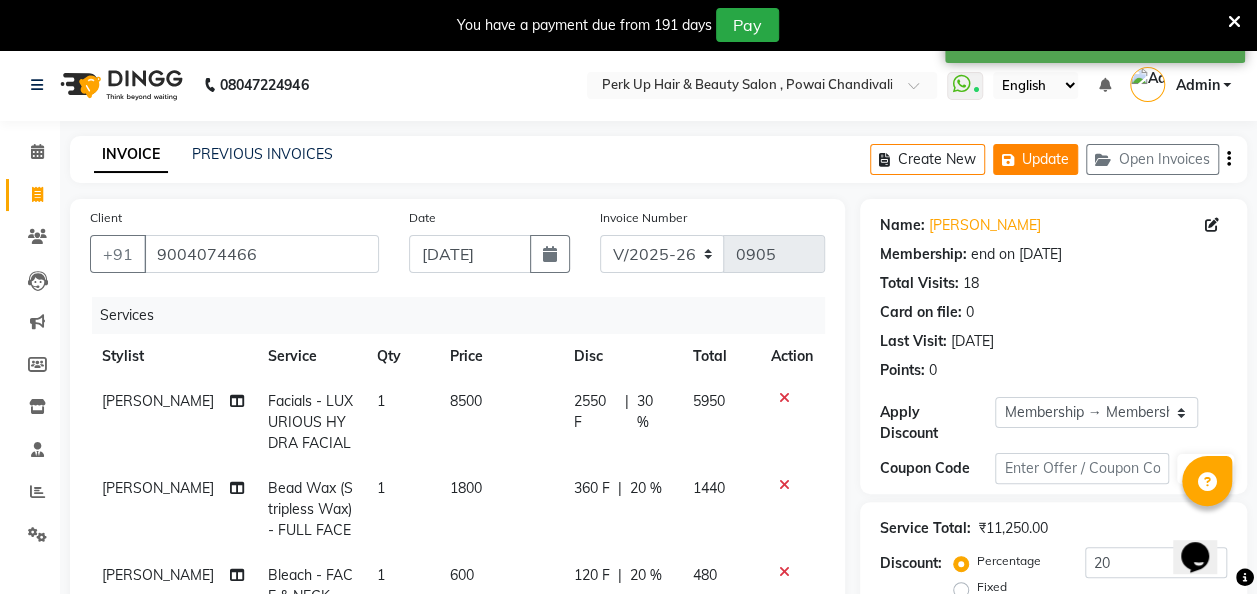 click on "Update" 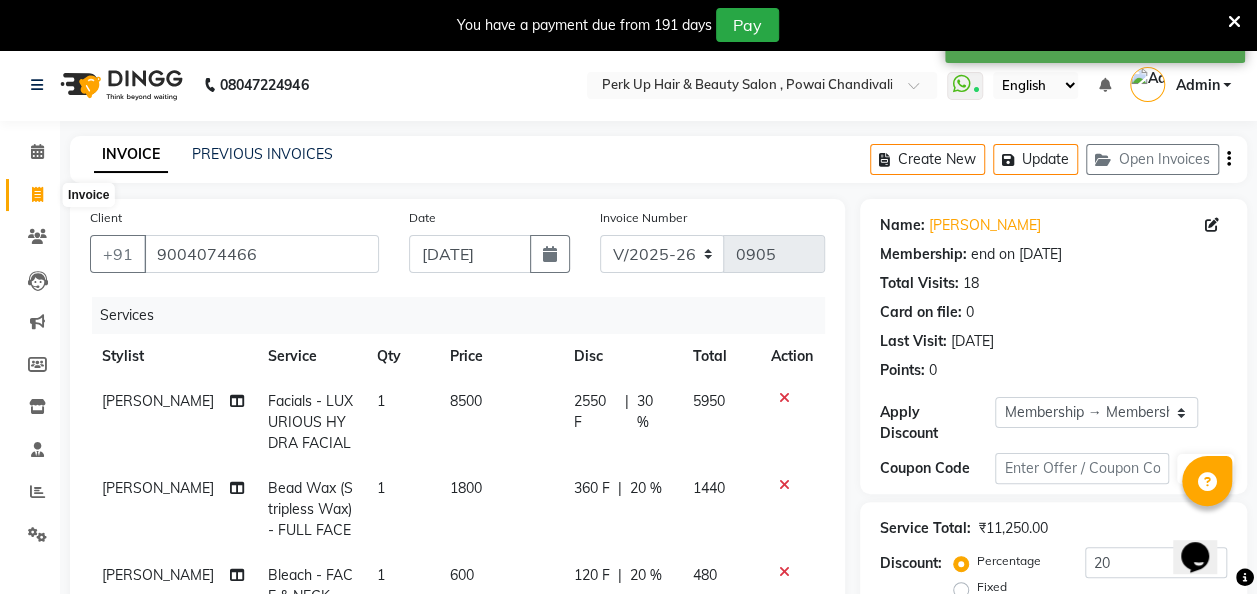 click 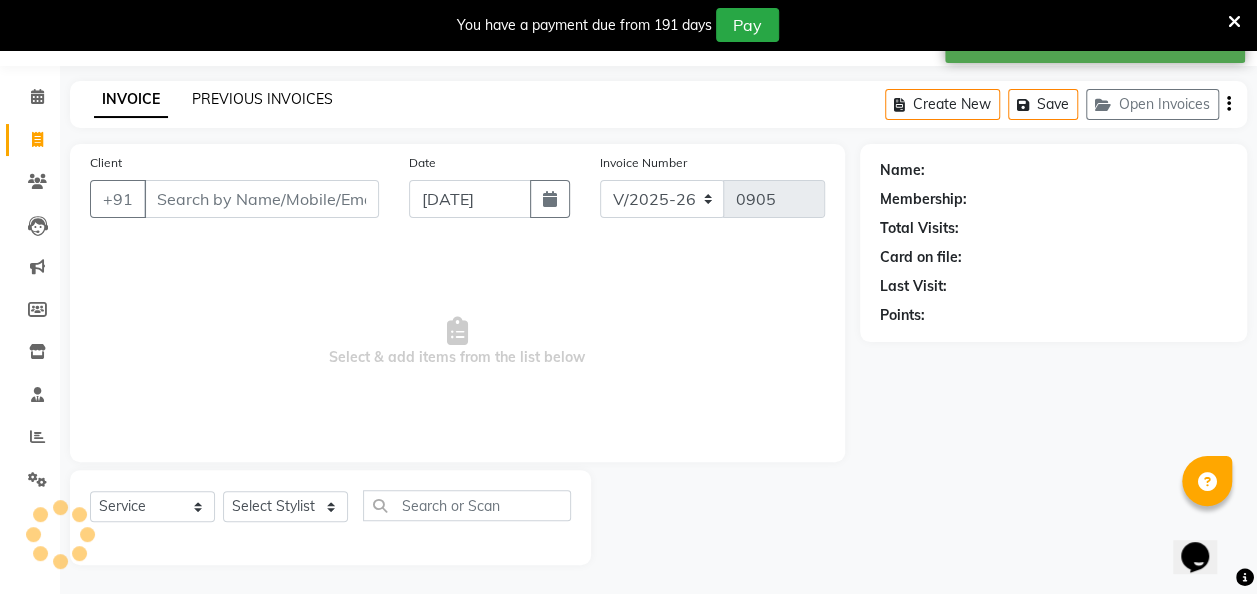 click on "PREVIOUS INVOICES" 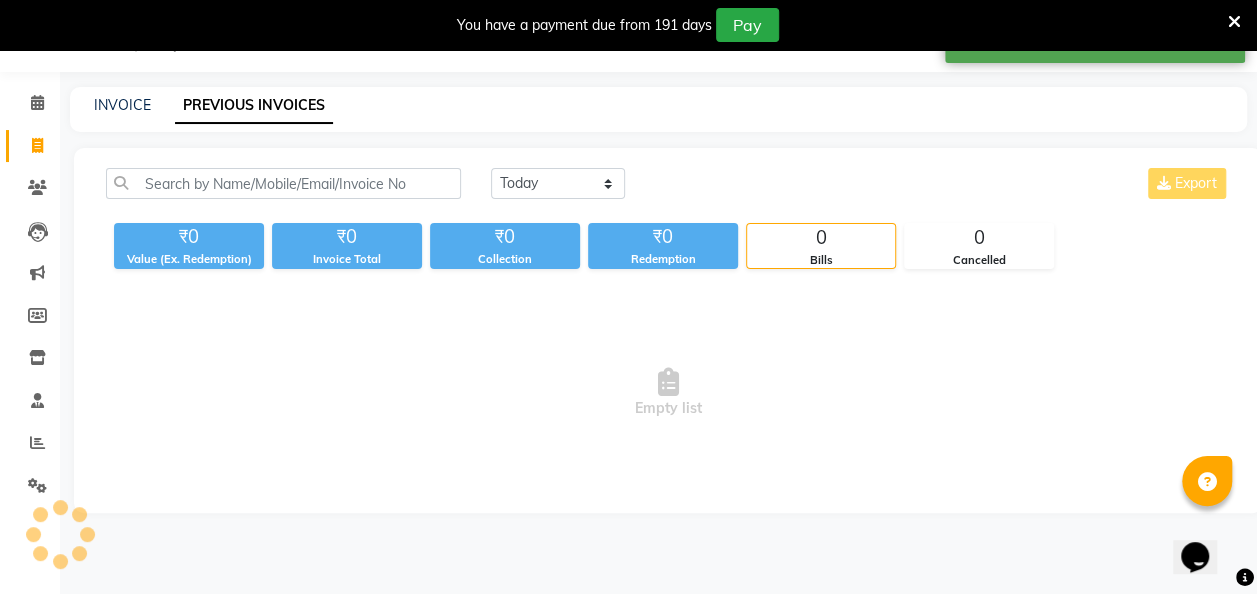 scroll, scrollTop: 49, scrollLeft: 0, axis: vertical 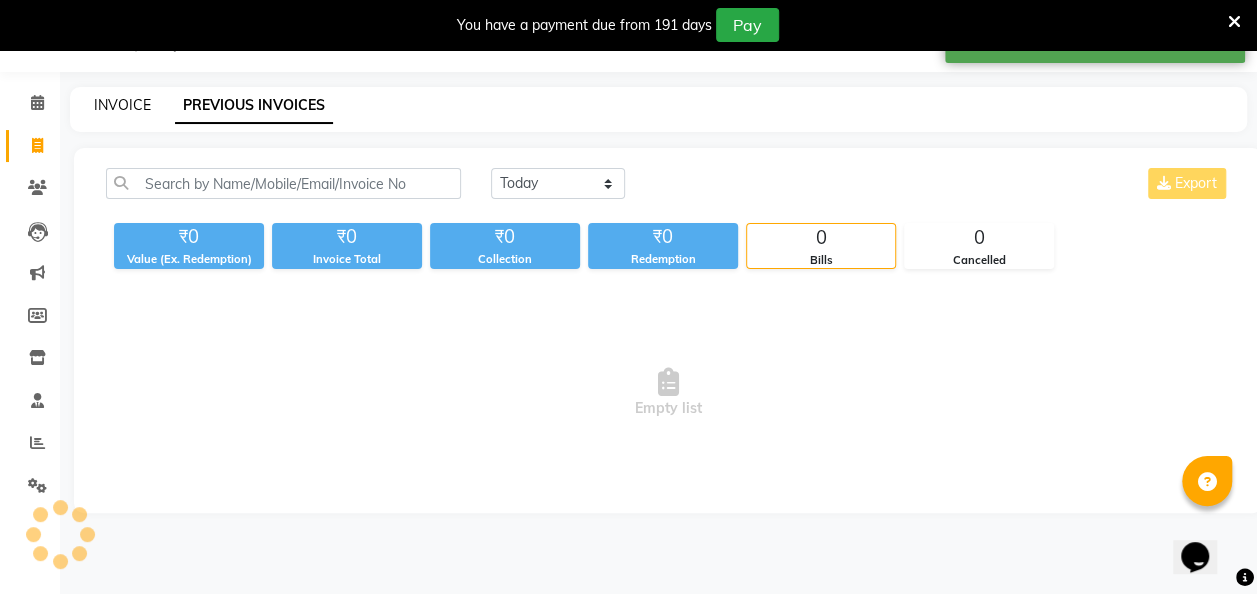 click on "INVOICE" 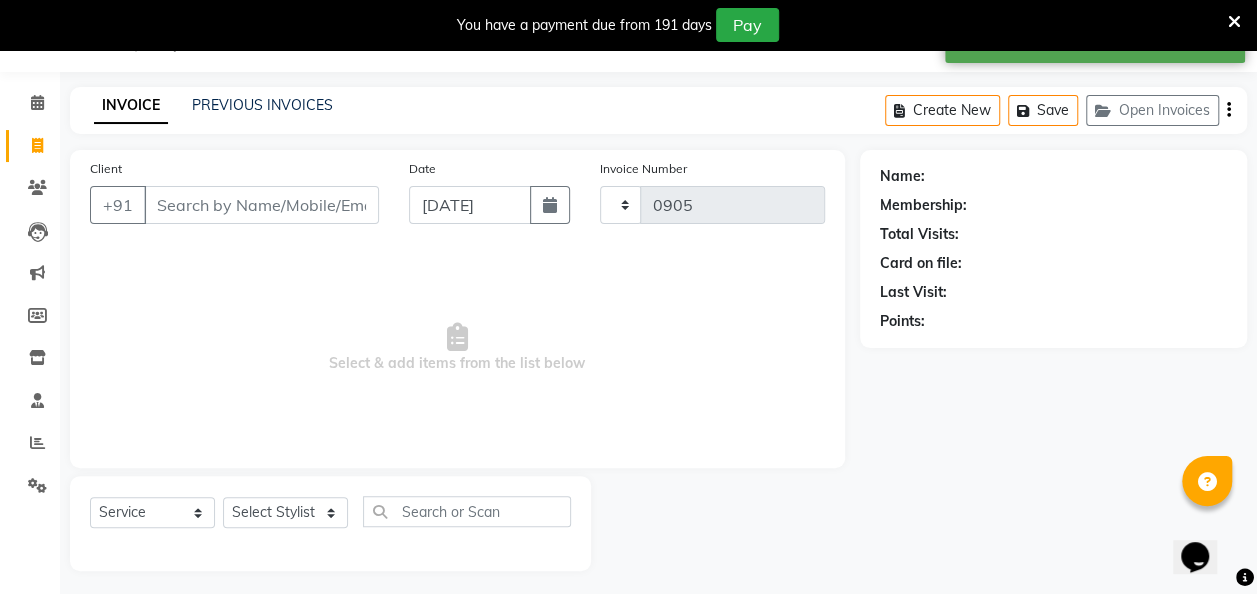 scroll, scrollTop: 55, scrollLeft: 0, axis: vertical 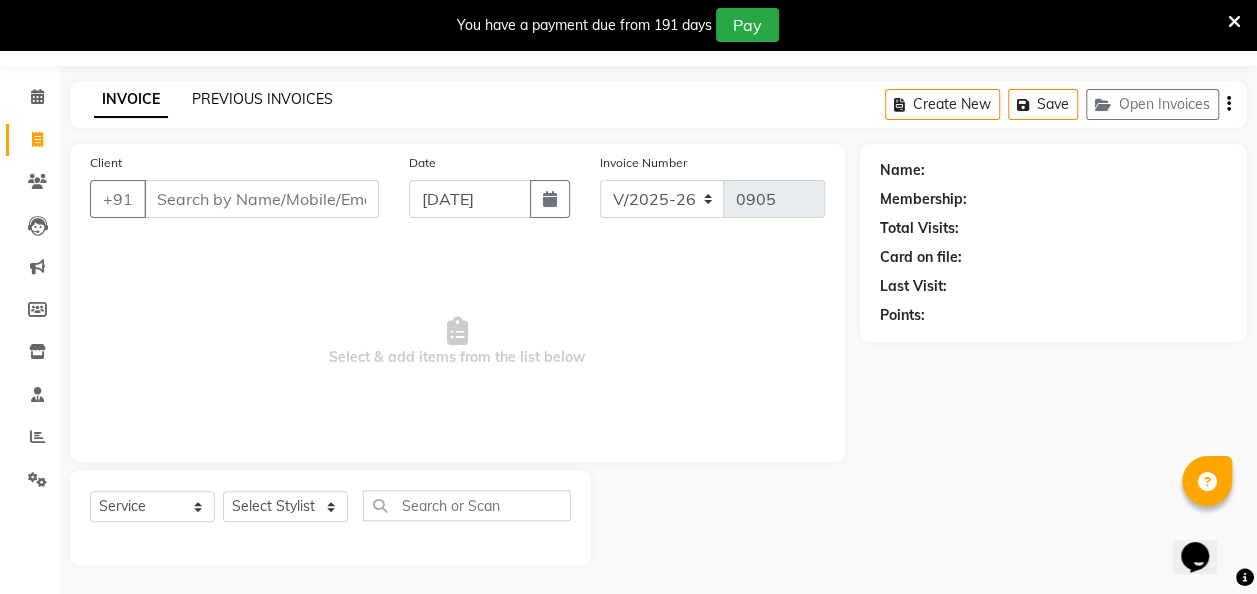 click on "PREVIOUS INVOICES" 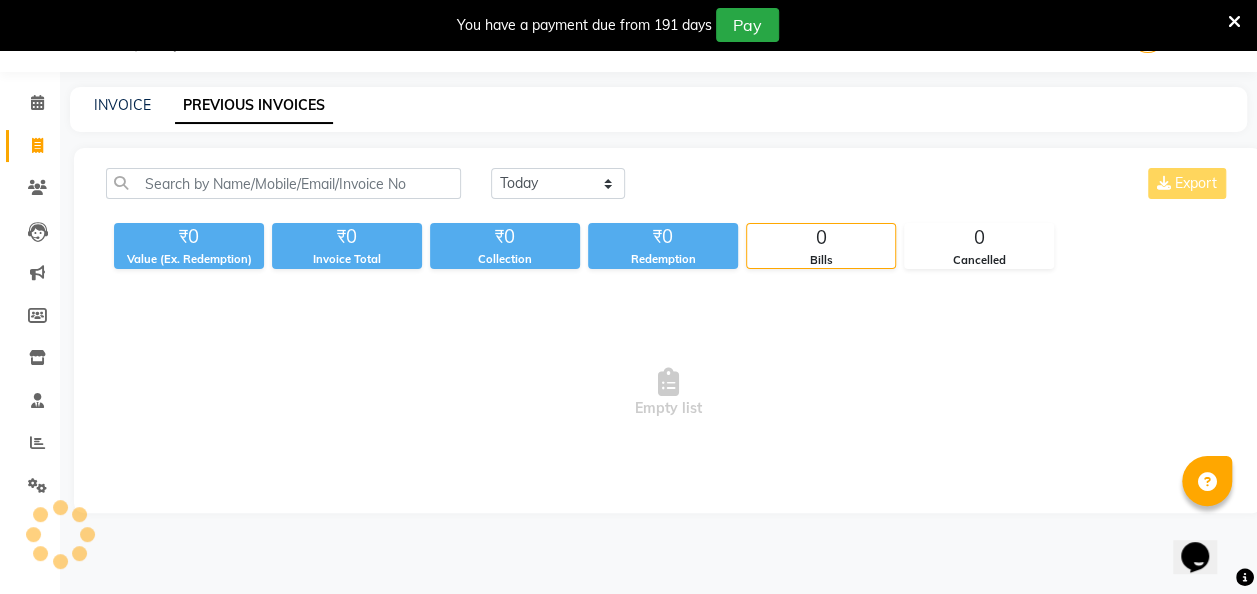scroll, scrollTop: 49, scrollLeft: 0, axis: vertical 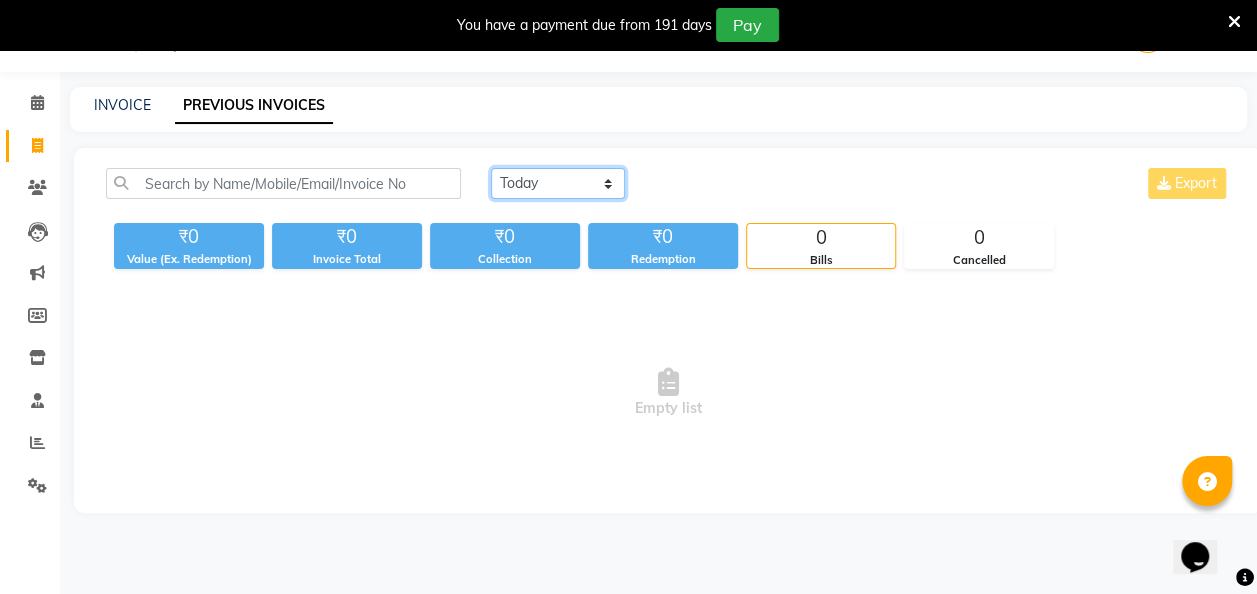click on "[DATE] [DATE] Custom Range" 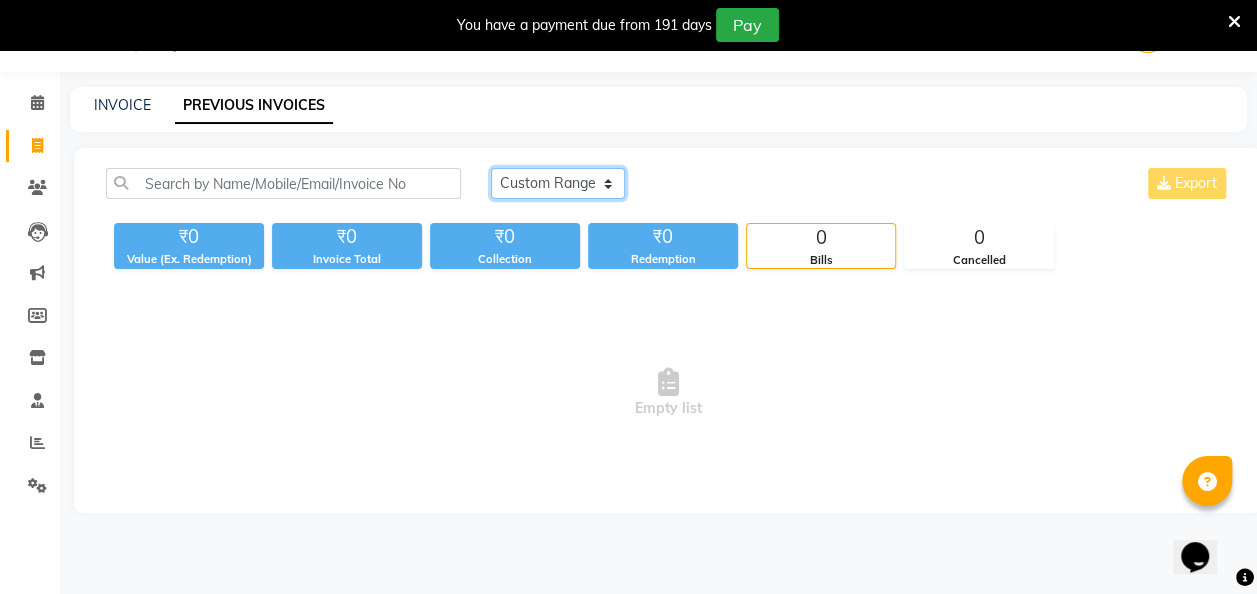 click on "[DATE] [DATE] Custom Range" 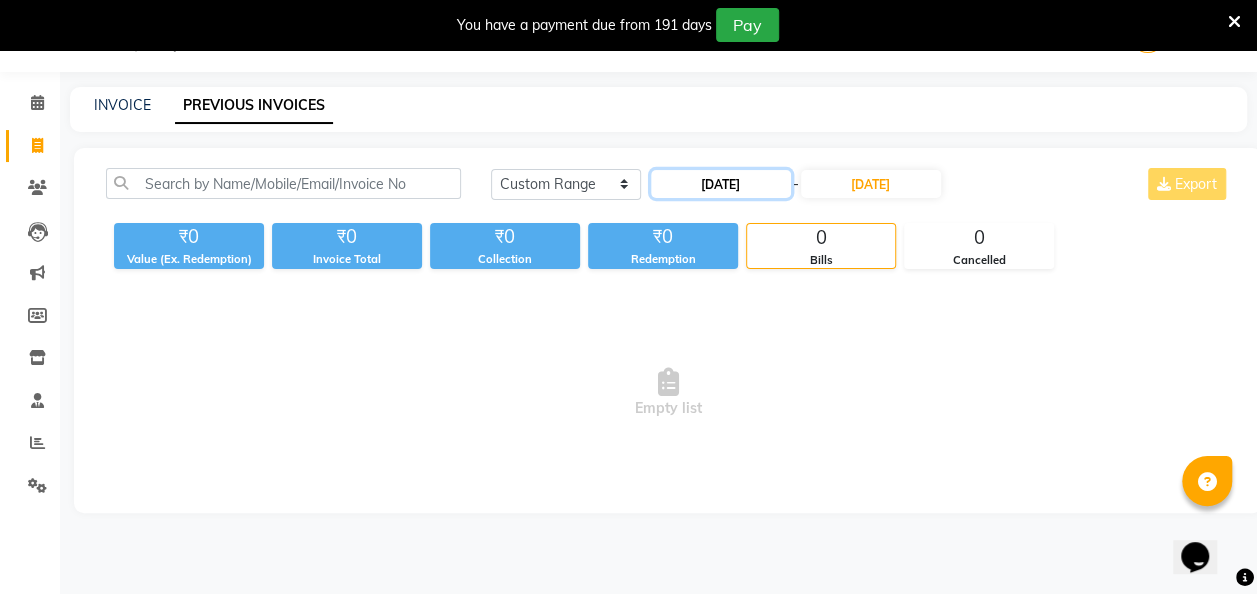 click on "[DATE]" 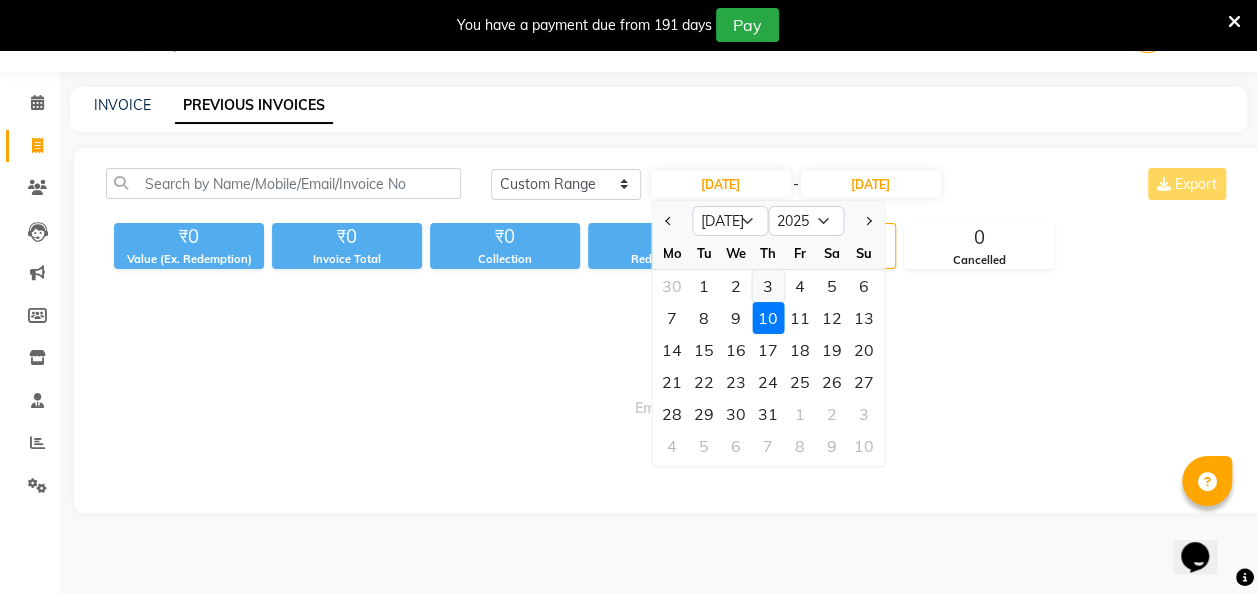 click on "3" 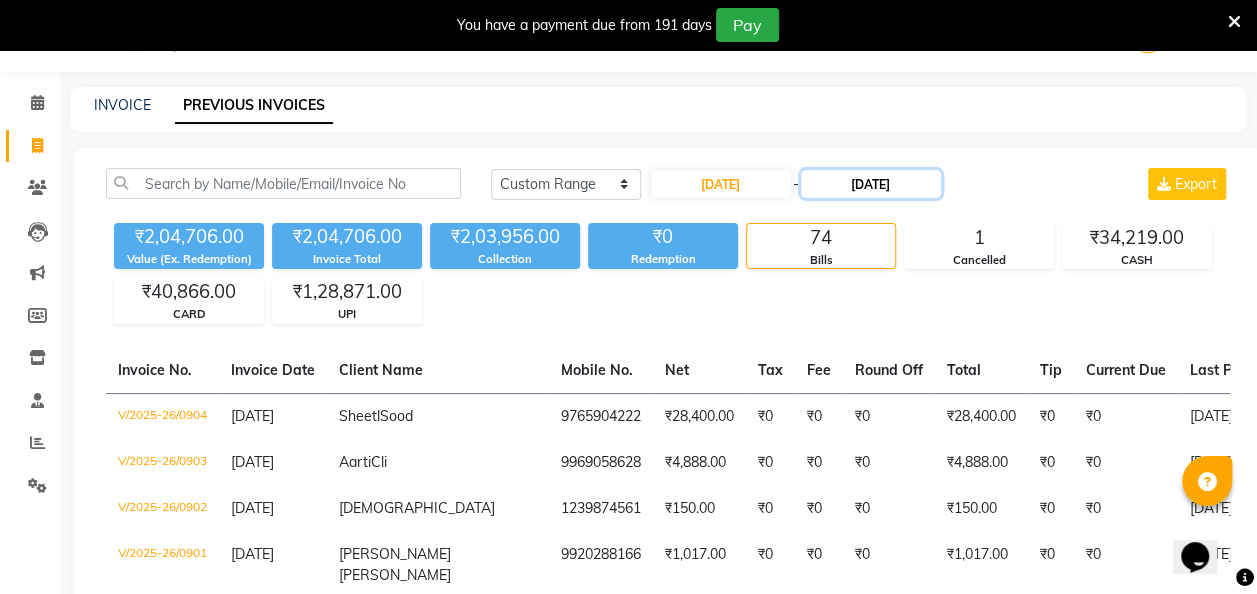 click on "[DATE]" 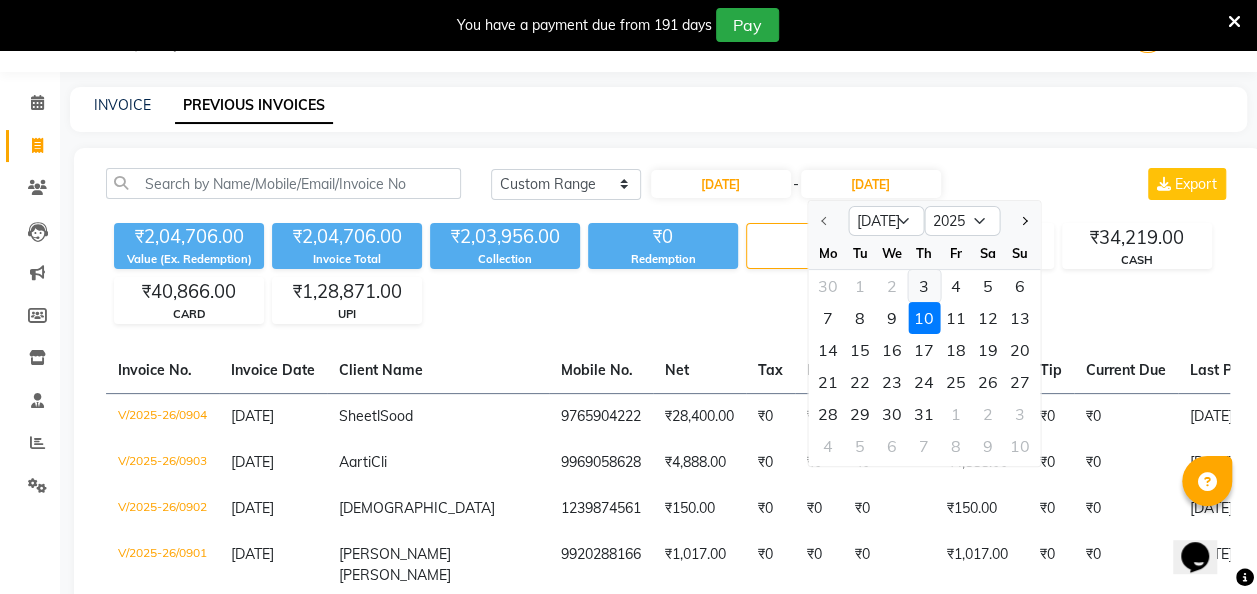 click on "3" 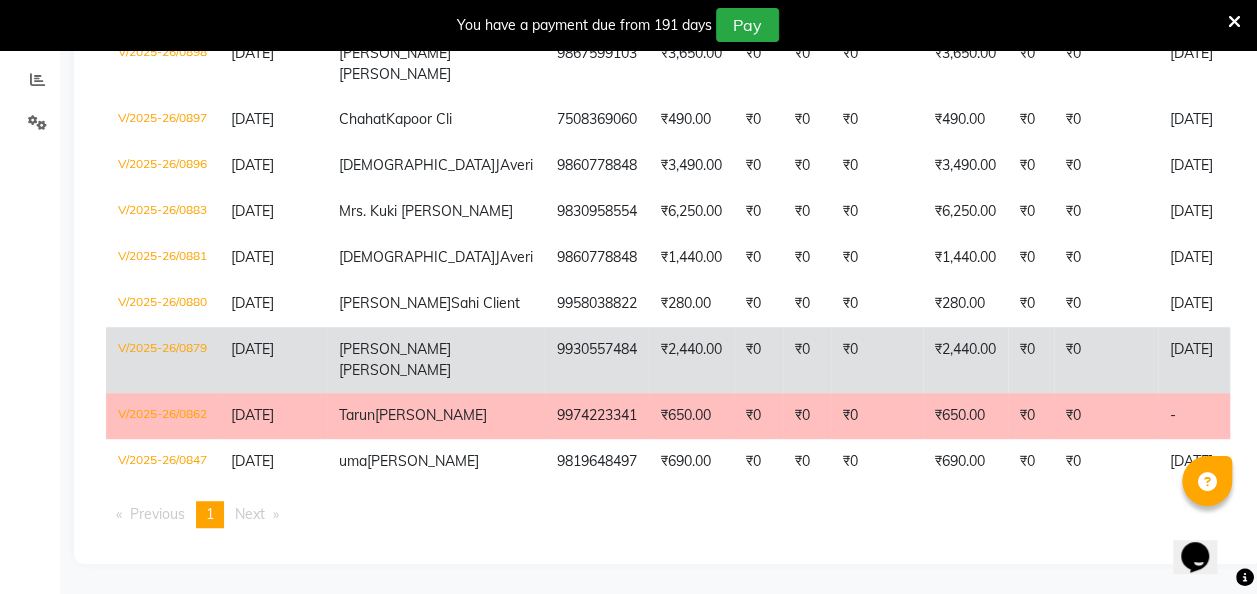 scroll, scrollTop: 0, scrollLeft: 0, axis: both 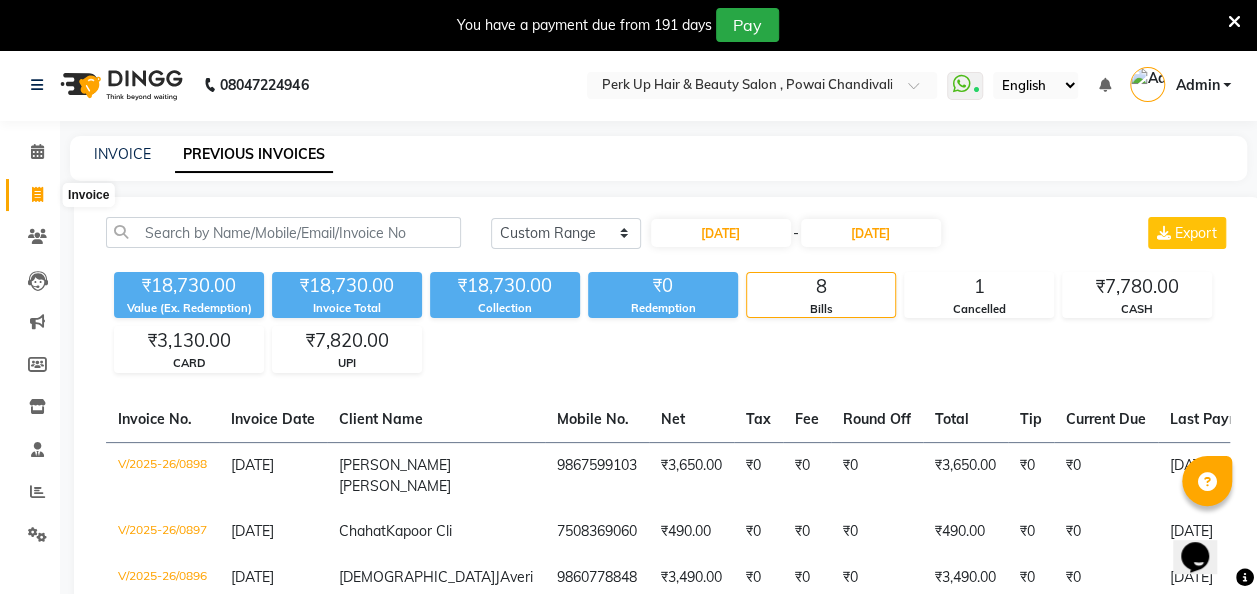 click 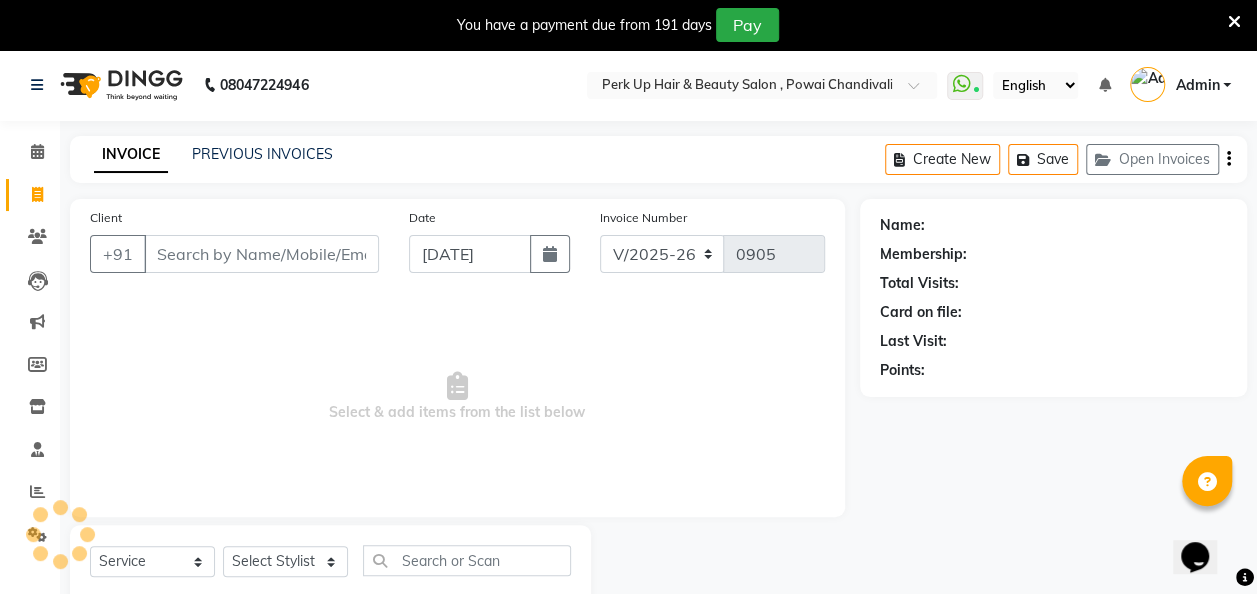 scroll, scrollTop: 55, scrollLeft: 0, axis: vertical 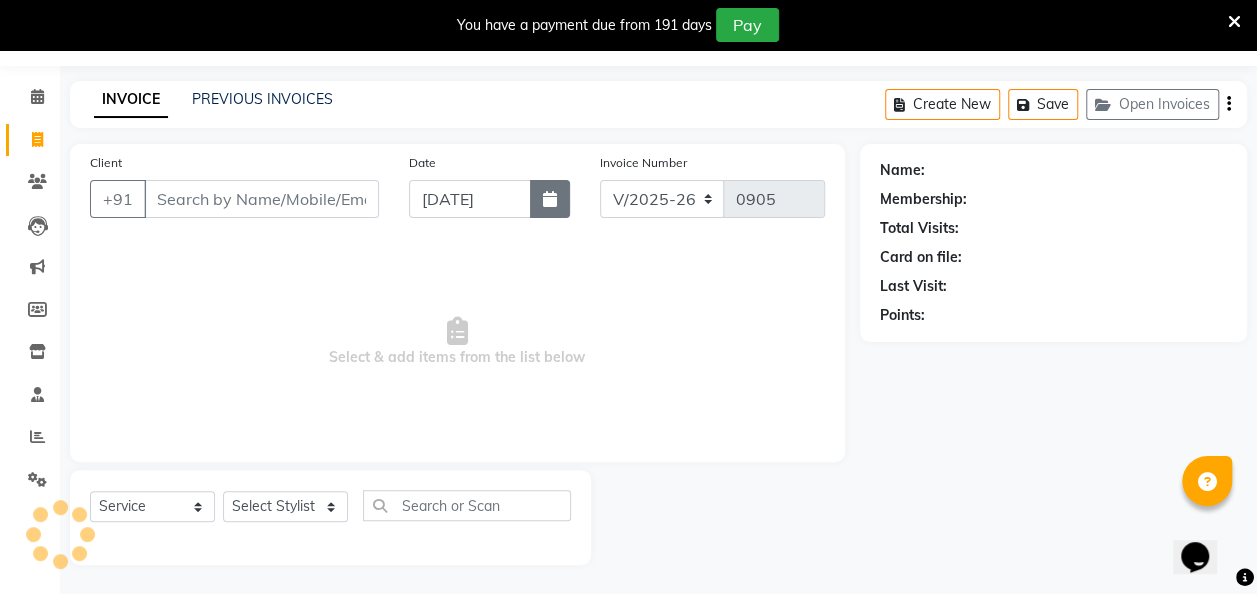 click 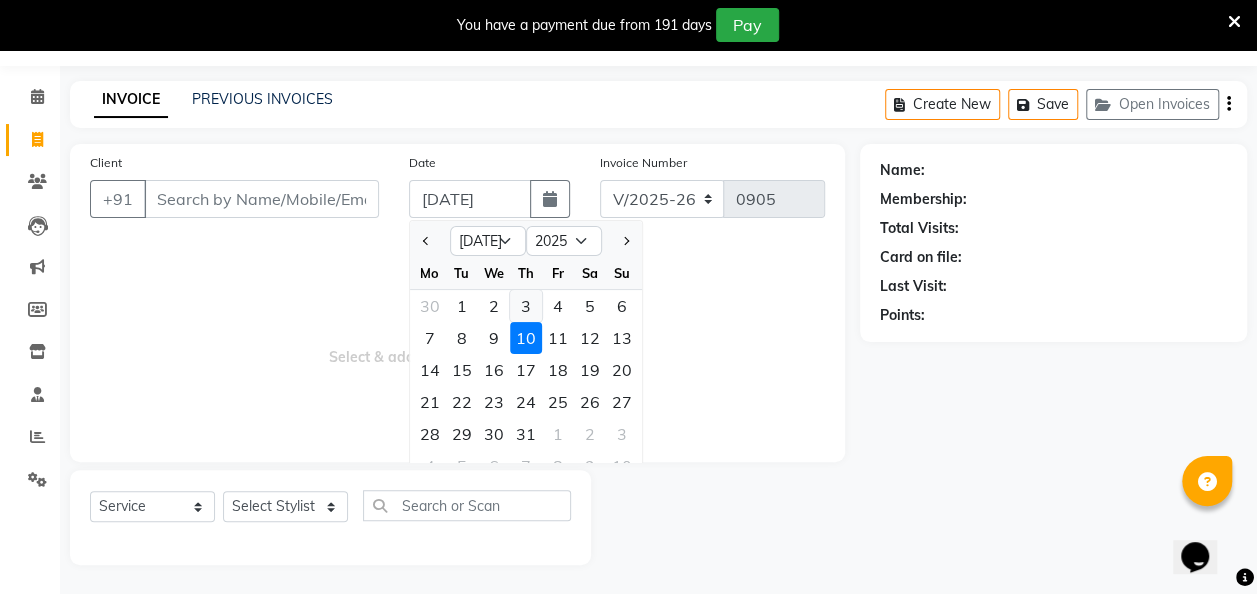 click on "3" 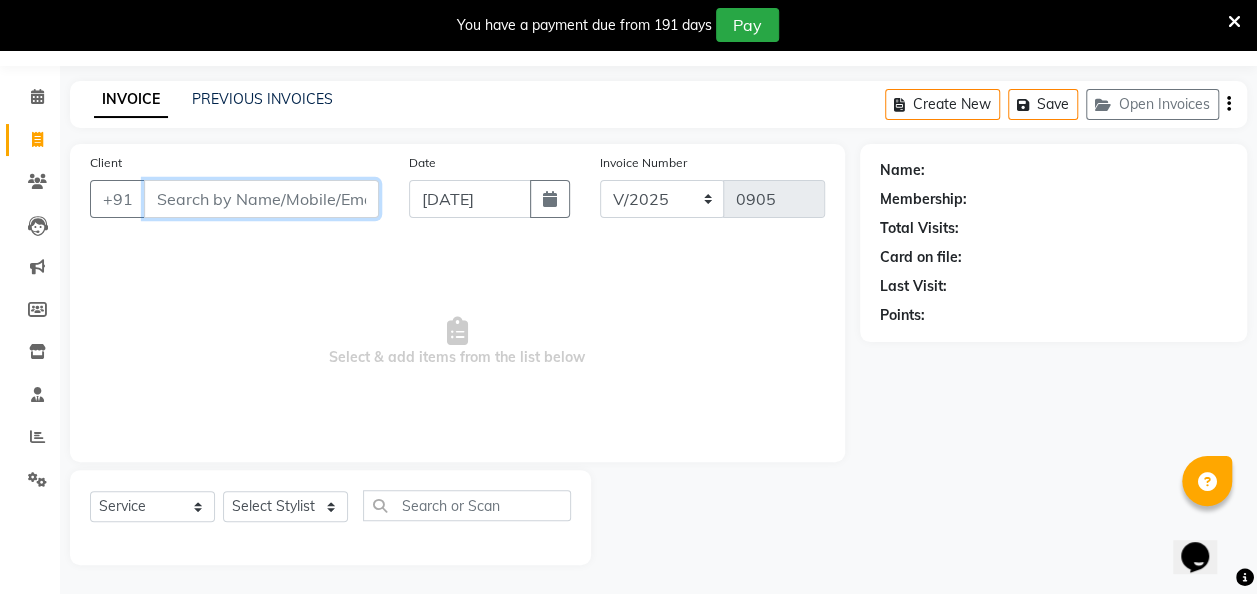 click on "Client" at bounding box center [261, 199] 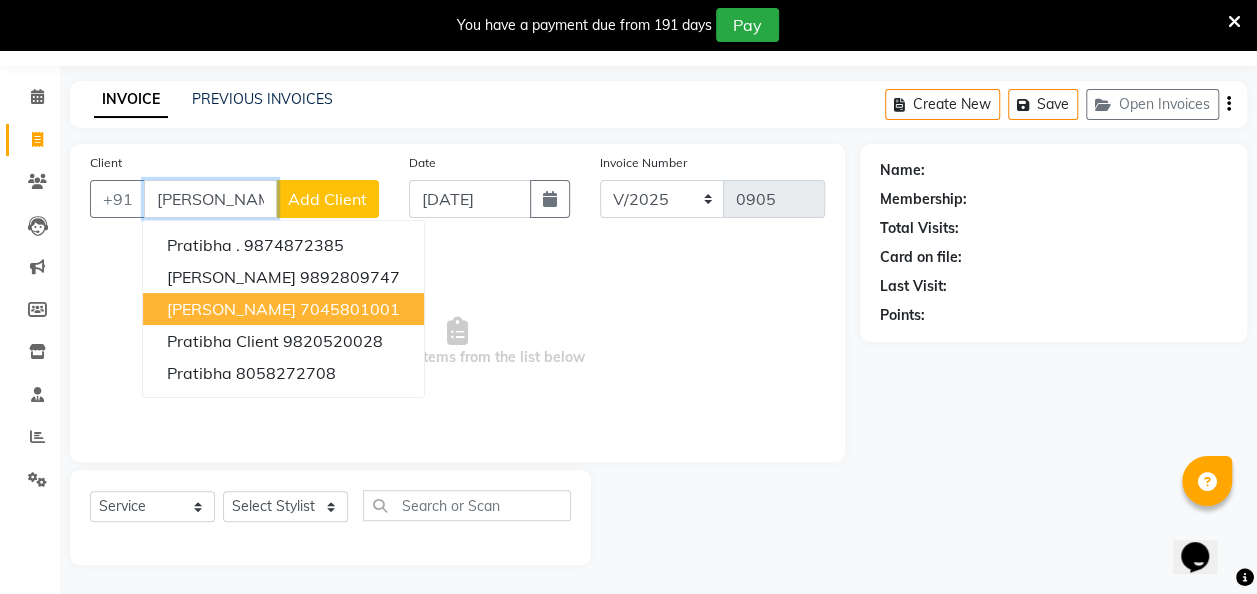 click on "[PERSON_NAME]  7045801001" at bounding box center (283, 309) 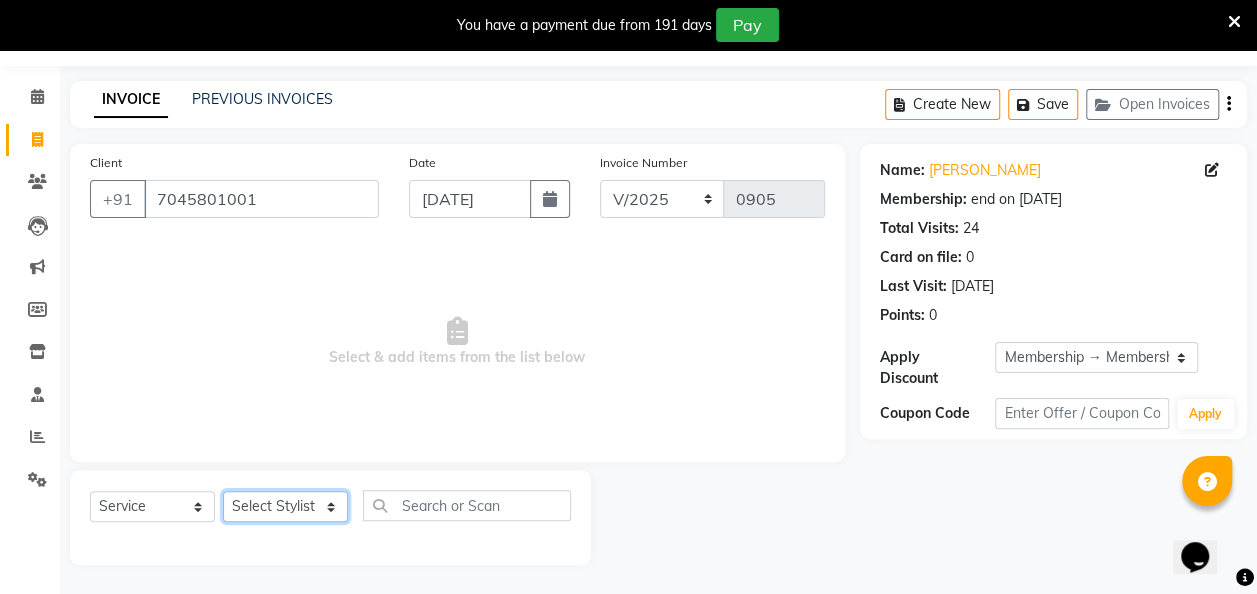 click on "Select Stylist [PERSON_NAME] danish [PERSON_NAME] [PERSON_NAME]		 [PERSON_NAME] [PERSON_NAME]			 Raju [PERSON_NAME]			 [PERSON_NAME]			 [PERSON_NAME] [PERSON_NAME] [PERSON_NAME] Seja [PERSON_NAME] Shaves [PERSON_NAME]" 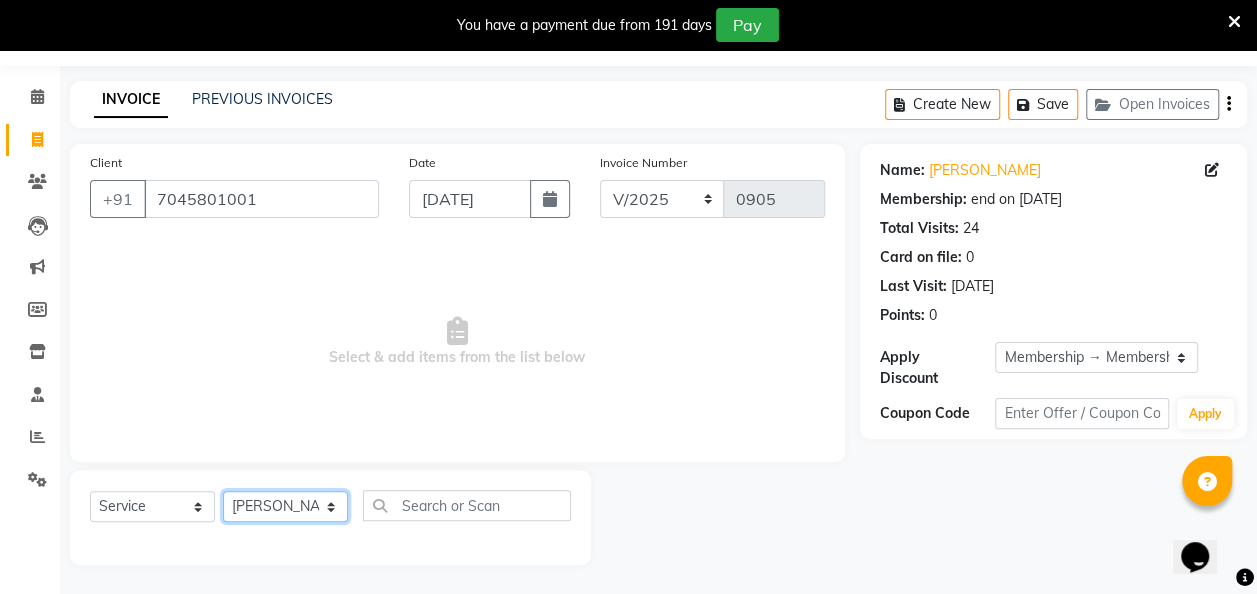 click on "Select Stylist [PERSON_NAME] danish [PERSON_NAME] [PERSON_NAME]		 [PERSON_NAME] [PERSON_NAME]			 Raju [PERSON_NAME]			 [PERSON_NAME]			 [PERSON_NAME] [PERSON_NAME] [PERSON_NAME] Seja [PERSON_NAME] Shaves [PERSON_NAME]" 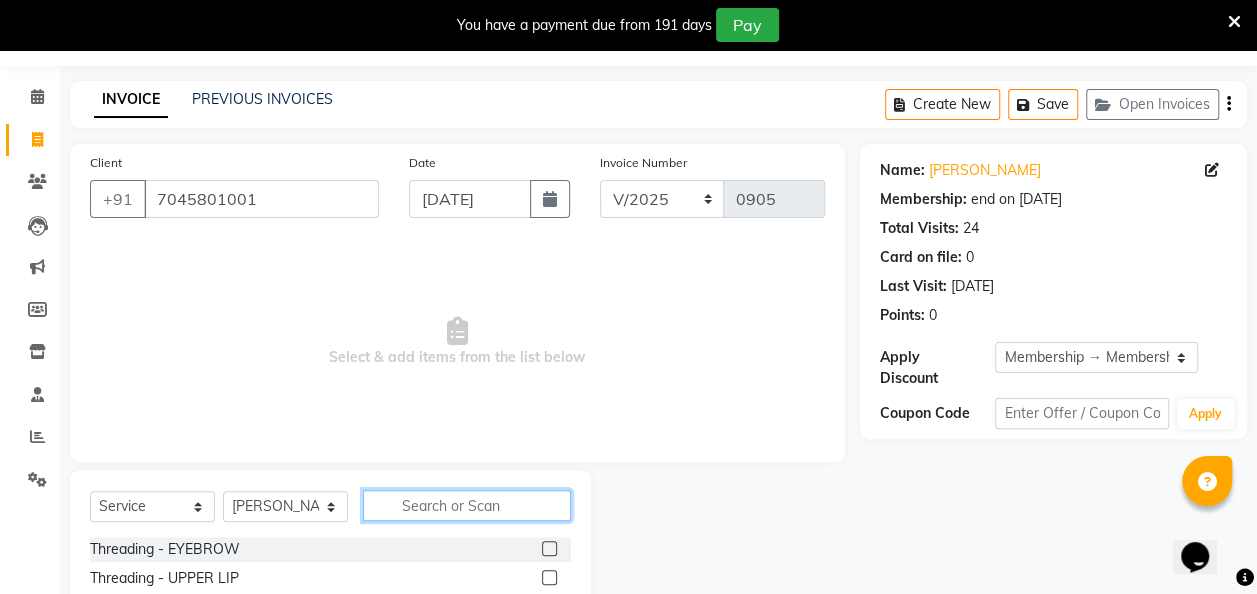 click 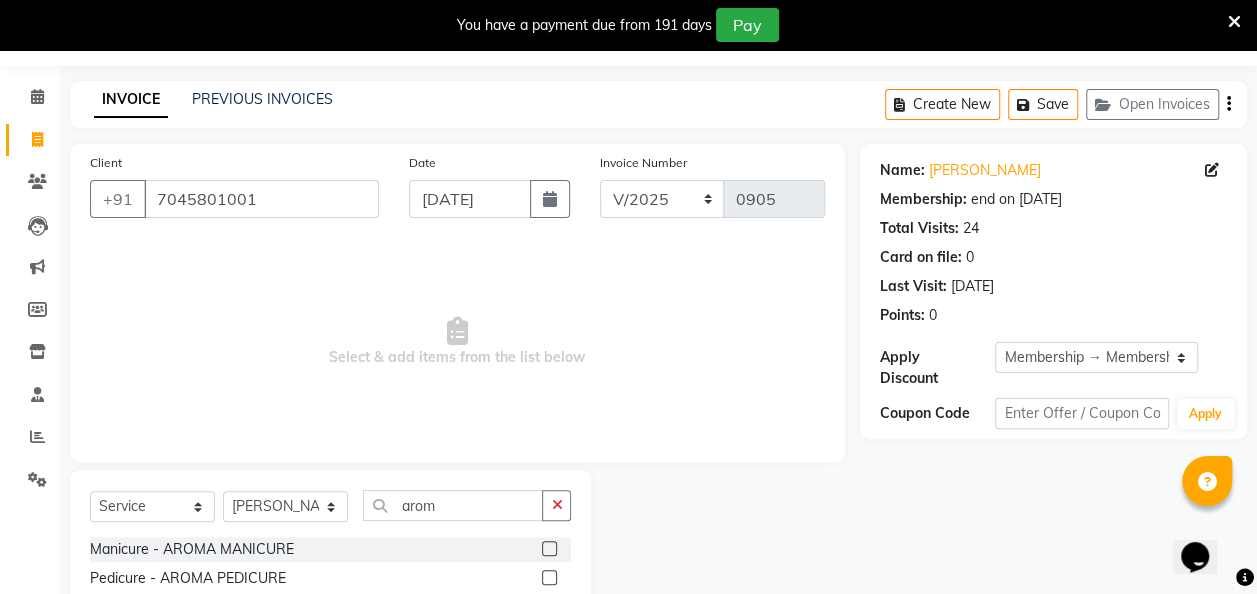 click 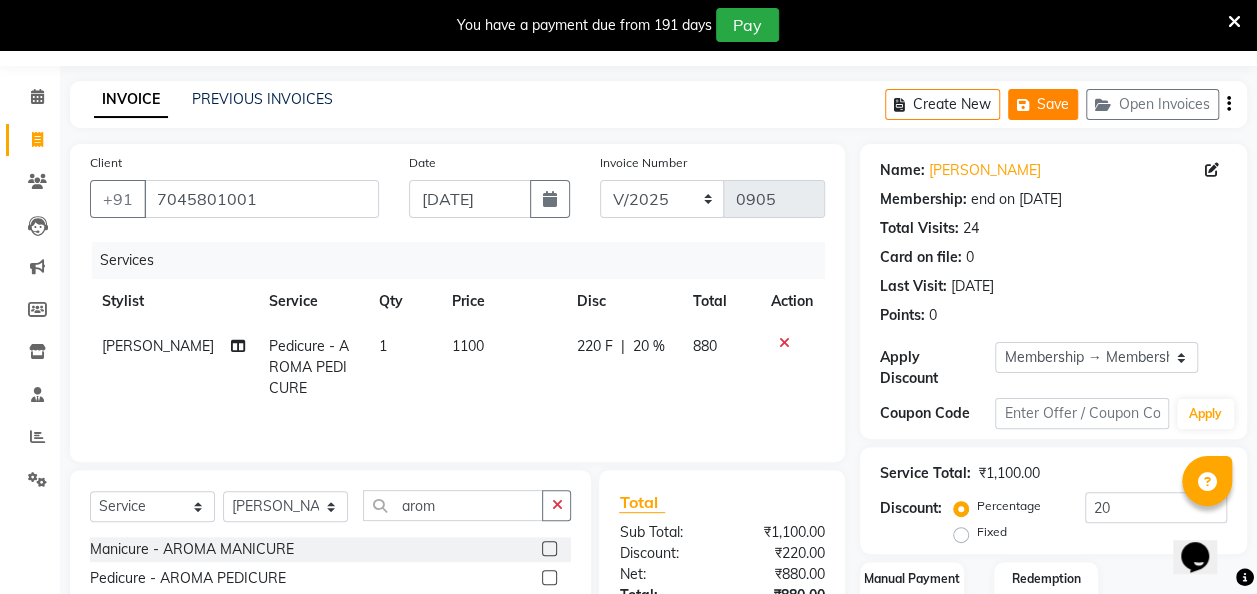 click on "Save" 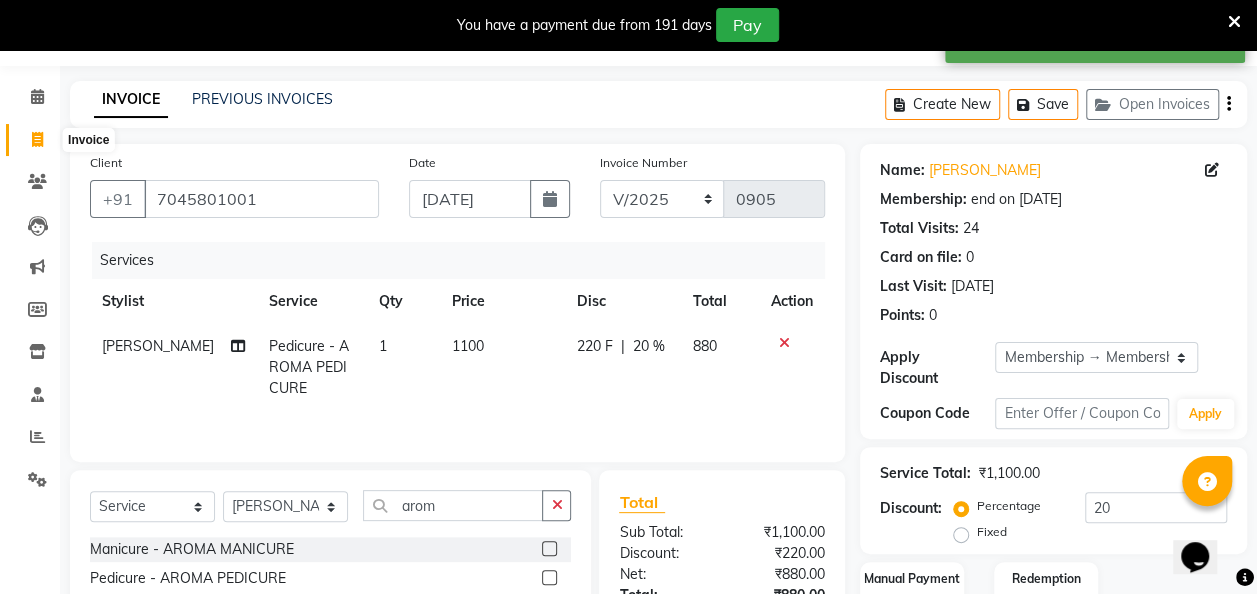 click 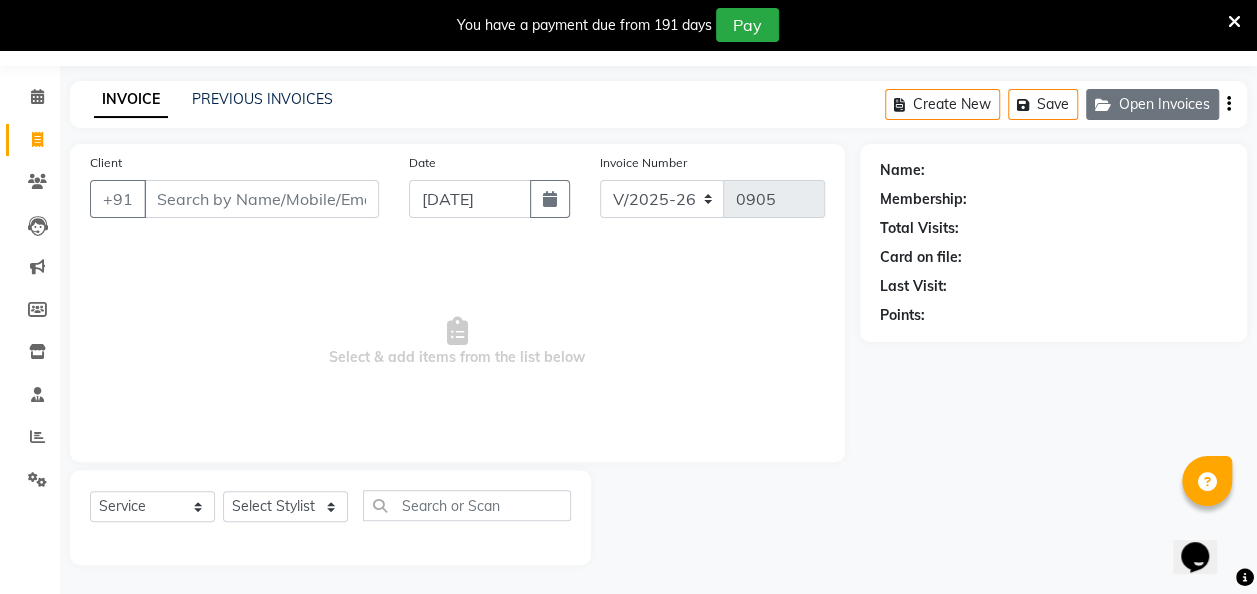 click on "Open Invoices" 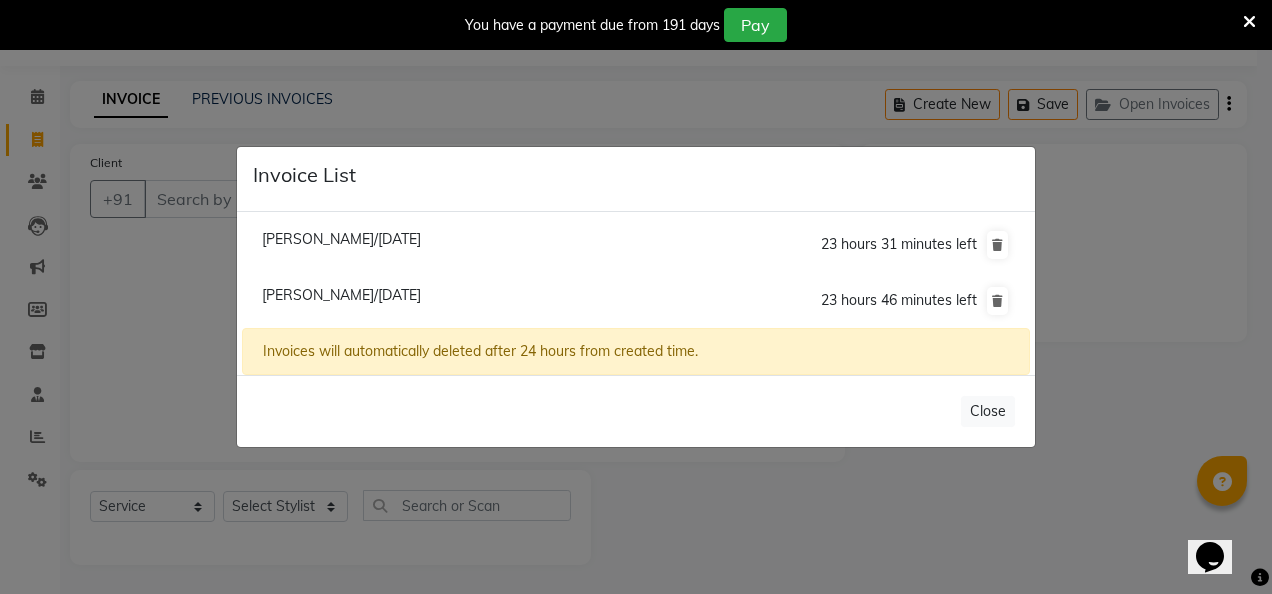 click on "[PERSON_NAME]/[DATE]" 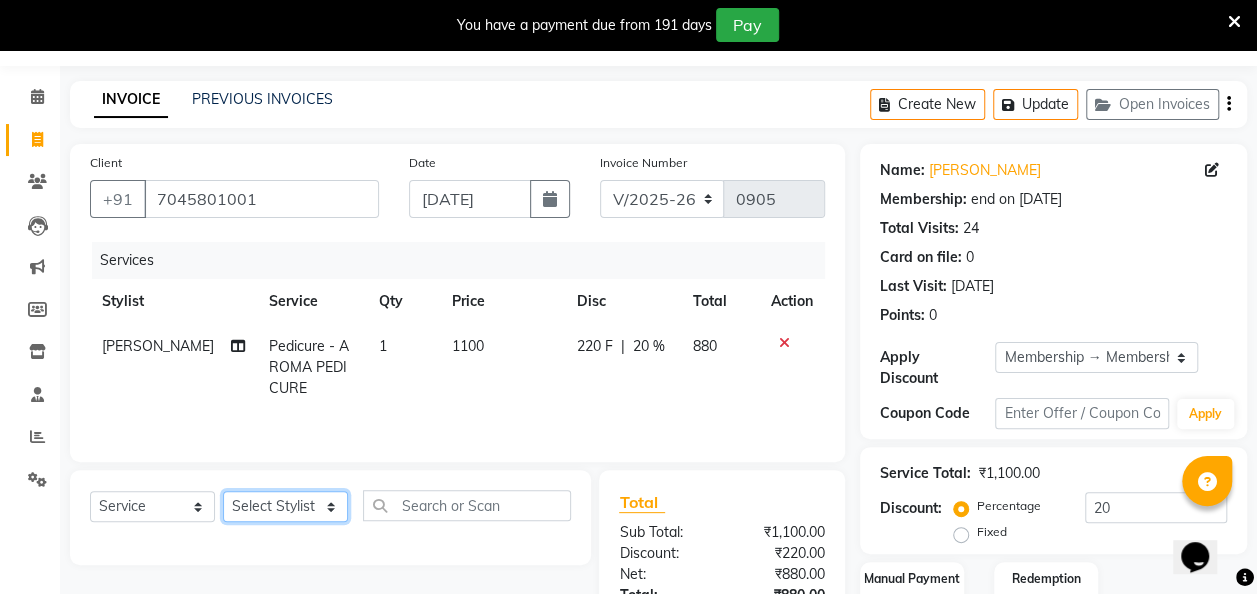 click on "Select Stylist [PERSON_NAME] danish [PERSON_NAME] [PERSON_NAME]		 [PERSON_NAME] [PERSON_NAME]			 Raju [PERSON_NAME]			 [PERSON_NAME]			 [PERSON_NAME] [PERSON_NAME] [PERSON_NAME] Seja [PERSON_NAME] Shaves [PERSON_NAME]" 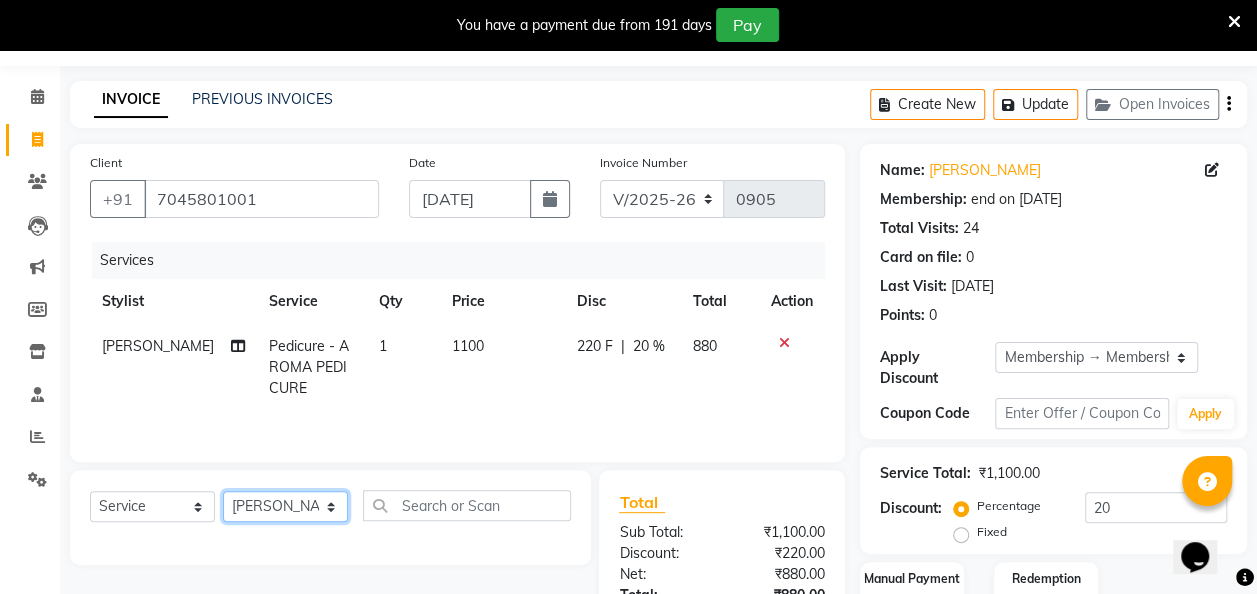 click on "Select Stylist [PERSON_NAME] danish [PERSON_NAME] [PERSON_NAME]		 [PERSON_NAME] [PERSON_NAME]			 Raju [PERSON_NAME]			 [PERSON_NAME]			 [PERSON_NAME] [PERSON_NAME] [PERSON_NAME] Seja [PERSON_NAME] Shaves [PERSON_NAME]" 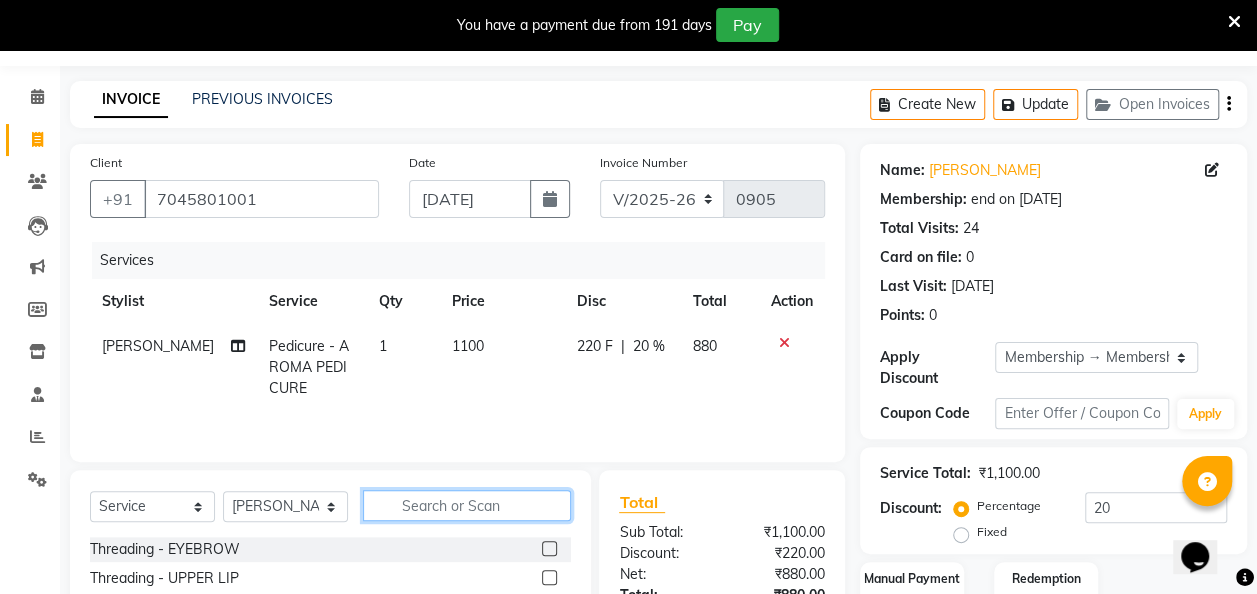 click 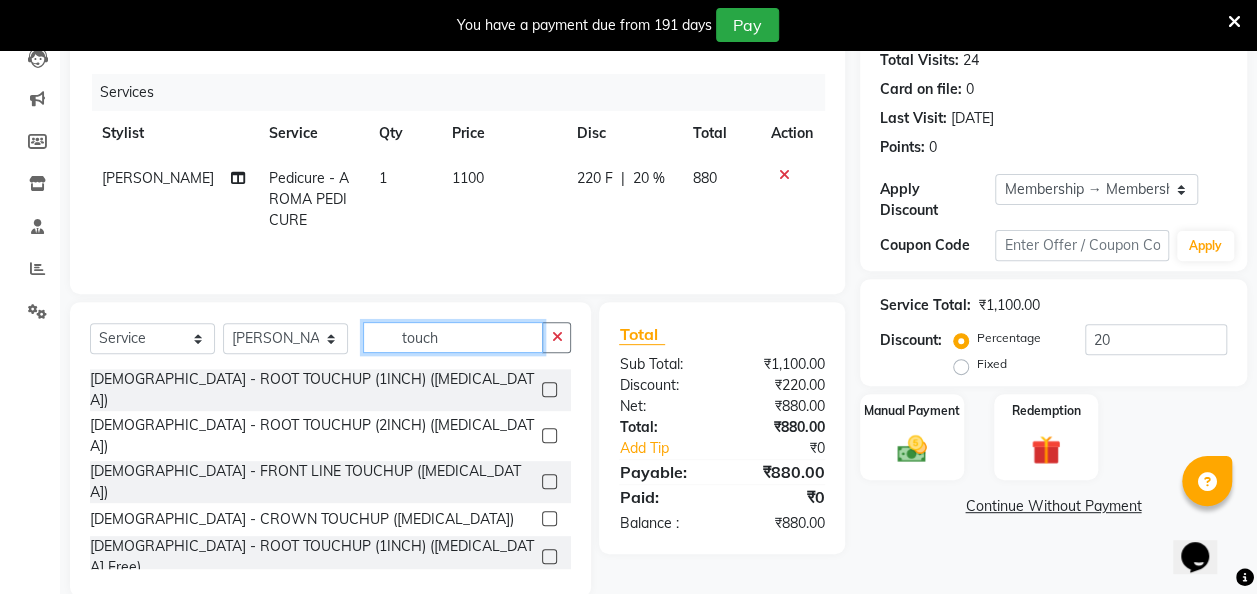 scroll, scrollTop: 256, scrollLeft: 0, axis: vertical 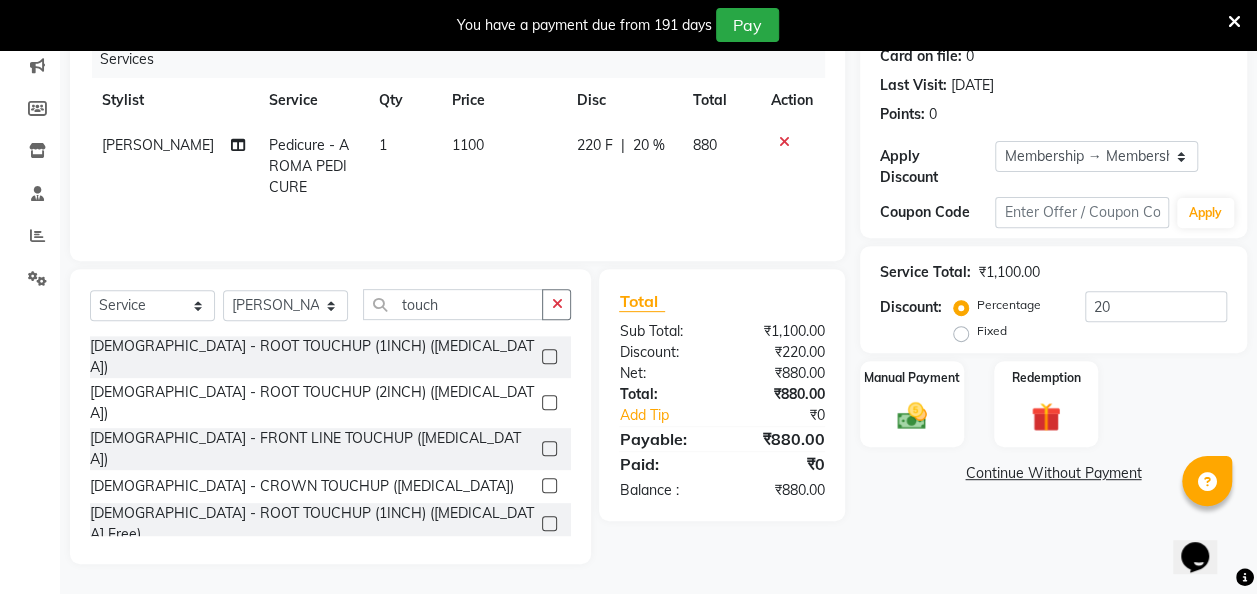 click 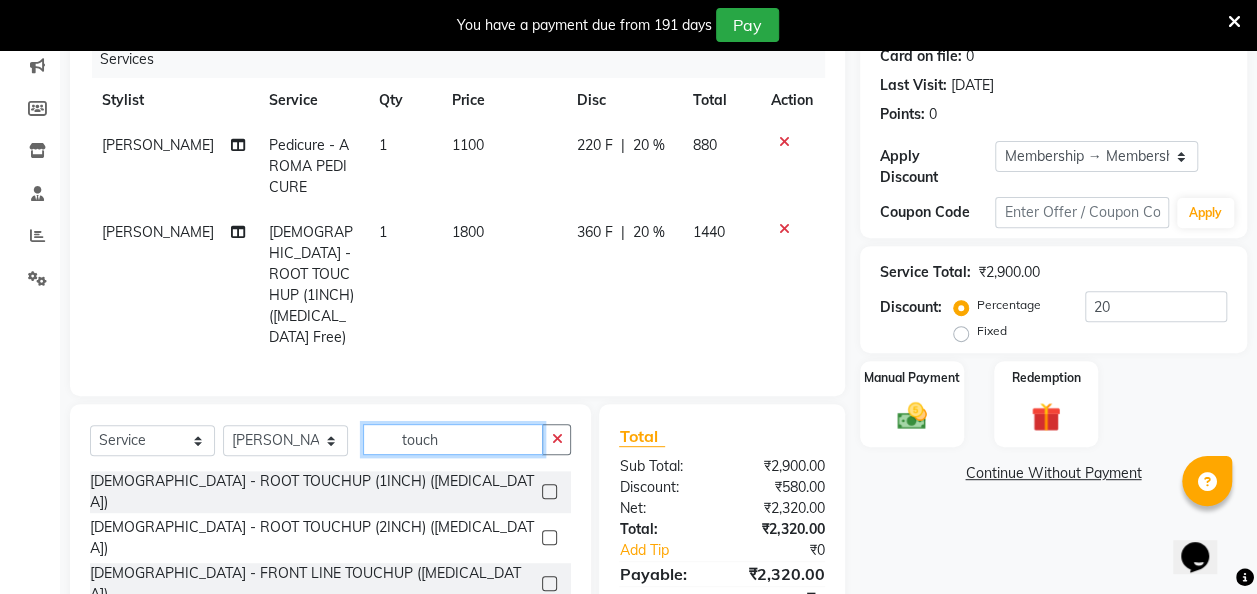 click on "touch" 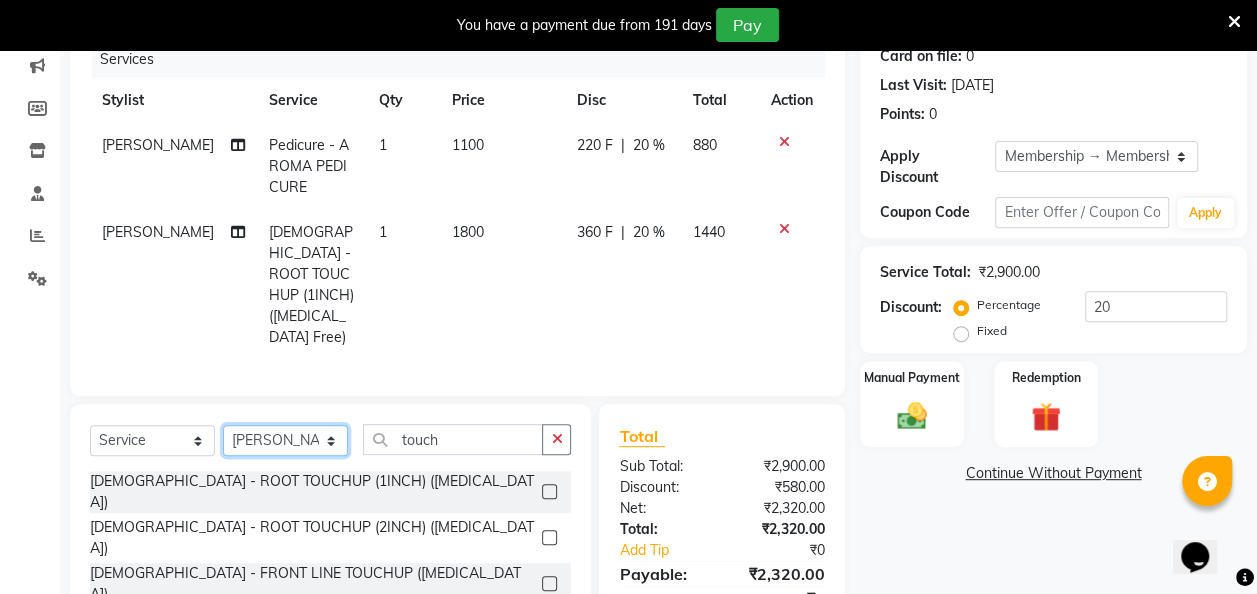 click on "Select Stylist [PERSON_NAME] danish [PERSON_NAME] [PERSON_NAME]		 [PERSON_NAME] [PERSON_NAME]			 Raju [PERSON_NAME]			 [PERSON_NAME]			 [PERSON_NAME] [PERSON_NAME] [PERSON_NAME] Seja [PERSON_NAME] Shaves [PERSON_NAME]" 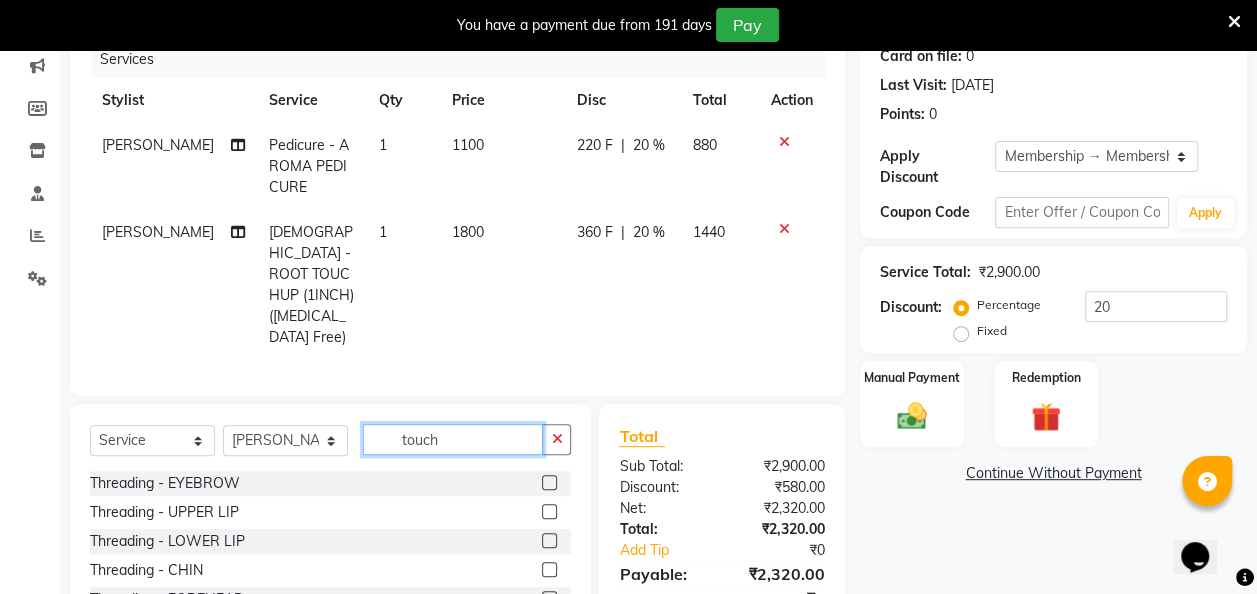 drag, startPoint x: 465, startPoint y: 435, endPoint x: 394, endPoint y: 442, distance: 71.34424 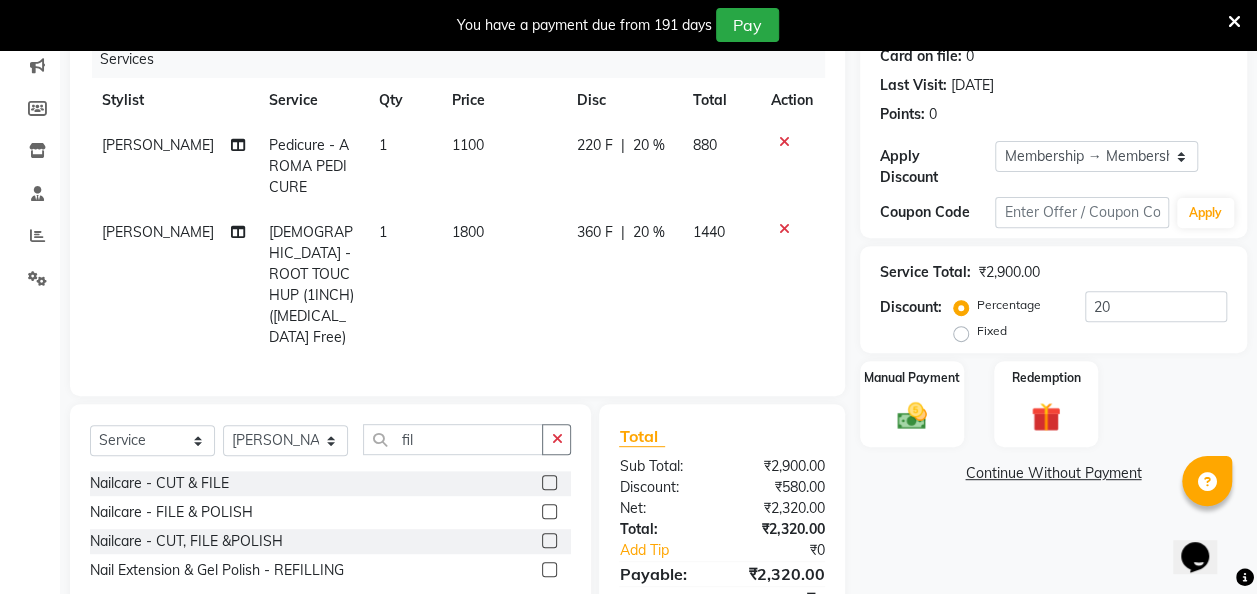 click 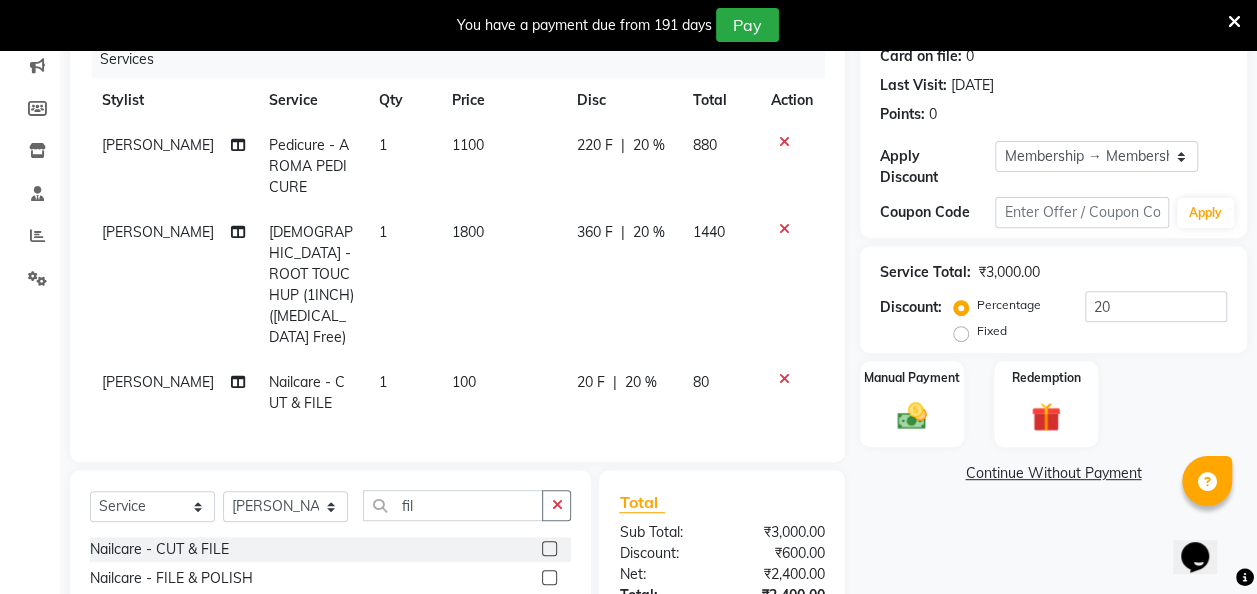 click on "100" 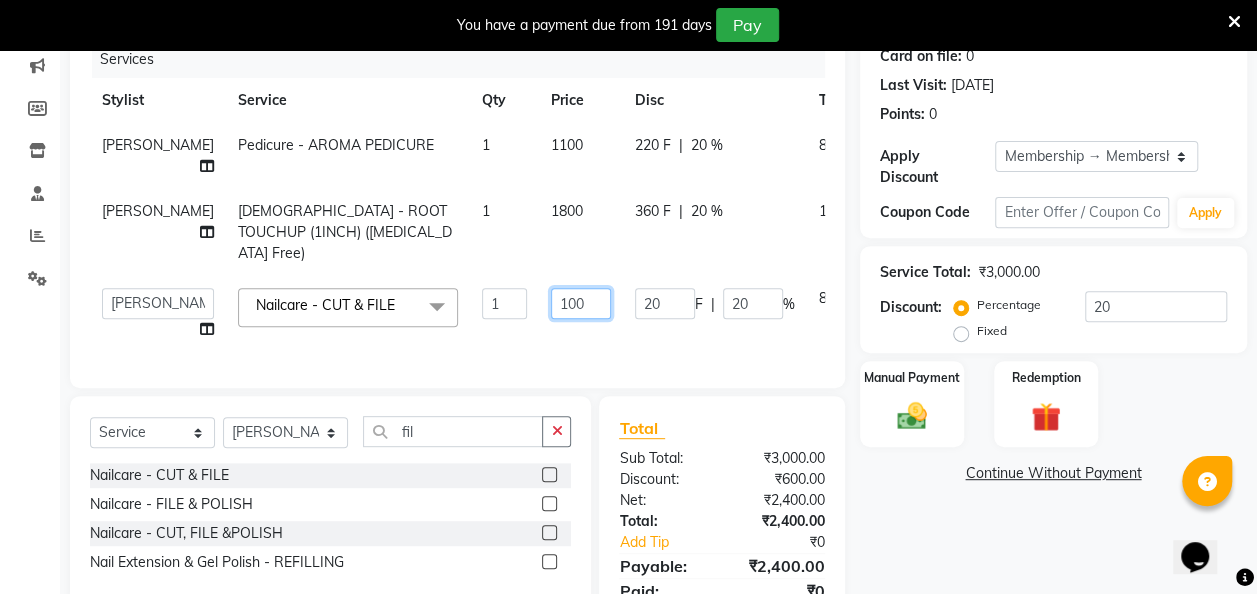 drag, startPoint x: 562, startPoint y: 310, endPoint x: 519, endPoint y: 320, distance: 44.14748 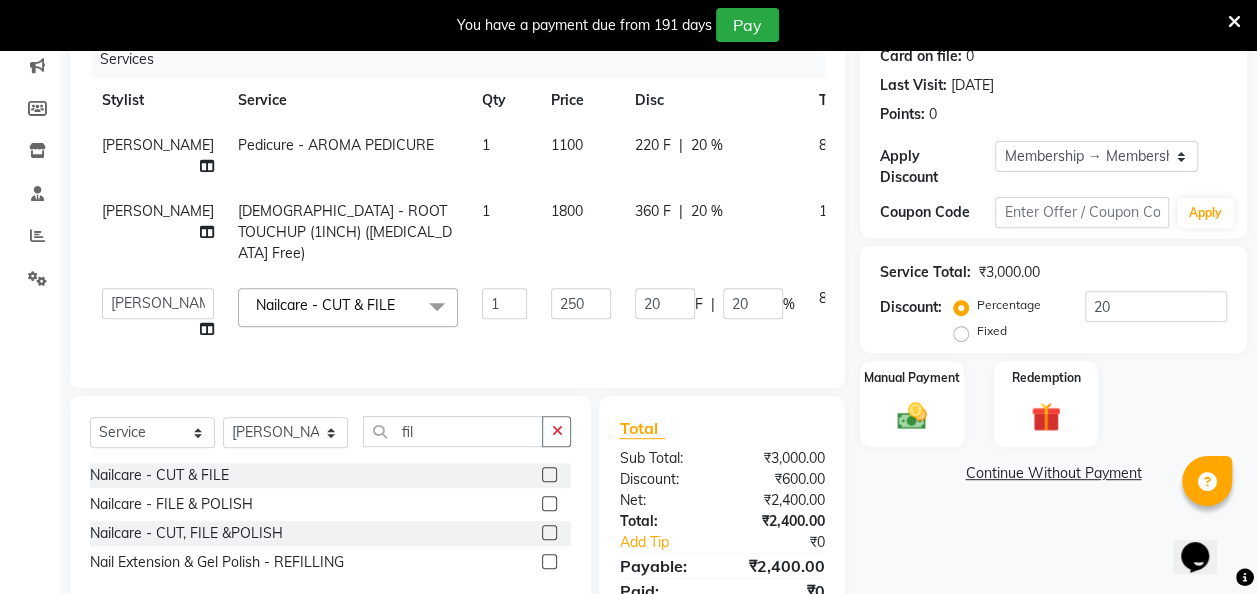 click on "[PERSON_NAME]			 Pedicure - AROMA PEDICURE 1 1100 220 F | 20 % 880 [PERSON_NAME] [DEMOGRAPHIC_DATA] - ROOT TOUCHUP (1INCH) ([MEDICAL_DATA] Free) 1 1800 360 F | 20 % 1440  [PERSON_NAME]   danish   [PERSON_NAME]   [PERSON_NAME]		   [PERSON_NAME]   [PERSON_NAME]			   Raju   [PERSON_NAME]			   [PERSON_NAME]			   [PERSON_NAME]   [PERSON_NAME]   [PERSON_NAME]   Seja [PERSON_NAME] [PERSON_NAME] - CUT & FILE  x Threading - EYEBROW Threading - UPPER LIP Threading - LOWER LIP Threading - CHIN Threading - FOREHEAD Threading - SIDE LOCK Threading - NOSE Threading - CHEEKS Threading - FULL FACE Back massage Neck threading Waxing (Regular Wax) - [DEMOGRAPHIC_DATA] - FULL ARMS Waxing (Regular Wax) - [DEMOGRAPHIC_DATA] - FULL LEGS Waxing (Regular Wax) - [DEMOGRAPHIC_DATA] - UNDERARMS Waxing (Regular Wax) - [DEMOGRAPHIC_DATA] - HALF ARM Waxing (Regular Wax) - [DEMOGRAPHIC_DATA] - HALF LEG Waxing (Regular Wax) - [DEMOGRAPHIC_DATA] - HALF BACK/FRONT Waxing (Regular Wax) - [DEMOGRAPHIC_DATA] - BACK Waxing (Regular Wax) - [DEMOGRAPHIC_DATA] - FRONT Waxing (Regular Wax) - [DEMOGRAPHIC_DATA] - STOMACH feet wax D-TAN - FEET 1" 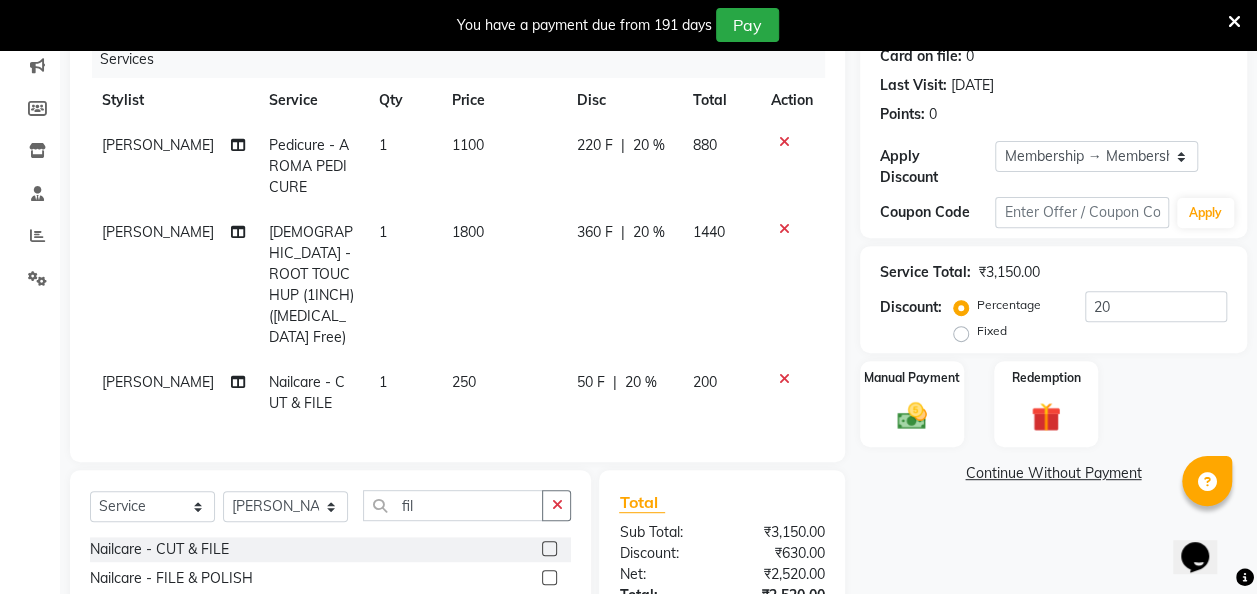 click on "20 %" 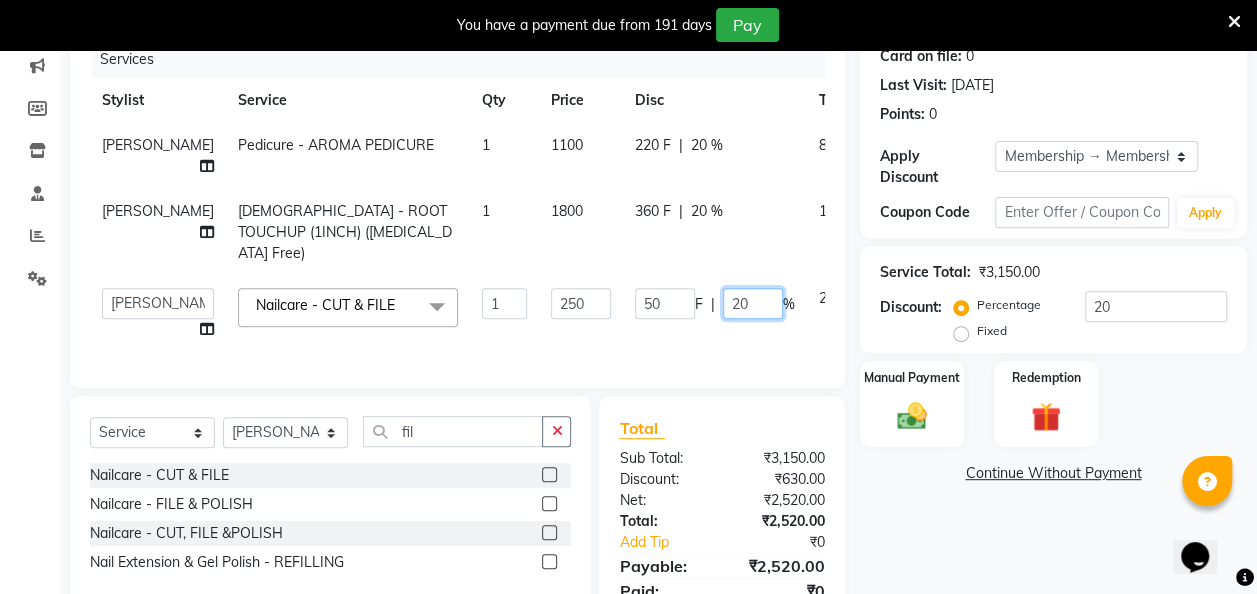 drag, startPoint x: 729, startPoint y: 304, endPoint x: 694, endPoint y: 303, distance: 35.014282 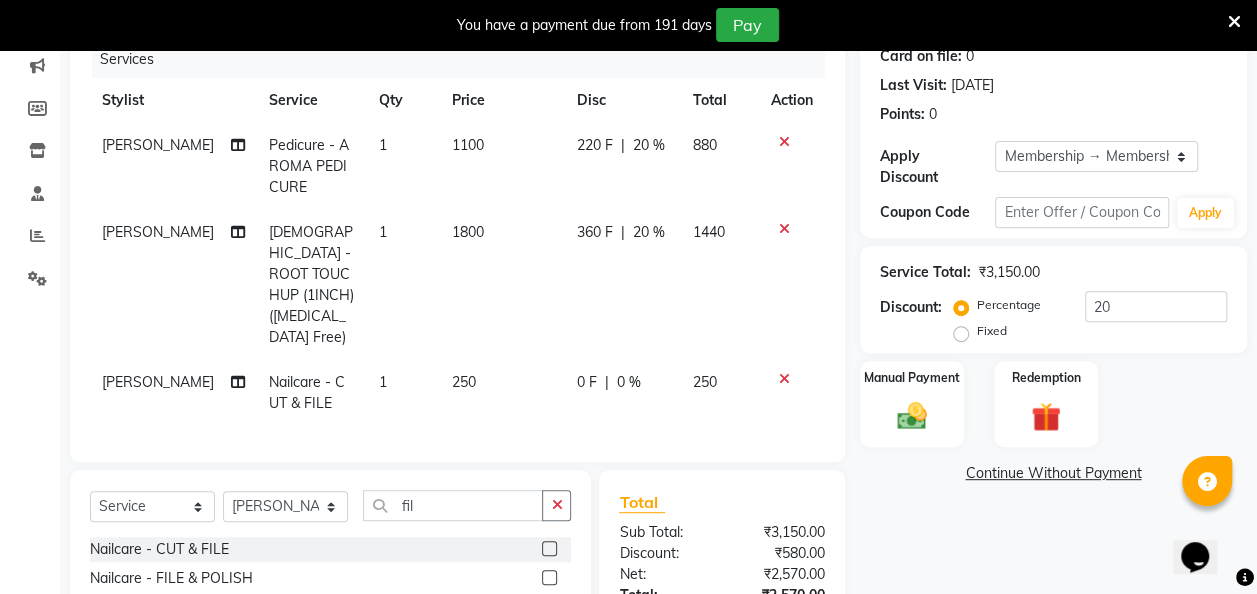 click on "Services Stylist Service Qty Price Disc Total Action [PERSON_NAME]			 Pedicure - AROMA PEDICURE 1 1100 220 F | 20 % 880 [PERSON_NAME] [DEMOGRAPHIC_DATA] - ROOT TOUCHUP (1INCH) ([MEDICAL_DATA] Free) 1 1800 360 F | 20 % 1440 [PERSON_NAME]			 Nailcare - CUT & FILE 1 250 0 F | 0 % 250" 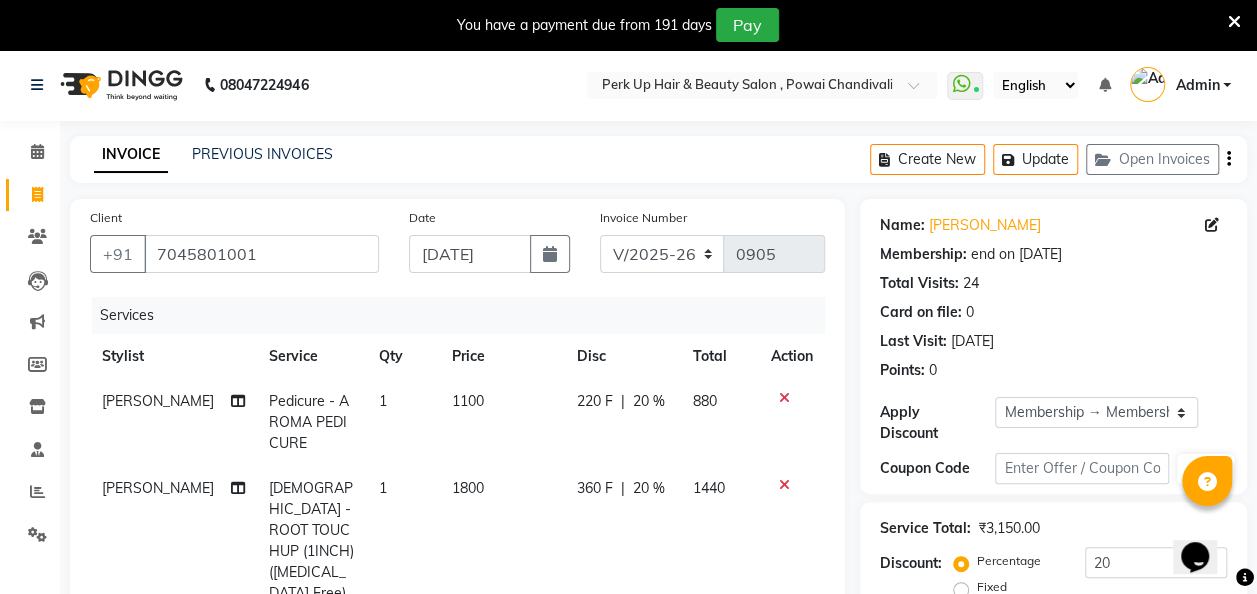 scroll, scrollTop: 407, scrollLeft: 0, axis: vertical 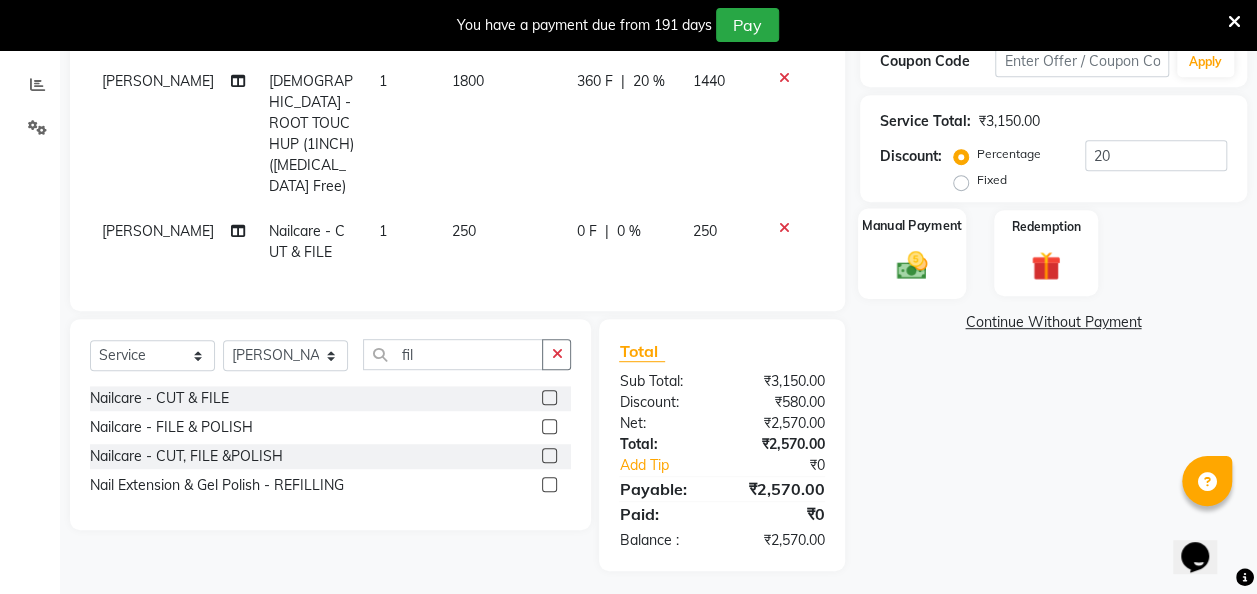 click 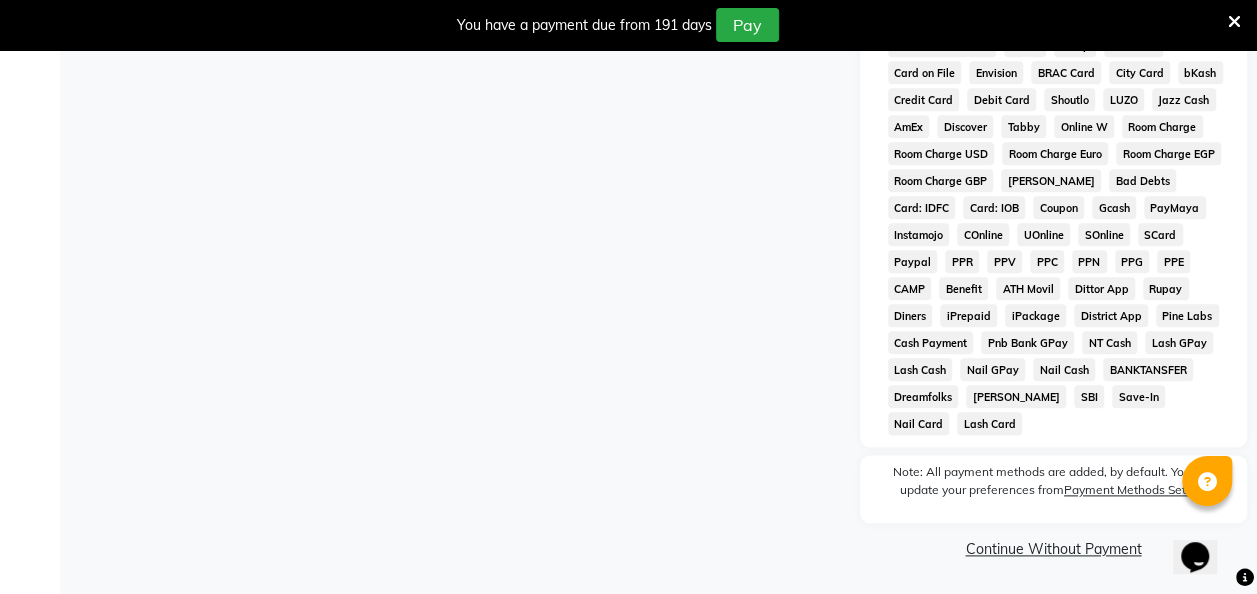 scroll, scrollTop: 0, scrollLeft: 0, axis: both 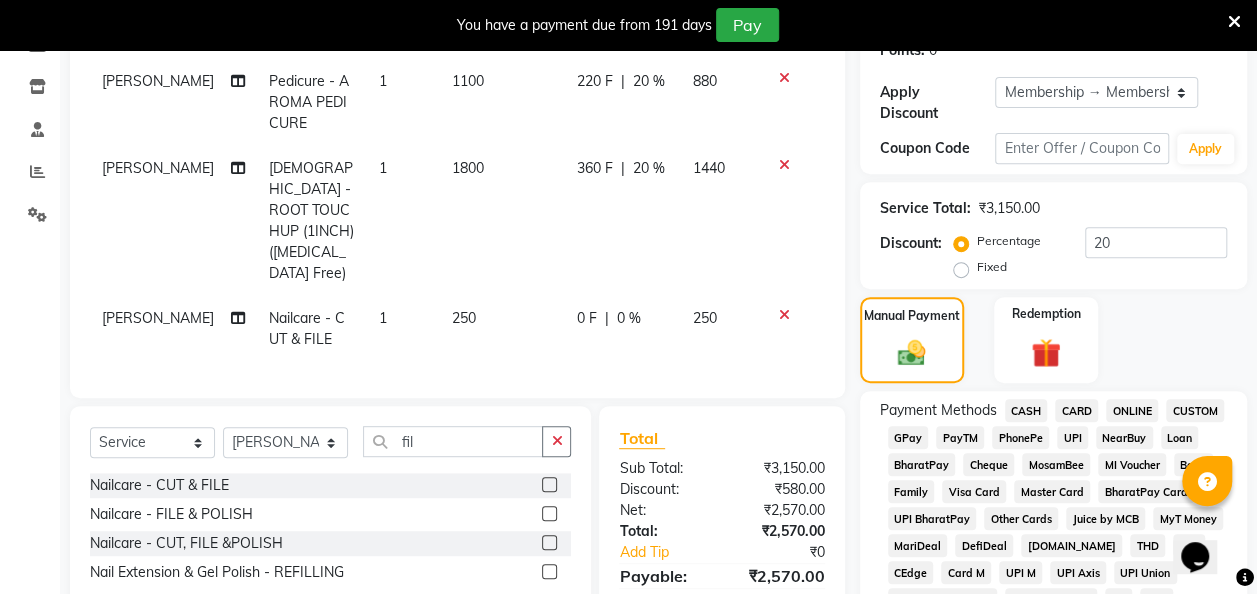 click on "CARD" 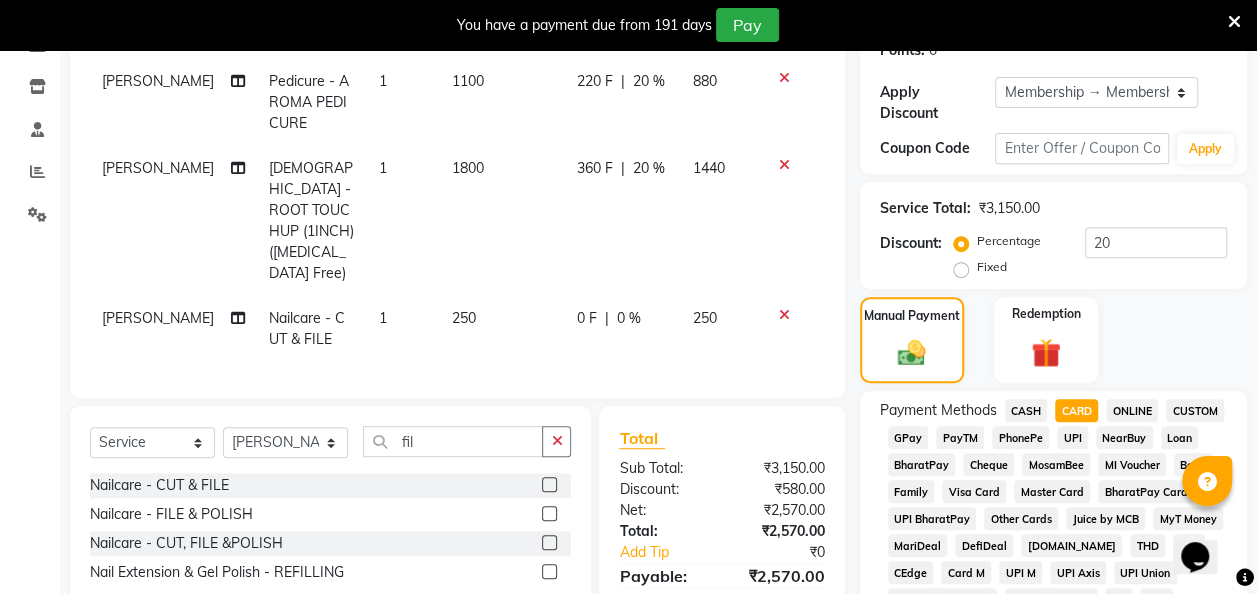 click on "CASH" 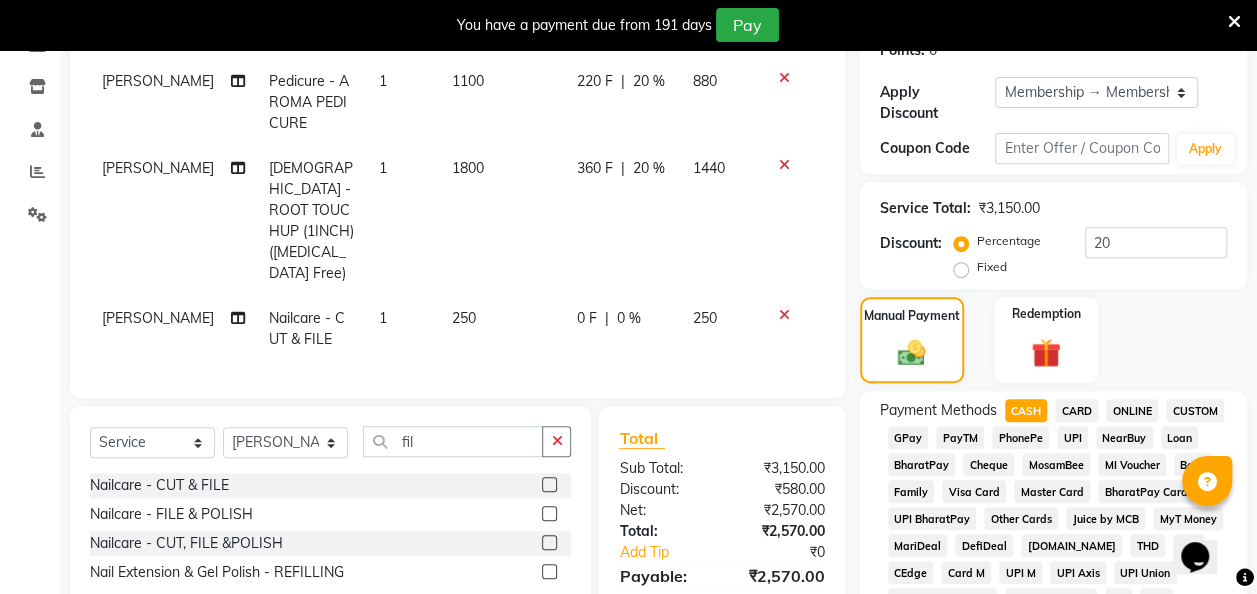 scroll, scrollTop: 1094, scrollLeft: 0, axis: vertical 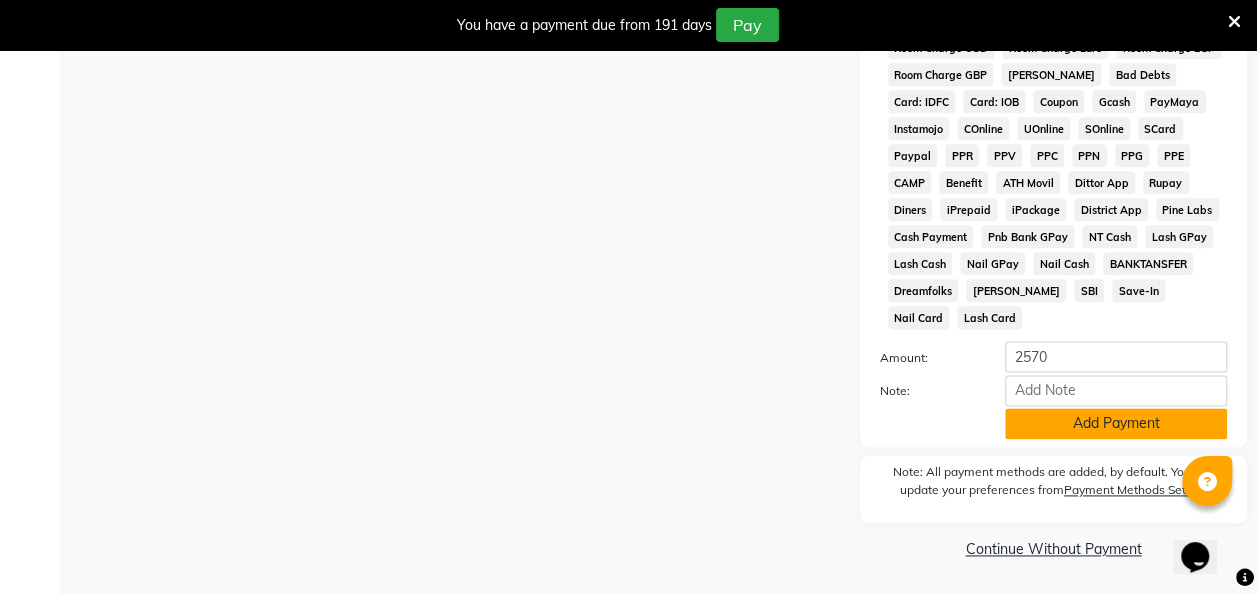 click on "Add Payment" 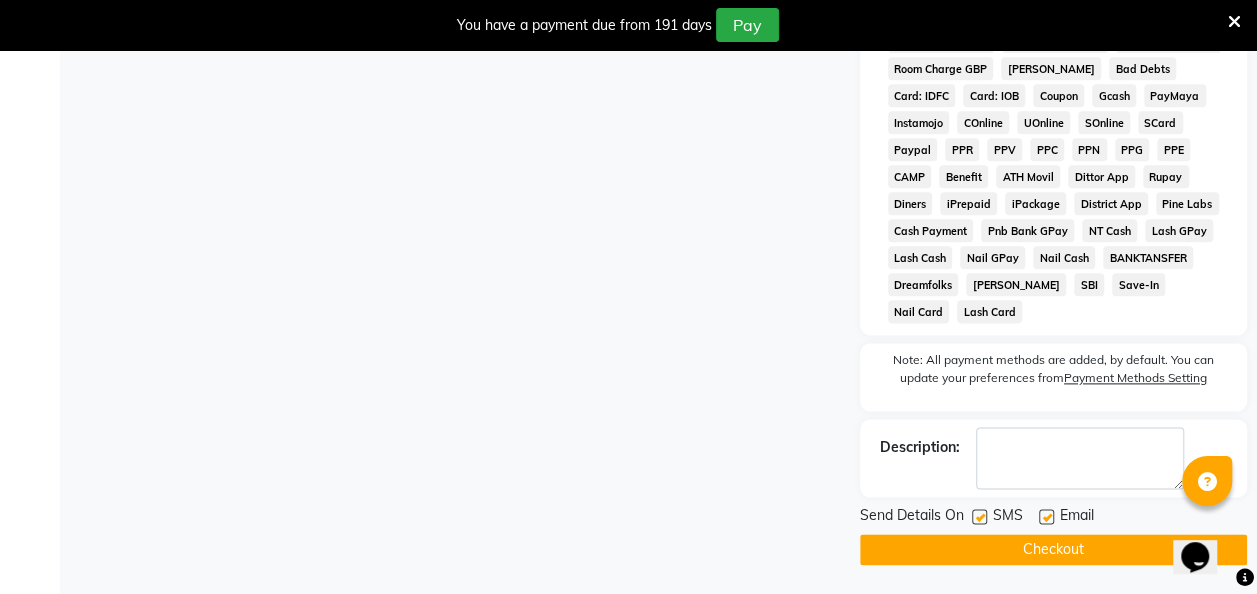click 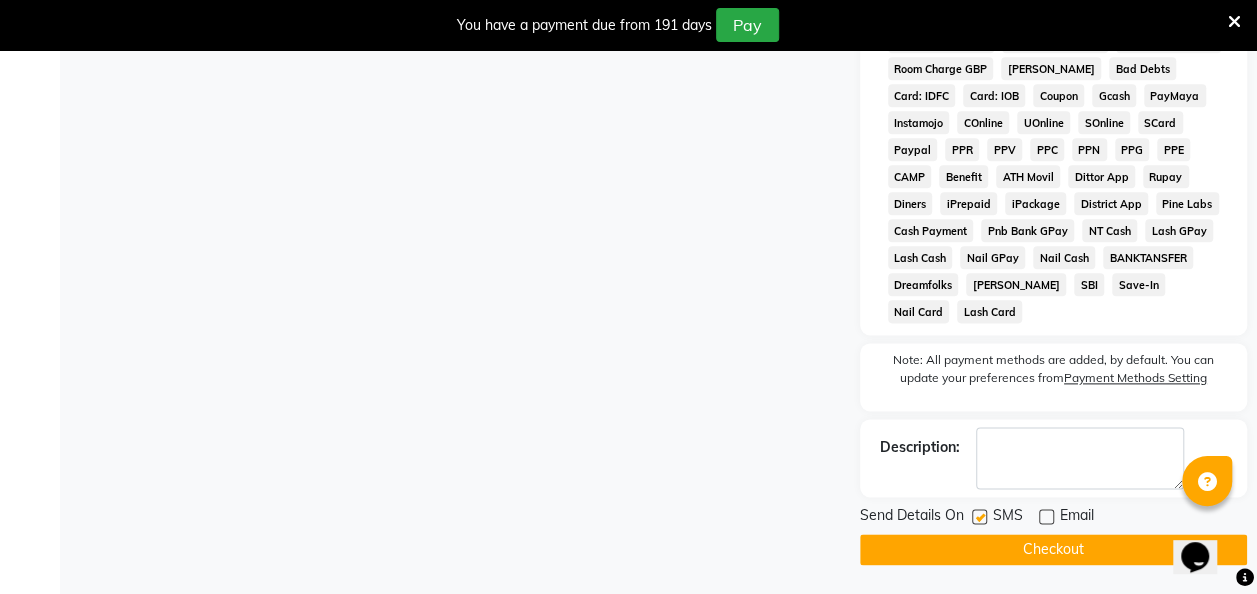 click 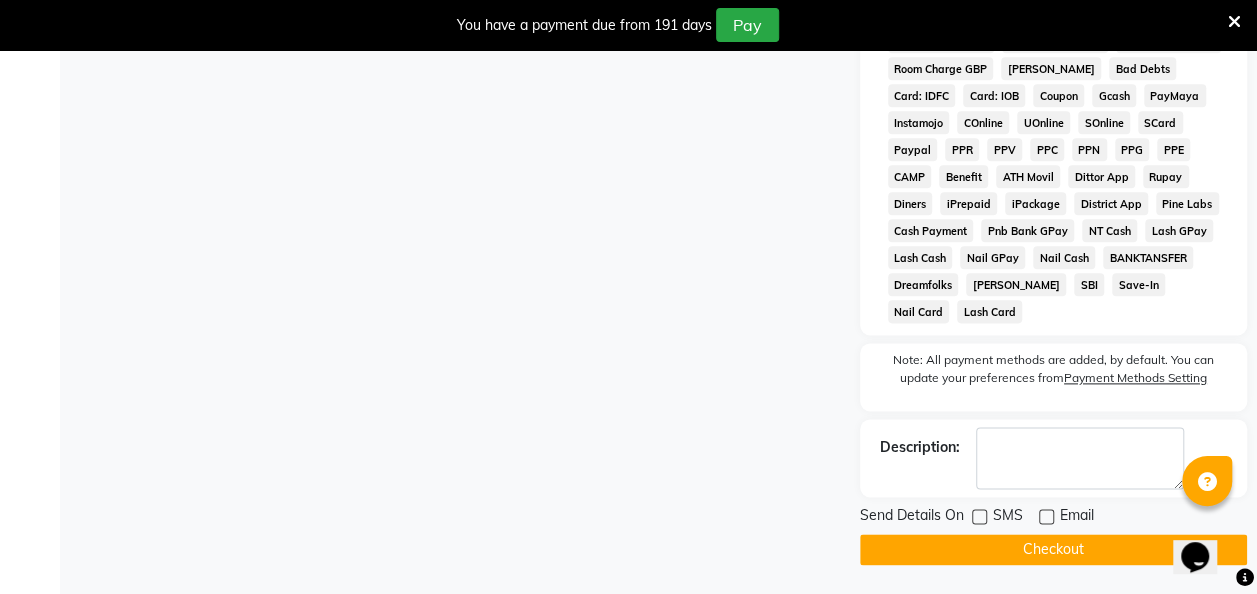 click on "Checkout" 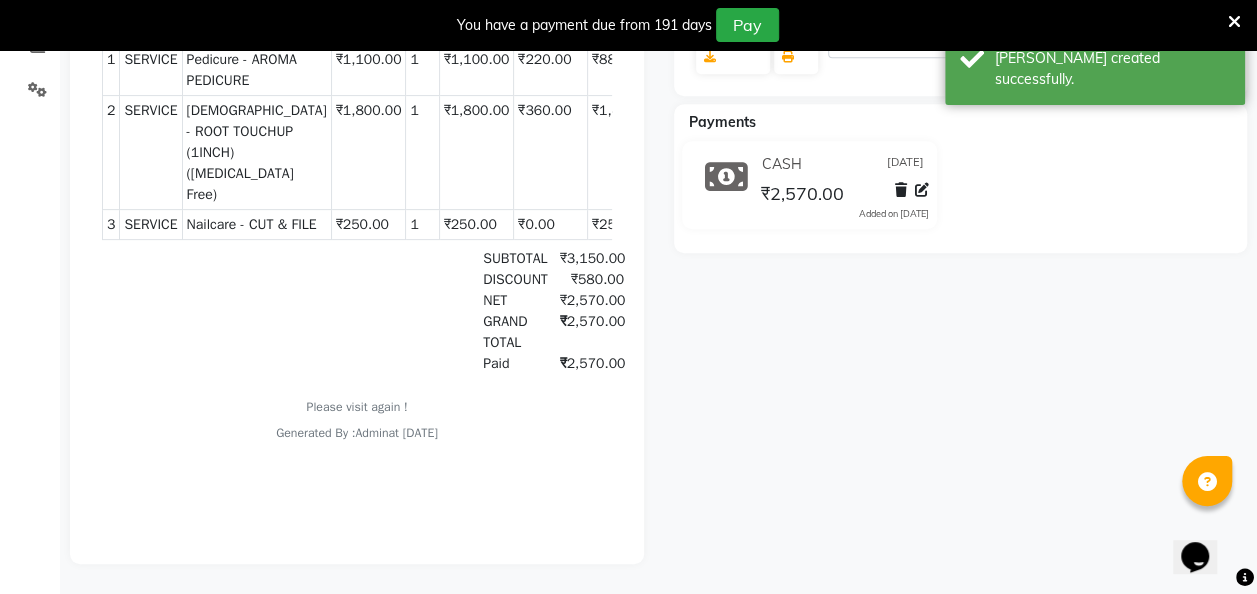 scroll, scrollTop: 0, scrollLeft: 0, axis: both 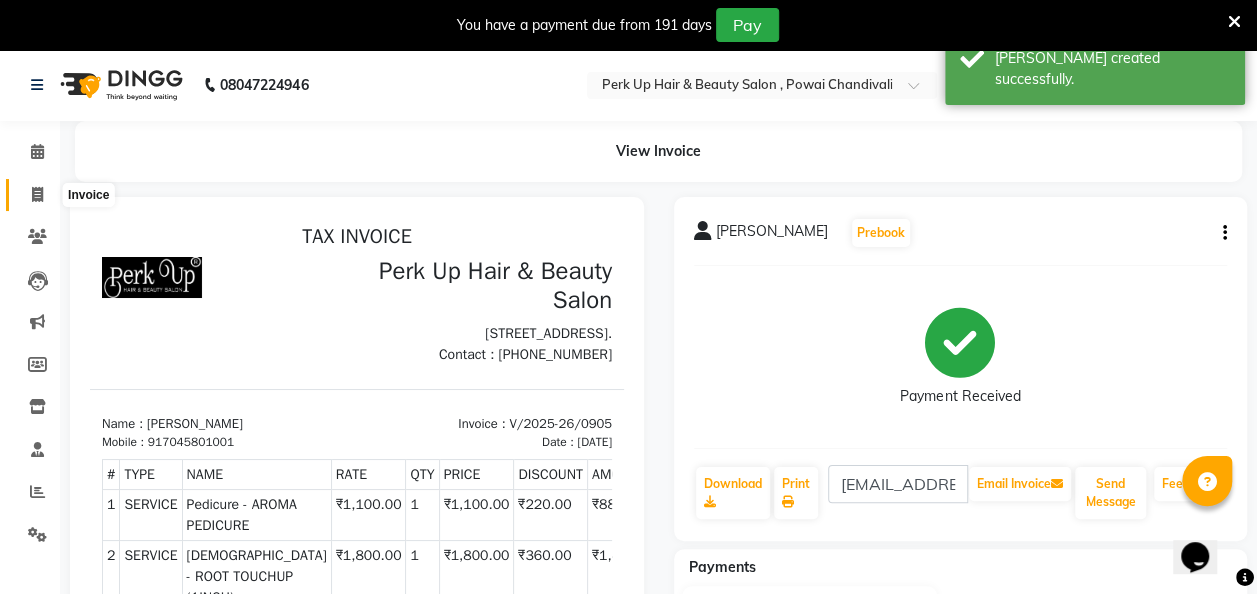 click 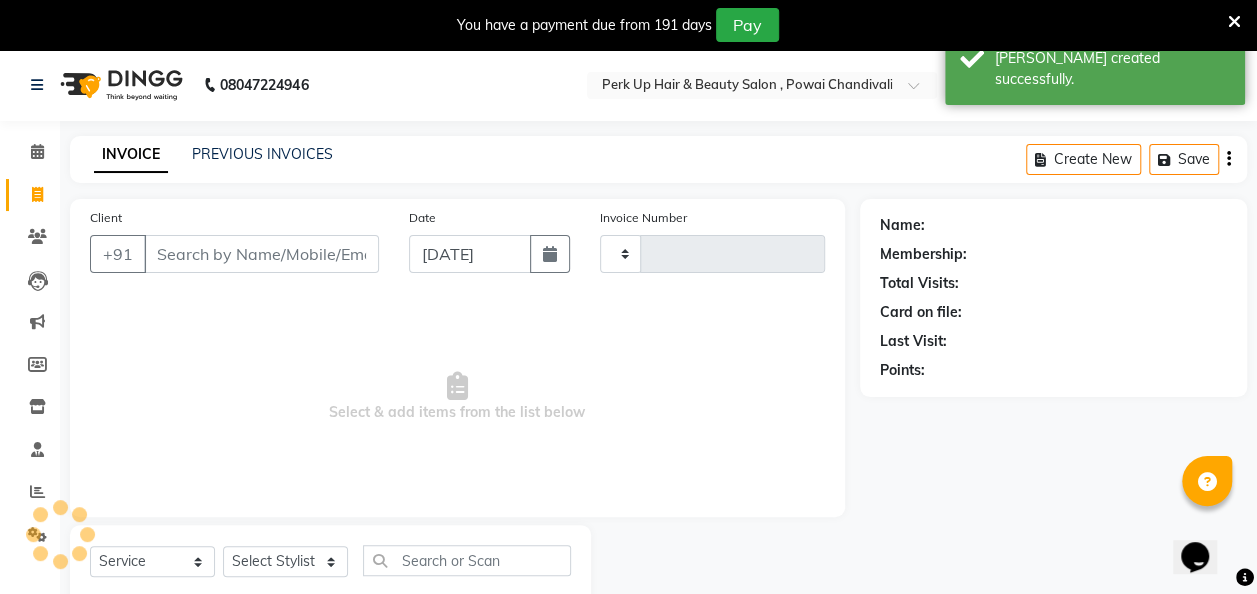 scroll, scrollTop: 55, scrollLeft: 0, axis: vertical 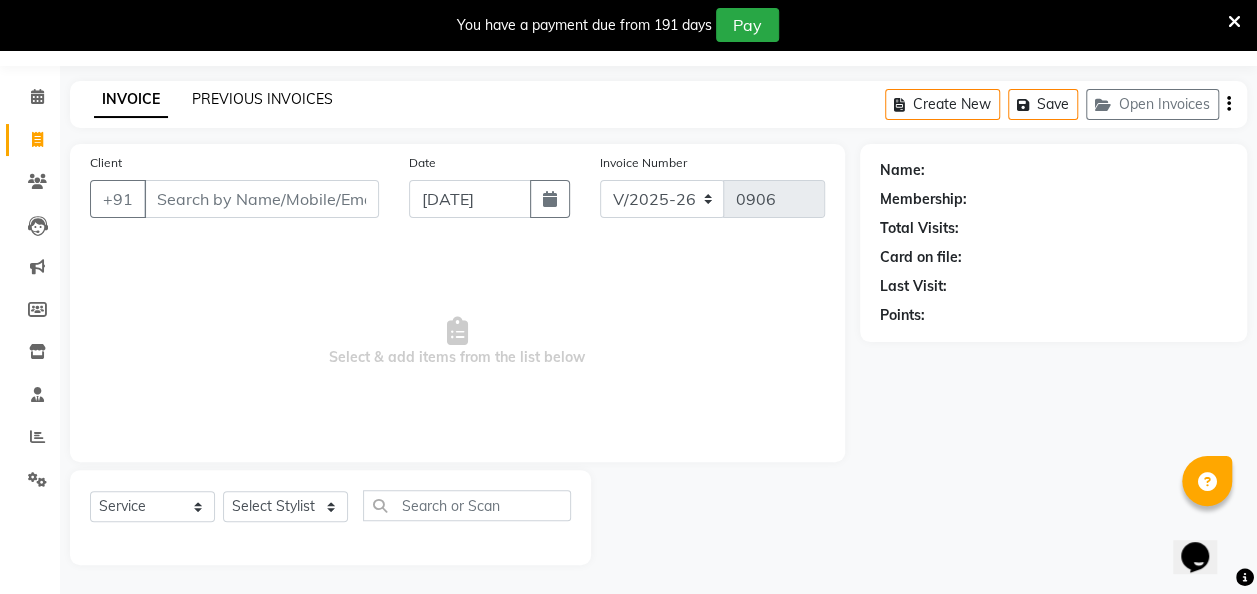 click on "PREVIOUS INVOICES" 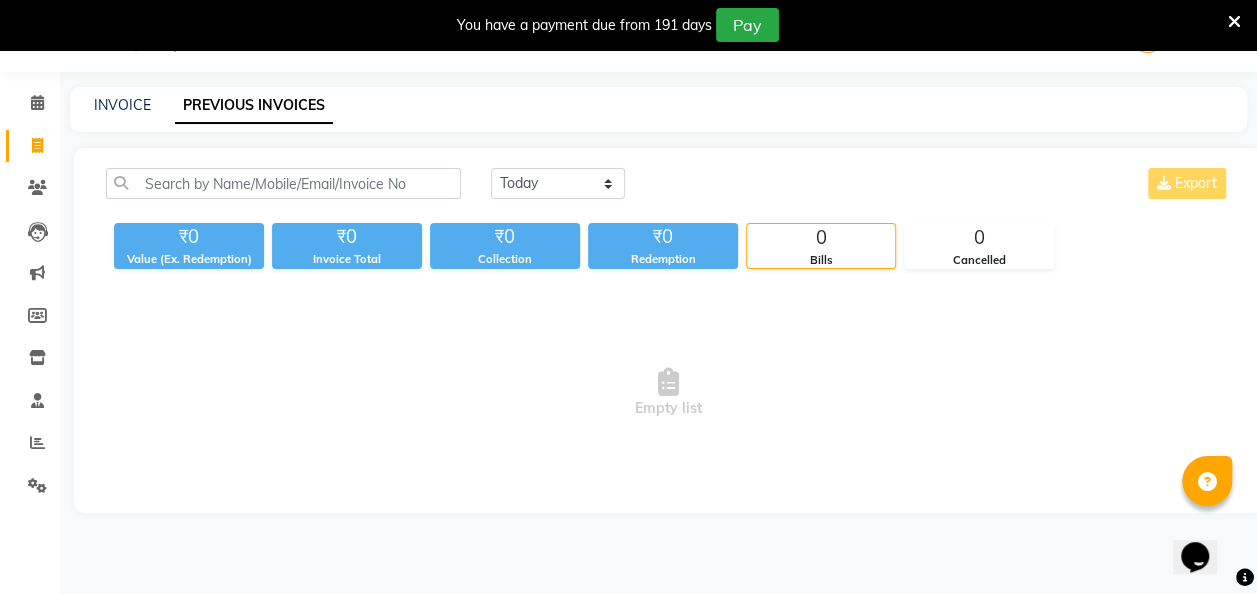 scroll, scrollTop: 49, scrollLeft: 0, axis: vertical 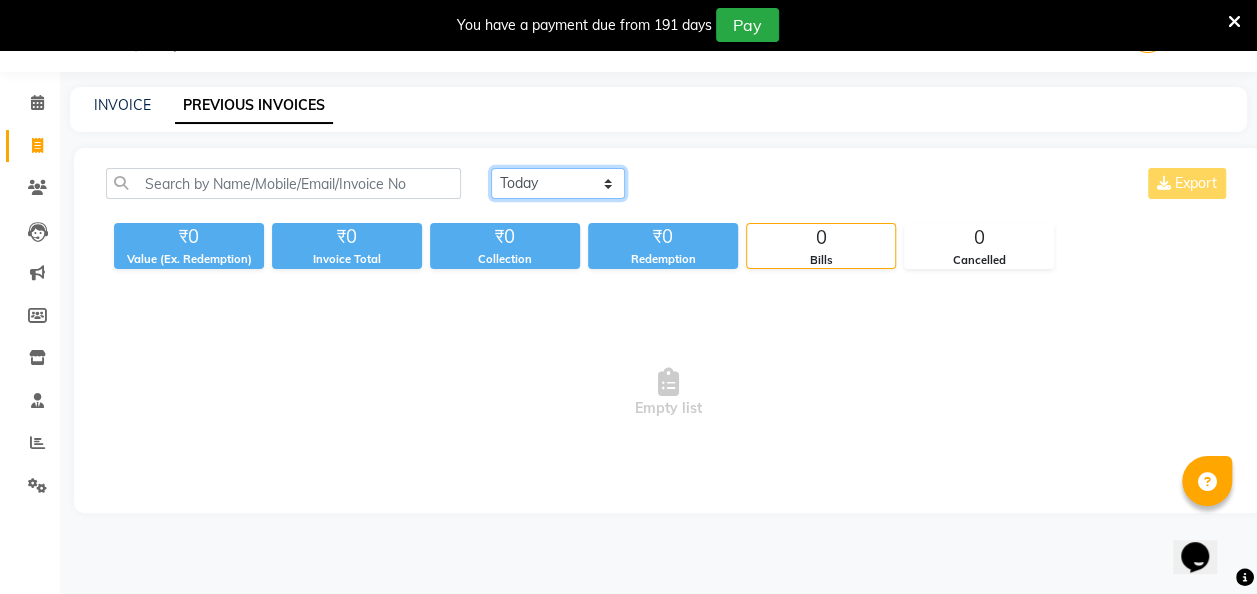 click on "[DATE] [DATE] Custom Range" 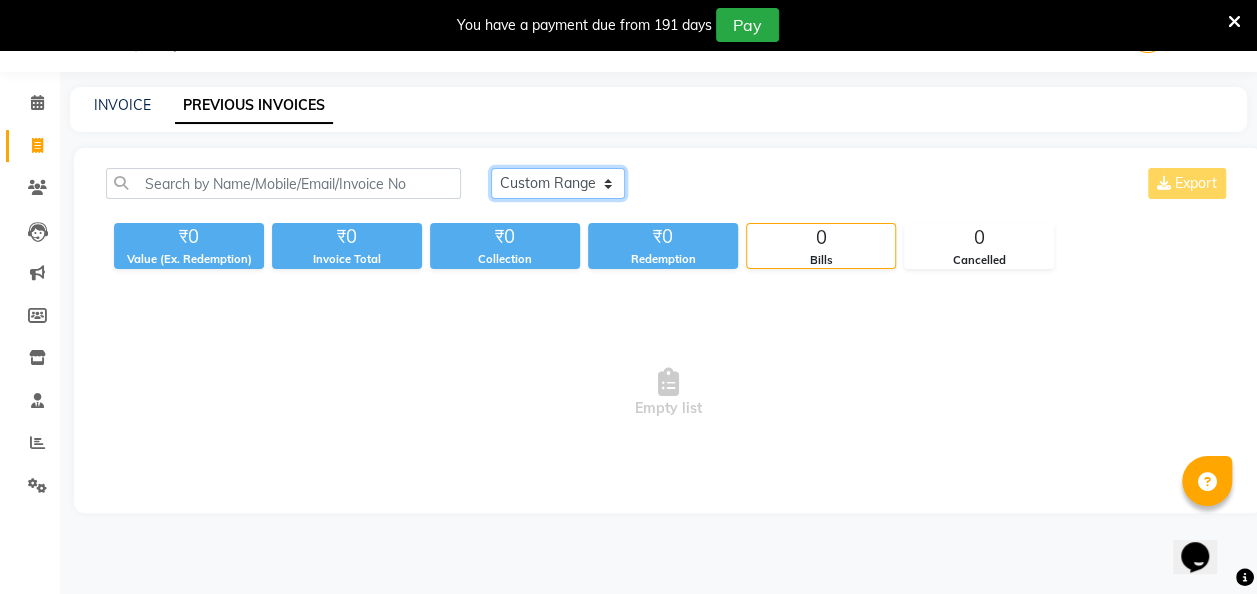 click on "[DATE] [DATE] Custom Range" 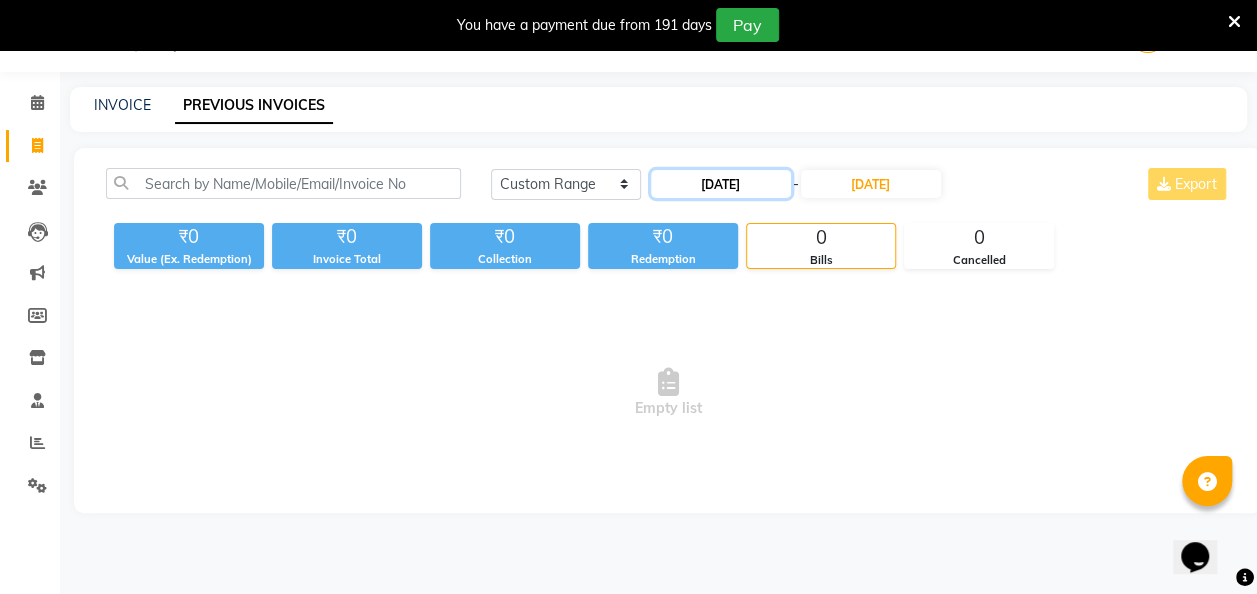 click on "[DATE]" 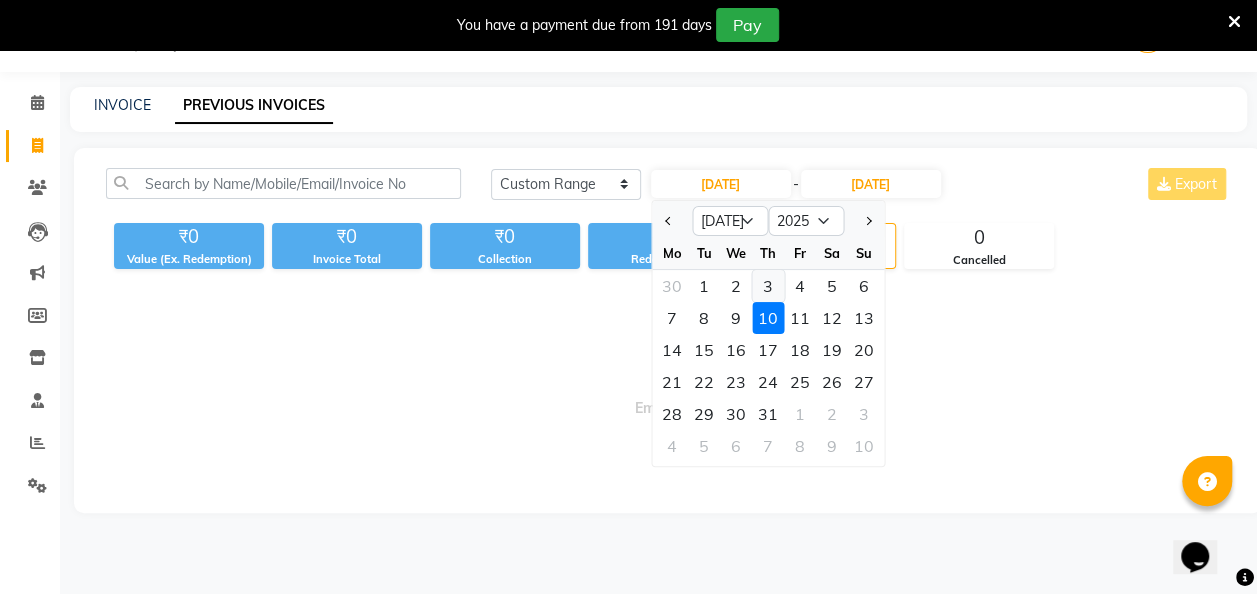 click on "3" 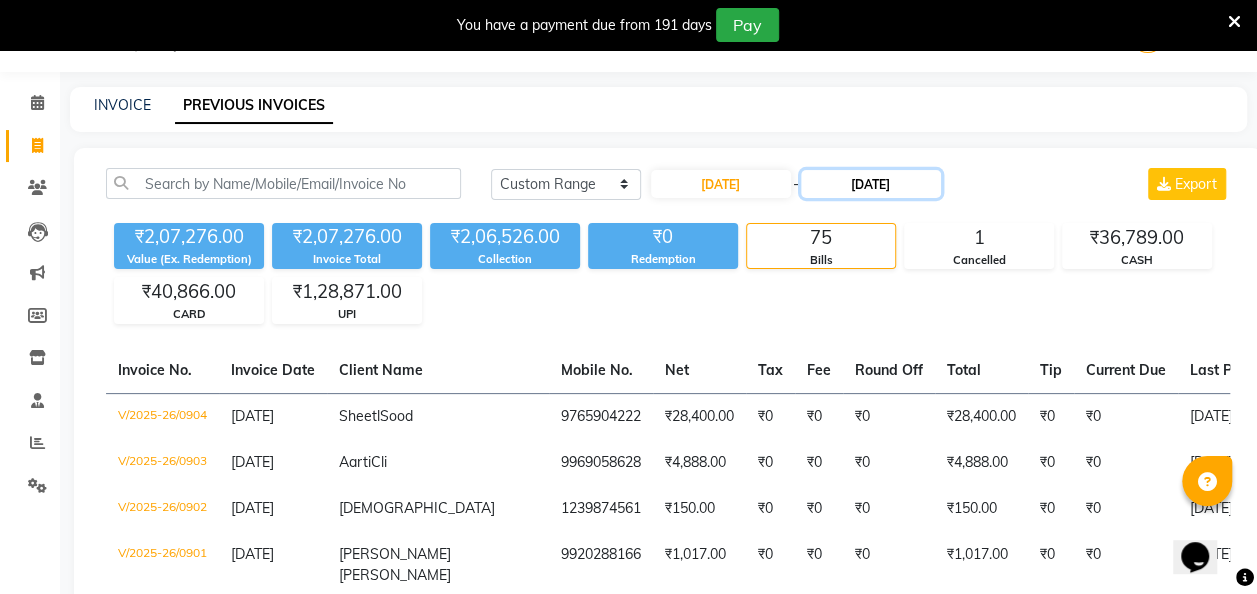 click on "[DATE]" 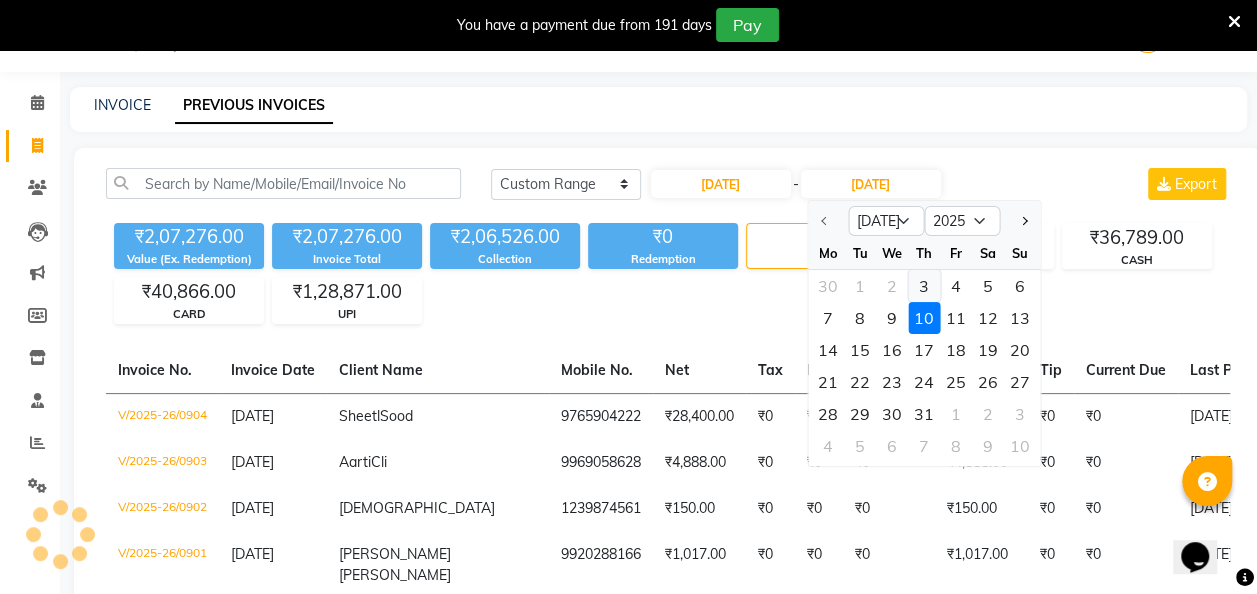 click on "3" 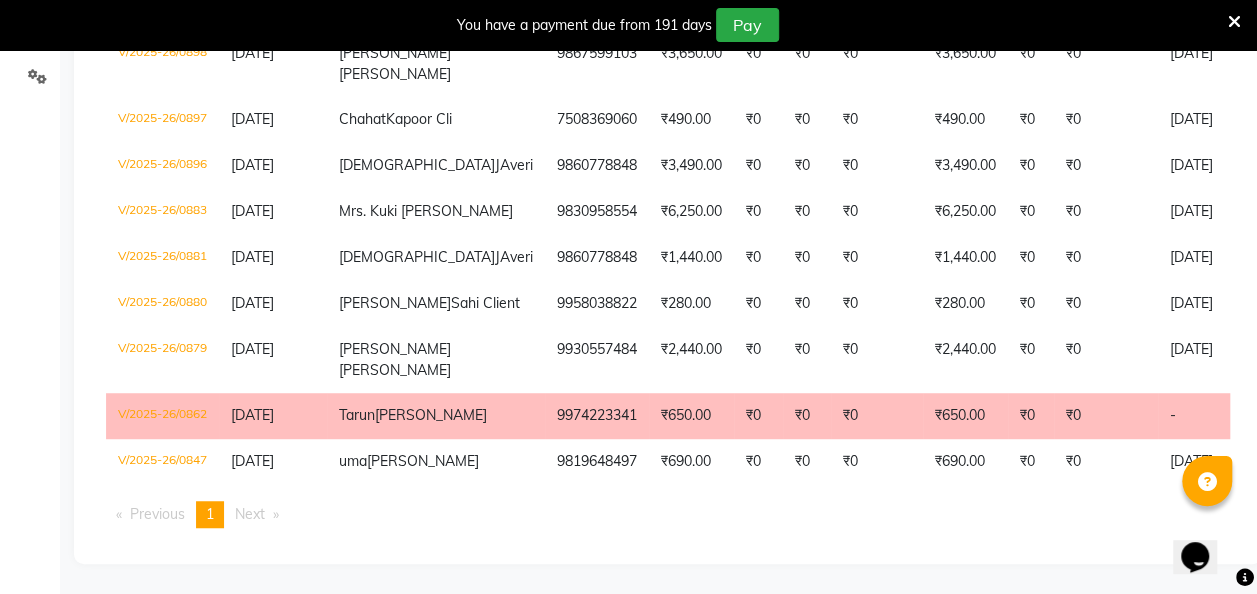 scroll, scrollTop: 0, scrollLeft: 0, axis: both 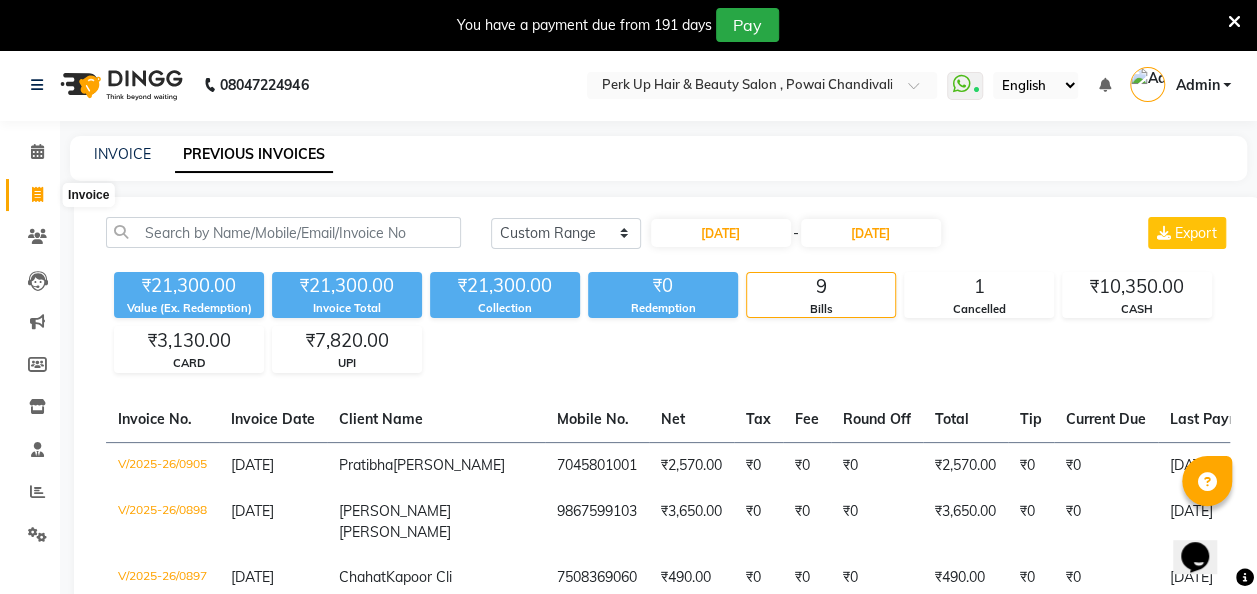 click 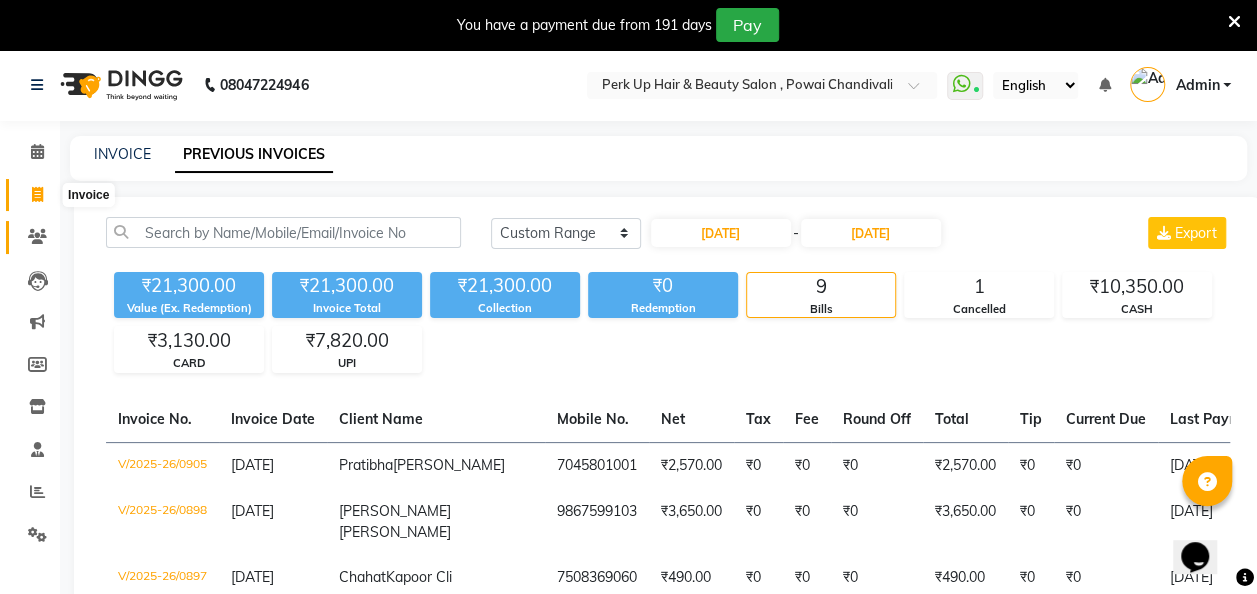 scroll, scrollTop: 55, scrollLeft: 0, axis: vertical 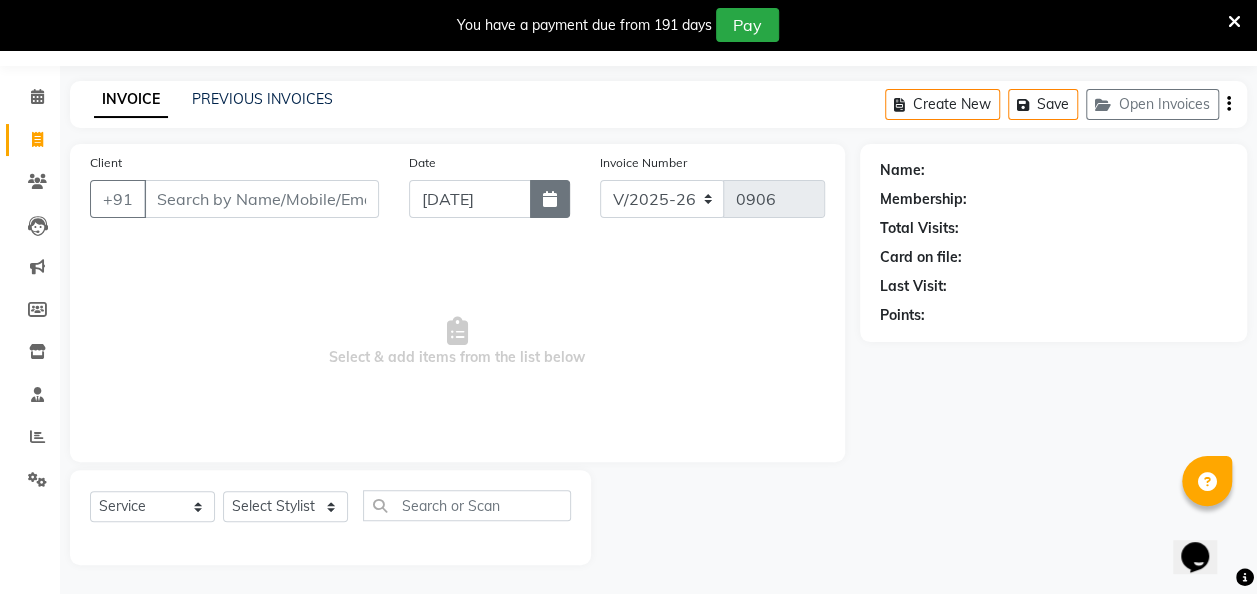 click 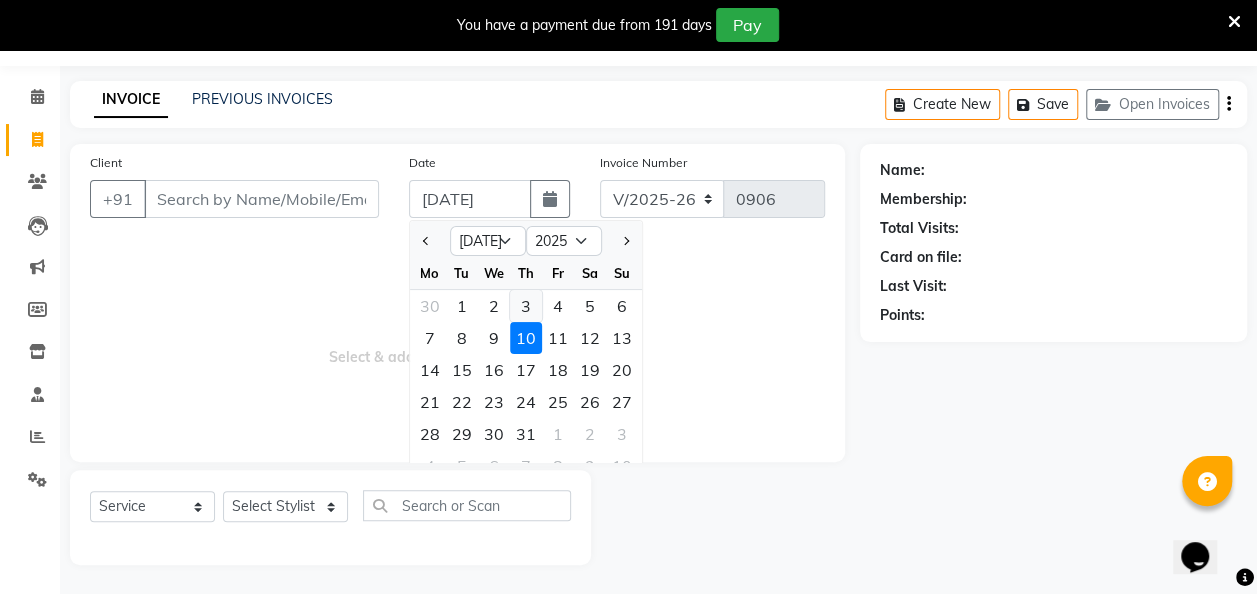 click on "3" 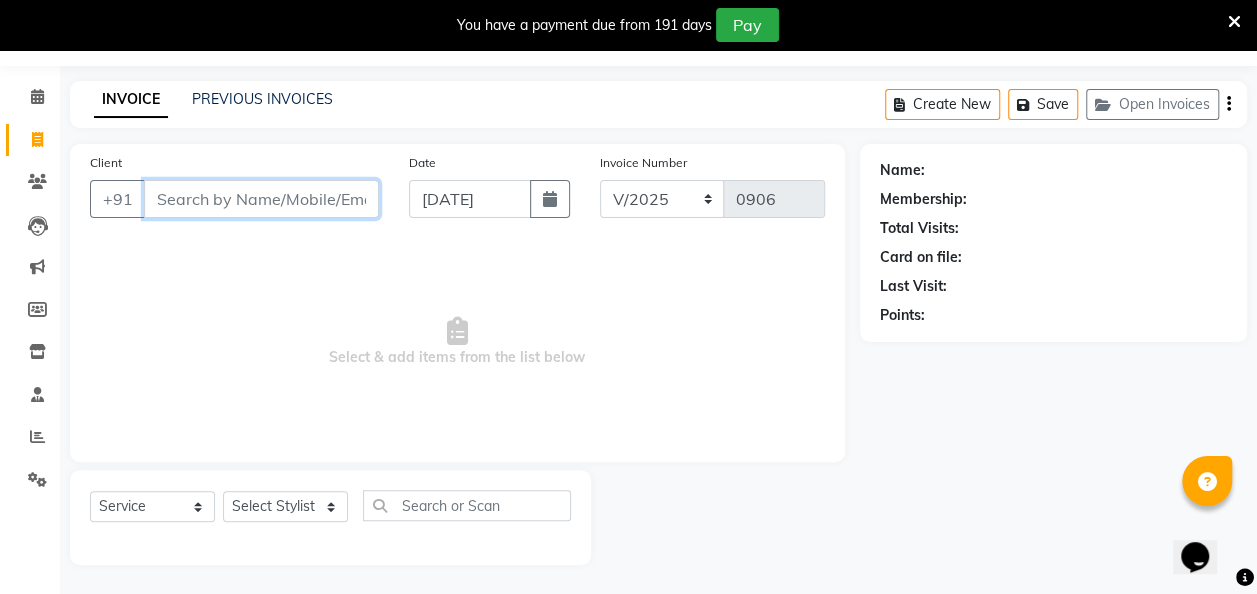 click on "Client" at bounding box center [261, 199] 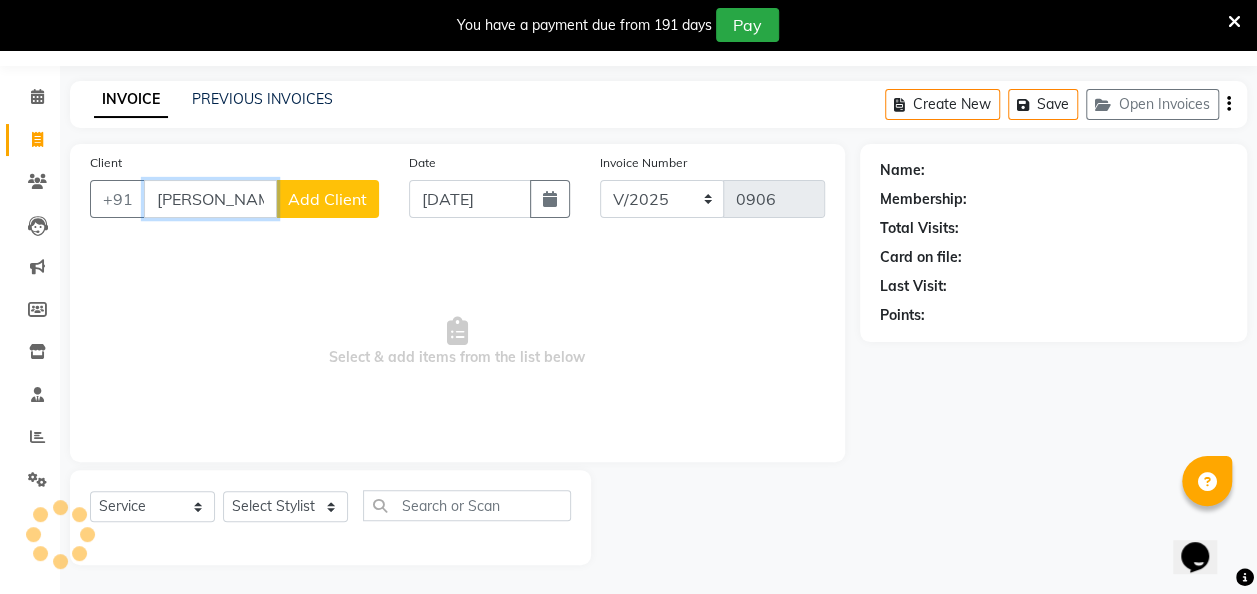 scroll, scrollTop: 0, scrollLeft: 2, axis: horizontal 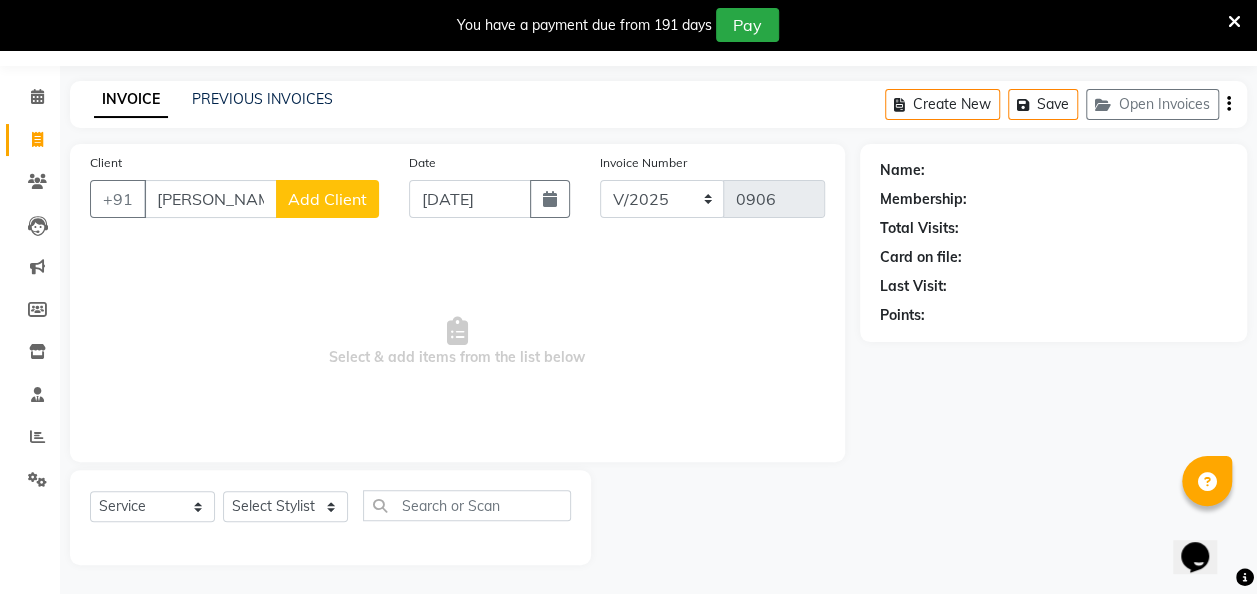 click on "Add Client" 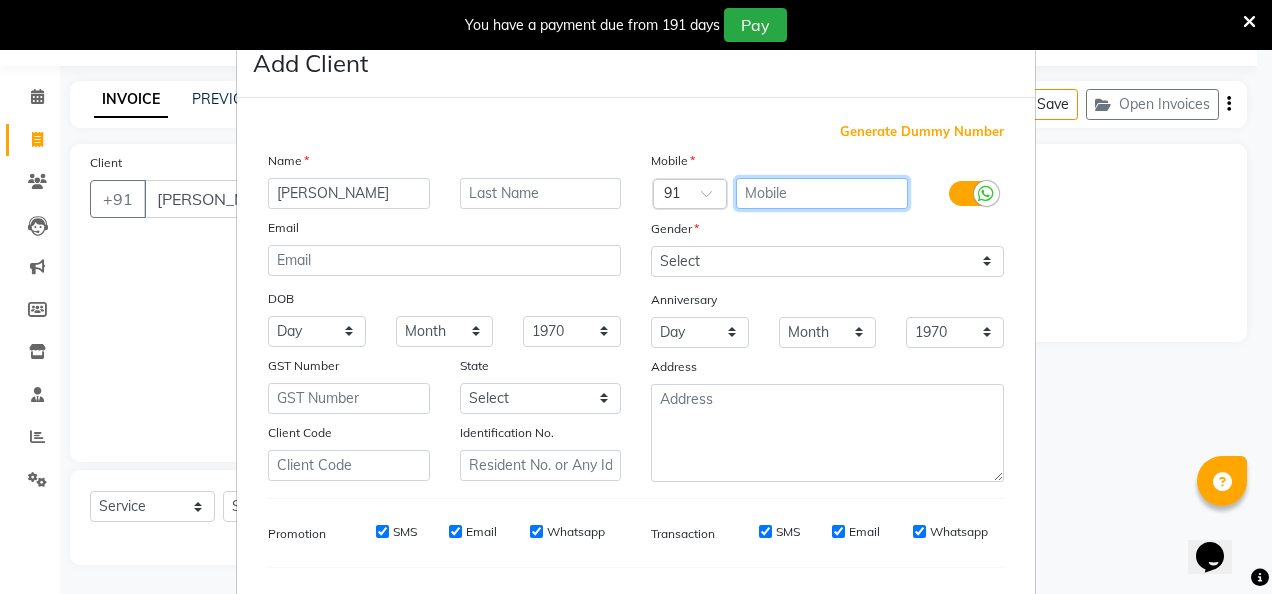 click at bounding box center [822, 193] 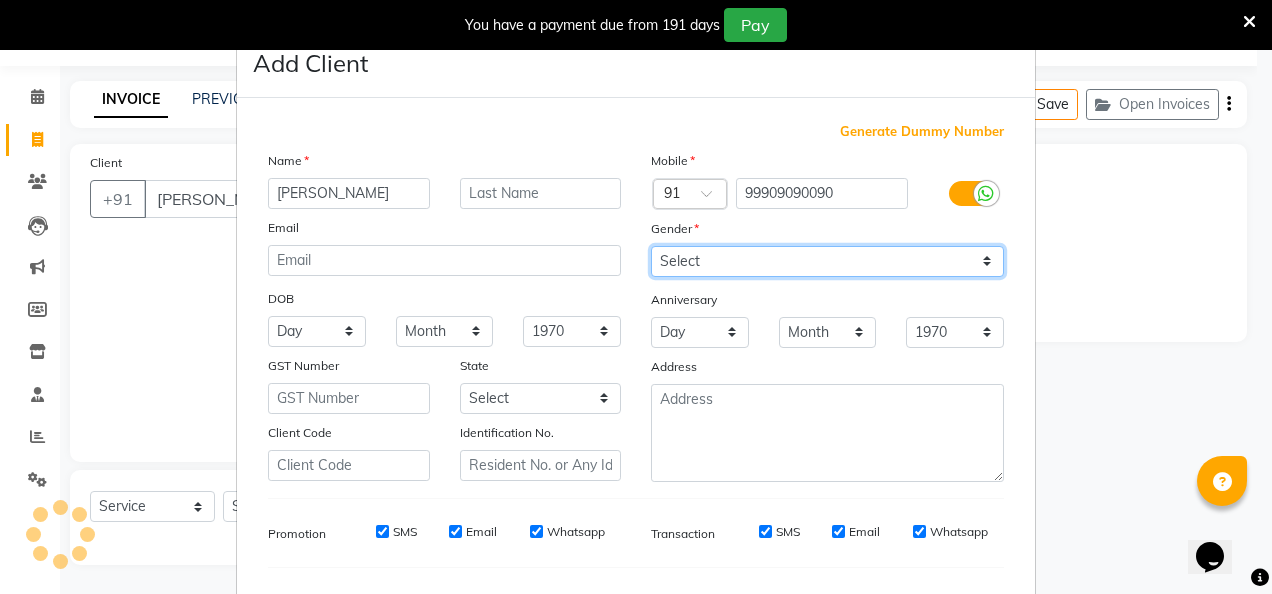 click on "Select [DEMOGRAPHIC_DATA] [DEMOGRAPHIC_DATA] Other Prefer Not To Say" at bounding box center (827, 261) 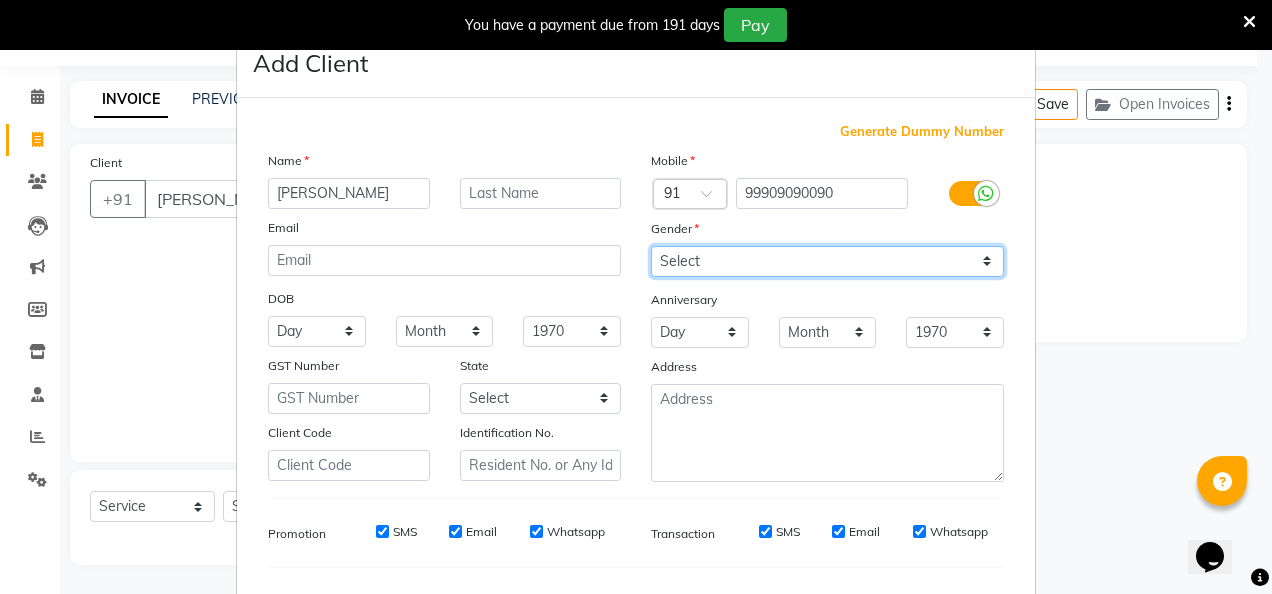 click on "Select [DEMOGRAPHIC_DATA] [DEMOGRAPHIC_DATA] Other Prefer Not To Say" at bounding box center (827, 261) 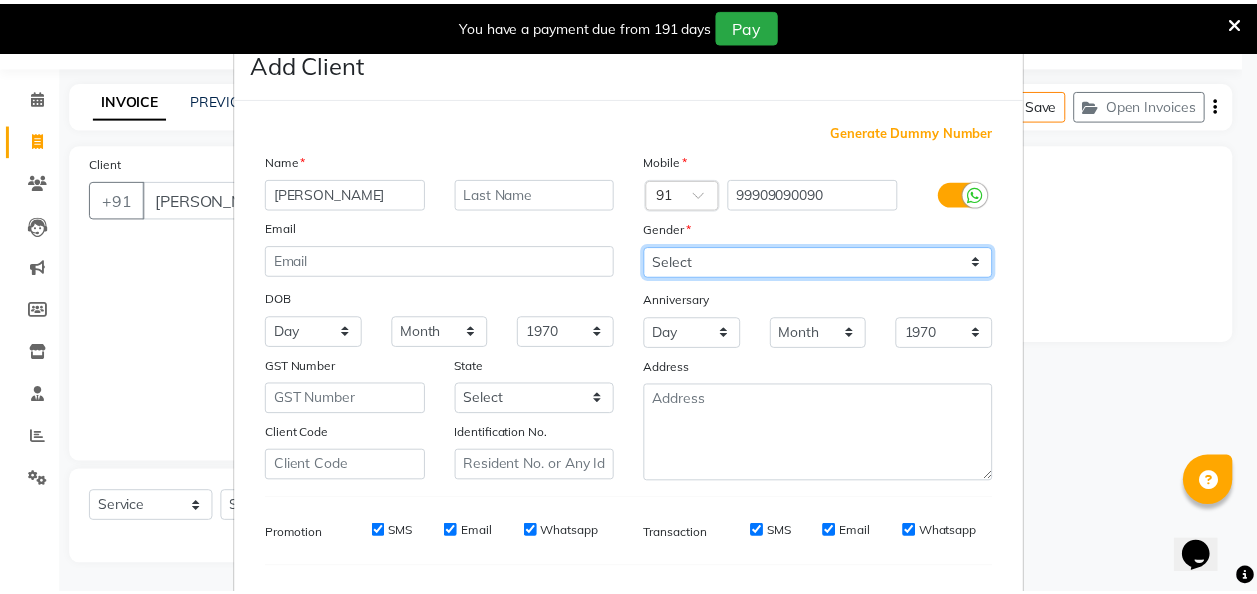 scroll, scrollTop: 251, scrollLeft: 0, axis: vertical 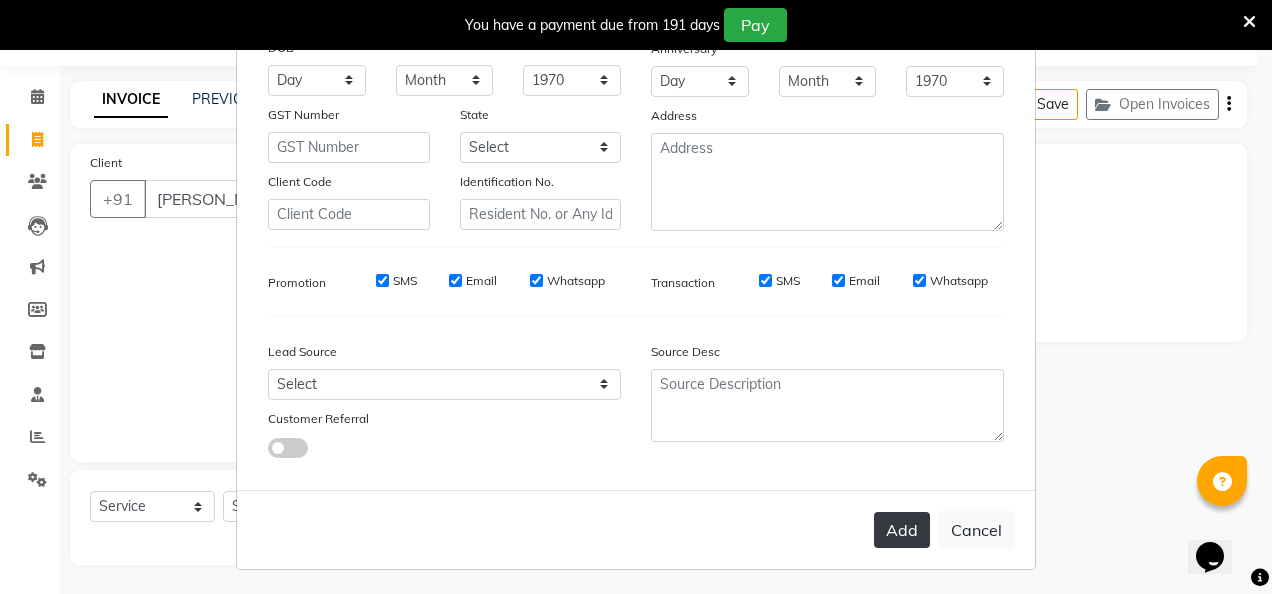 click on "Add   Cancel" at bounding box center (636, 529) 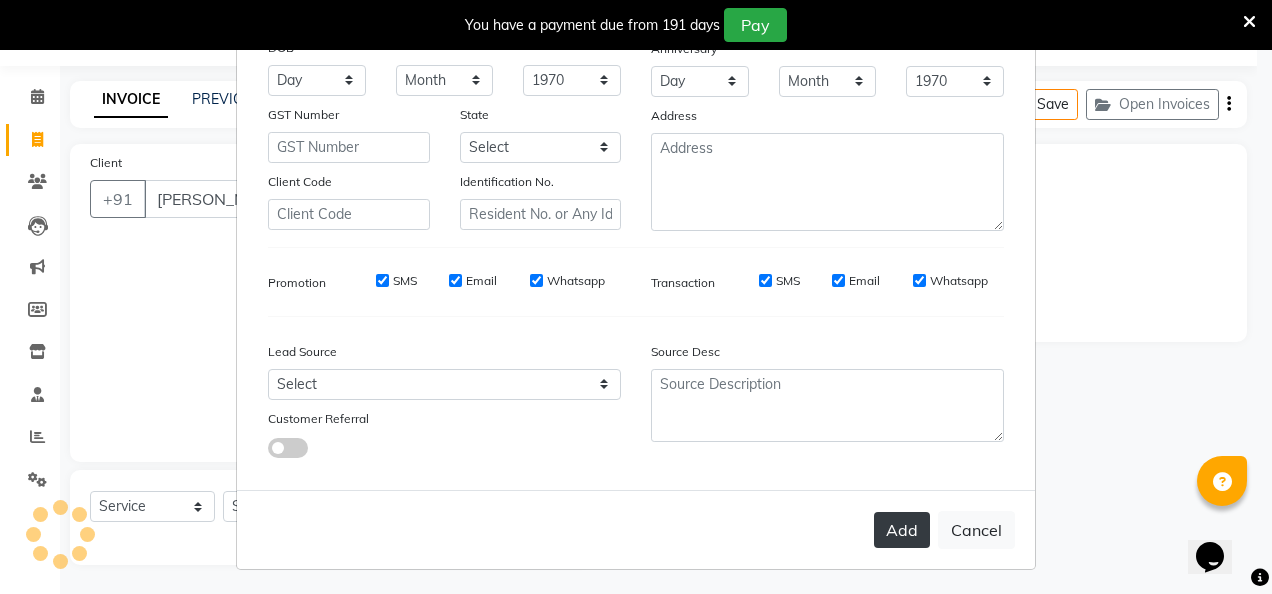 click on "Add" at bounding box center [902, 530] 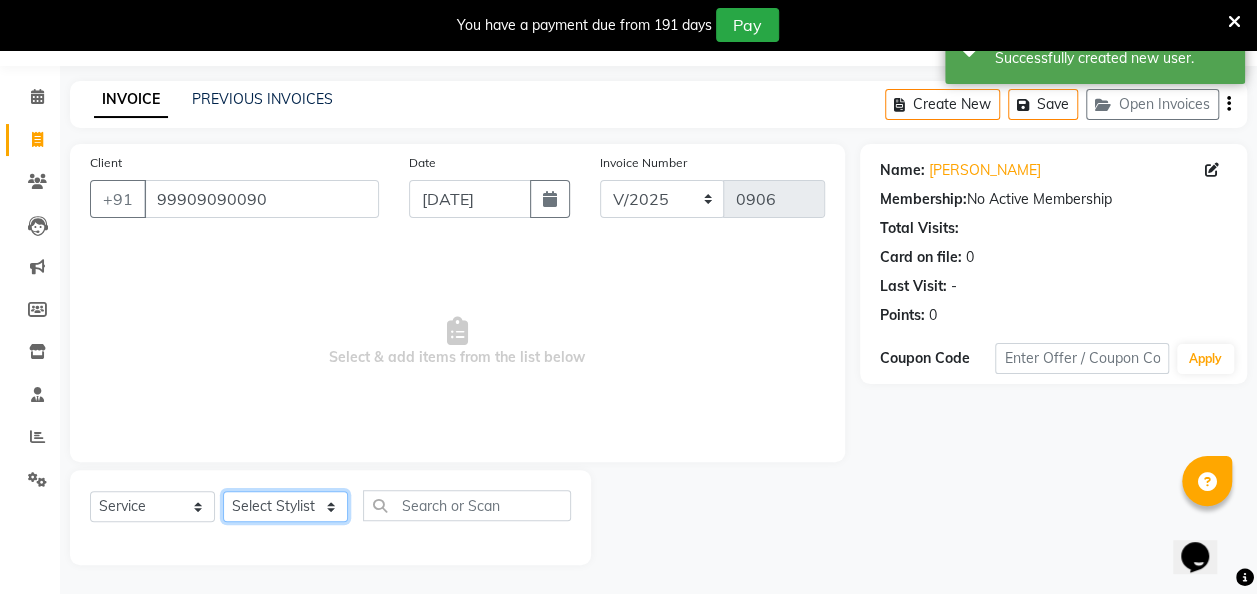 click on "Select Stylist [PERSON_NAME] danish [PERSON_NAME] [PERSON_NAME]		 [PERSON_NAME] [PERSON_NAME]			 Raju [PERSON_NAME]			 [PERSON_NAME]			 [PERSON_NAME] [PERSON_NAME] [PERSON_NAME] Seja [PERSON_NAME] Shaves [PERSON_NAME]" 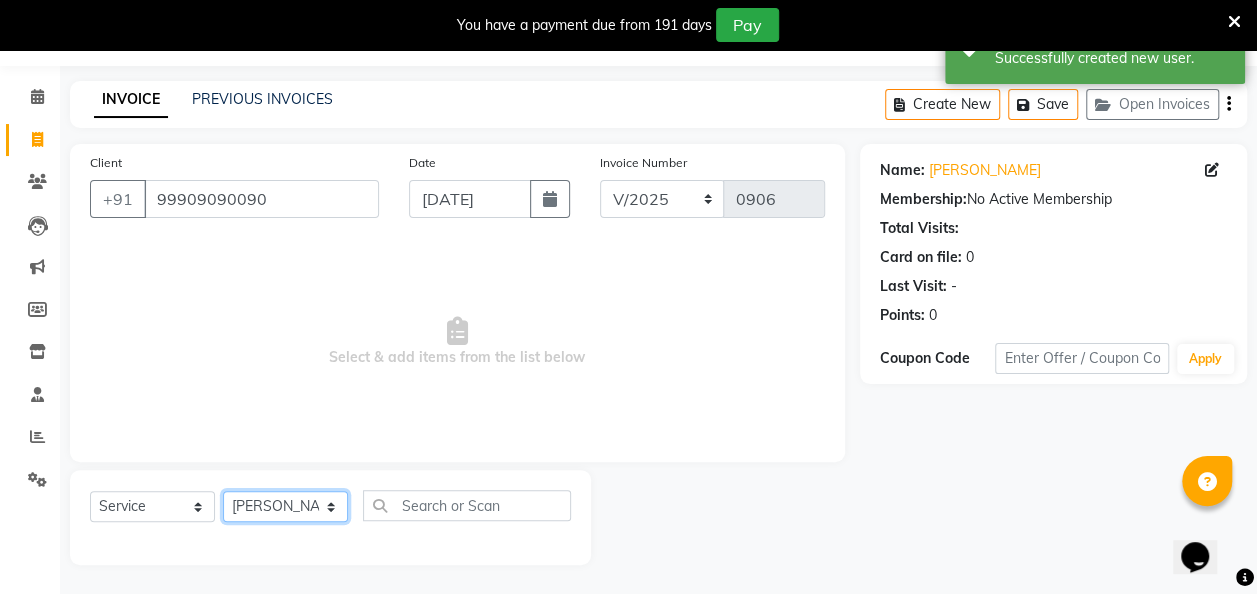 click on "Select Stylist [PERSON_NAME] danish [PERSON_NAME] [PERSON_NAME]		 [PERSON_NAME] [PERSON_NAME]			 Raju [PERSON_NAME]			 [PERSON_NAME]			 [PERSON_NAME] [PERSON_NAME] [PERSON_NAME] Seja [PERSON_NAME] Shaves [PERSON_NAME]" 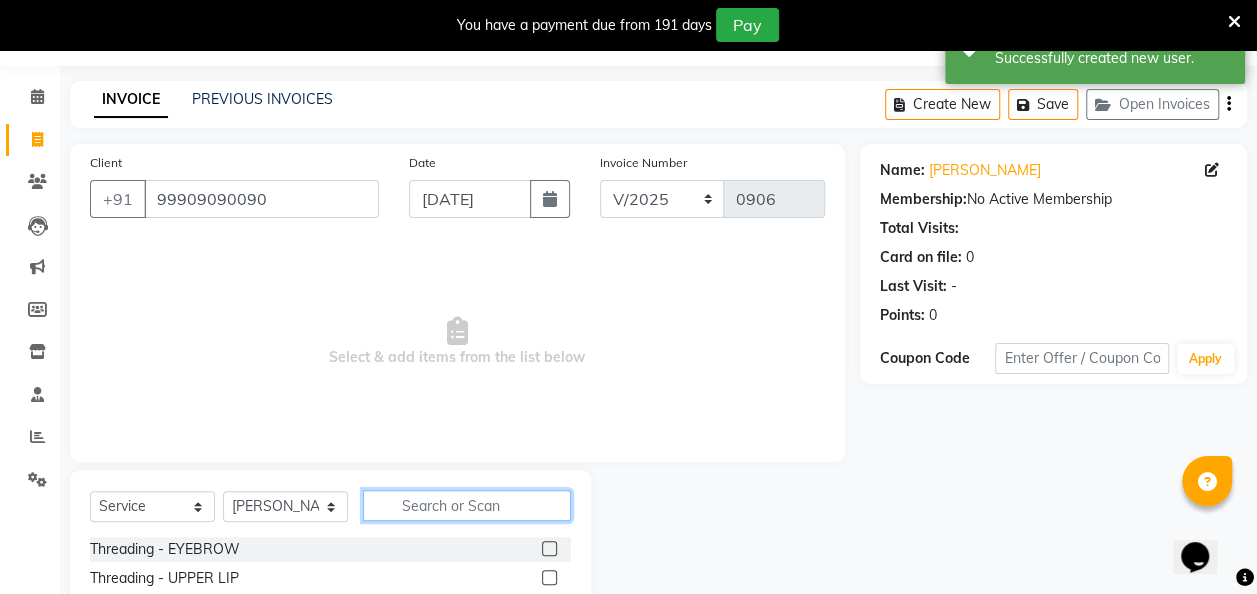 click 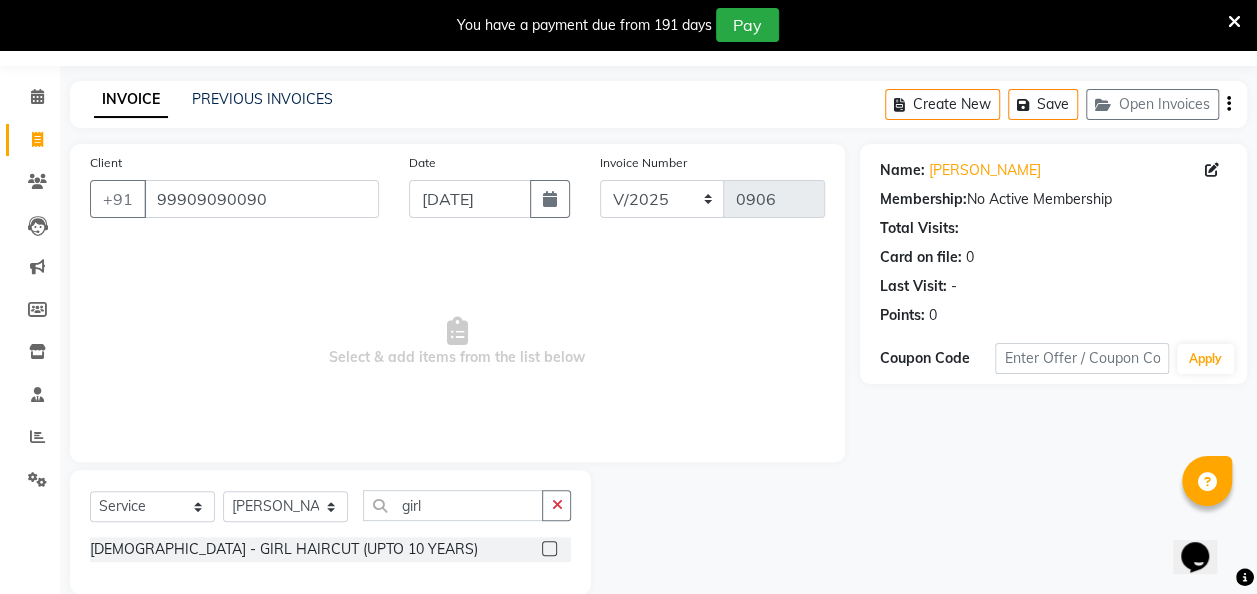 click 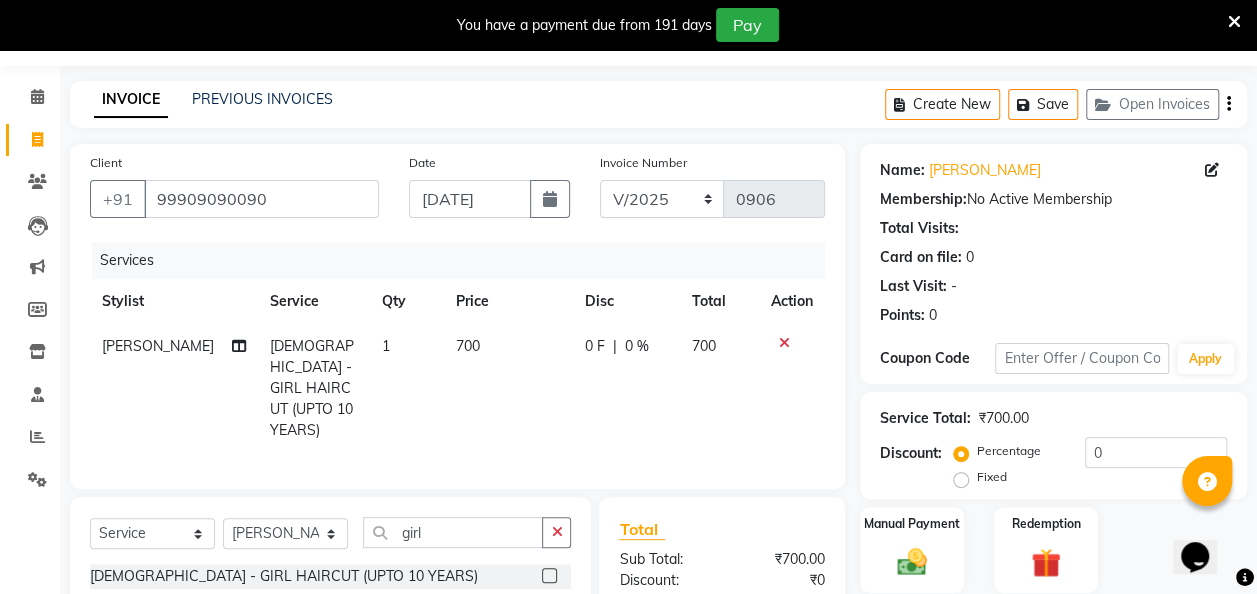 click on "0 F" 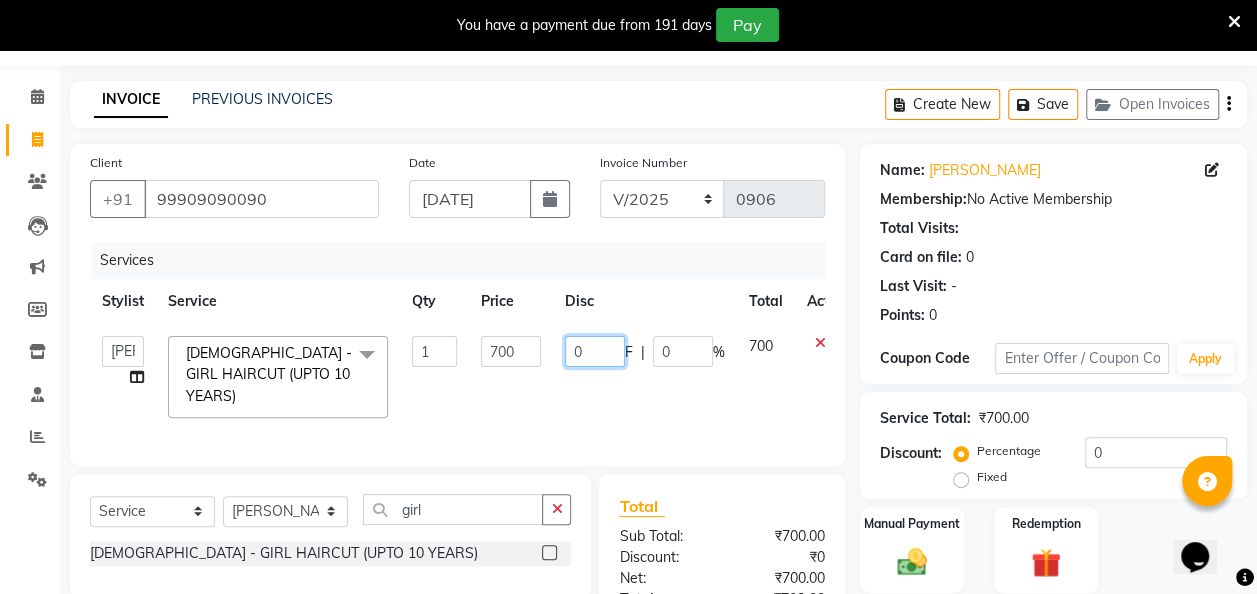 drag, startPoint x: 604, startPoint y: 342, endPoint x: 566, endPoint y: 353, distance: 39.56008 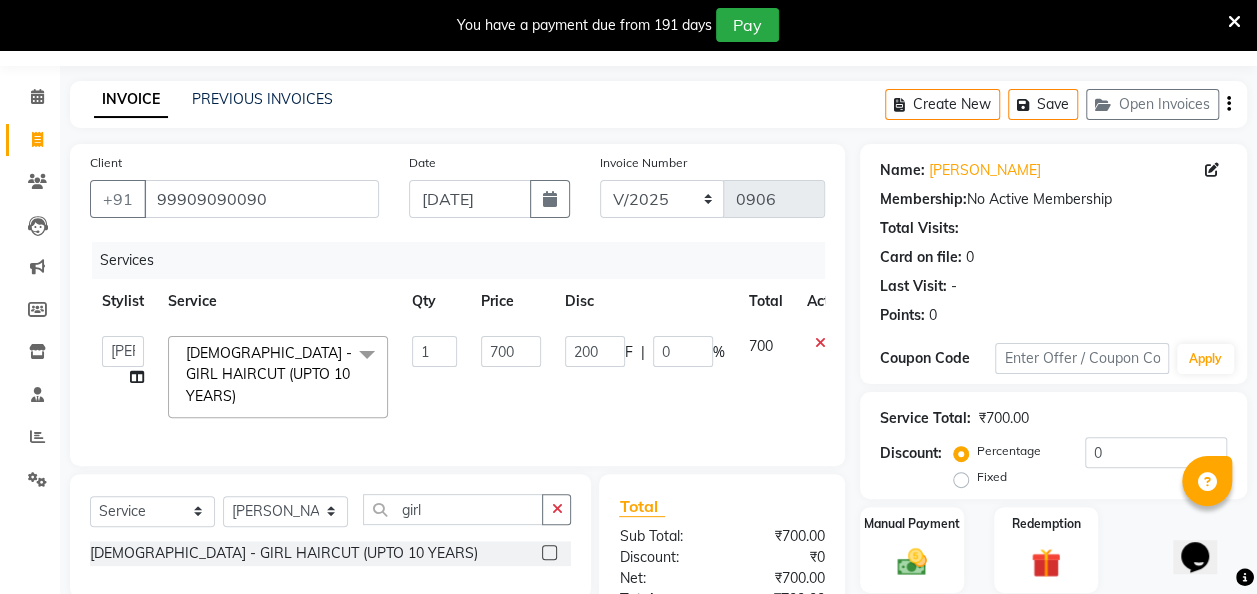click on "200 F | 0 %" 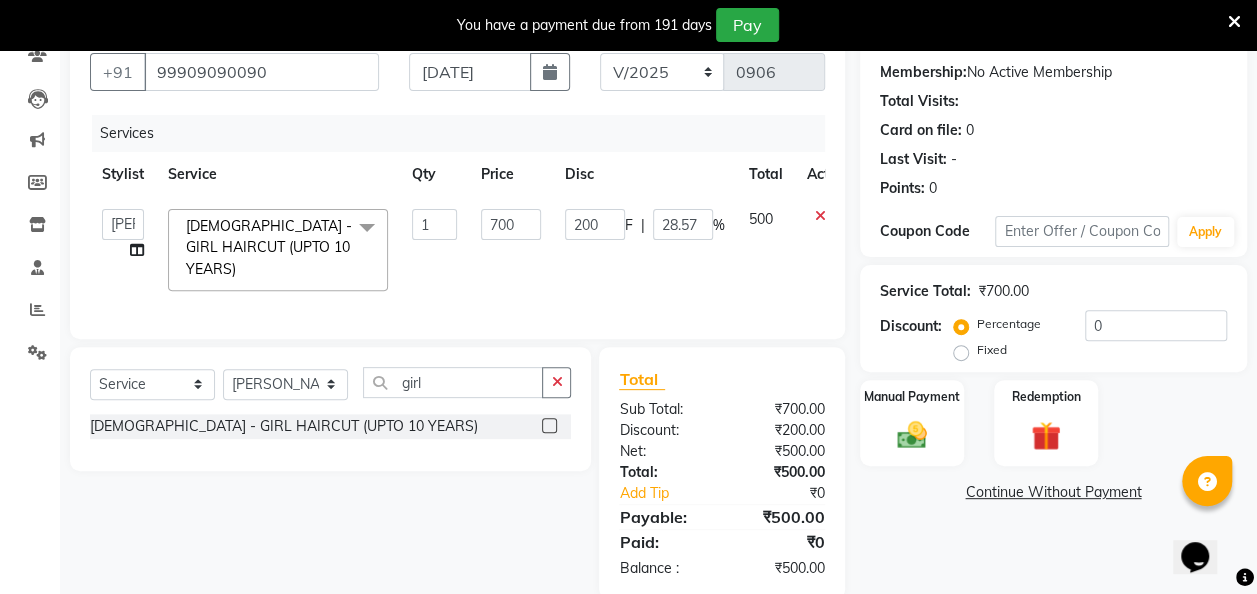 scroll, scrollTop: 212, scrollLeft: 0, axis: vertical 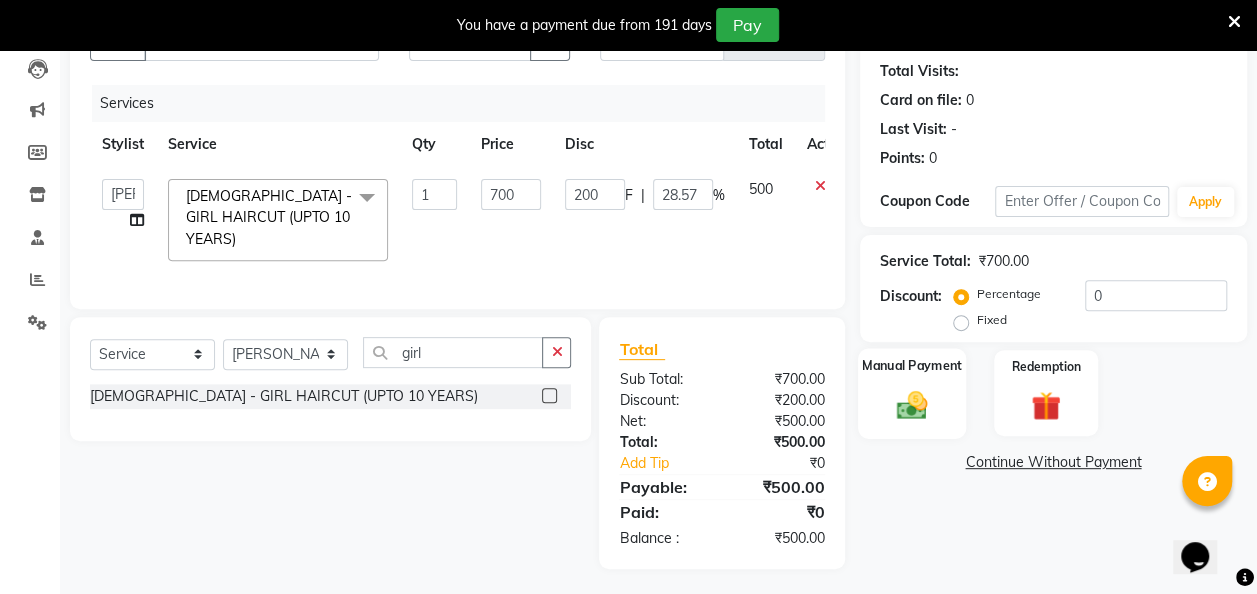 click 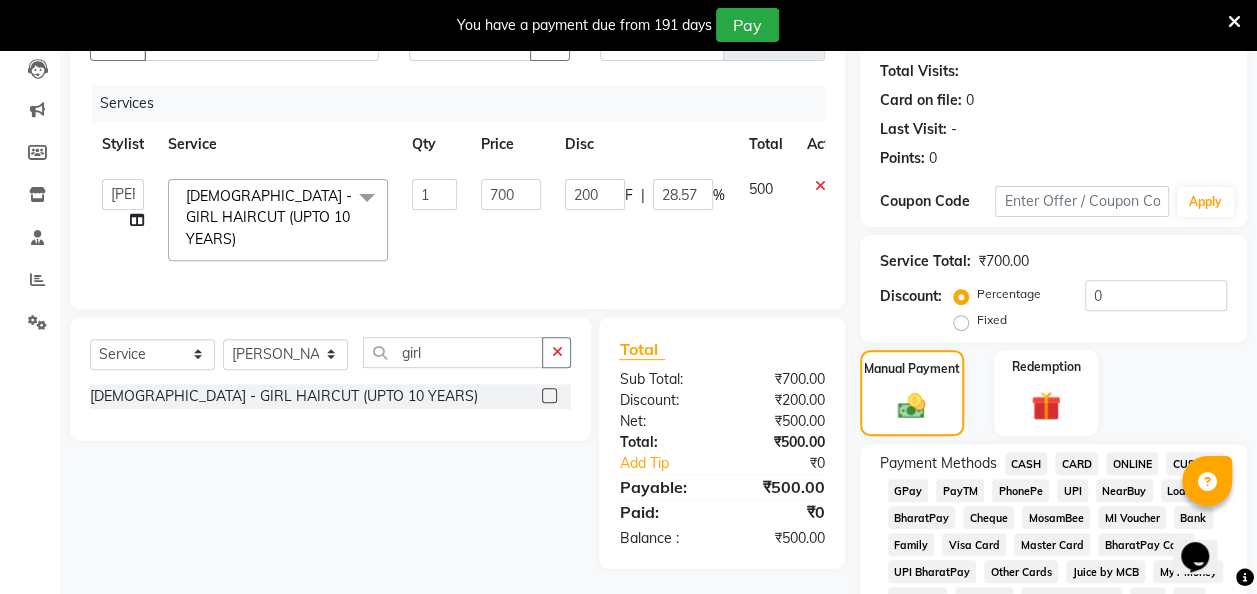 click on "UPI" 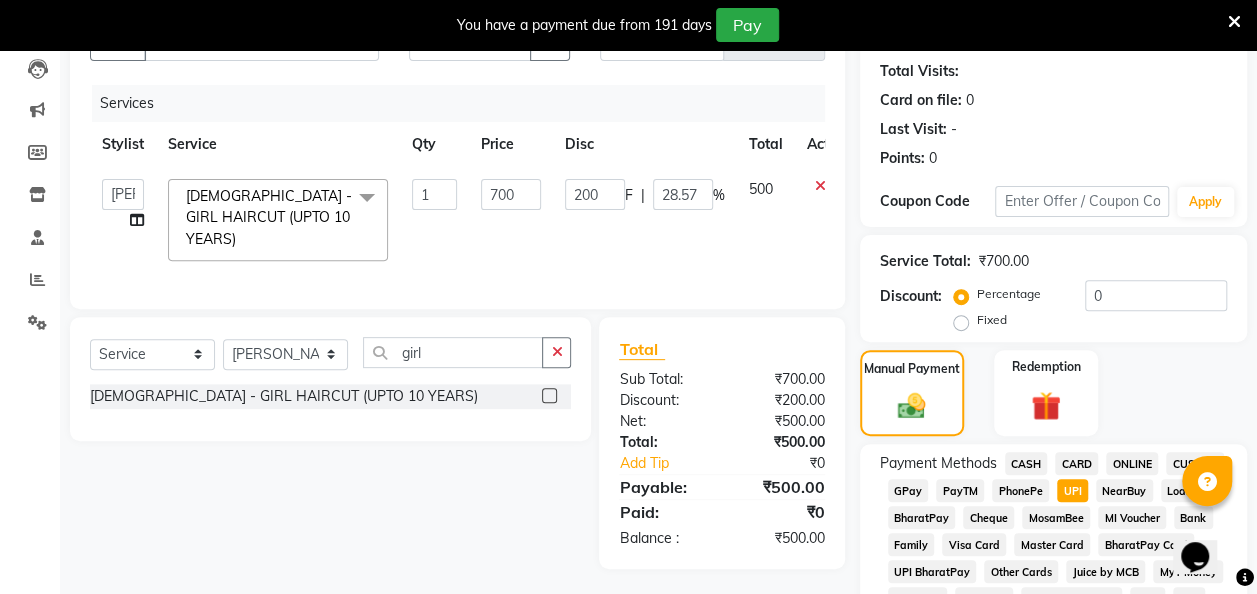 scroll, scrollTop: 1039, scrollLeft: 0, axis: vertical 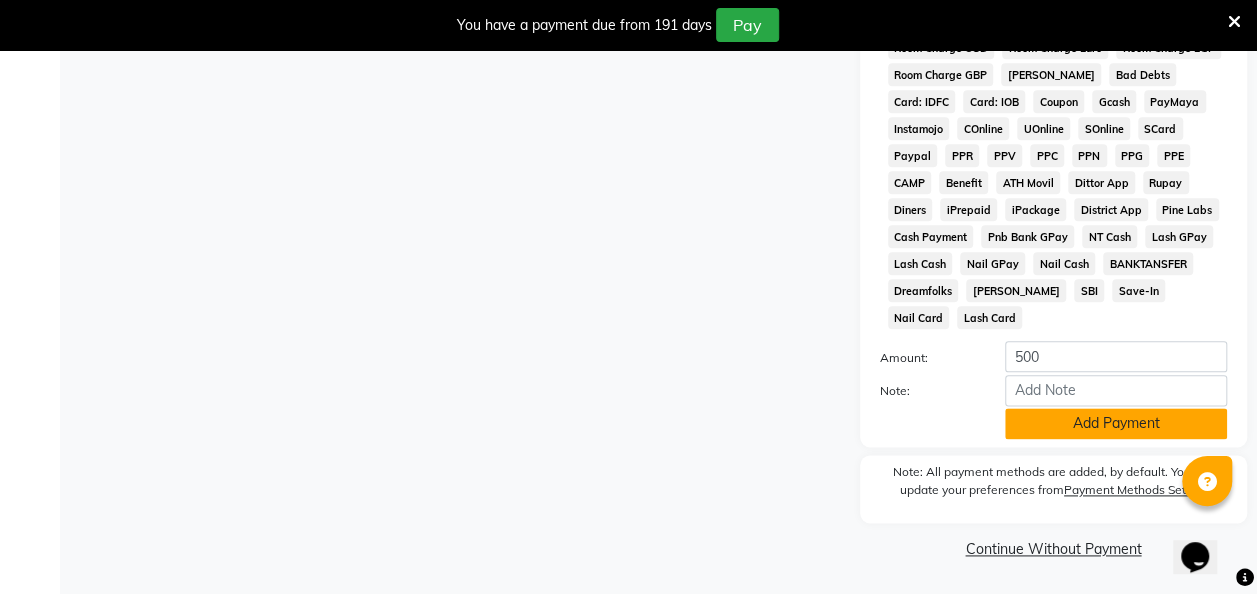 click on "Add Payment" 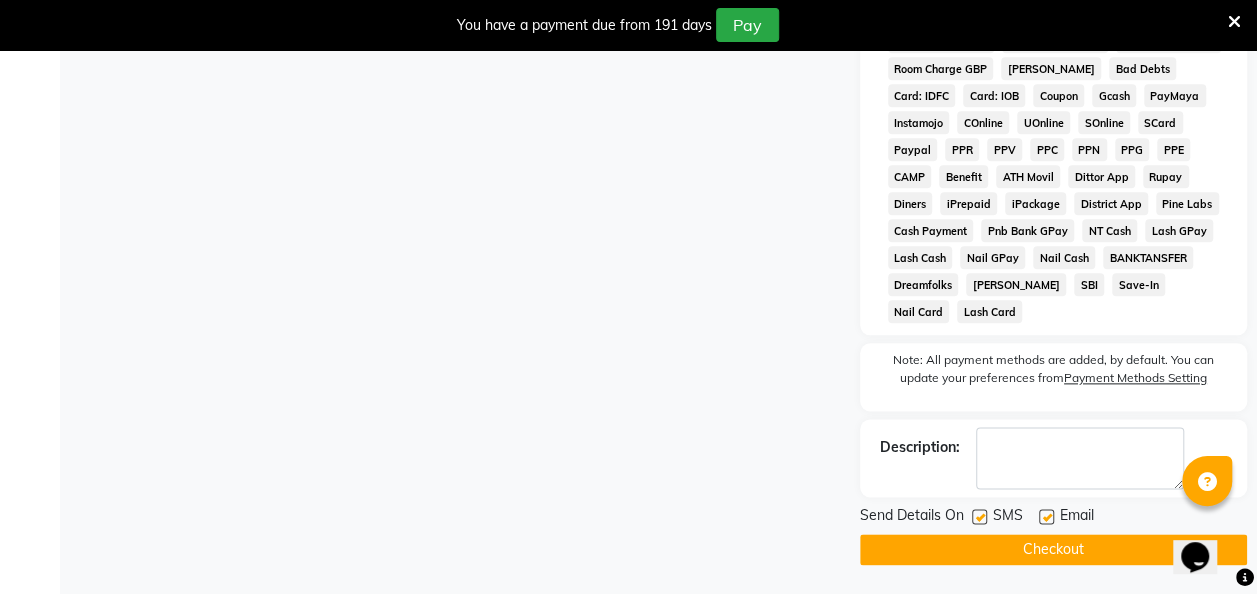 click 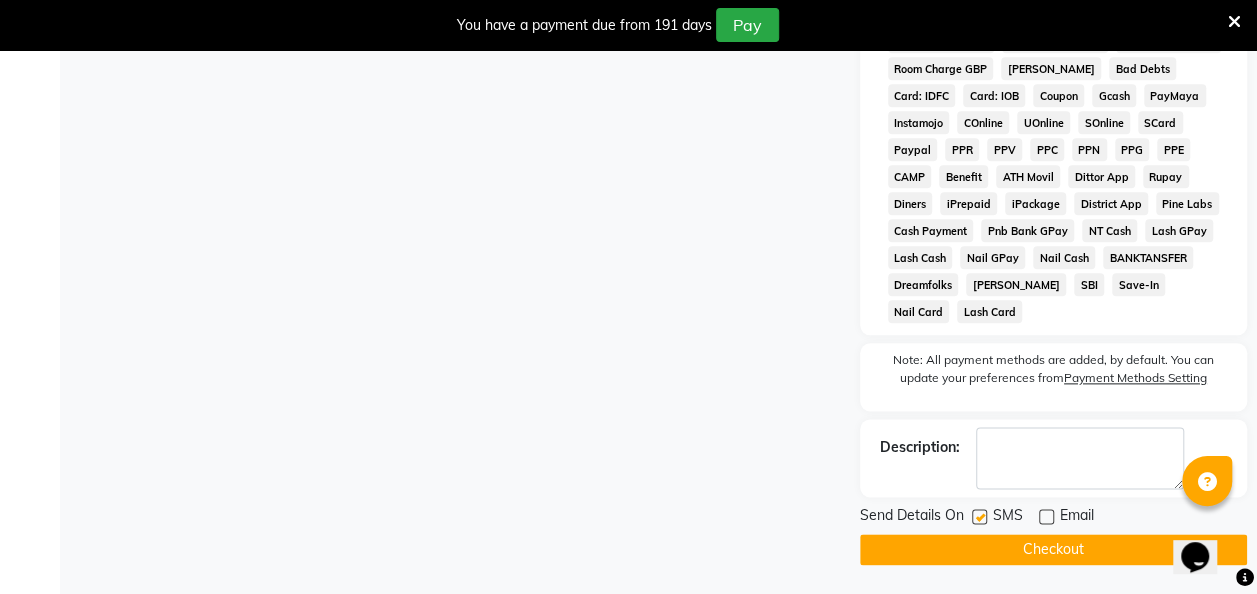 drag, startPoint x: 979, startPoint y: 526, endPoint x: 980, endPoint y: 536, distance: 10.049875 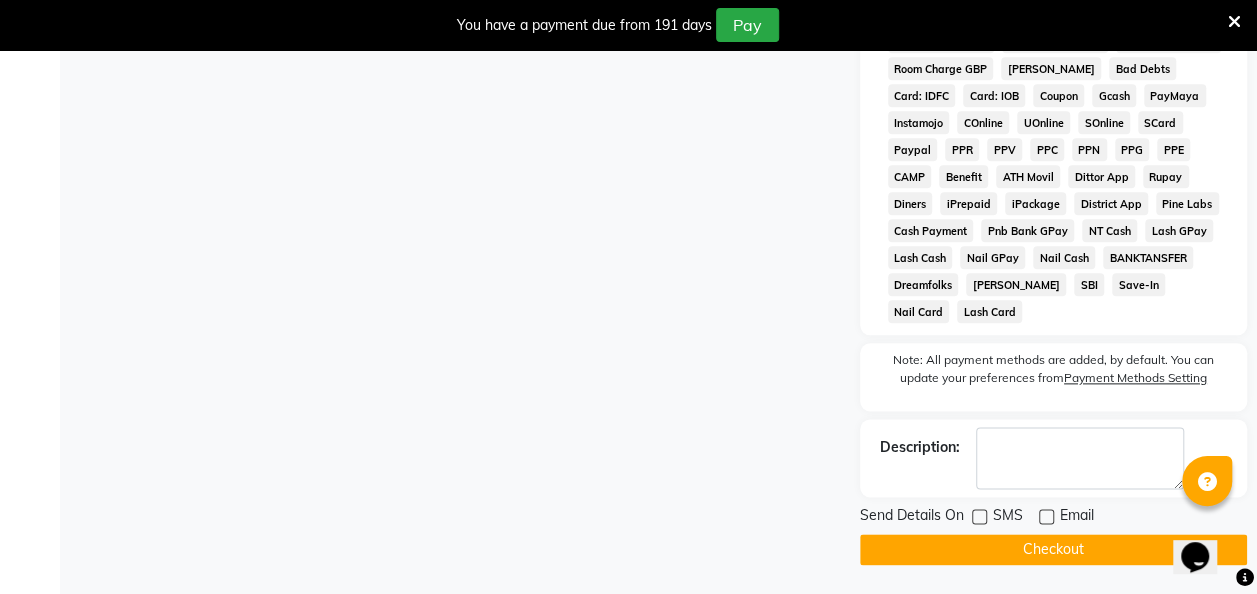 click on "Checkout" 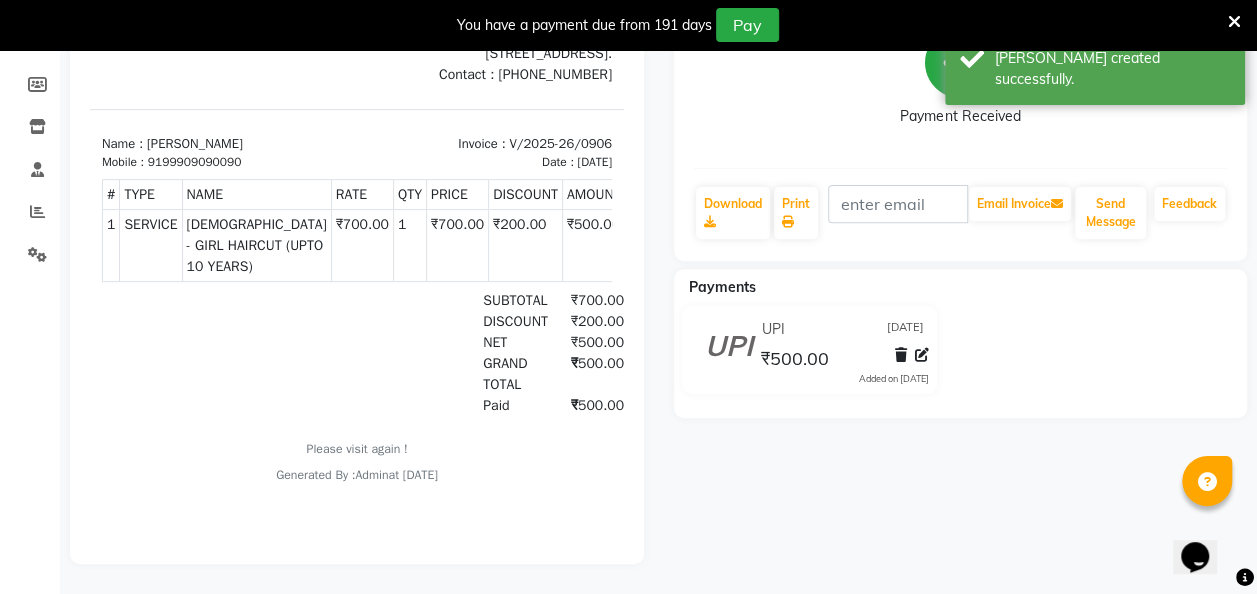 scroll, scrollTop: 0, scrollLeft: 0, axis: both 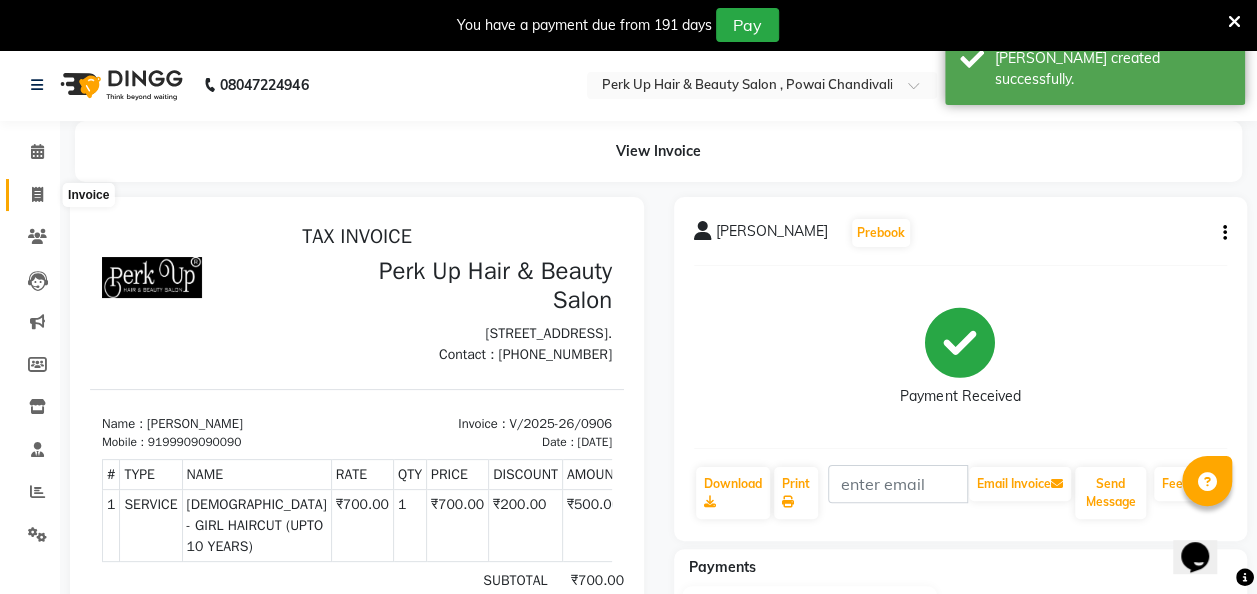 drag, startPoint x: 33, startPoint y: 194, endPoint x: 44, endPoint y: 206, distance: 16.27882 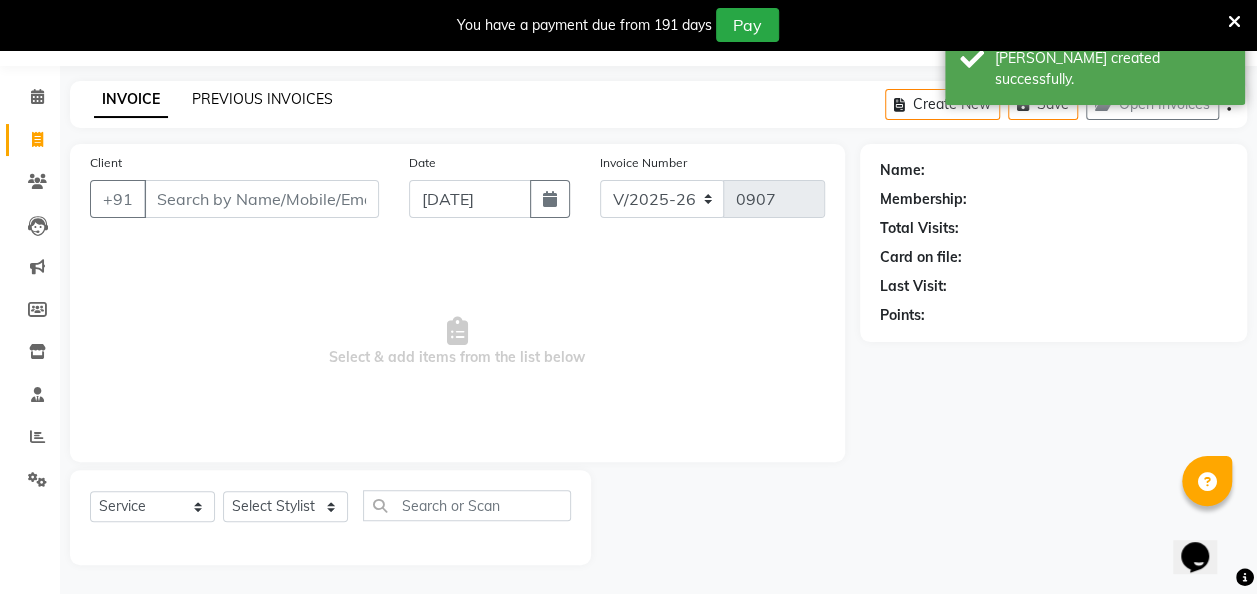 click on "PREVIOUS INVOICES" 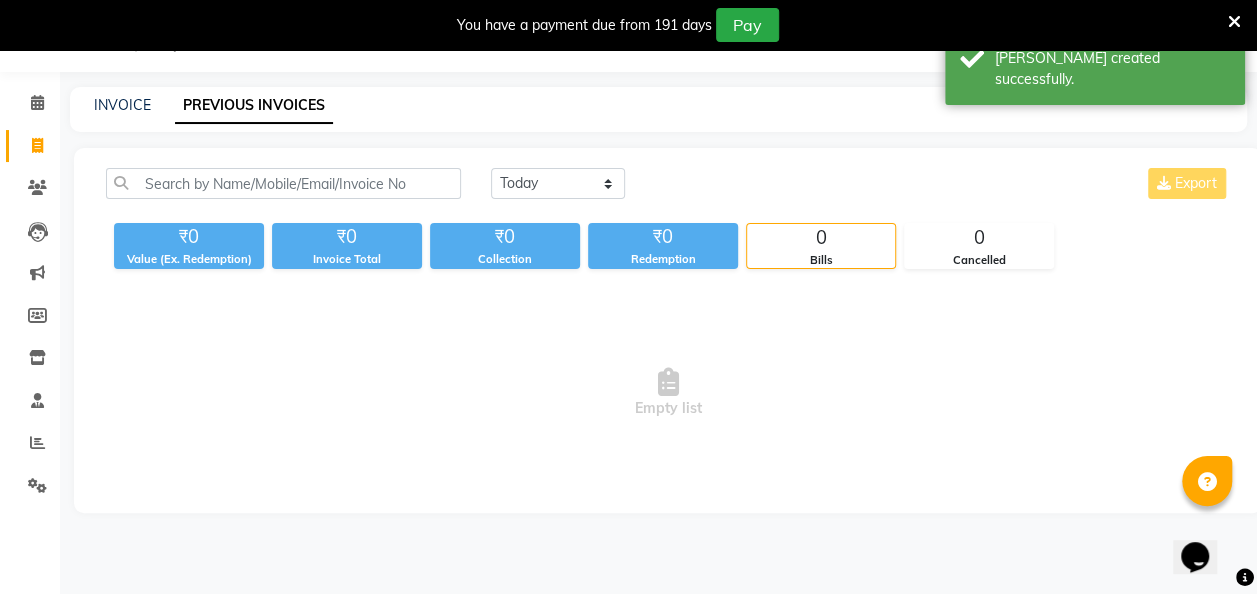 scroll, scrollTop: 49, scrollLeft: 0, axis: vertical 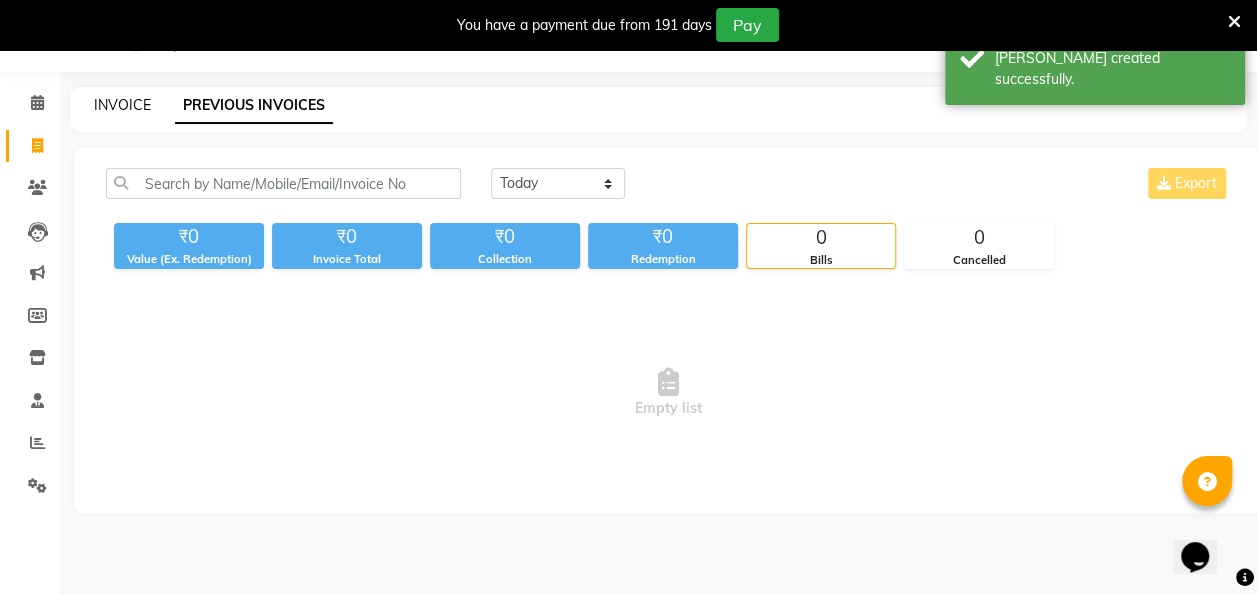 click on "INVOICE" 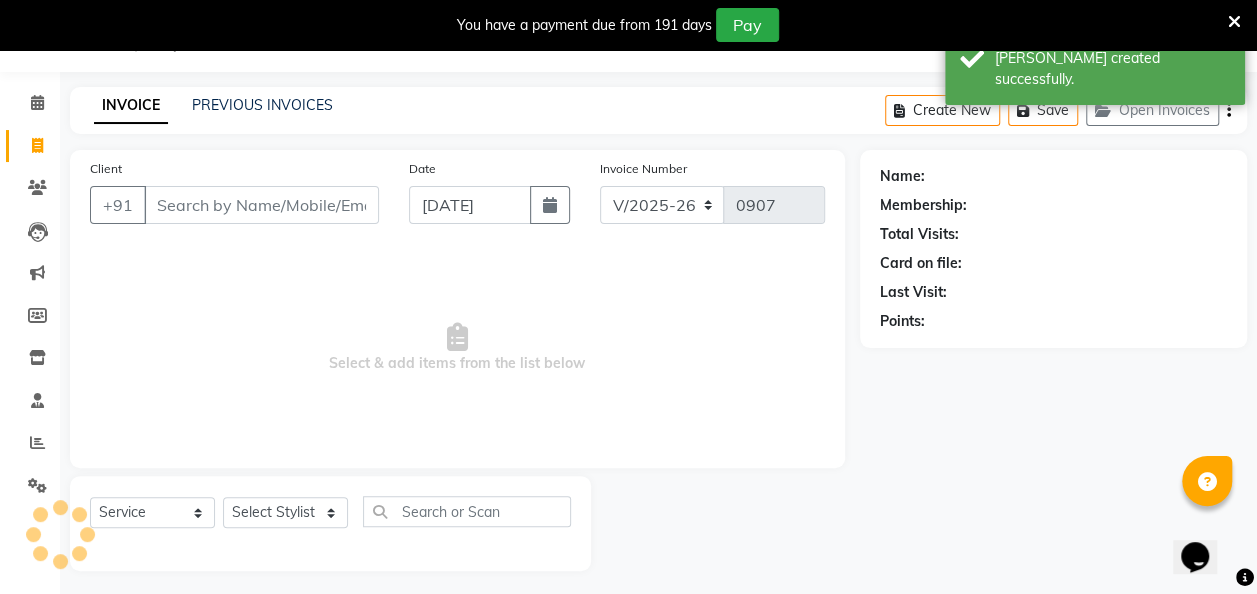 scroll, scrollTop: 55, scrollLeft: 0, axis: vertical 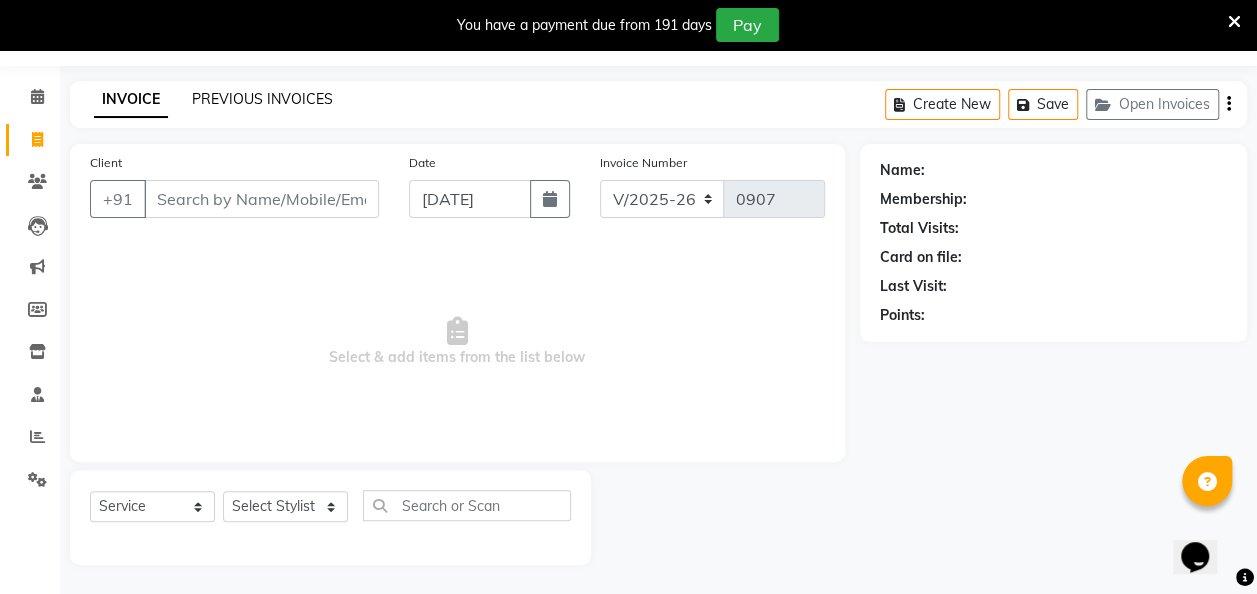 click on "PREVIOUS INVOICES" 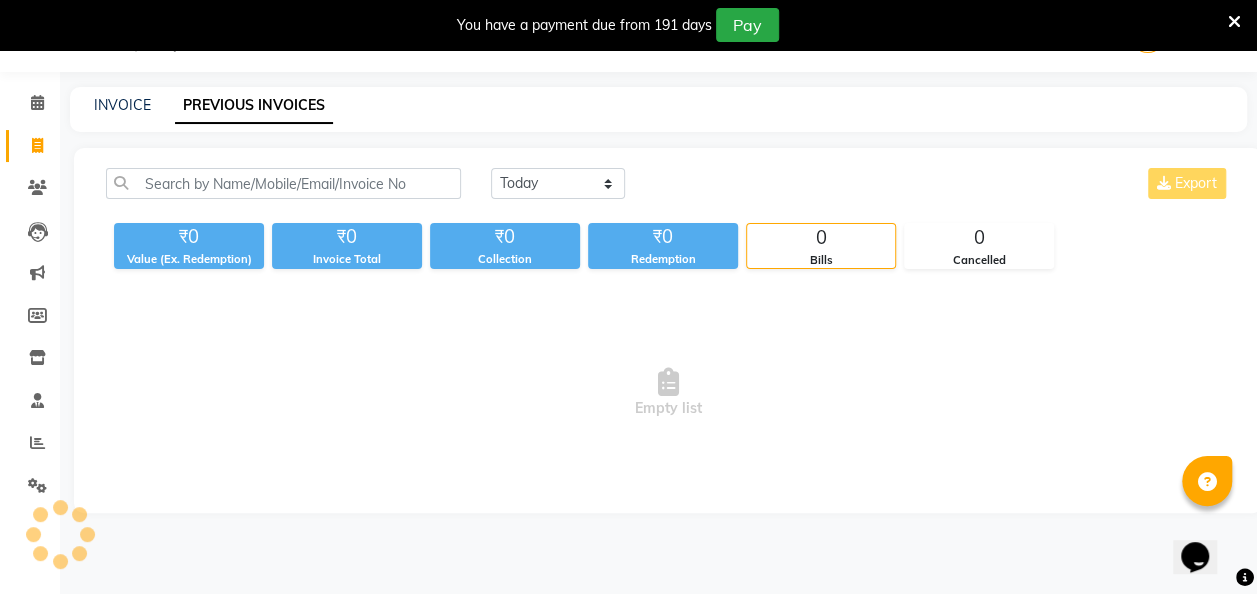 scroll, scrollTop: 49, scrollLeft: 0, axis: vertical 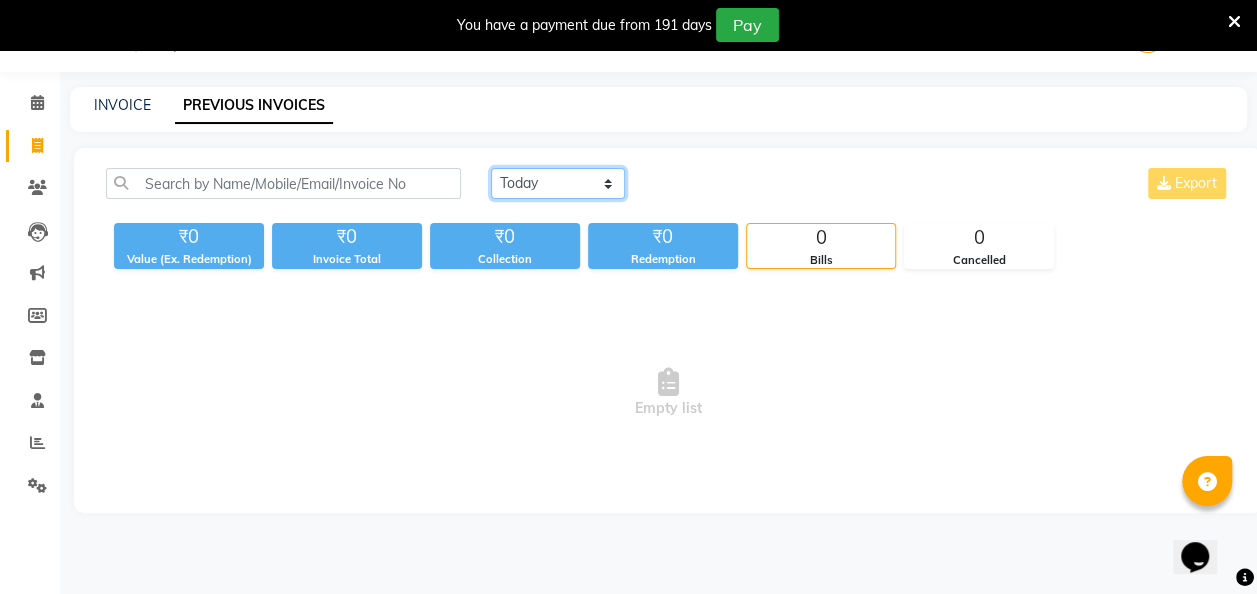 click on "[DATE] [DATE] Custom Range" 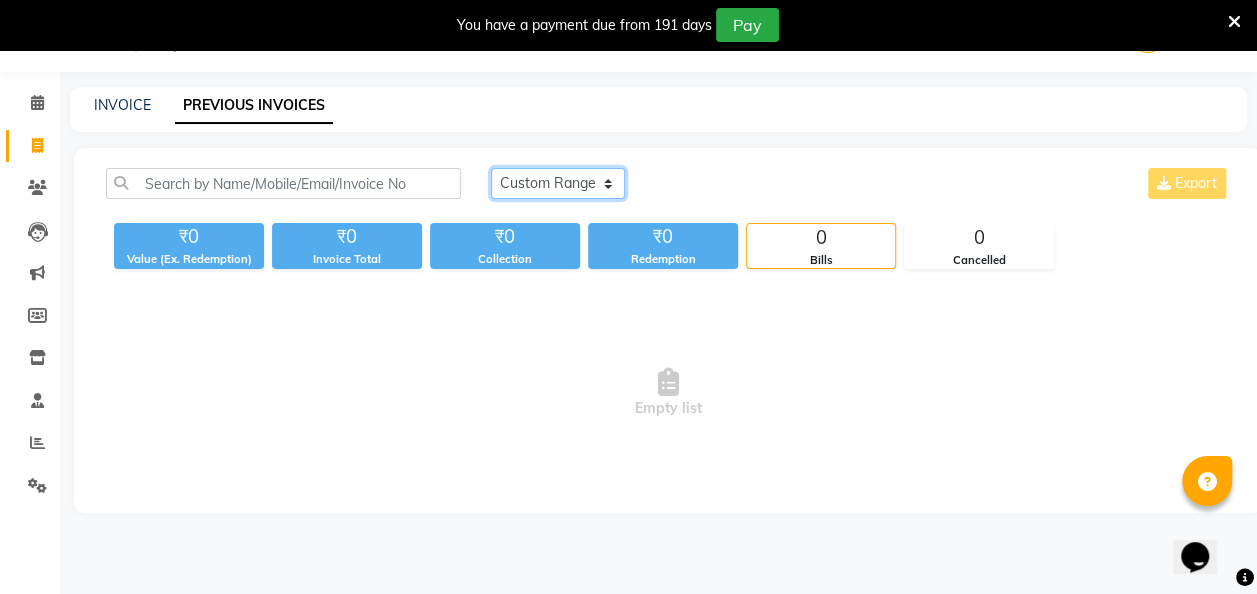 click on "[DATE] [DATE] Custom Range" 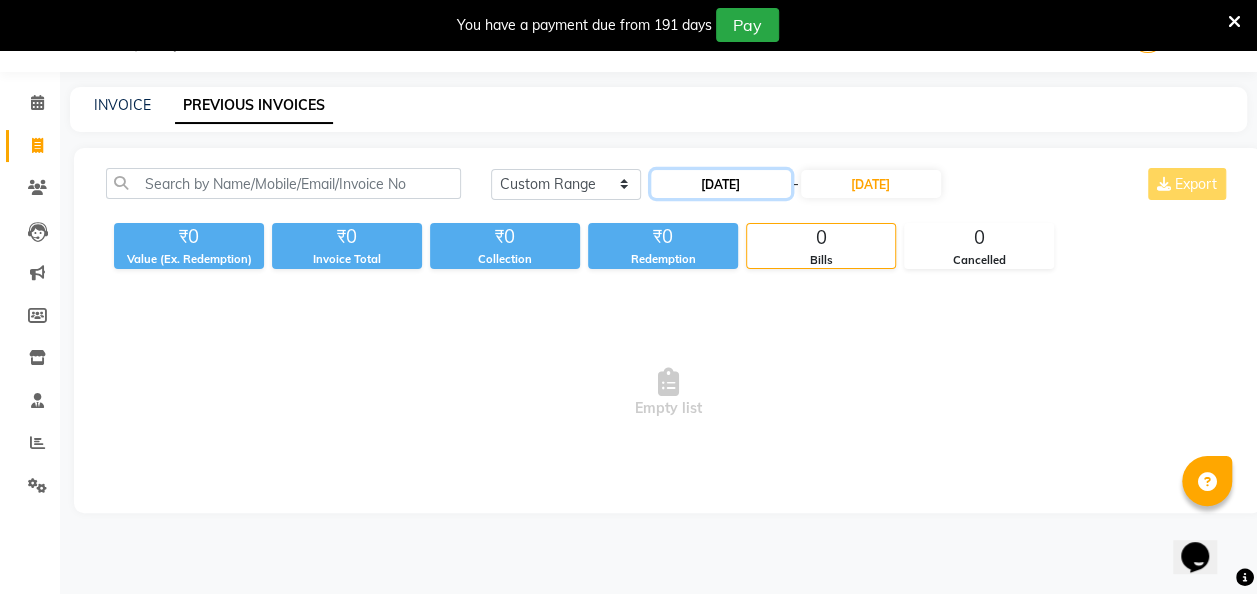 click on "[DATE]" 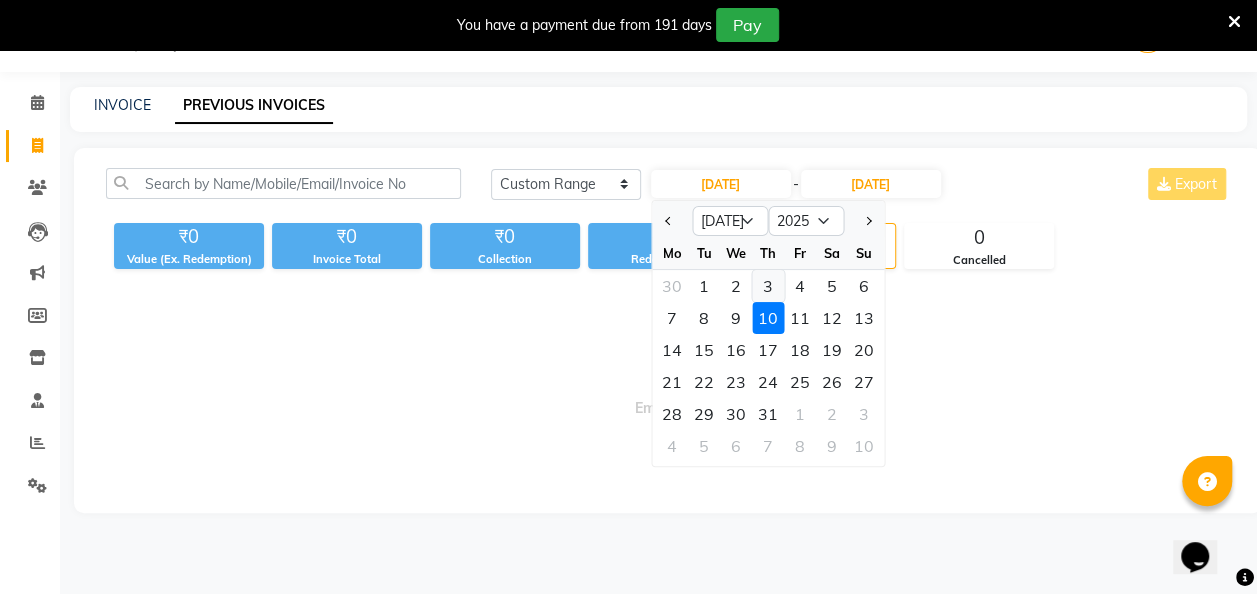 click on "3" 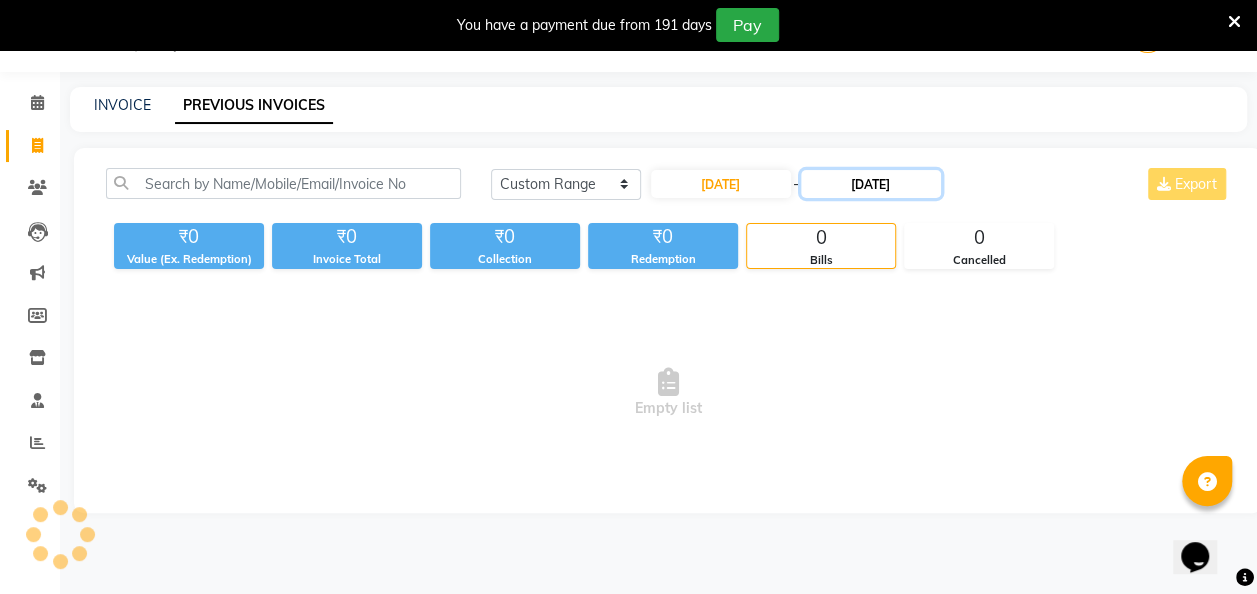 click on "[DATE]" 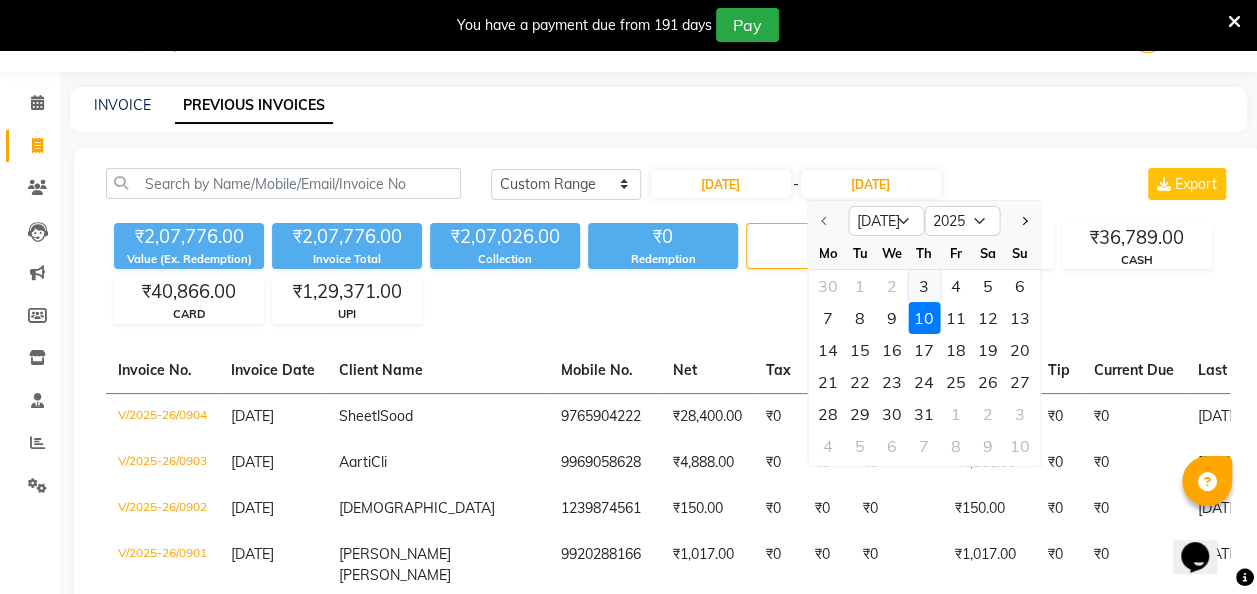 click on "3" 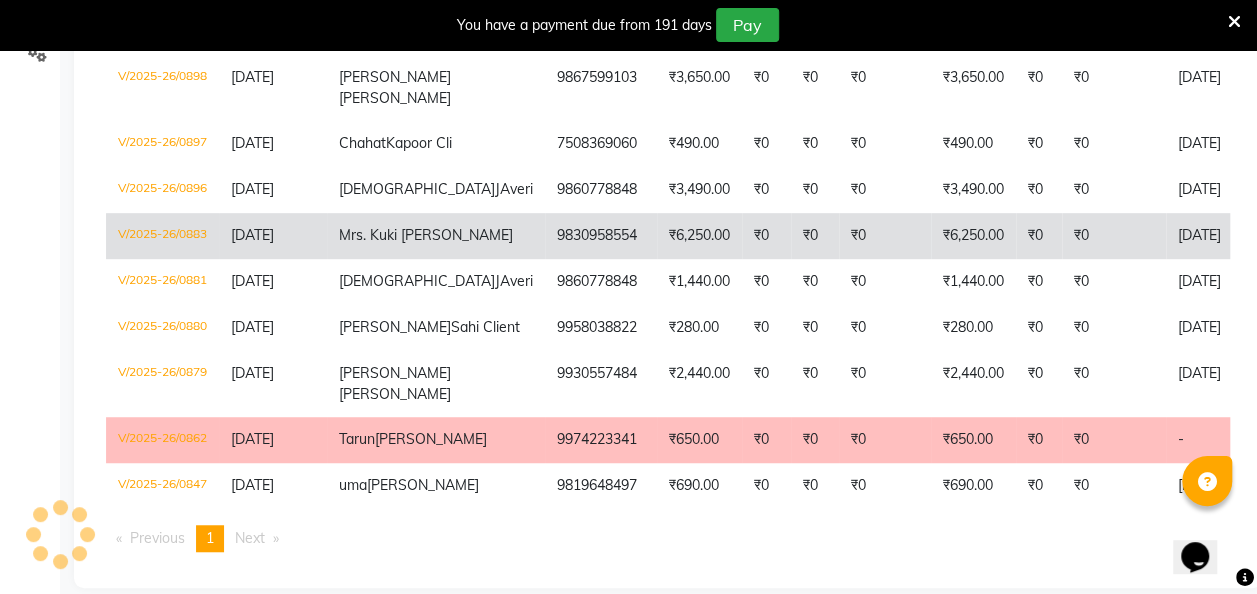 scroll, scrollTop: 0, scrollLeft: 0, axis: both 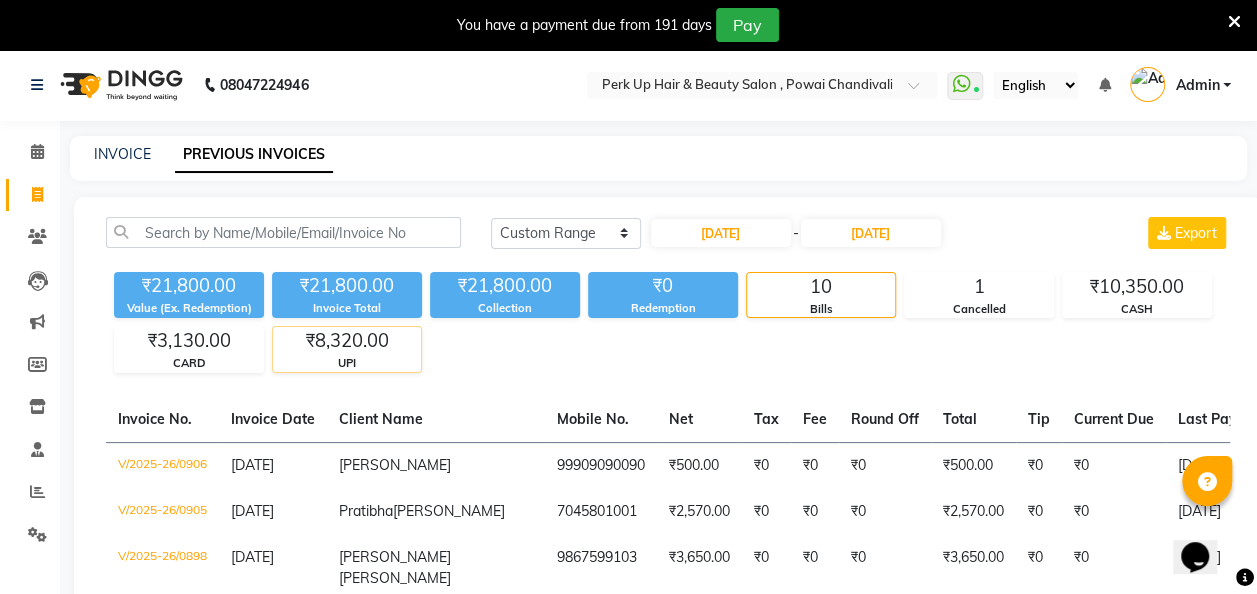 click on "UPI" 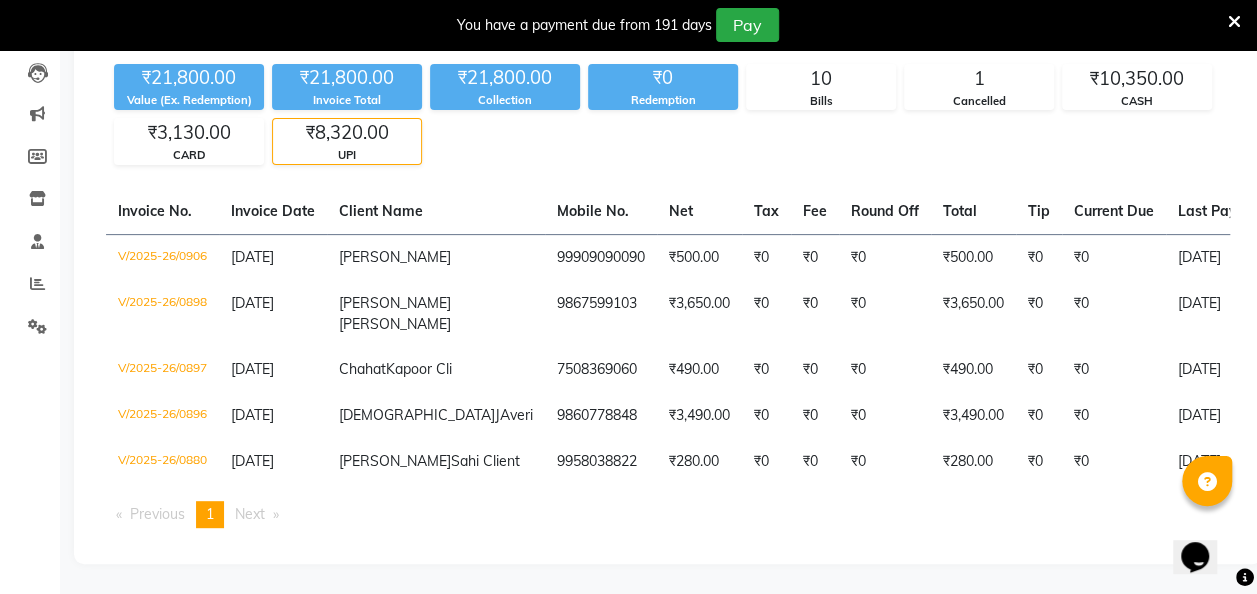 scroll, scrollTop: 301, scrollLeft: 0, axis: vertical 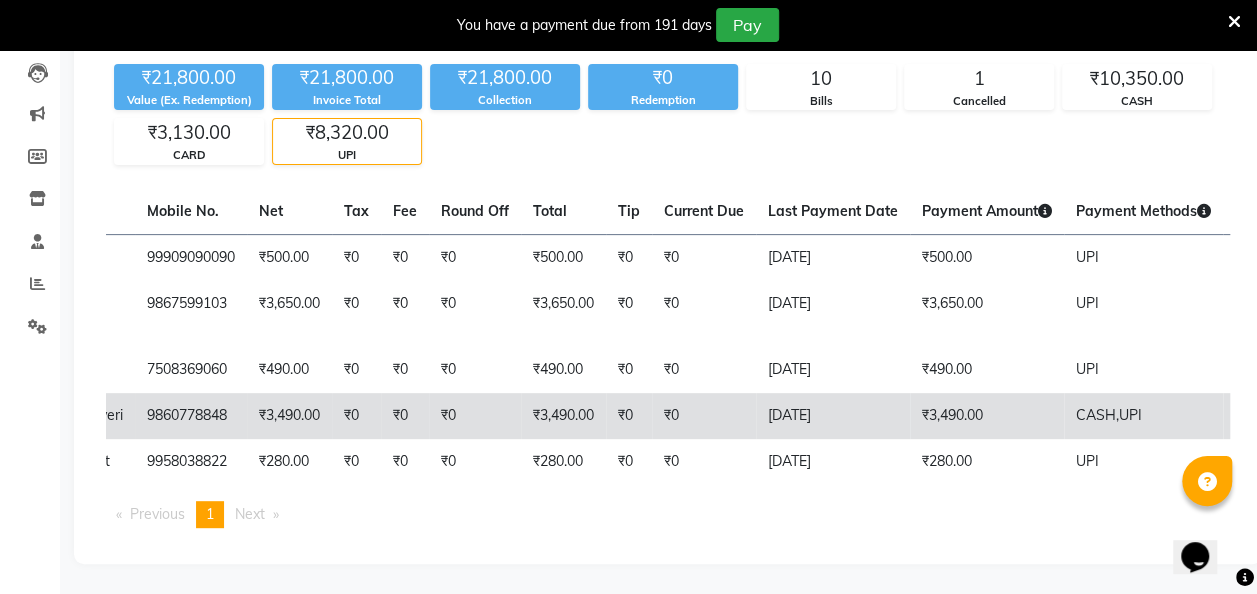 click on "₹3,490.00" 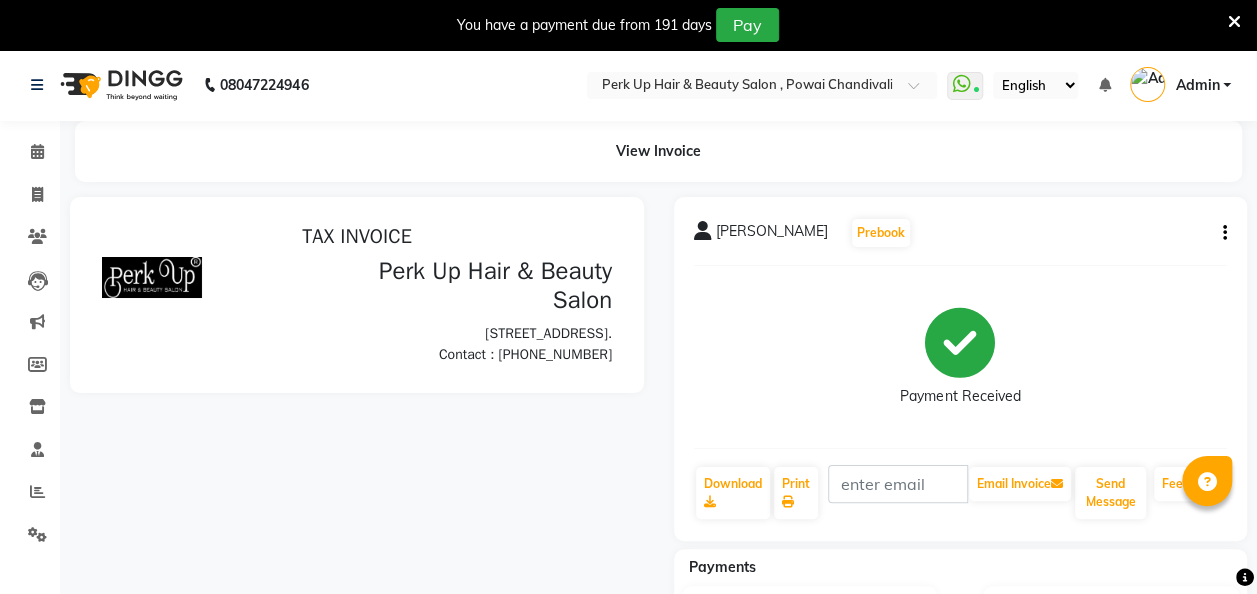 scroll, scrollTop: 0, scrollLeft: 0, axis: both 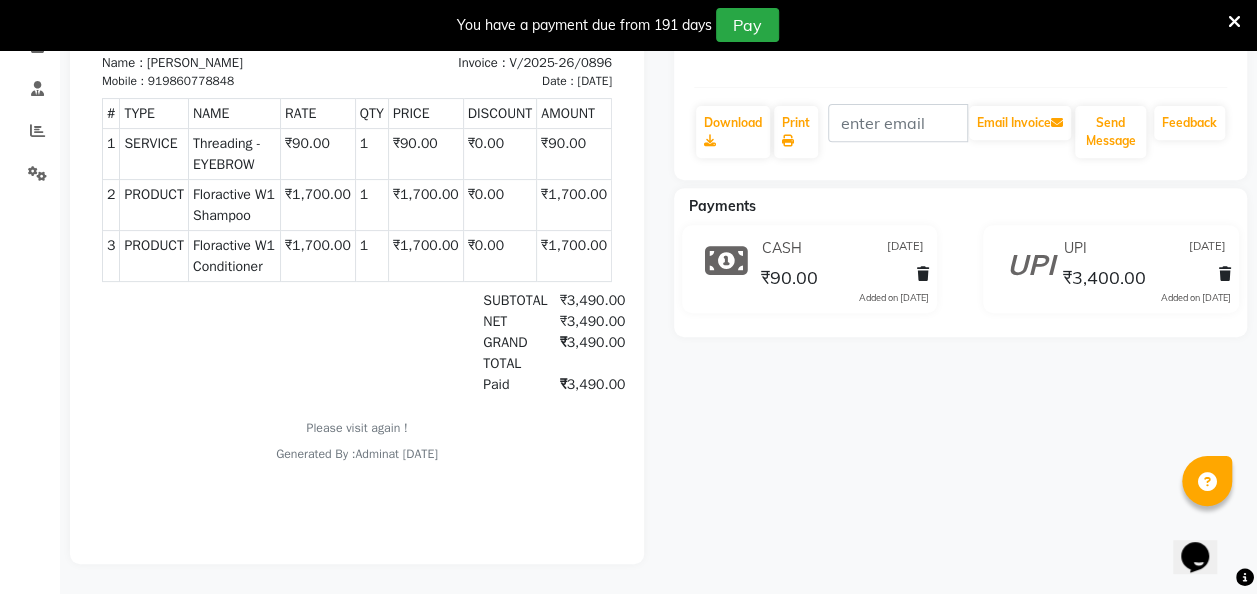 click on "Sunita JAveri  Prebook   Payment Received  Download  Print   Email Invoice   Send Message Feedback  Payments CASH 03-07-2025 ₹90.00  Added on 09-07-2025  UPI 03-07-2025 ₹3,400.00  Added on 09-07-2025" 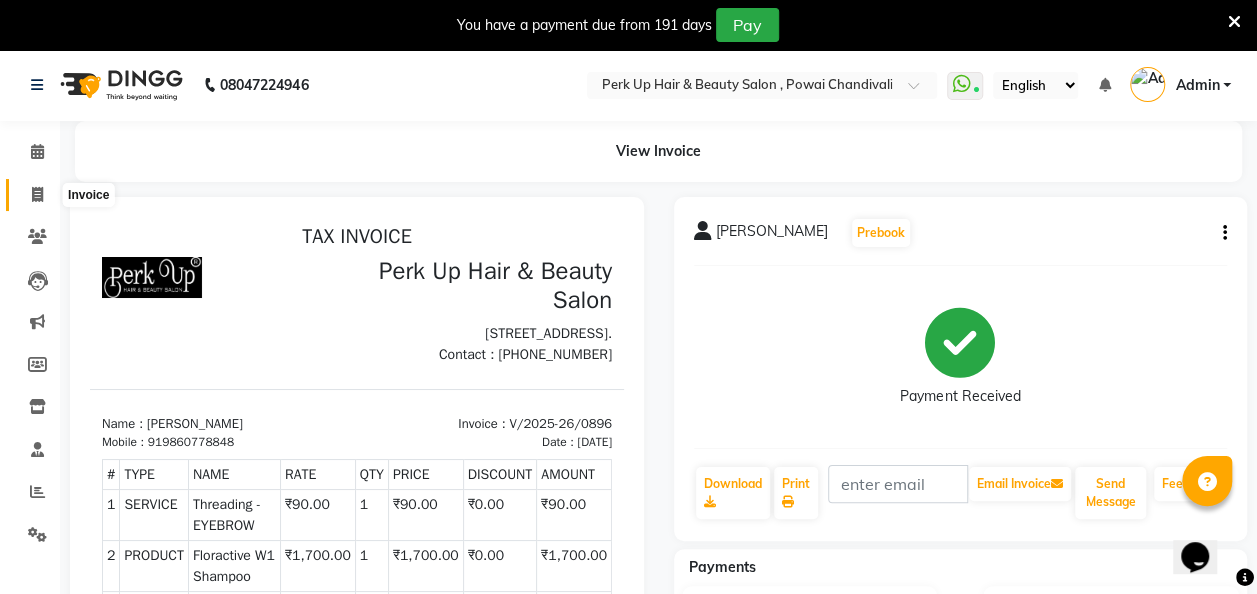 click 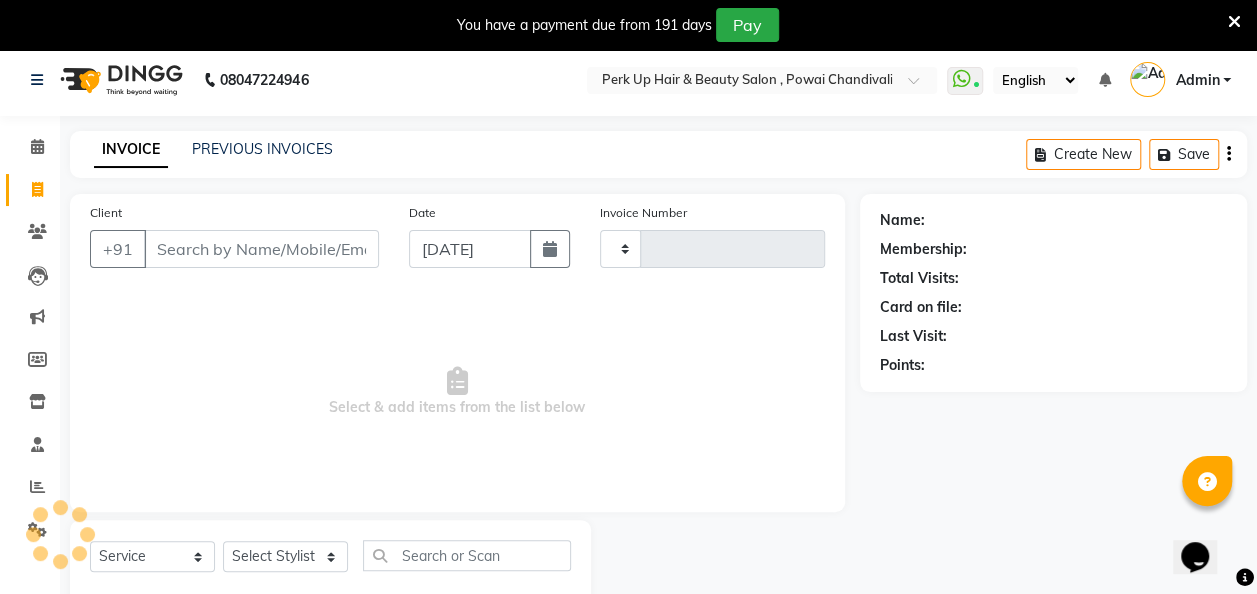 scroll, scrollTop: 55, scrollLeft: 0, axis: vertical 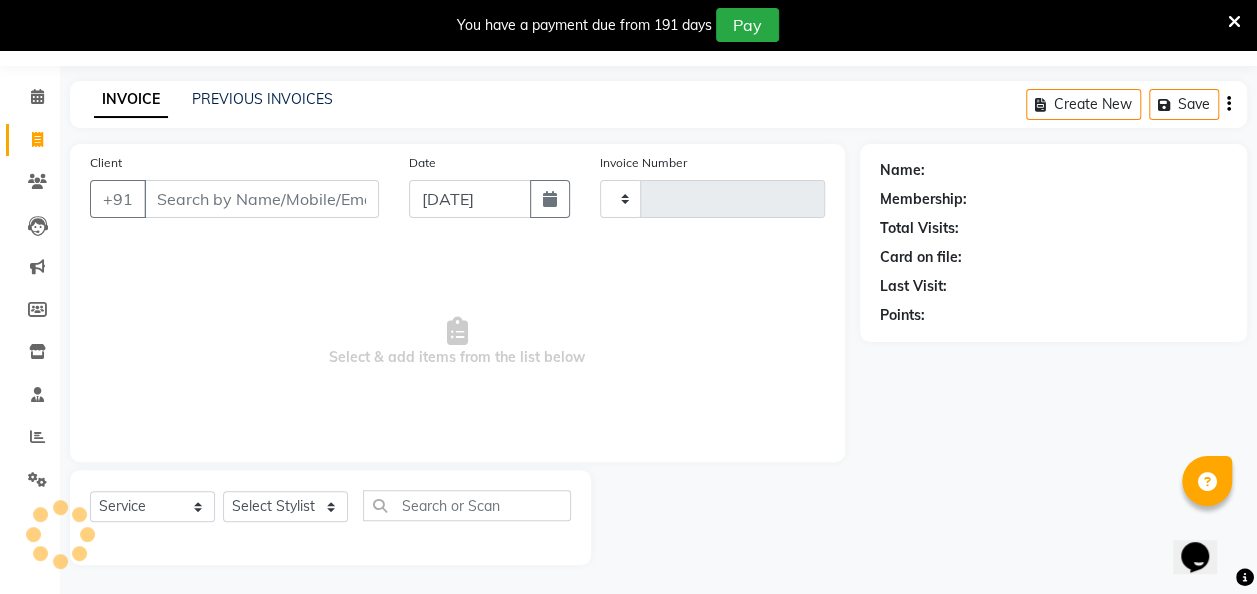 type on "0907" 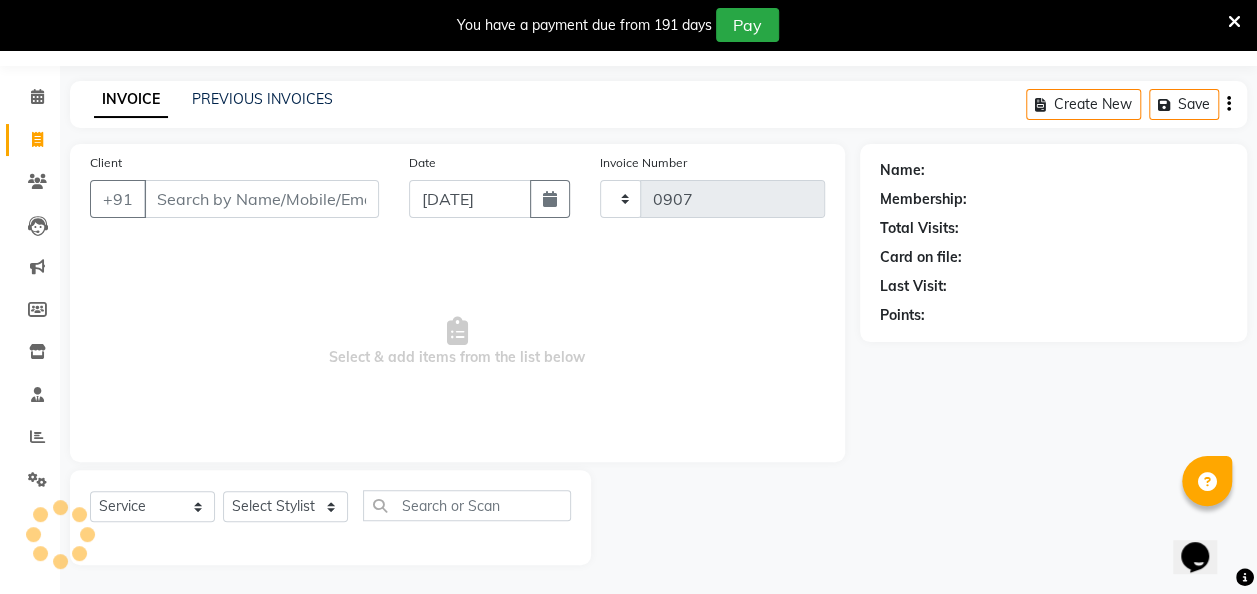 select on "5131" 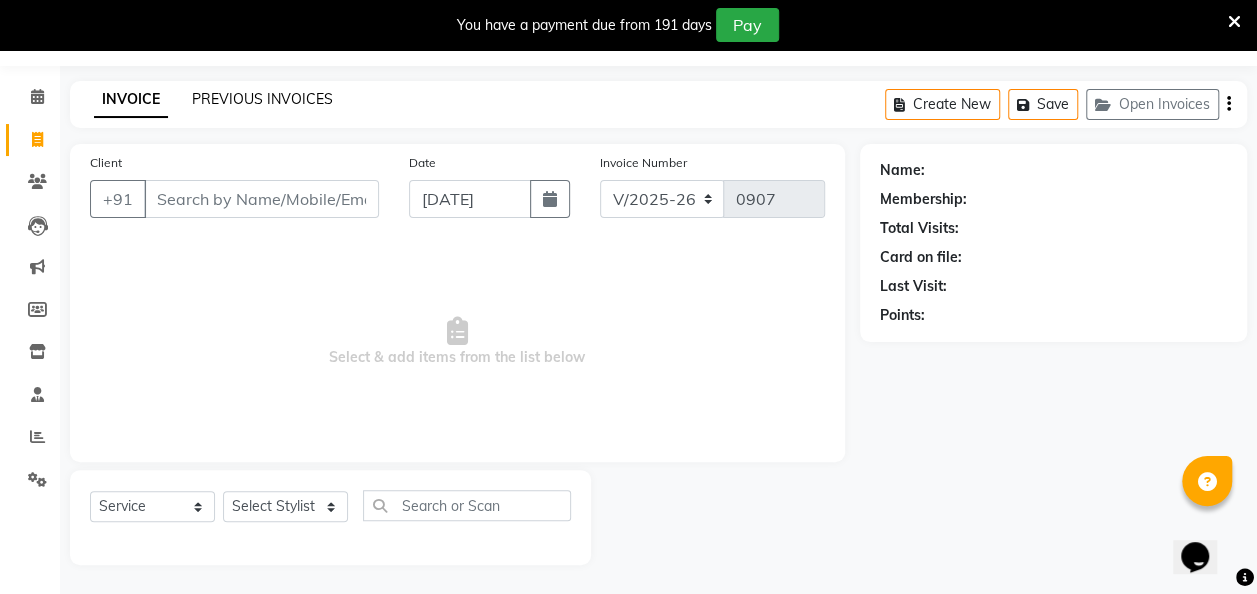 click on "PREVIOUS INVOICES" 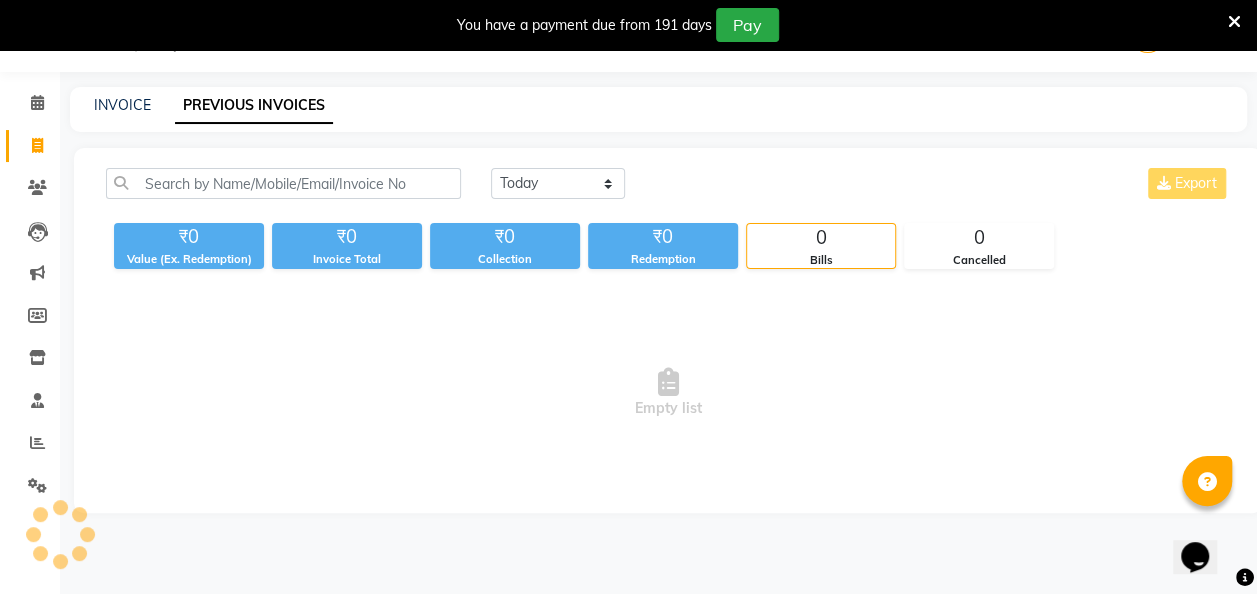 scroll, scrollTop: 49, scrollLeft: 0, axis: vertical 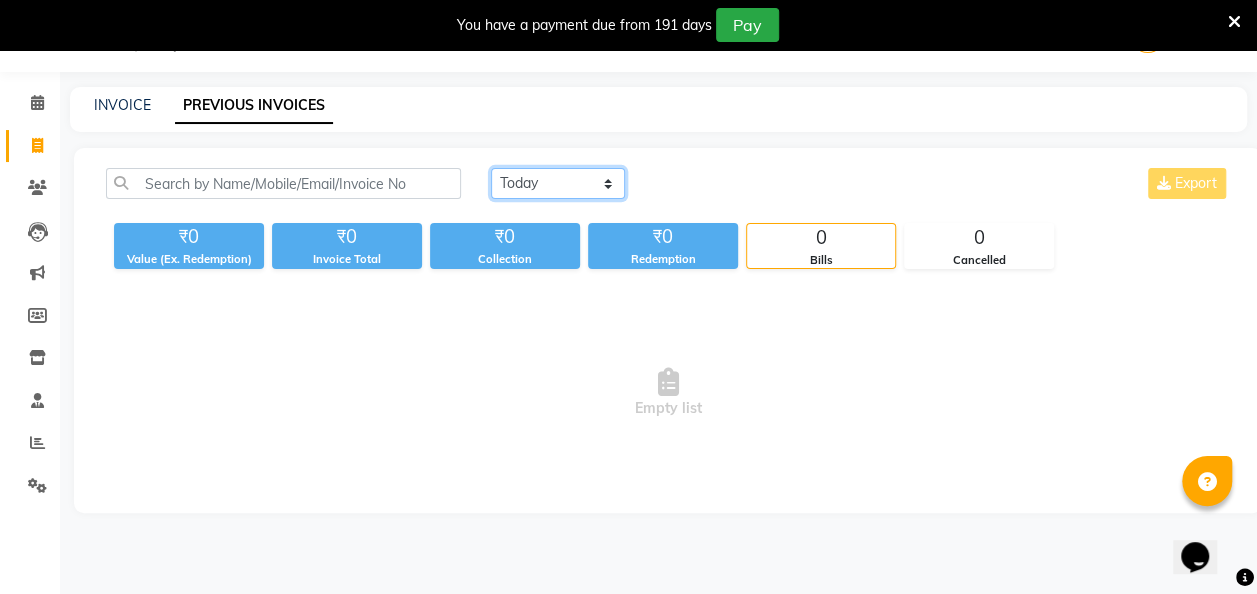 click on "[DATE] [DATE] Custom Range" 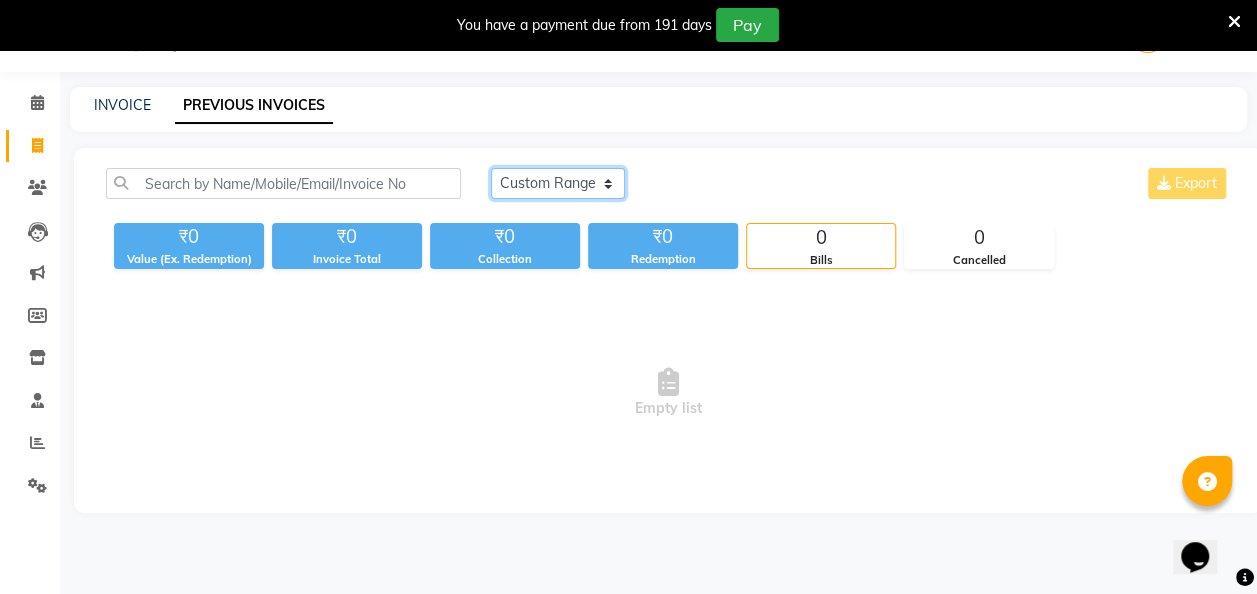 click on "[DATE] [DATE] Custom Range" 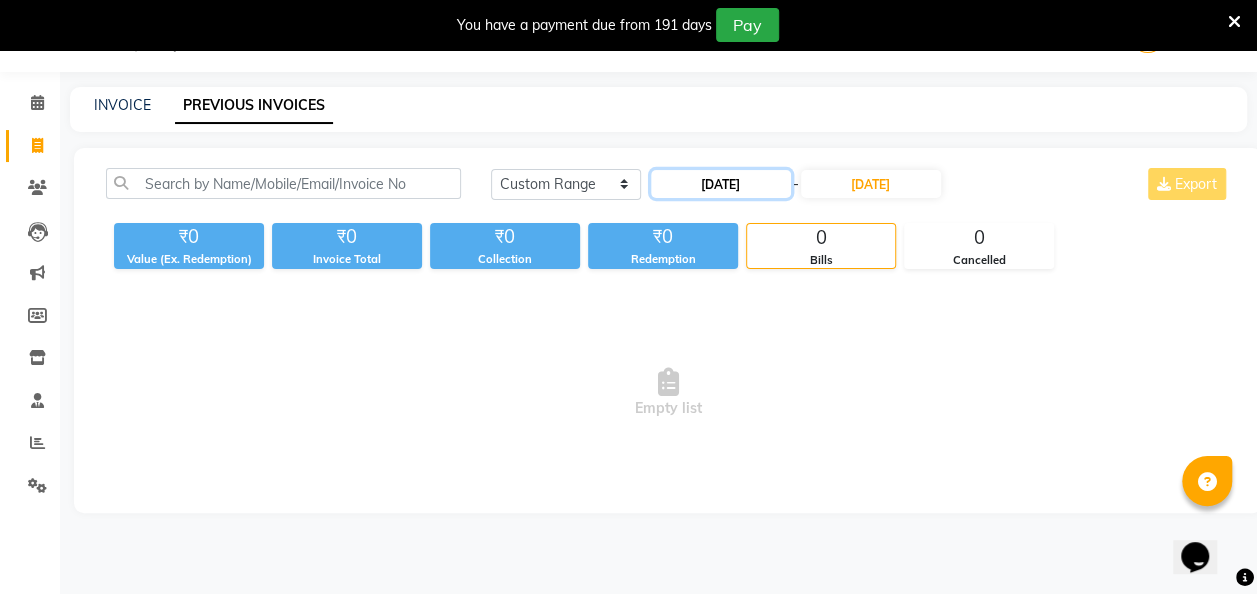 click on "[DATE]" 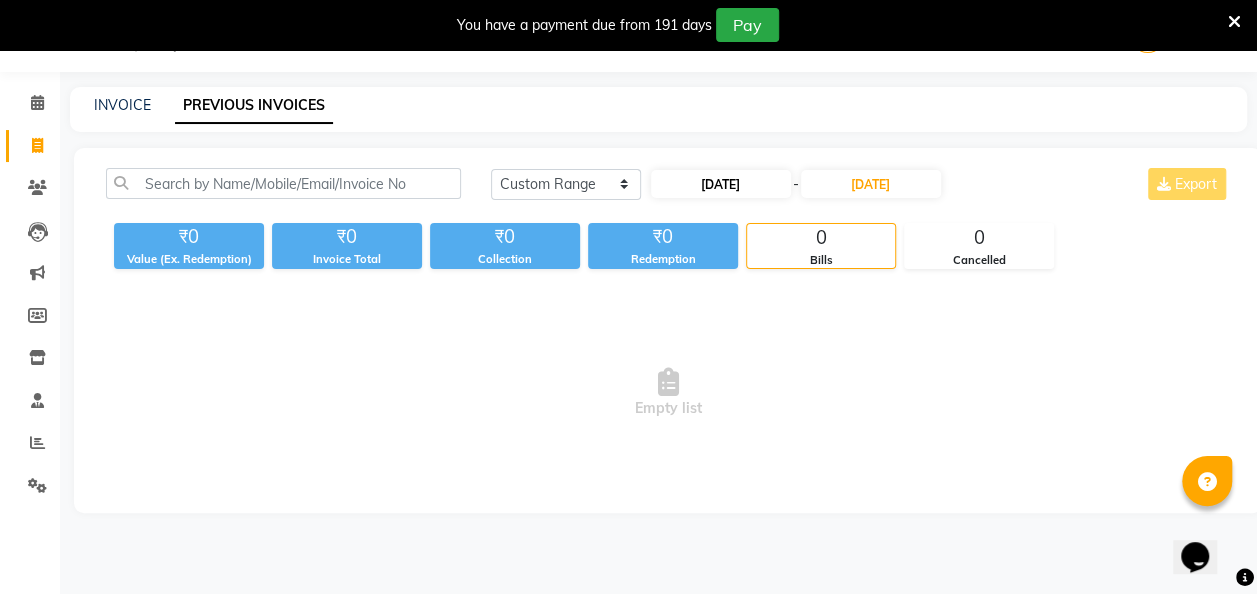 select on "7" 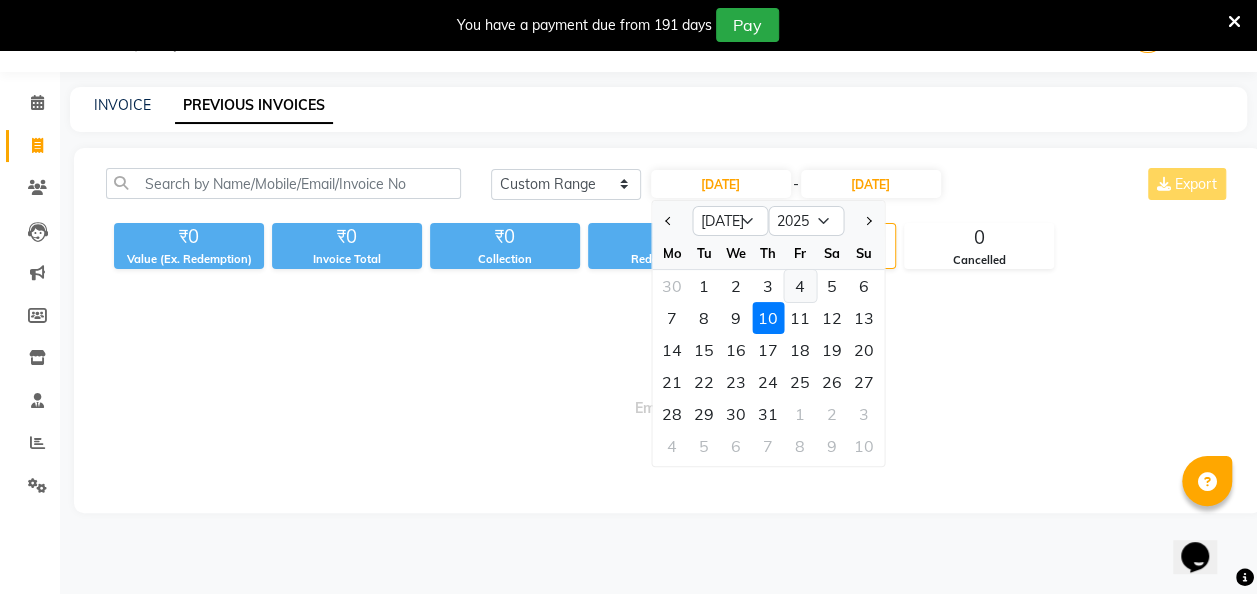 click on "4" 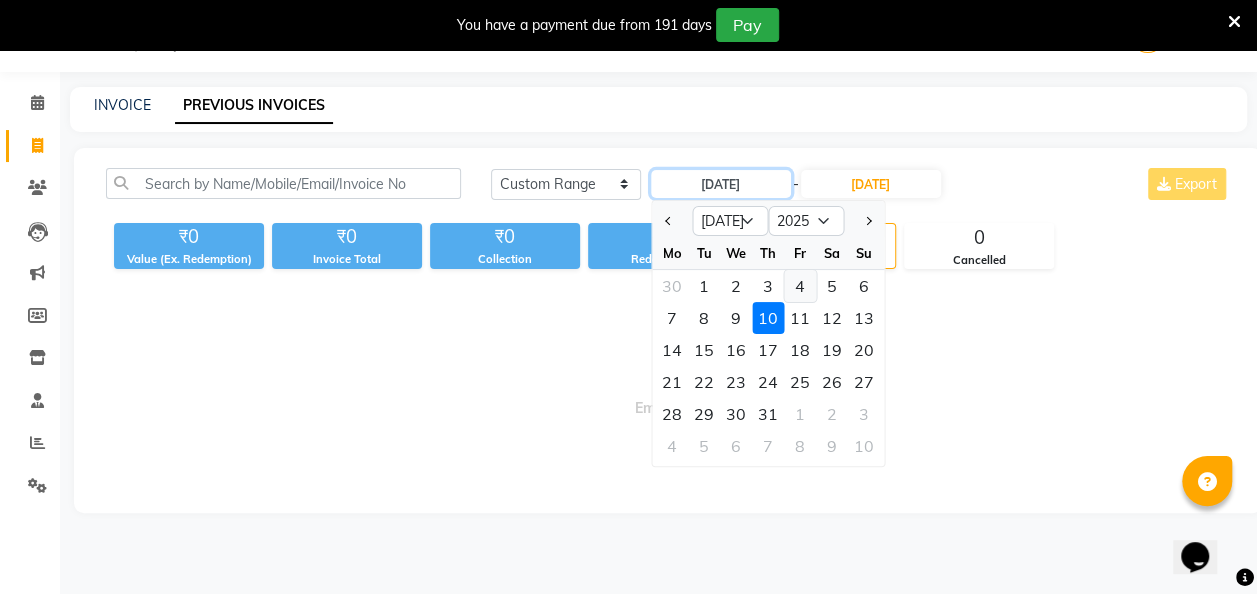 type on "[DATE]" 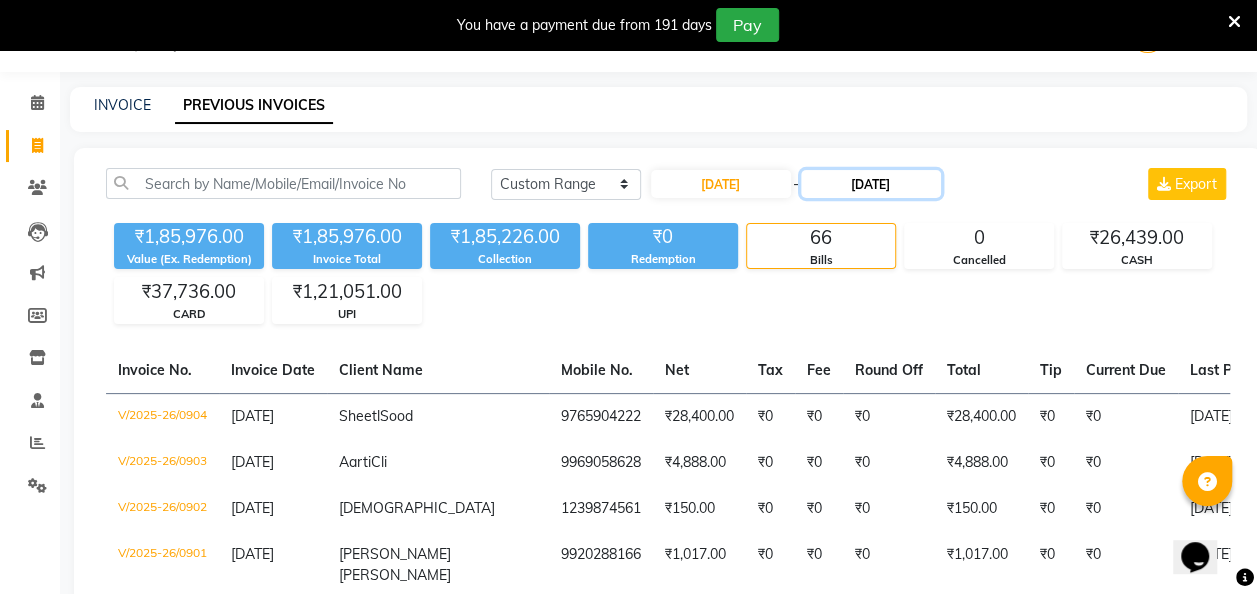 click on "[DATE]" 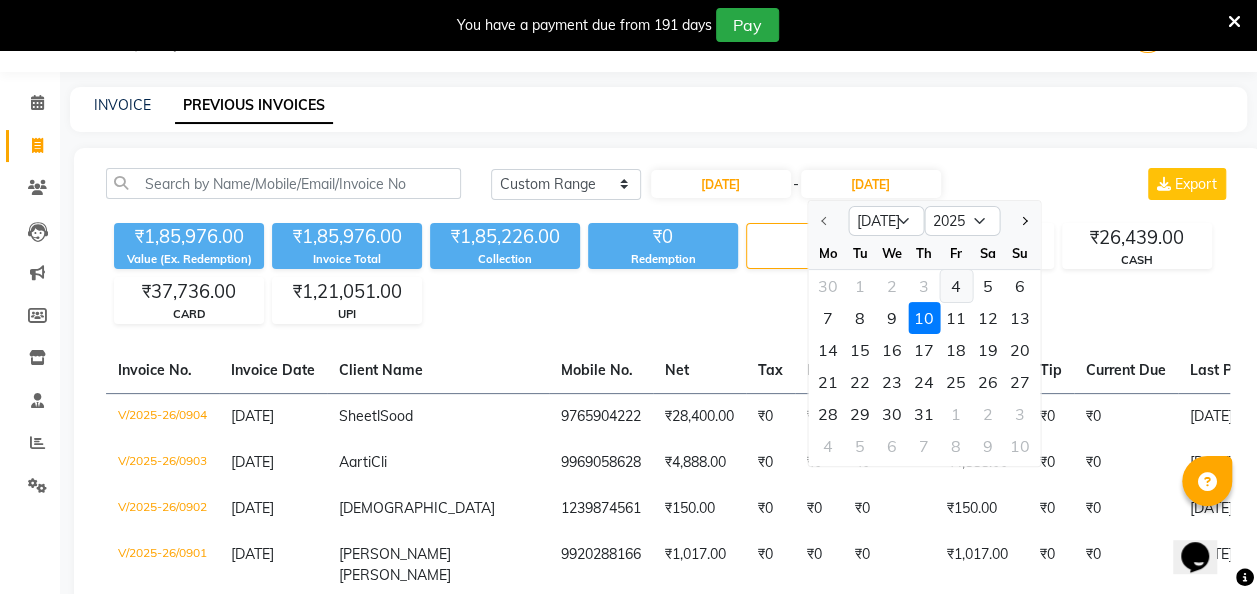 click on "4" 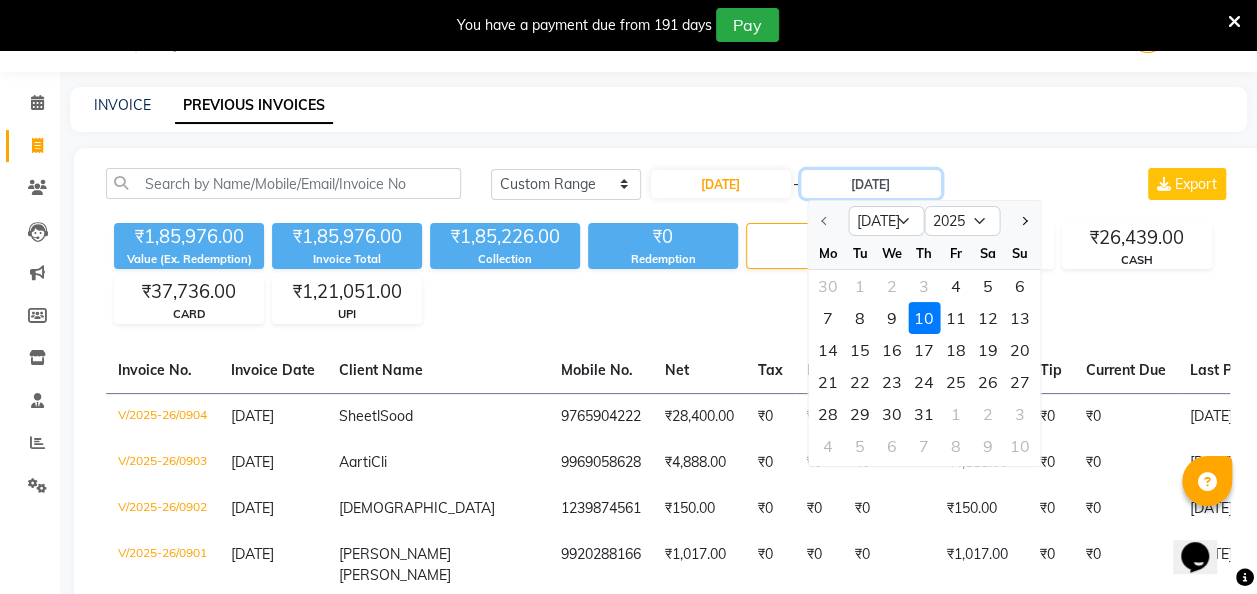 type on "[DATE]" 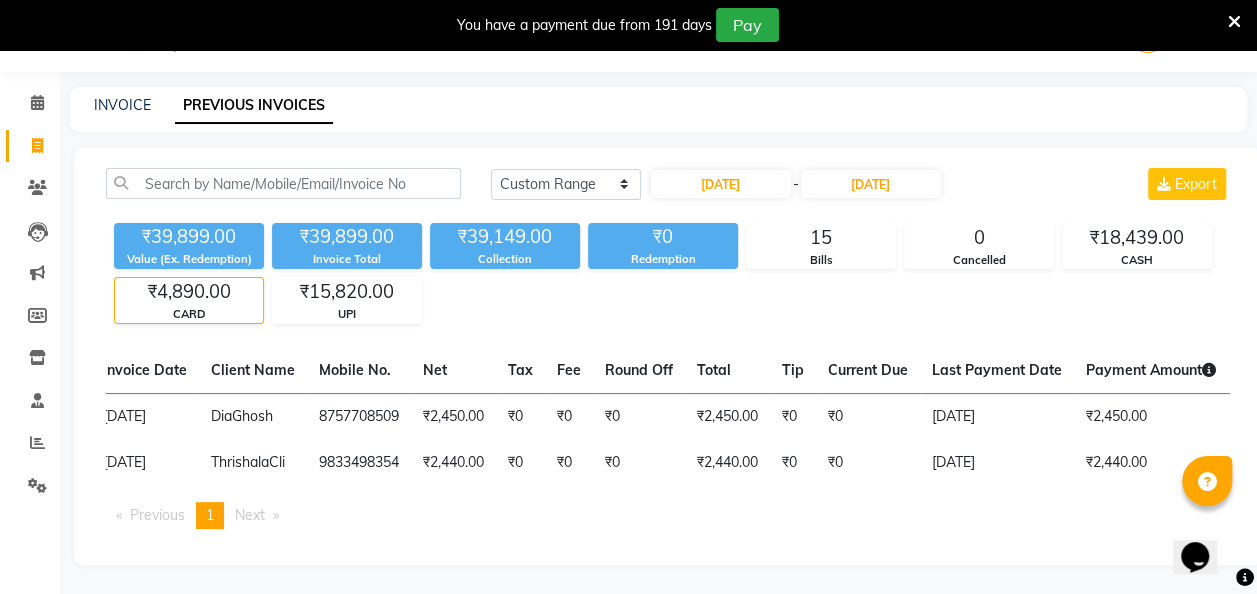scroll, scrollTop: 0, scrollLeft: 0, axis: both 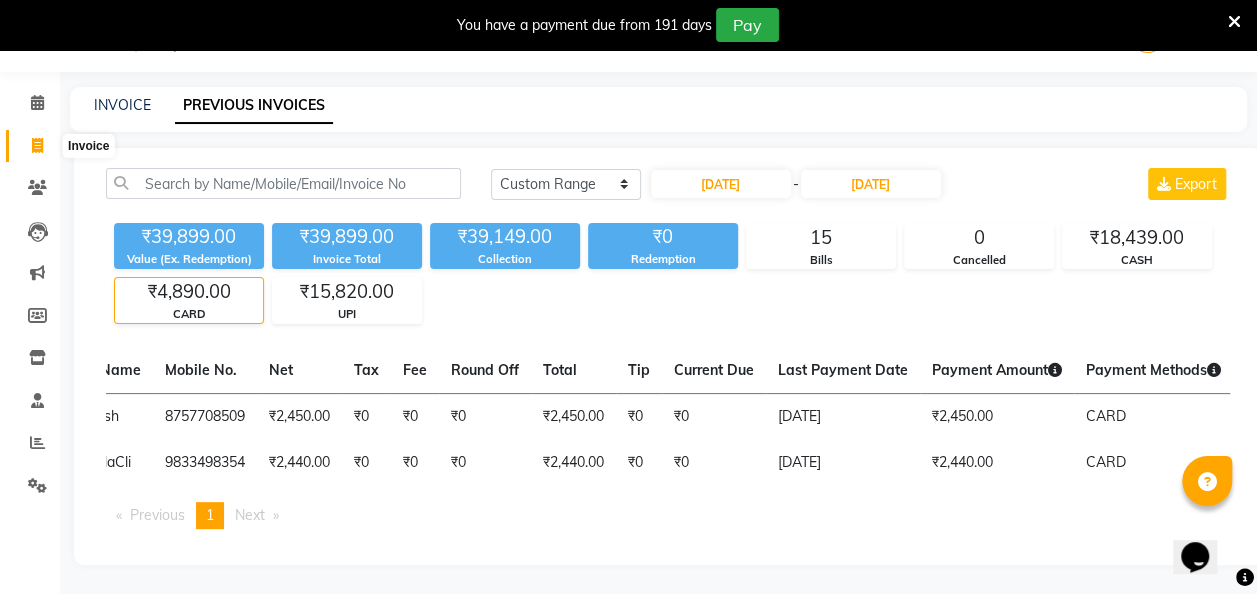 click 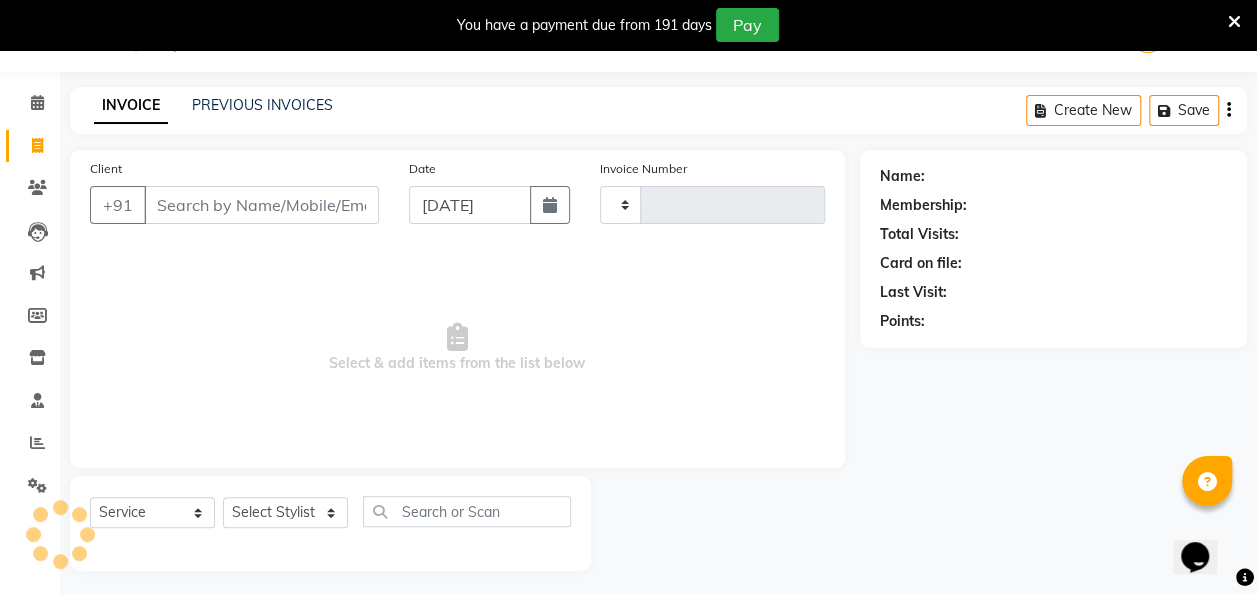 scroll, scrollTop: 55, scrollLeft: 0, axis: vertical 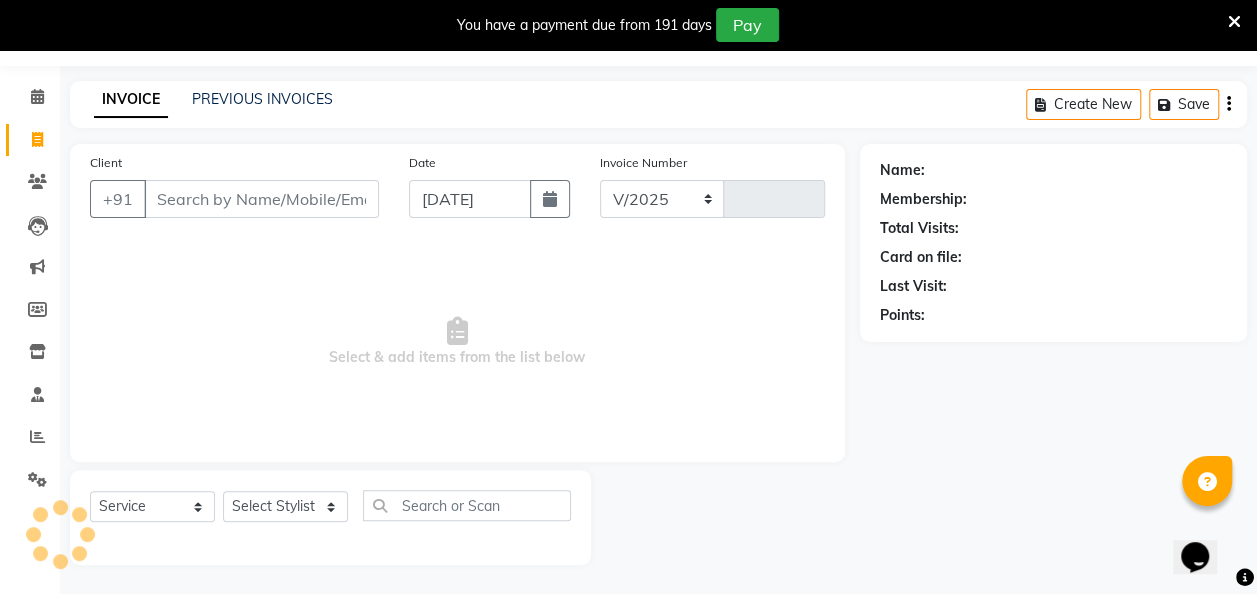 select on "5131" 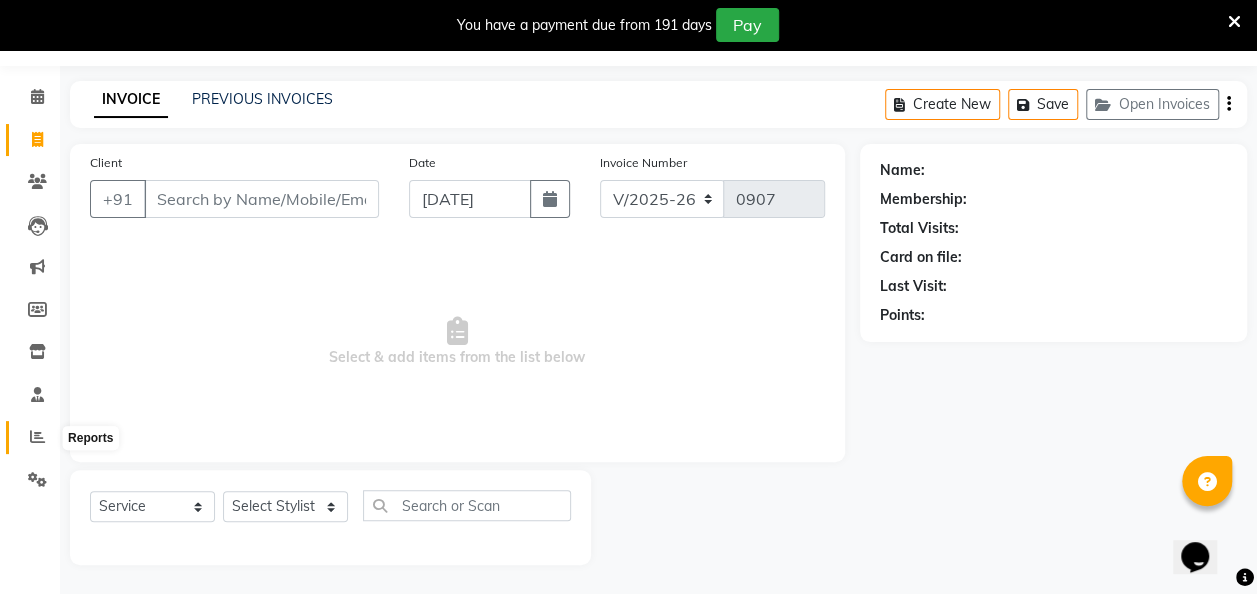 click 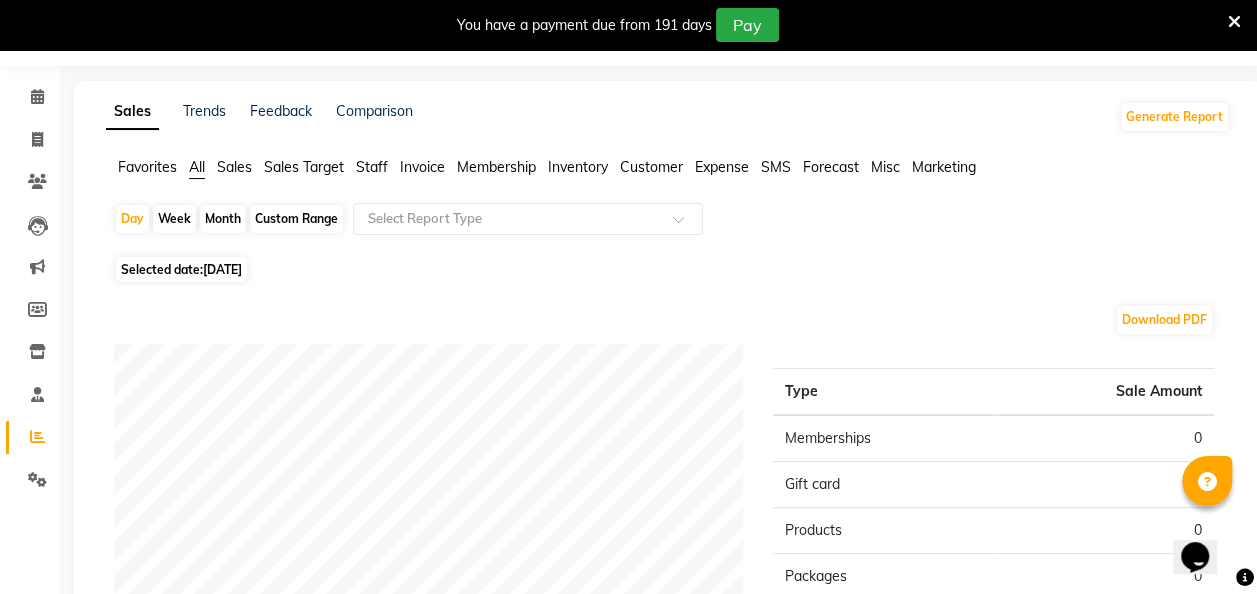click on "Sales" 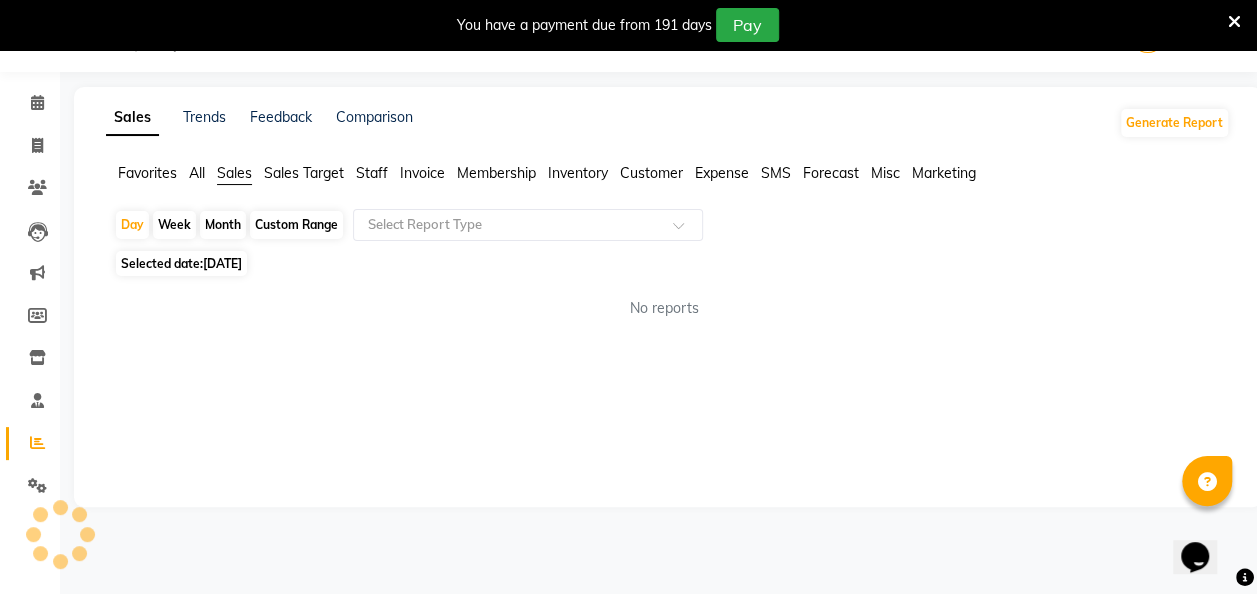 scroll, scrollTop: 55, scrollLeft: 0, axis: vertical 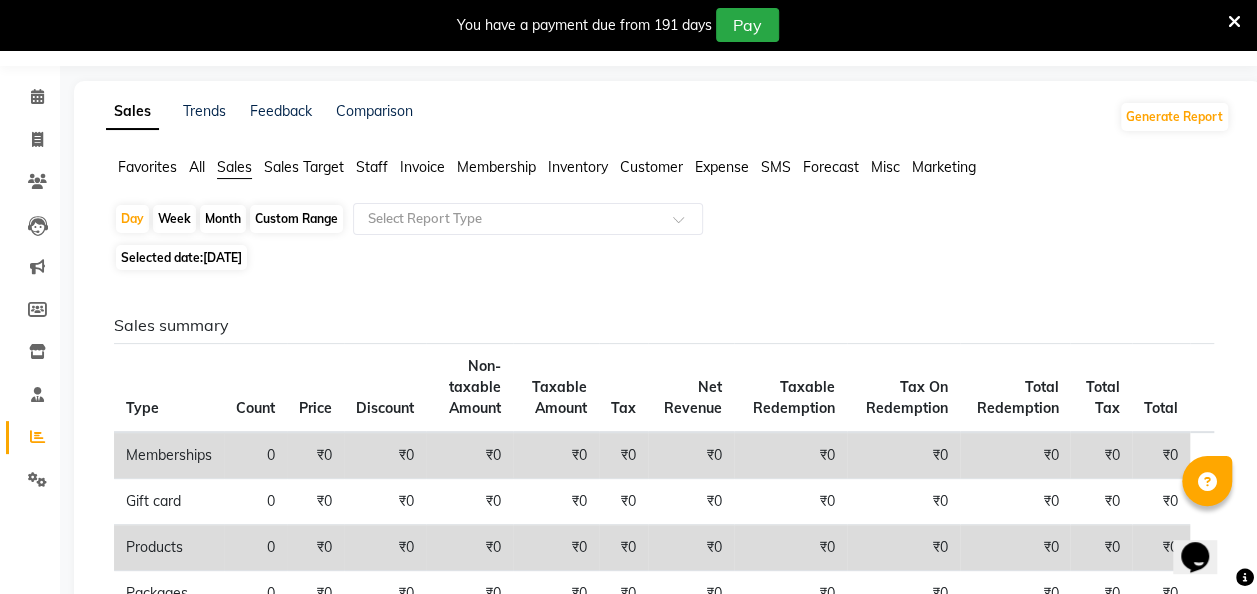 click on "Staff" 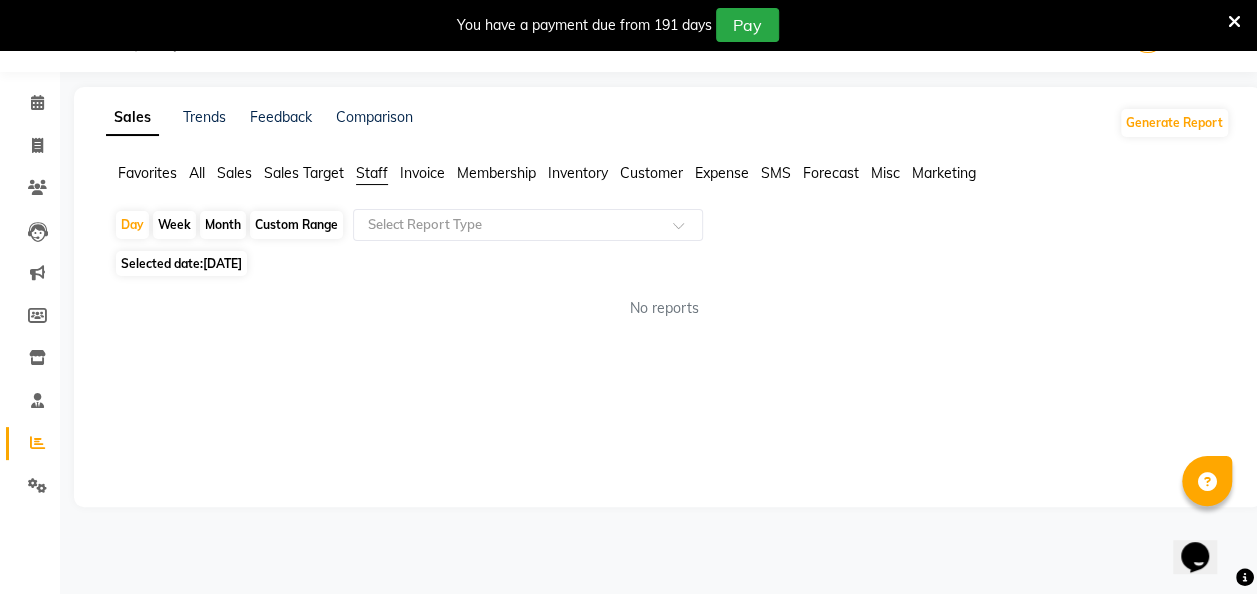 scroll, scrollTop: 49, scrollLeft: 0, axis: vertical 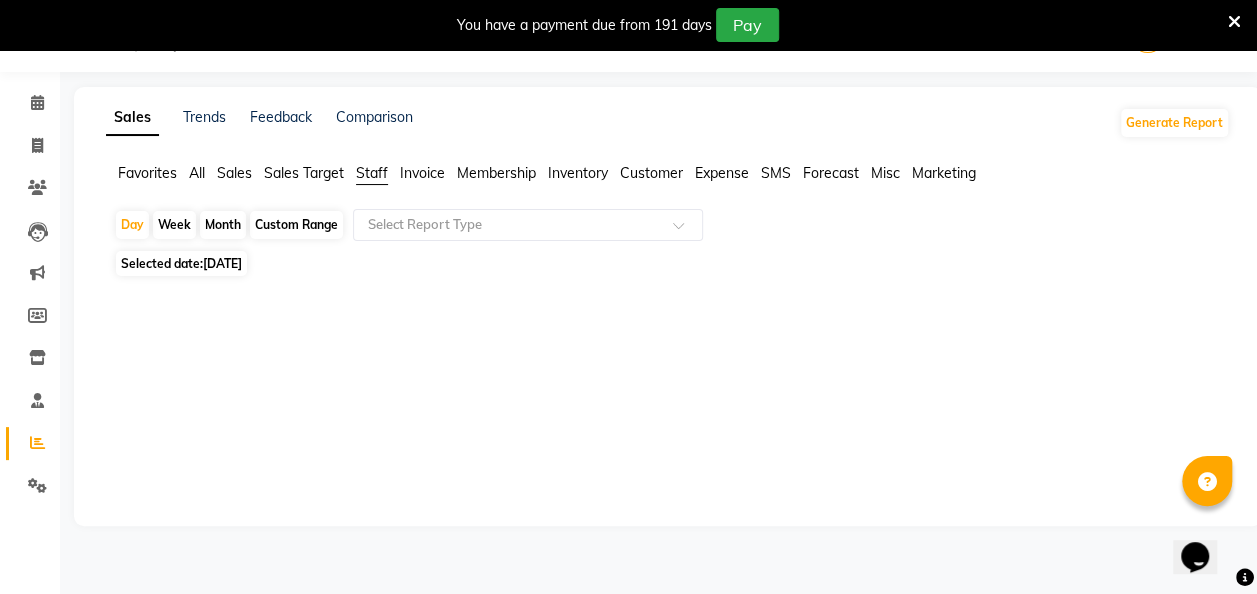 click on "Custom Range" 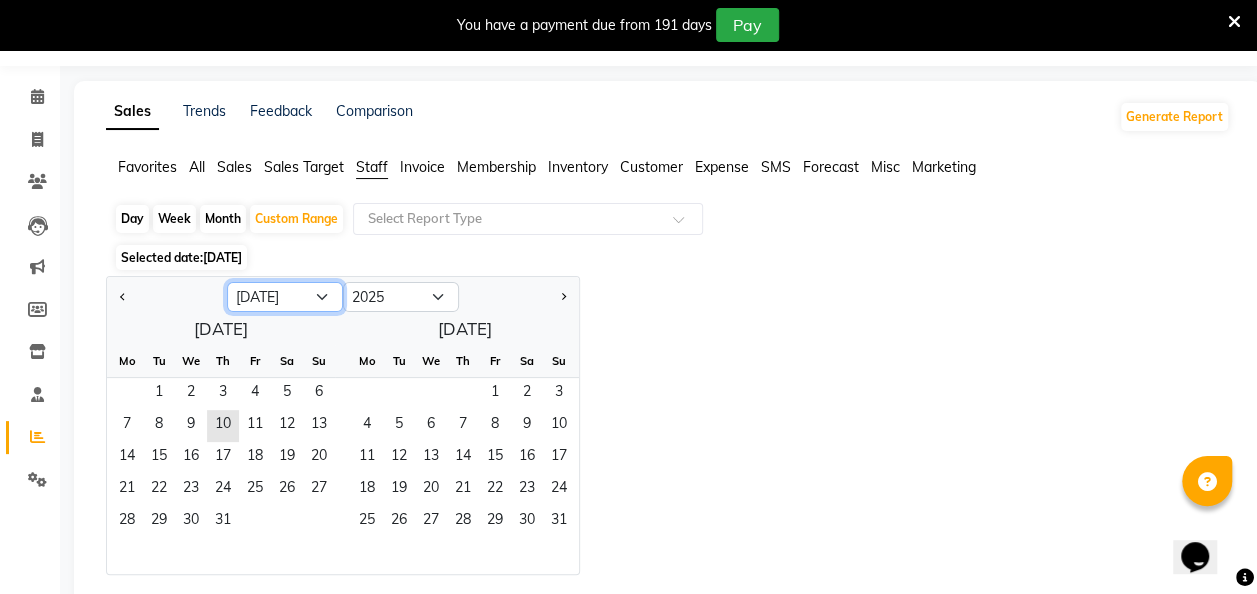 click on "Jan Feb Mar Apr May Jun Jul Aug Sep Oct Nov Dec" 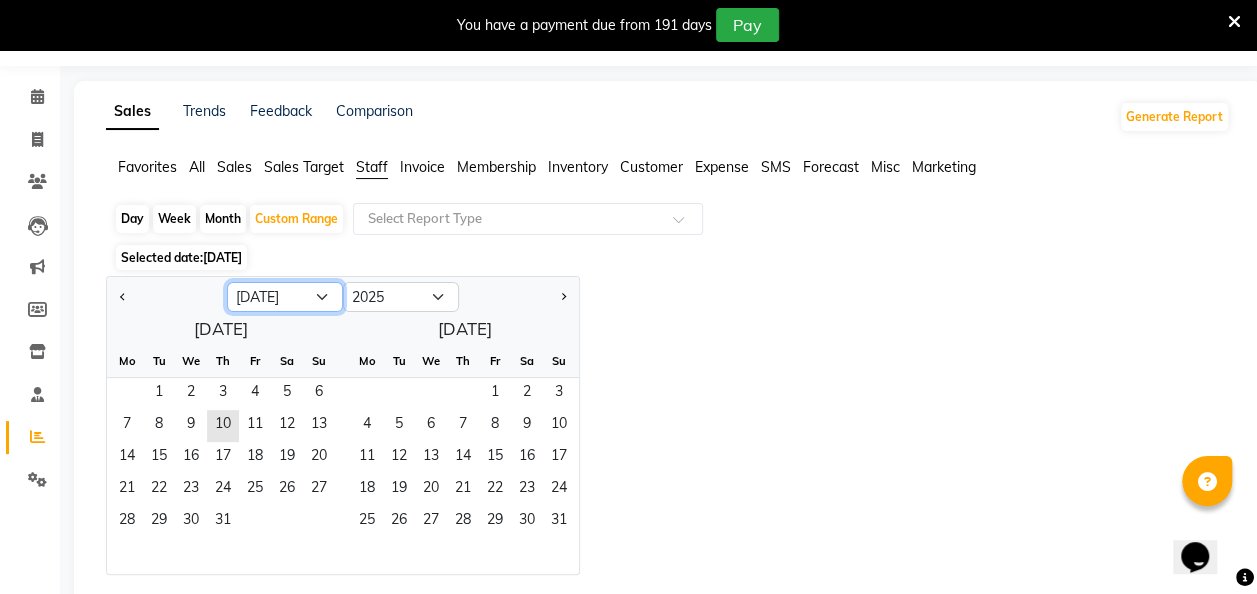 select on "6" 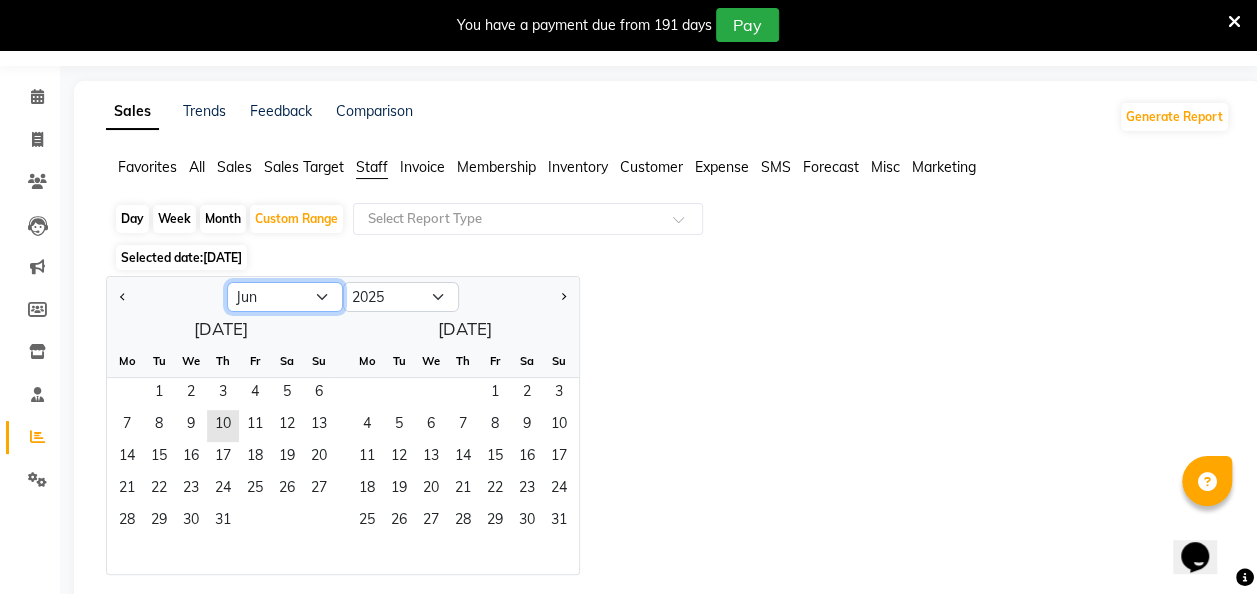 click on "Jan Feb Mar Apr May Jun Jul Aug Sep Oct Nov Dec" 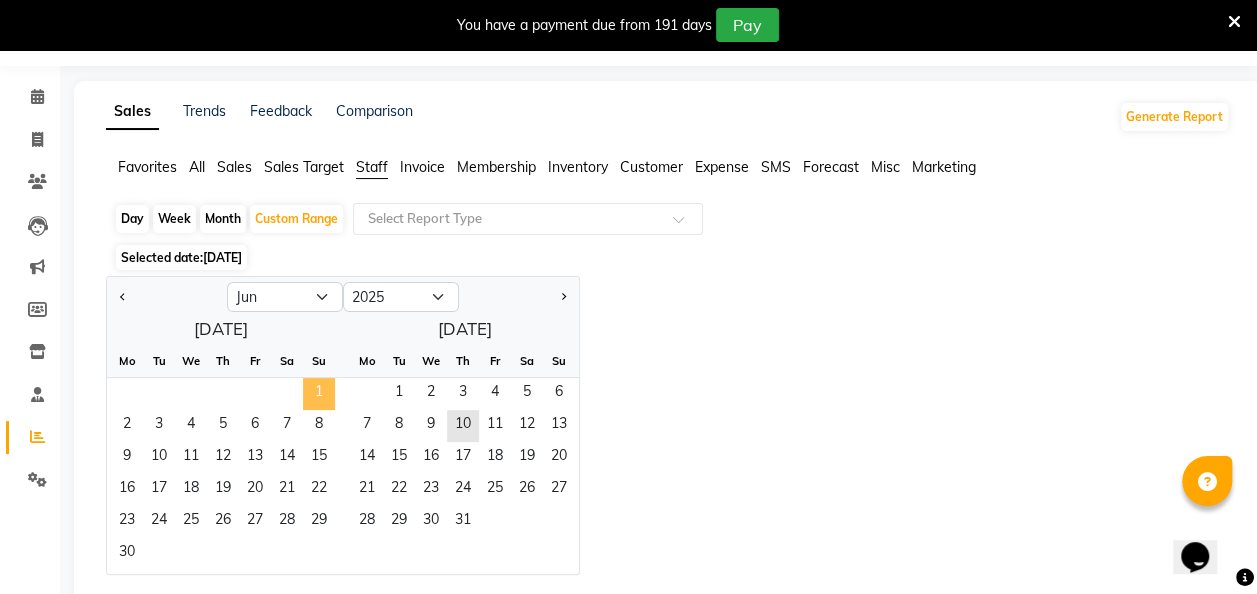 click on "1" 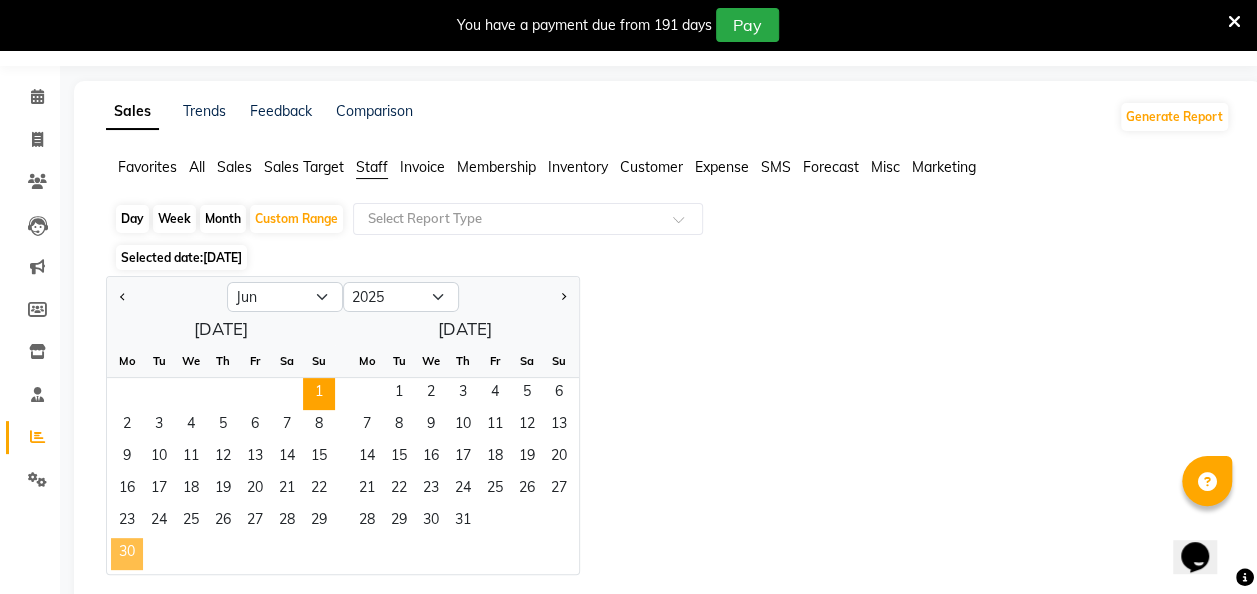 click on "30" 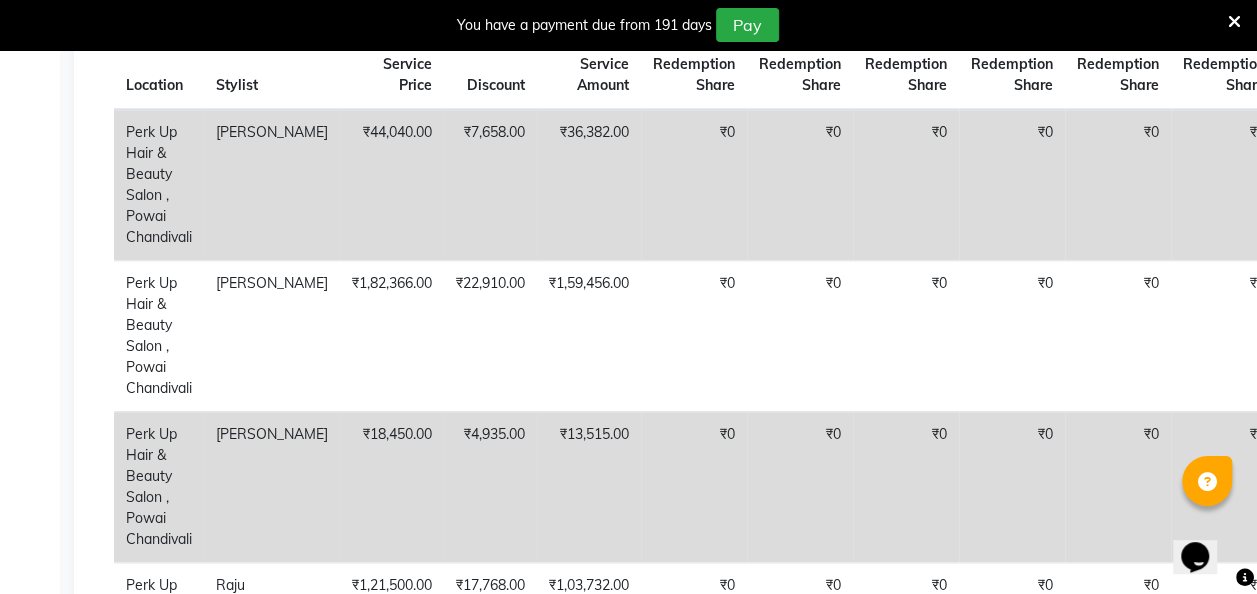 scroll, scrollTop: 55, scrollLeft: 0, axis: vertical 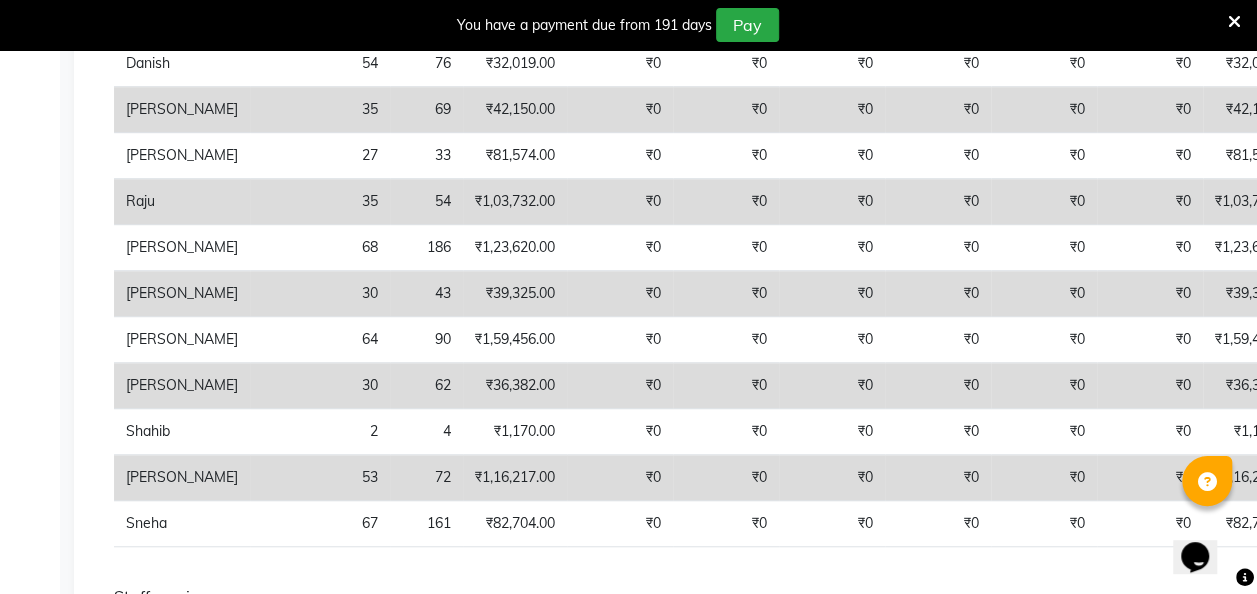 click on "₹0" 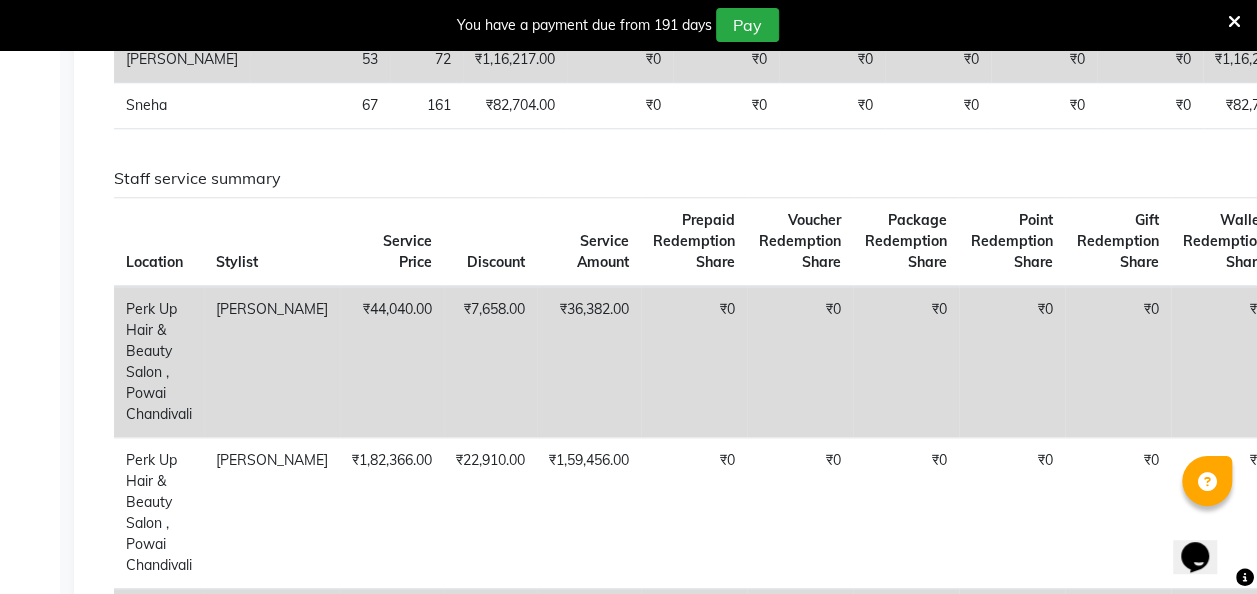 scroll, scrollTop: 167, scrollLeft: 0, axis: vertical 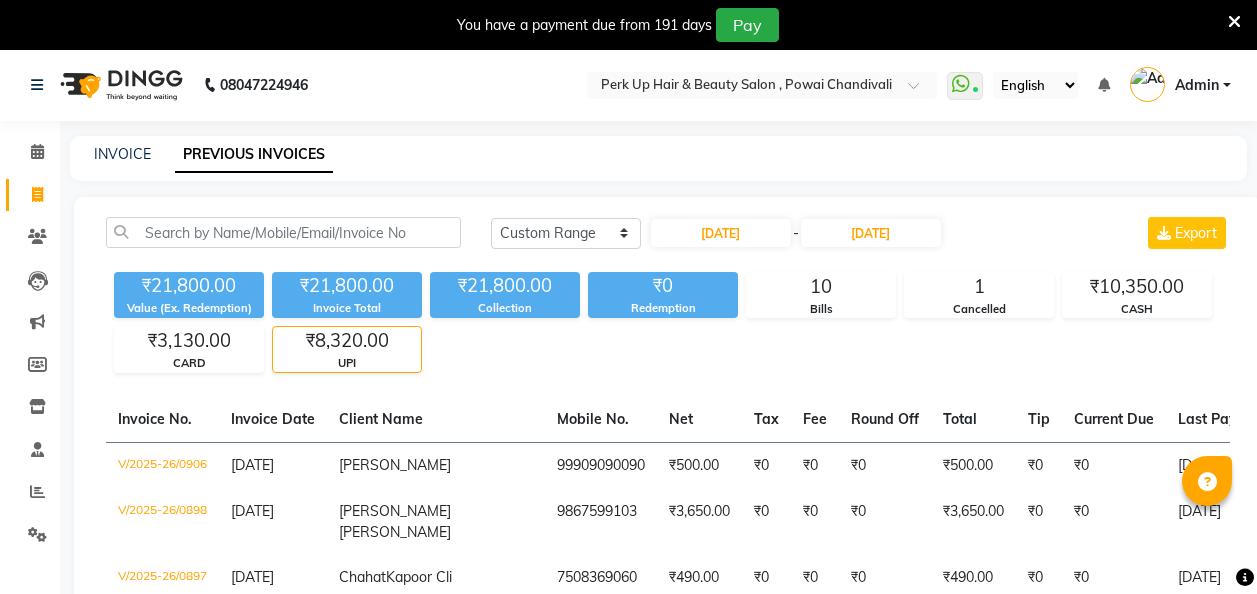 select on "range" 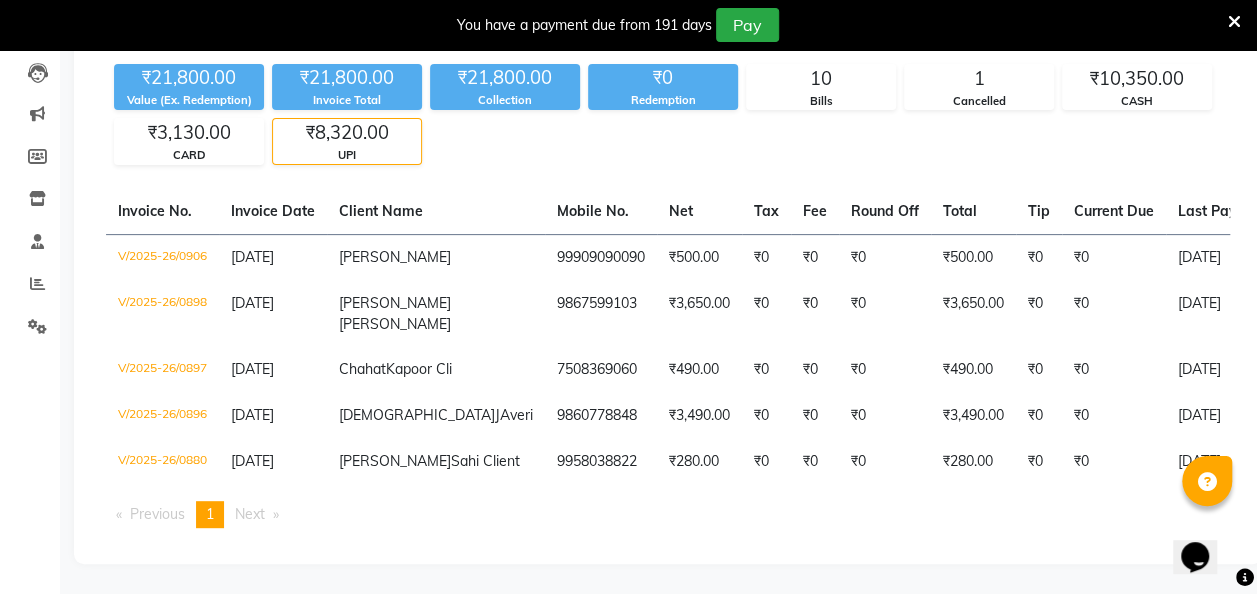 scroll, scrollTop: 0, scrollLeft: 0, axis: both 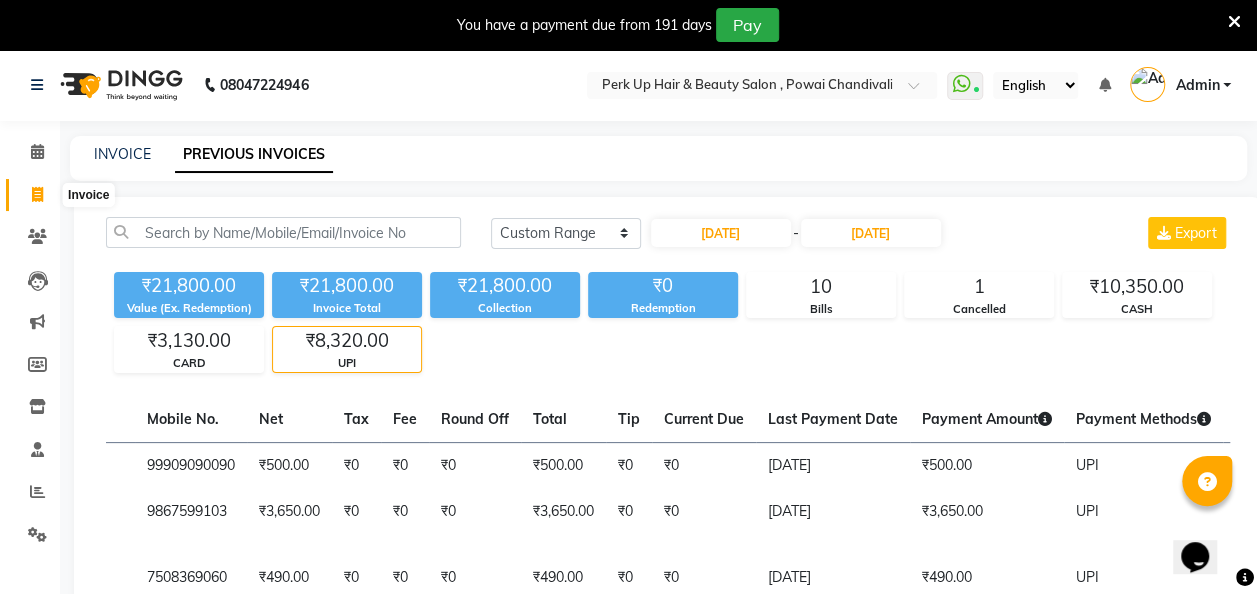 click 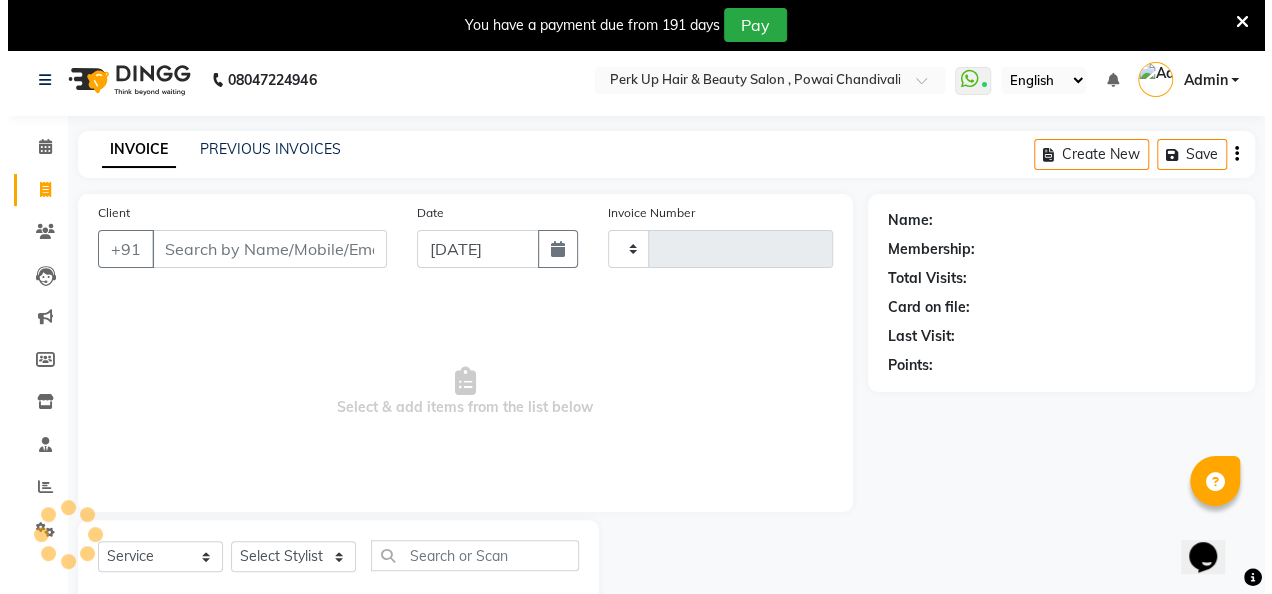 scroll, scrollTop: 55, scrollLeft: 0, axis: vertical 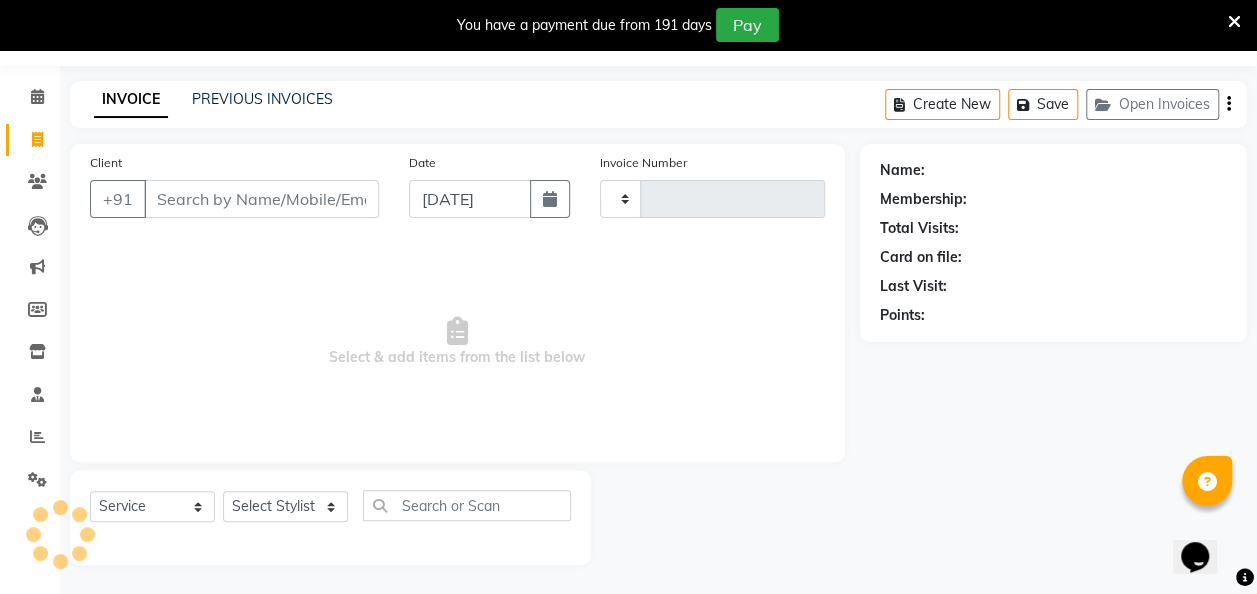 type on "0907" 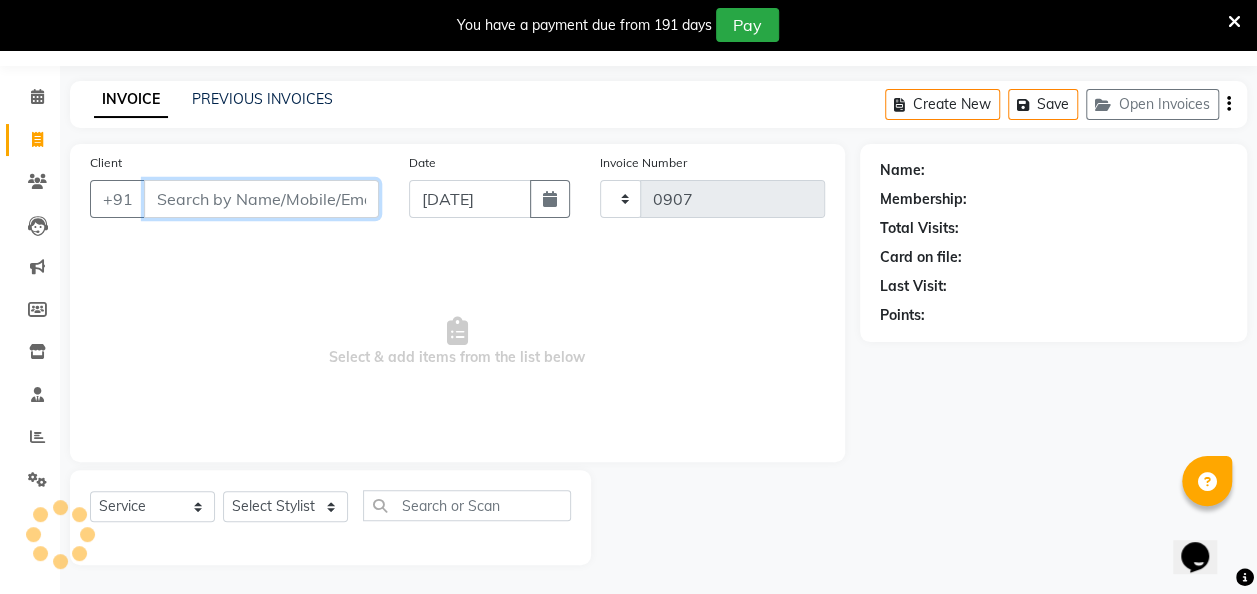 select on "5131" 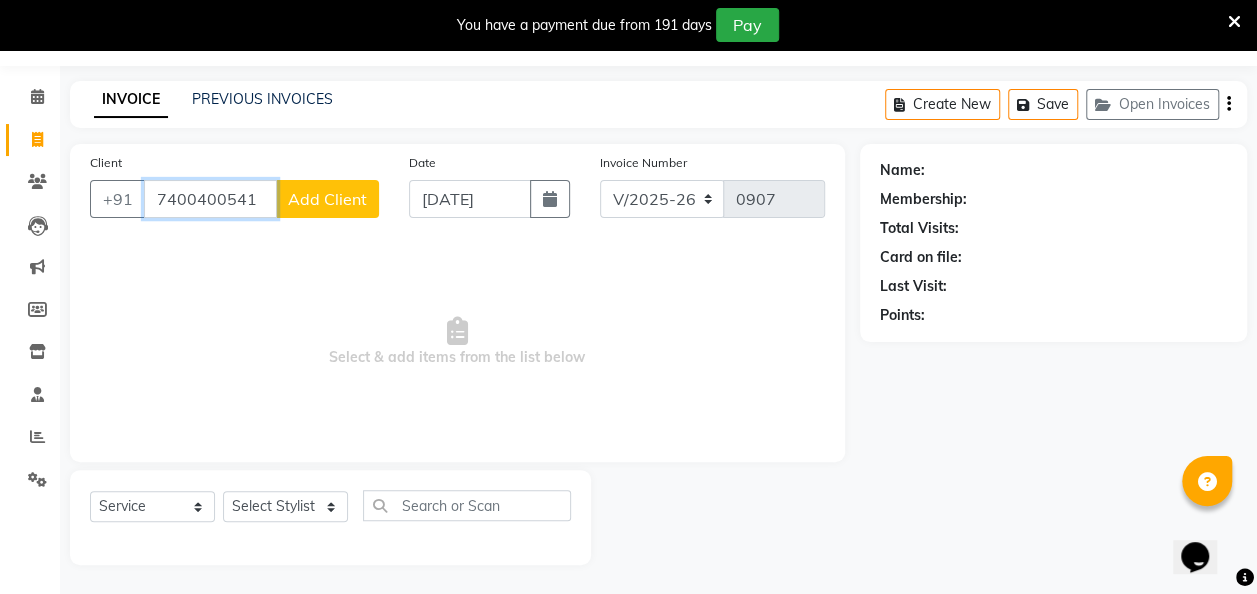 type on "7400400541" 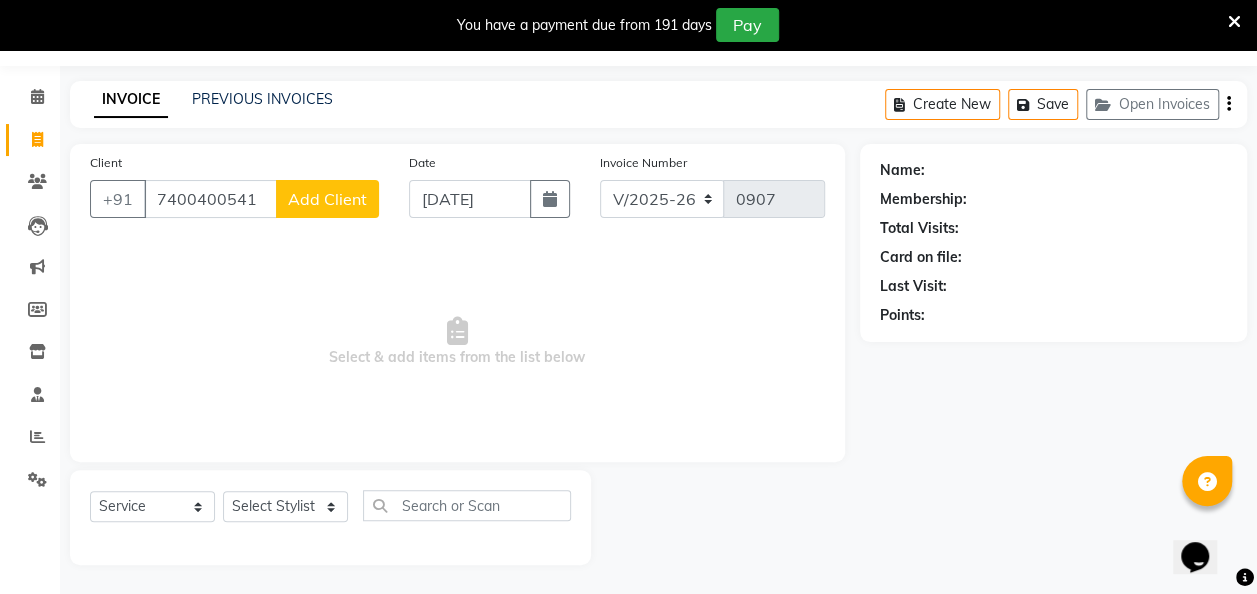 click on "Add Client" 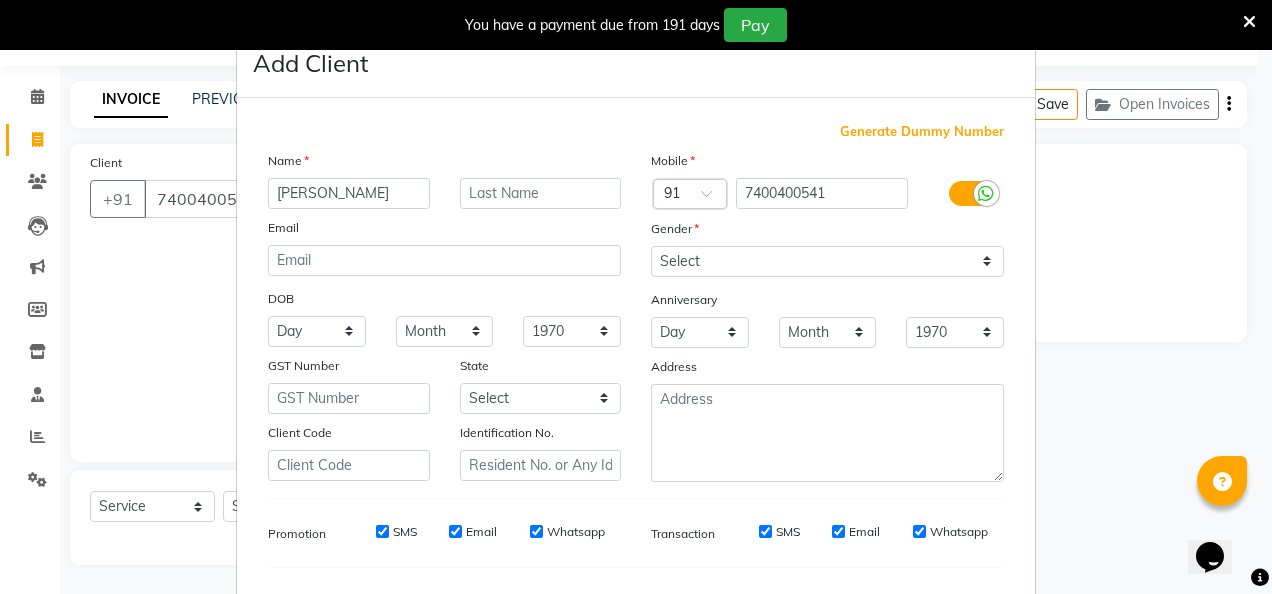 type on "Aarav" 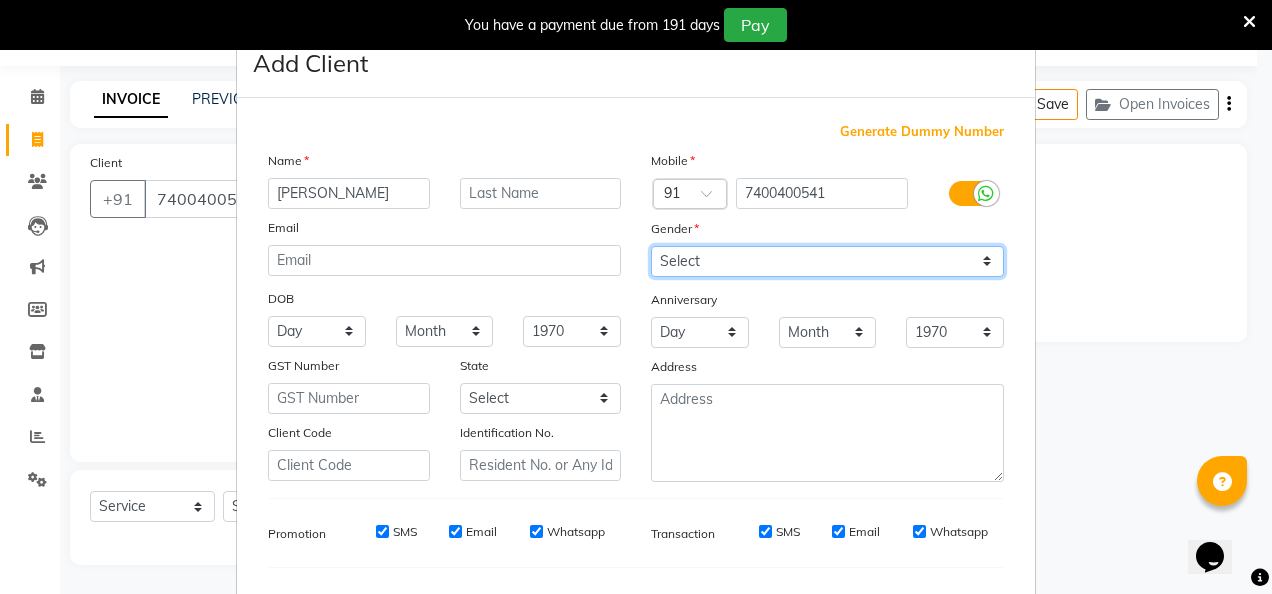 click on "Select [DEMOGRAPHIC_DATA] [DEMOGRAPHIC_DATA] Other Prefer Not To Say" at bounding box center (827, 261) 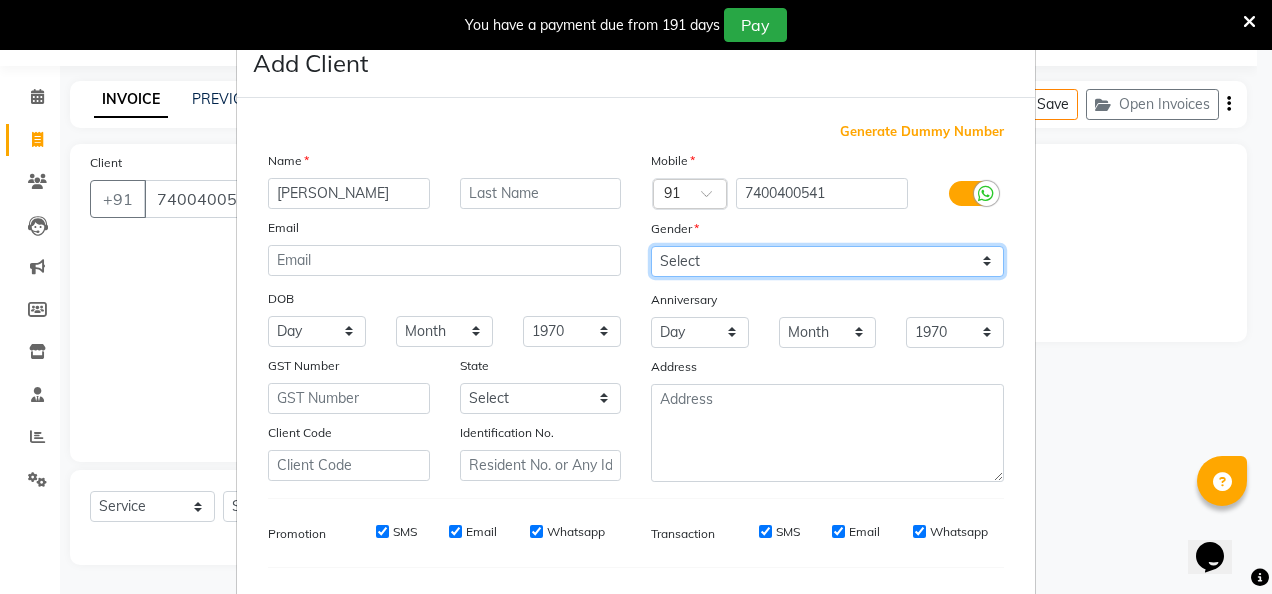 select on "male" 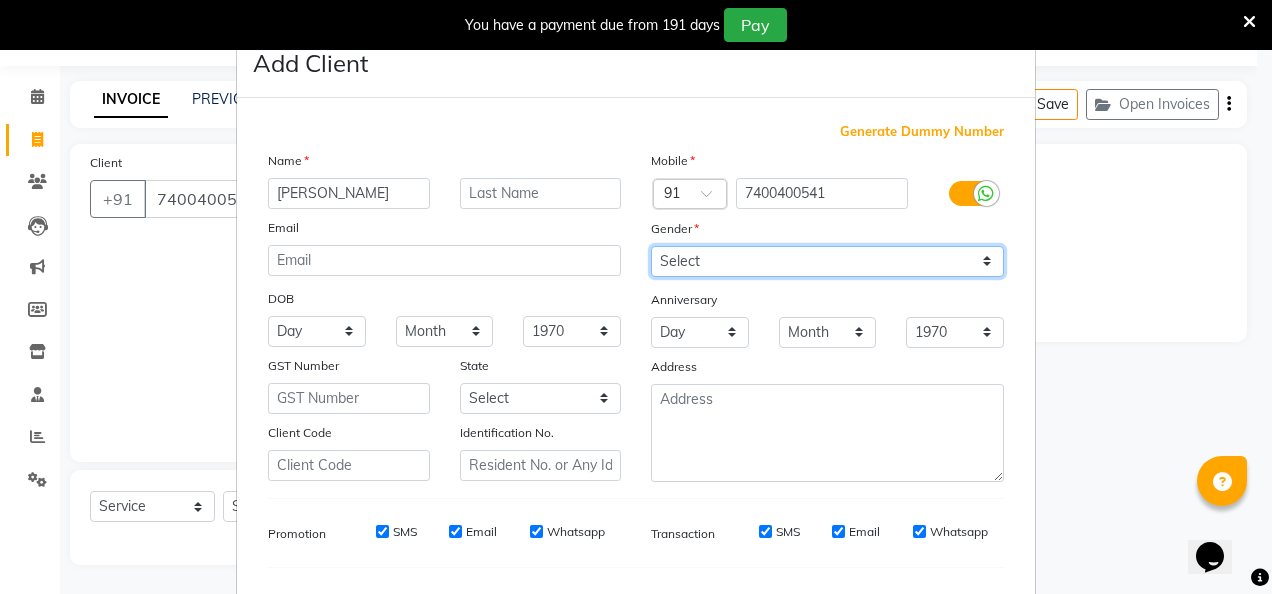 click on "Select [DEMOGRAPHIC_DATA] [DEMOGRAPHIC_DATA] Other Prefer Not To Say" at bounding box center (827, 261) 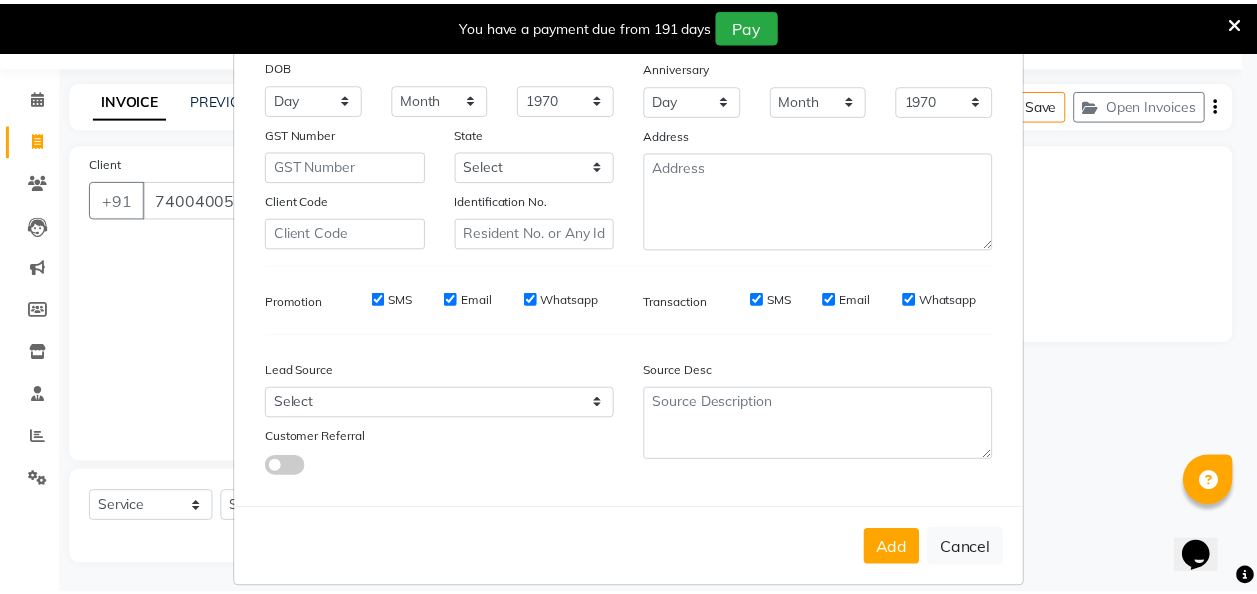 scroll, scrollTop: 251, scrollLeft: 0, axis: vertical 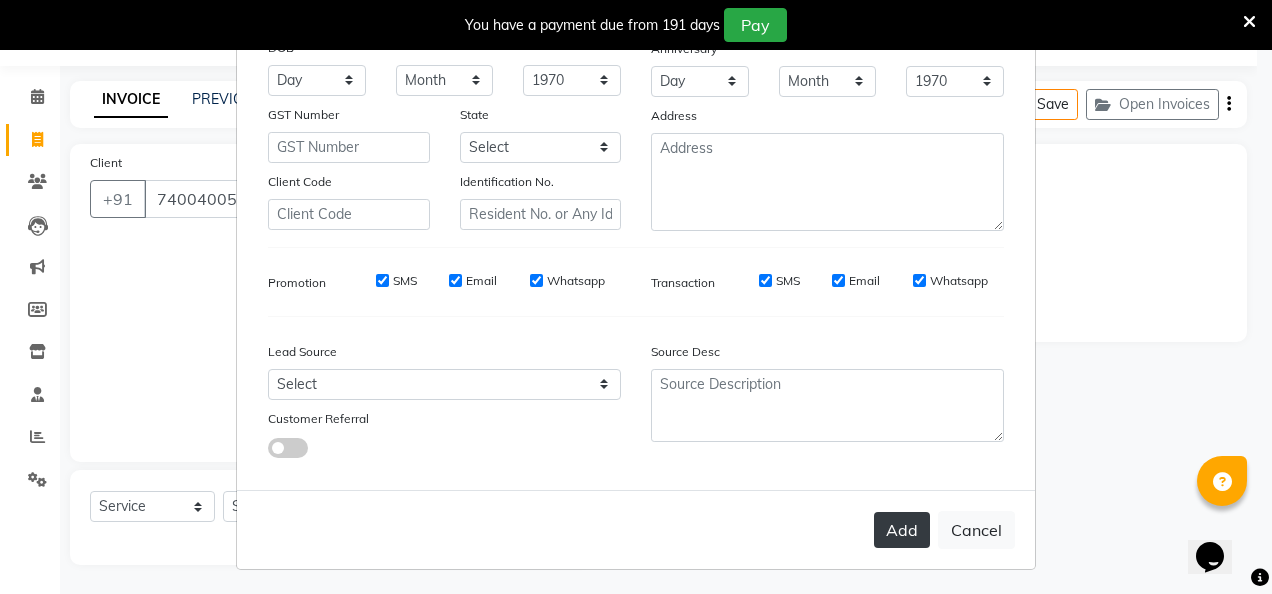 click on "Add" at bounding box center [902, 530] 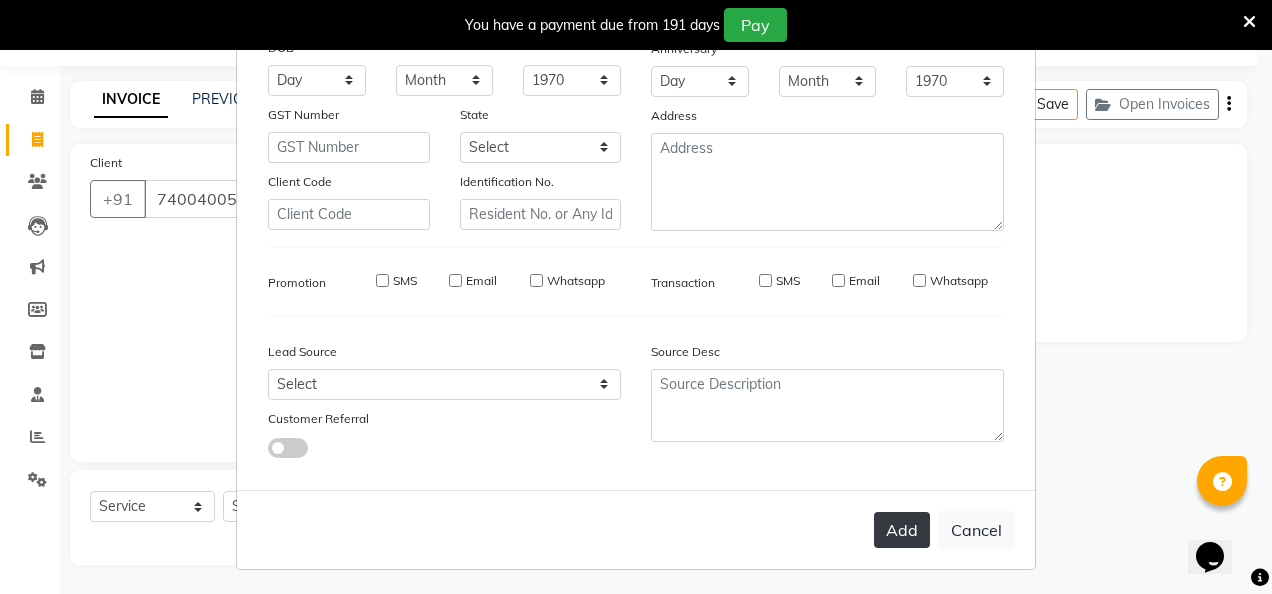 type 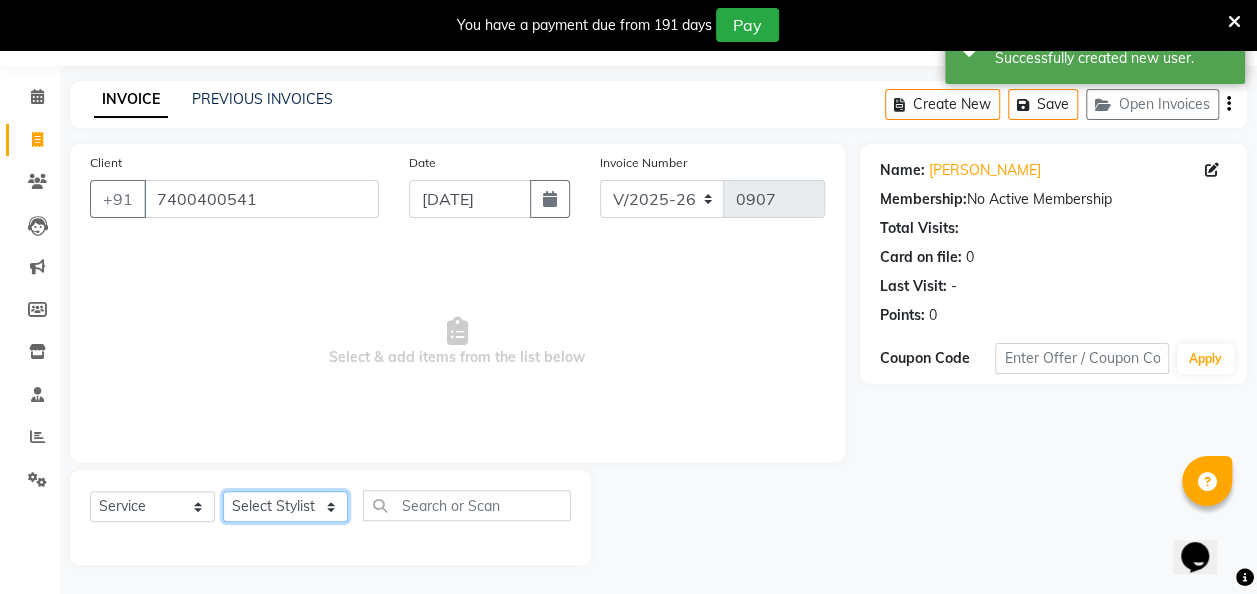 click on "Select Stylist [PERSON_NAME] danish [PERSON_NAME] [PERSON_NAME]		 [PERSON_NAME] [PERSON_NAME]			 Raju [PERSON_NAME]			 [PERSON_NAME]			 [PERSON_NAME] [PERSON_NAME] [PERSON_NAME] Seja [PERSON_NAME] Shaves [PERSON_NAME]" 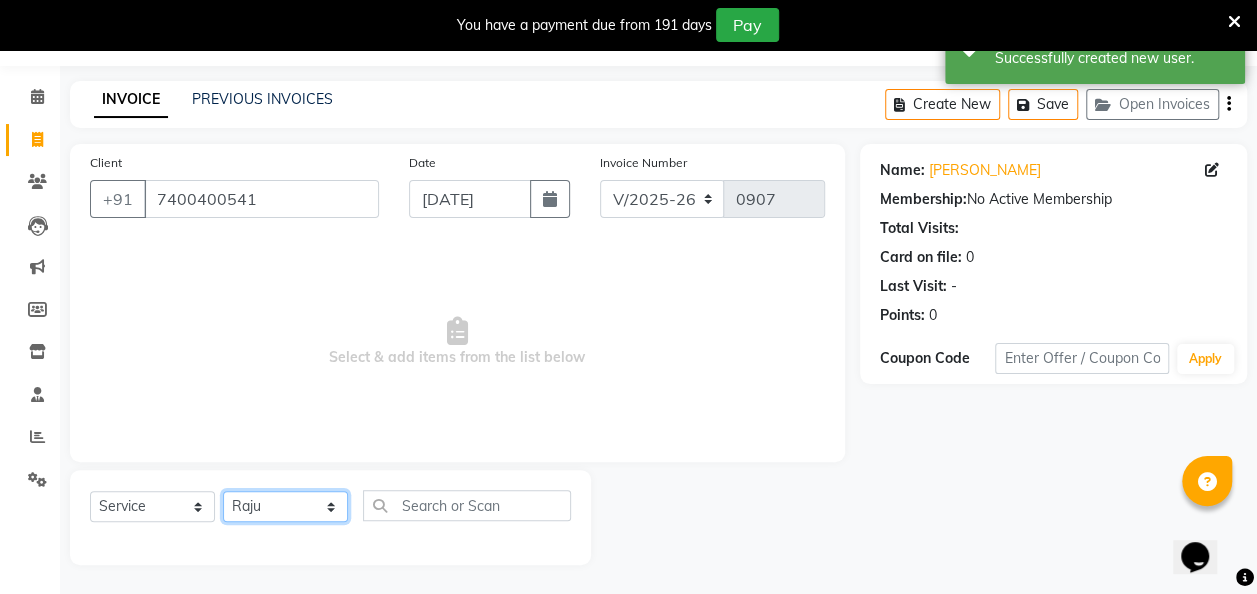 click on "Select Stylist [PERSON_NAME] danish [PERSON_NAME] [PERSON_NAME]		 [PERSON_NAME] [PERSON_NAME]			 Raju [PERSON_NAME]			 [PERSON_NAME]			 [PERSON_NAME] [PERSON_NAME] [PERSON_NAME] Seja [PERSON_NAME] Shaves [PERSON_NAME]" 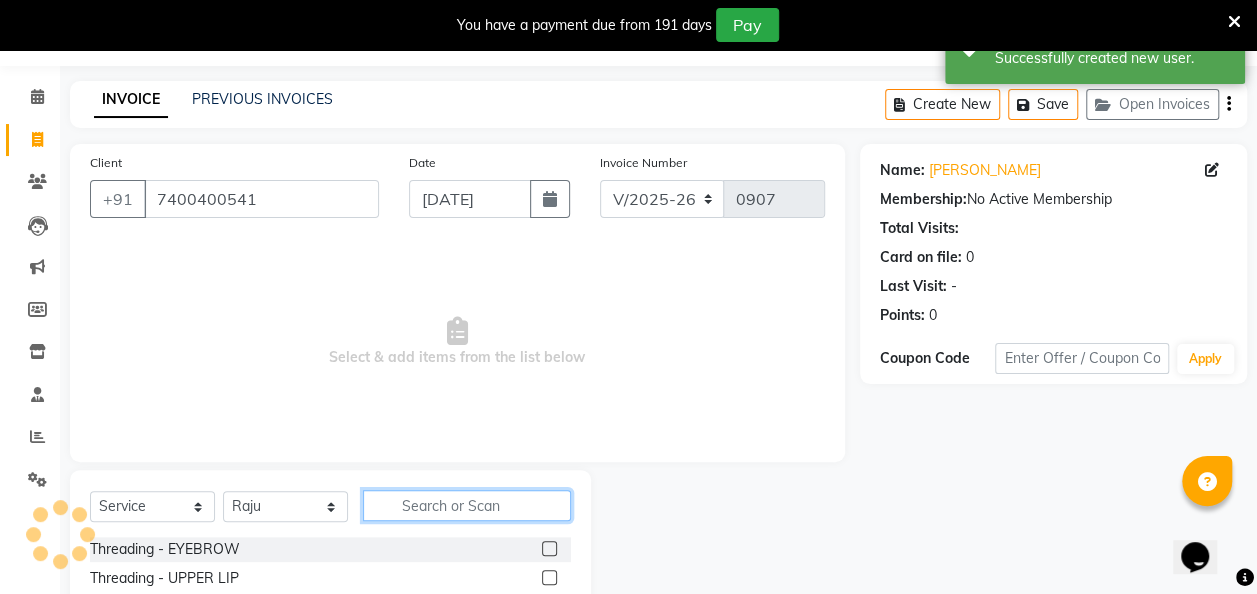 click 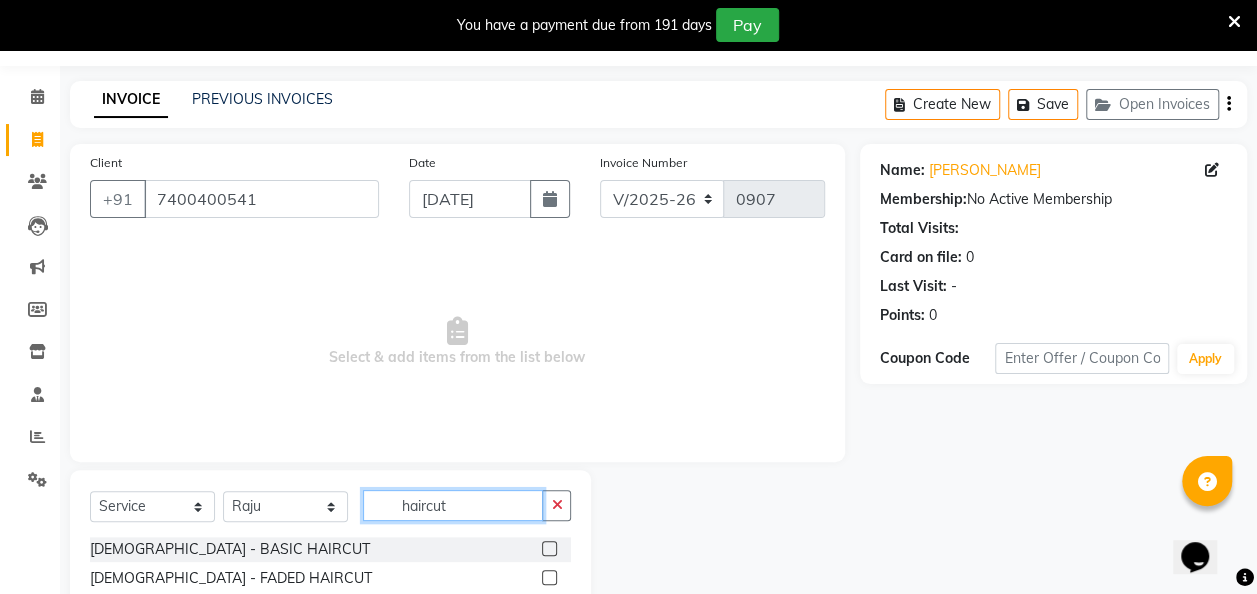 type on "haircut" 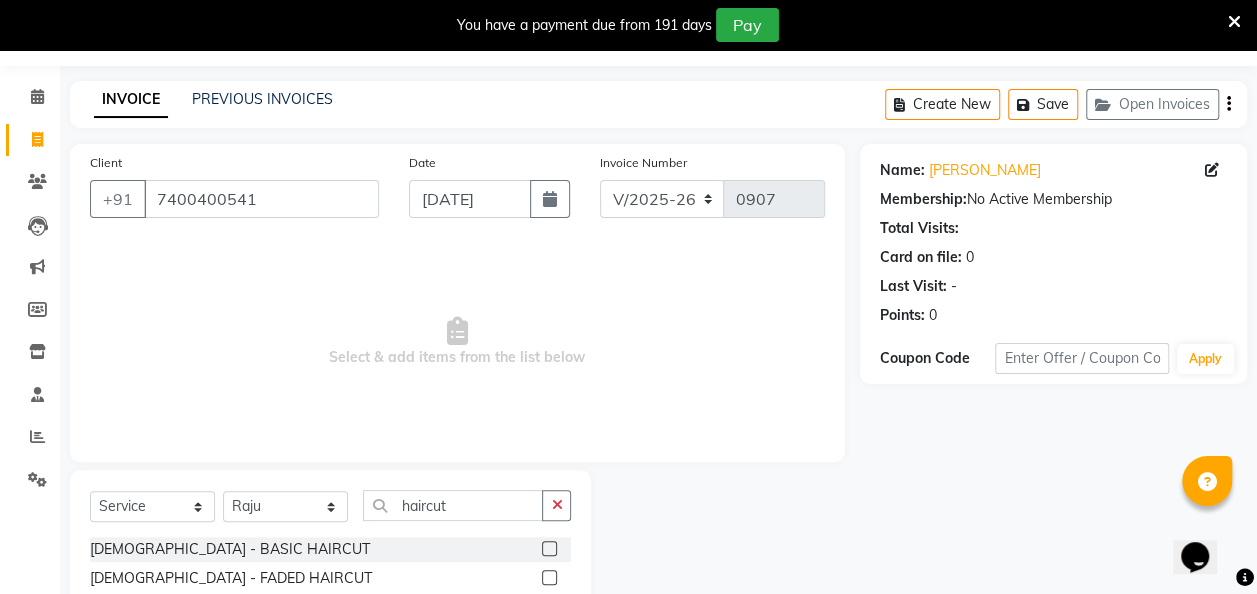 click 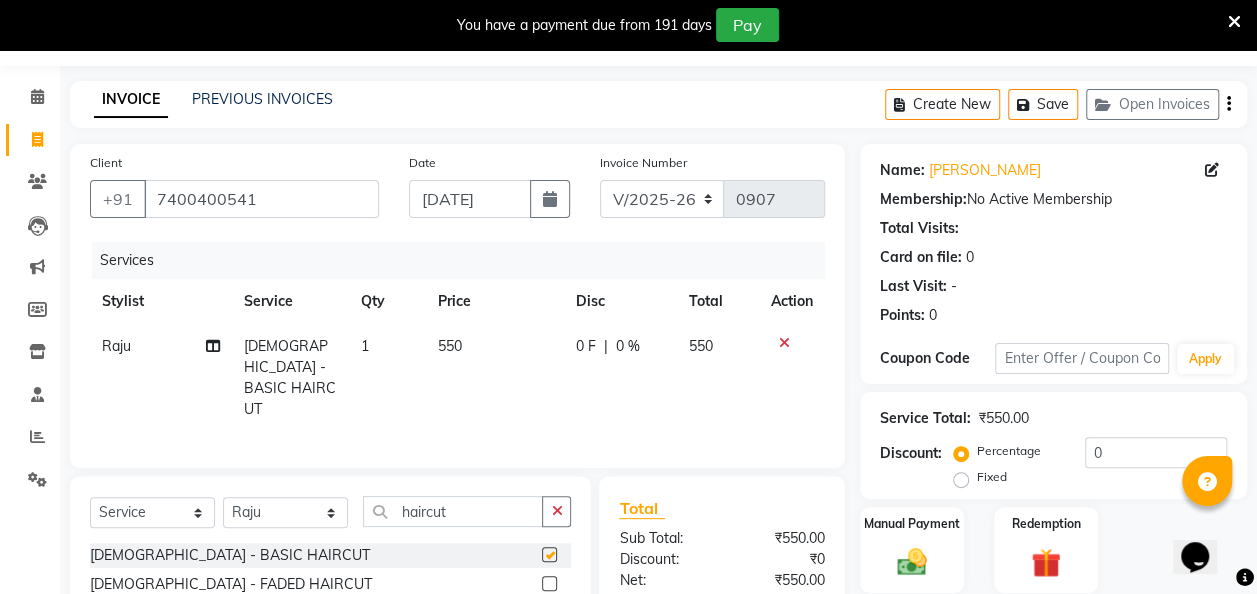 checkbox on "false" 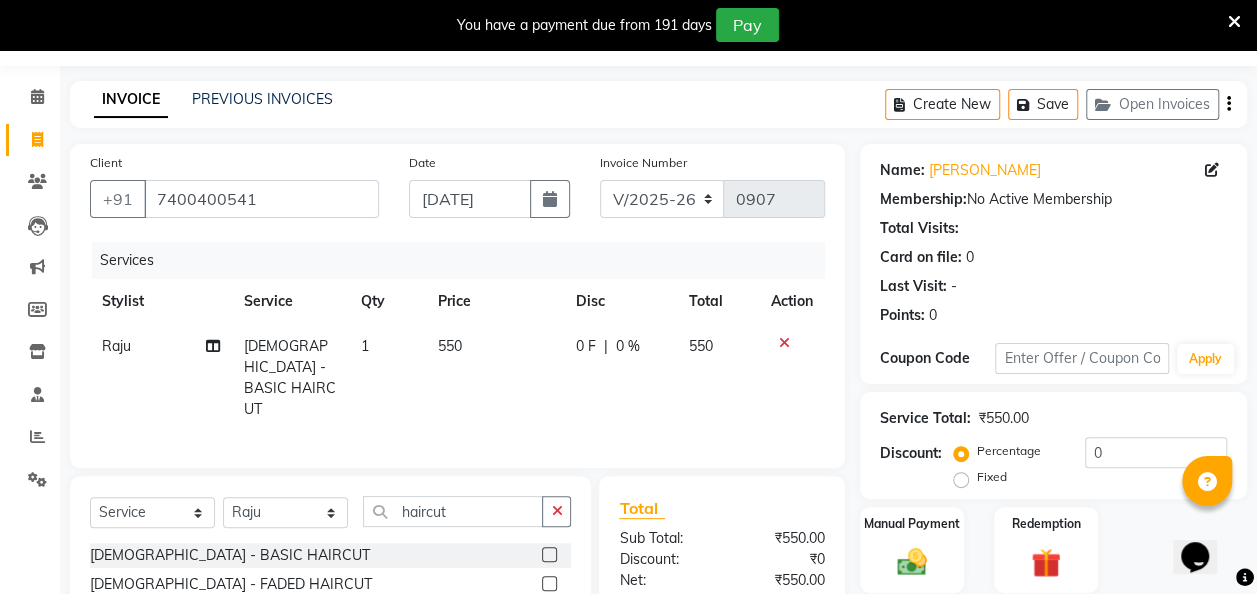 select on "68112" 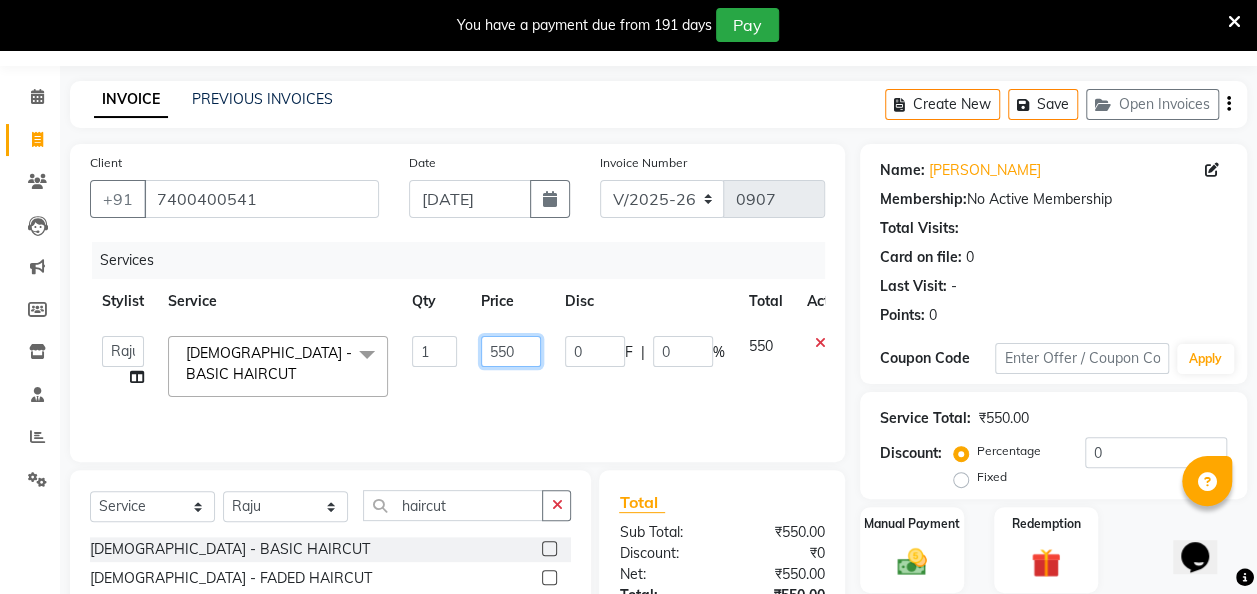 click on "550" 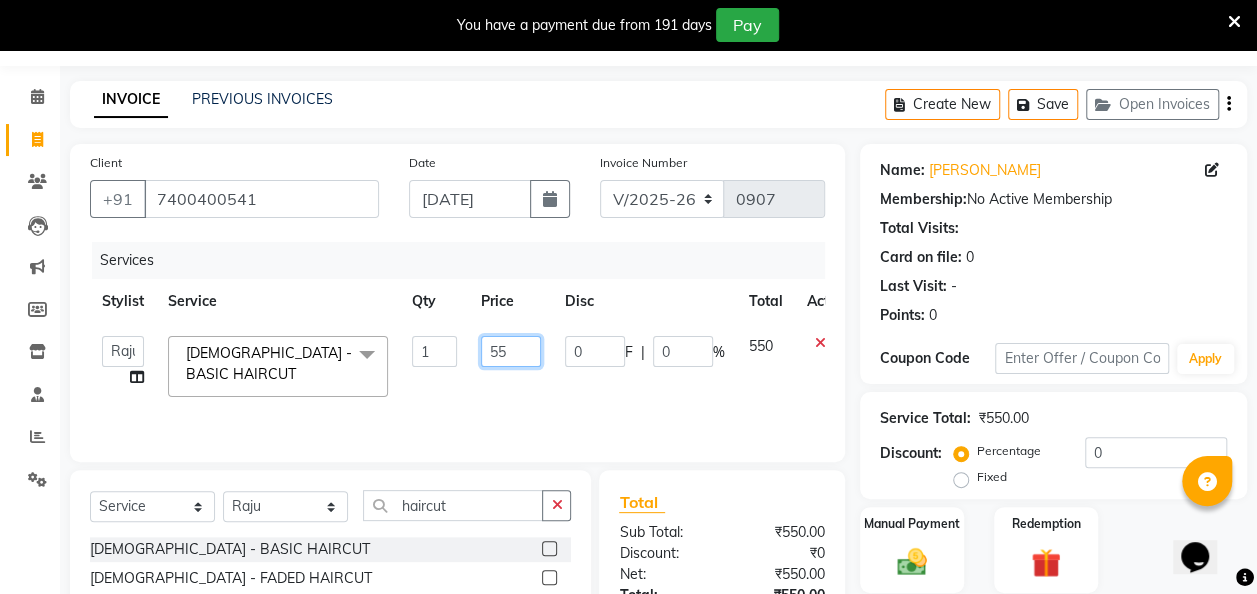 type on "5" 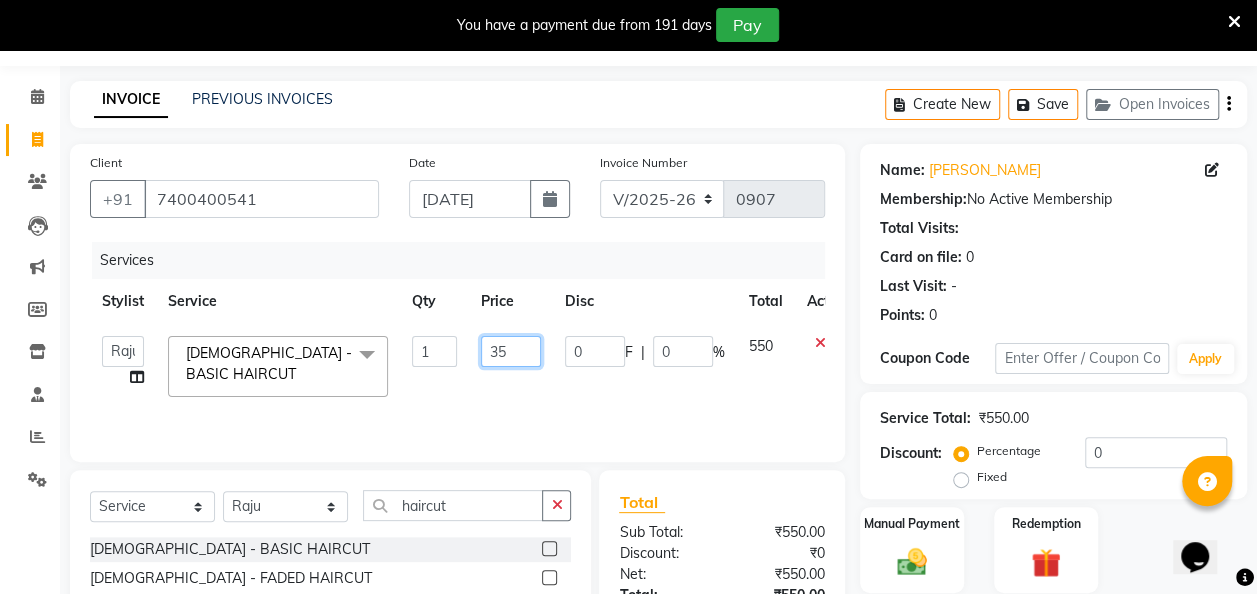 type on "350" 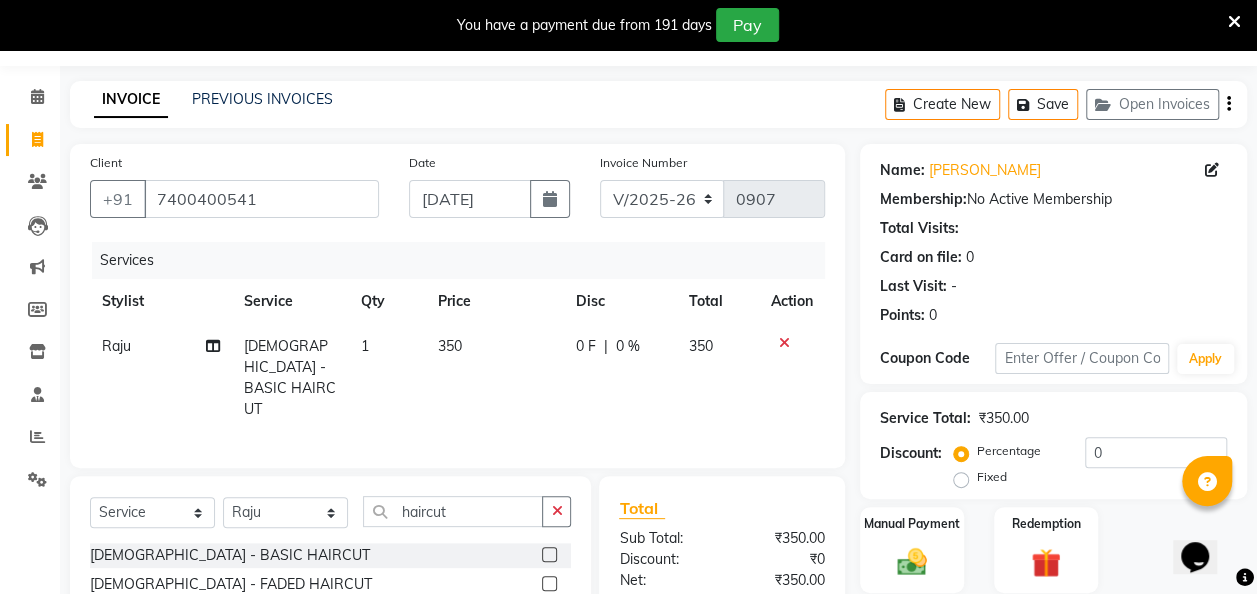 click on "350" 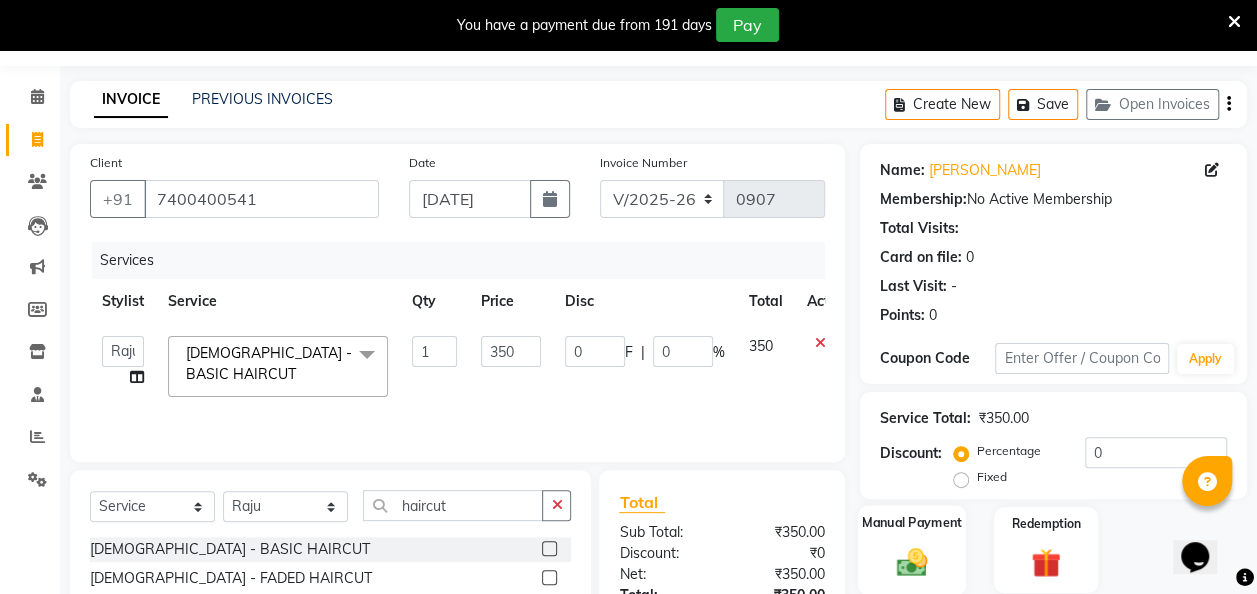 click on "Manual Payment" 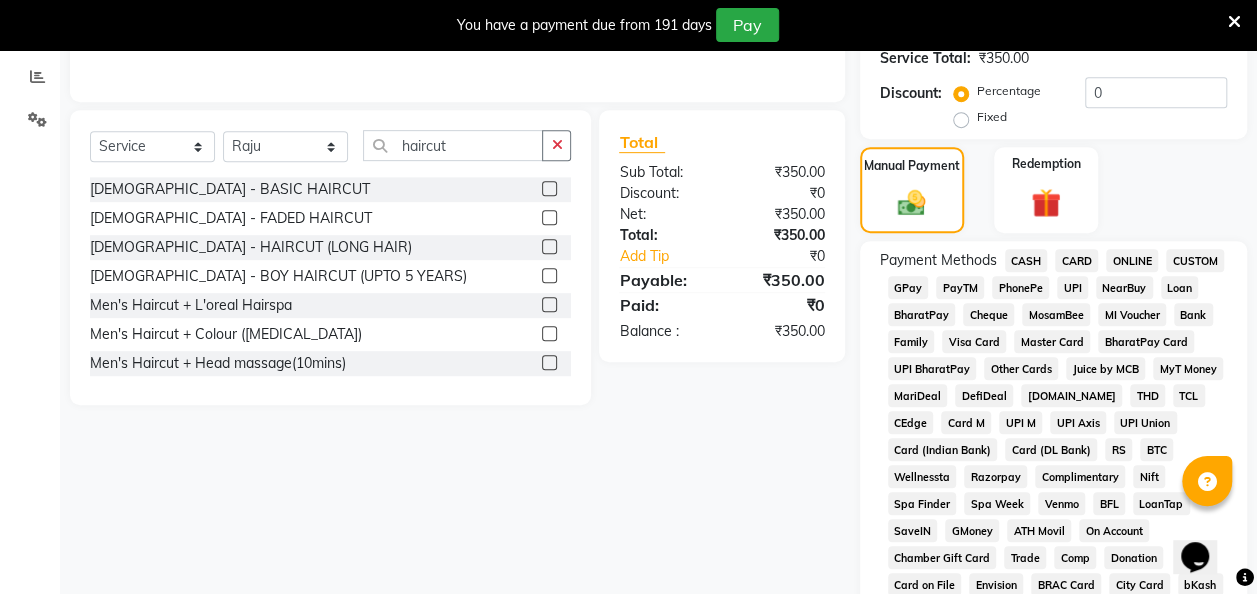 scroll, scrollTop: 428, scrollLeft: 0, axis: vertical 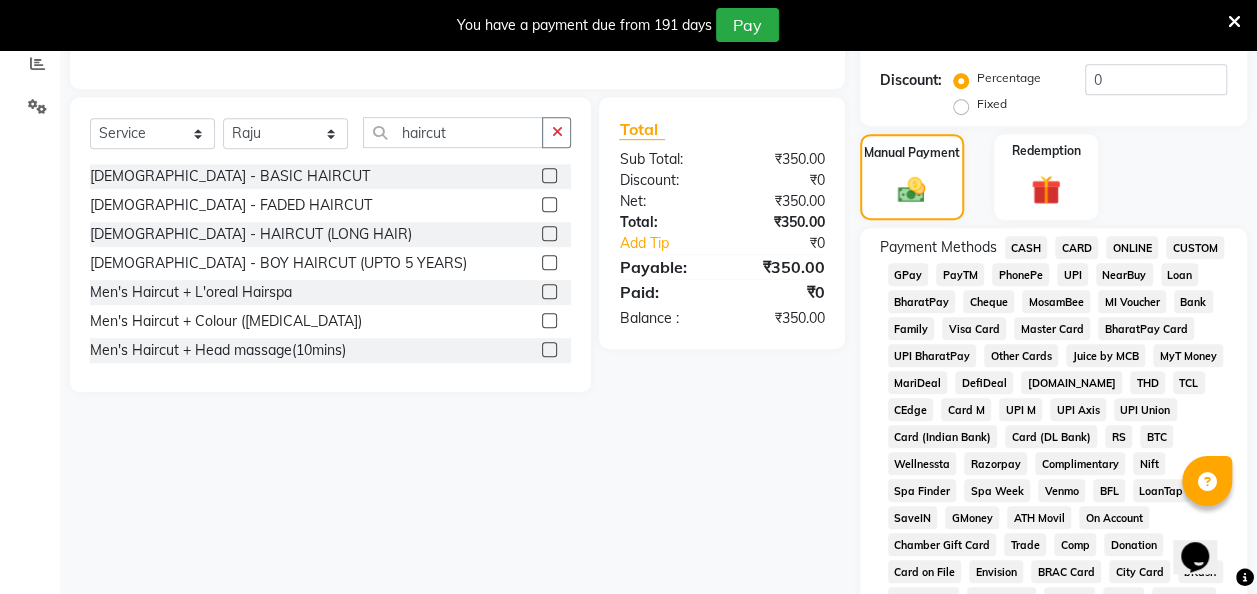 click on "UPI" 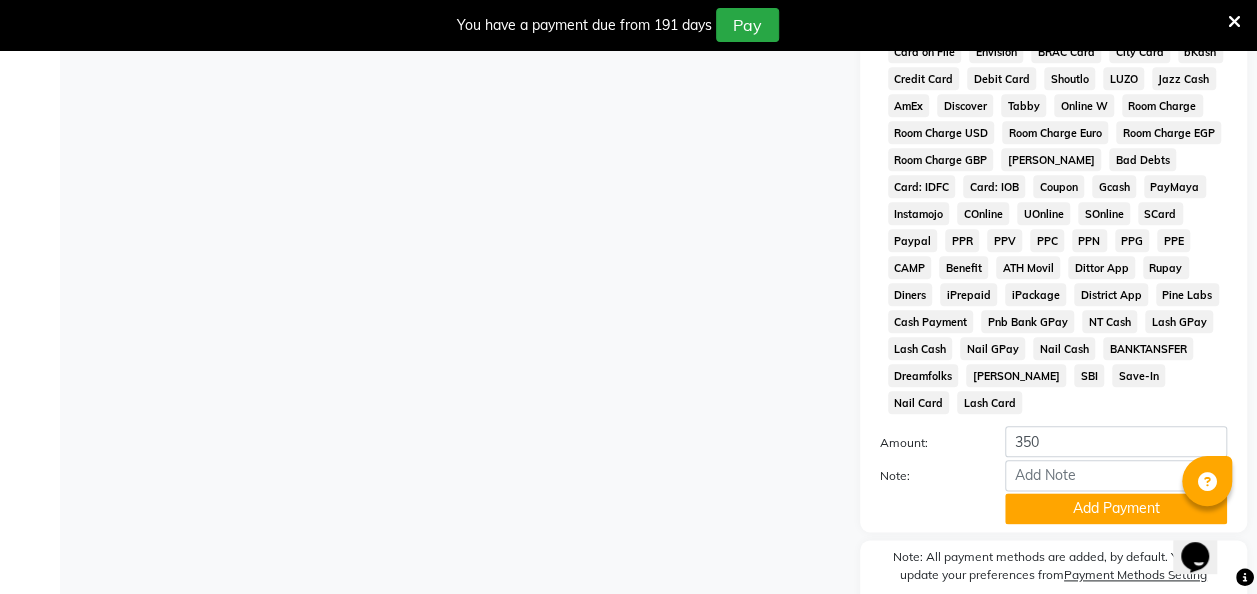 scroll, scrollTop: 1039, scrollLeft: 0, axis: vertical 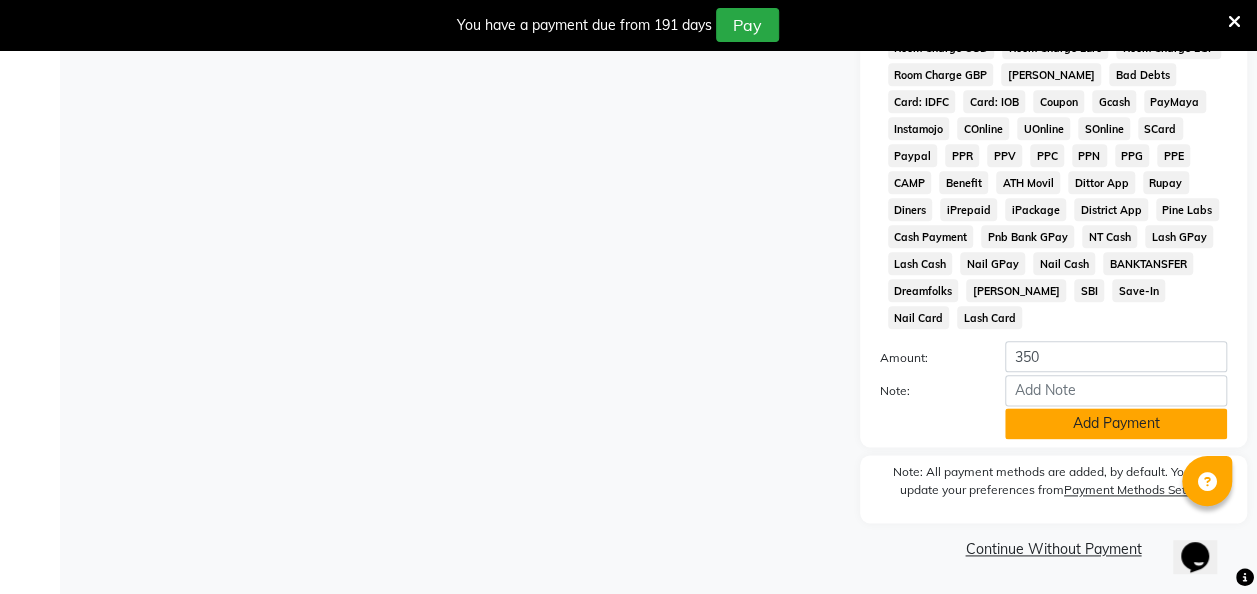click on "Add Payment" 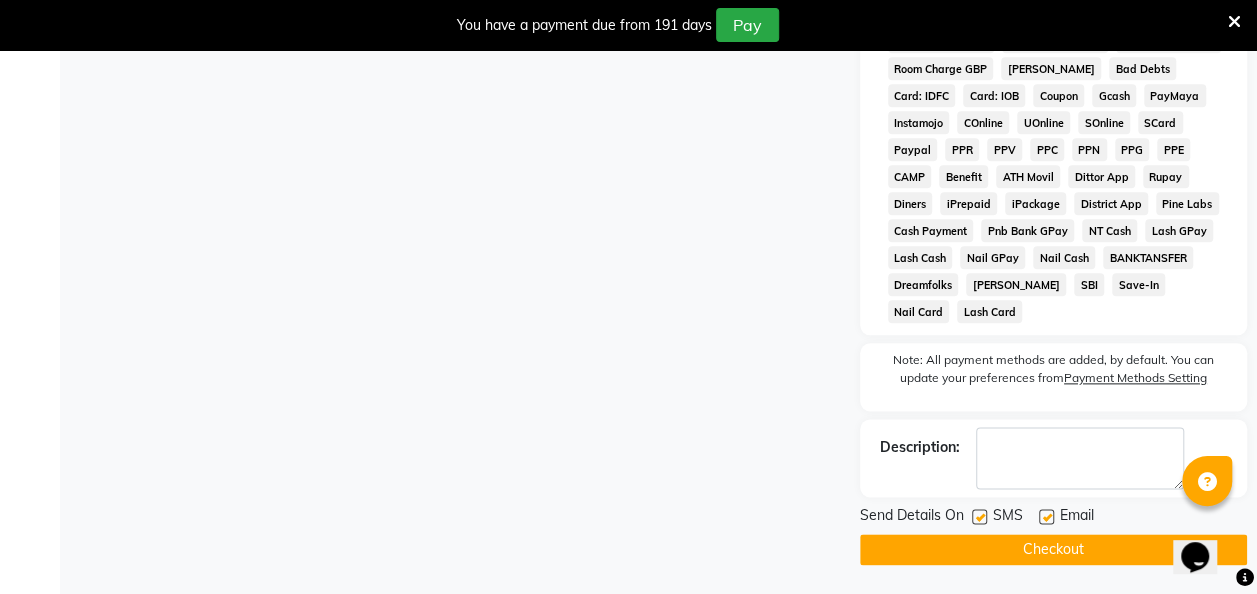 click on "Checkout" 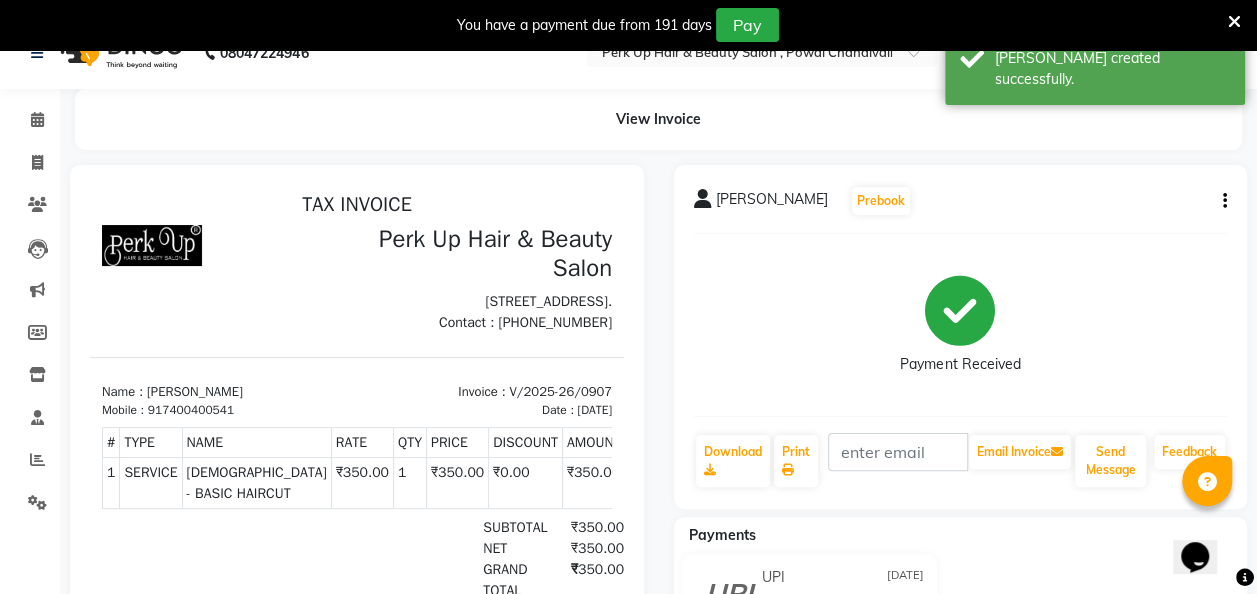 scroll, scrollTop: 0, scrollLeft: 0, axis: both 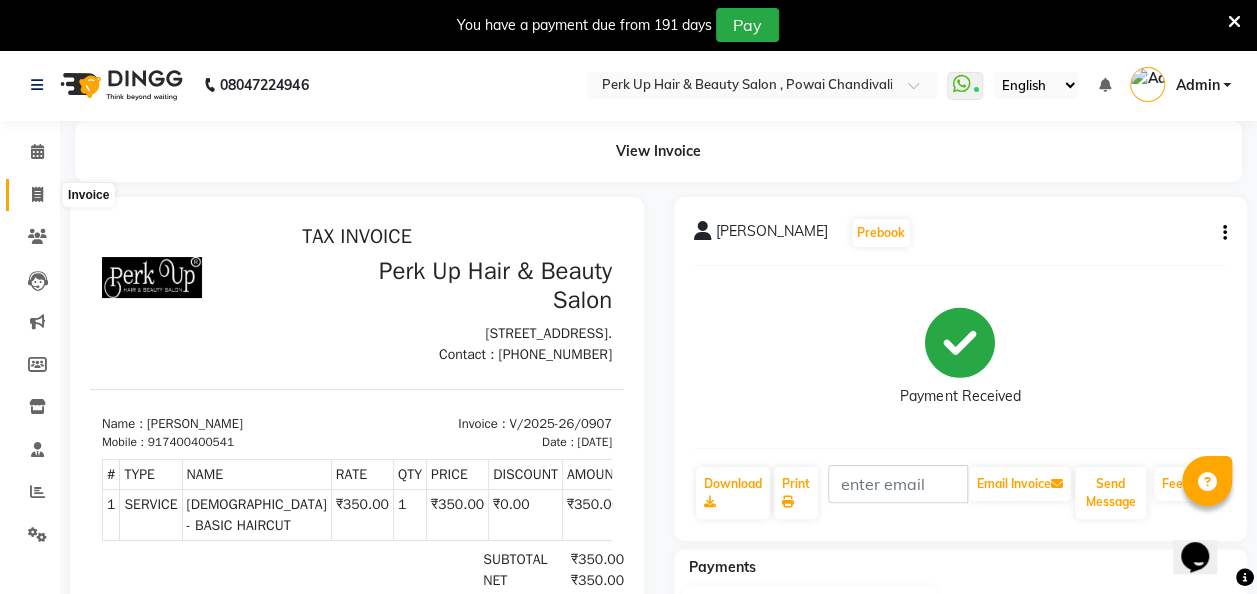 click 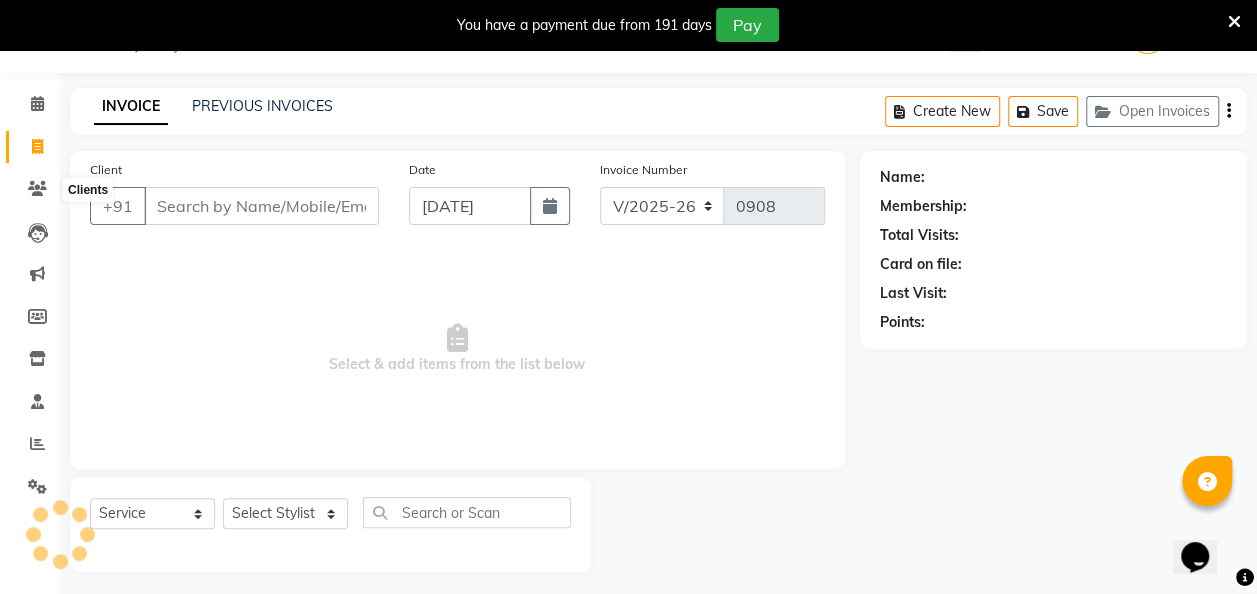 scroll, scrollTop: 55, scrollLeft: 0, axis: vertical 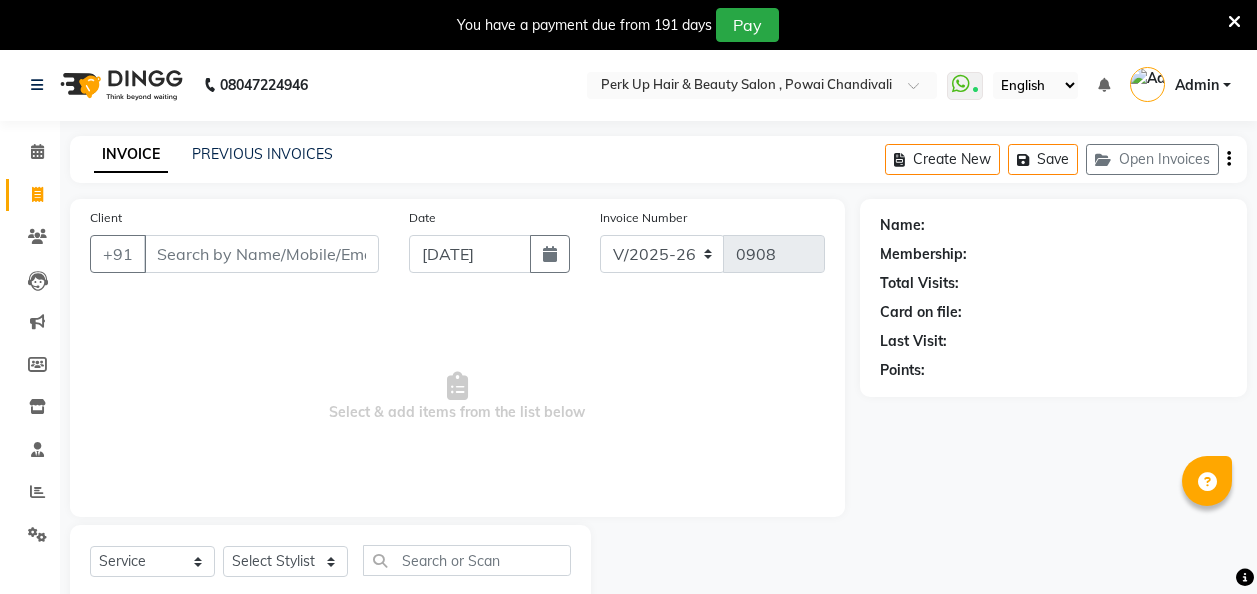 select on "5131" 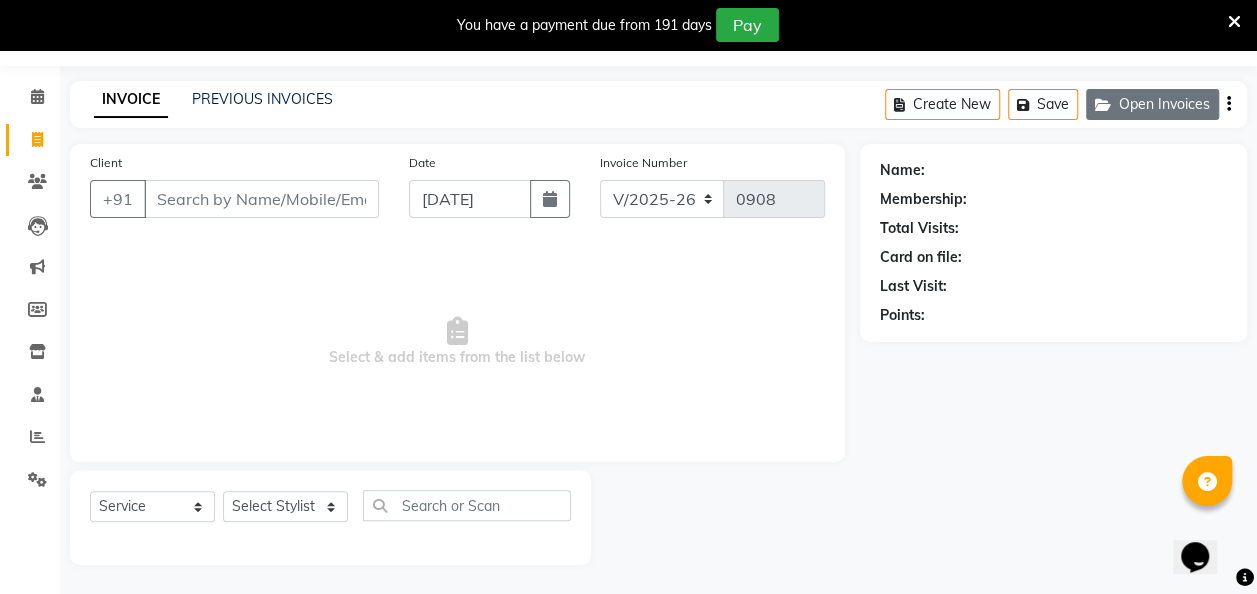 click on "Open Invoices" 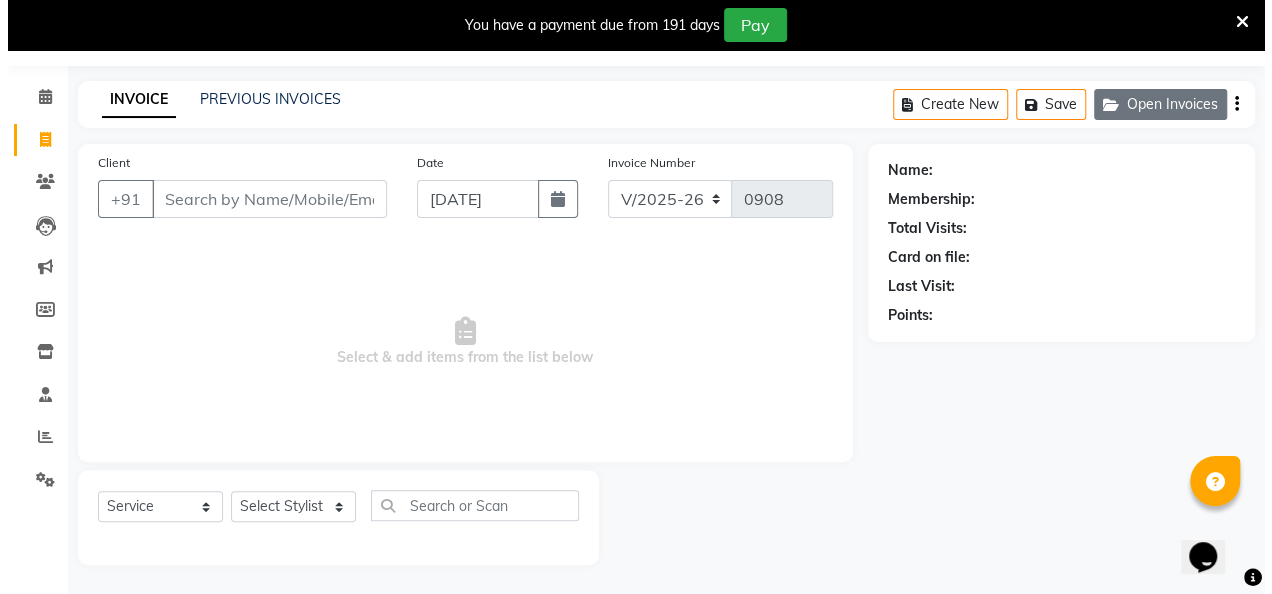scroll, scrollTop: 55, scrollLeft: 0, axis: vertical 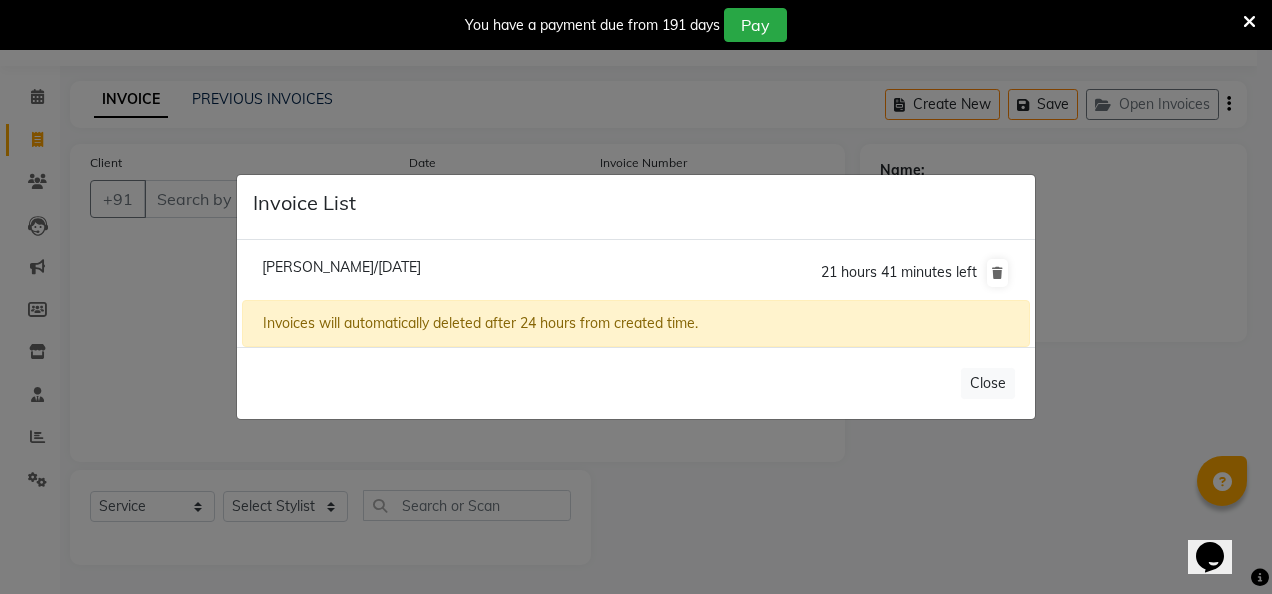 click on "Puneeta Khurana/10 July 2025" 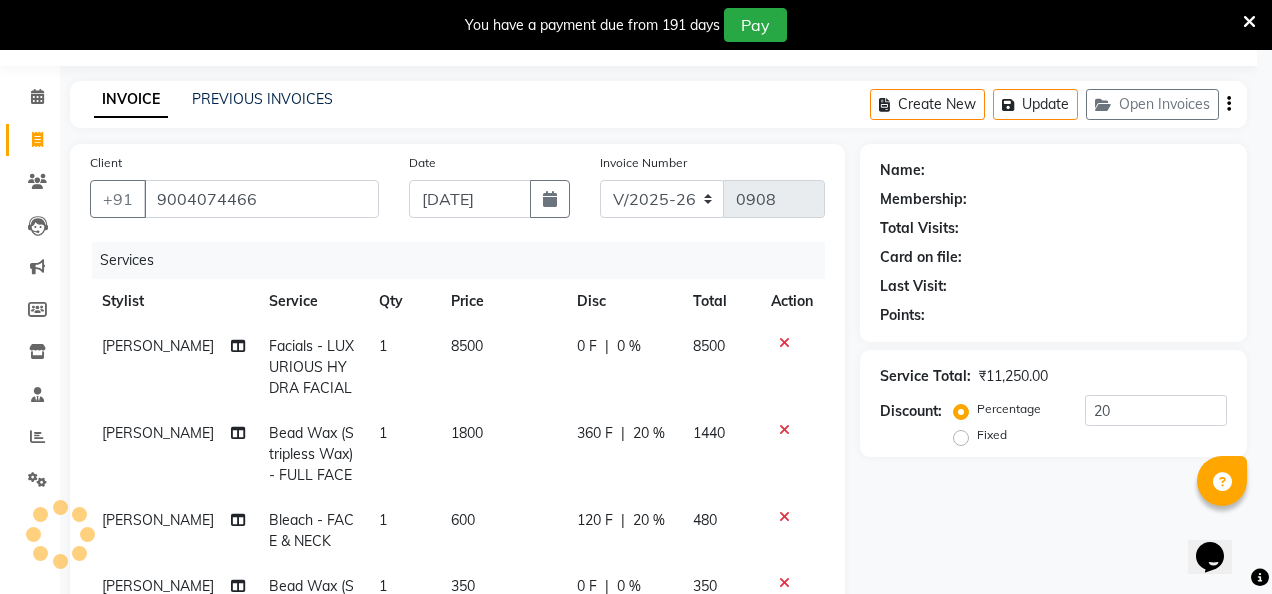 type on "0" 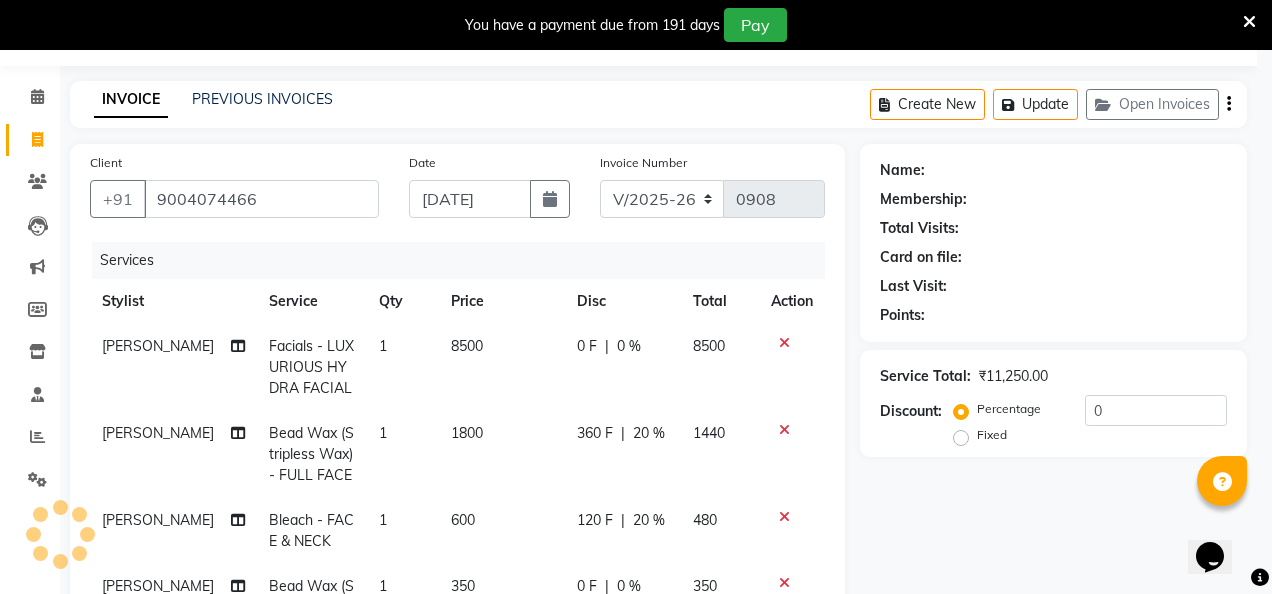 select on "1: Object" 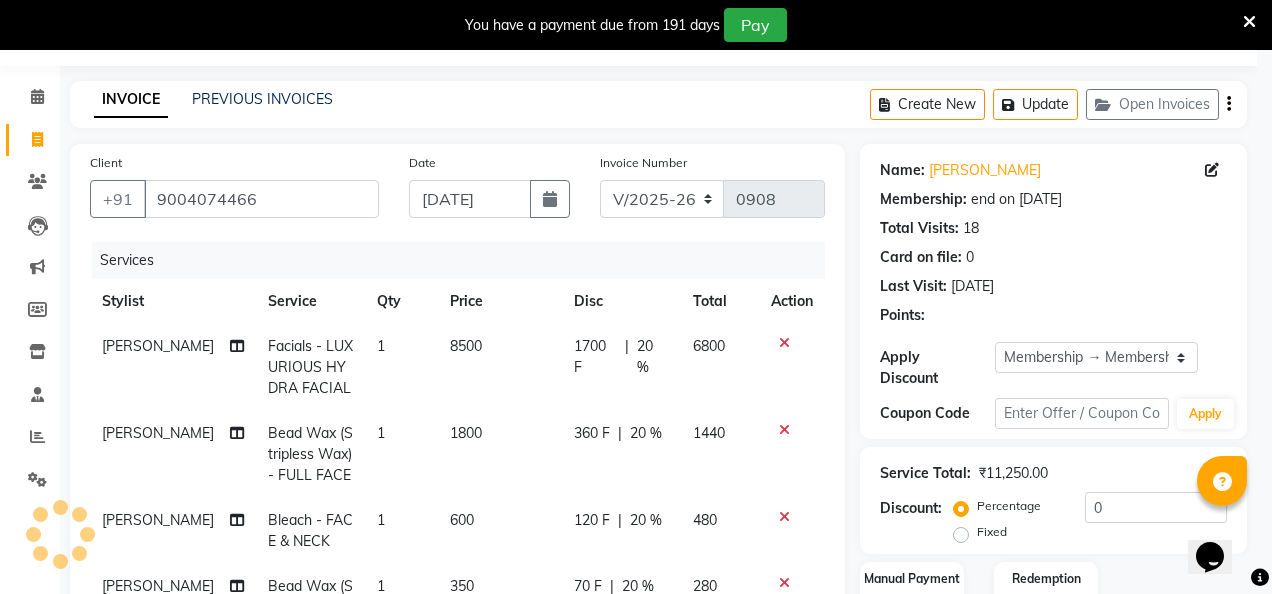 type on "20" 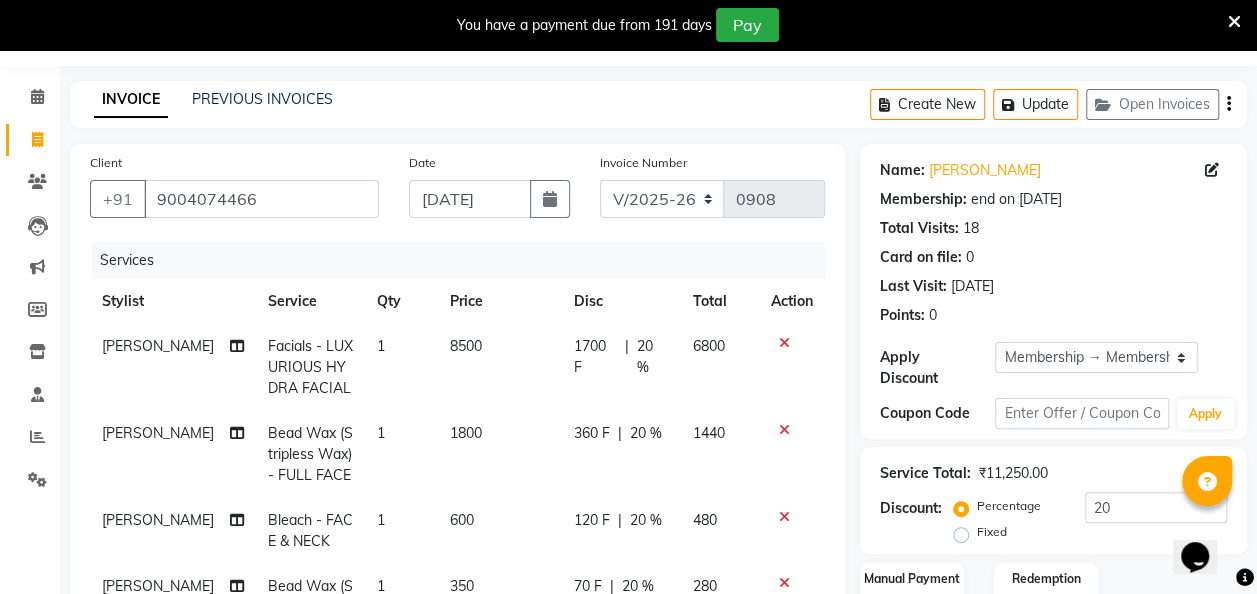click on "20 %" 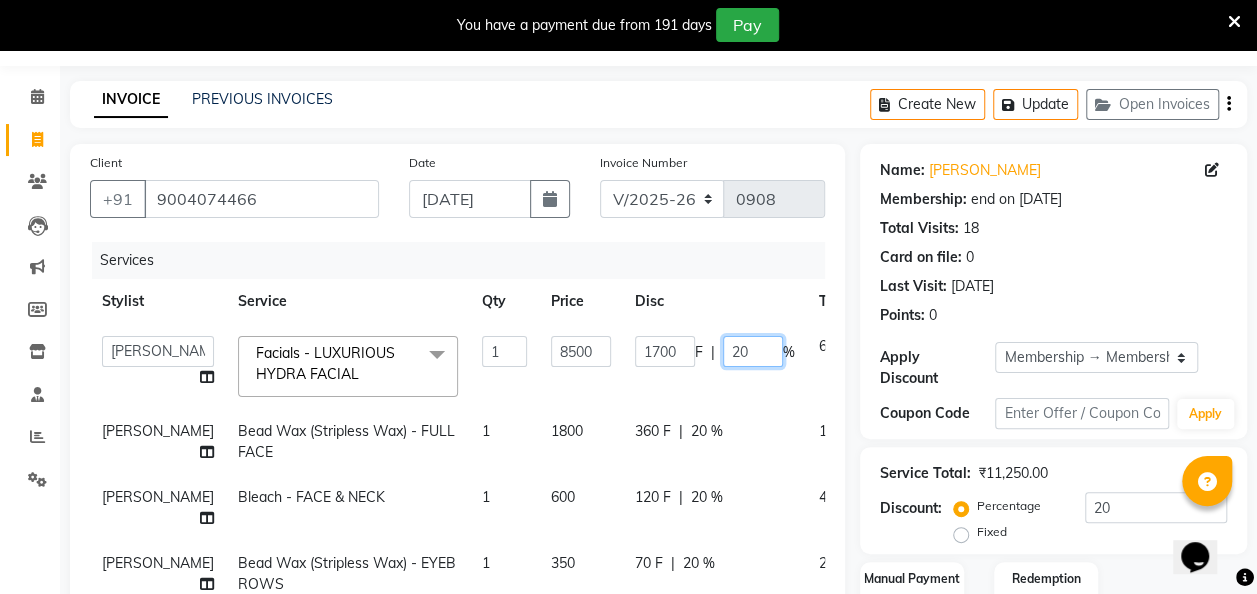 drag, startPoint x: 729, startPoint y: 351, endPoint x: 701, endPoint y: 358, distance: 28.86174 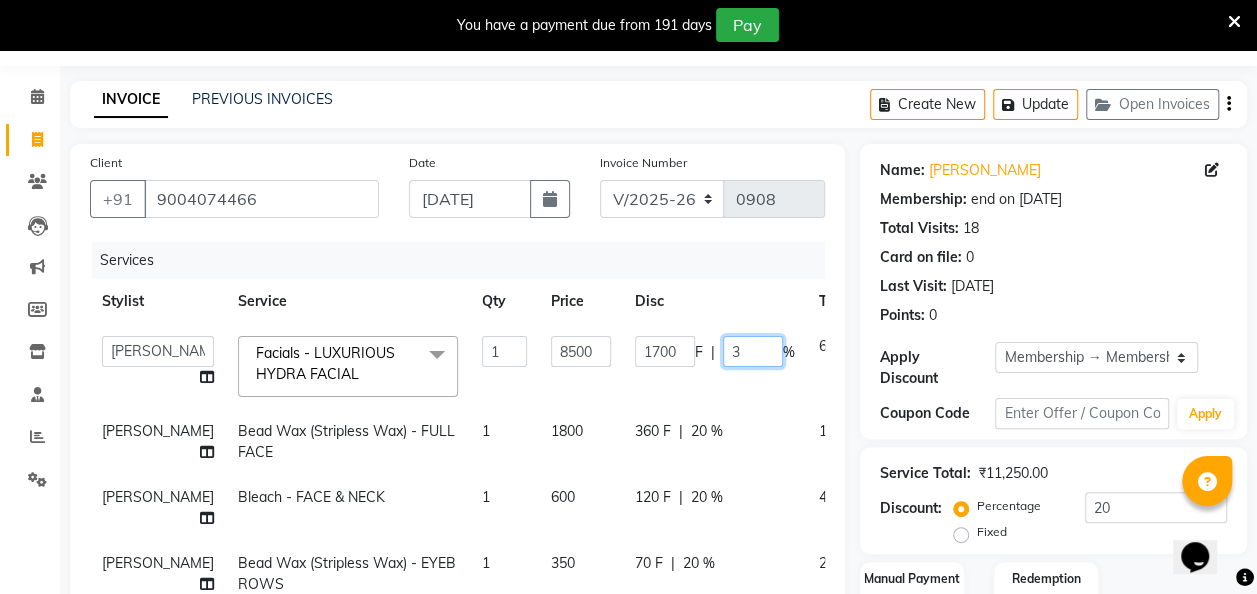 type on "35" 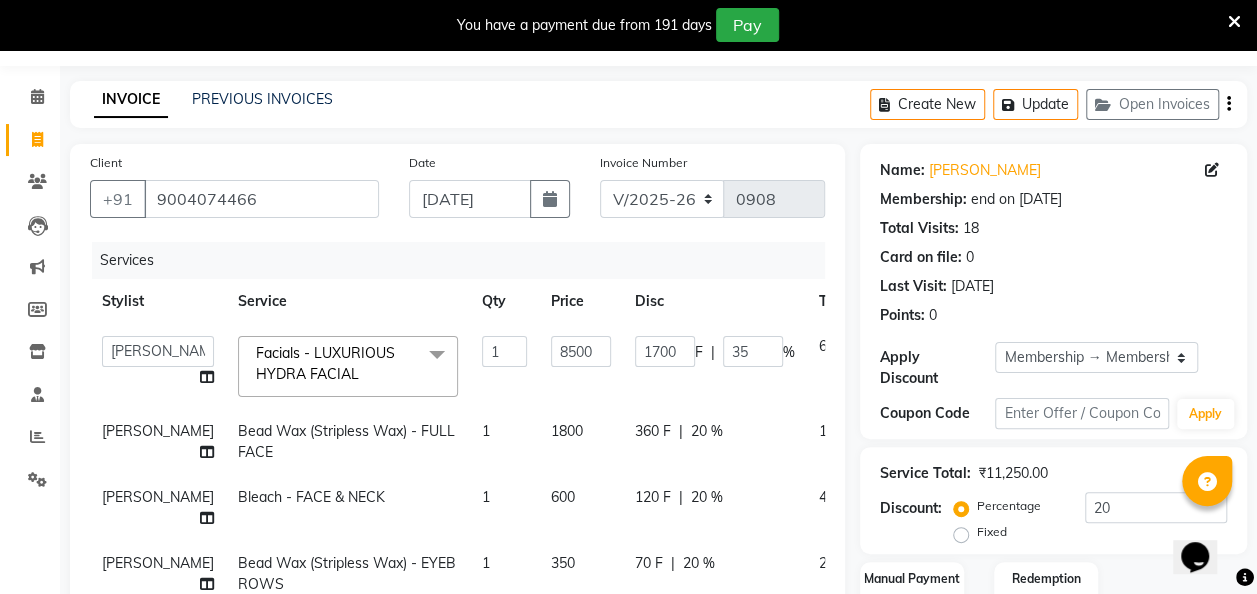 click on "Rita Pal			 Bead Wax (Stripless Wax) - FULL FACE 1 1800 360 F | 20 % 1440" 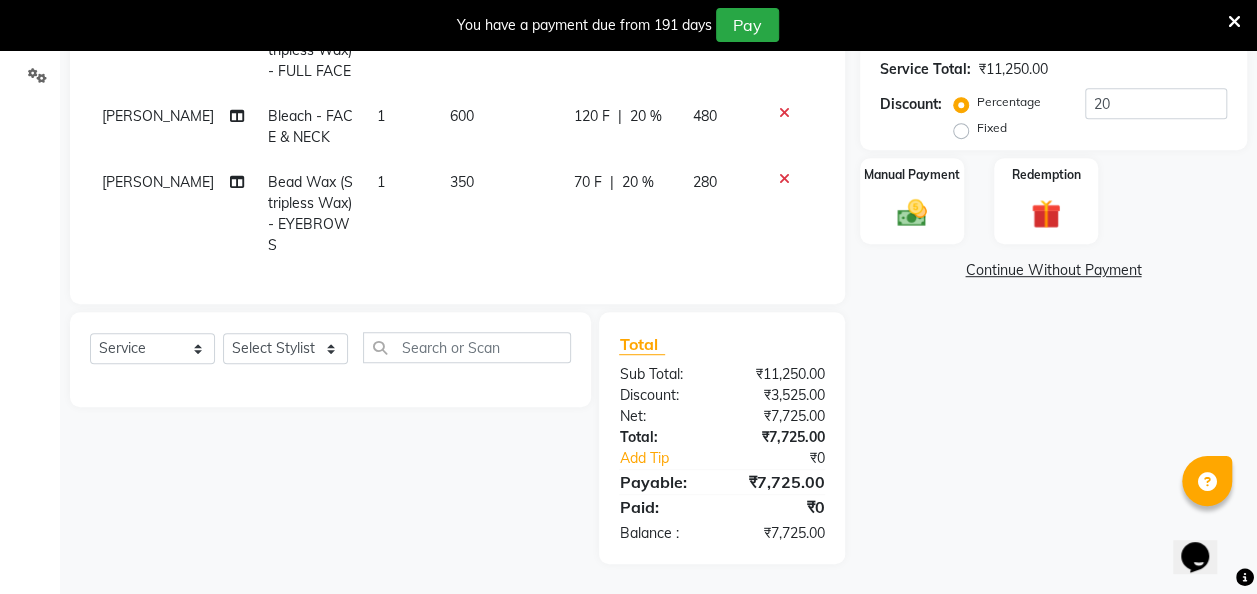 scroll, scrollTop: 0, scrollLeft: 0, axis: both 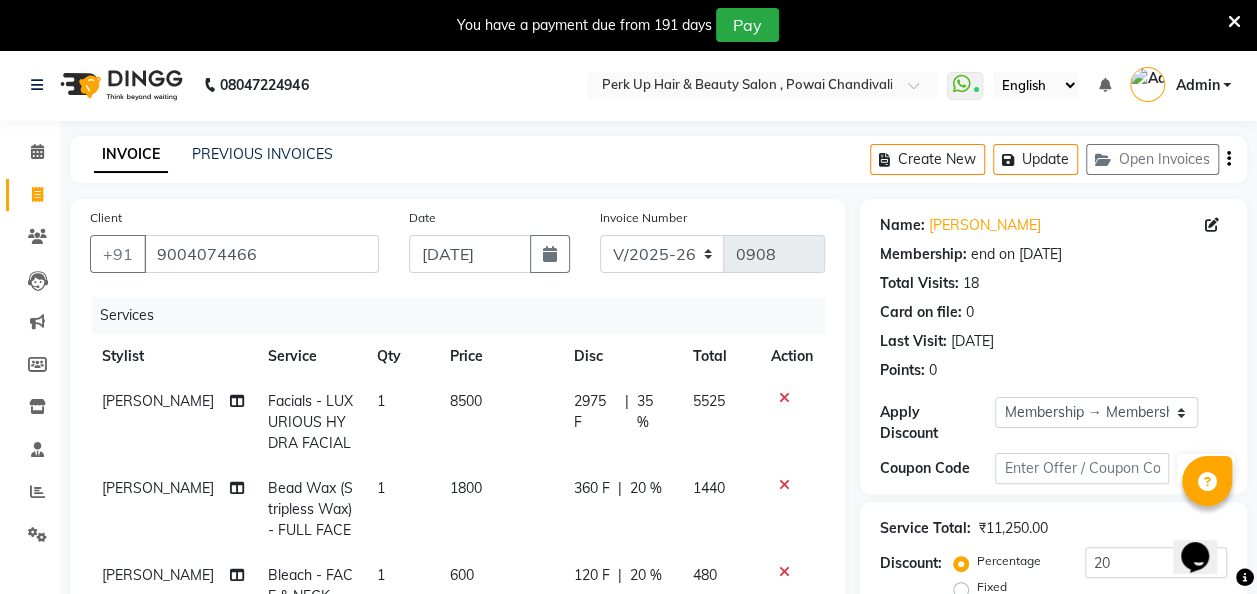 click on "8500" 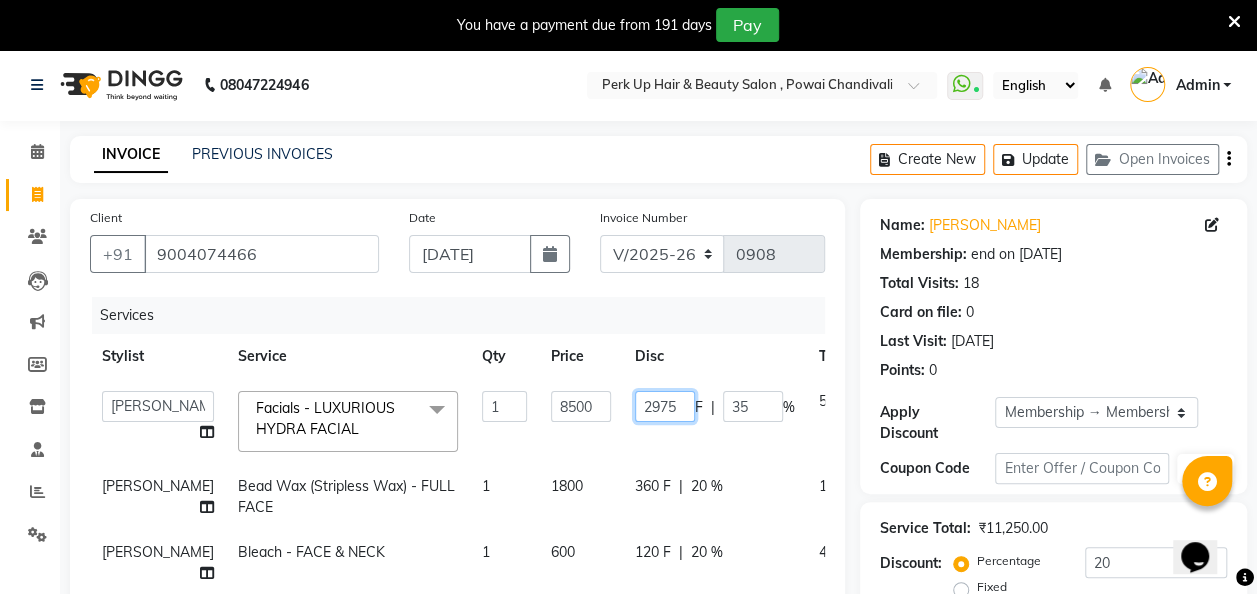 drag, startPoint x: 648, startPoint y: 403, endPoint x: 604, endPoint y: 422, distance: 47.92703 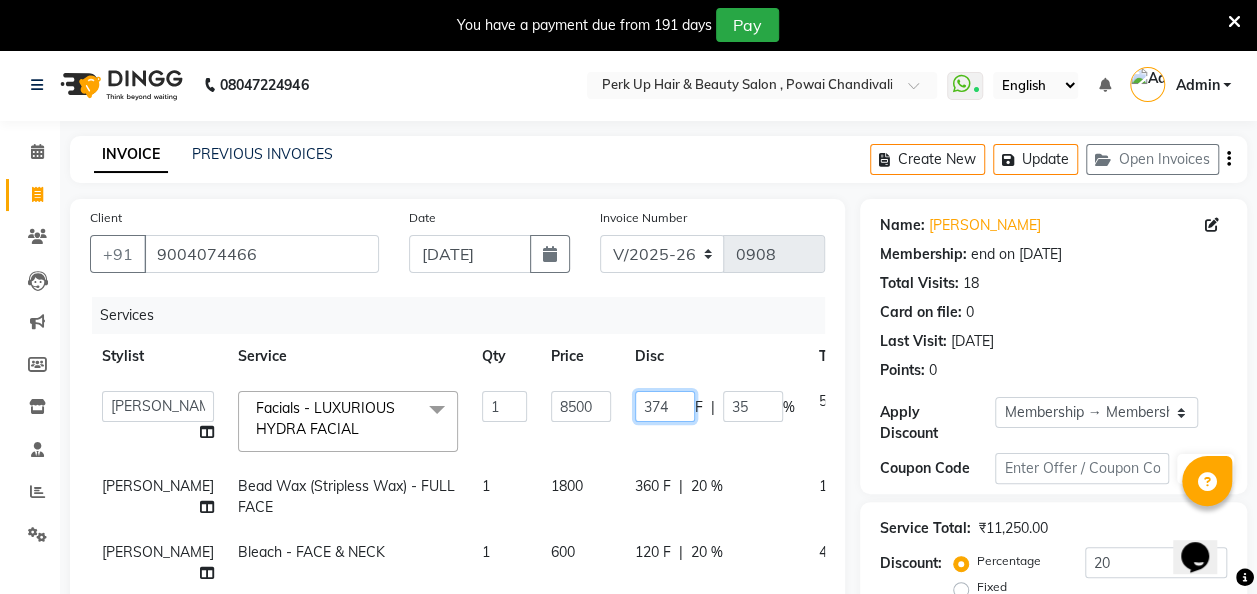 type on "3740" 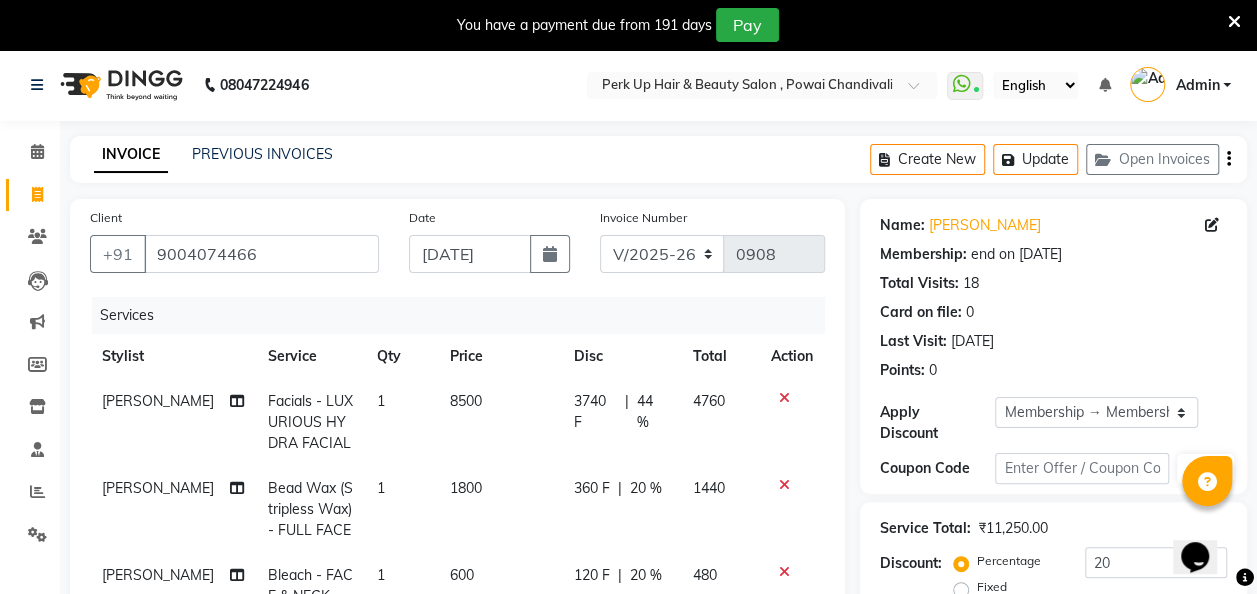 click on "3740 F | 44 %" 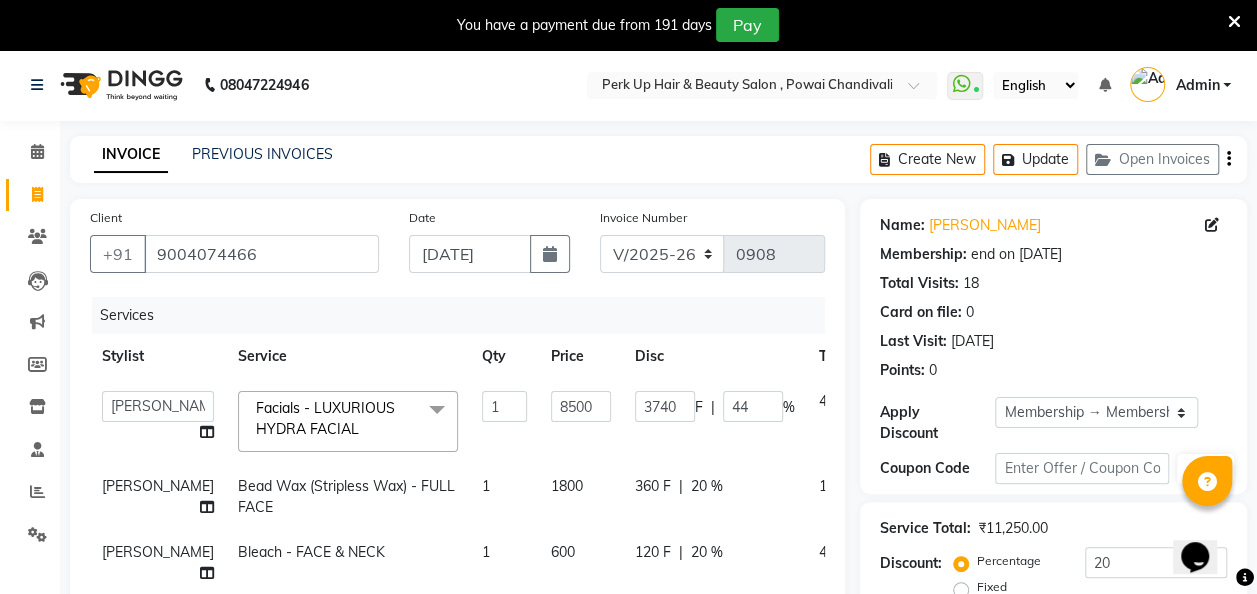 scroll, scrollTop: 428, scrollLeft: 0, axis: vertical 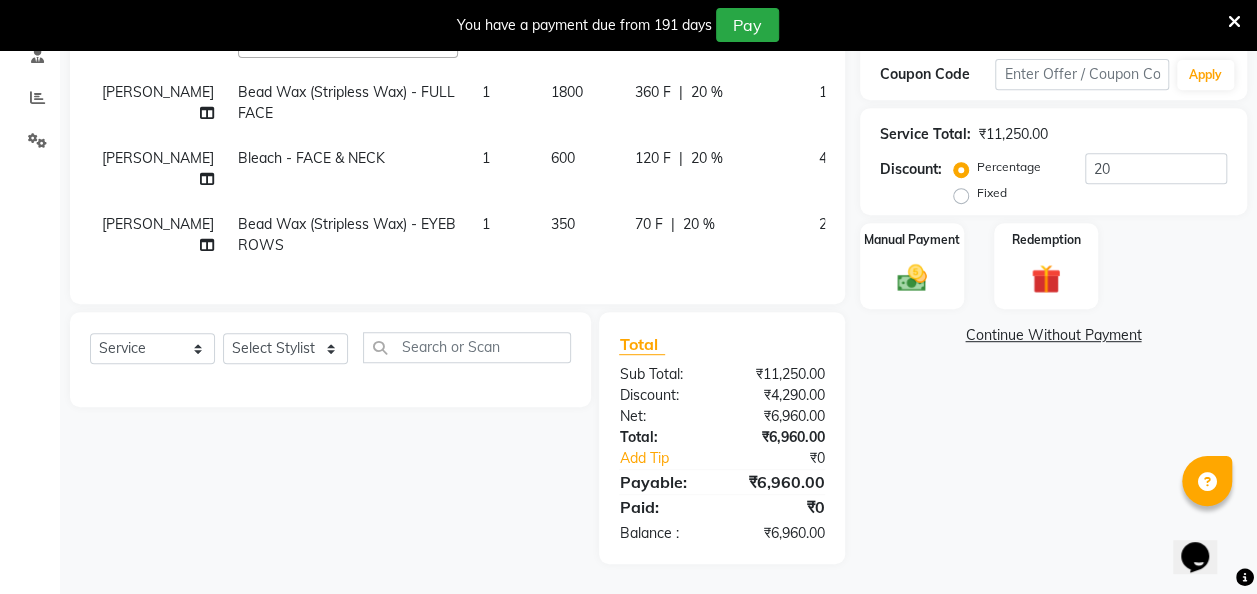 click on "20 %" 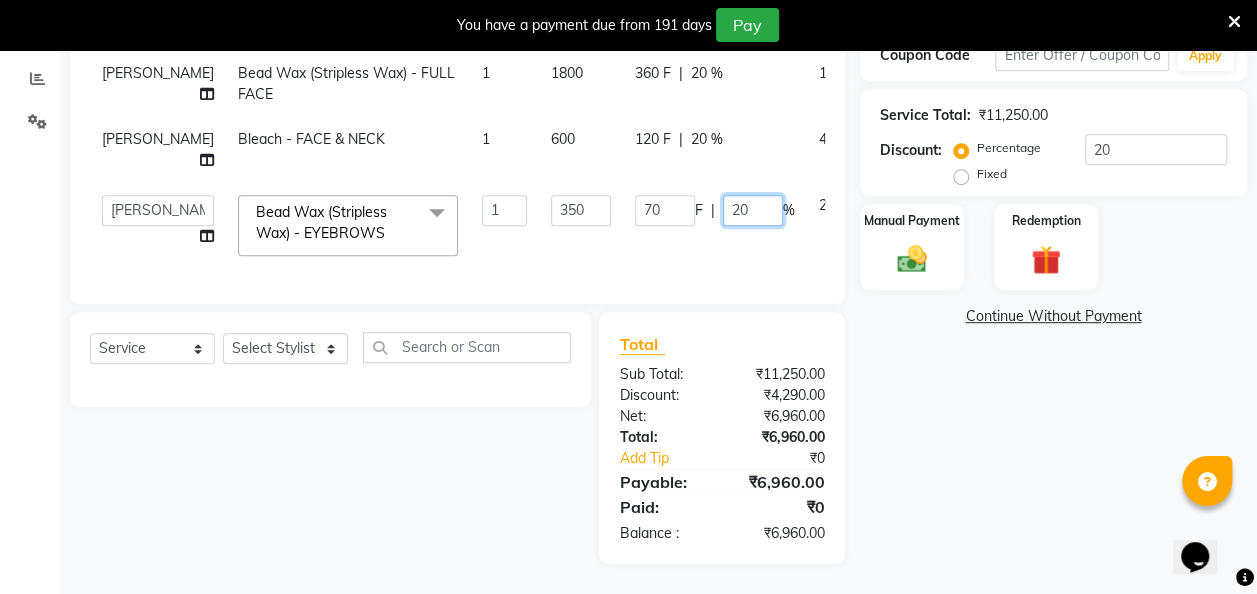drag, startPoint x: 734, startPoint y: 222, endPoint x: 668, endPoint y: 242, distance: 68.96376 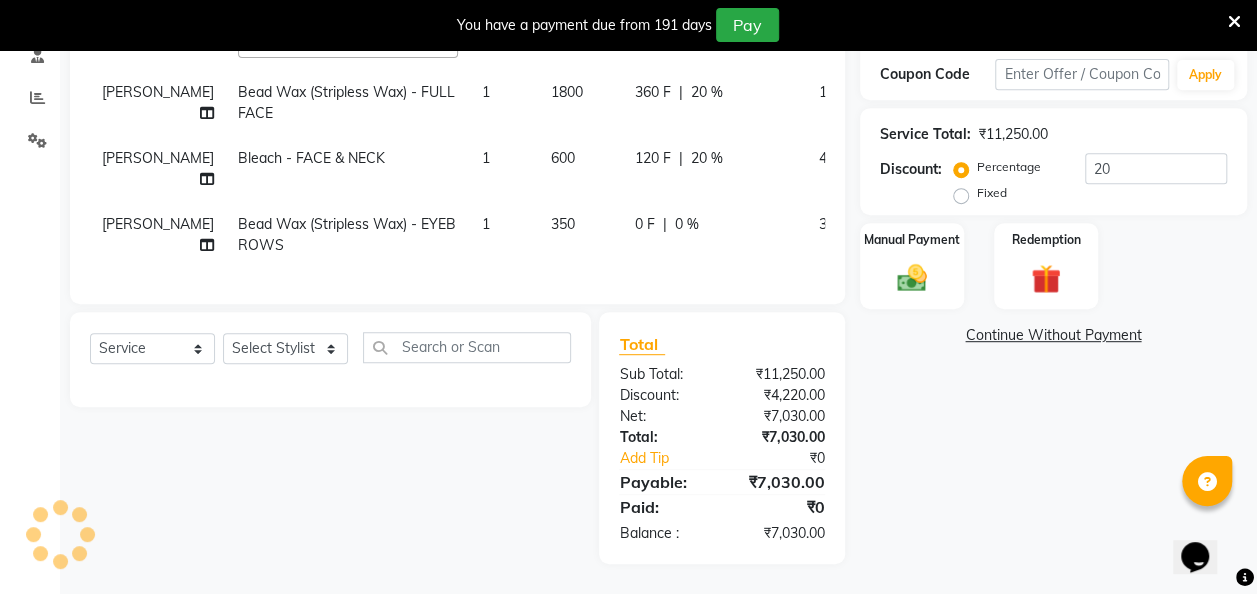 click on "0 F | 0 %" 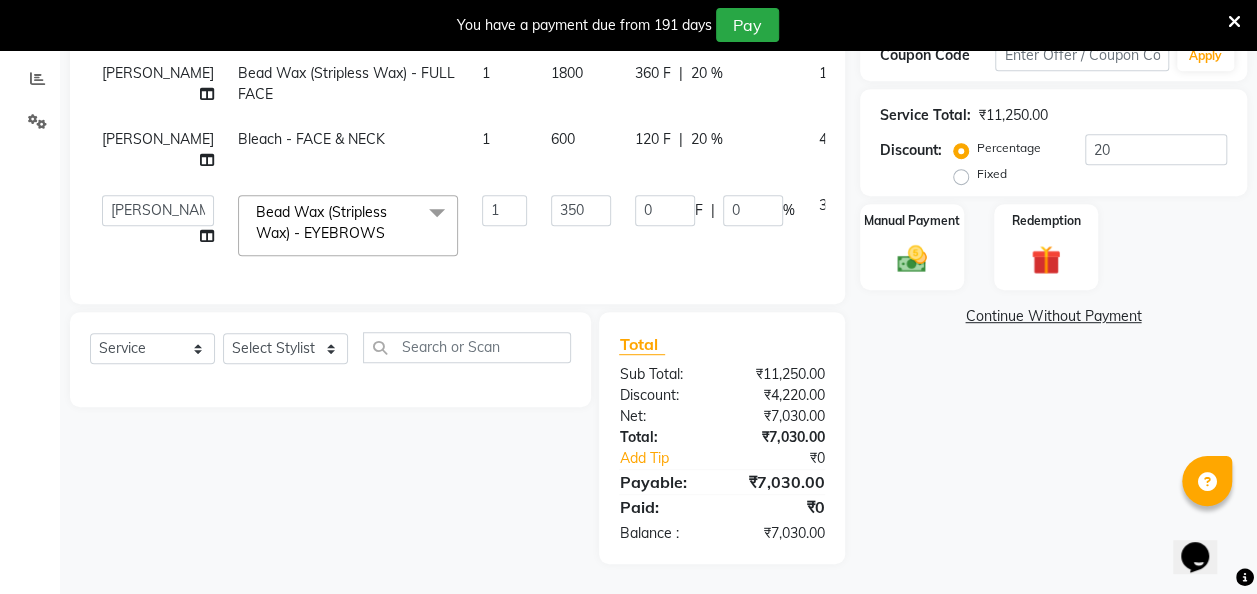 click on "20 %" 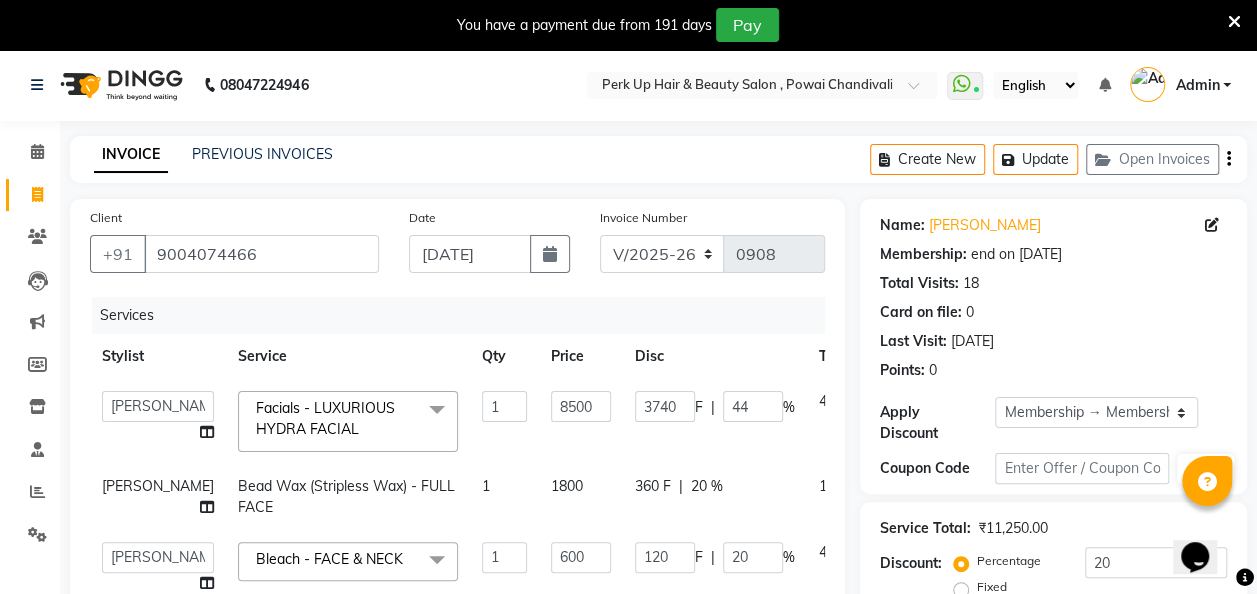 scroll, scrollTop: 435, scrollLeft: 0, axis: vertical 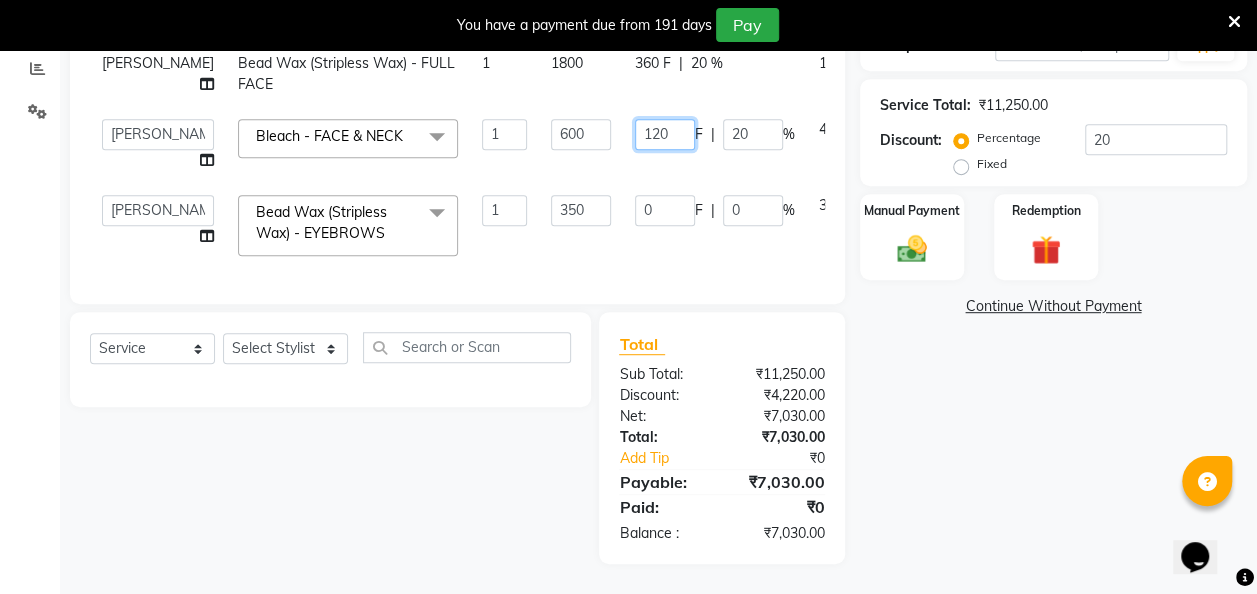 click on "120" 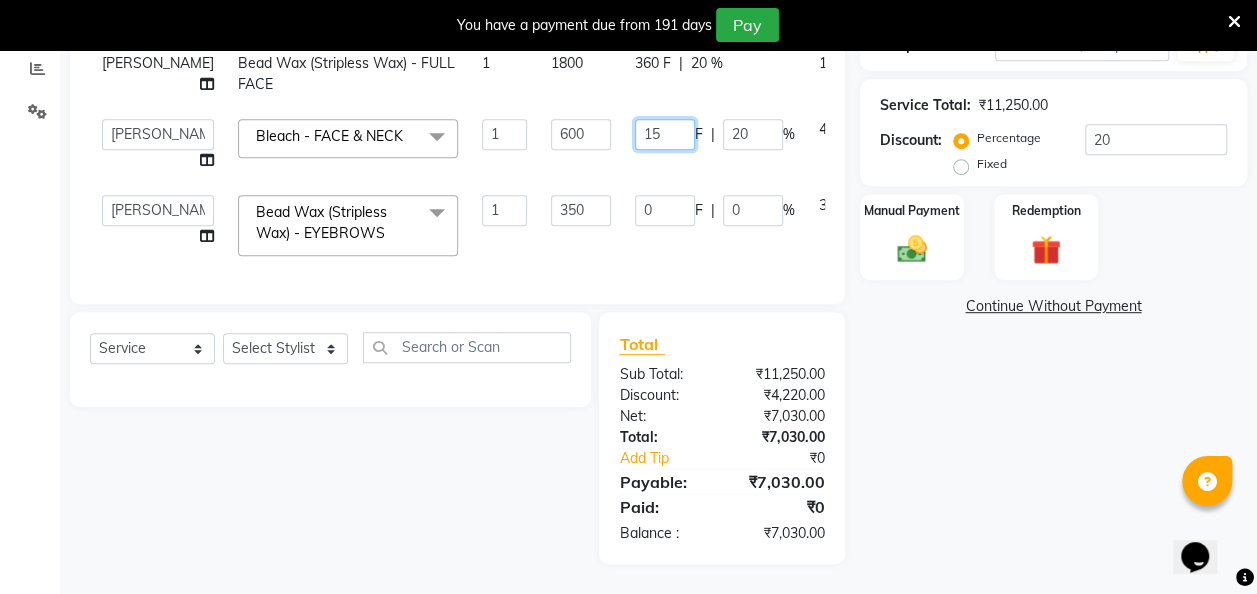 type on "150" 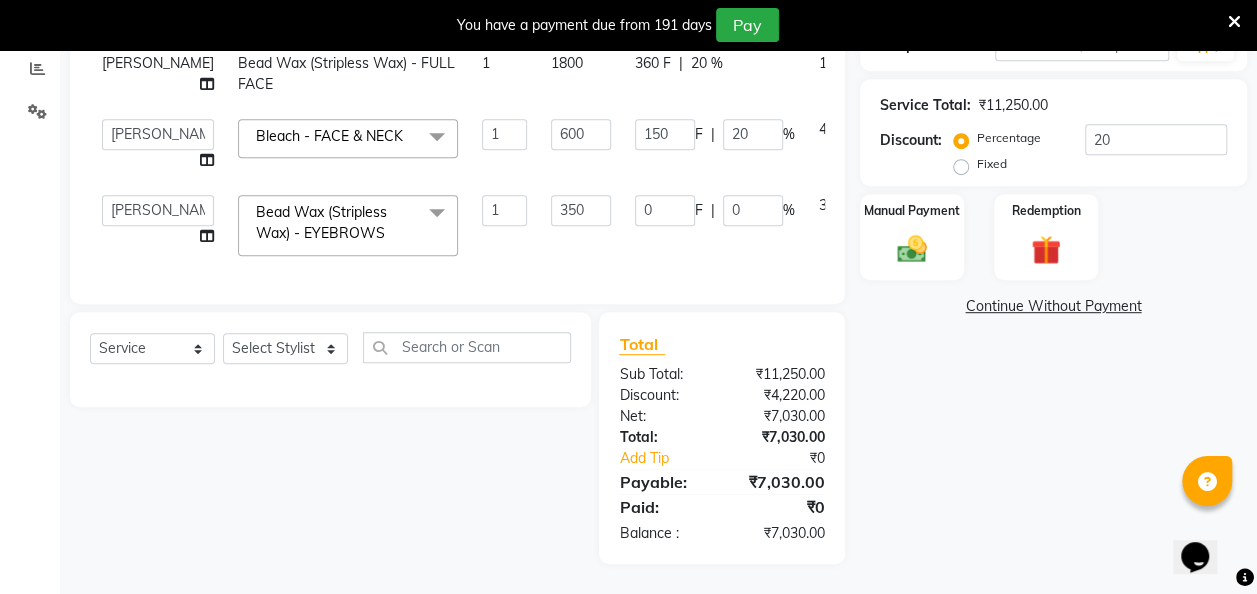 click on "[PERSON_NAME]   danish   [PERSON_NAME]   [PERSON_NAME]		   [PERSON_NAME]   [PERSON_NAME]			   Raju   [PERSON_NAME]			   [PERSON_NAME]			   [PERSON_NAME]   [PERSON_NAME]   [PERSON_NAME]   Seja [PERSON_NAME]   Shaves [PERSON_NAME]  Bead Wax (Stripless Wax) - EYEBROWS  x Threading - EYEBROW Threading - UPPER LIP Threading - LOWER LIP Threading - CHIN Threading - FOREHEAD Threading - SIDE LOCK Threading - NOSE Threading - CHEEKS Threading - FULL FACE Back massage Neck threading Waxing (Regular Wax) - [DEMOGRAPHIC_DATA] - FULL ARMS Waxing (Regular Wax) - [DEMOGRAPHIC_DATA] - FULL LEGS Waxing (Regular Wax) - [DEMOGRAPHIC_DATA] - UNDERARMS Waxing (Regular Wax) - [DEMOGRAPHIC_DATA] - HALF ARM Waxing (Regular Wax) - [DEMOGRAPHIC_DATA] - HALF LEG Waxing (Regular Wax) - [DEMOGRAPHIC_DATA] - HALF BACK/FRONT Waxing (Regular Wax) - [DEMOGRAPHIC_DATA] - BACK Waxing (Regular Wax) - [DEMOGRAPHIC_DATA] - FRONT Waxing (Regular Wax) - [DEMOGRAPHIC_DATA] - STOMACH Waxing (Regular Wax) - [DEMOGRAPHIC_DATA] - BUTTOCKS Waxing (Regular Wax) - [DEMOGRAPHIC_DATA] - BIKINI LINE Waxing (Regular Wax) - [DEMOGRAPHIC_DATA] - BRAZILIAN Waxing (Regular Wax) - [DEMOGRAPHIC_DATA] - CHIN" 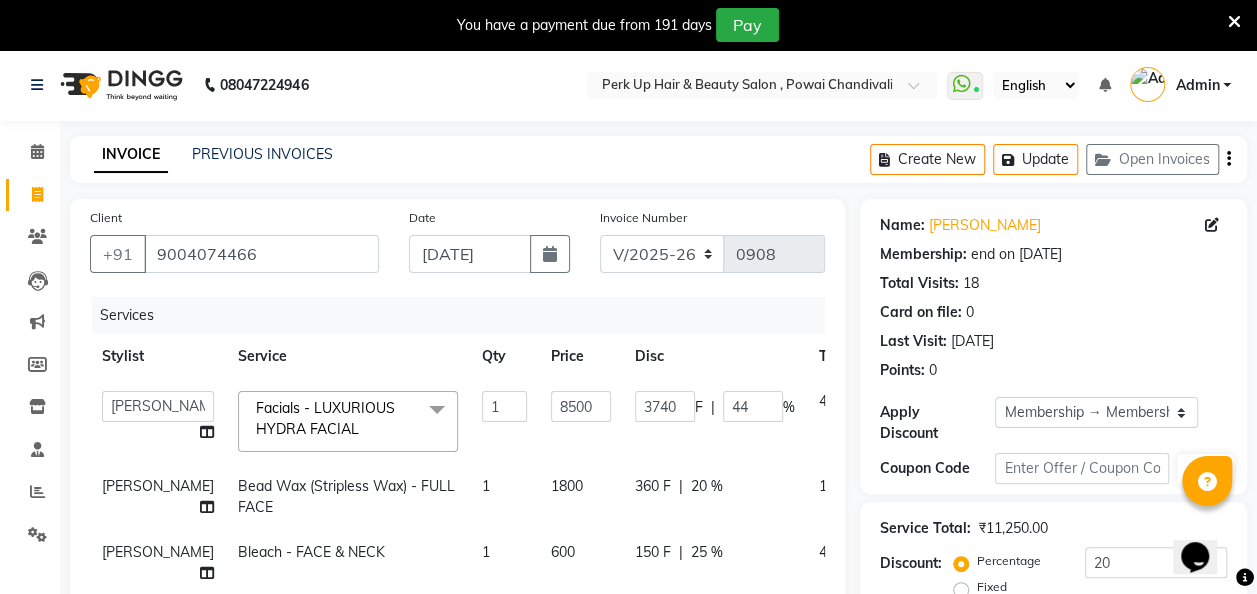 scroll, scrollTop: 446, scrollLeft: 0, axis: vertical 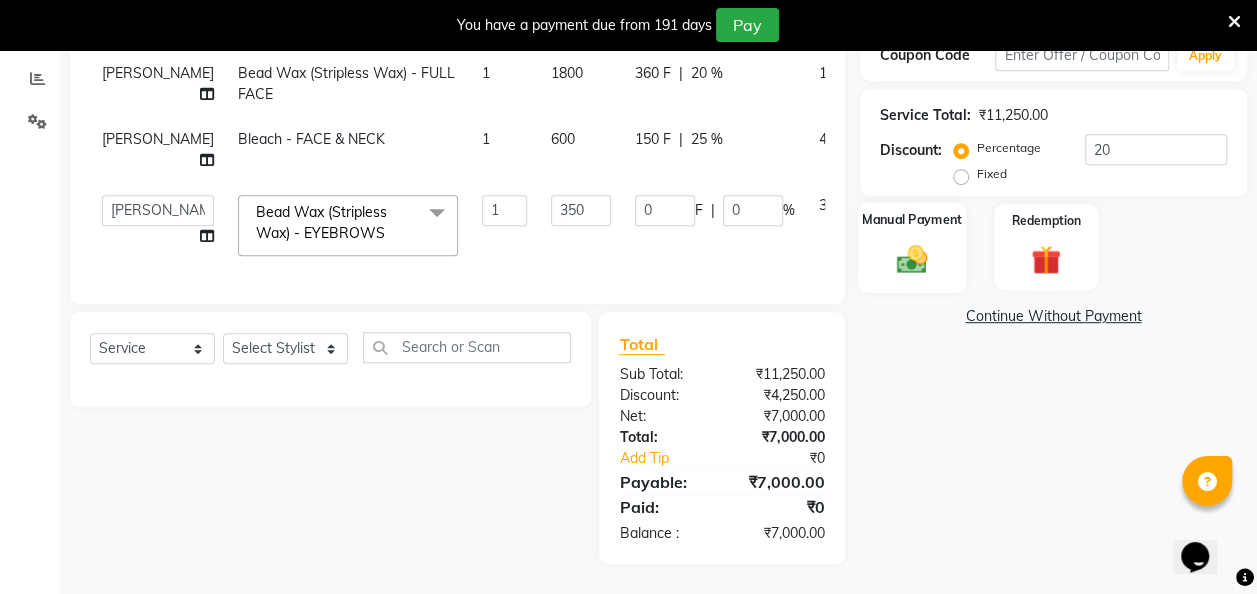 click 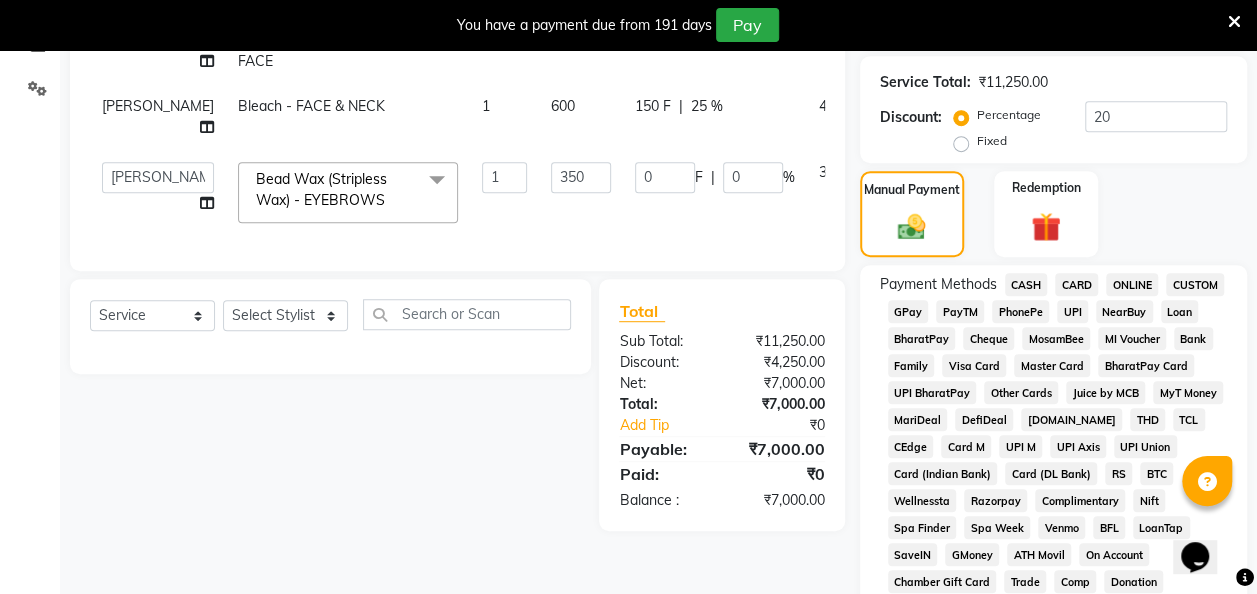 click on "UPI" 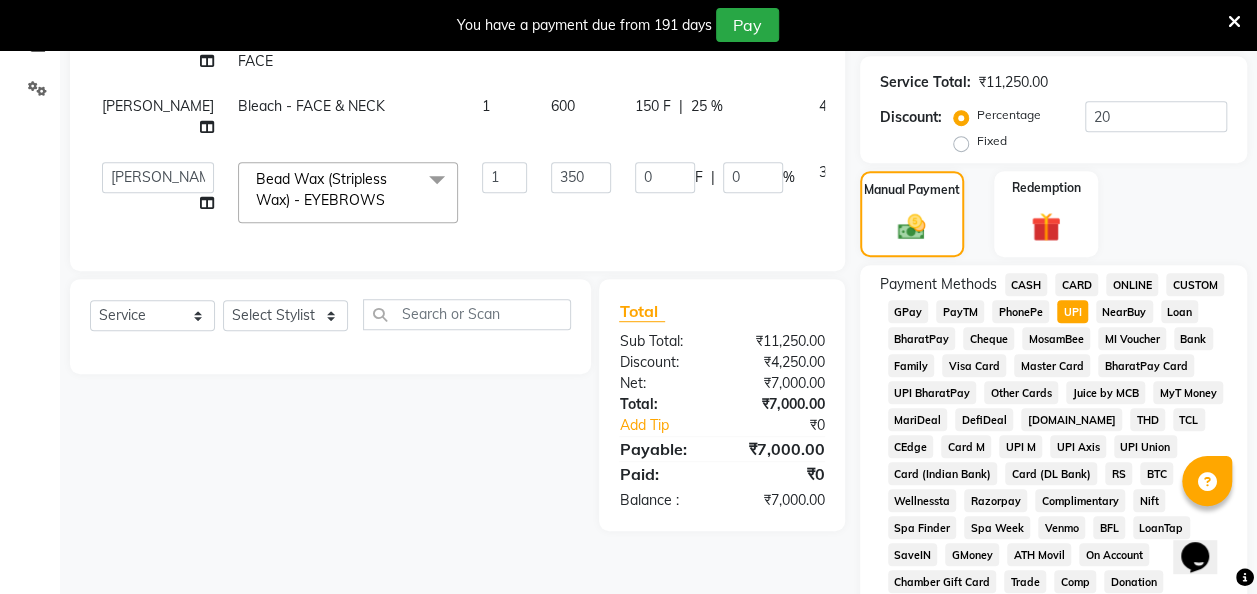 click on "CARD" 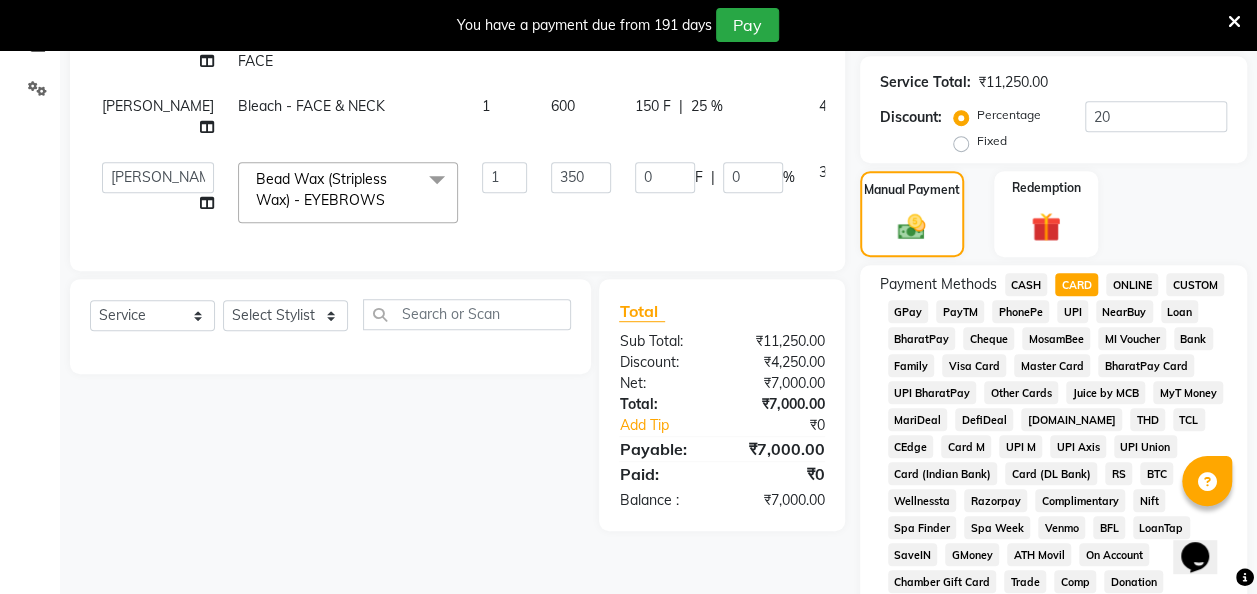 scroll, scrollTop: 1094, scrollLeft: 0, axis: vertical 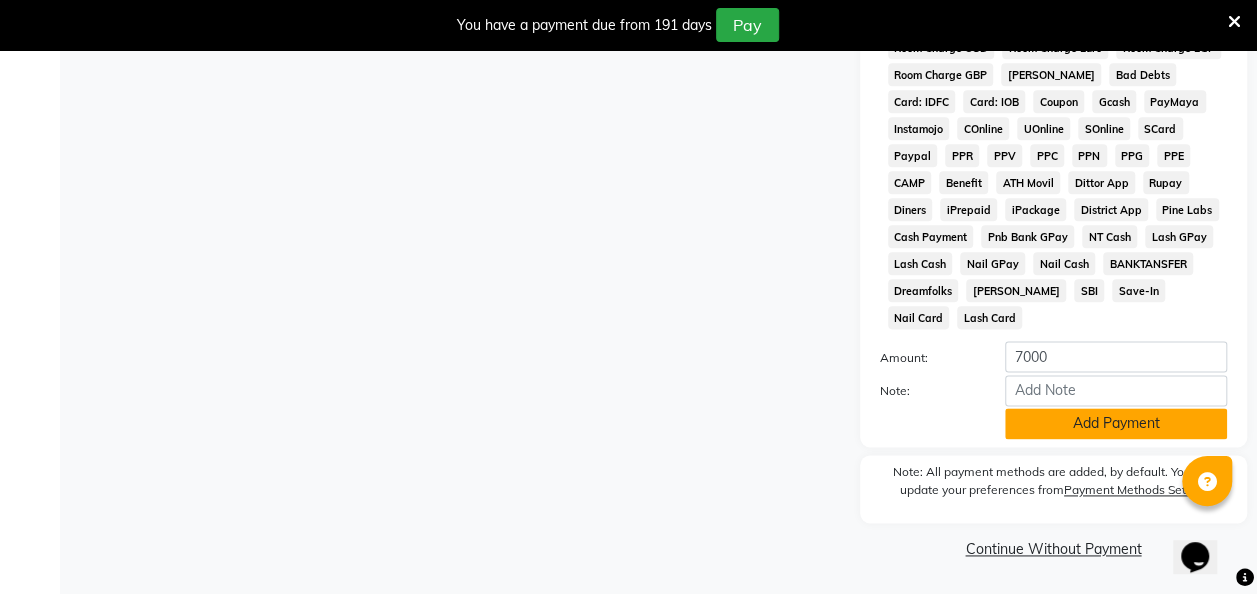 click on "Add Payment" 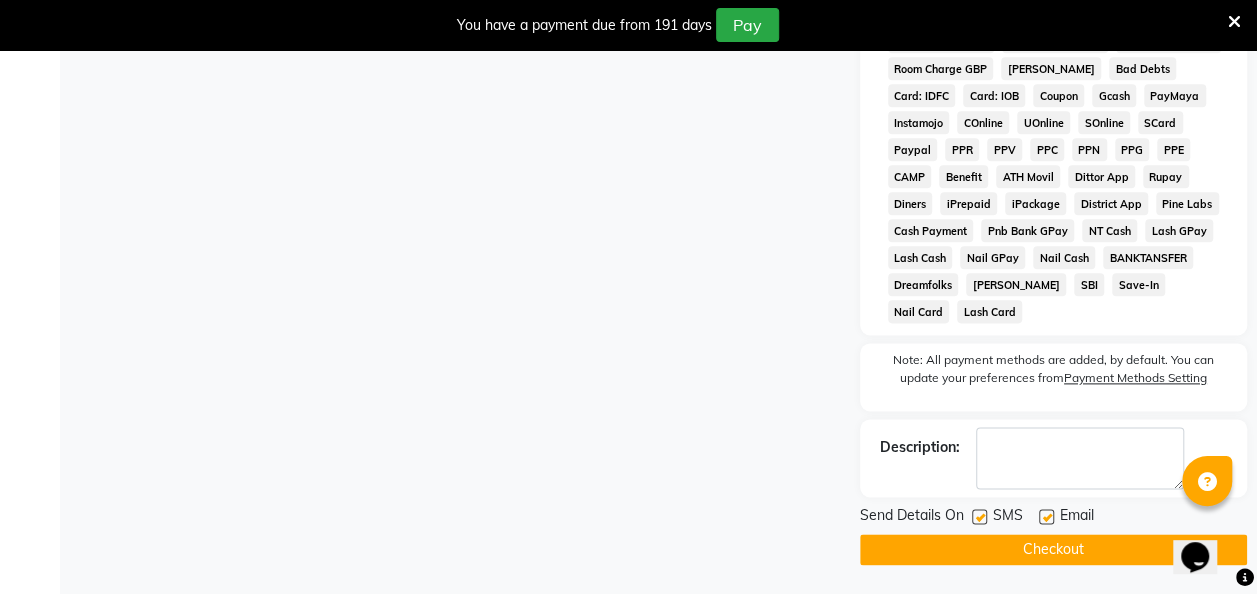 click 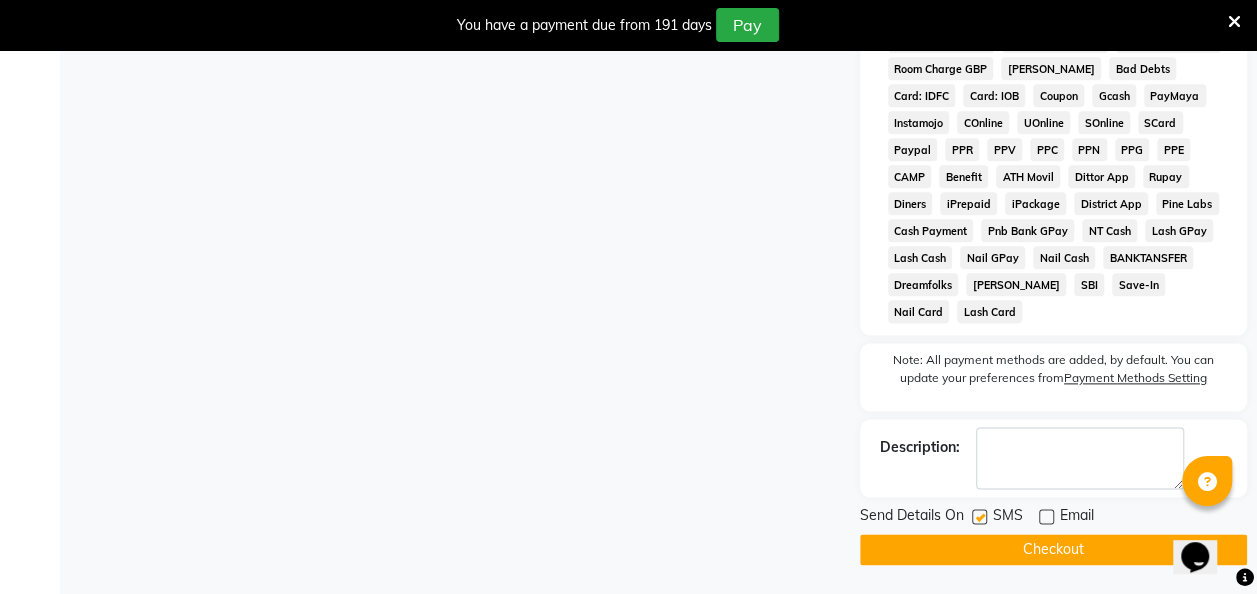 click 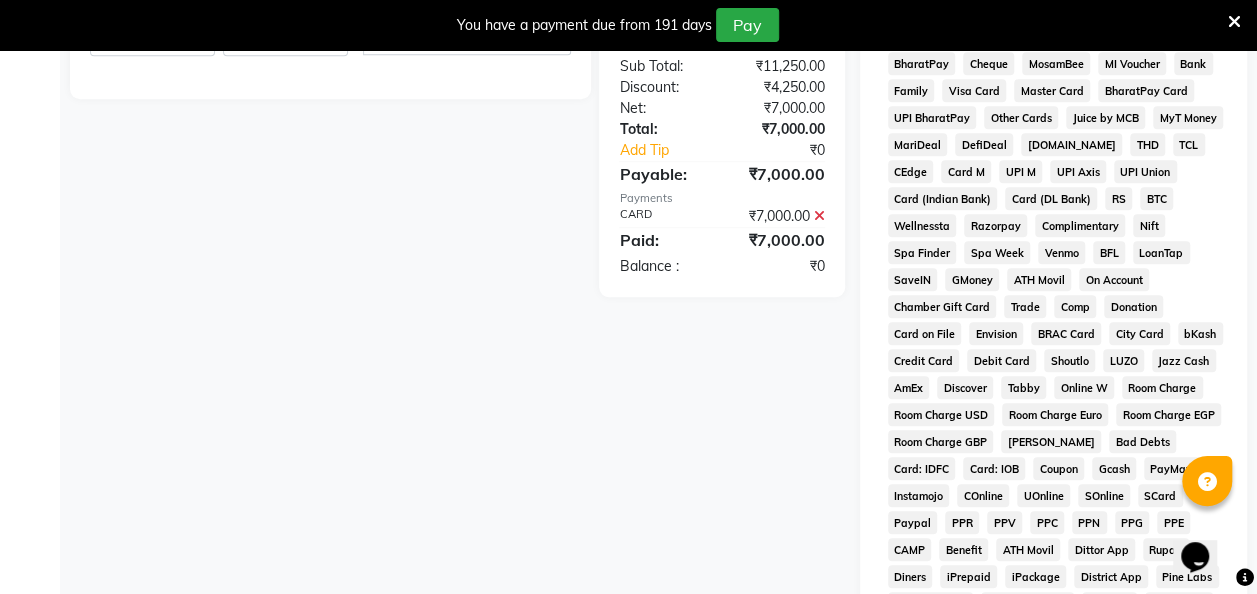 scroll, scrollTop: 681, scrollLeft: 0, axis: vertical 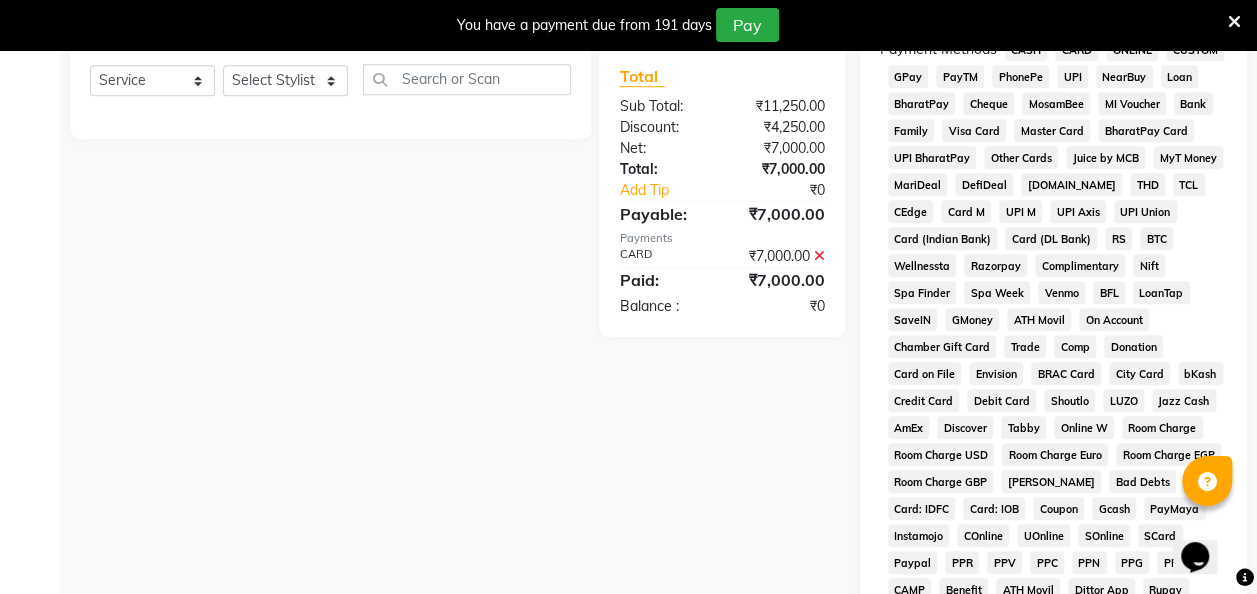 click 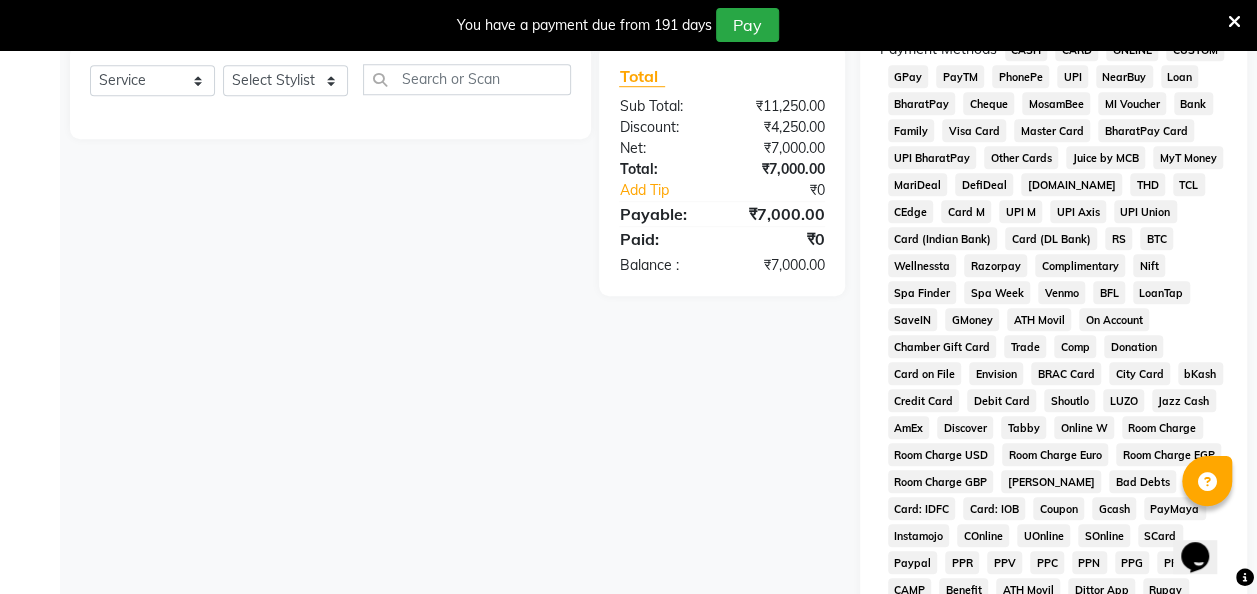 click on "CASH" 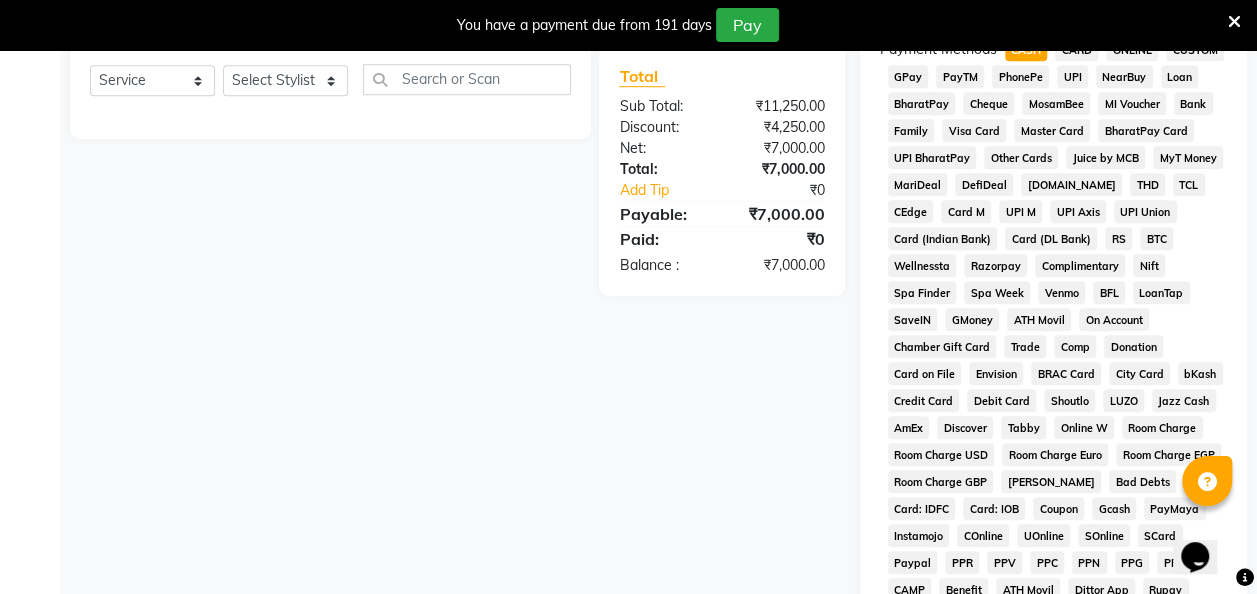 scroll, scrollTop: 1094, scrollLeft: 0, axis: vertical 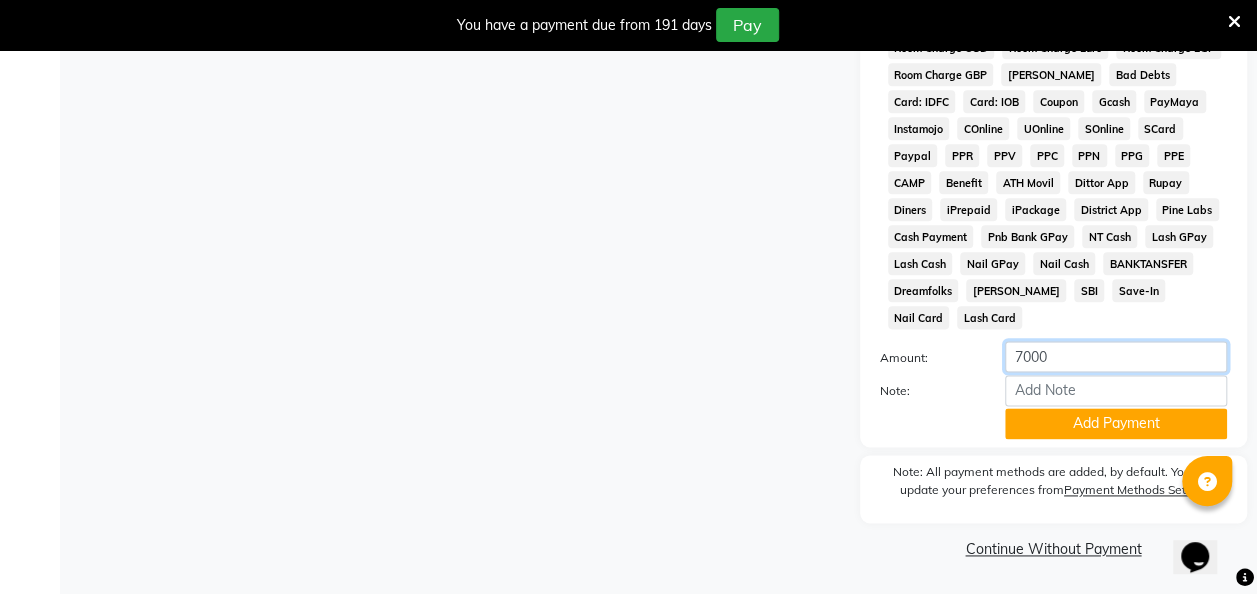 drag, startPoint x: 1102, startPoint y: 364, endPoint x: 996, endPoint y: 354, distance: 106.47065 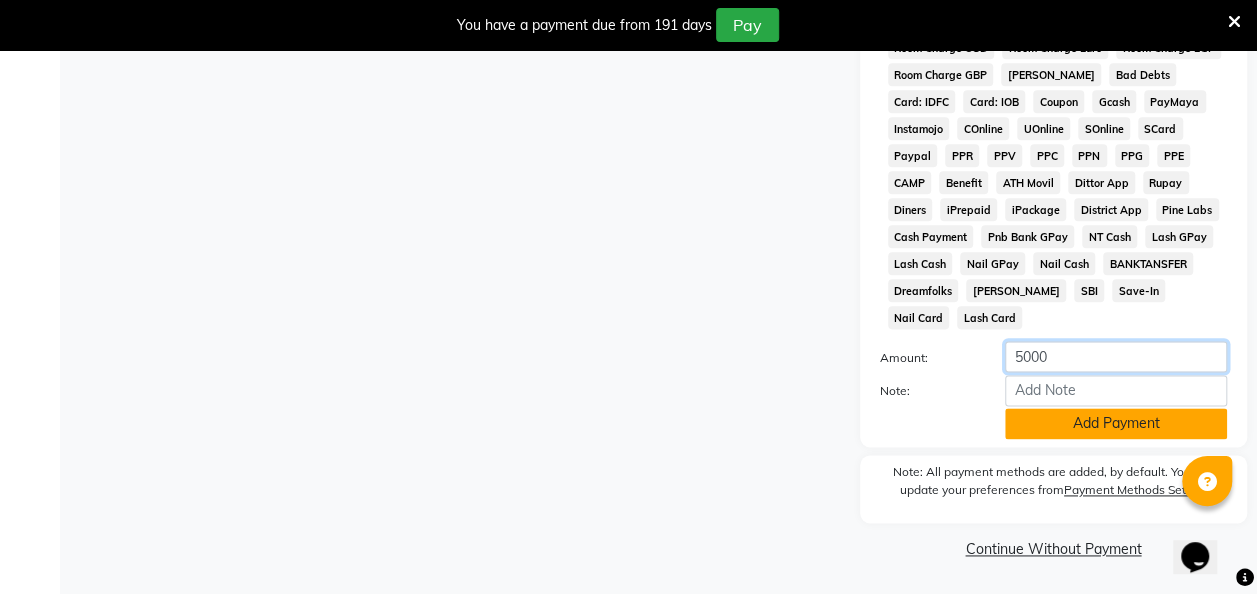 type on "5000" 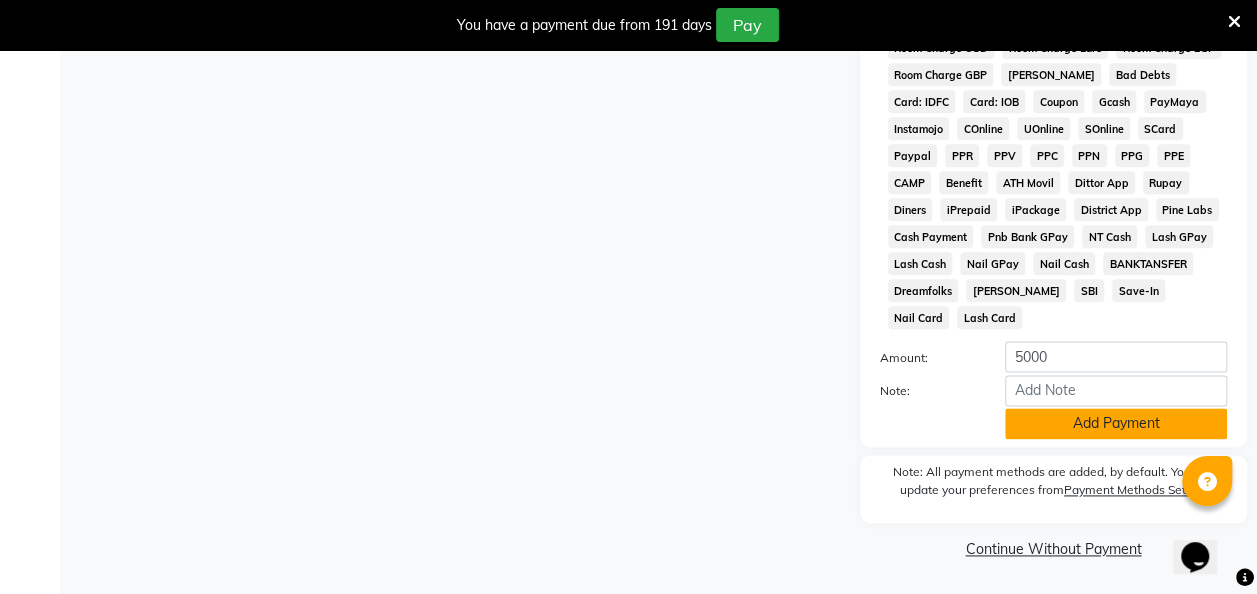 click on "Add Payment" 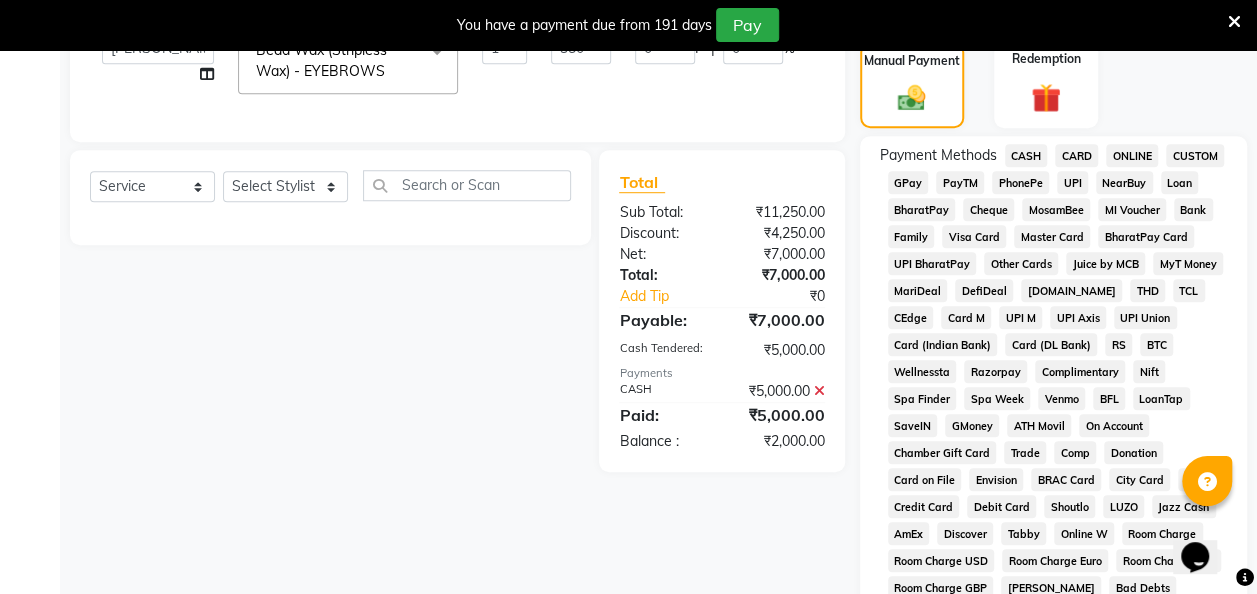 scroll, scrollTop: 574, scrollLeft: 0, axis: vertical 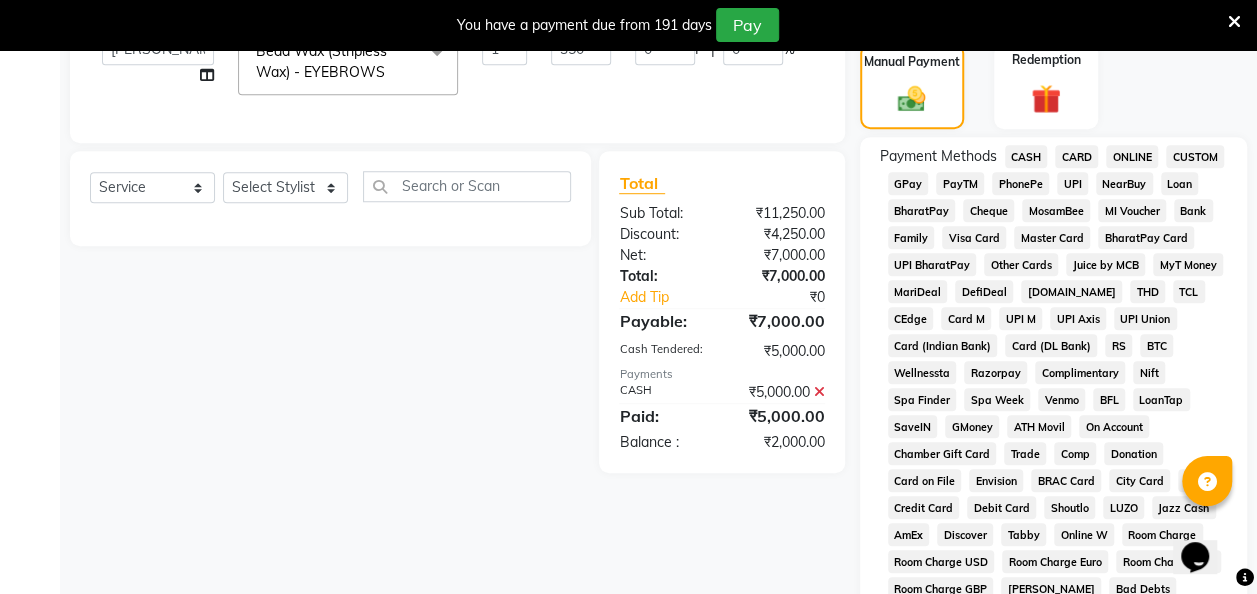 click on "CARD" 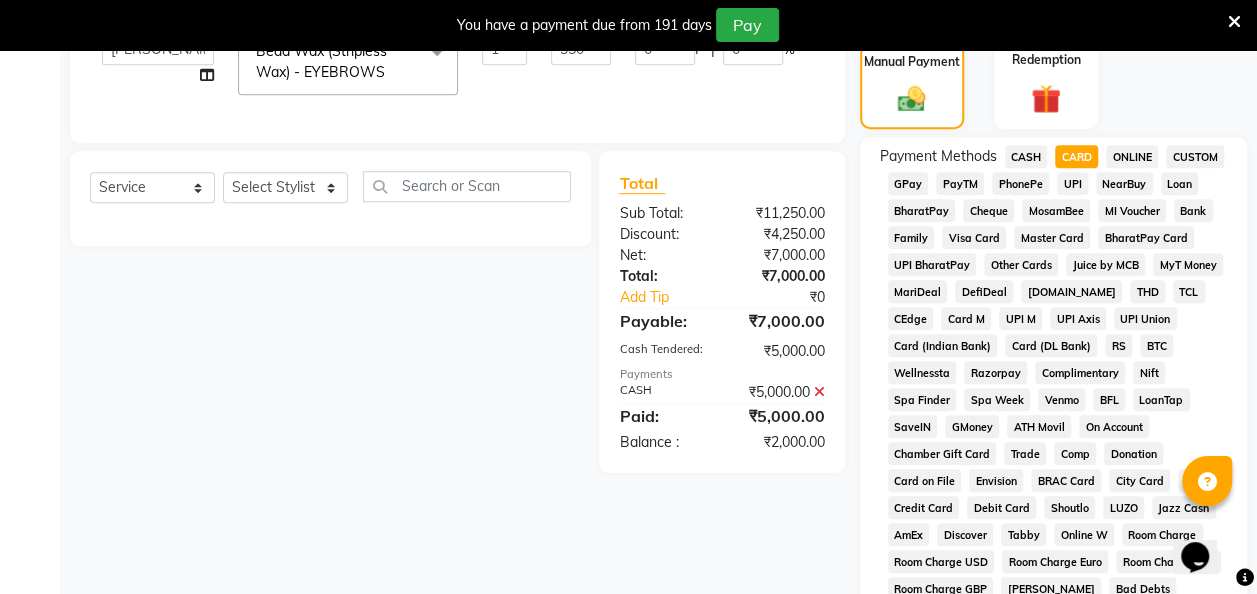scroll, scrollTop: 1094, scrollLeft: 0, axis: vertical 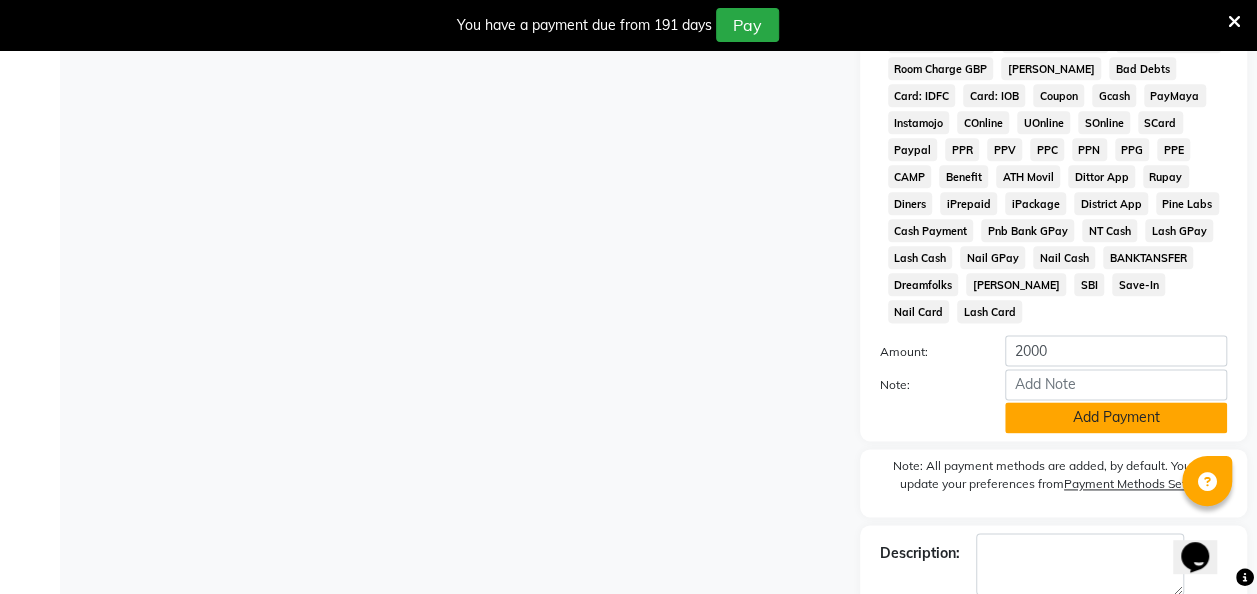 click on "Add Payment" 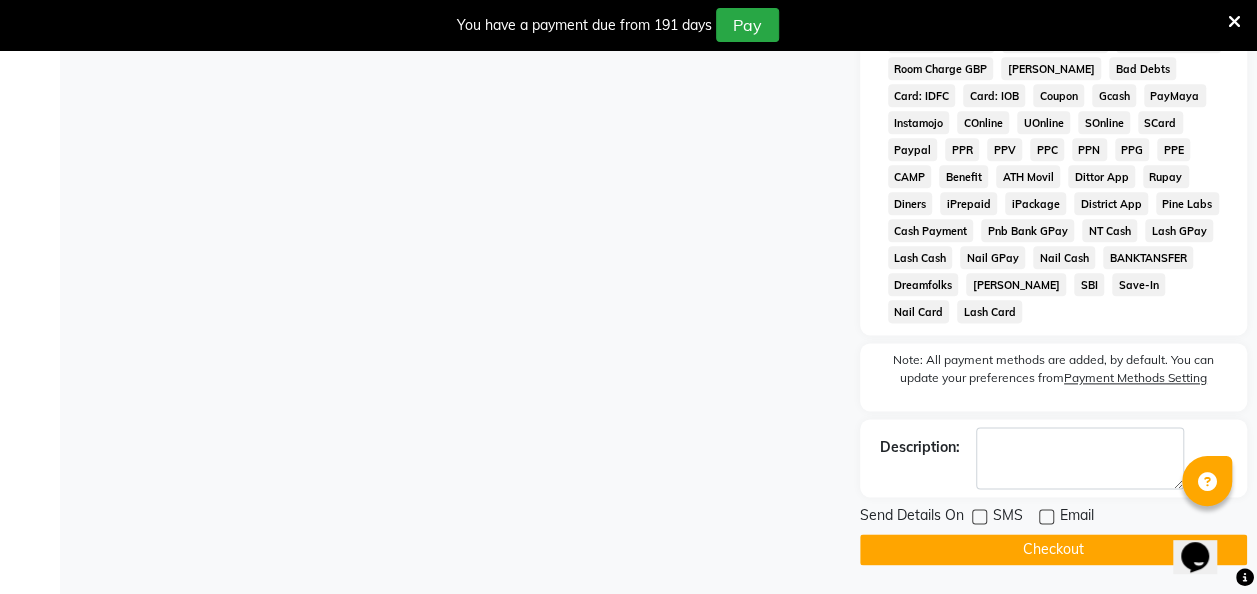 click on "Checkout" 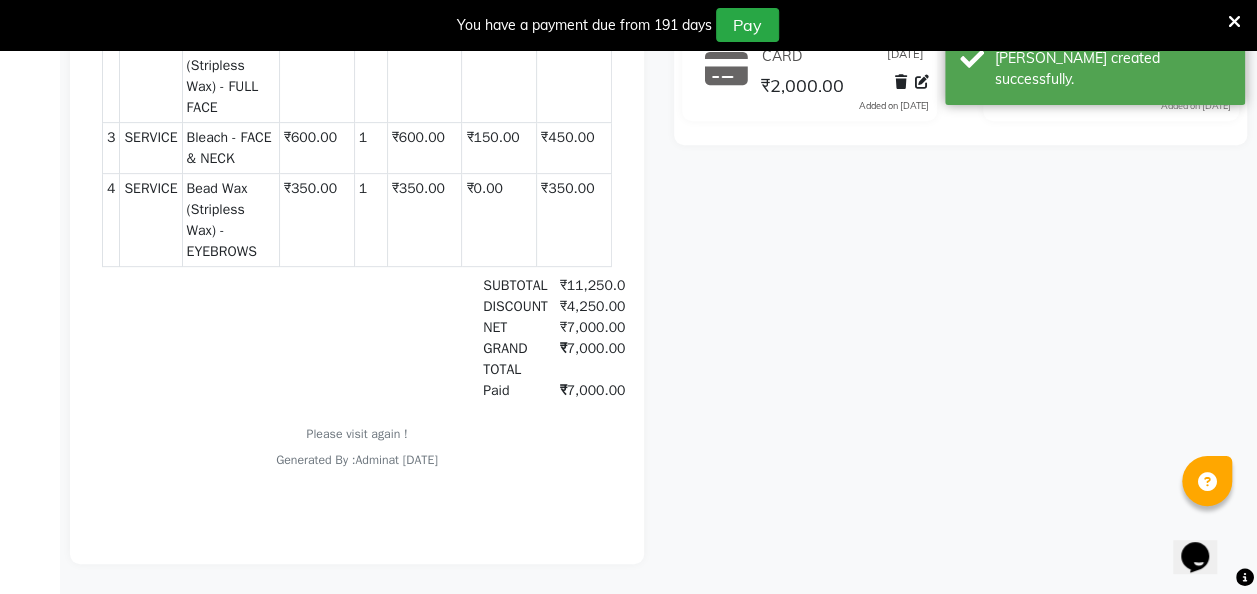 scroll, scrollTop: 0, scrollLeft: 0, axis: both 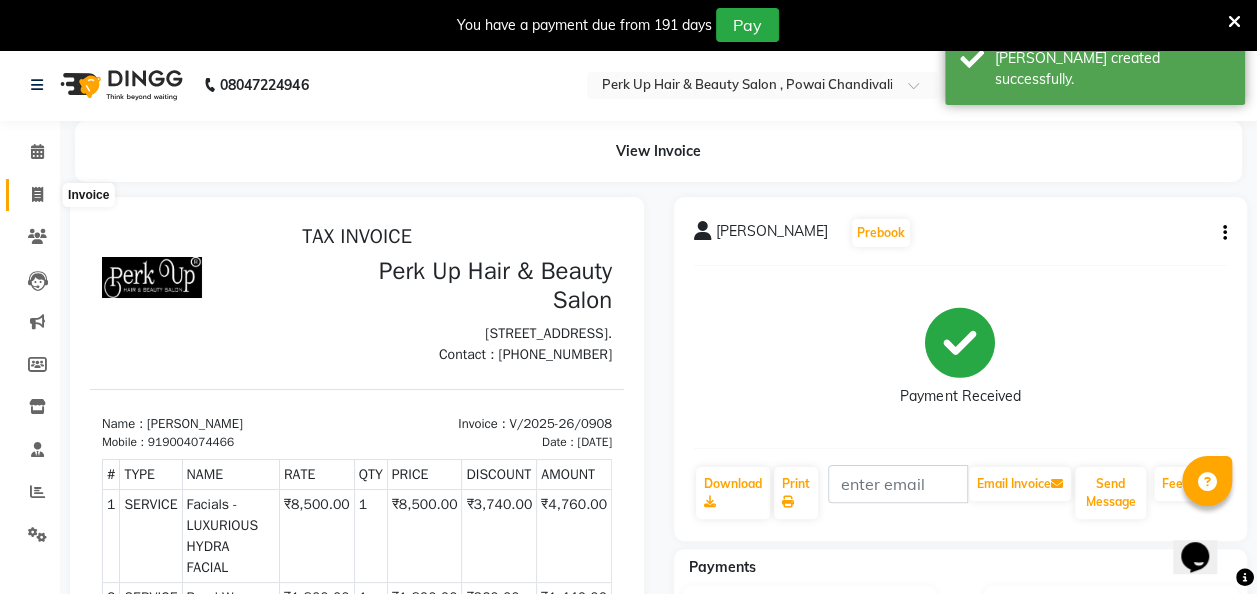 click 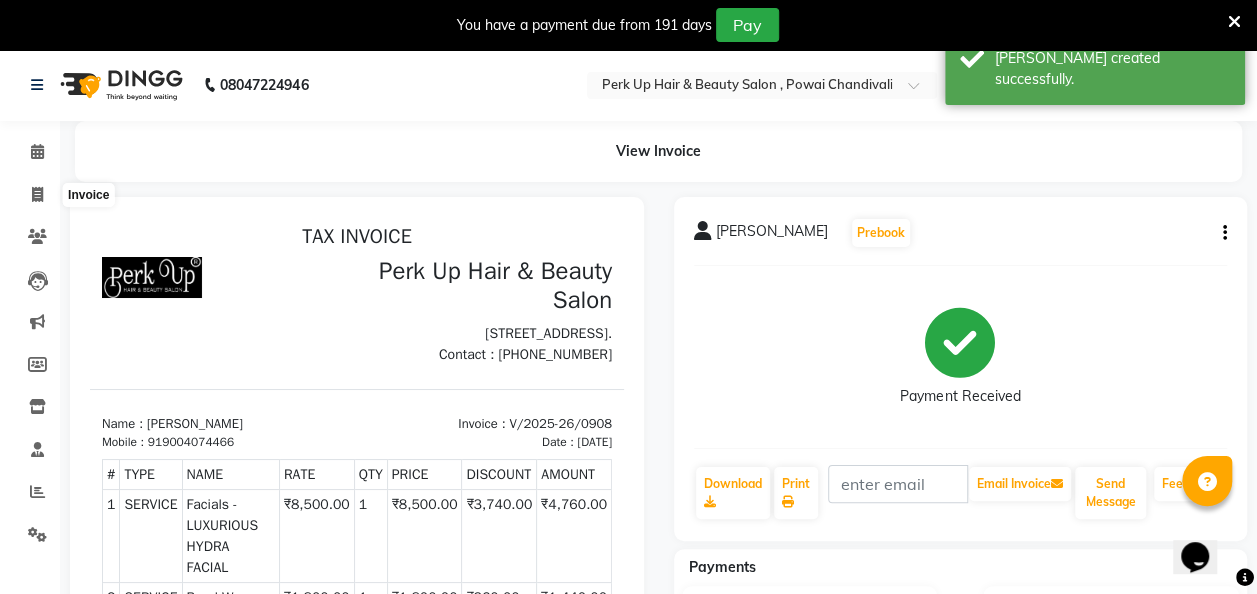 select on "service" 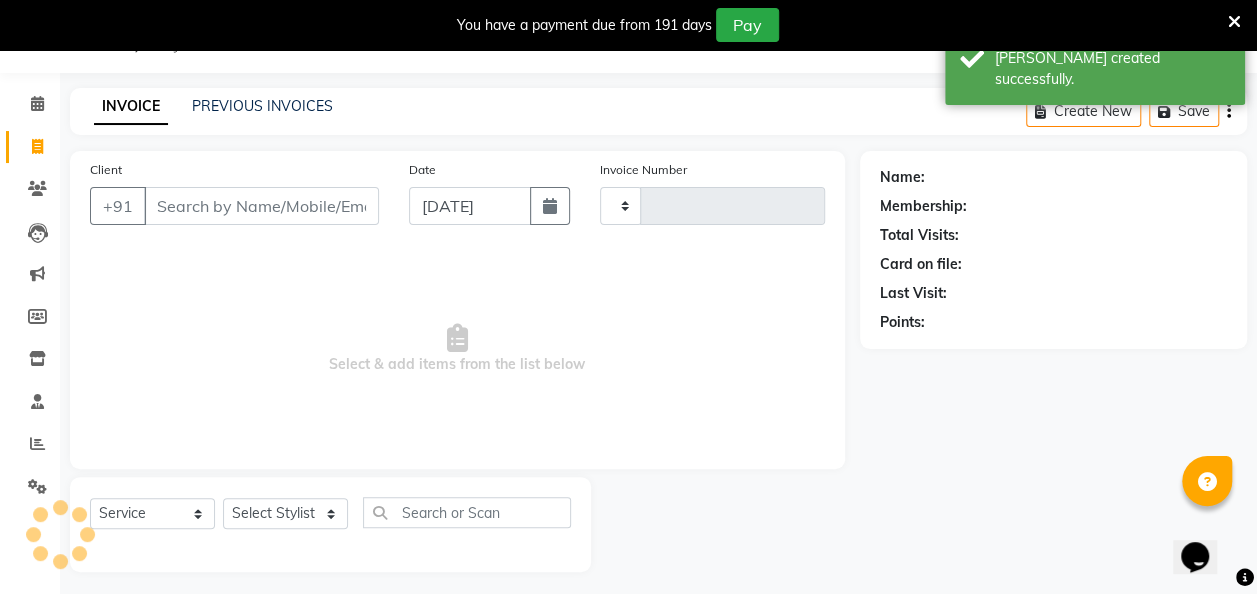 type on "0909" 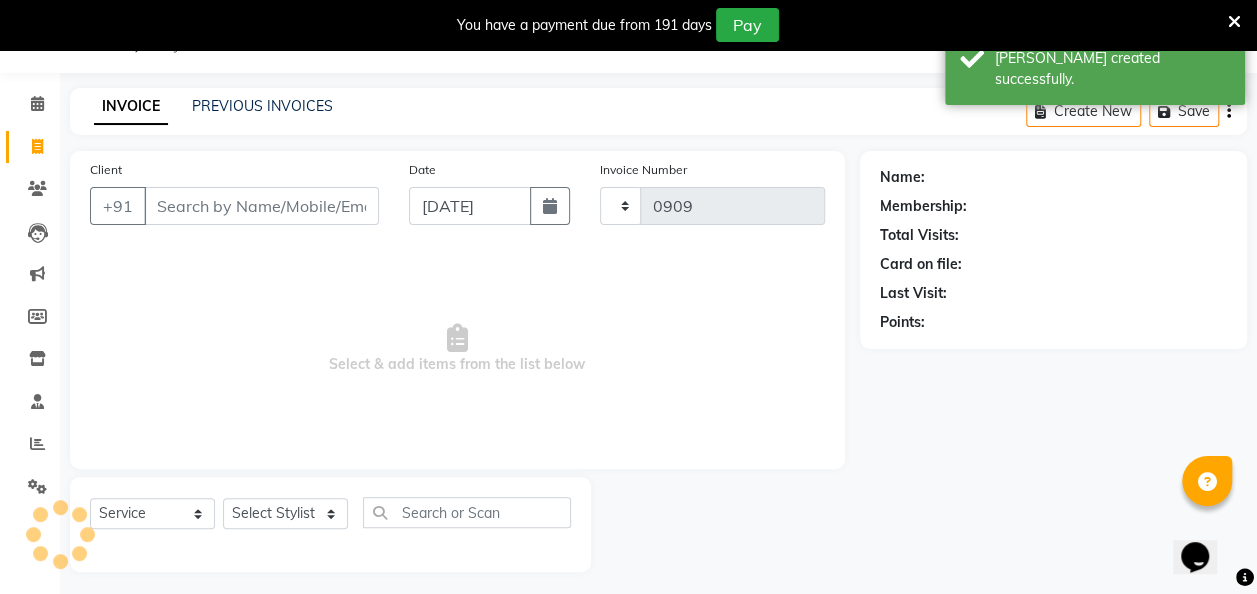 select on "5131" 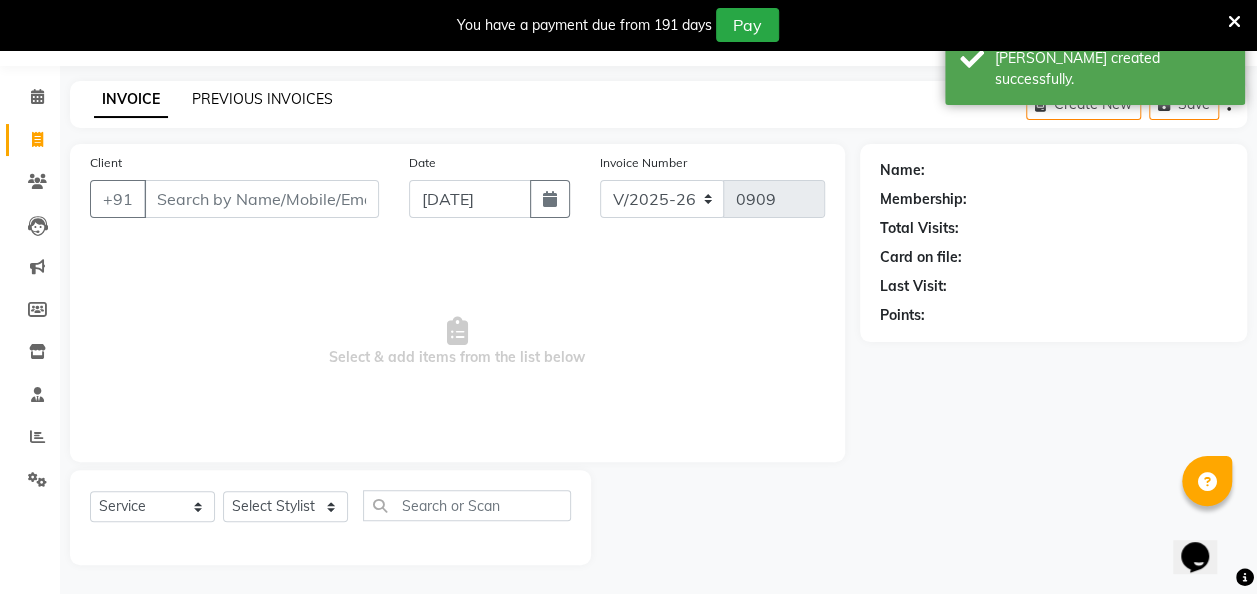 click on "PREVIOUS INVOICES" 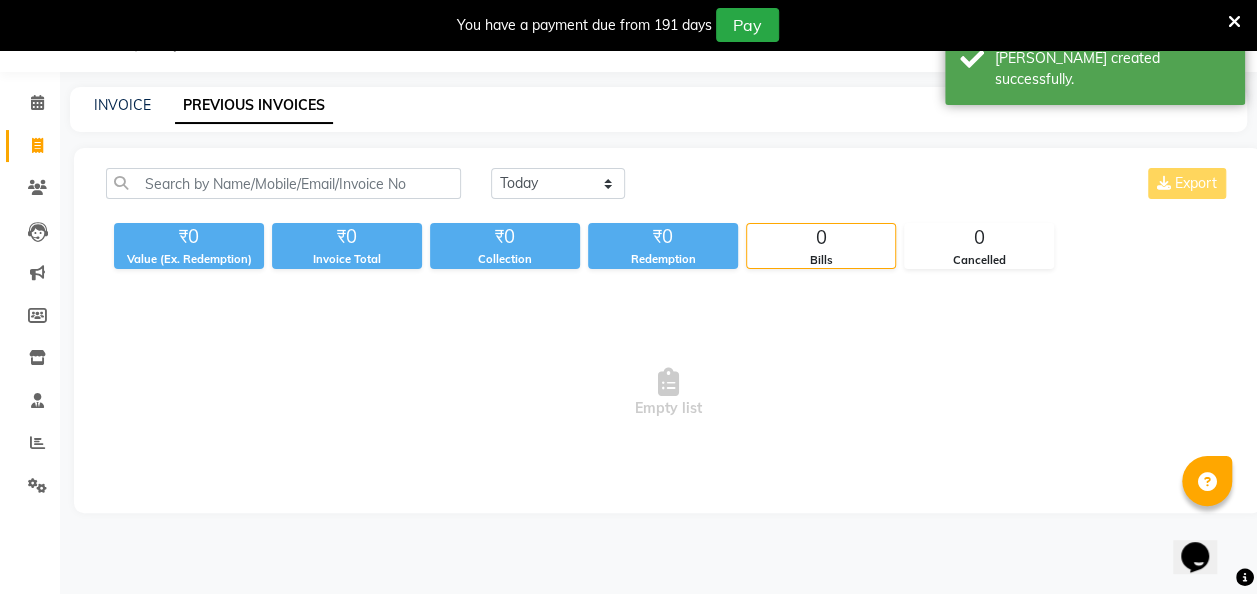scroll, scrollTop: 55, scrollLeft: 0, axis: vertical 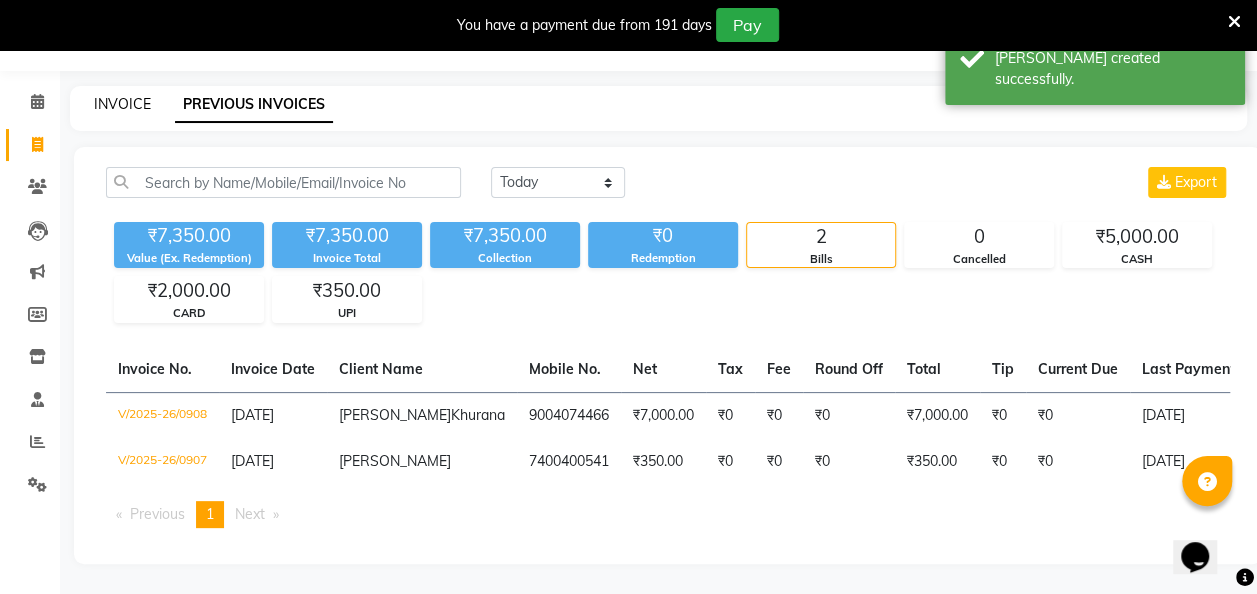 click on "INVOICE" 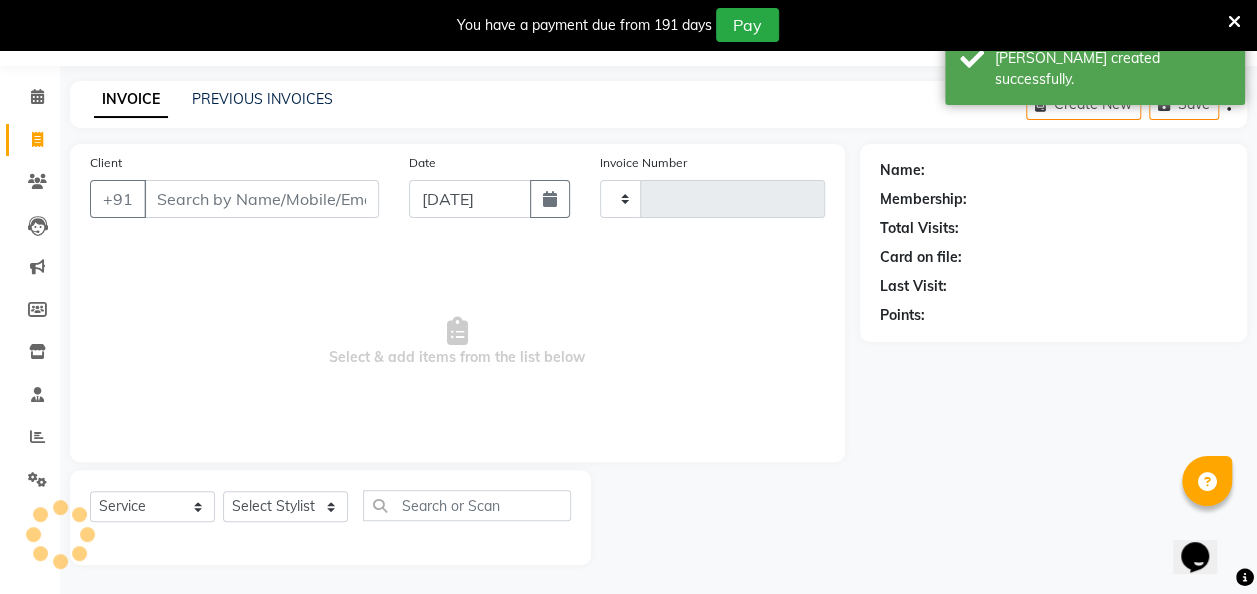 click on "INVOICE" 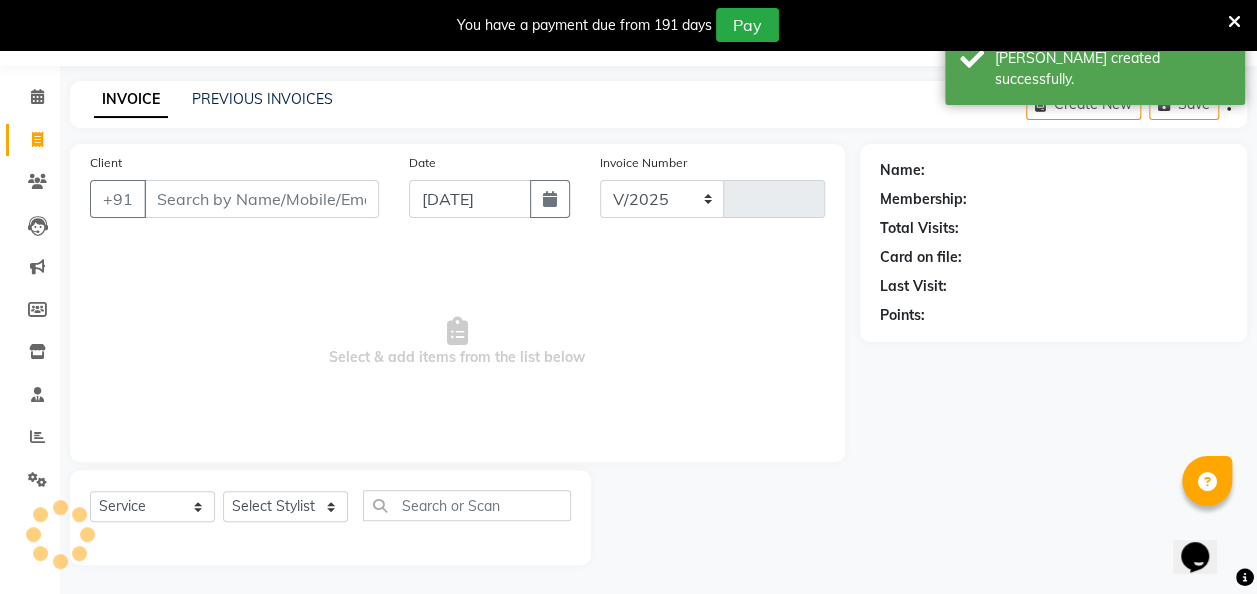 select on "5131" 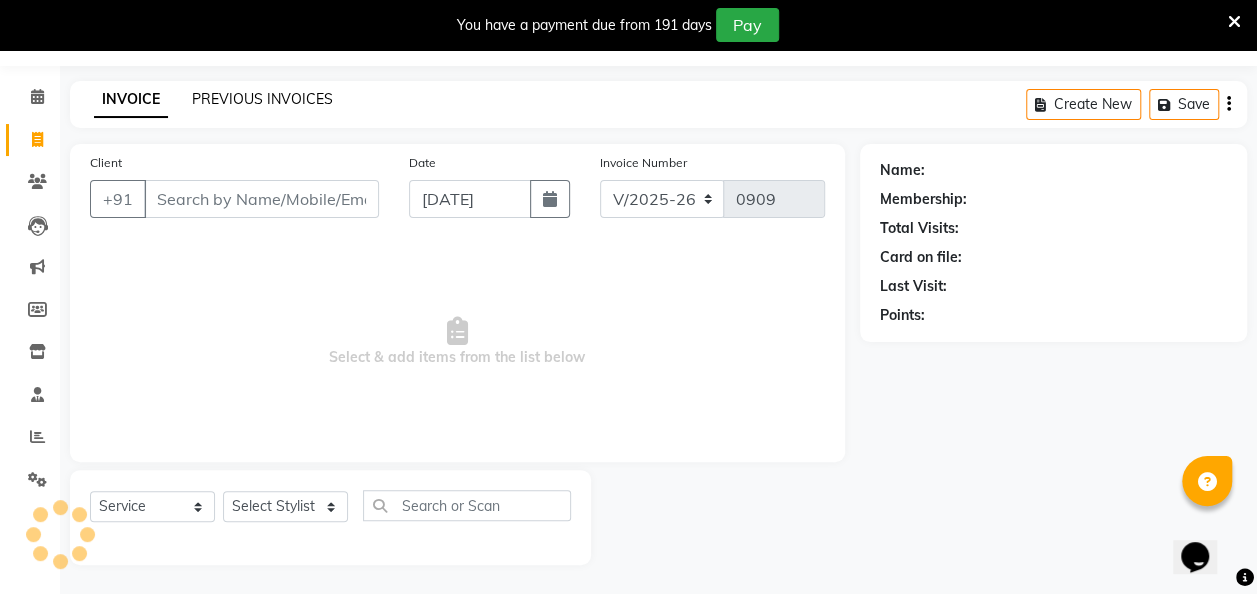 click on "PREVIOUS INVOICES" 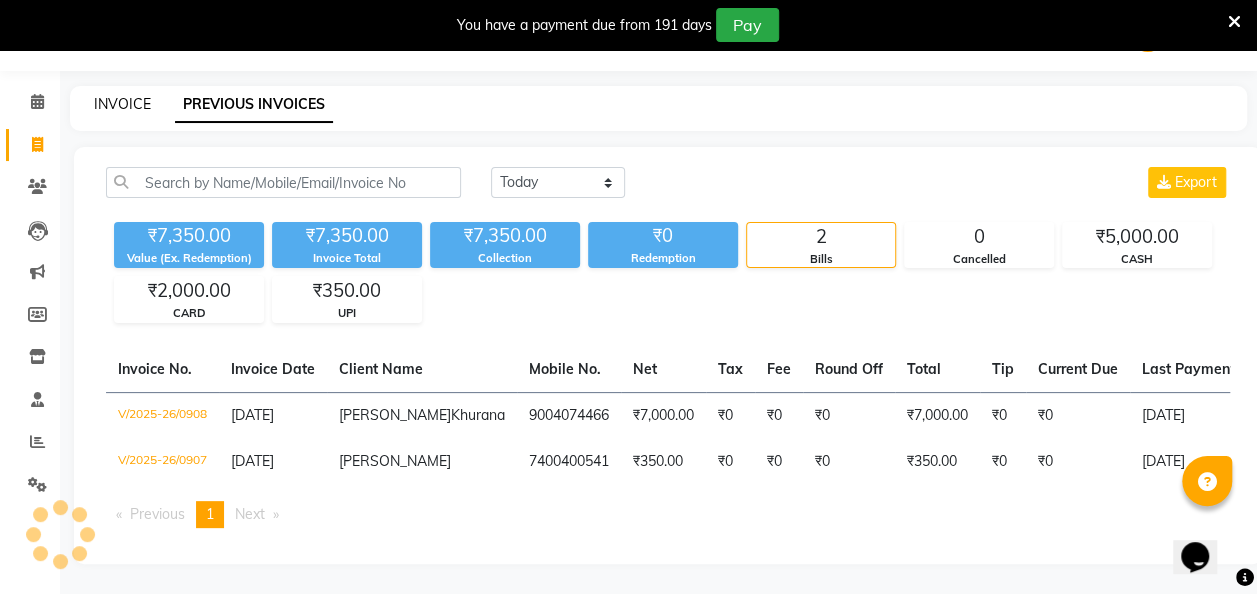 click on "INVOICE" 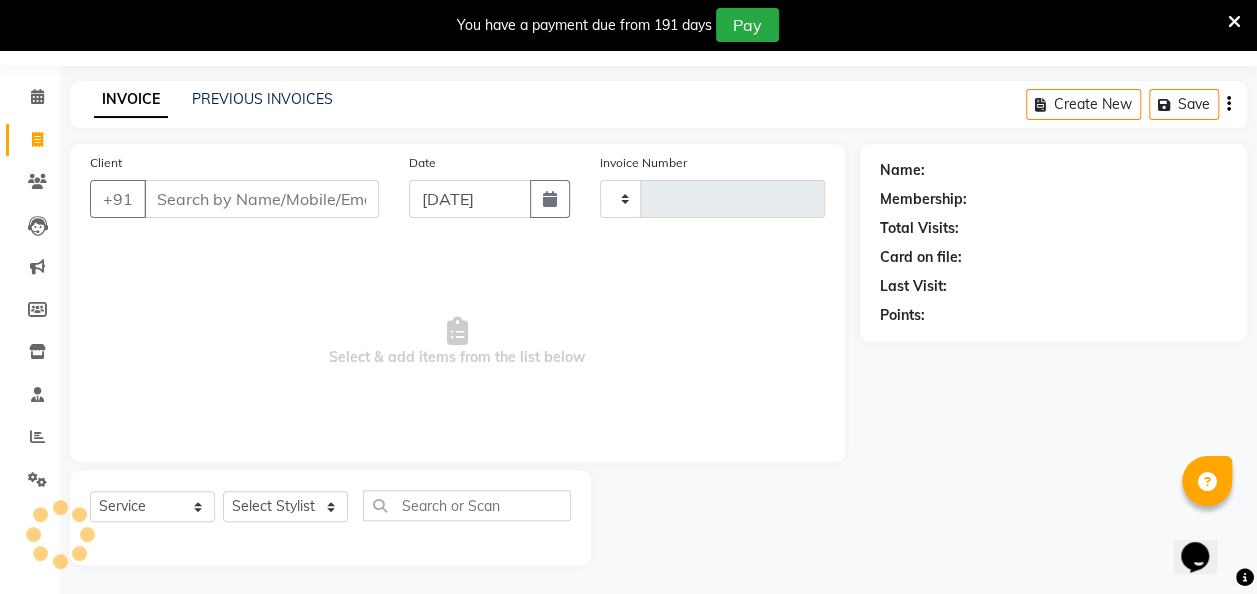 click on "INVOICE" 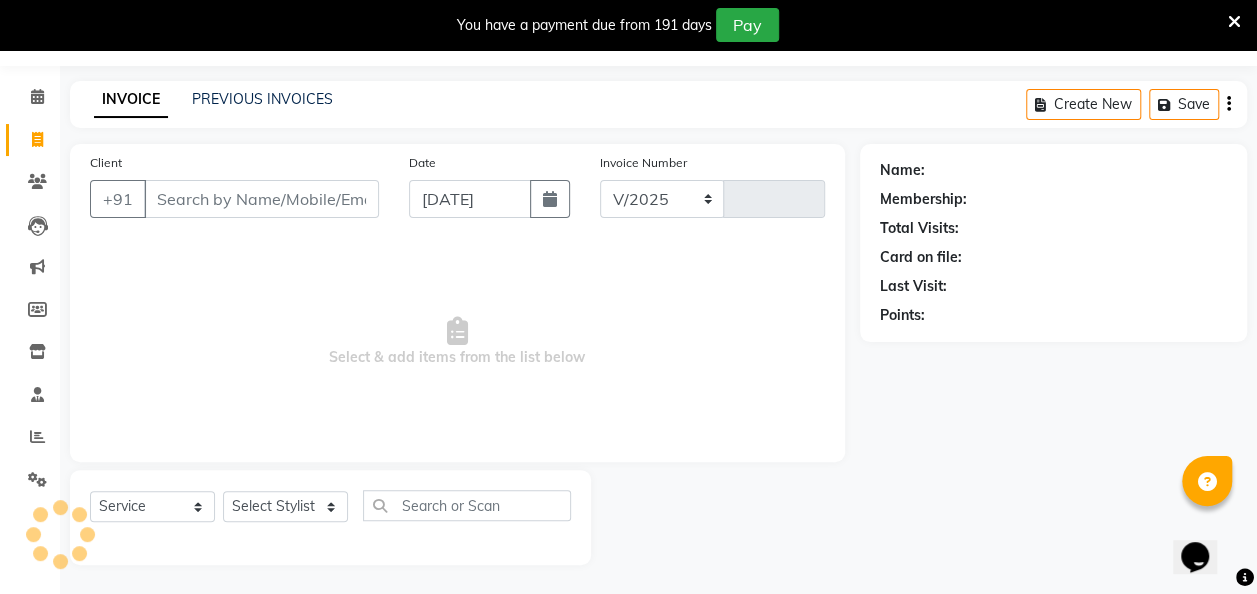 select on "5131" 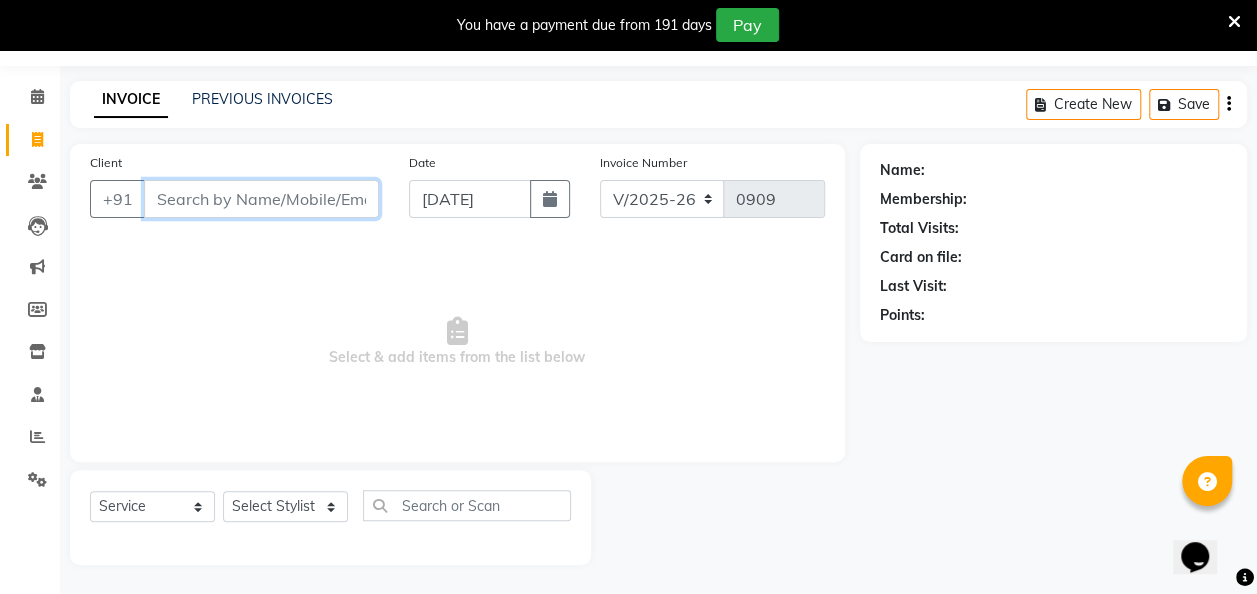click on "Client" at bounding box center (261, 199) 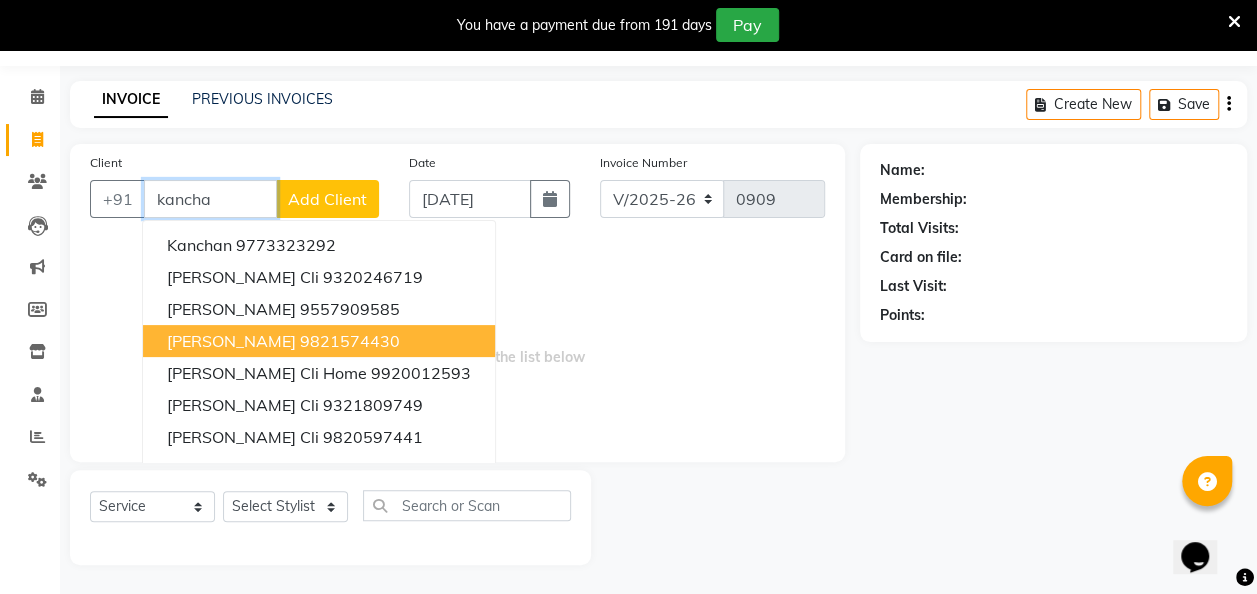 click on "9821574430" at bounding box center [350, 341] 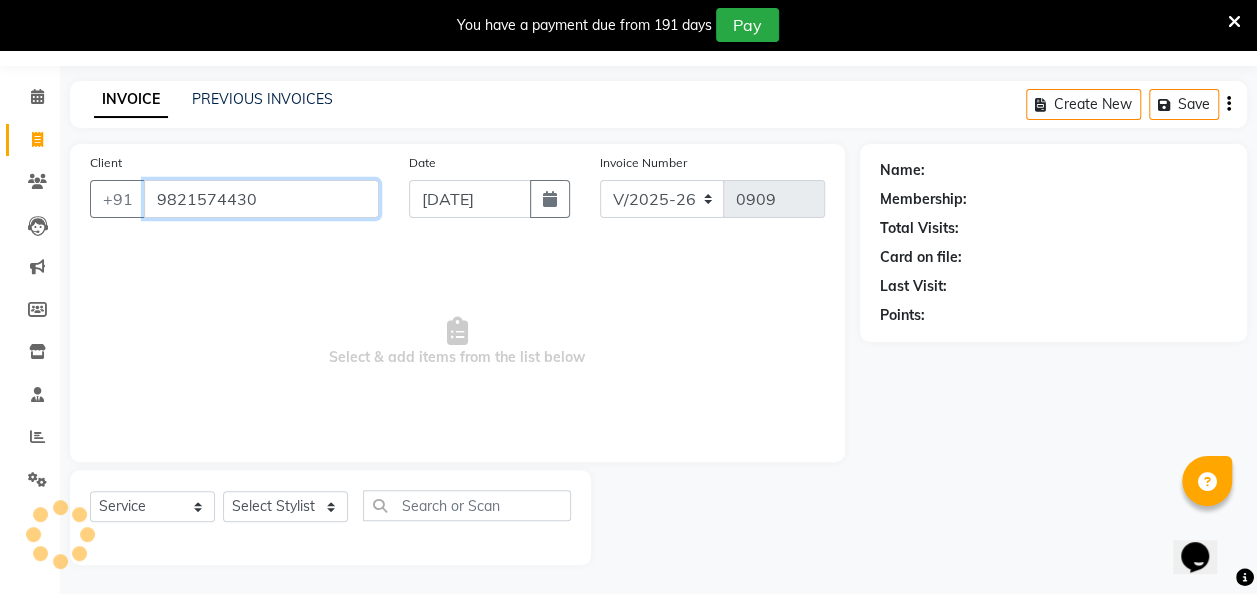 type on "9821574430" 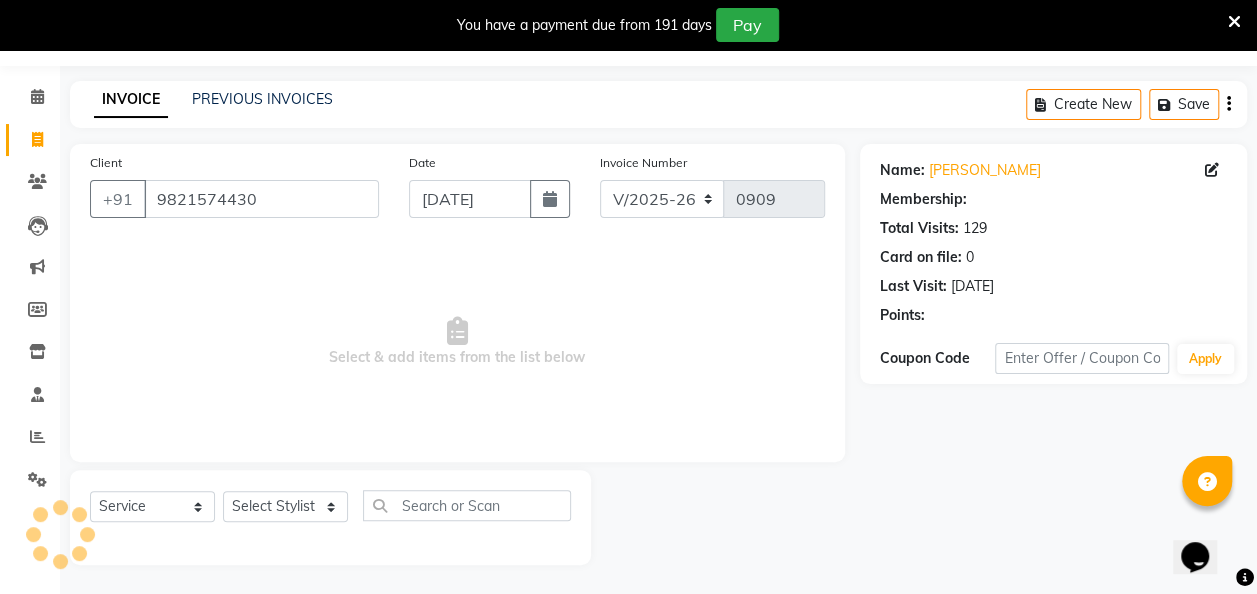 select on "1: Object" 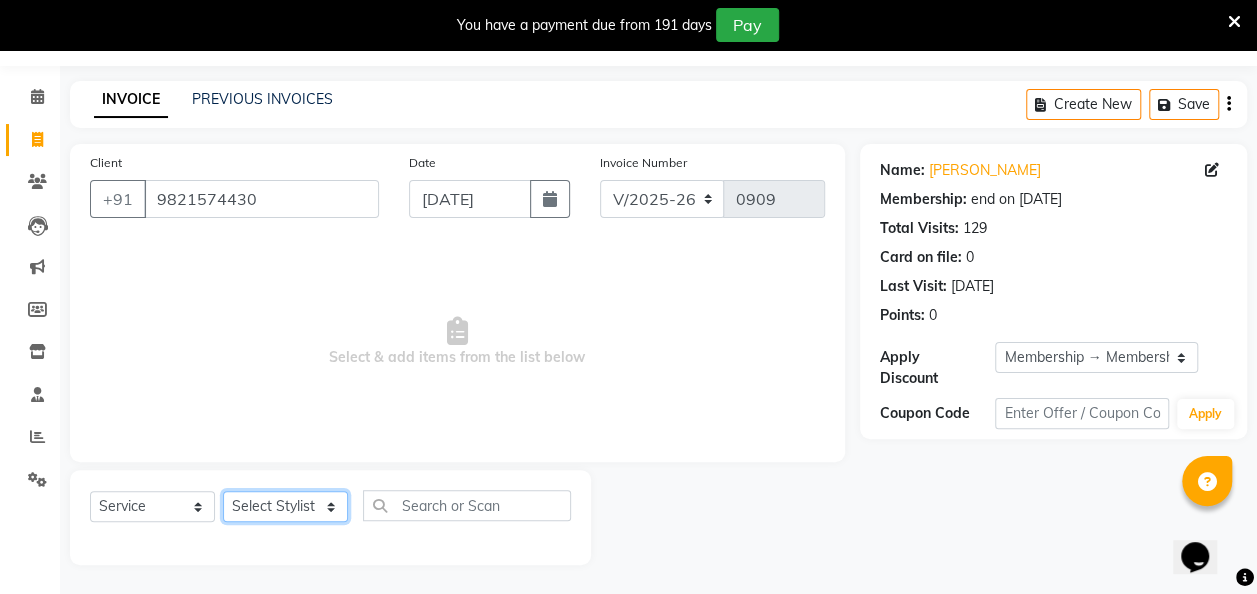 click on "Select Stylist [PERSON_NAME] danish [PERSON_NAME] [PERSON_NAME]		 [PERSON_NAME] [PERSON_NAME]			 Raju [PERSON_NAME]			 [PERSON_NAME]			 [PERSON_NAME] [PERSON_NAME] [PERSON_NAME] Seja [PERSON_NAME] Shaves [PERSON_NAME]" 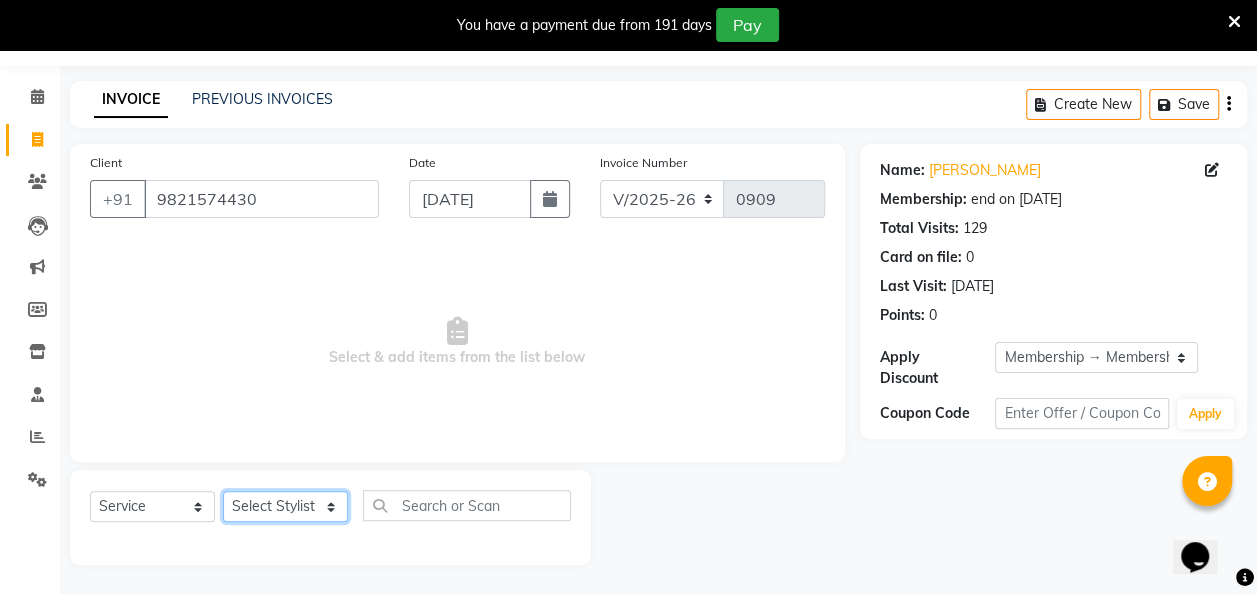 select on "32903" 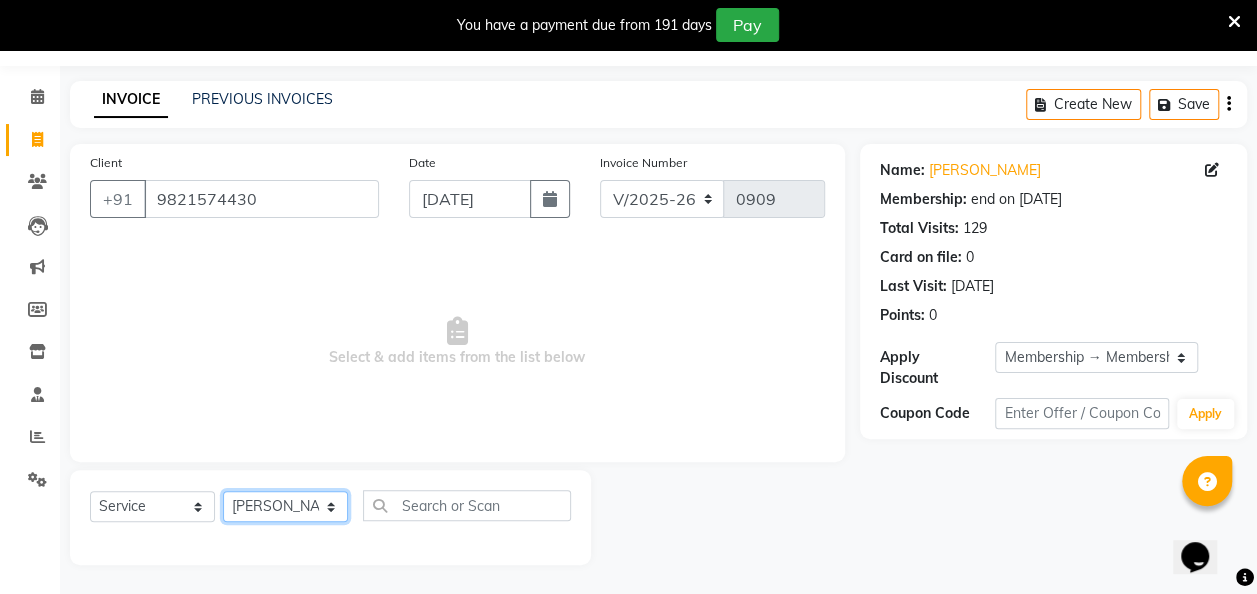 click on "Select Stylist [PERSON_NAME] danish [PERSON_NAME] [PERSON_NAME]		 [PERSON_NAME] [PERSON_NAME]			 Raju [PERSON_NAME]			 [PERSON_NAME]			 [PERSON_NAME] [PERSON_NAME] [PERSON_NAME] Seja [PERSON_NAME] Shaves [PERSON_NAME]" 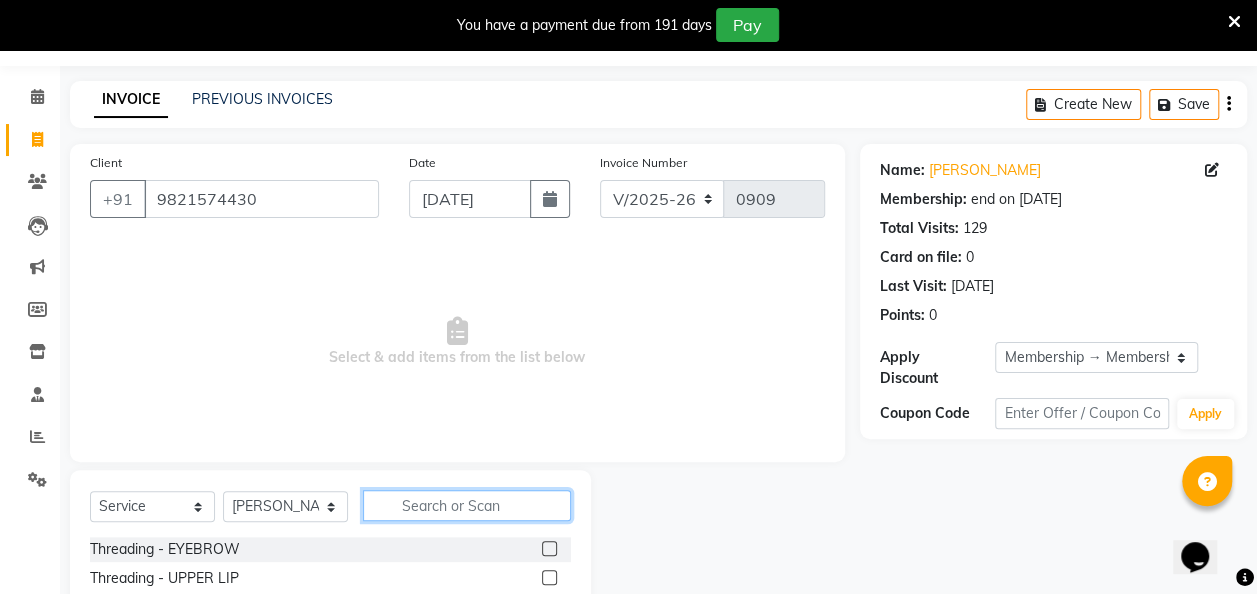 click 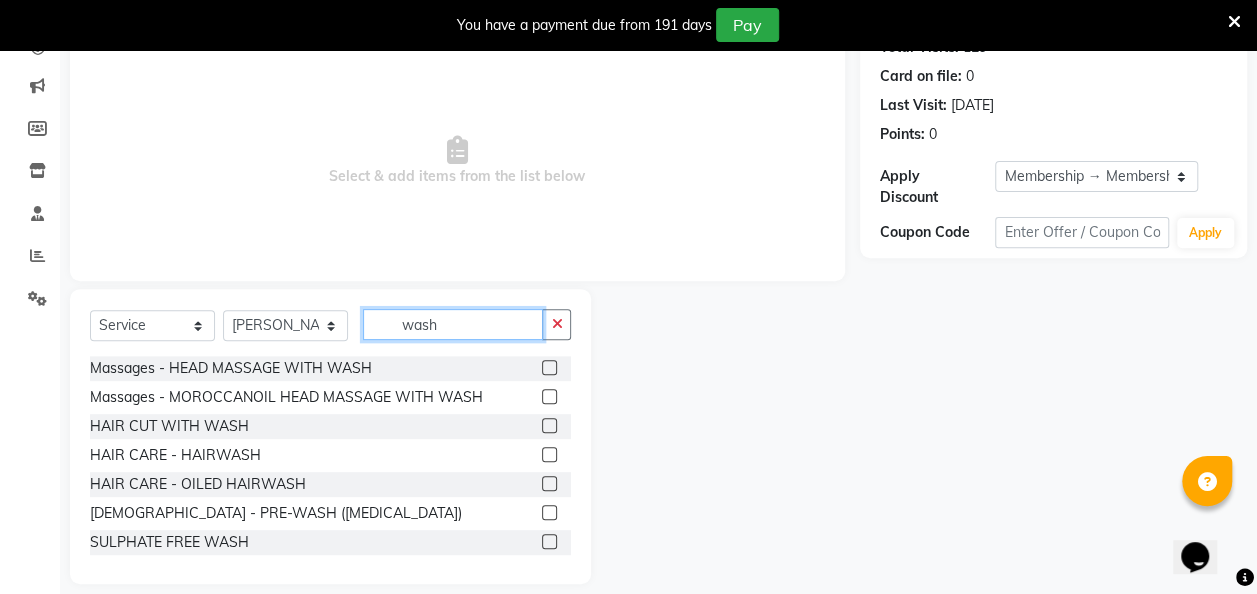 scroll, scrollTop: 255, scrollLeft: 0, axis: vertical 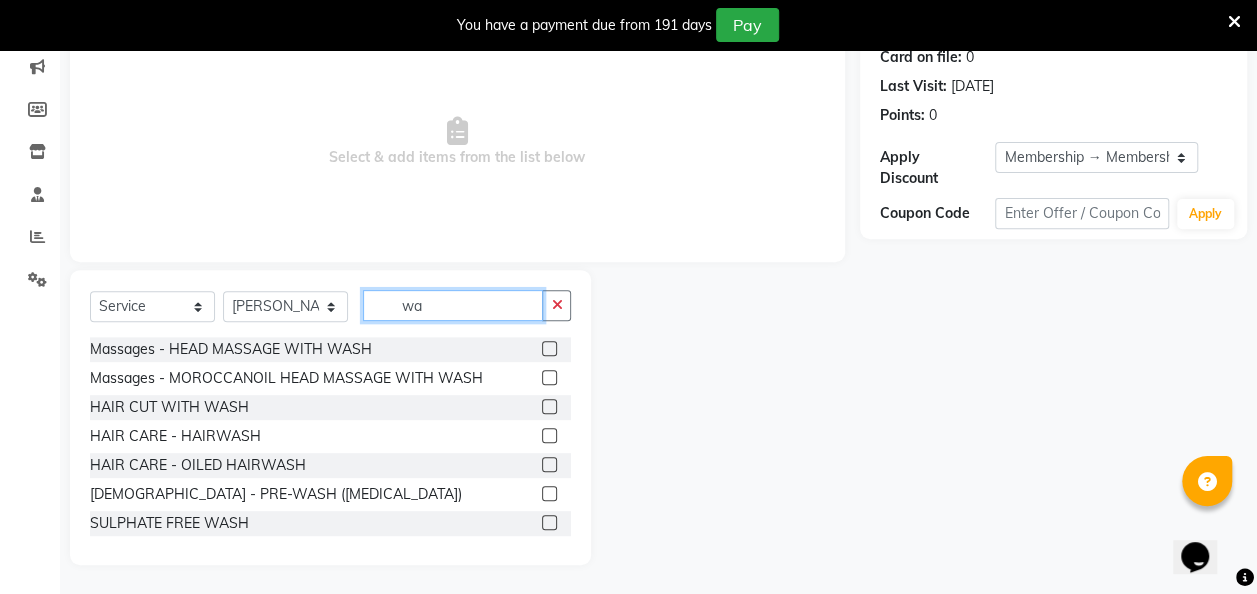 type on "w" 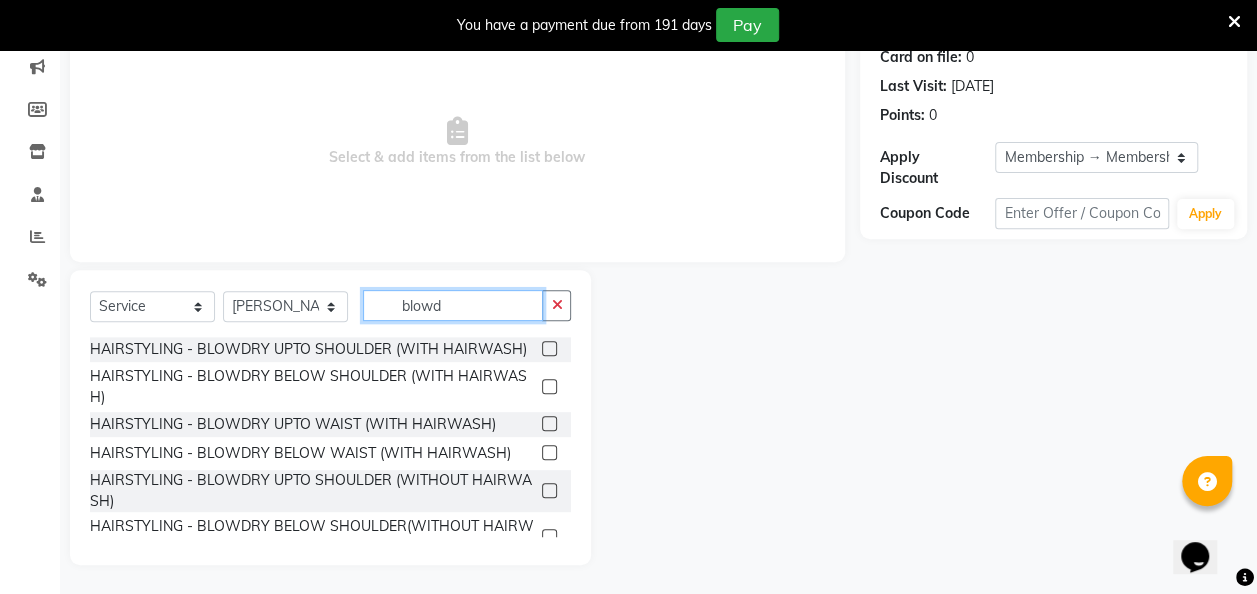 type on "blowd" 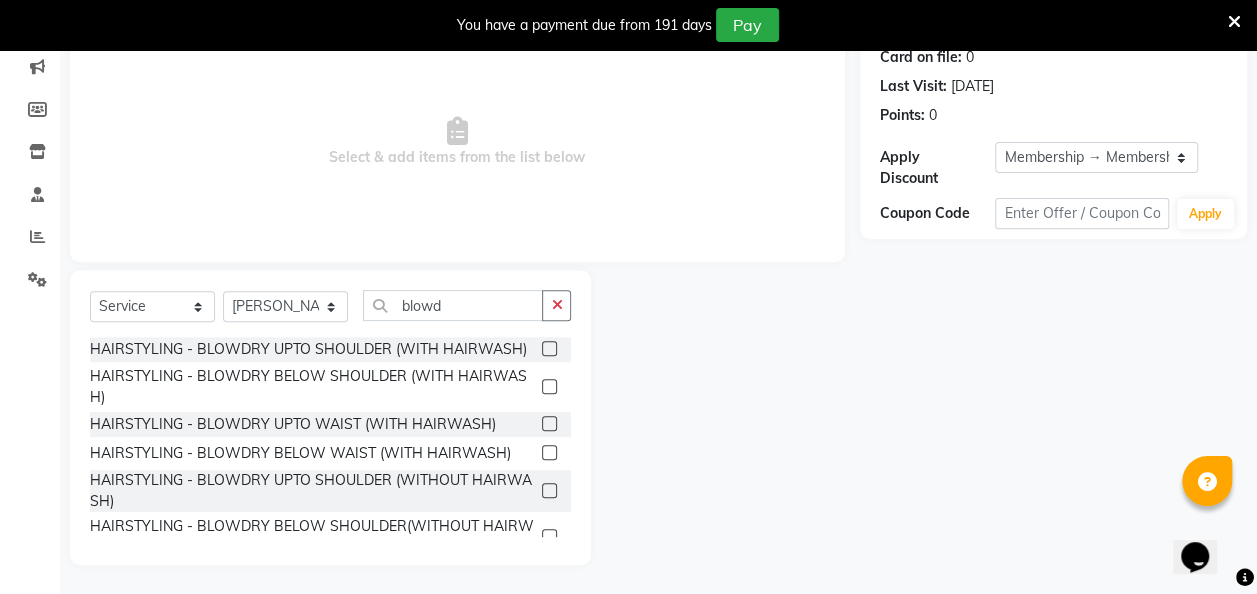 click 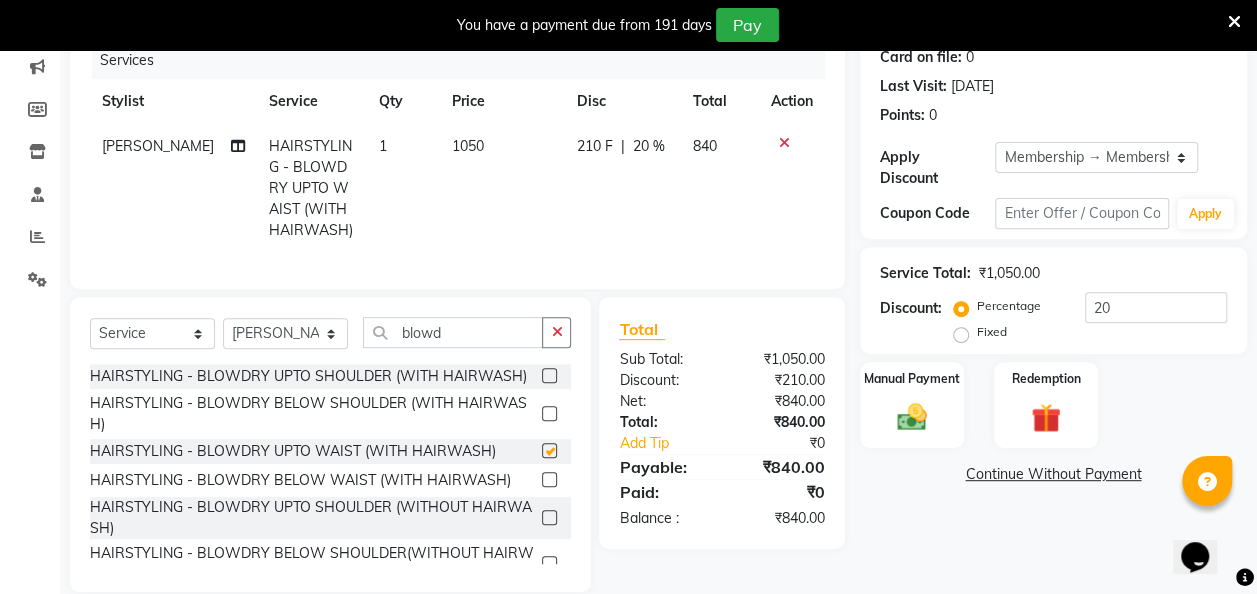 checkbox on "false" 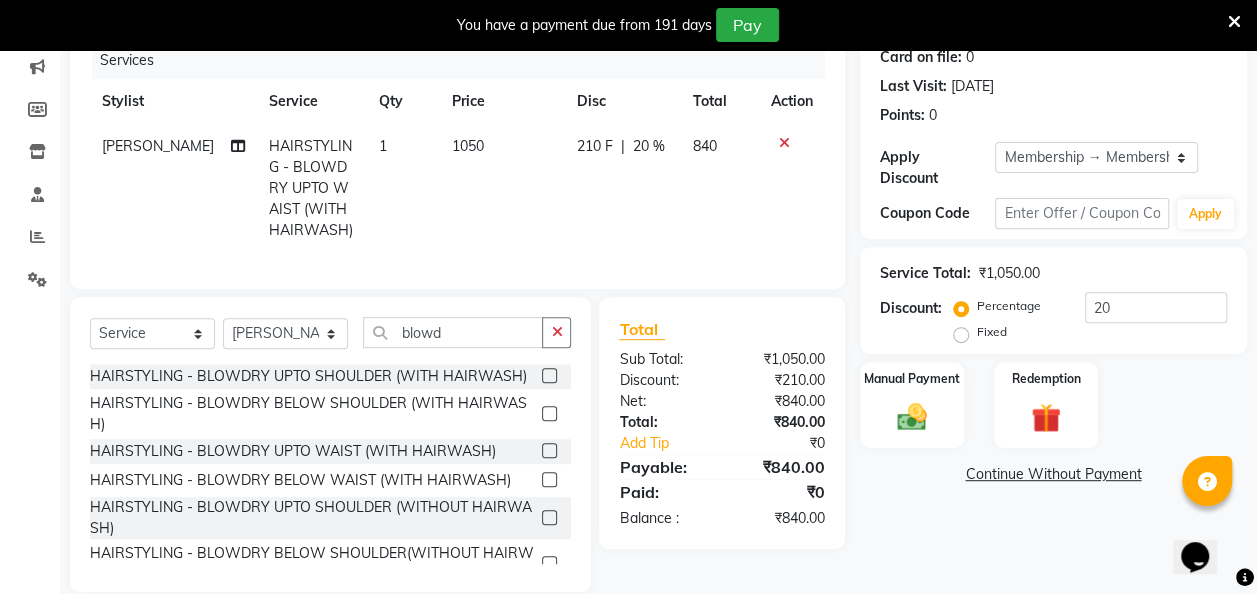 click on "1050" 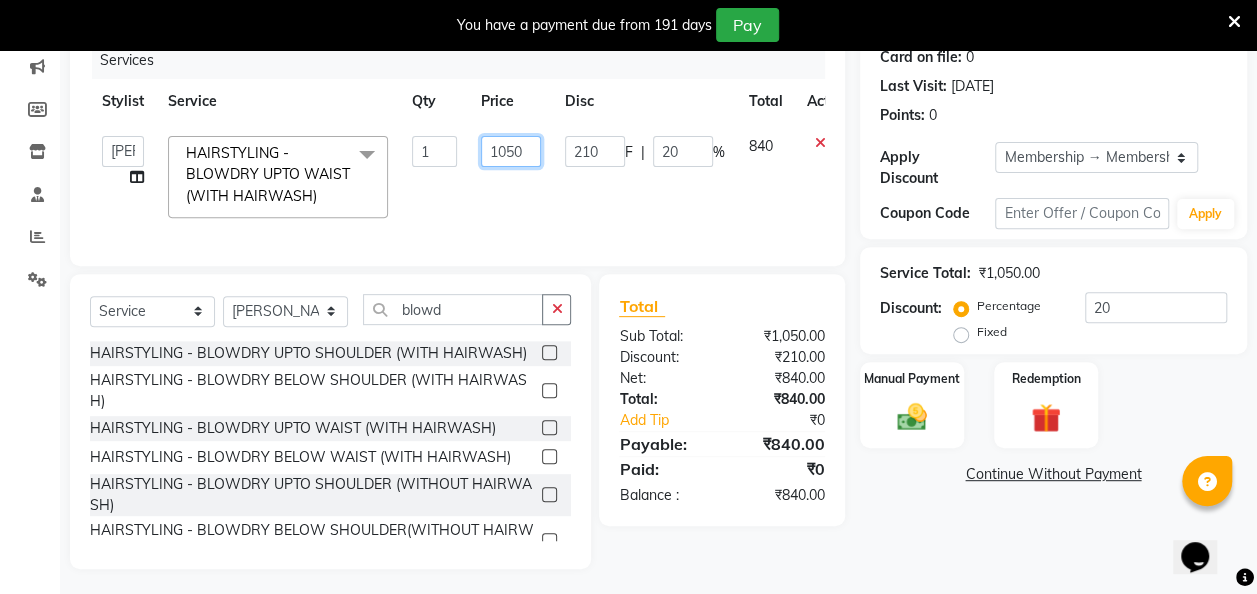 drag, startPoint x: 524, startPoint y: 150, endPoint x: 455, endPoint y: 158, distance: 69.46222 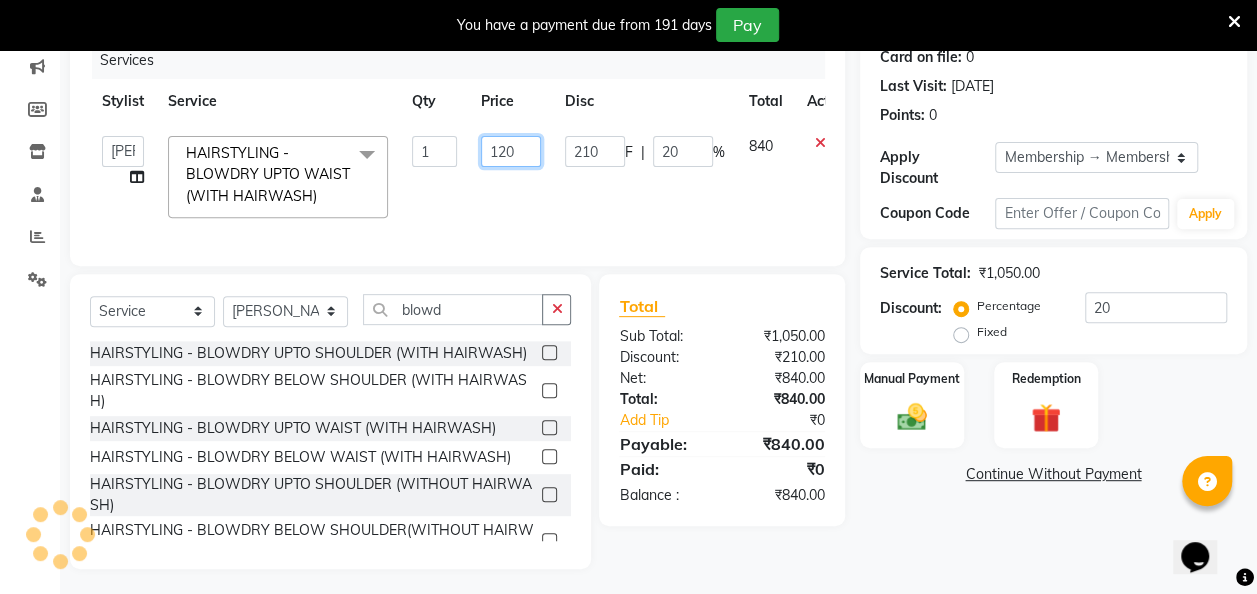 type on "1200" 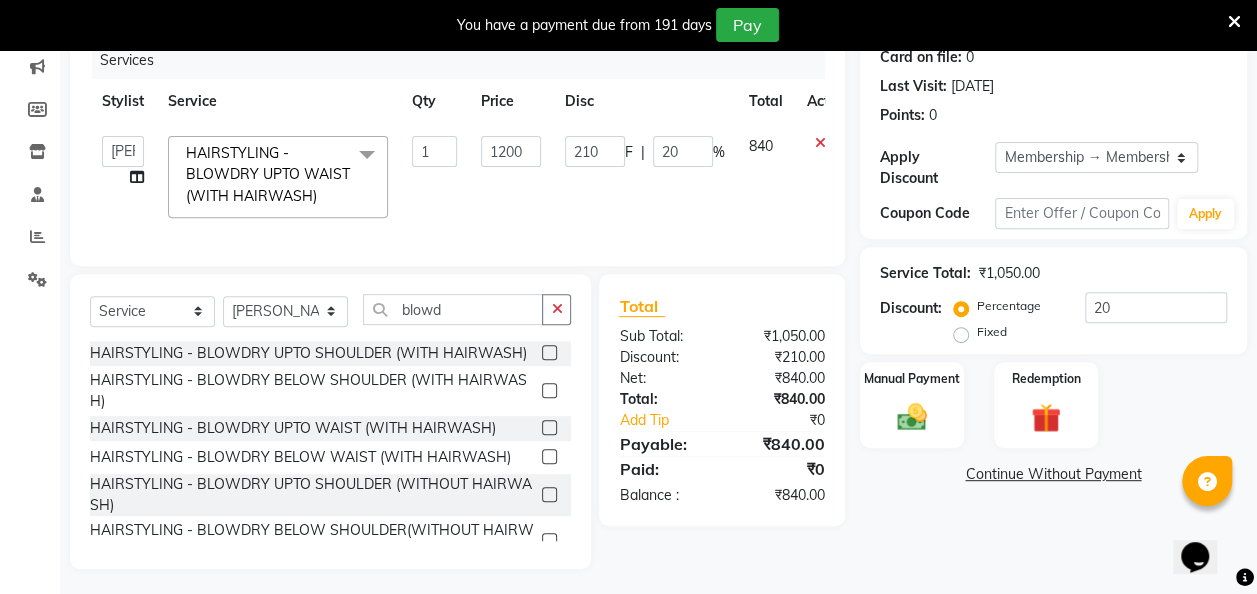 click on "210 F | 20 %" 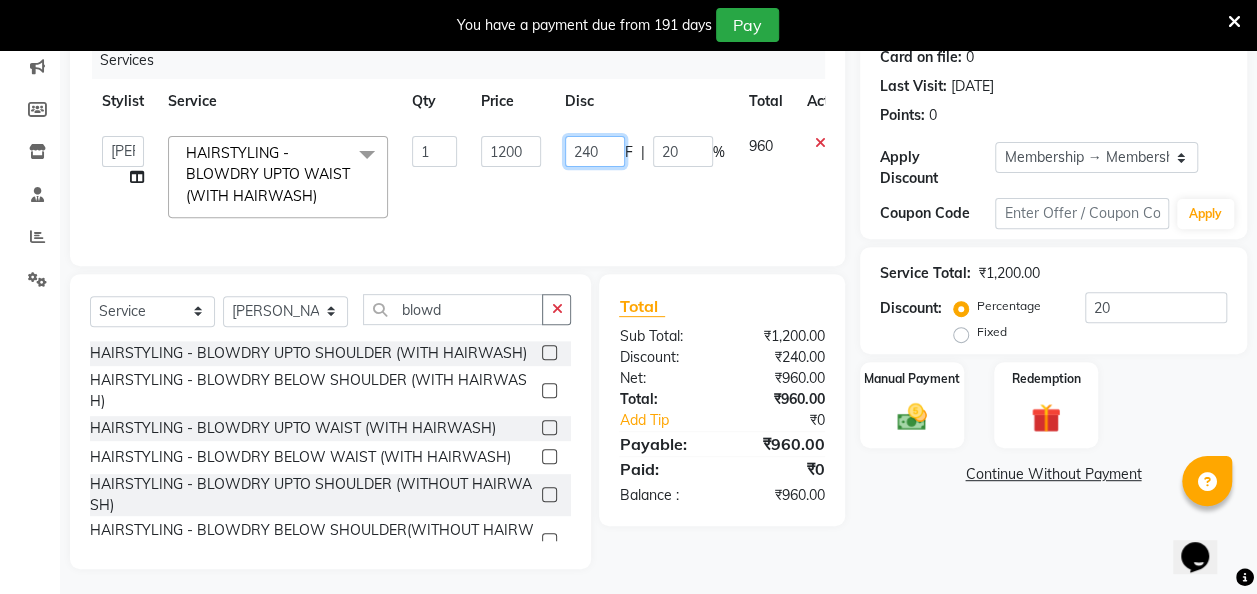 click on "240" 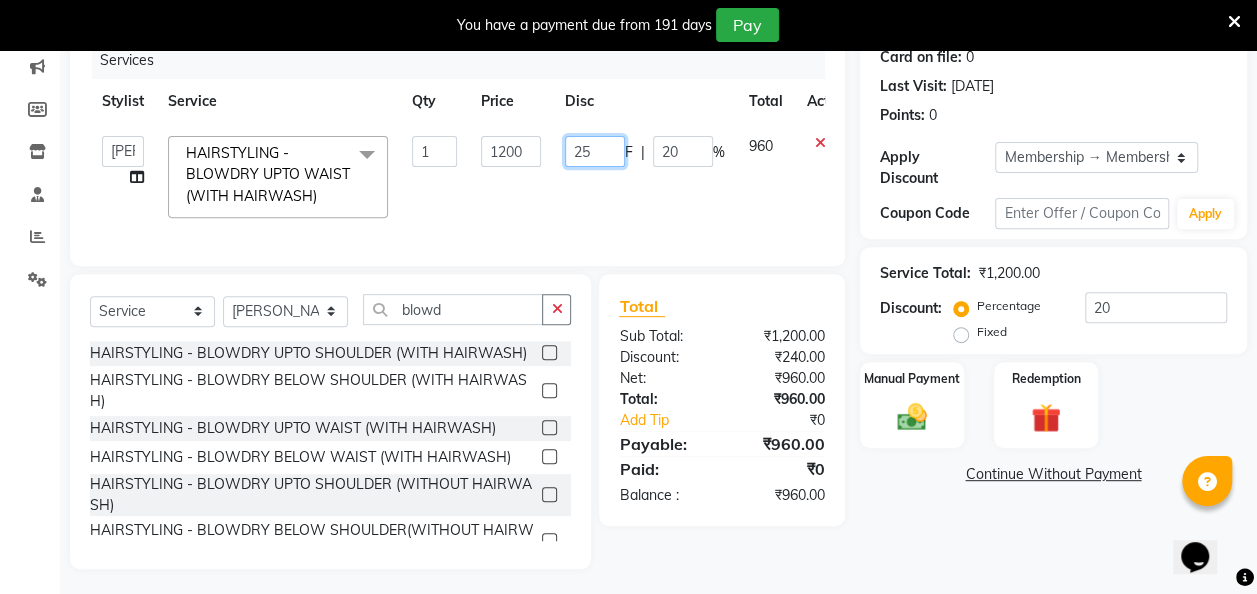 type on "250" 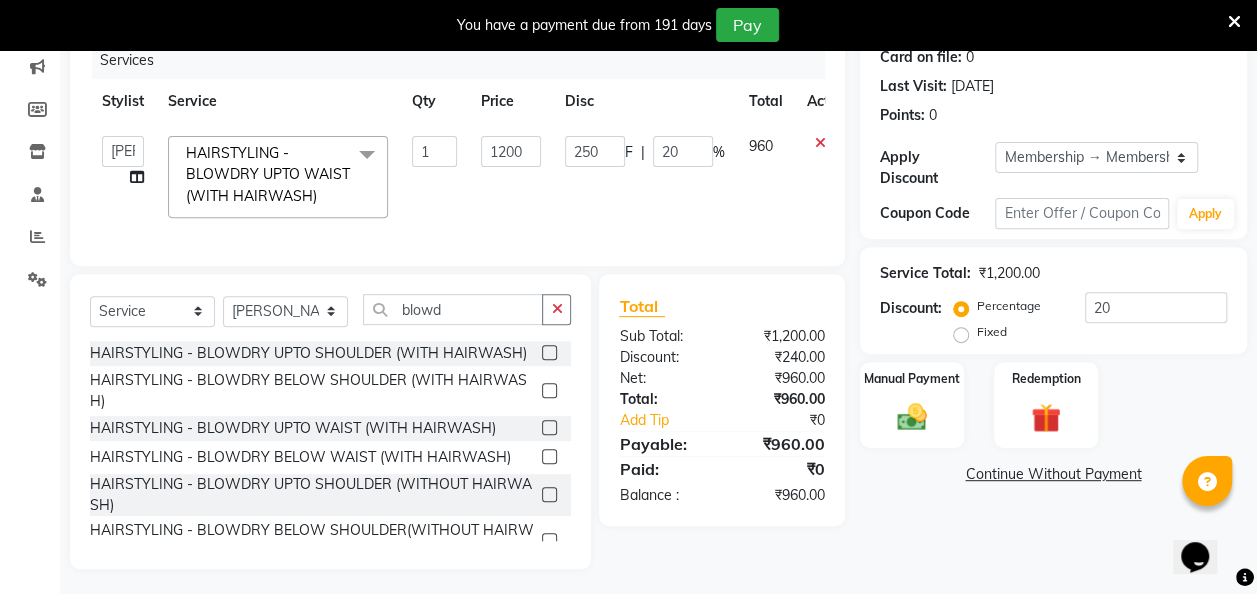 click on "Anita Das   danish   Kumkum Pasi   Naseem Mansoori		   Nilam Bhanushali   Nizam Shaikh			   Raju   Reena Sawardekar			   Rita Pal			   Sabeena Shaikh   Sameer Balwar   Sangeeta Rajbhar   Seja Jaiswal   Shahib   Shaves Salmani			   Sneha  HAIRSTYLING - BLOWDRY UPTO WAIST (WITH HAIRWASH)  x Threading - EYEBROW Threading - UPPER LIP Threading - LOWER LIP Threading - CHIN Threading - FOREHEAD Threading - SIDE LOCK Threading - NOSE Threading - CHEEKS Threading - FULL FACE Back massage Neck threading Waxing (Regular Wax) - Female - FULL ARMS Waxing (Regular Wax) - Female - FULL LEGS Waxing (Regular Wax) - Female - UNDERARMS Waxing (Regular Wax) - Female - HALF ARM Waxing (Regular Wax) - Female - HALF LEG Waxing (Regular Wax) - Female - HALF BACK/FRONT Waxing (Regular Wax) - Female - BACK Waxing (Regular Wax) - Female - FRONT Waxing (Regular Wax) - Female - STOMACH Waxing (Regular Wax) - Female - BUTTOCKS Waxing (Regular Wax) - Female - BIKINI LINE Waxing (Regular Wax) - Female - BRAZILIAN feet wax D-TAN - FEET 1" 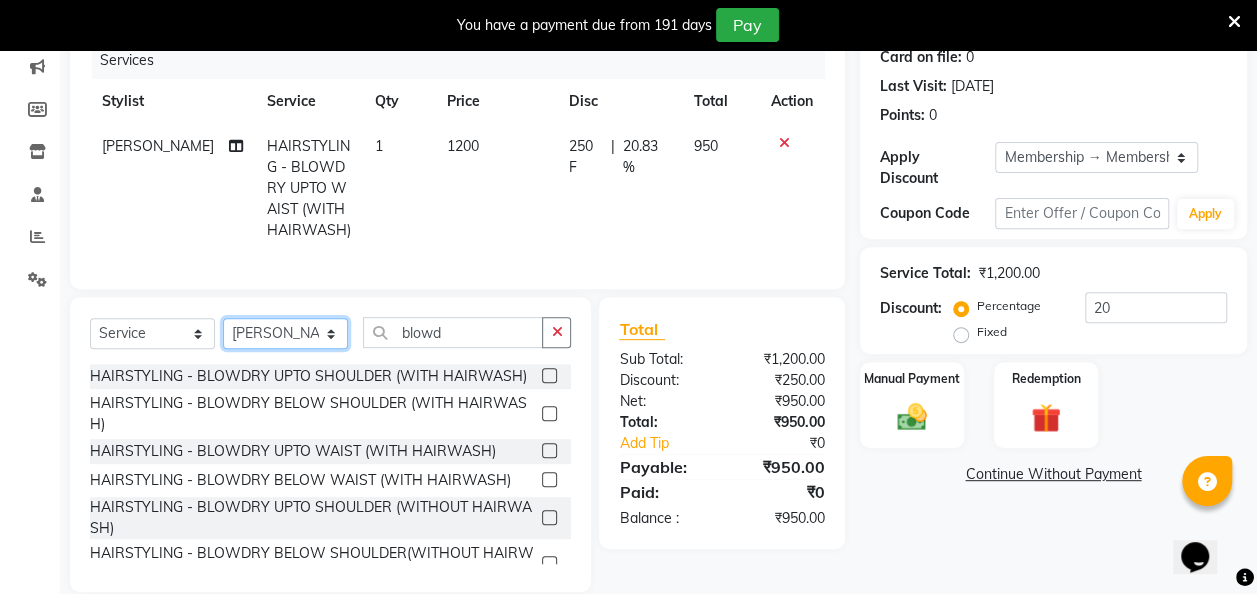 click on "Select Stylist [PERSON_NAME] danish [PERSON_NAME] [PERSON_NAME]		 [PERSON_NAME] [PERSON_NAME]			 Raju [PERSON_NAME]			 [PERSON_NAME]			 [PERSON_NAME] [PERSON_NAME] [PERSON_NAME] Seja [PERSON_NAME] Shaves [PERSON_NAME]" 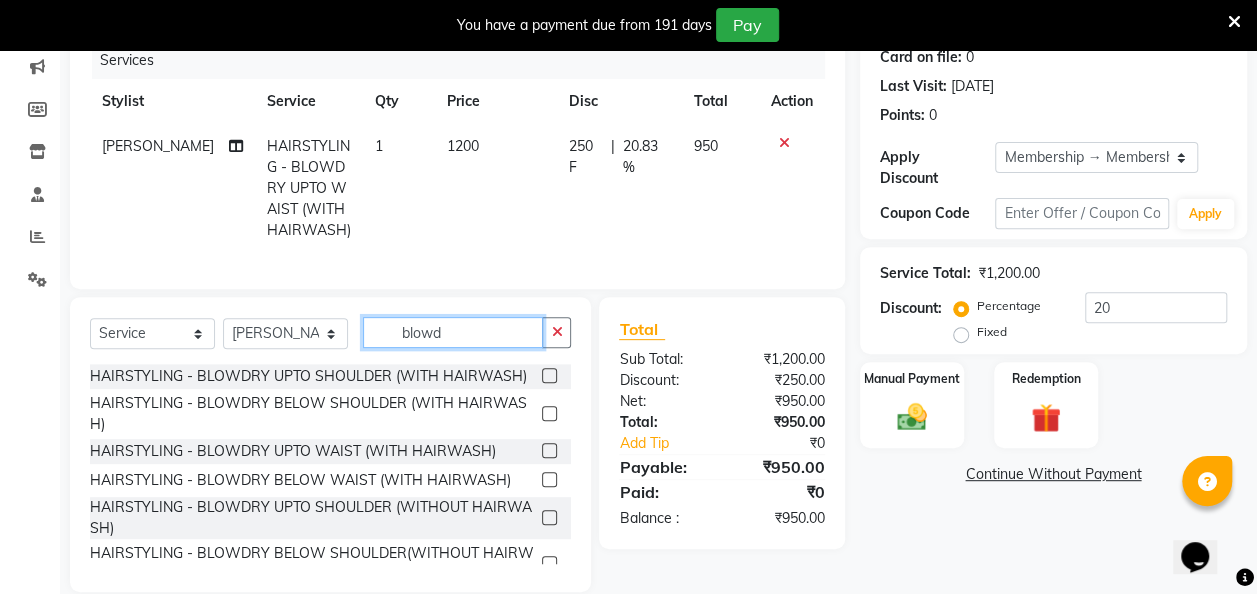 click on "blowd" 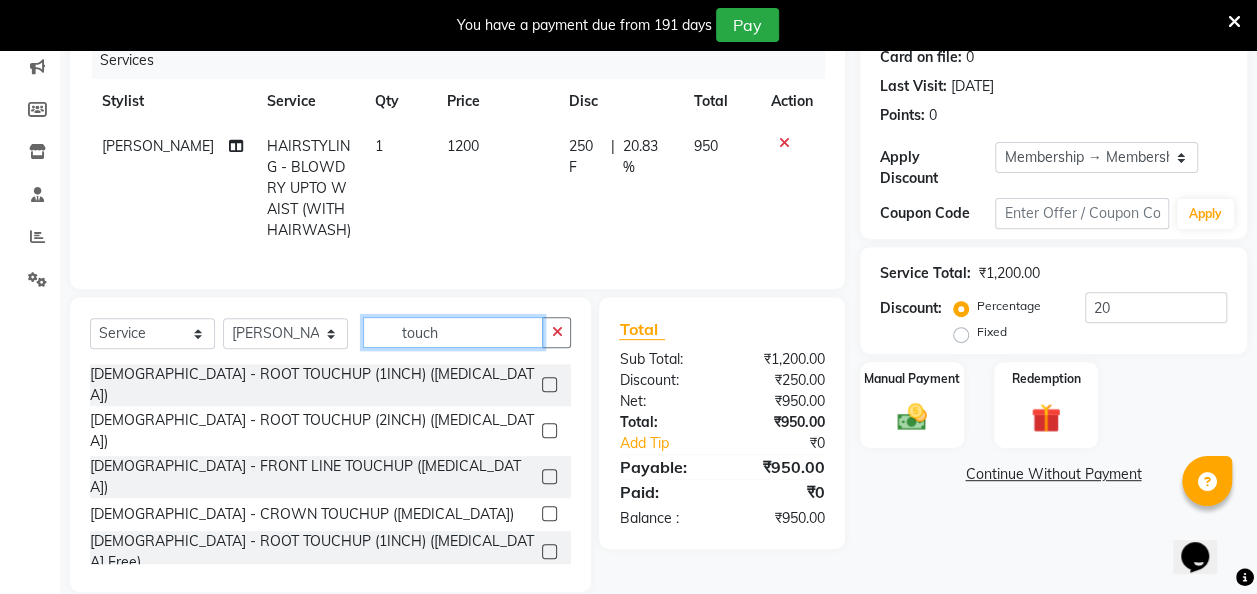 type on "touch" 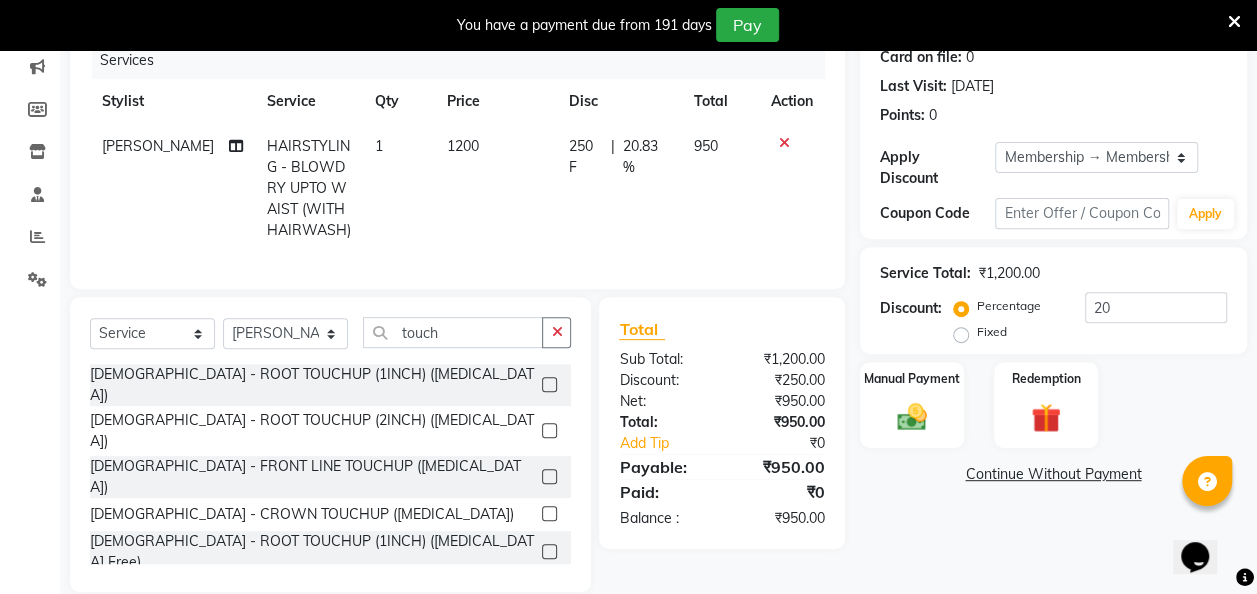 click 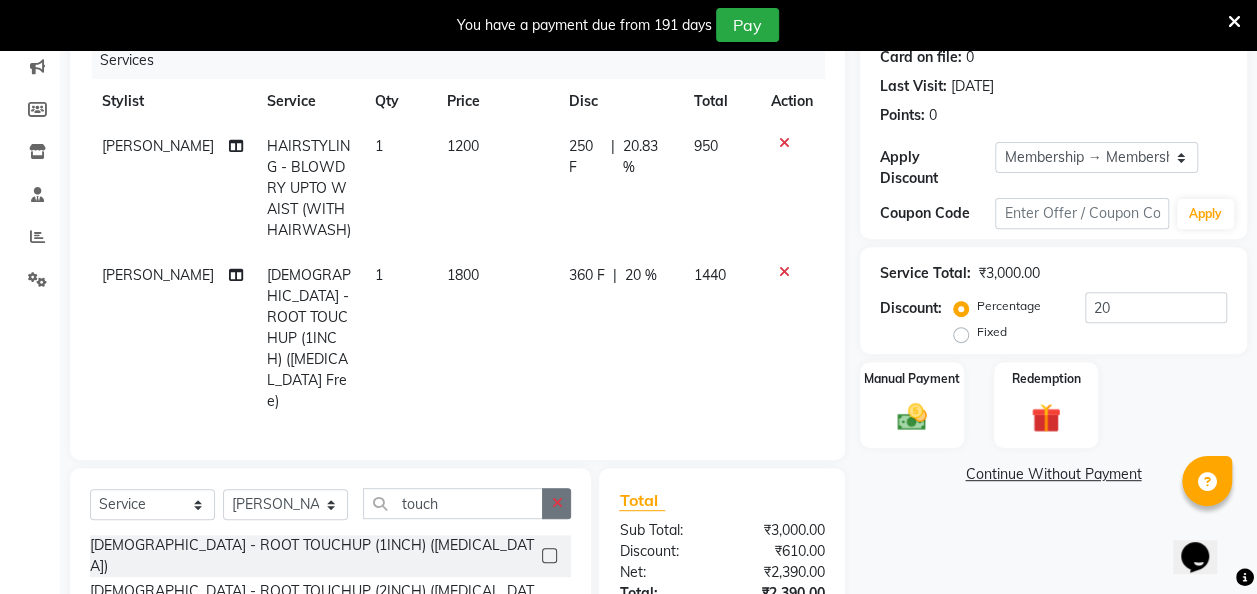 checkbox on "false" 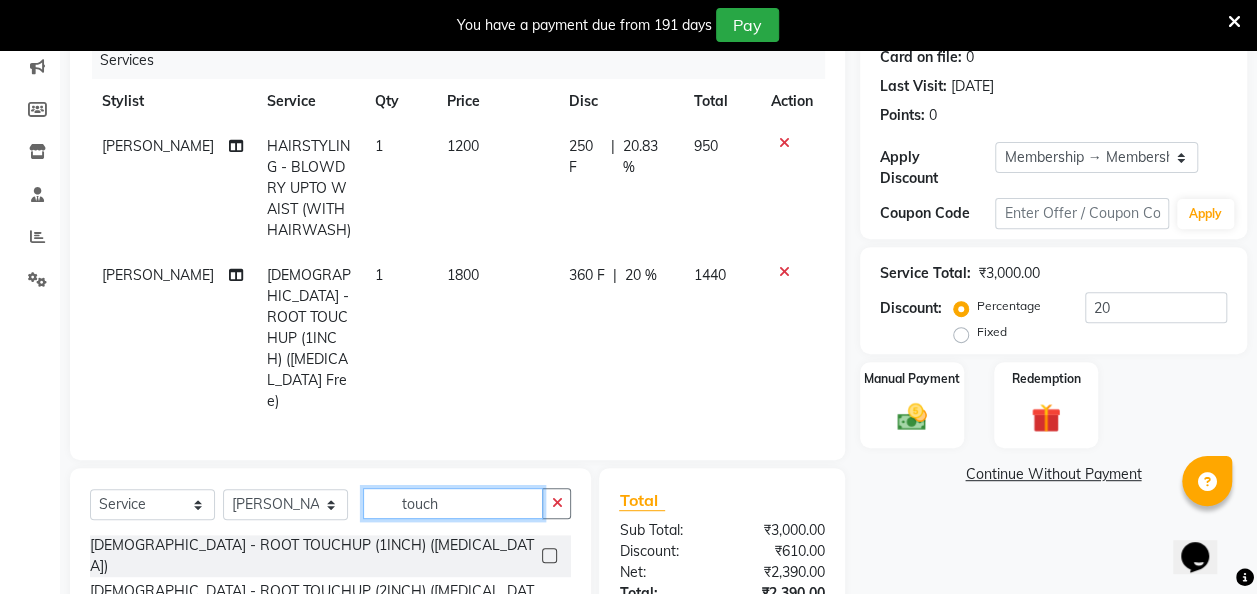 drag, startPoint x: 470, startPoint y: 450, endPoint x: 387, endPoint y: 458, distance: 83.38465 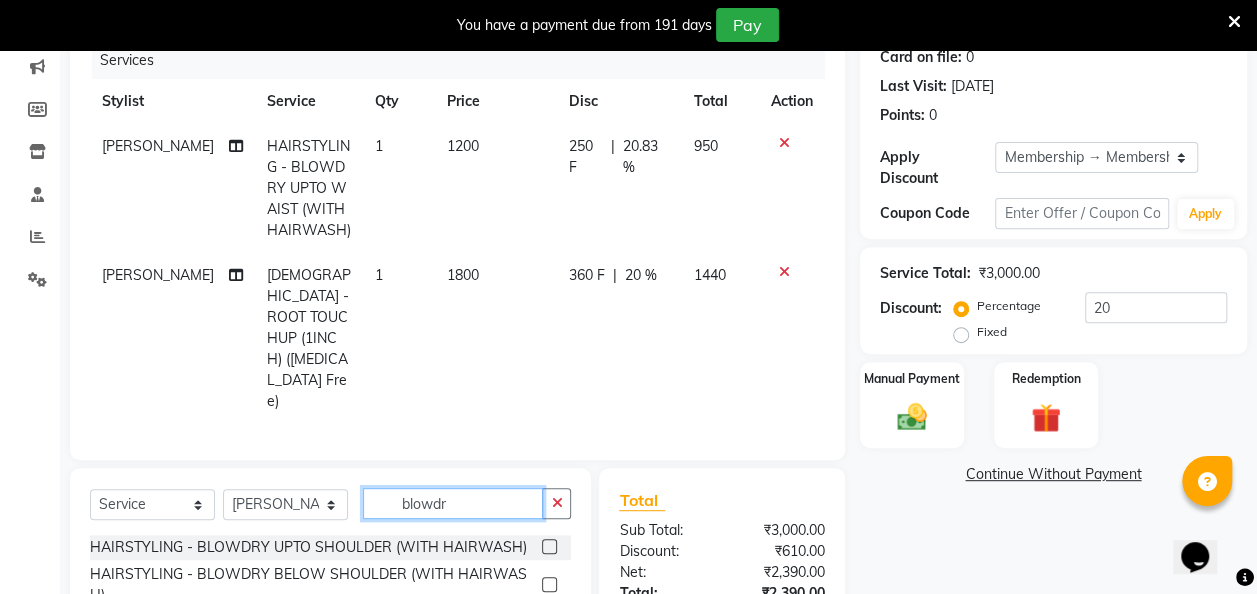 scroll, scrollTop: 406, scrollLeft: 0, axis: vertical 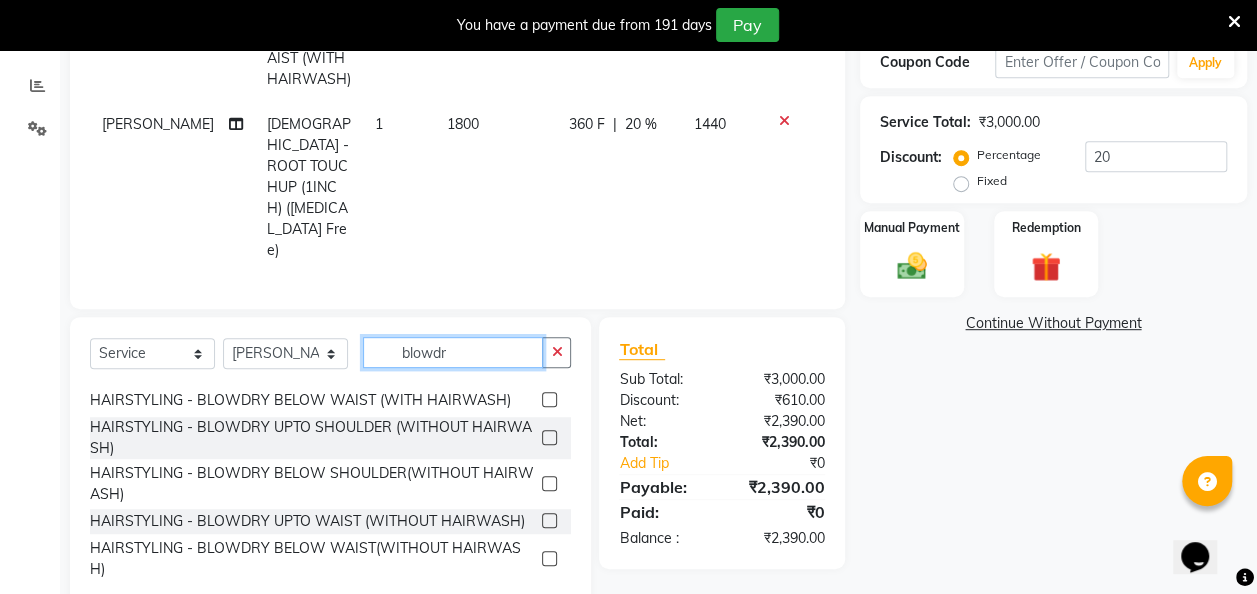 type on "blowdr" 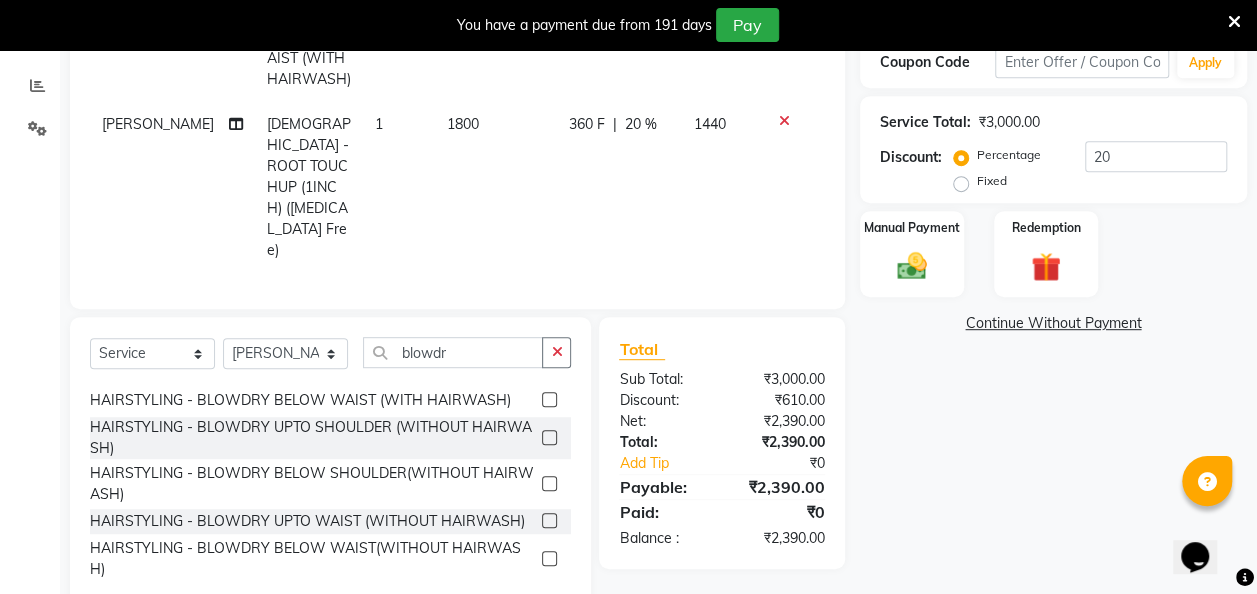 click 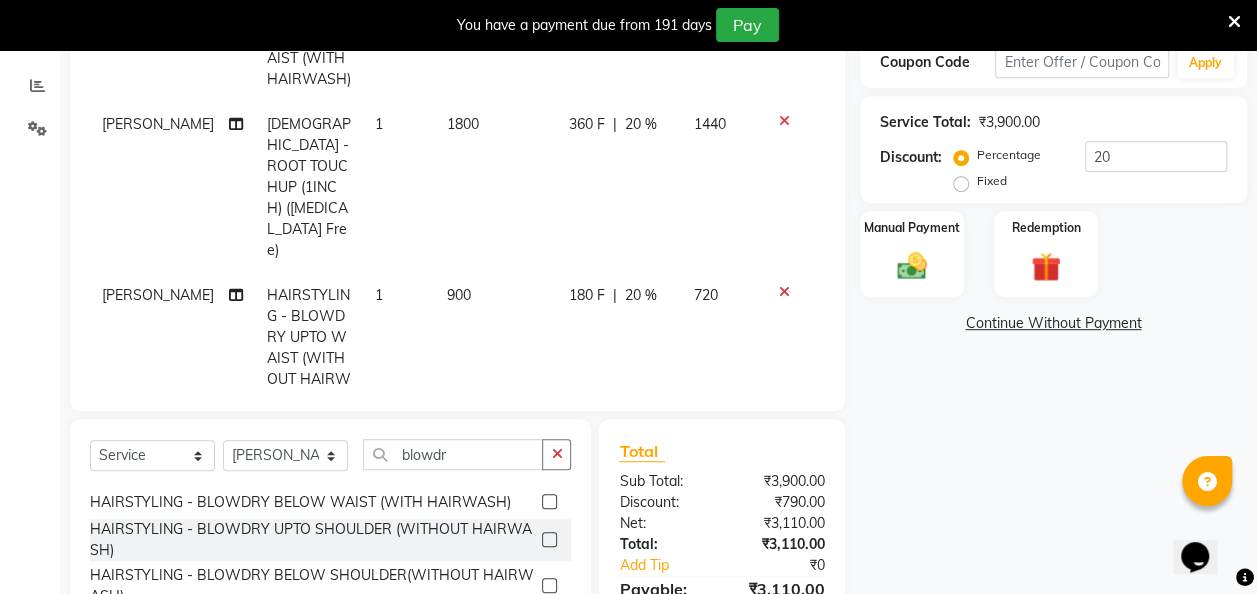 checkbox on "false" 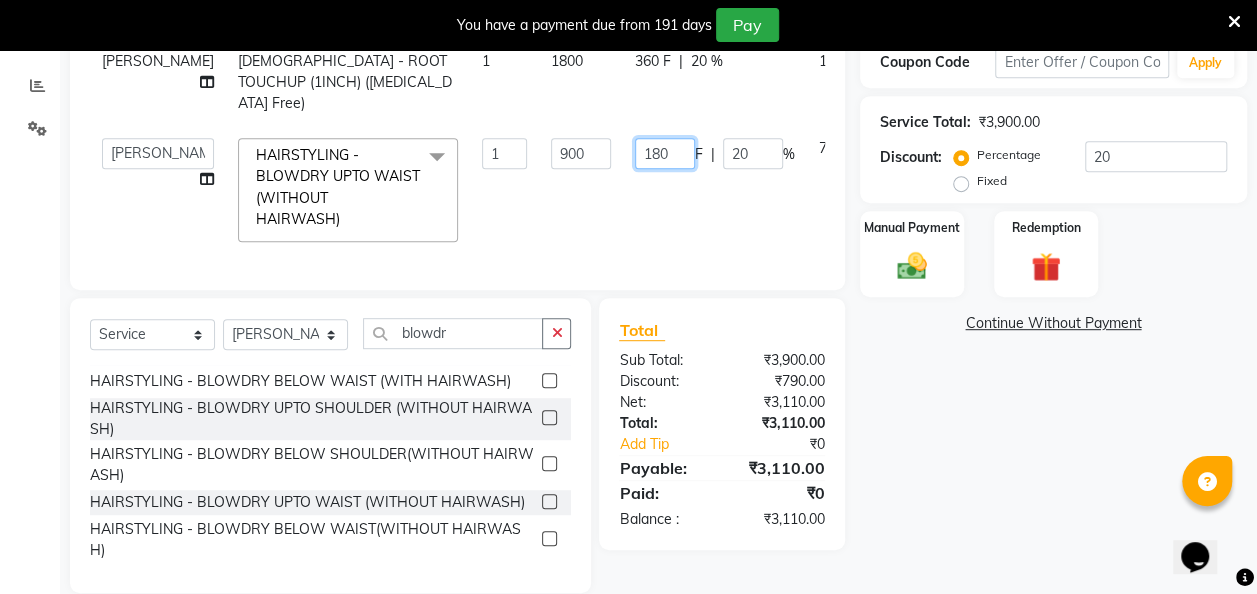 drag, startPoint x: 614, startPoint y: 176, endPoint x: 572, endPoint y: 184, distance: 42.755116 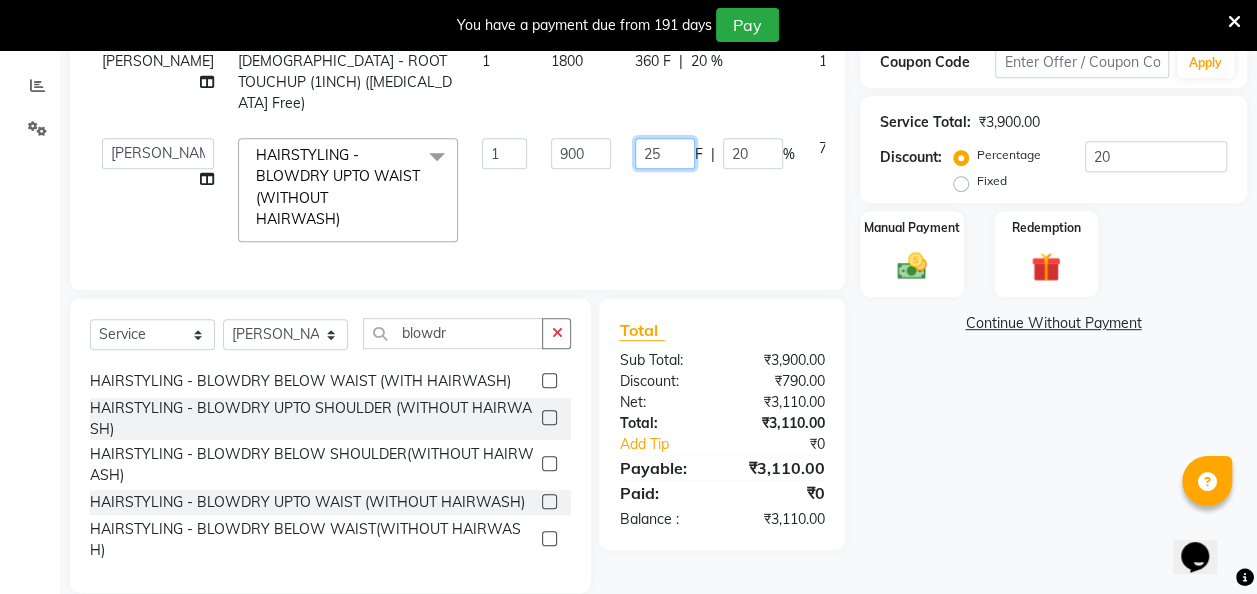 type on "250" 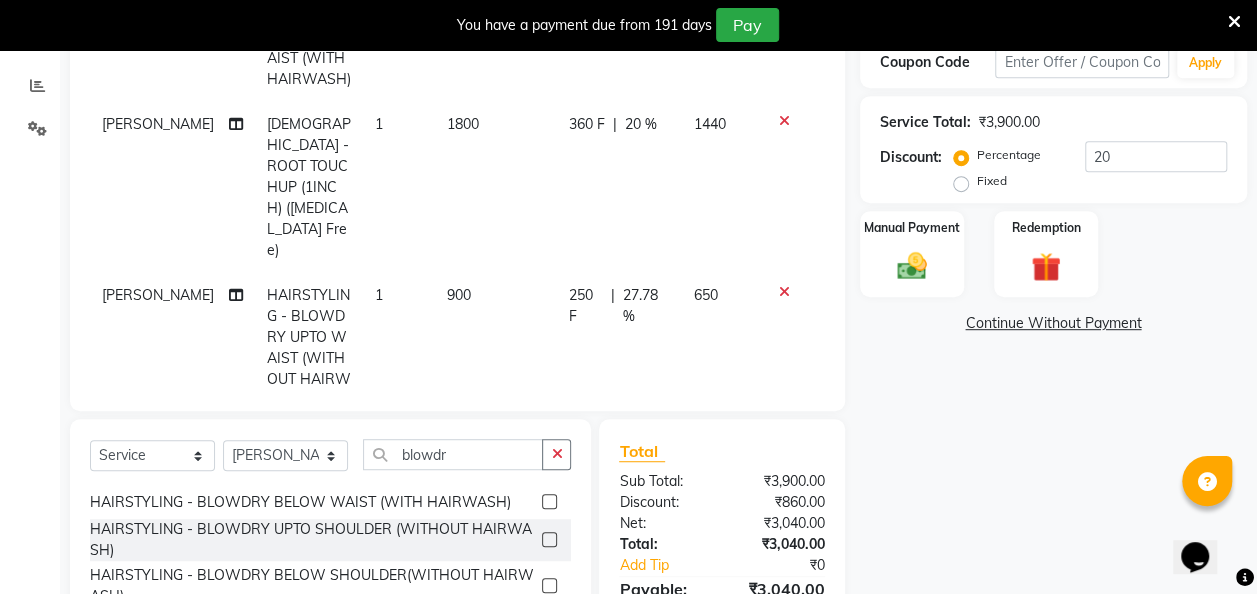click on "Services Stylist Service Qty Price Disc Total Action Shaves Salmani			 HAIRSTYLING - BLOWDRY UPTO WAIST (WITH HAIRWASH) 1 1200 250 F | 20.83 % 950 Shaves Salmani			 FEMALE - ROOT TOUCHUP (1INCH) (Ammonia Free) 1 1800 360 F | 20 % 1440 Shaves Salmani			 HAIRSTYLING - BLOWDRY UPTO WAIST (WITHOUT HAIRWASH) 1 900 250 F | 27.78 % 650" 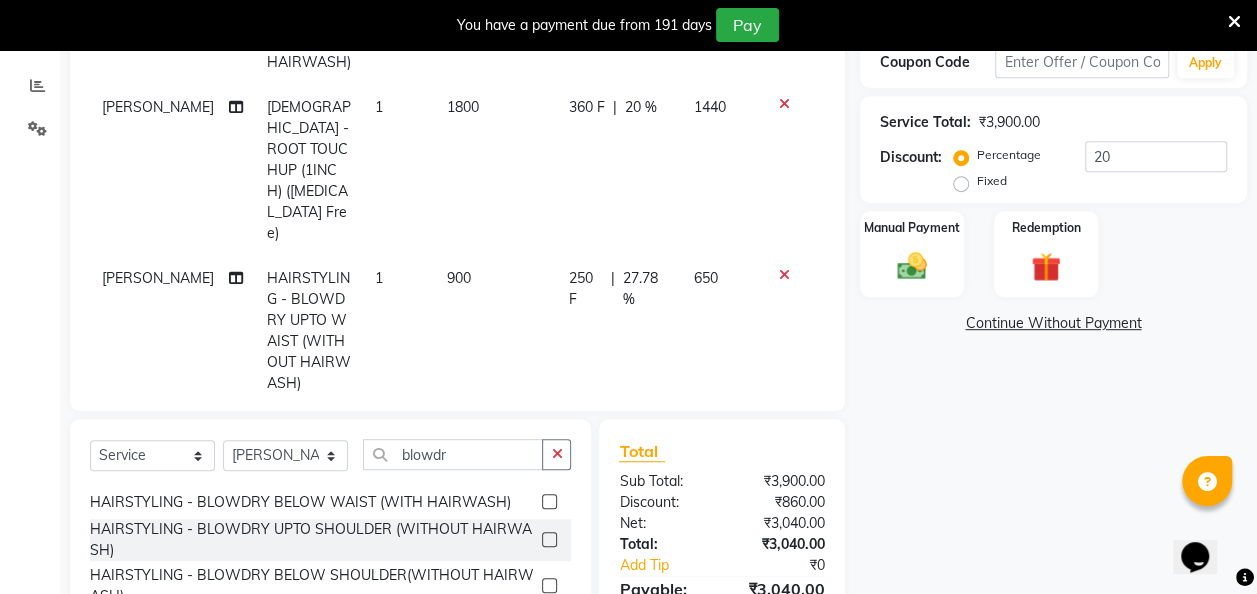 scroll, scrollTop: 21, scrollLeft: 0, axis: vertical 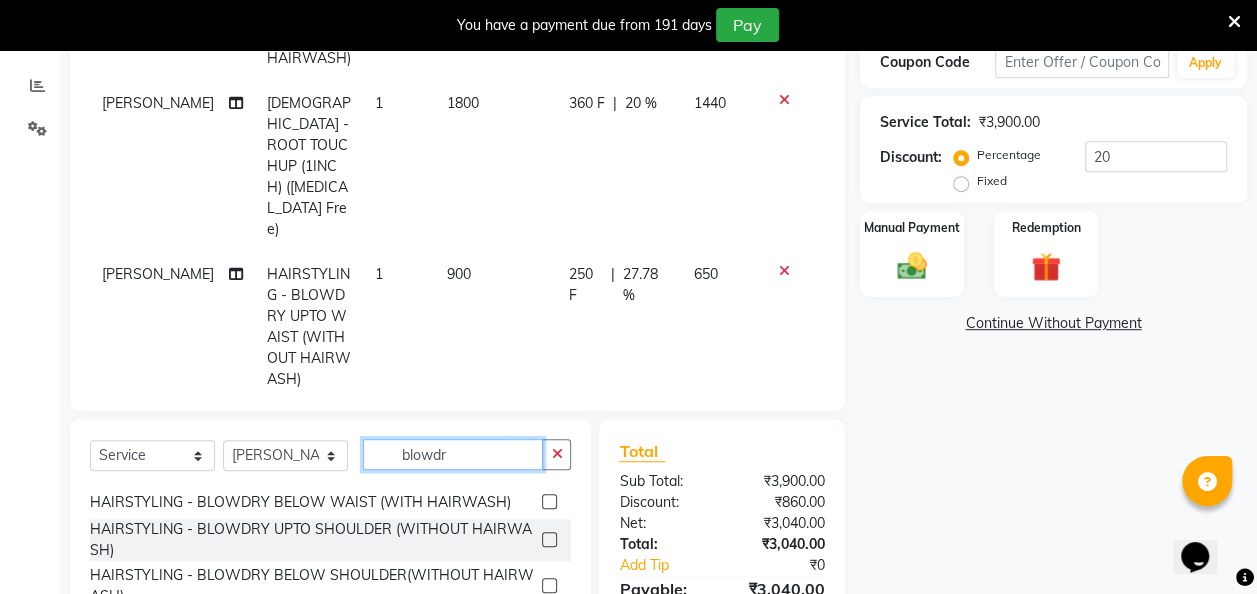 click on "blowdr" 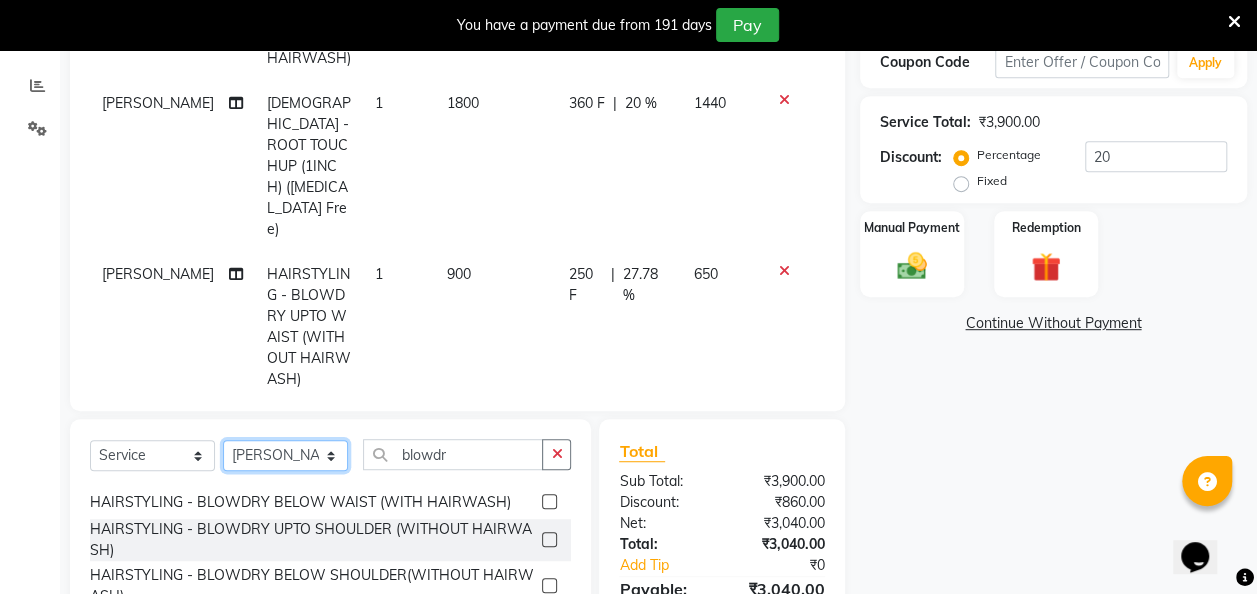 click on "Select Stylist [PERSON_NAME] danish [PERSON_NAME] [PERSON_NAME]		 [PERSON_NAME] [PERSON_NAME]			 Raju [PERSON_NAME]			 [PERSON_NAME]			 [PERSON_NAME] [PERSON_NAME] [PERSON_NAME] Seja [PERSON_NAME] Shaves [PERSON_NAME]" 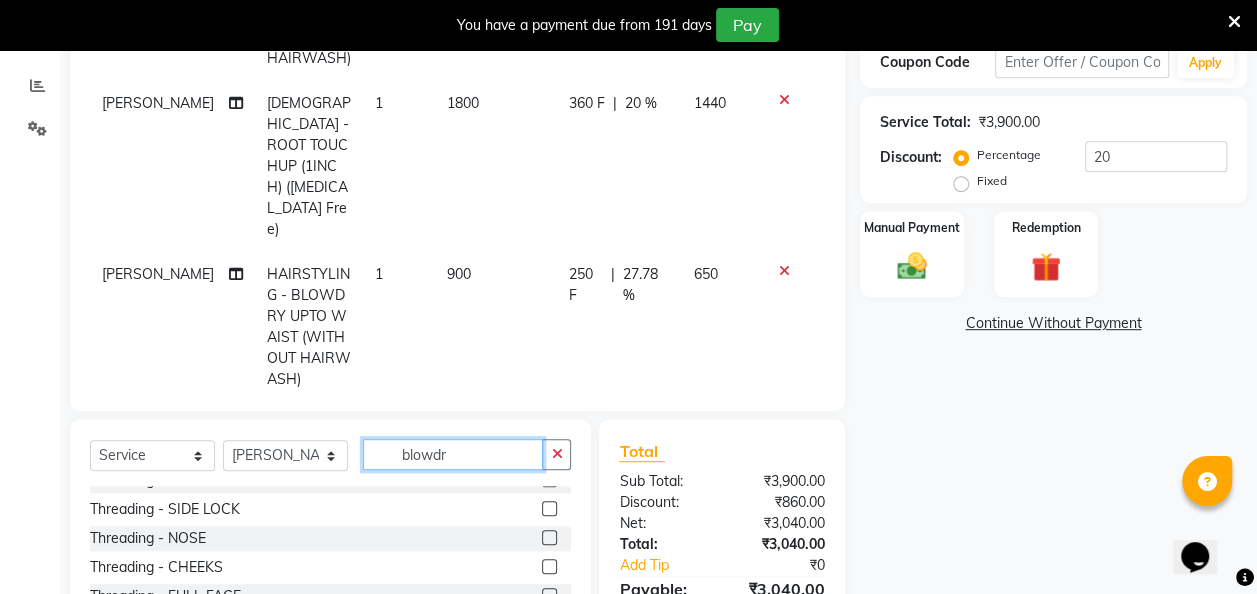 click on "blowdr" 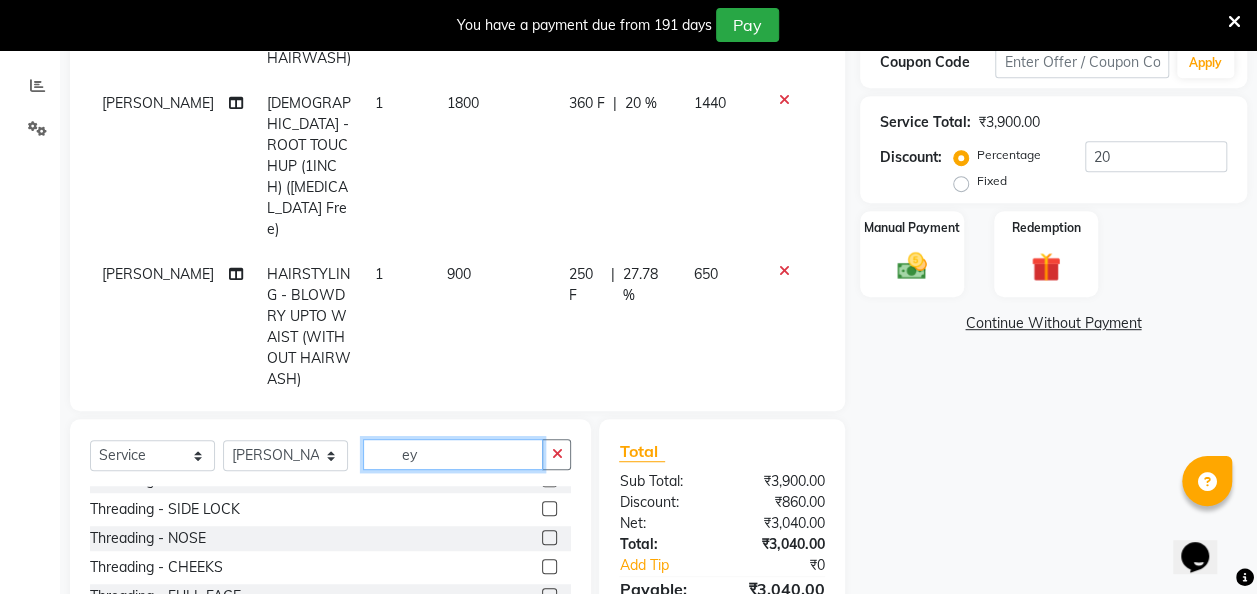 scroll, scrollTop: 0, scrollLeft: 0, axis: both 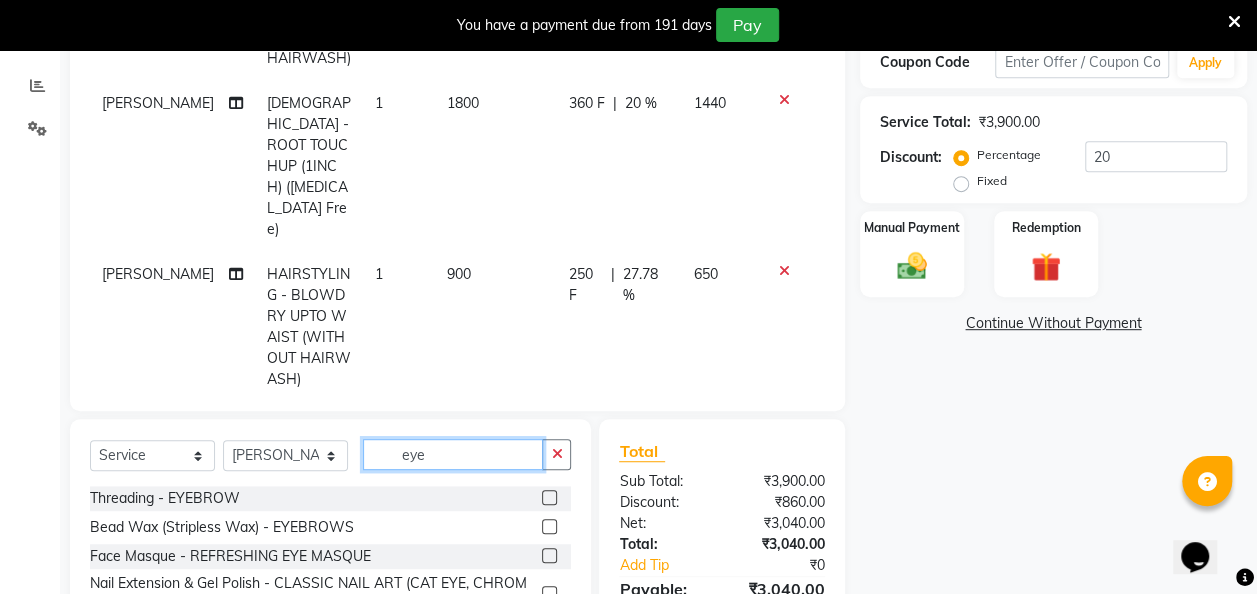 type on "eye" 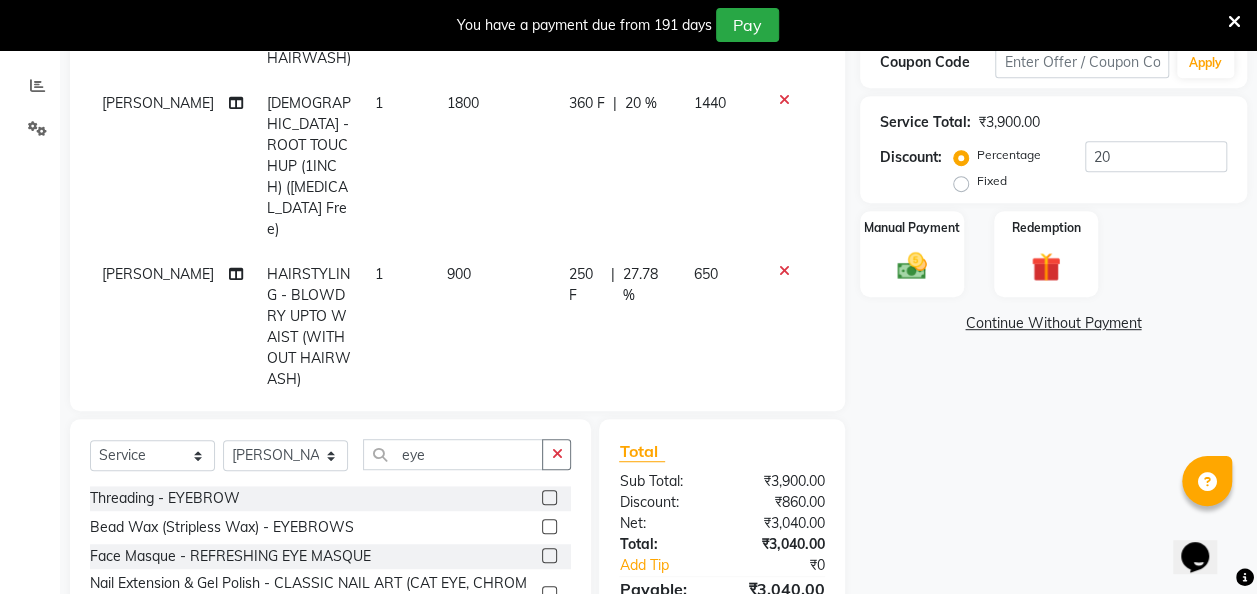 click 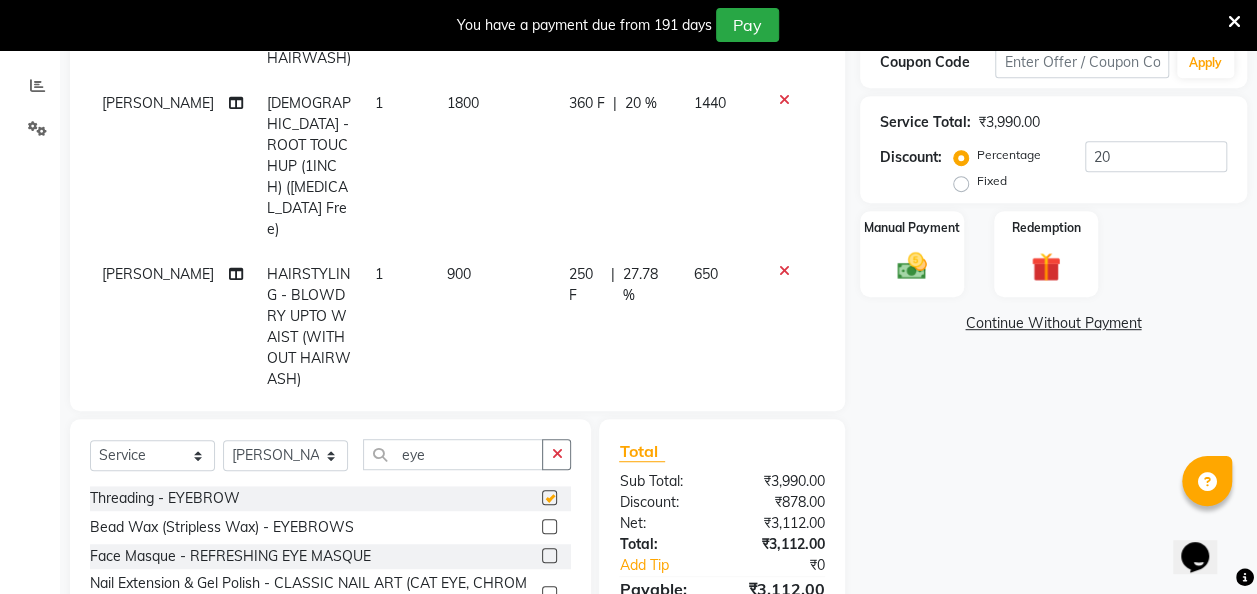 checkbox on "false" 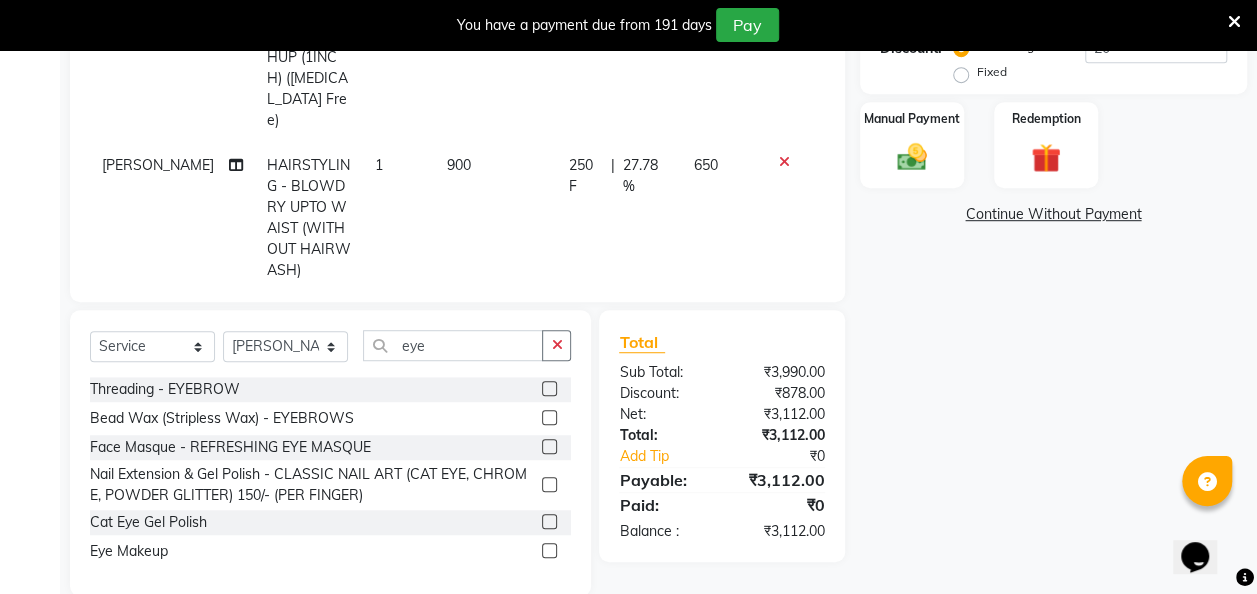 scroll, scrollTop: 546, scrollLeft: 0, axis: vertical 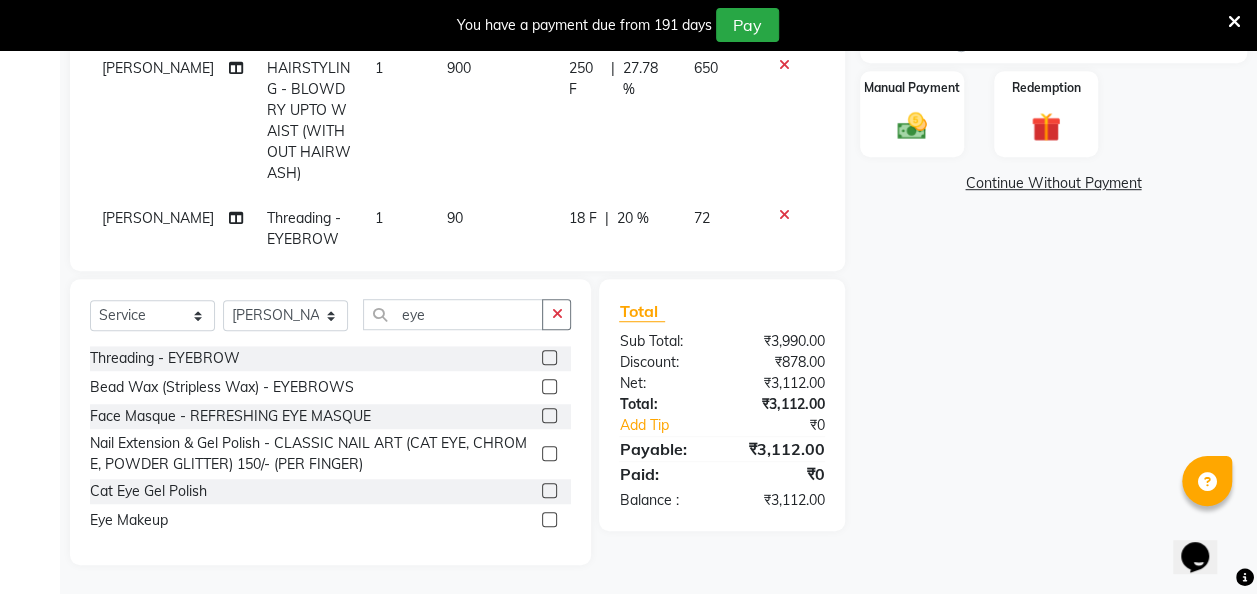 click on "20 %" 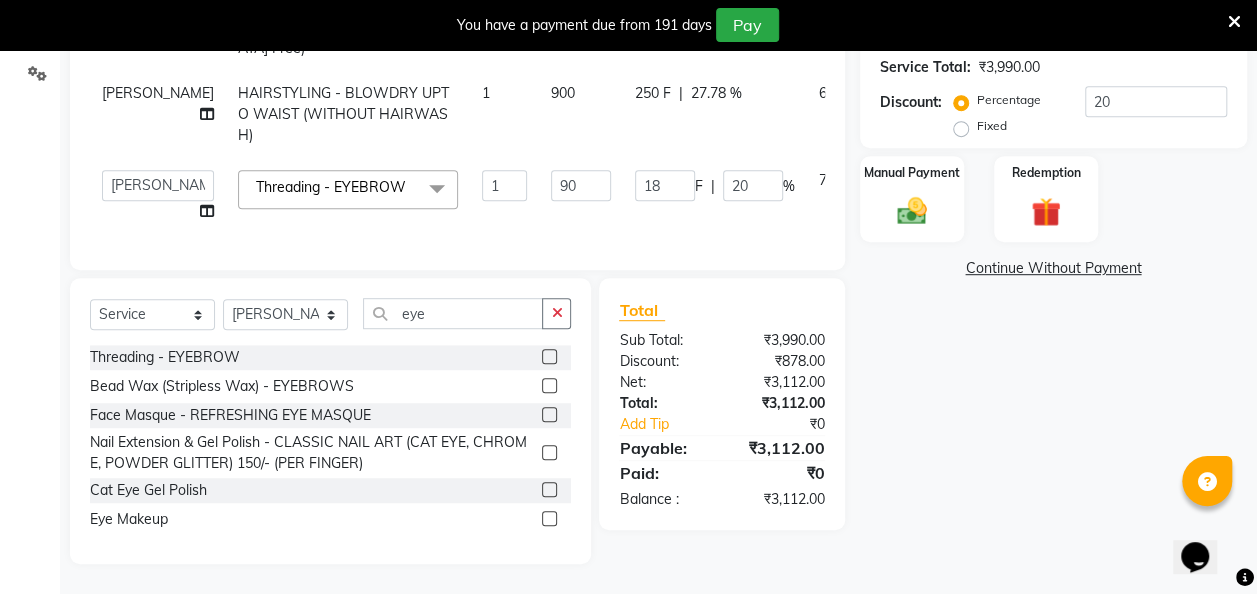 scroll, scrollTop: 496, scrollLeft: 0, axis: vertical 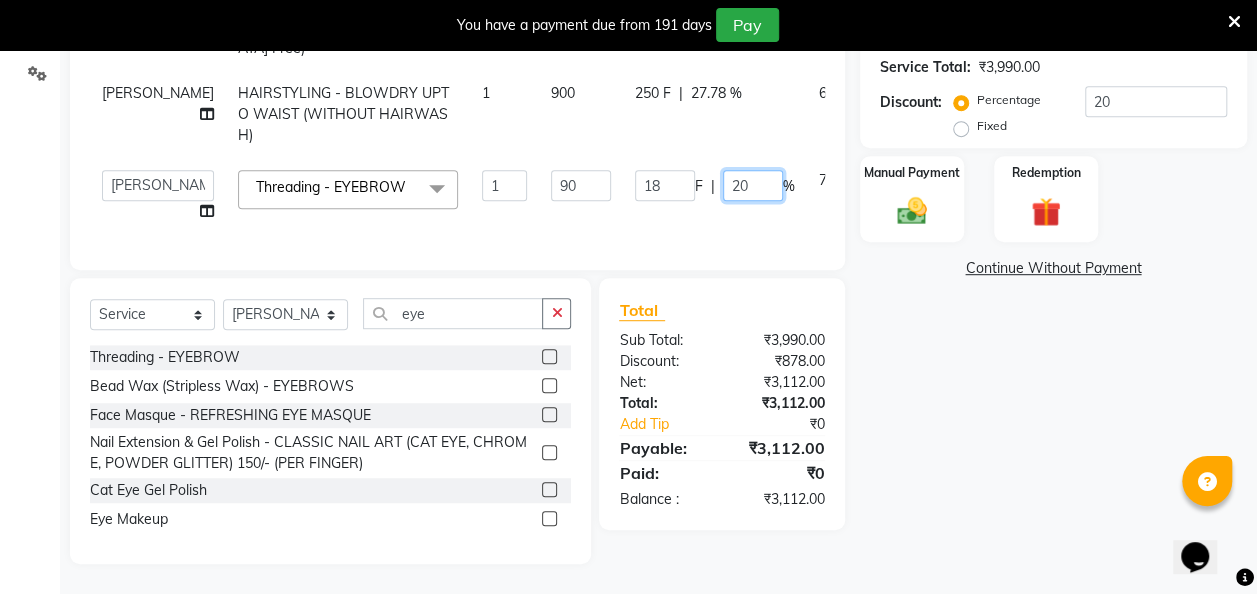 drag, startPoint x: 696, startPoint y: 168, endPoint x: 668, endPoint y: 173, distance: 28.442924 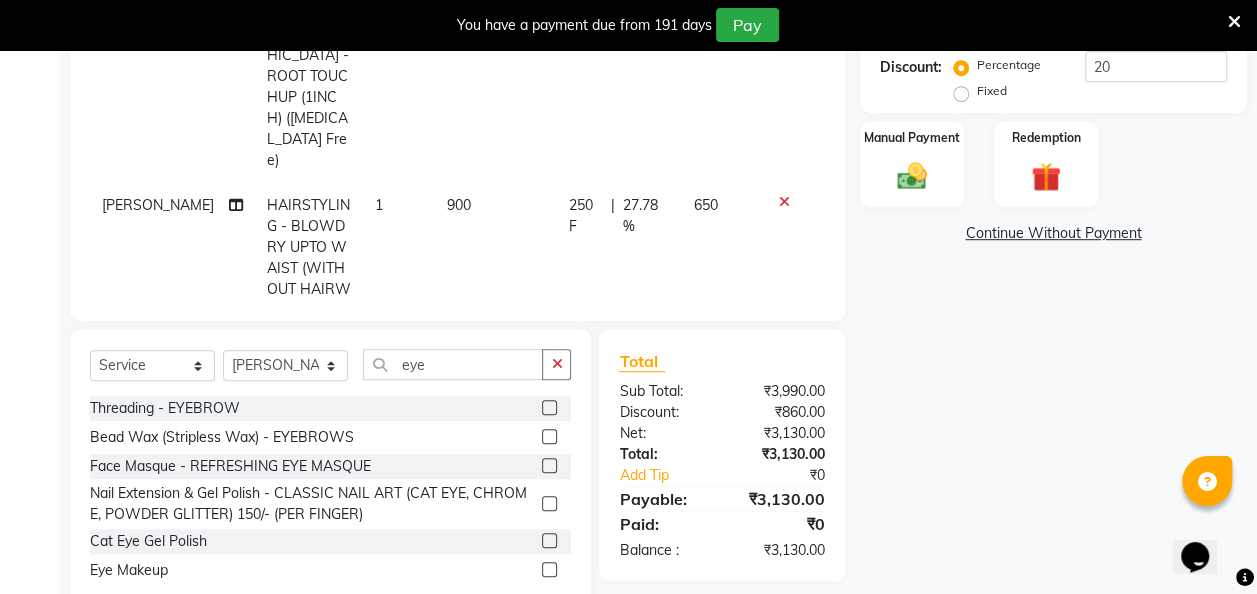 click on "Shaves Salmani			 HAIRSTYLING - BLOWDRY UPTO WAIST (WITH HAIRWASH) 1 1200 250 F | 20.83 % 950 Shaves Salmani			 FEMALE - ROOT TOUCHUP (1INCH) (Ammonia Free) 1 1800 360 F | 20 % 1440 Shaves Salmani			 HAIRSTYLING - BLOWDRY UPTO WAIST (WITHOUT HAIRWASH) 1 900 250 F | 27.78 % 650 Reena Sawardekar			 Threading - EYEBROW 1 90 0 F | 0 % 90" 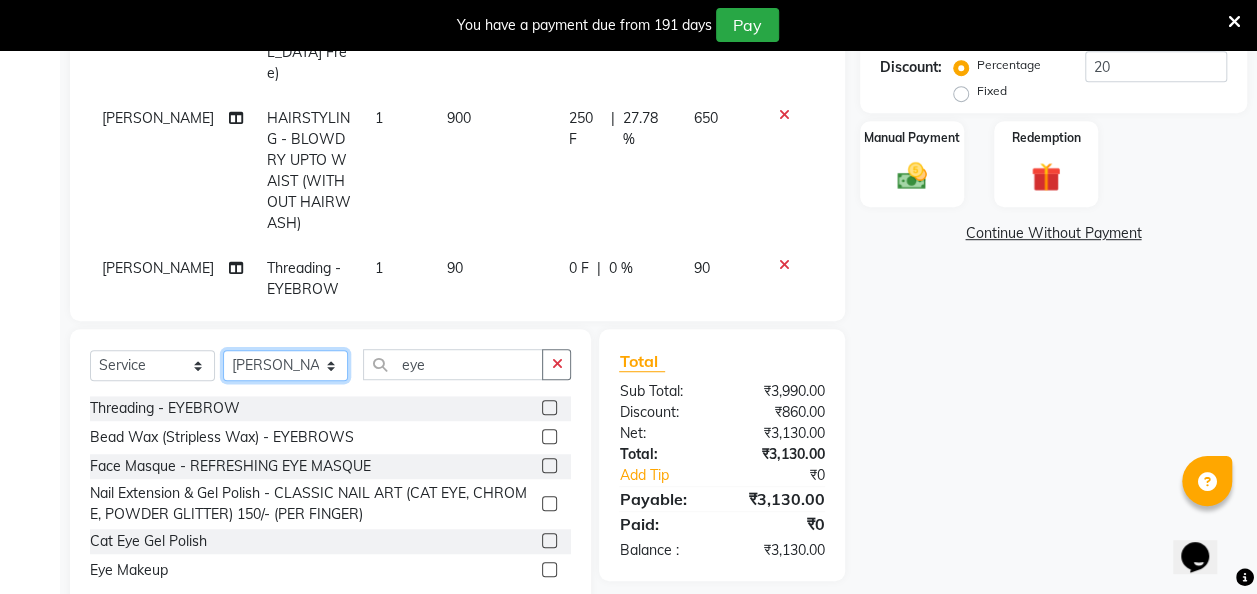 click on "Select Stylist [PERSON_NAME] danish [PERSON_NAME] [PERSON_NAME]		 [PERSON_NAME] [PERSON_NAME]			 Raju [PERSON_NAME]			 [PERSON_NAME]			 [PERSON_NAME] [PERSON_NAME] [PERSON_NAME] Seja [PERSON_NAME] Shaves [PERSON_NAME]" 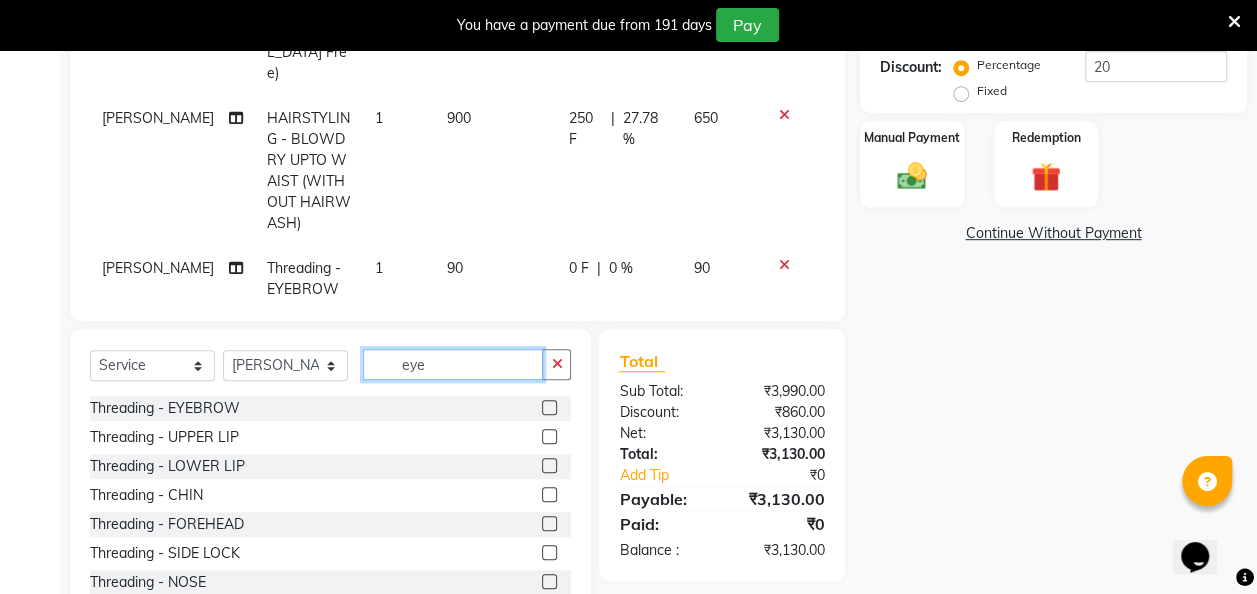 drag, startPoint x: 457, startPoint y: 363, endPoint x: 237, endPoint y: 494, distance: 256.04883 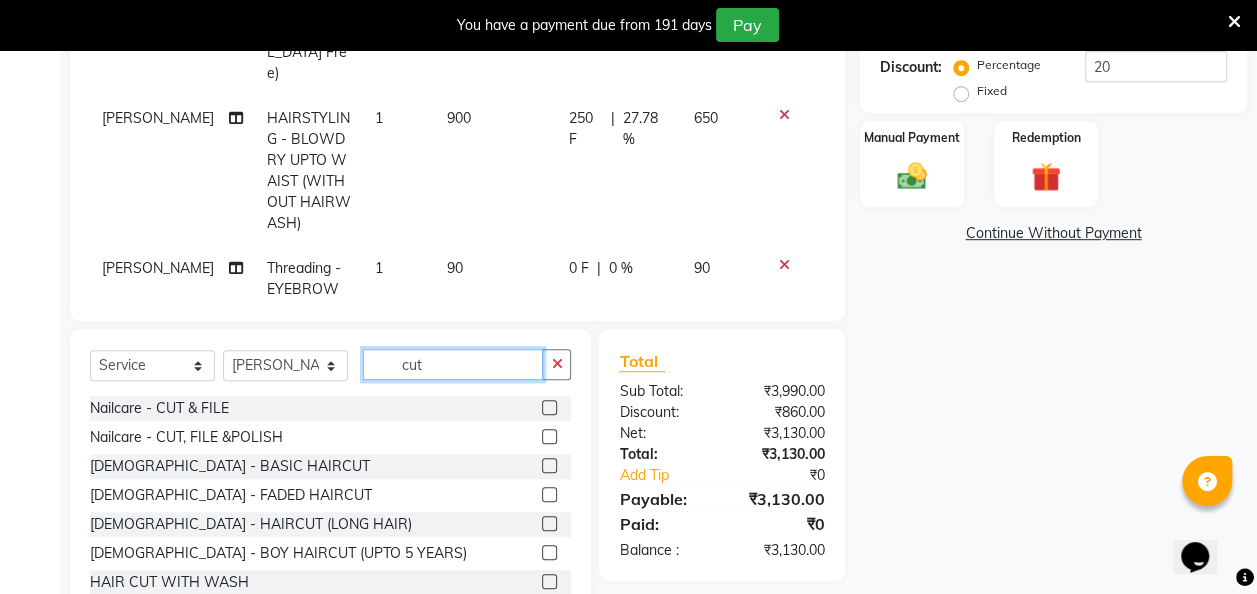 type on "cut" 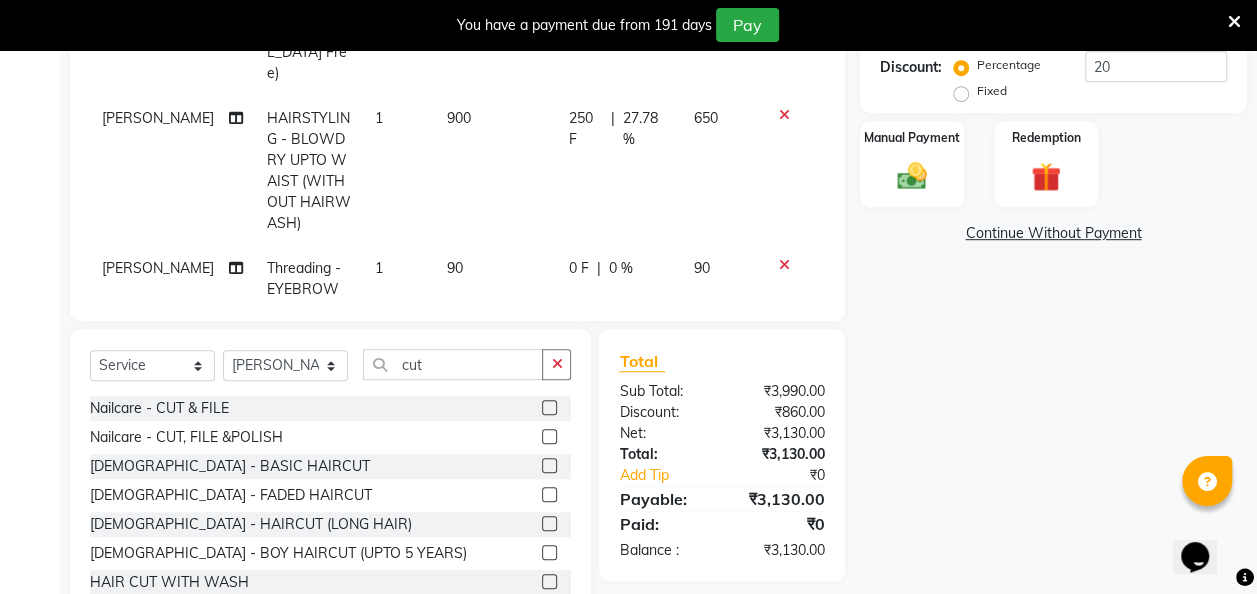 click 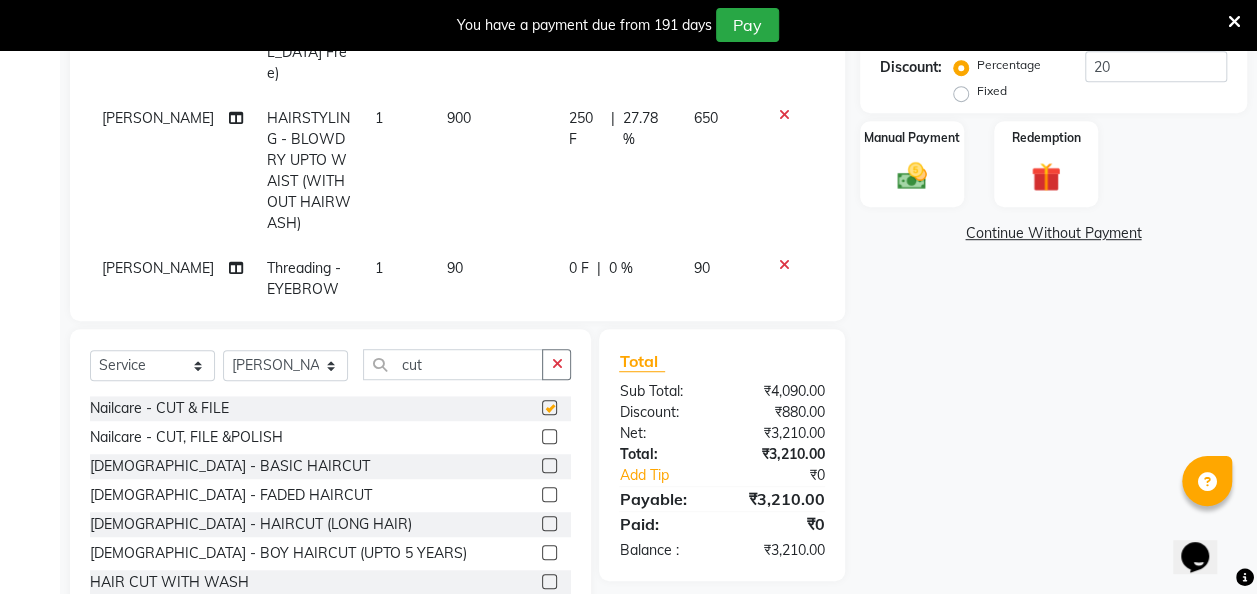 checkbox on "false" 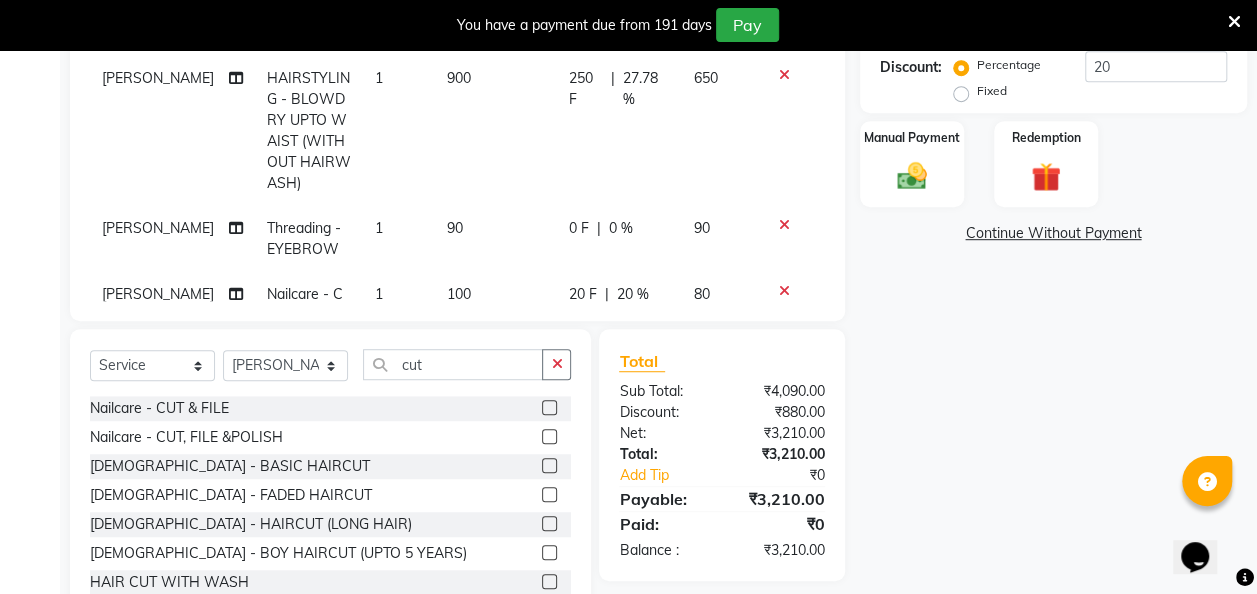 scroll, scrollTop: 153, scrollLeft: 0, axis: vertical 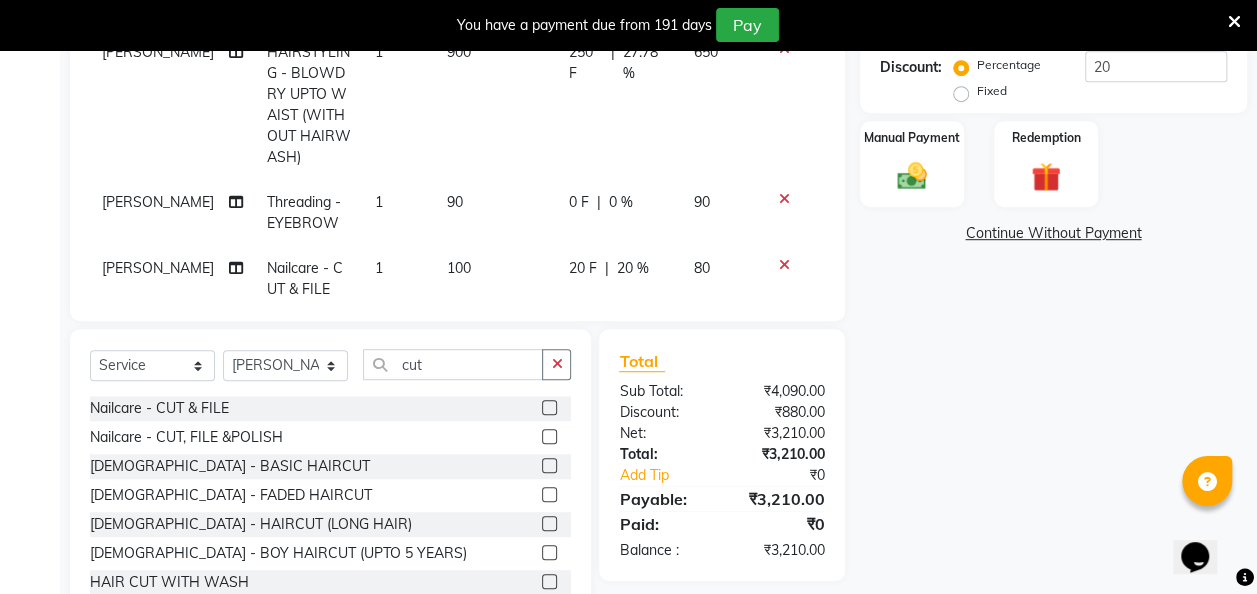 click on "20 %" 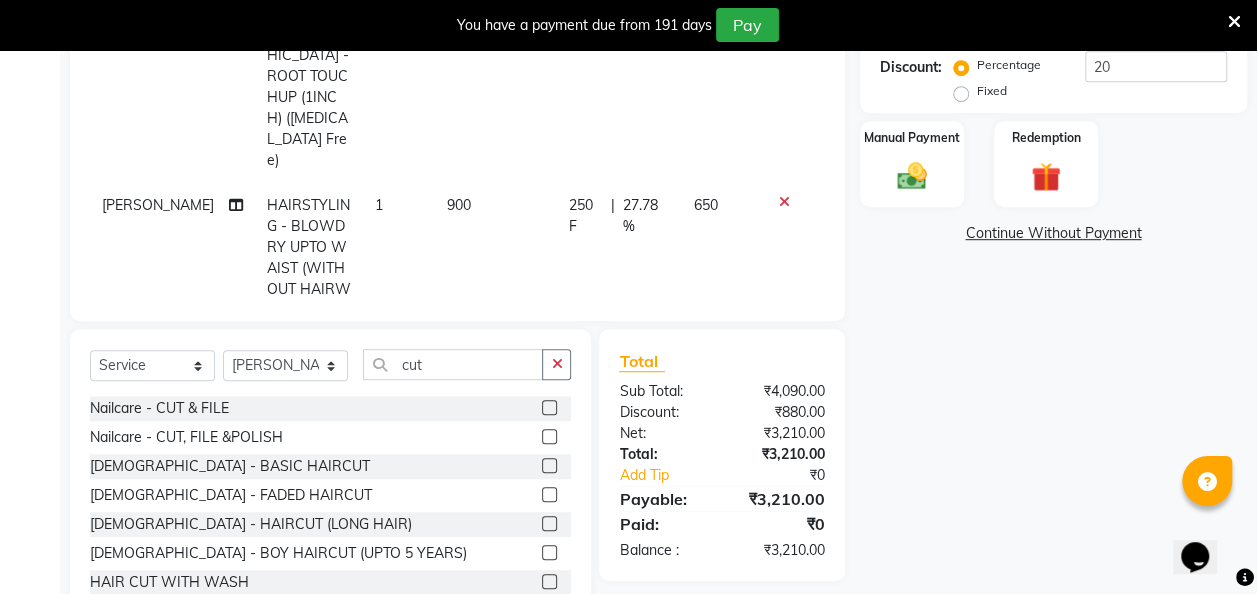 select on "85272" 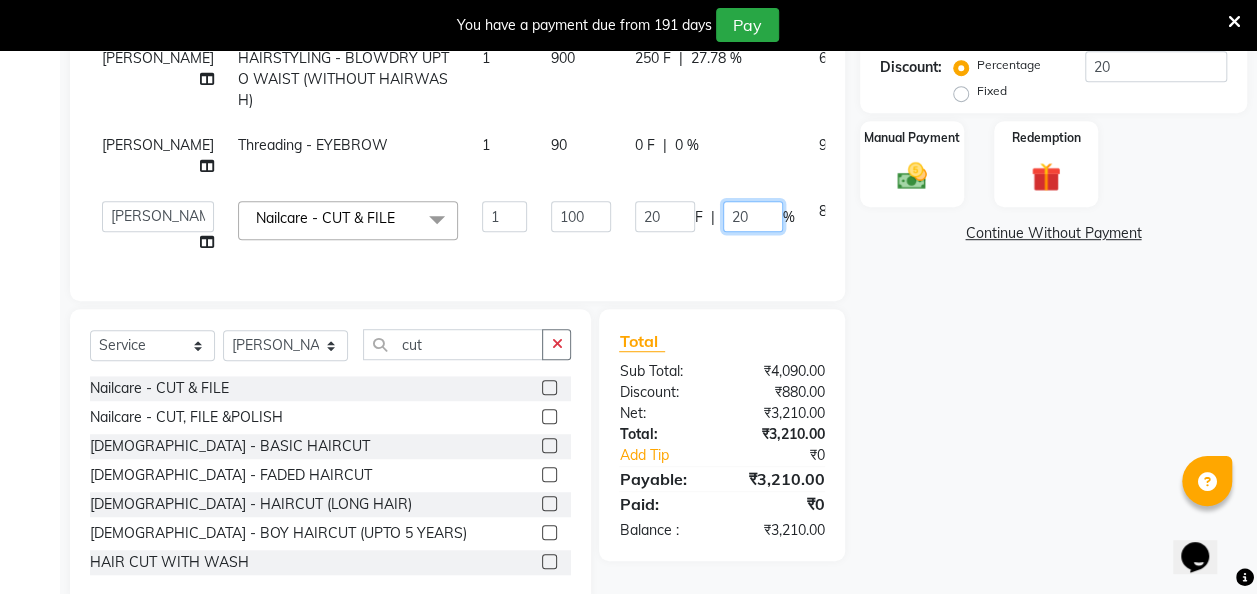 drag, startPoint x: 720, startPoint y: 196, endPoint x: 690, endPoint y: 206, distance: 31.622776 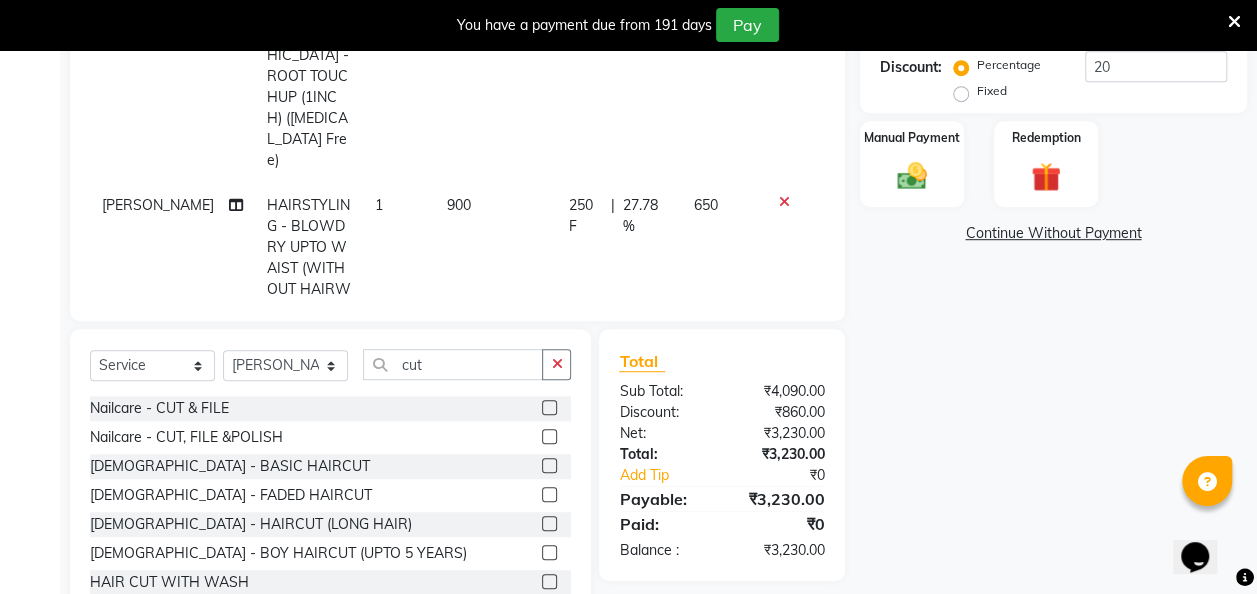 click on "Shaves Salmani			 HAIRSTYLING - BLOWDRY UPTO WAIST (WITH HAIRWASH) 1 1200 250 F | 20.83 % 950 Shaves Salmani			 FEMALE - ROOT TOUCHUP (1INCH) (Ammonia Free) 1 1800 360 F | 20 % 1440 Shaves Salmani			 HAIRSTYLING - BLOWDRY UPTO WAIST (WITHOUT HAIRWASH) 1 900 250 F | 27.78 % 650 Reena Sawardekar			 Threading - EYEBROW 1 90 0 F | 0 % 90 Nilam Bhanushali Nailcare - CUT & FILE 1 100 0 F | 0 % 100" 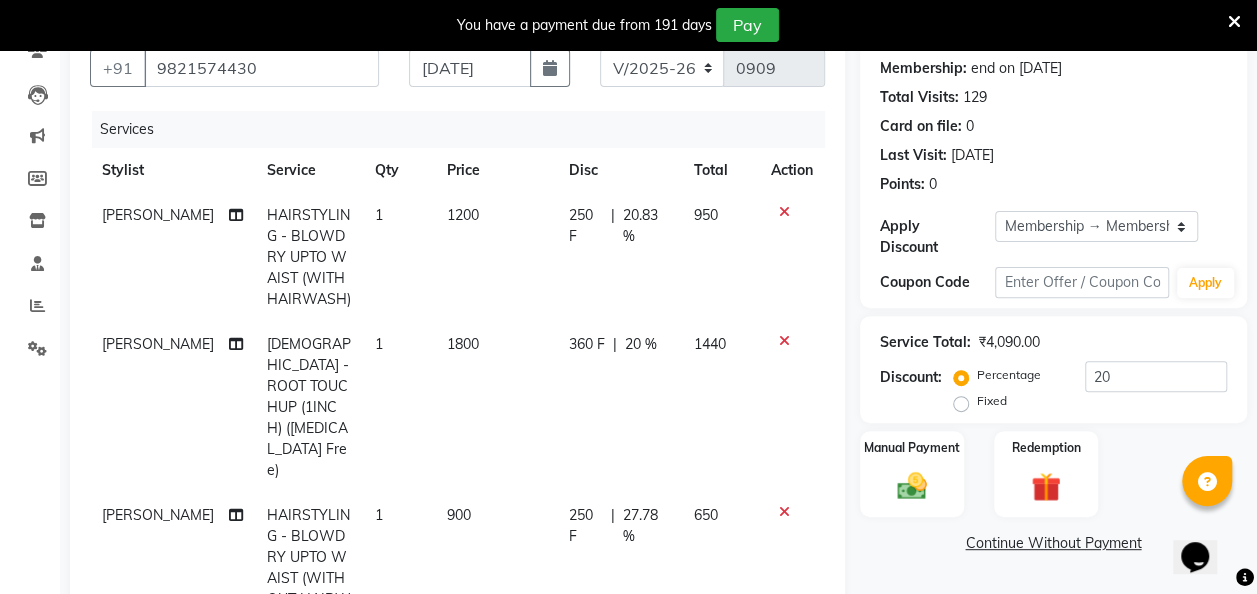 scroll, scrollTop: 226, scrollLeft: 0, axis: vertical 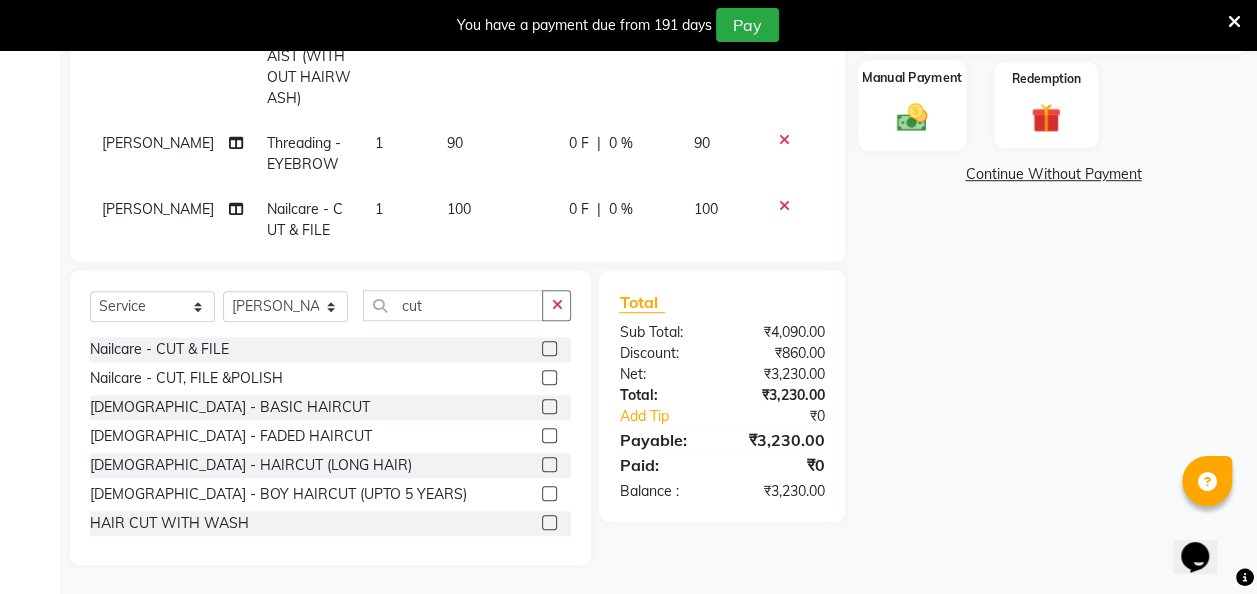 click 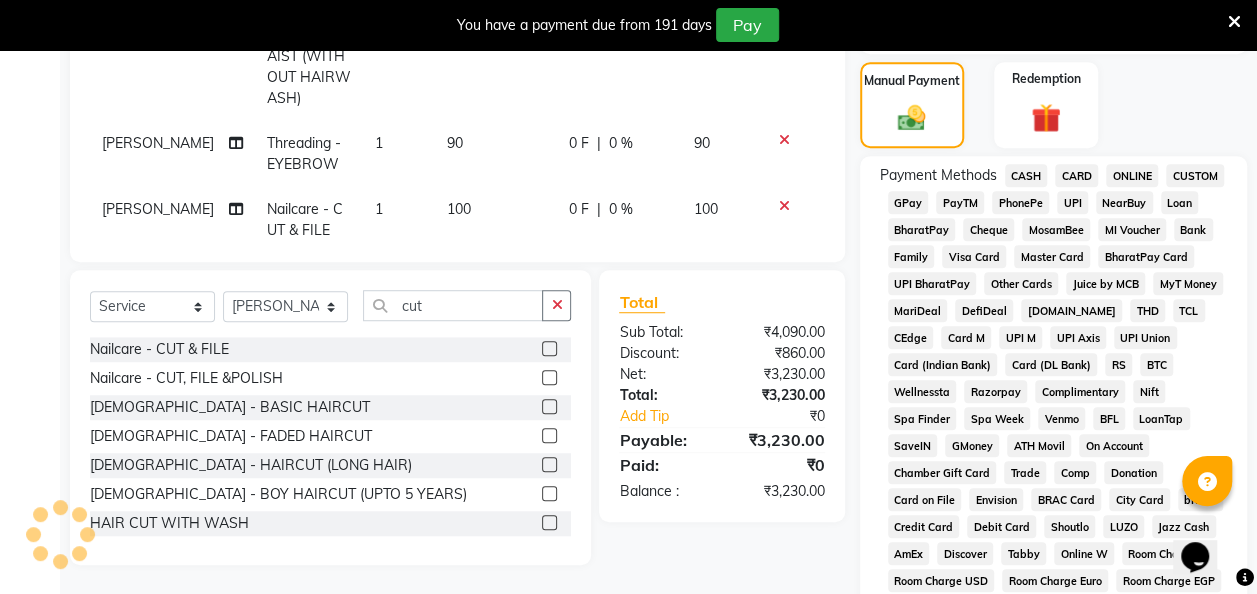 drag, startPoint x: 1074, startPoint y: 200, endPoint x: 1086, endPoint y: 223, distance: 25.942244 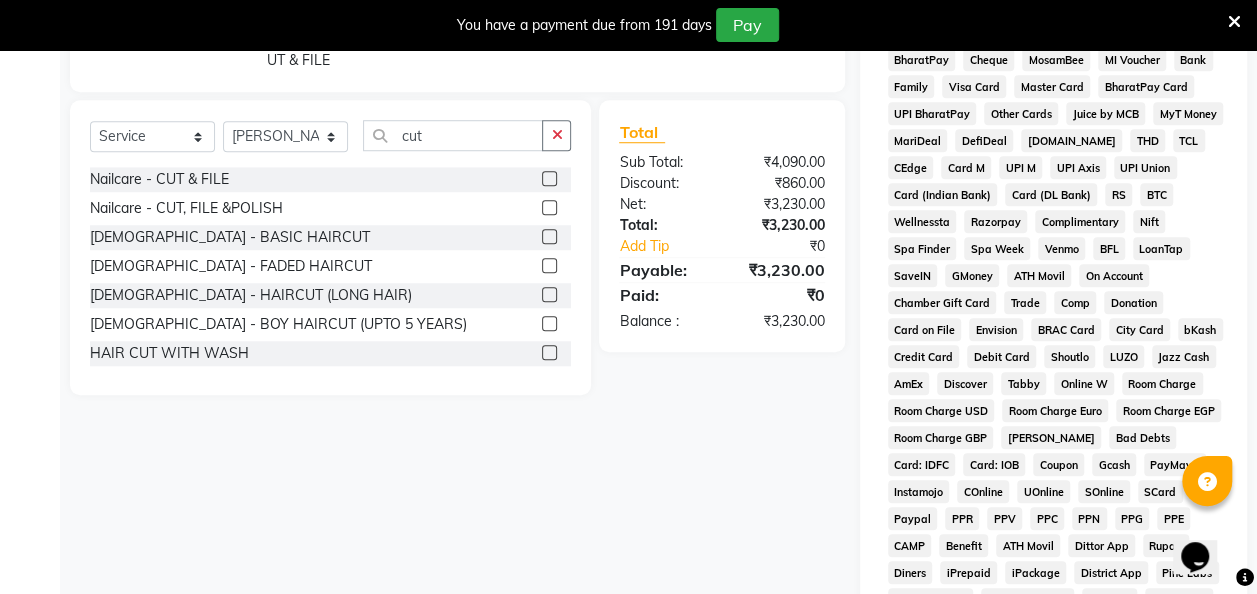 scroll, scrollTop: 755, scrollLeft: 0, axis: vertical 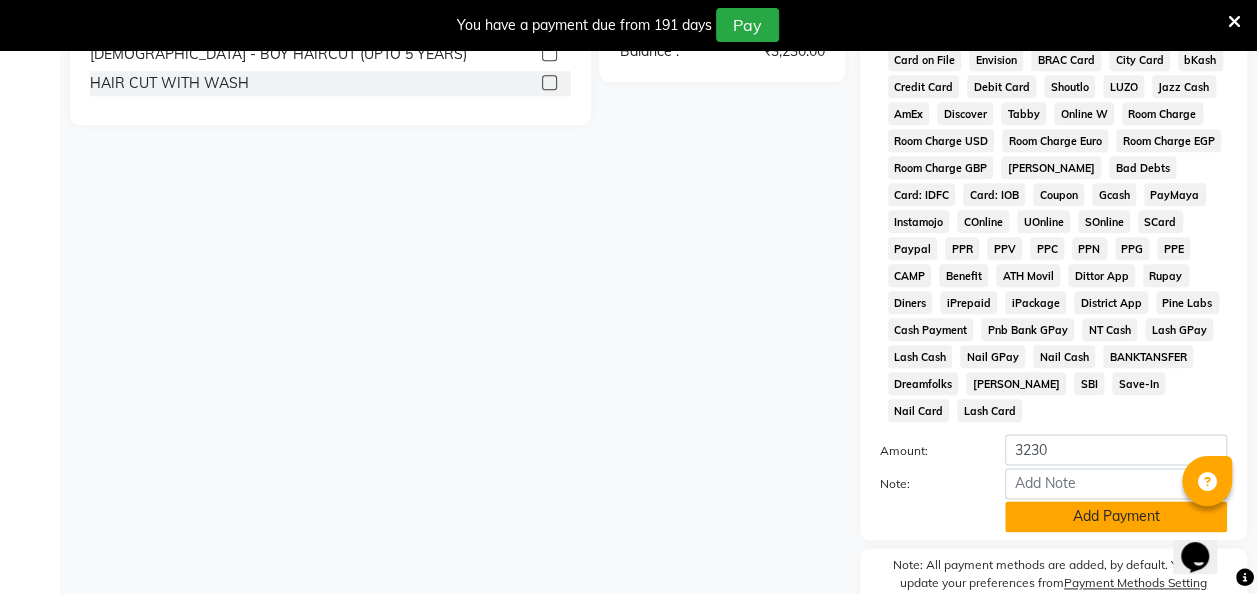 click on "Add Payment" 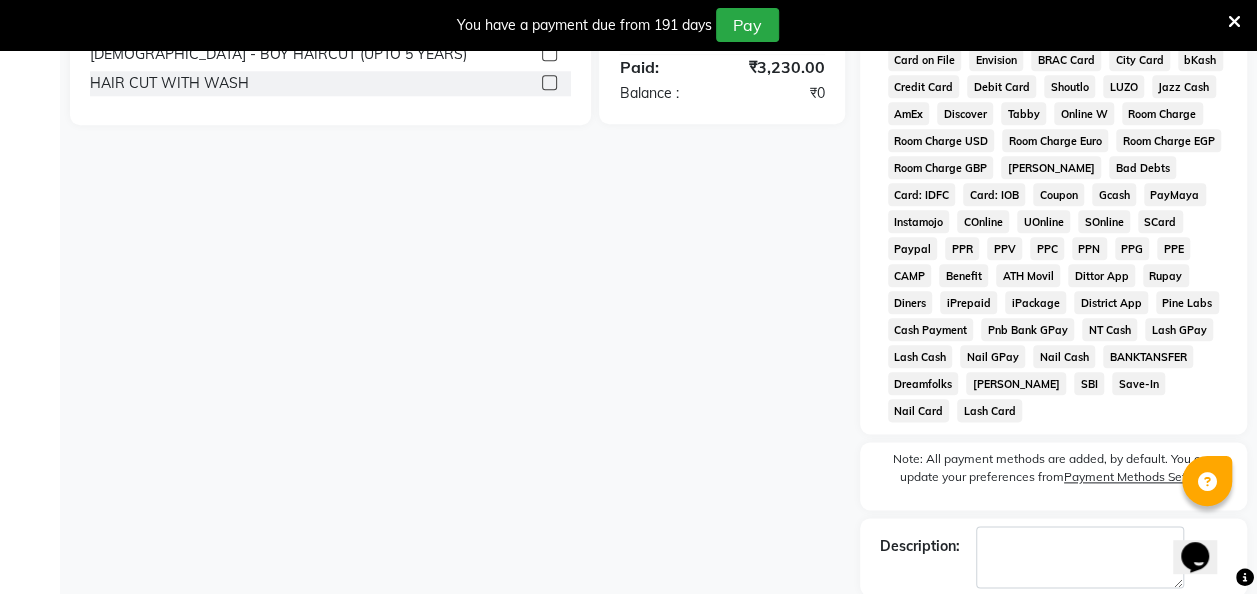scroll, scrollTop: 1100, scrollLeft: 0, axis: vertical 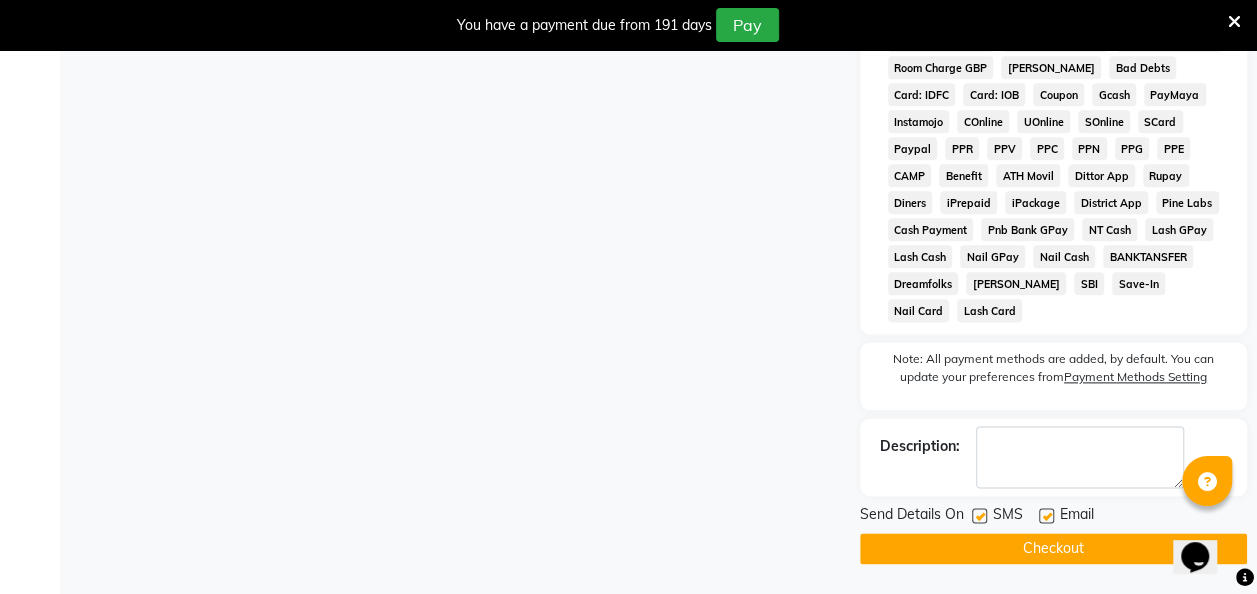 click 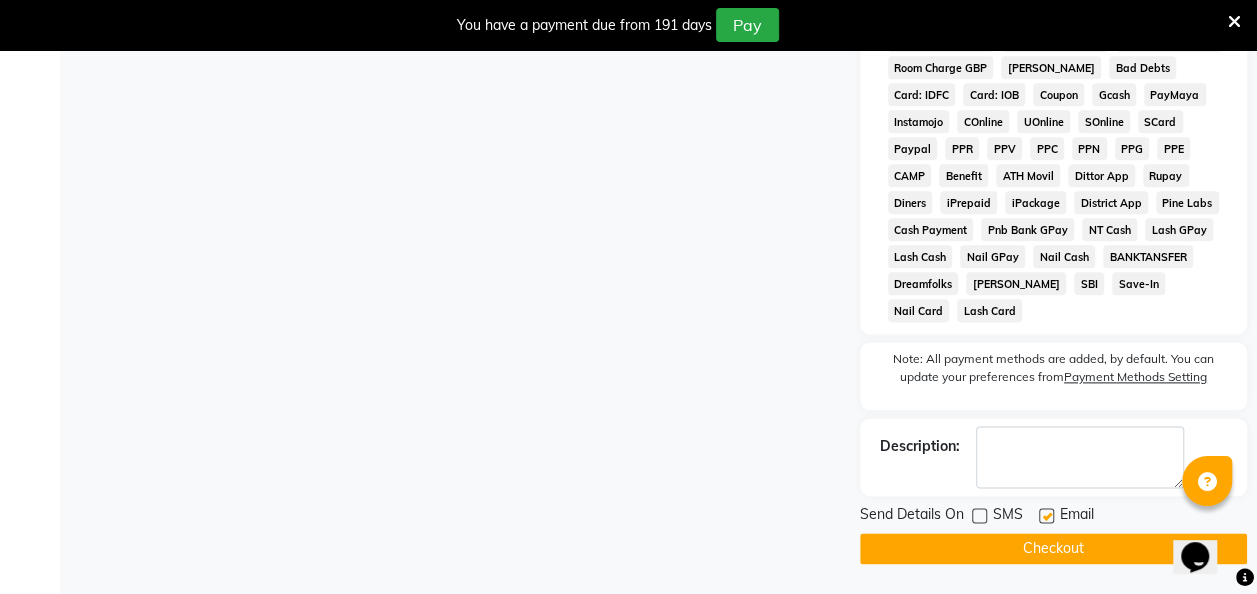 click 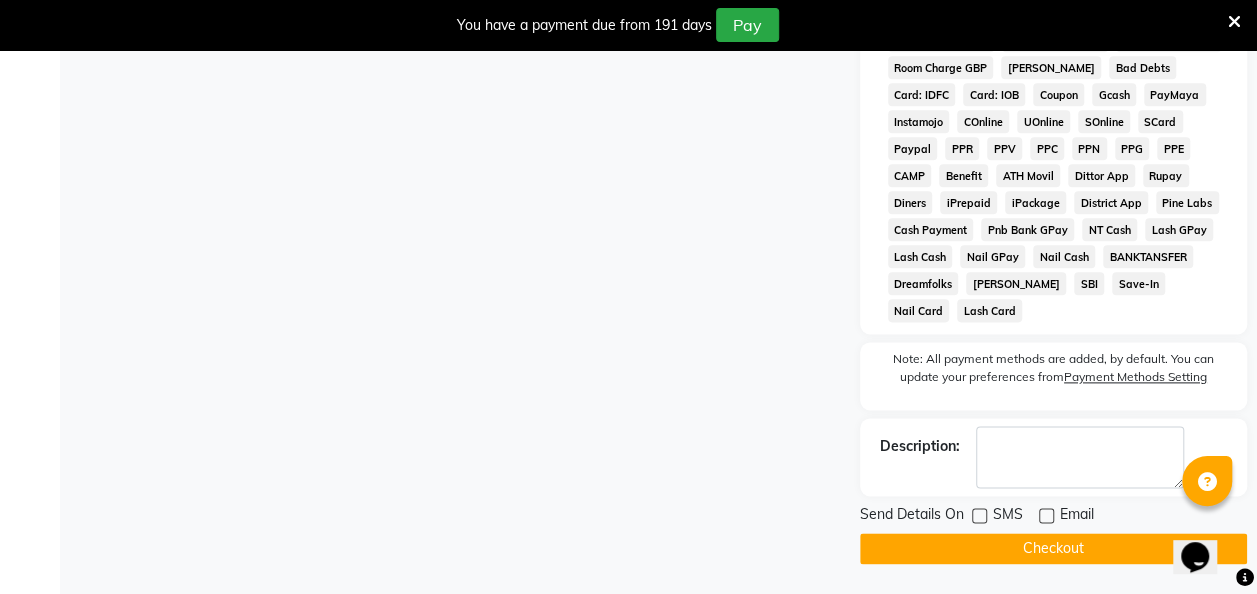 click on "Checkout" 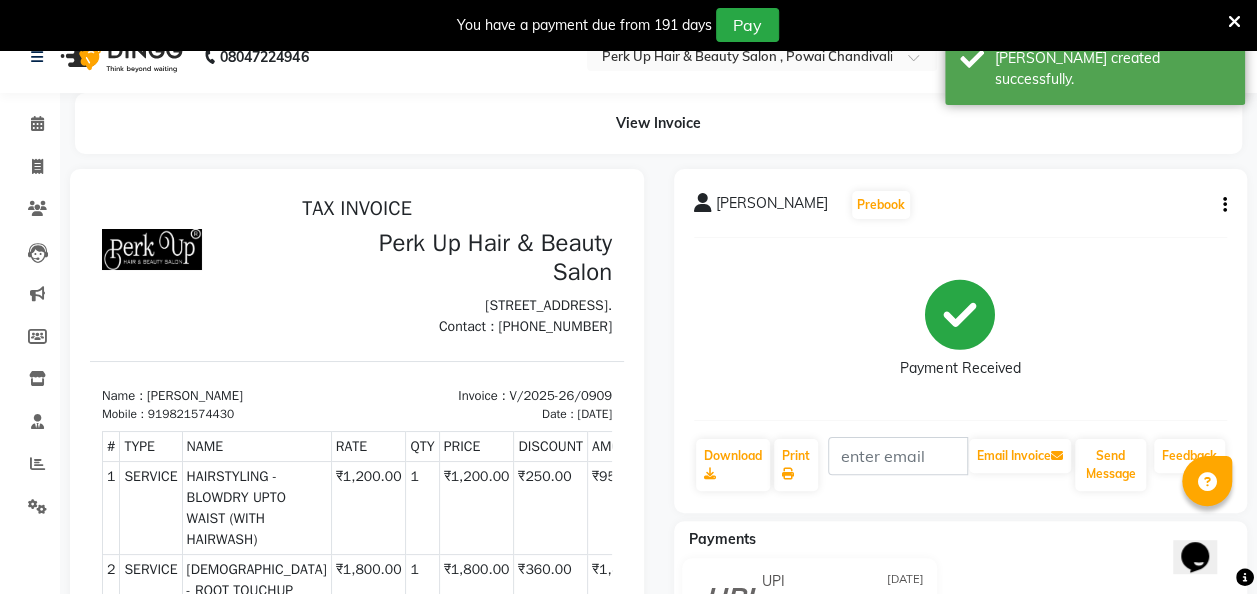 scroll, scrollTop: 2, scrollLeft: 0, axis: vertical 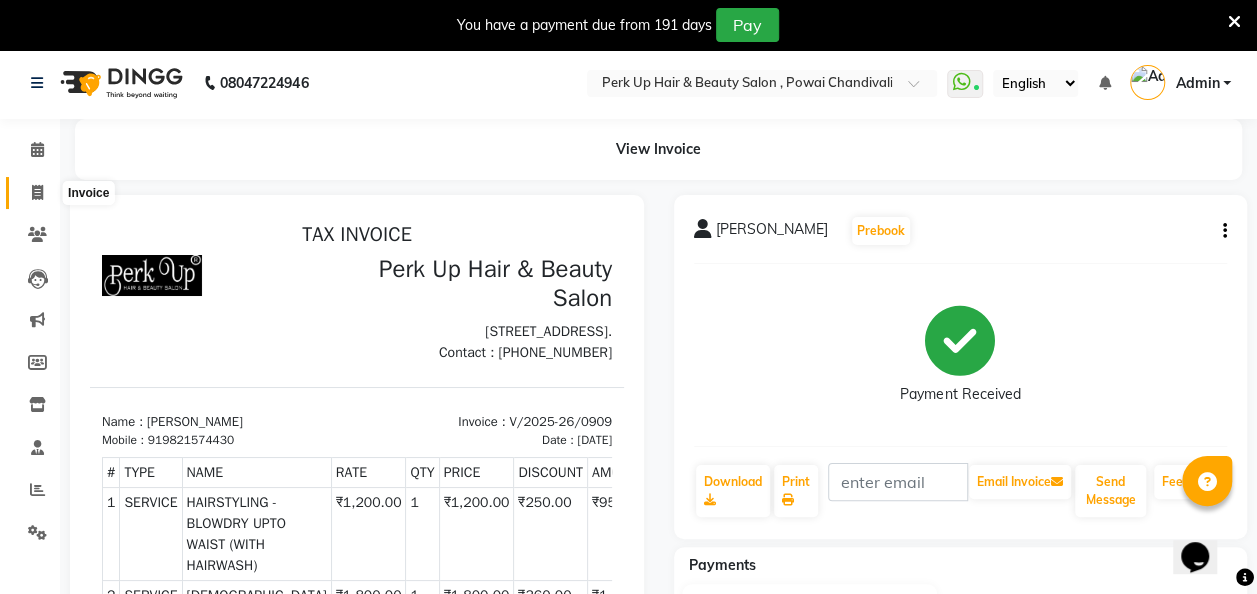click 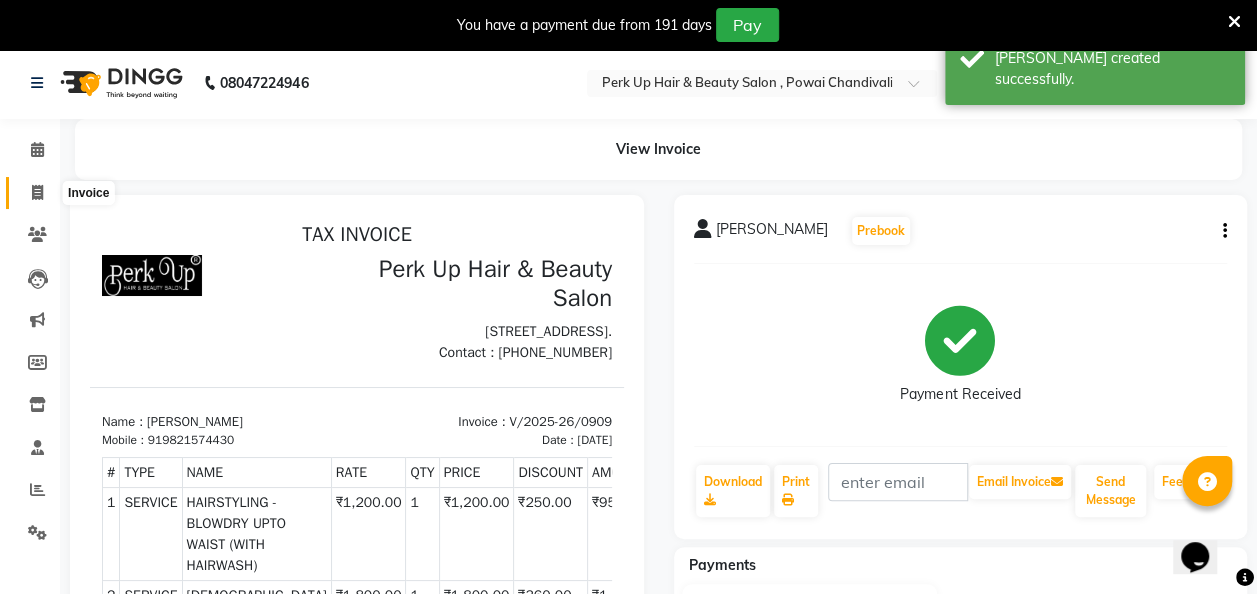 select on "5131" 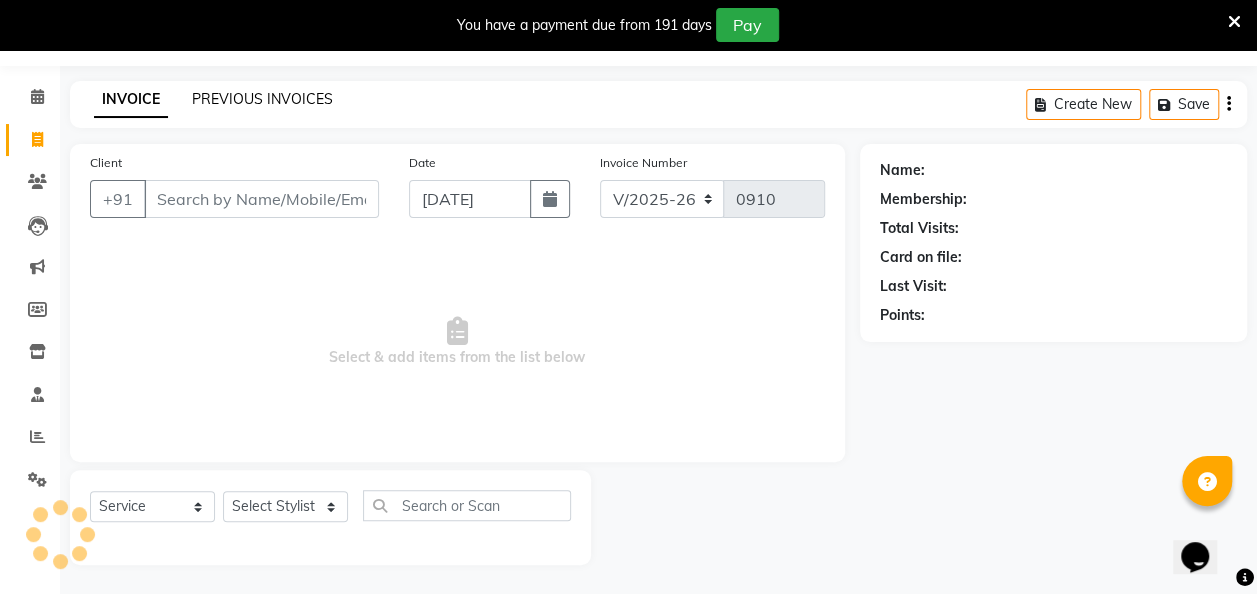 click on "PREVIOUS INVOICES" 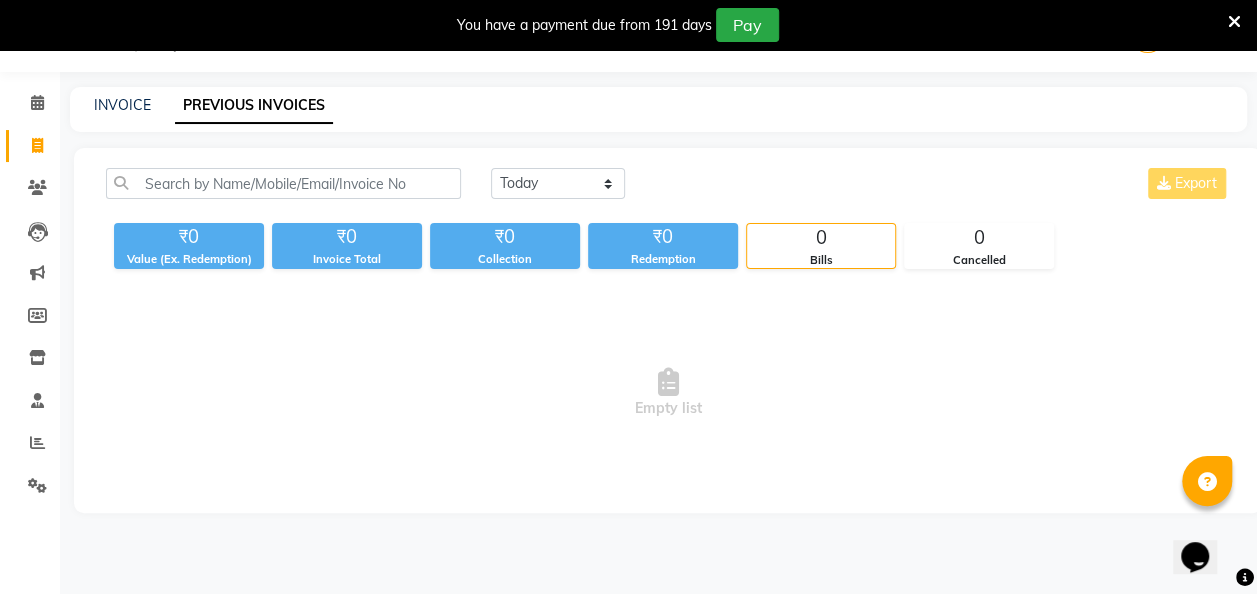 scroll, scrollTop: 55, scrollLeft: 0, axis: vertical 